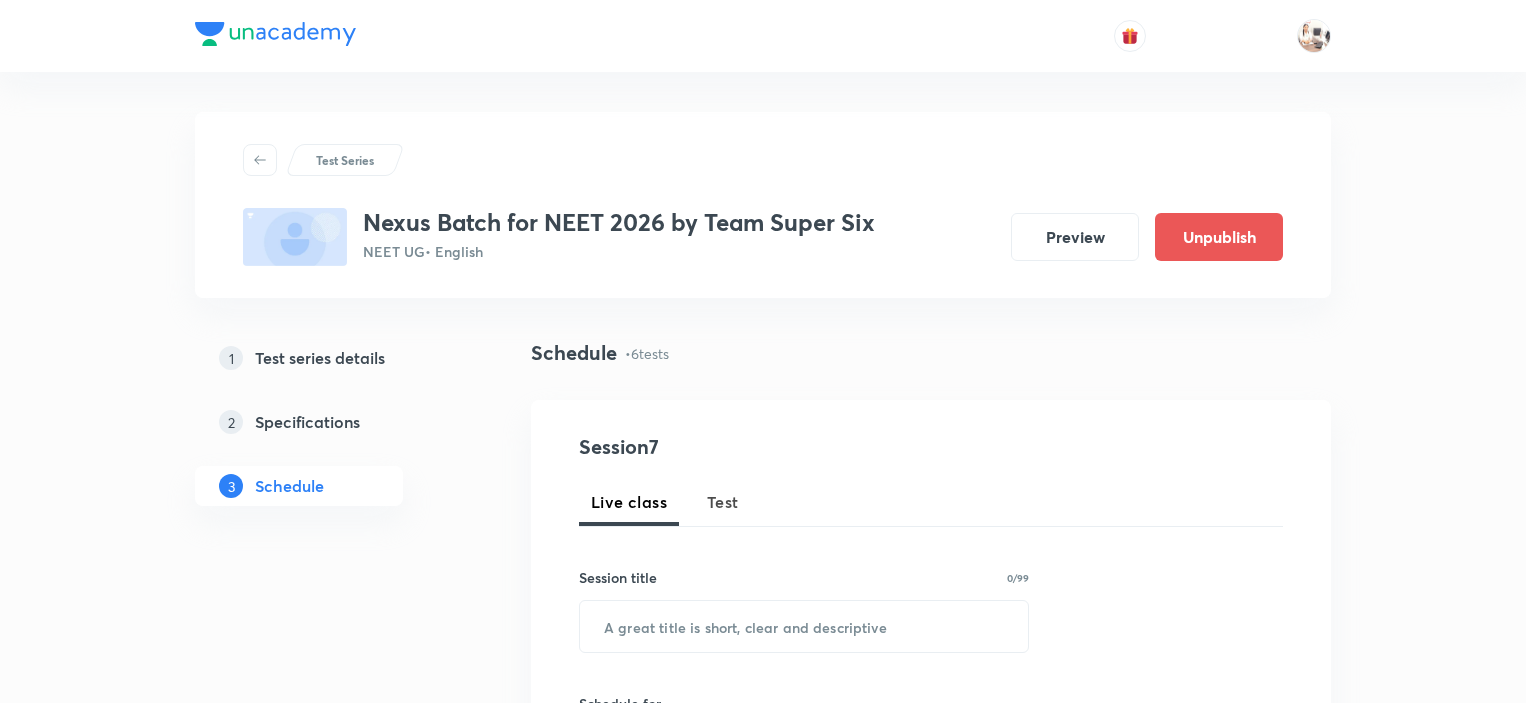 scroll, scrollTop: 1600, scrollLeft: 0, axis: vertical 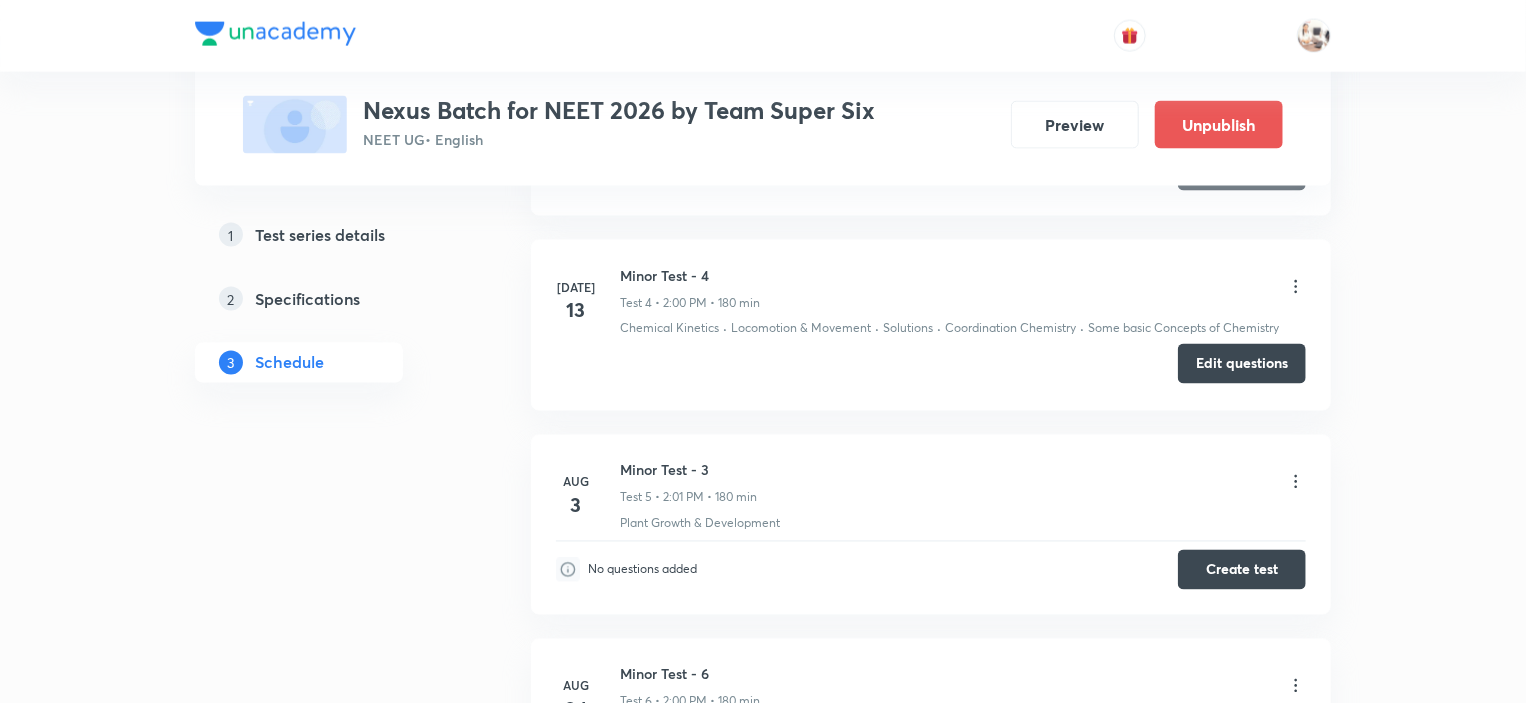 click on "Edit questions" at bounding box center (1242, 364) 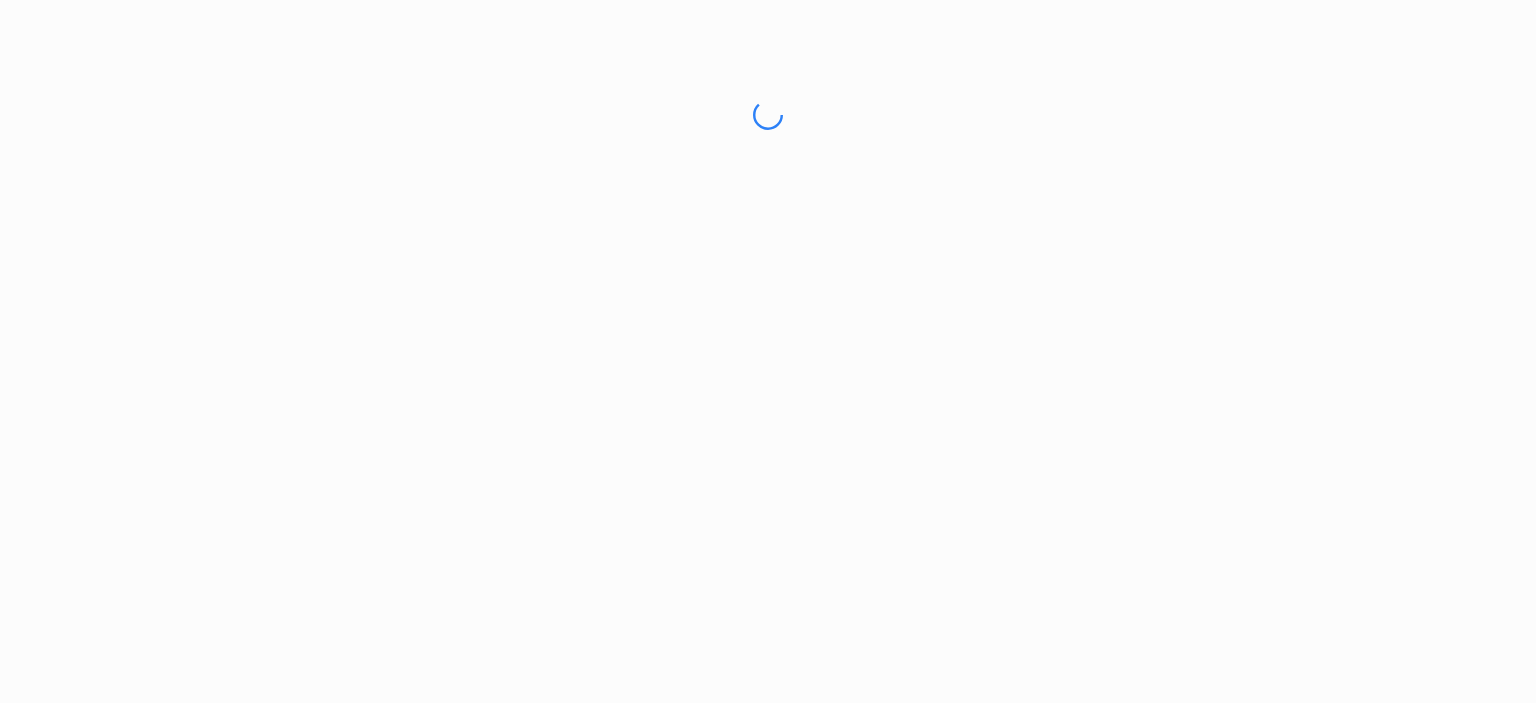 scroll, scrollTop: 0, scrollLeft: 0, axis: both 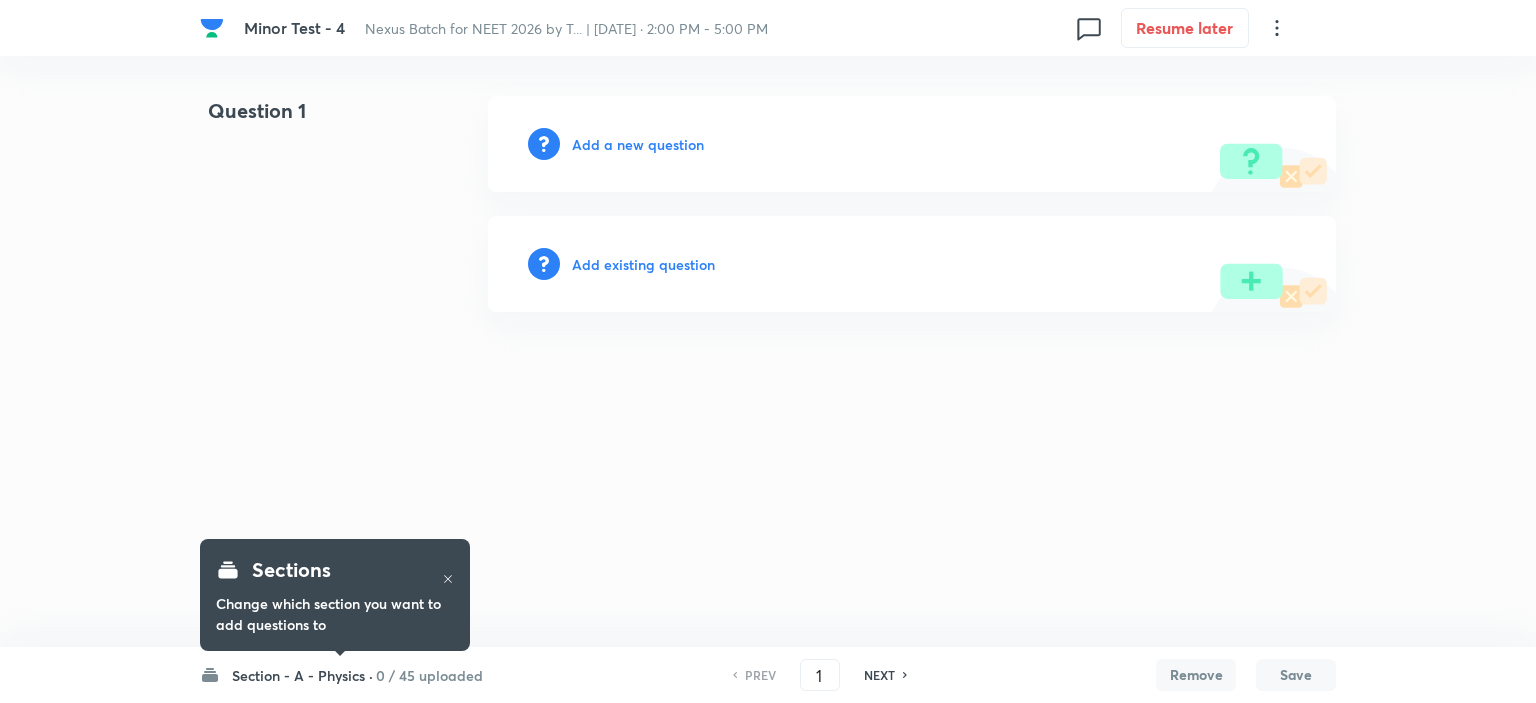click on "0 / 45 uploaded" at bounding box center (429, 675) 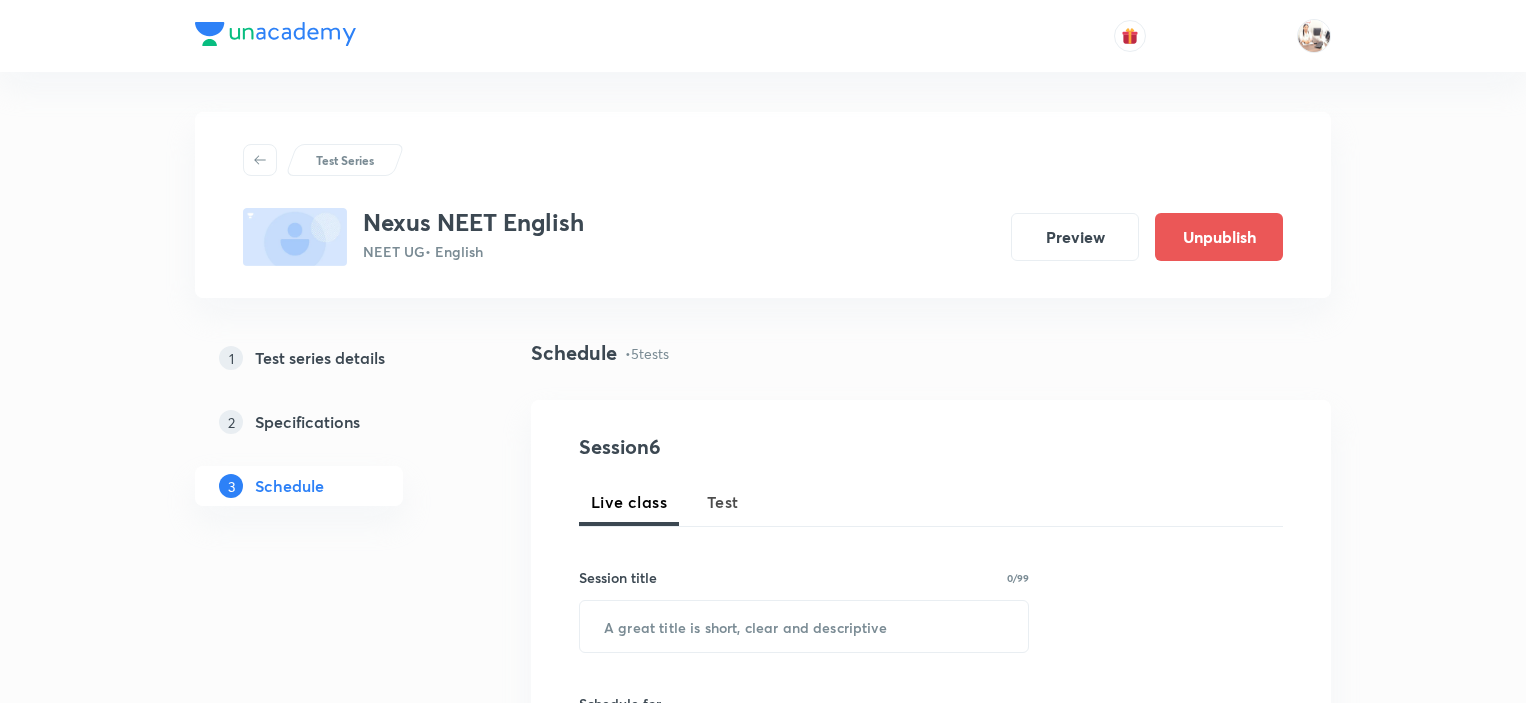 scroll, scrollTop: 0, scrollLeft: 0, axis: both 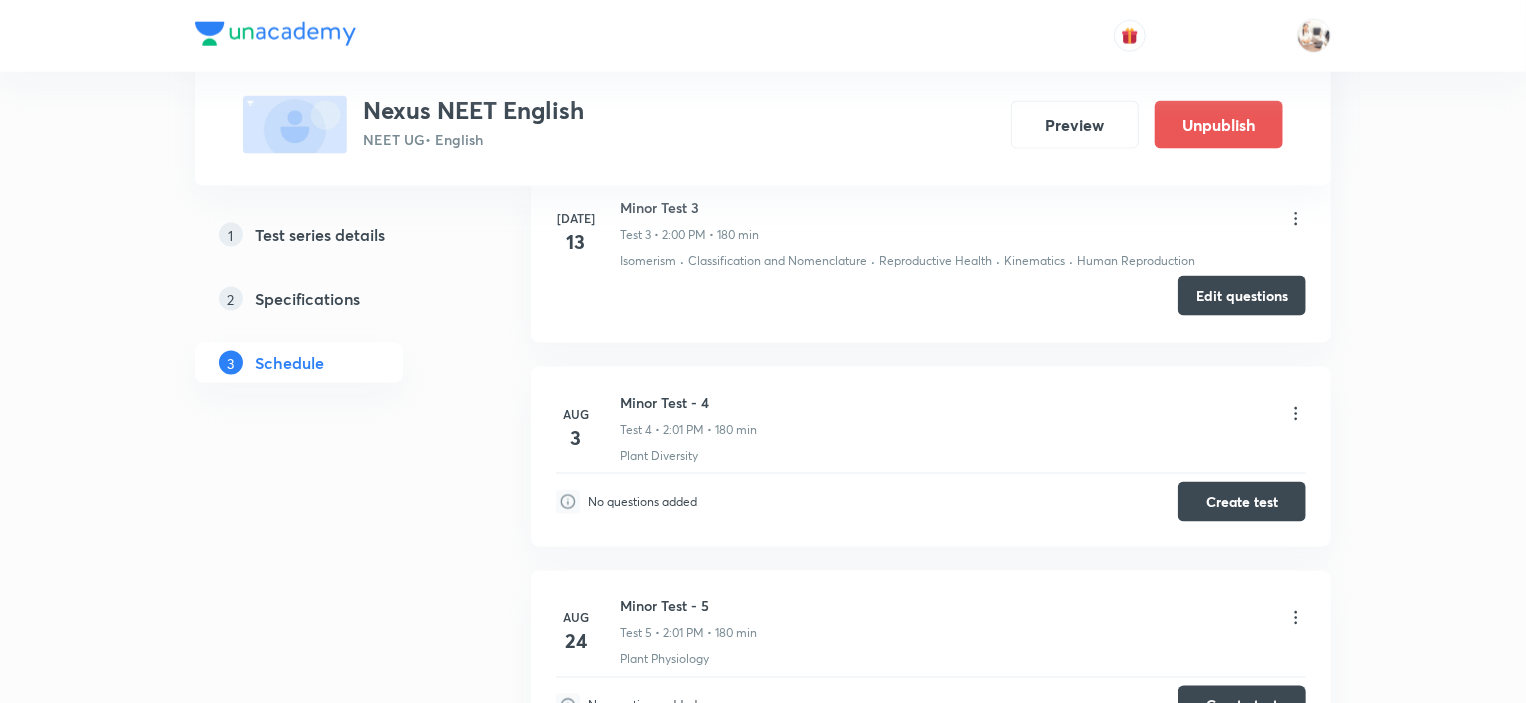 click on "Edit questions" at bounding box center [1242, 296] 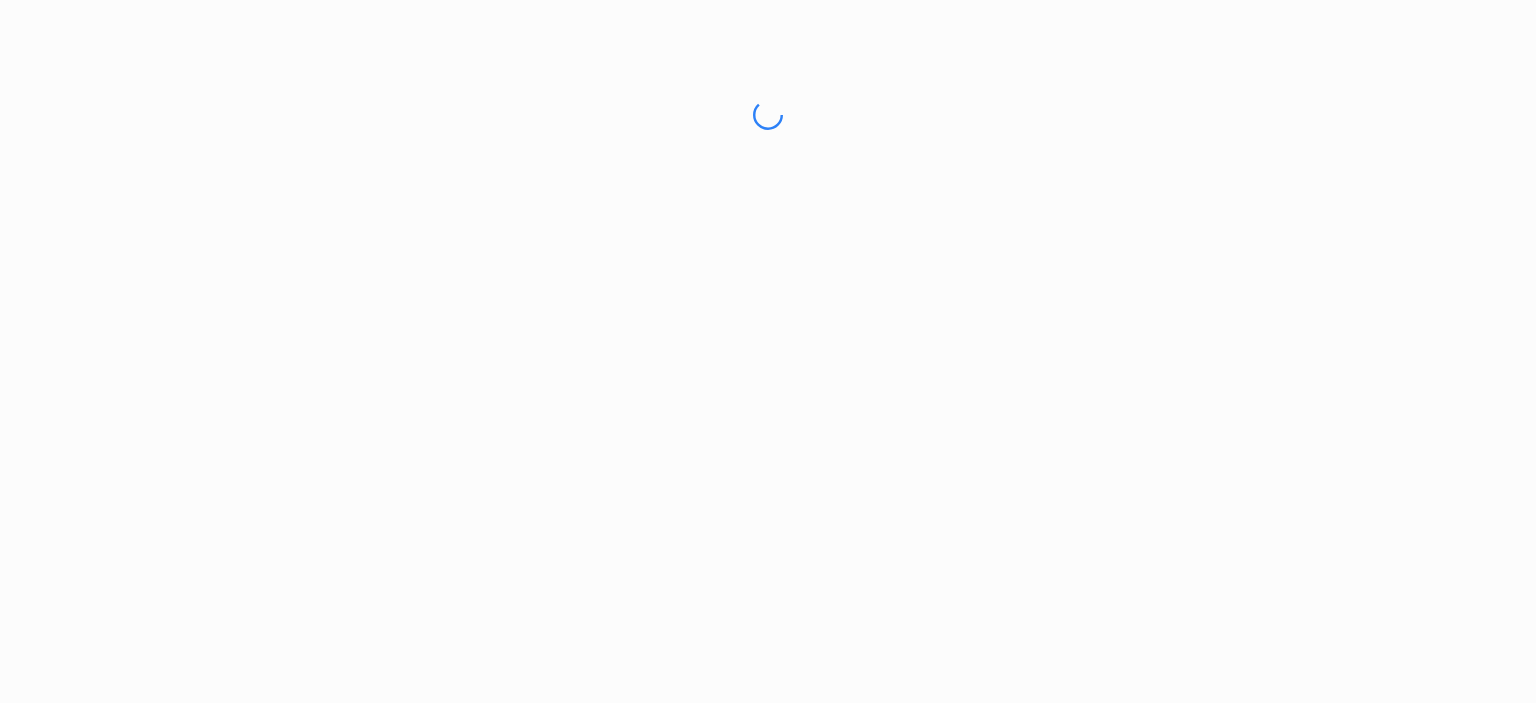 scroll, scrollTop: 0, scrollLeft: 0, axis: both 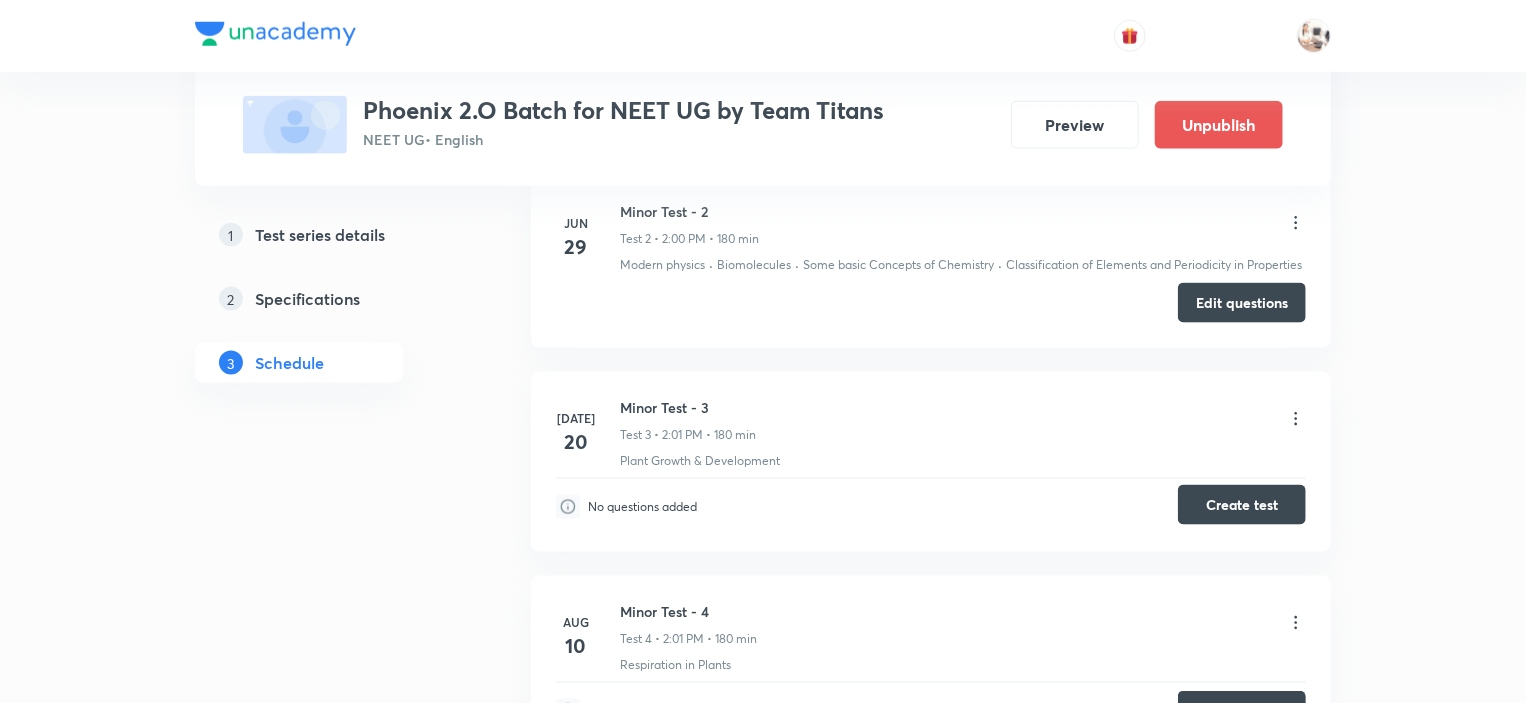 click on "Create test" at bounding box center [1242, 505] 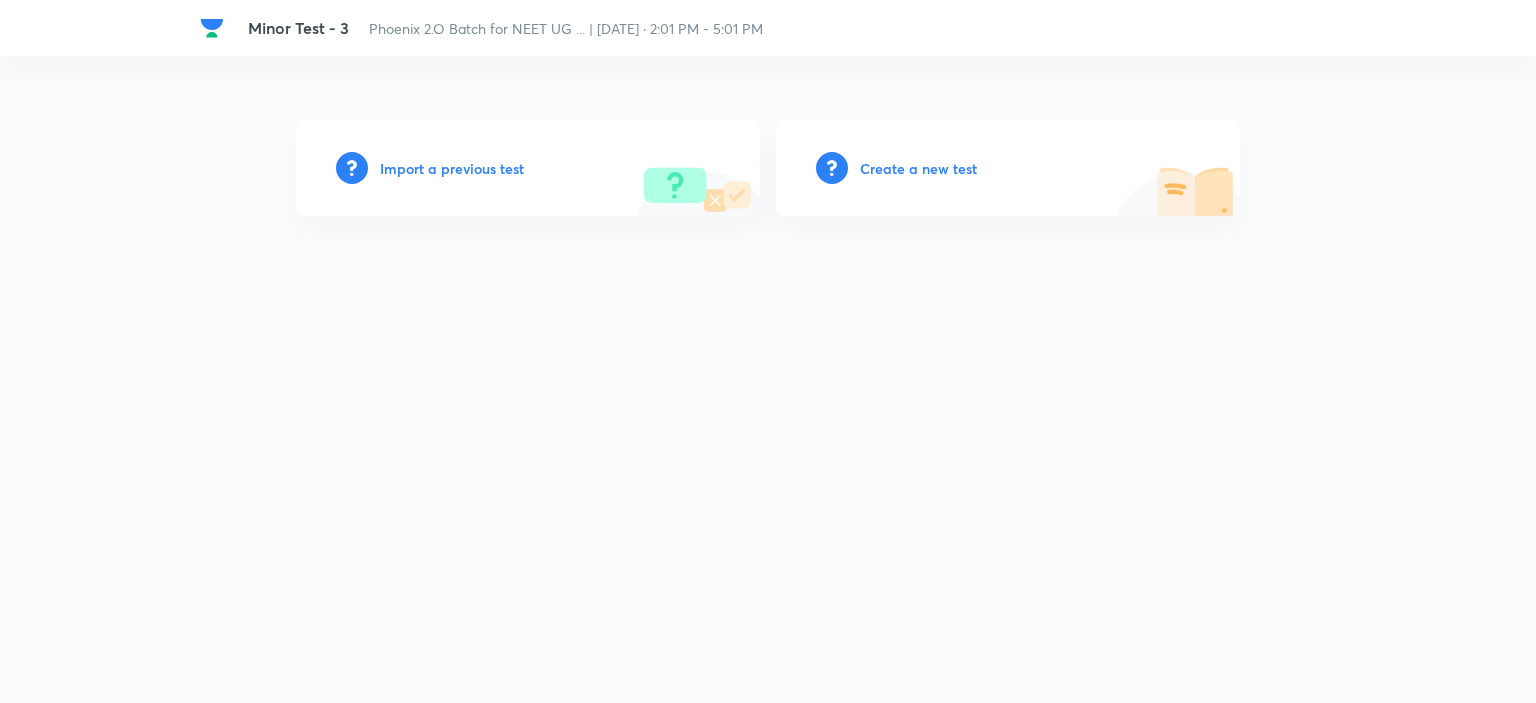 scroll, scrollTop: 0, scrollLeft: 0, axis: both 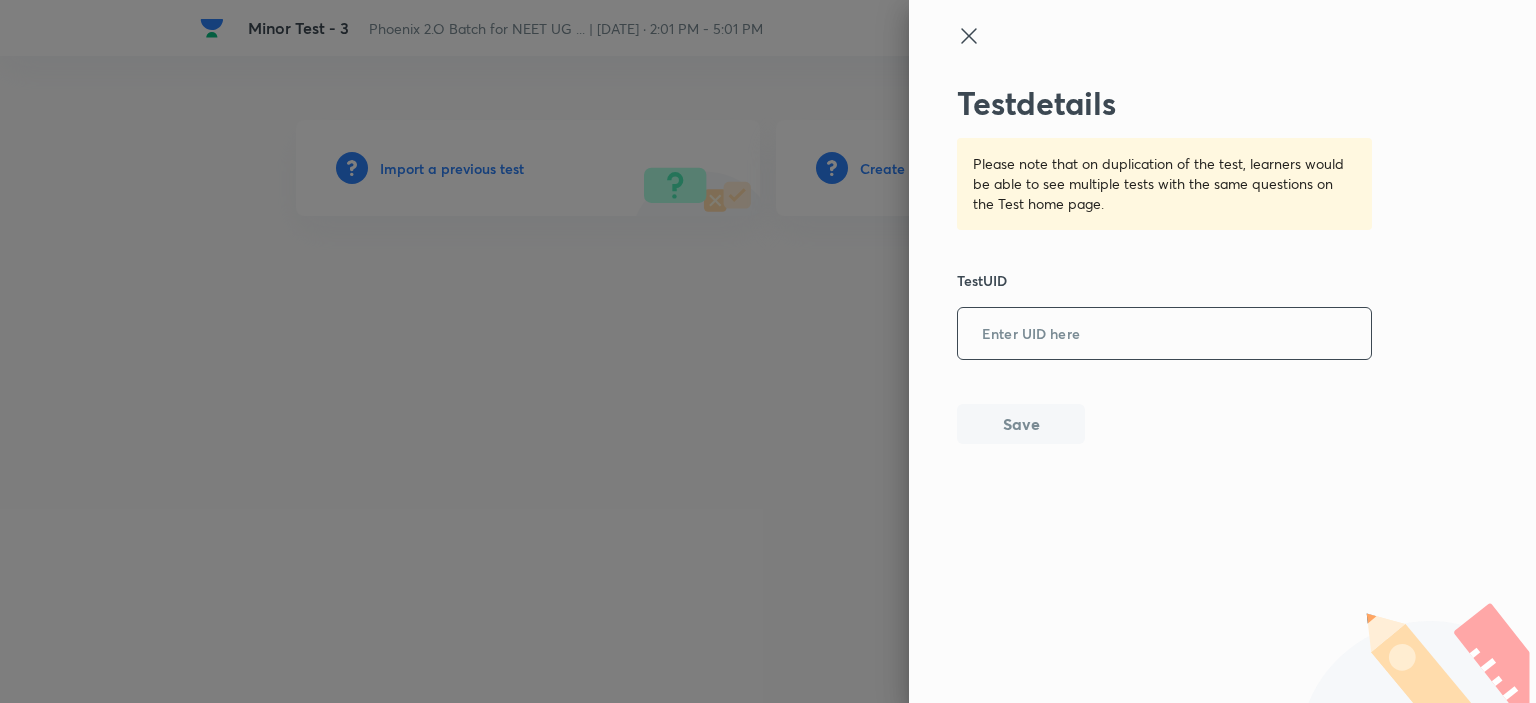 click at bounding box center [1164, 334] 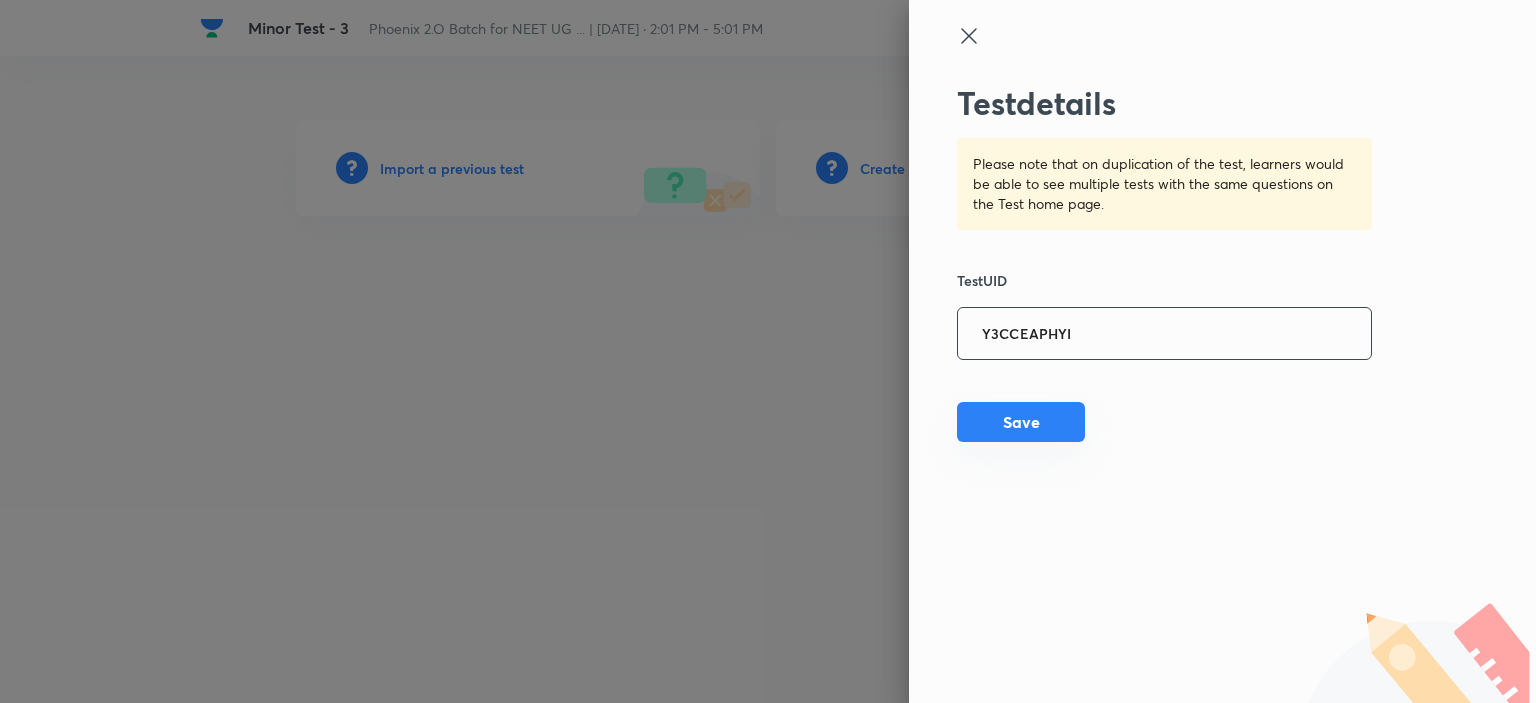 type on "Y3CCEAPHYI" 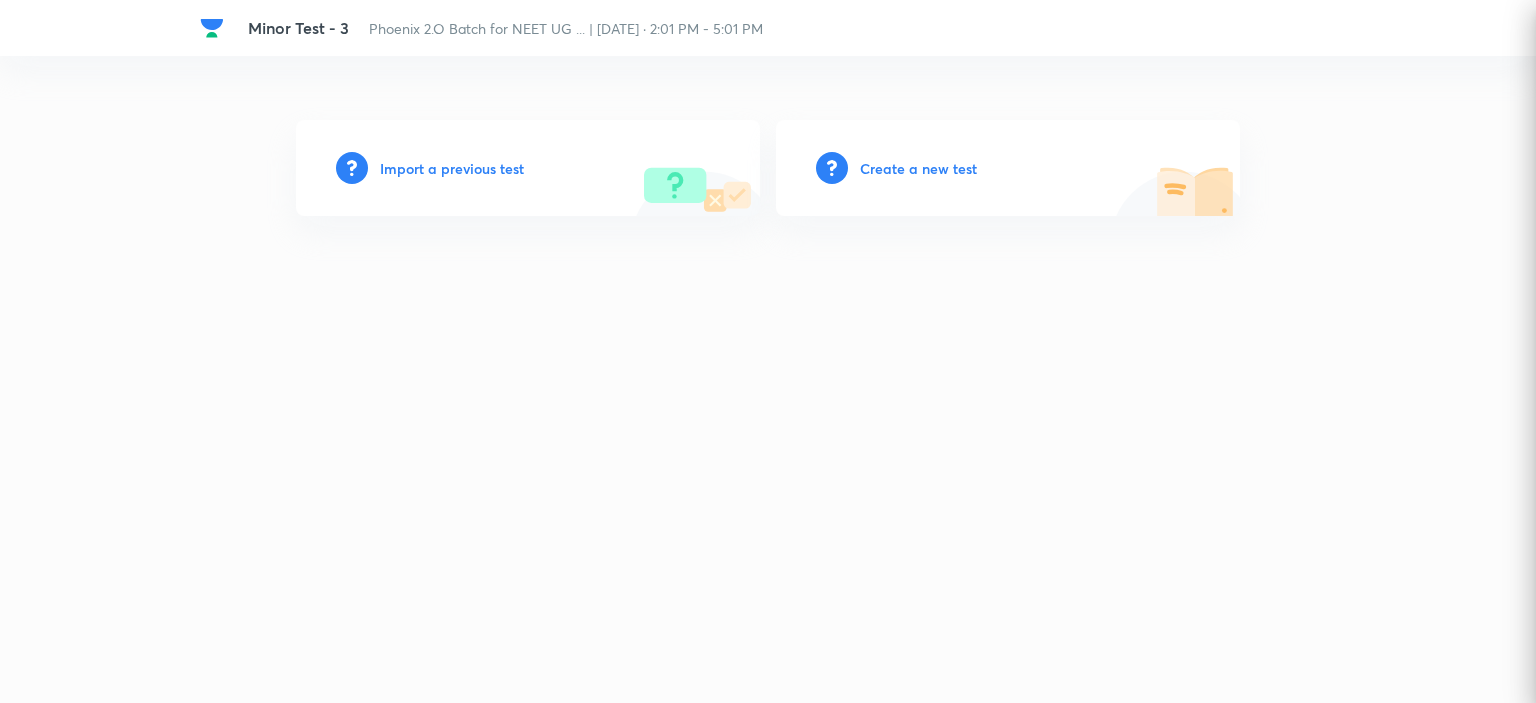 type 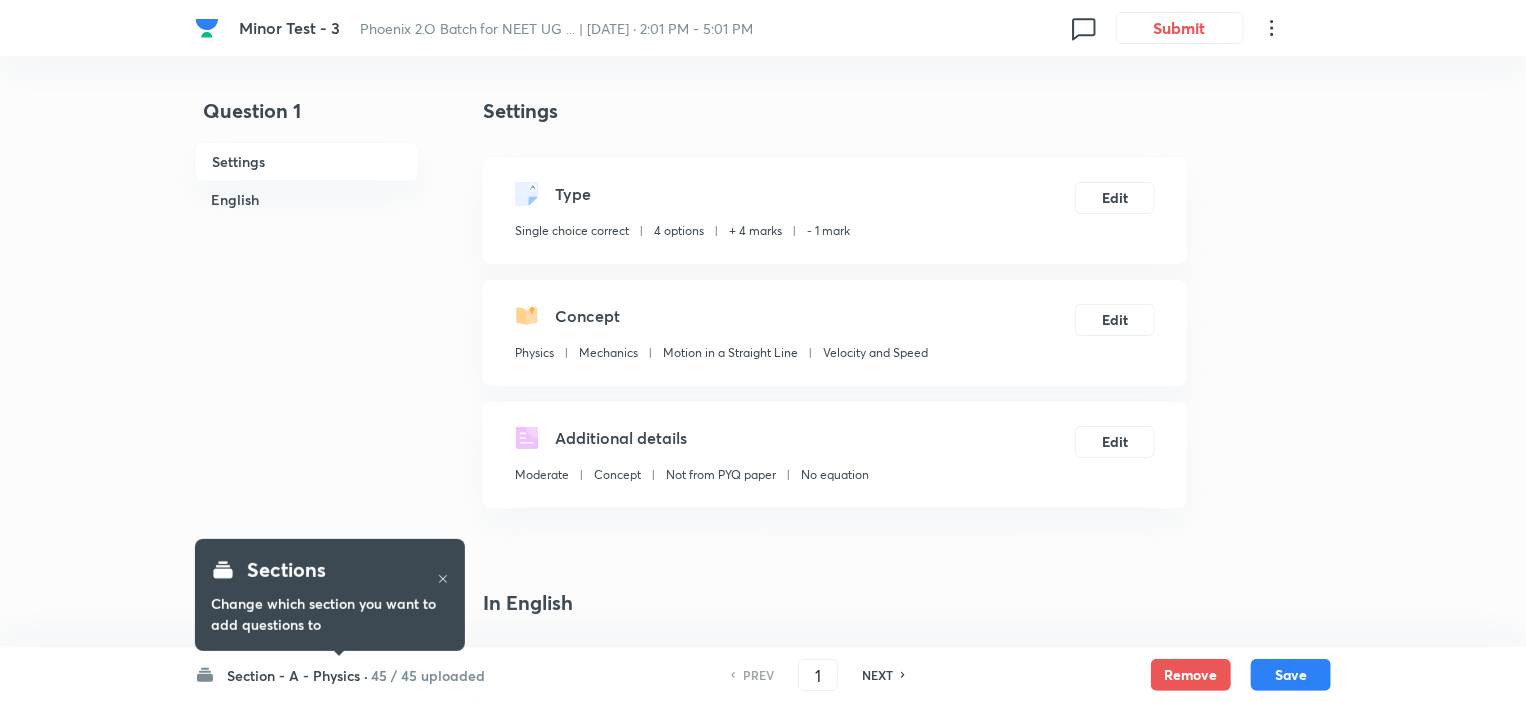 click on "45 / 45 uploaded" at bounding box center (428, 675) 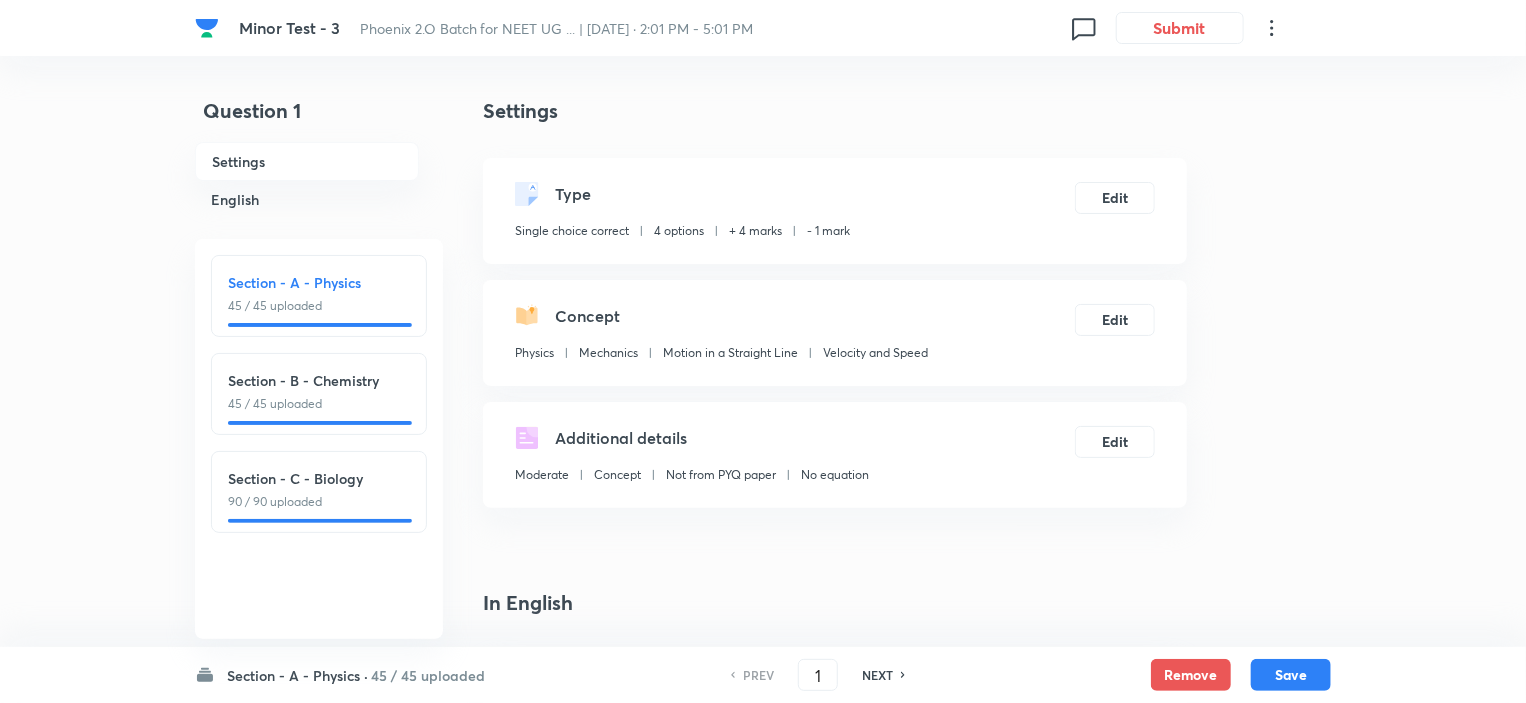 click on "90 / 90 uploaded" at bounding box center [319, 502] 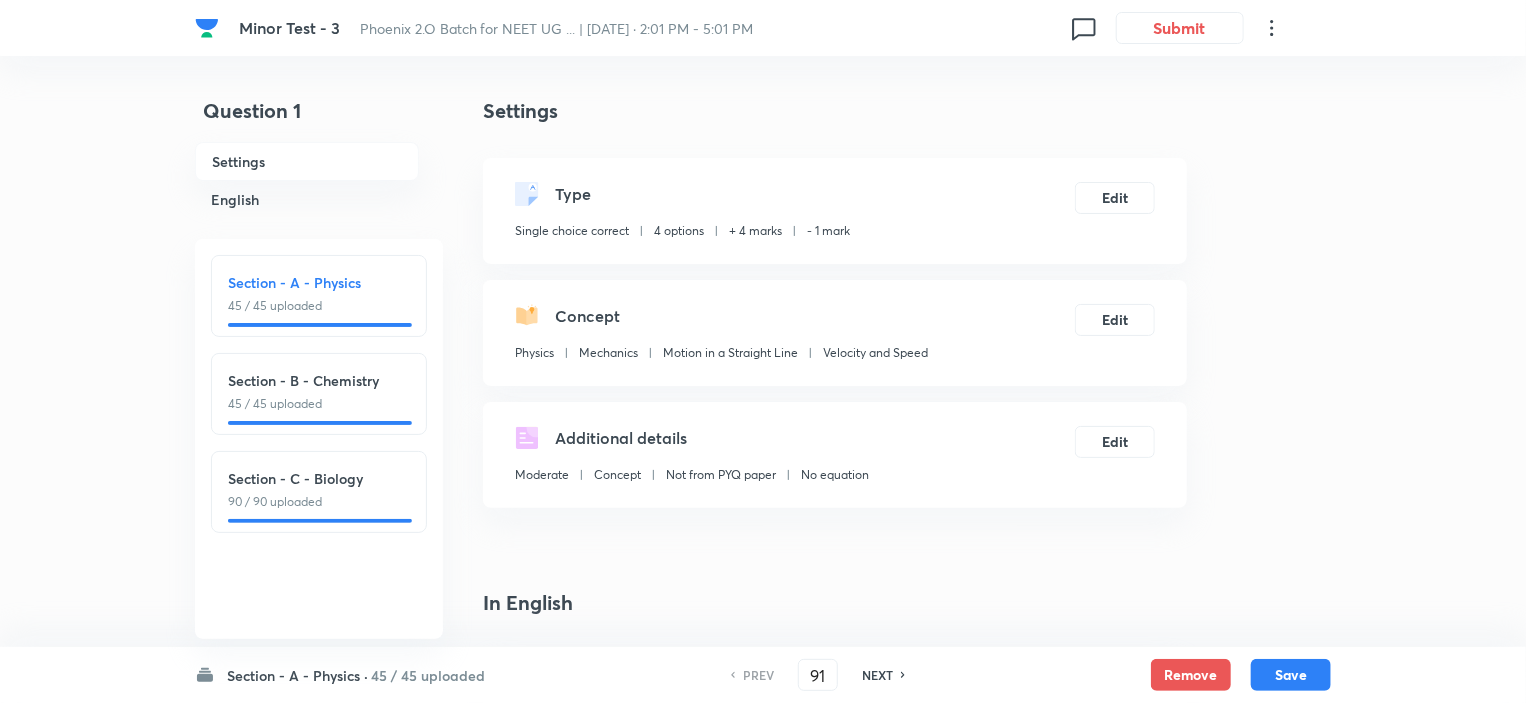 checkbox on "false" 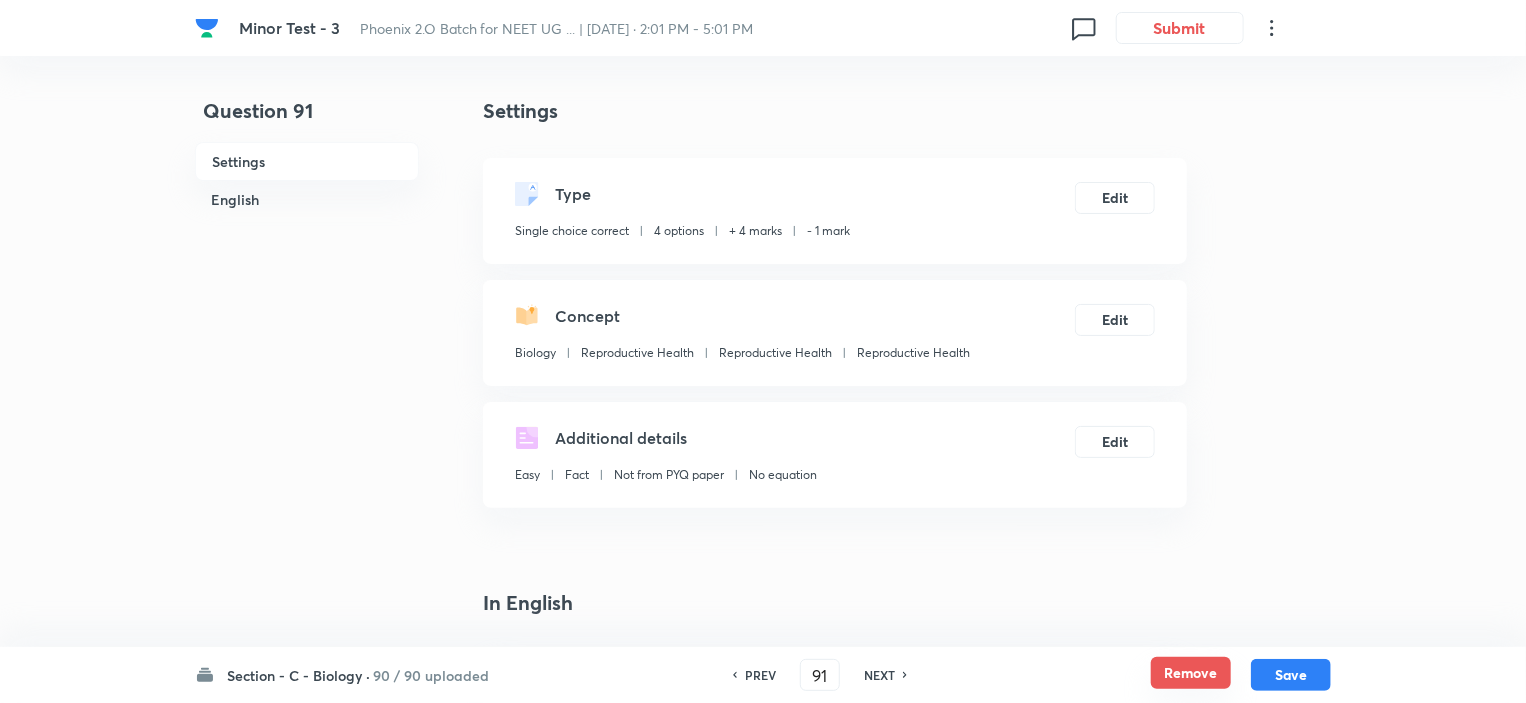 click on "Remove" at bounding box center [1191, 673] 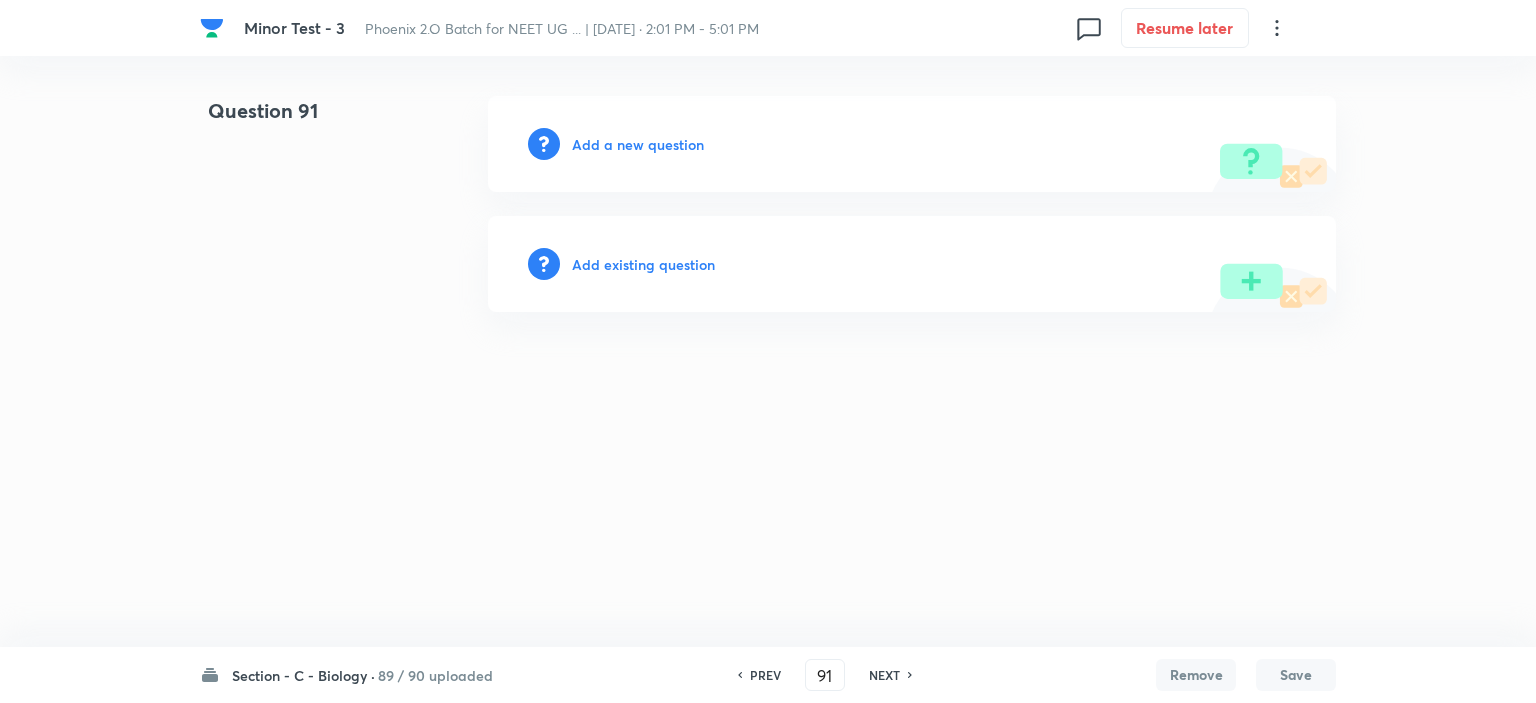 click on "NEXT" at bounding box center [884, 675] 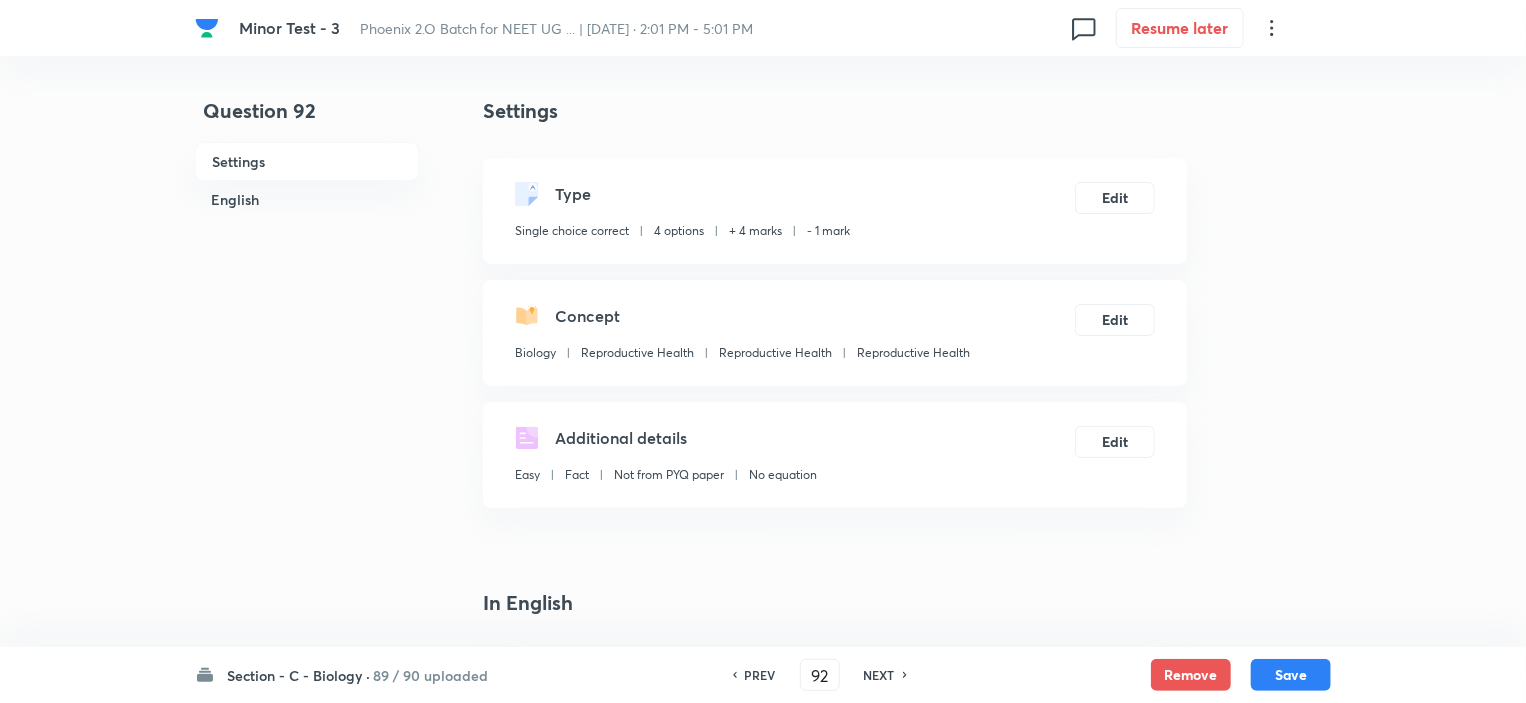 checkbox on "true" 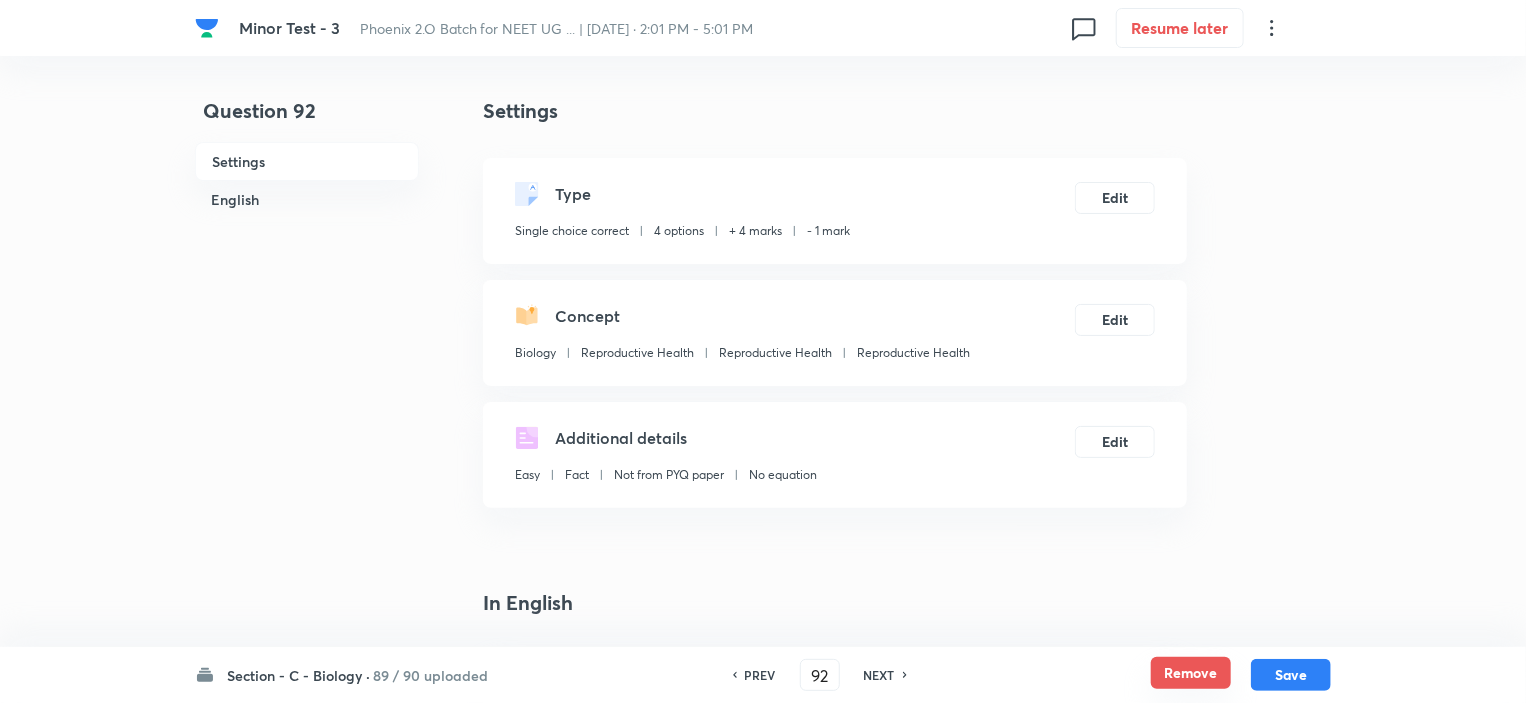 click on "Remove" at bounding box center (1191, 673) 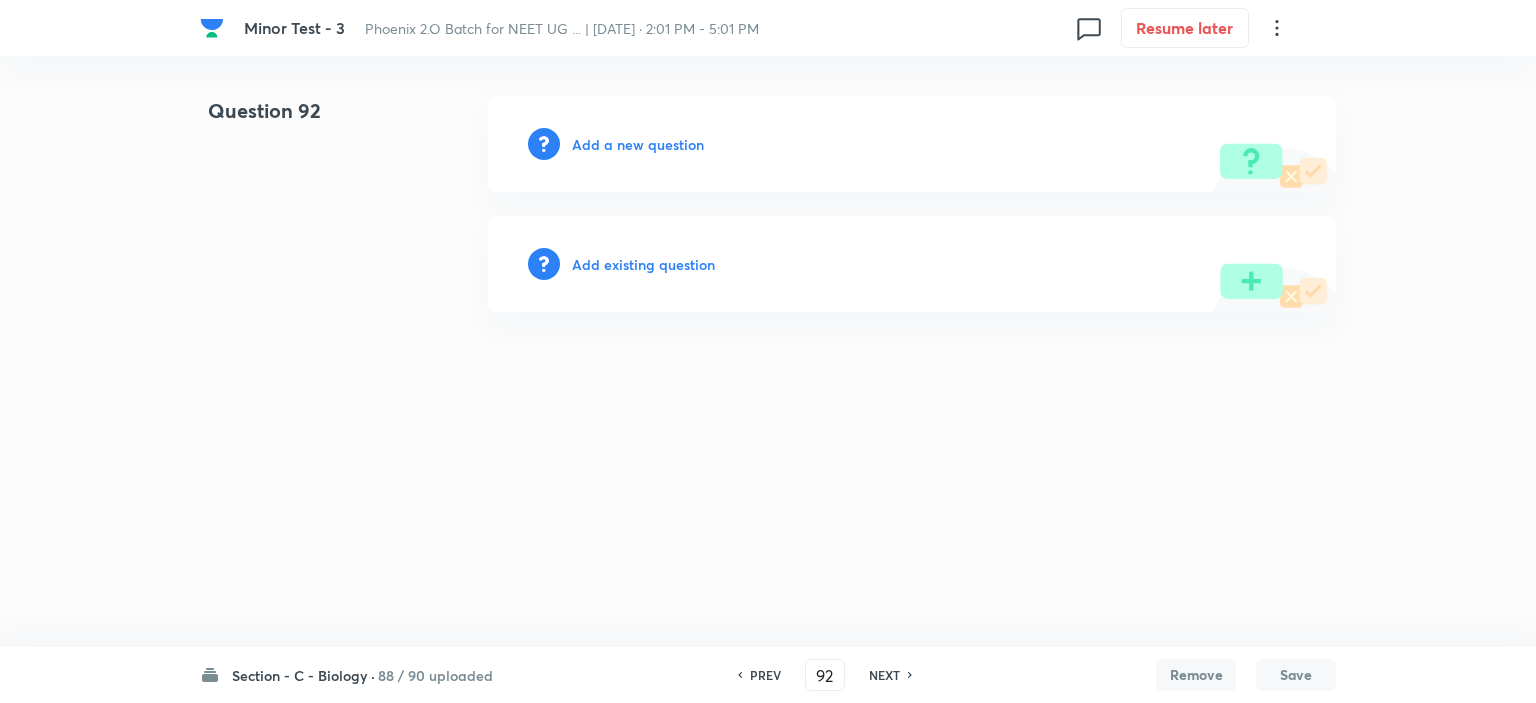 click on "NEXT" at bounding box center (884, 675) 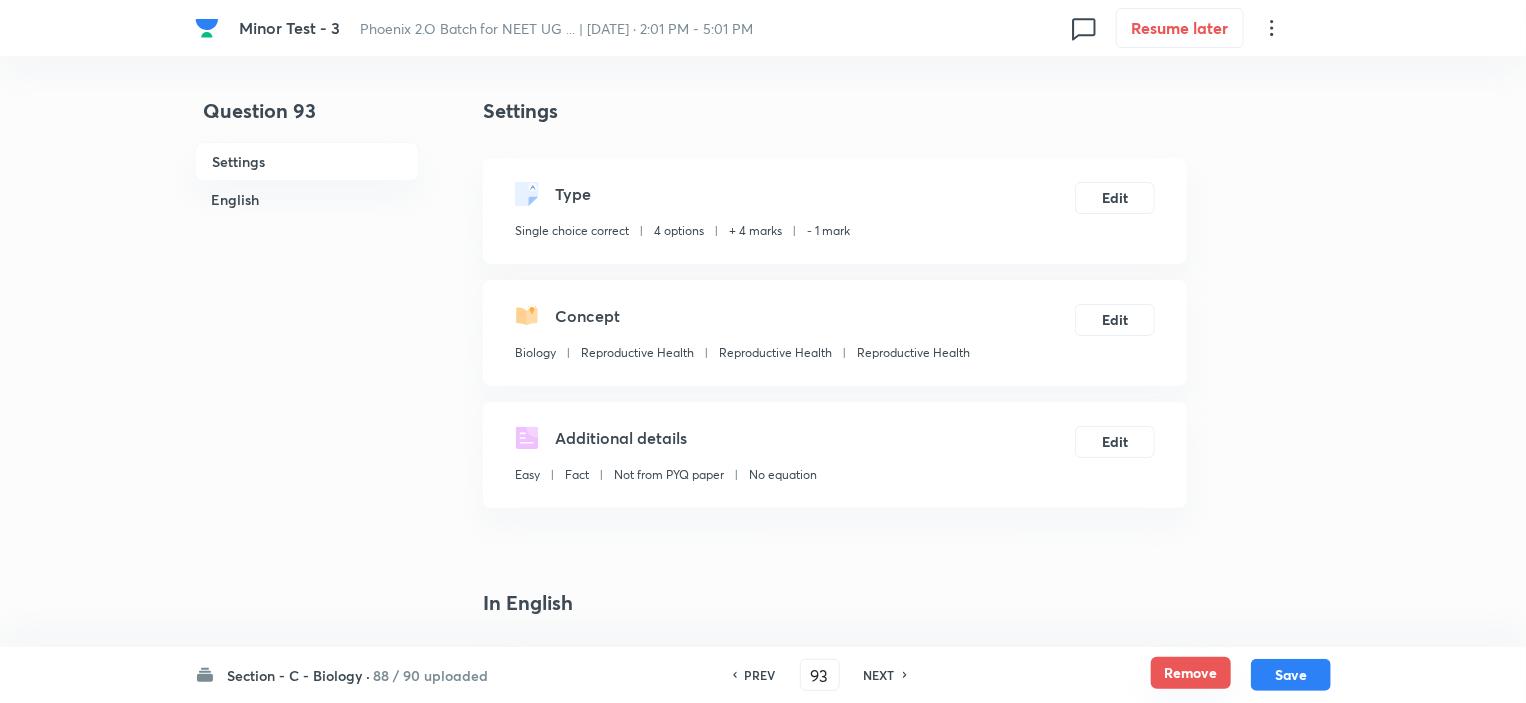 click on "Remove" at bounding box center (1191, 673) 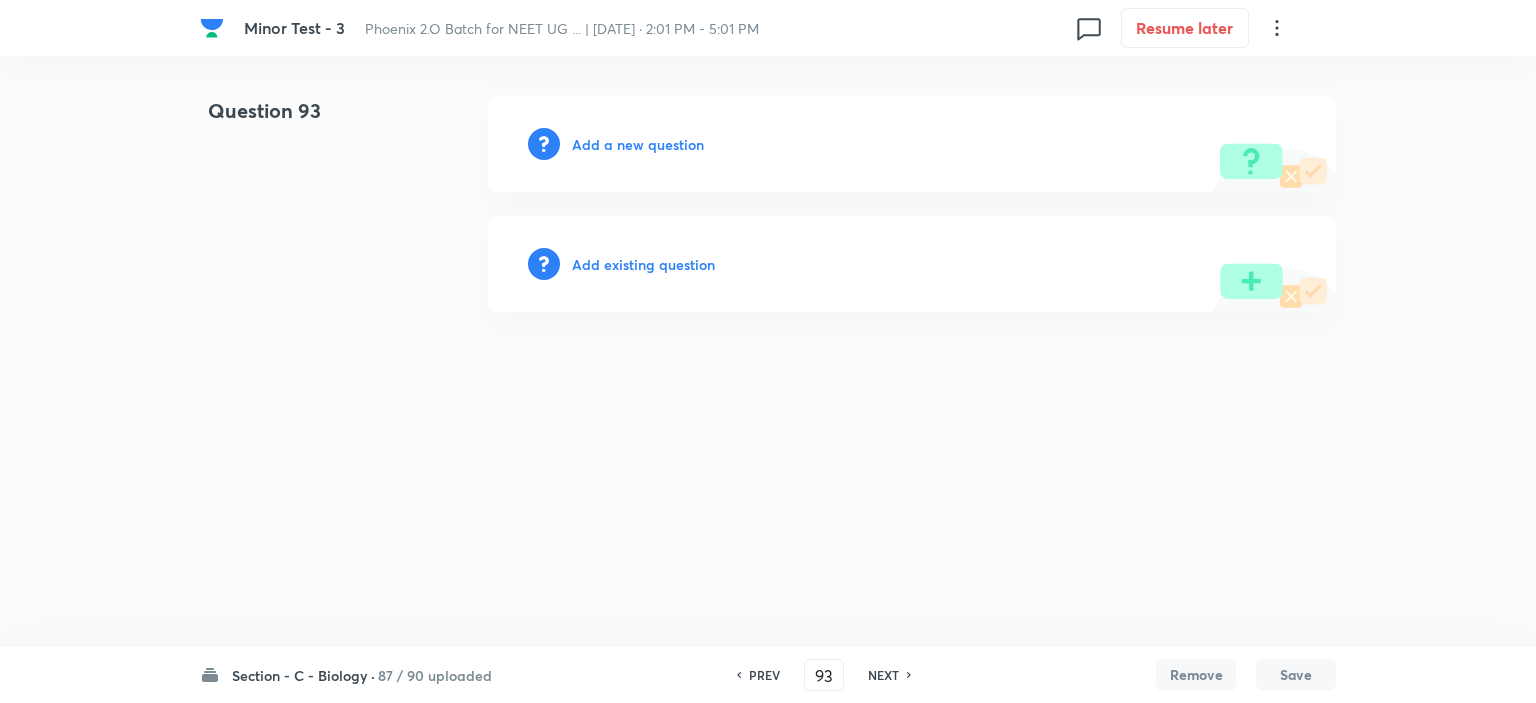 click on "NEXT" at bounding box center [883, 675] 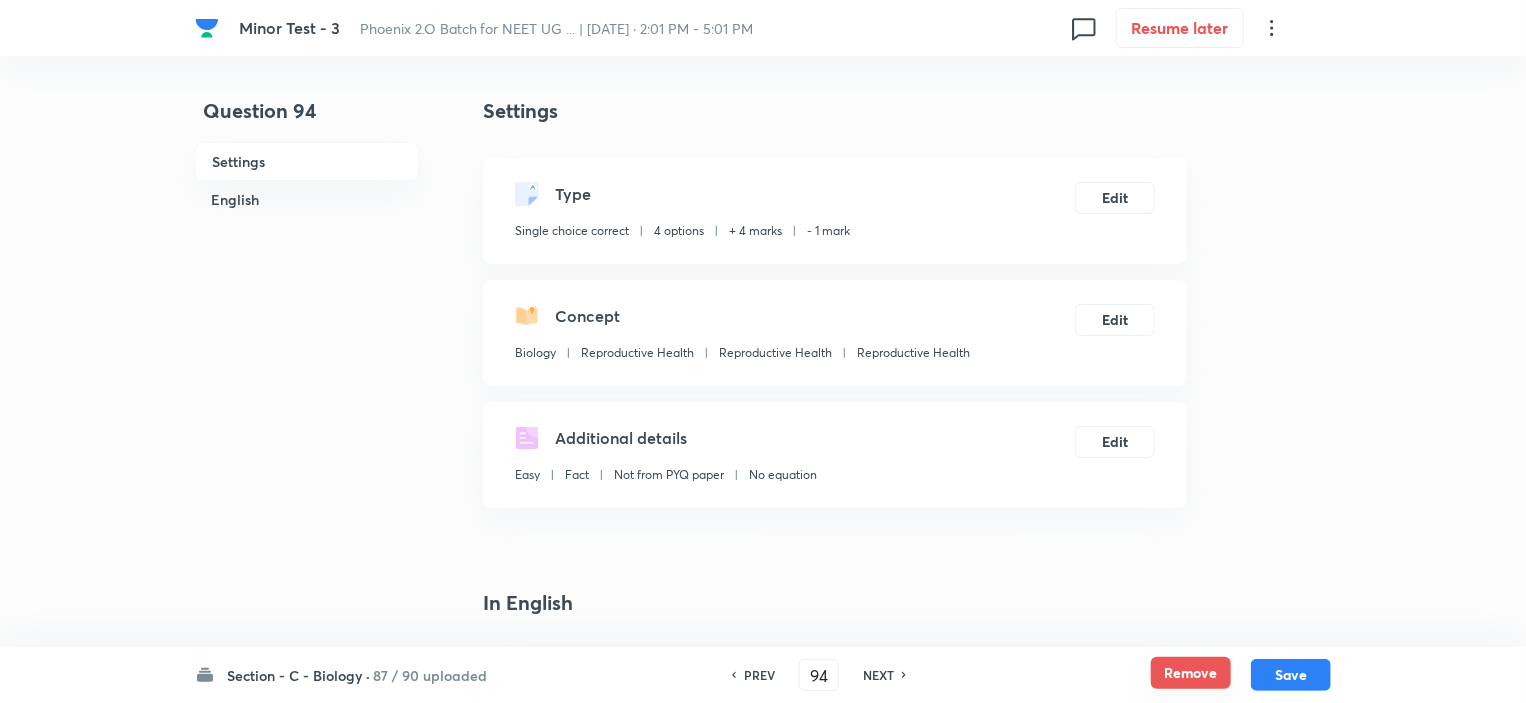 click on "Remove" at bounding box center (1191, 673) 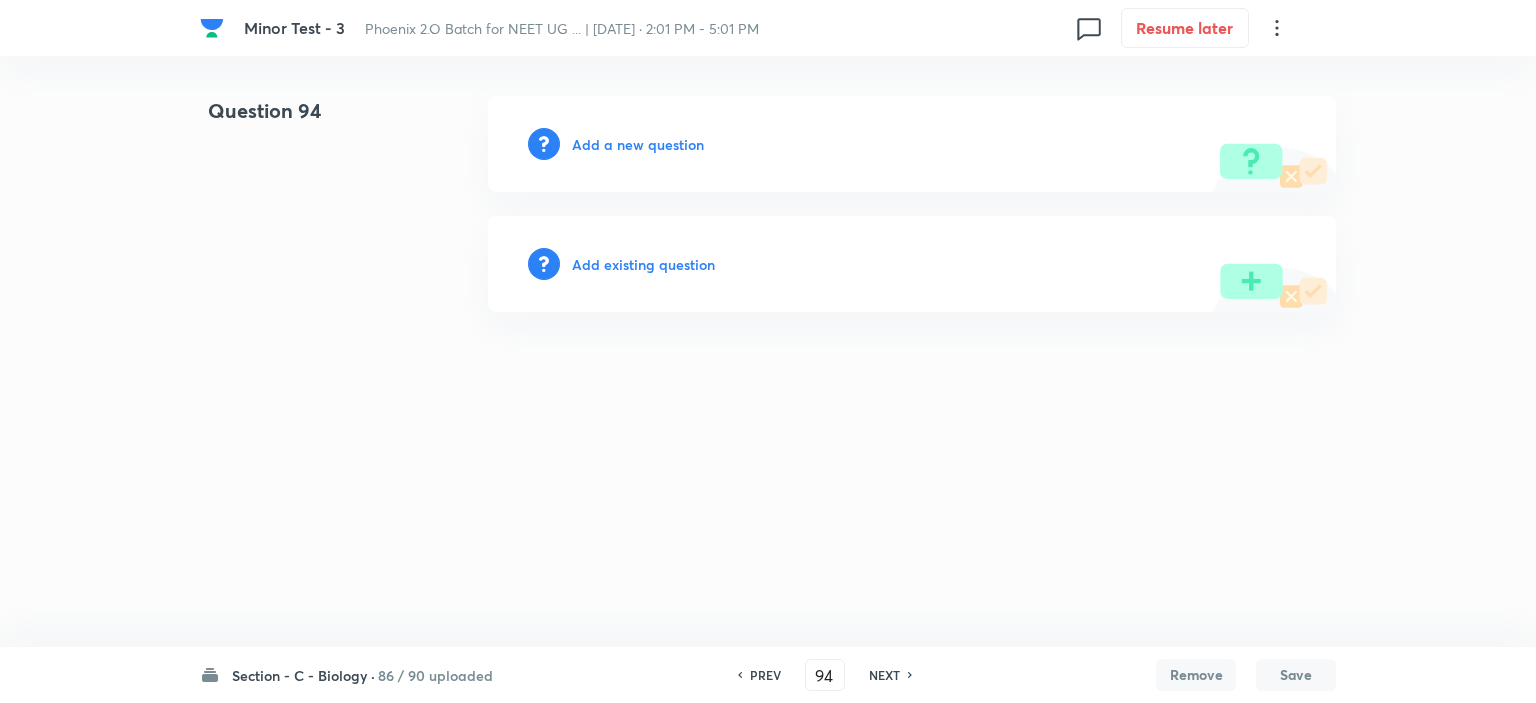 click on "NEXT" at bounding box center (884, 675) 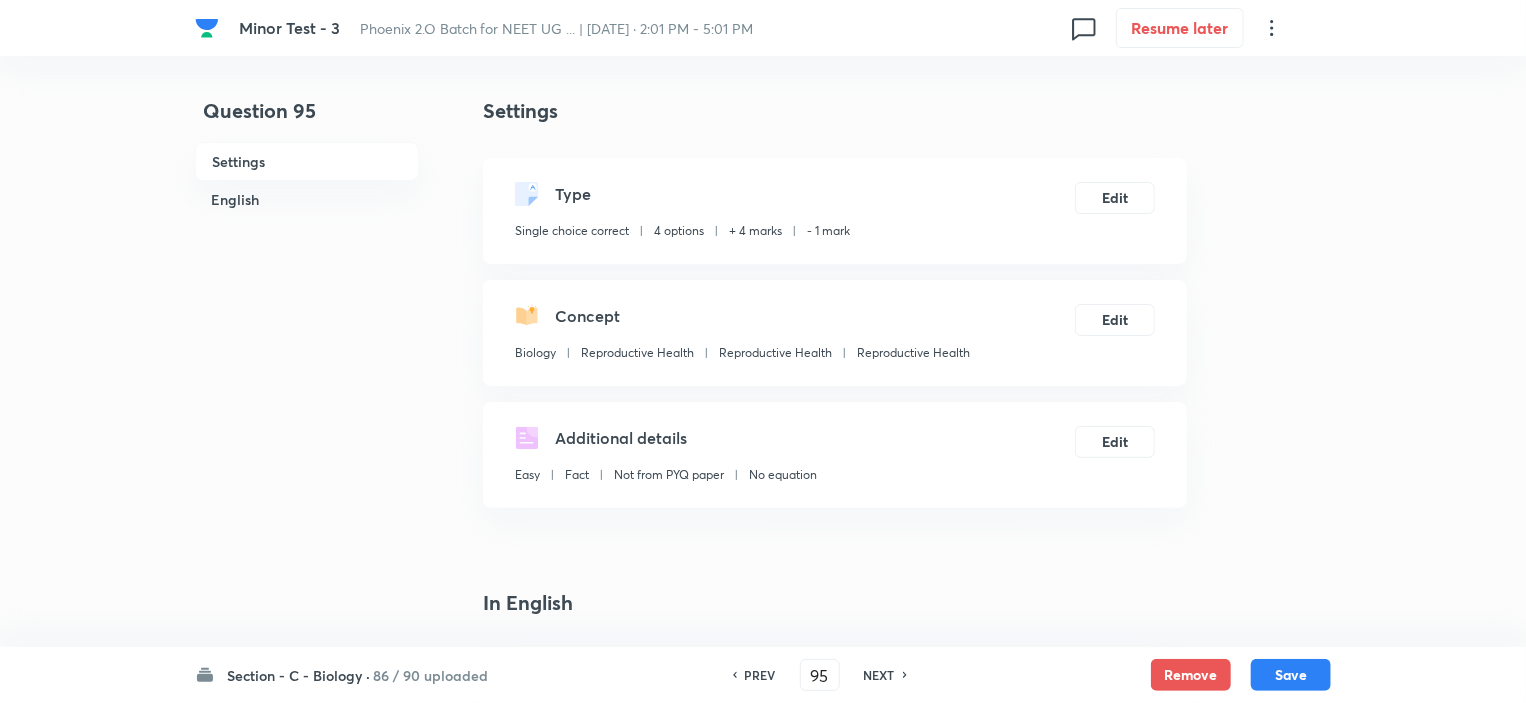 checkbox on "true" 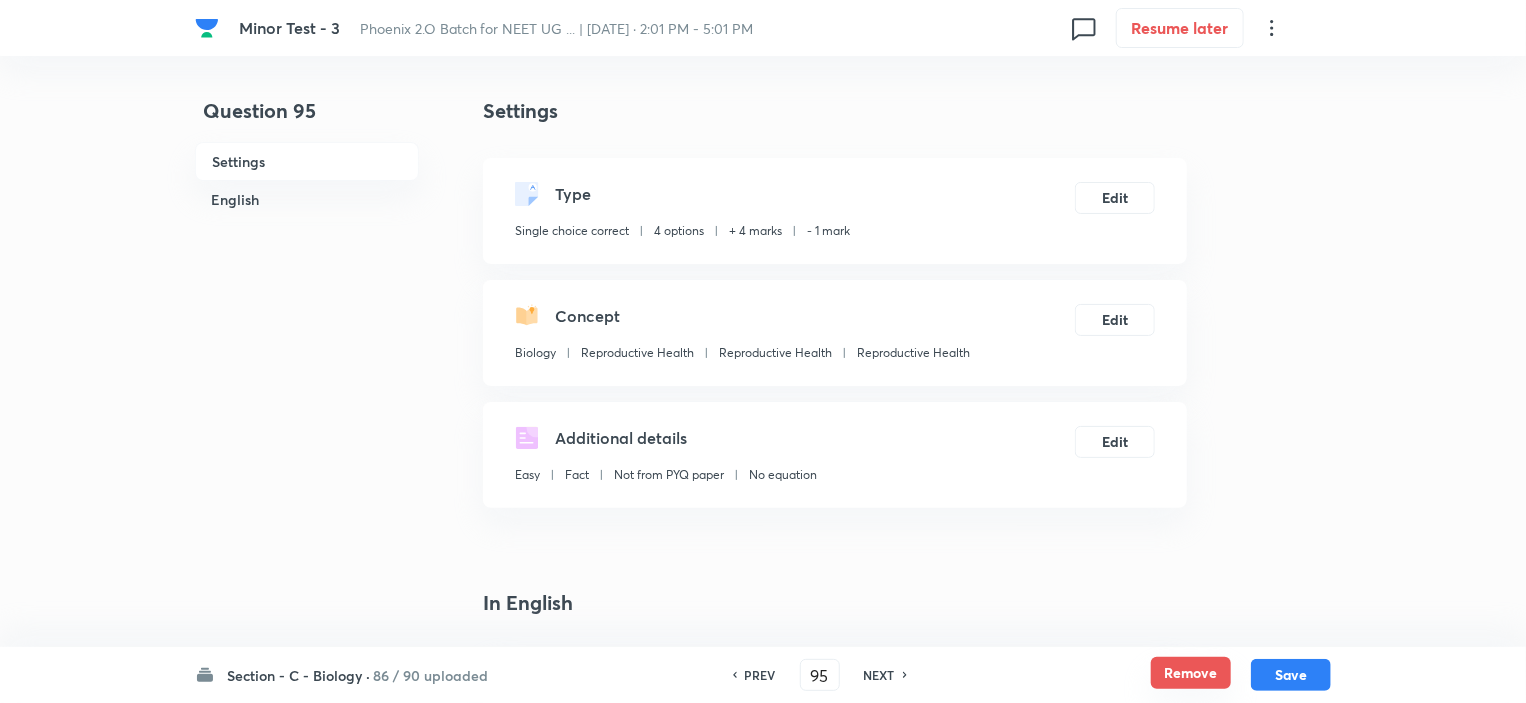click on "Remove" at bounding box center (1191, 673) 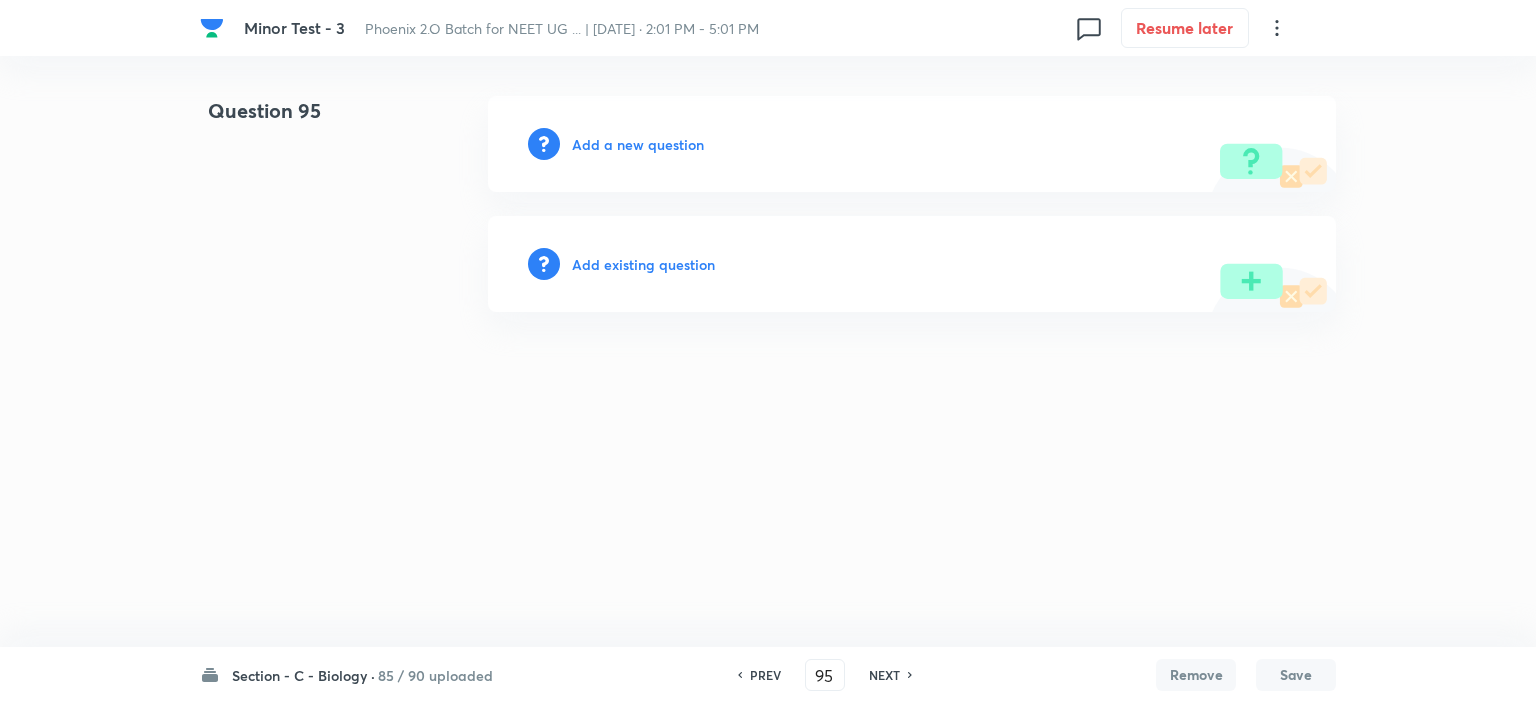 click on "PREV 95 ​ NEXT" at bounding box center (825, 675) 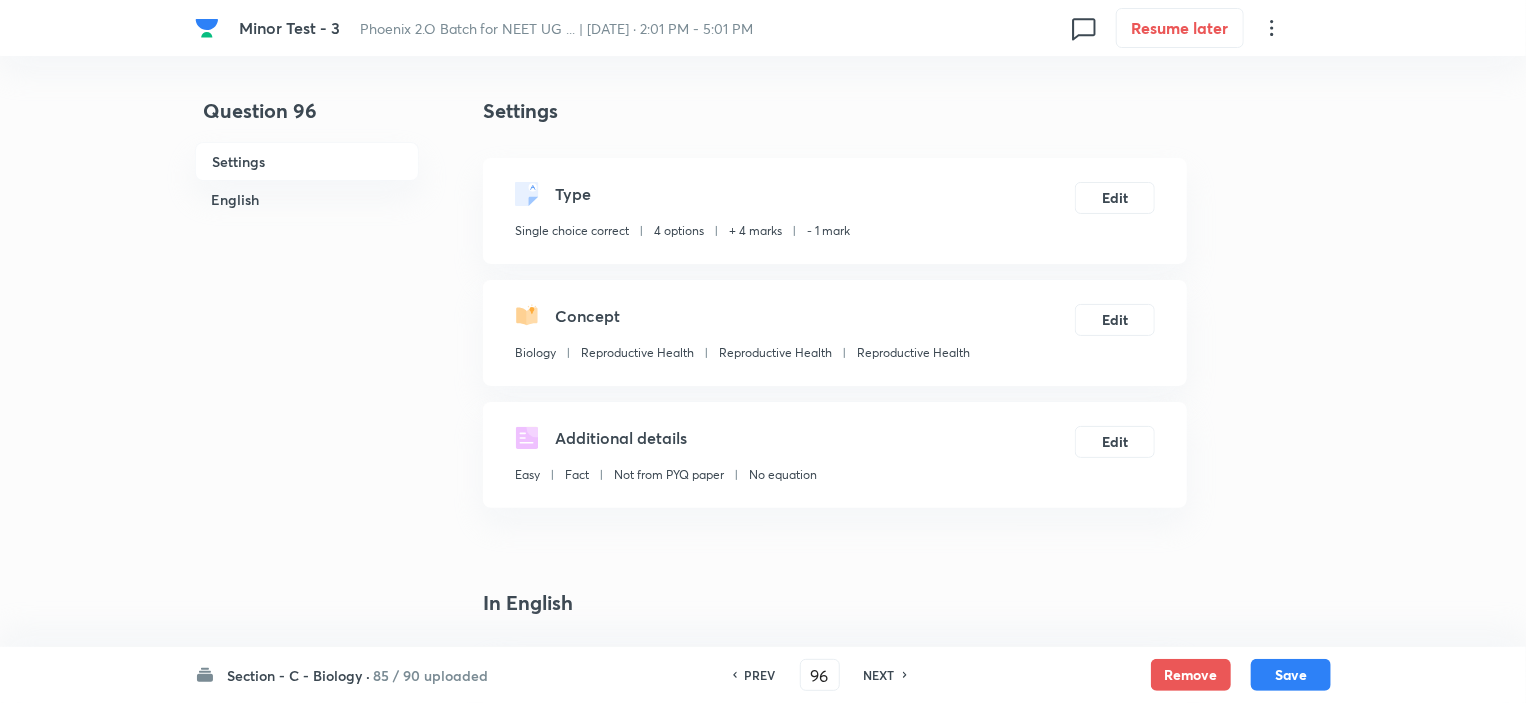 checkbox on "true" 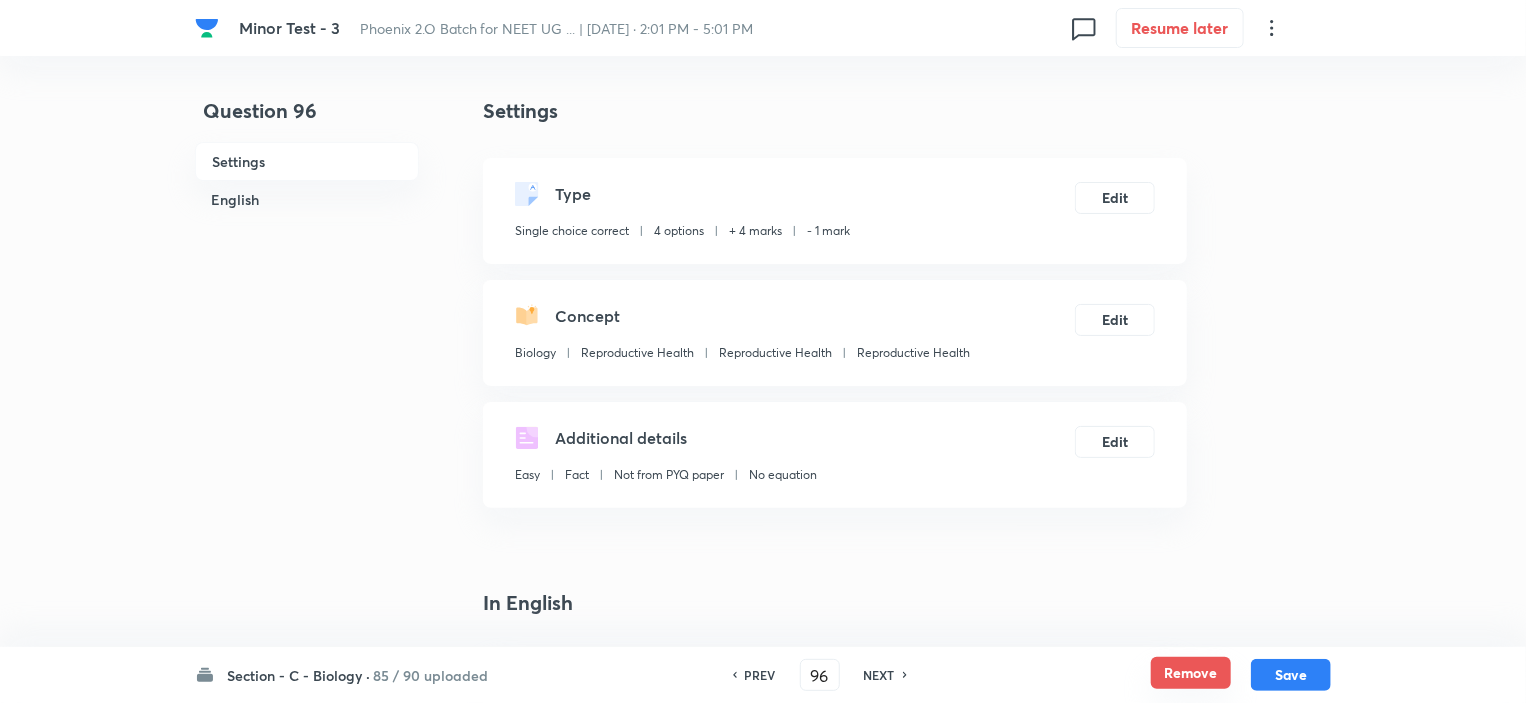 click on "Remove" at bounding box center [1191, 673] 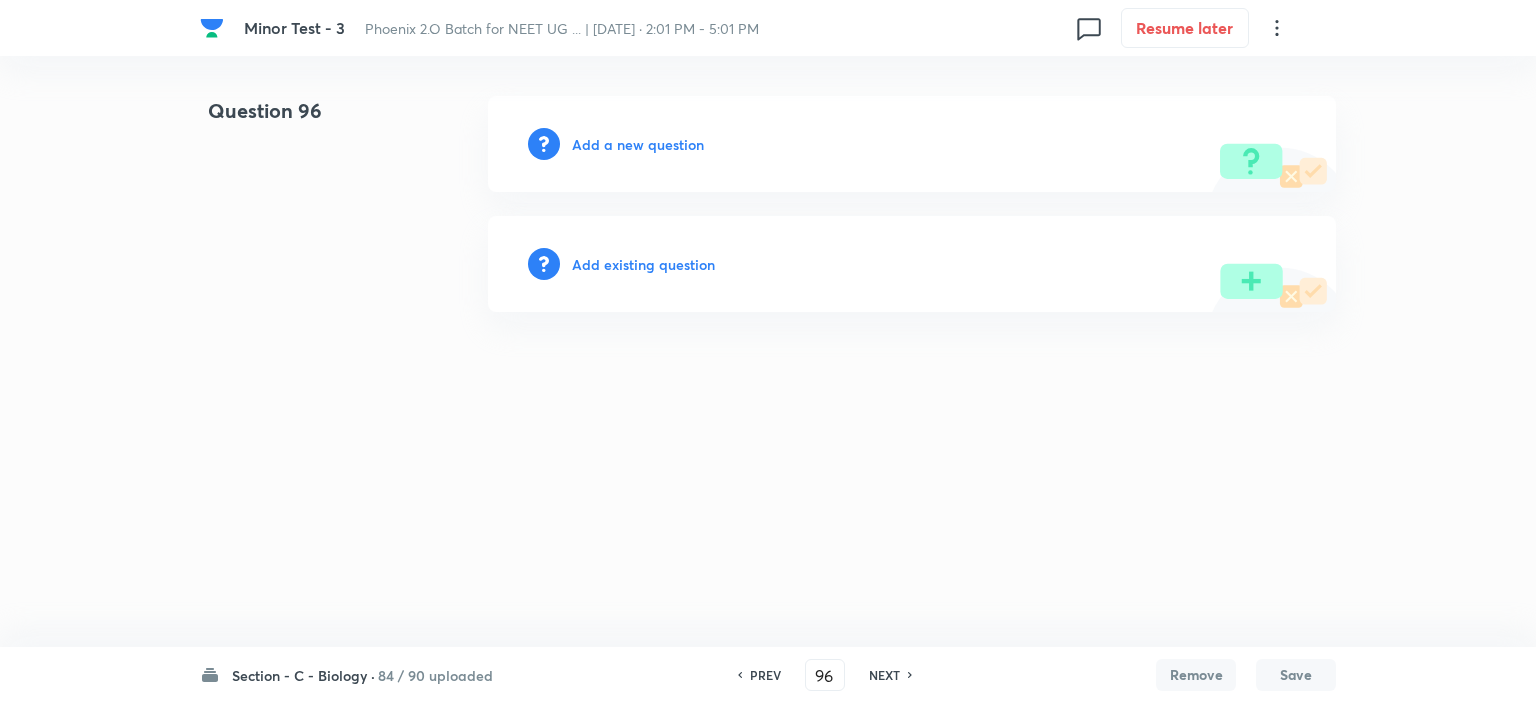 click on "NEXT" at bounding box center (884, 675) 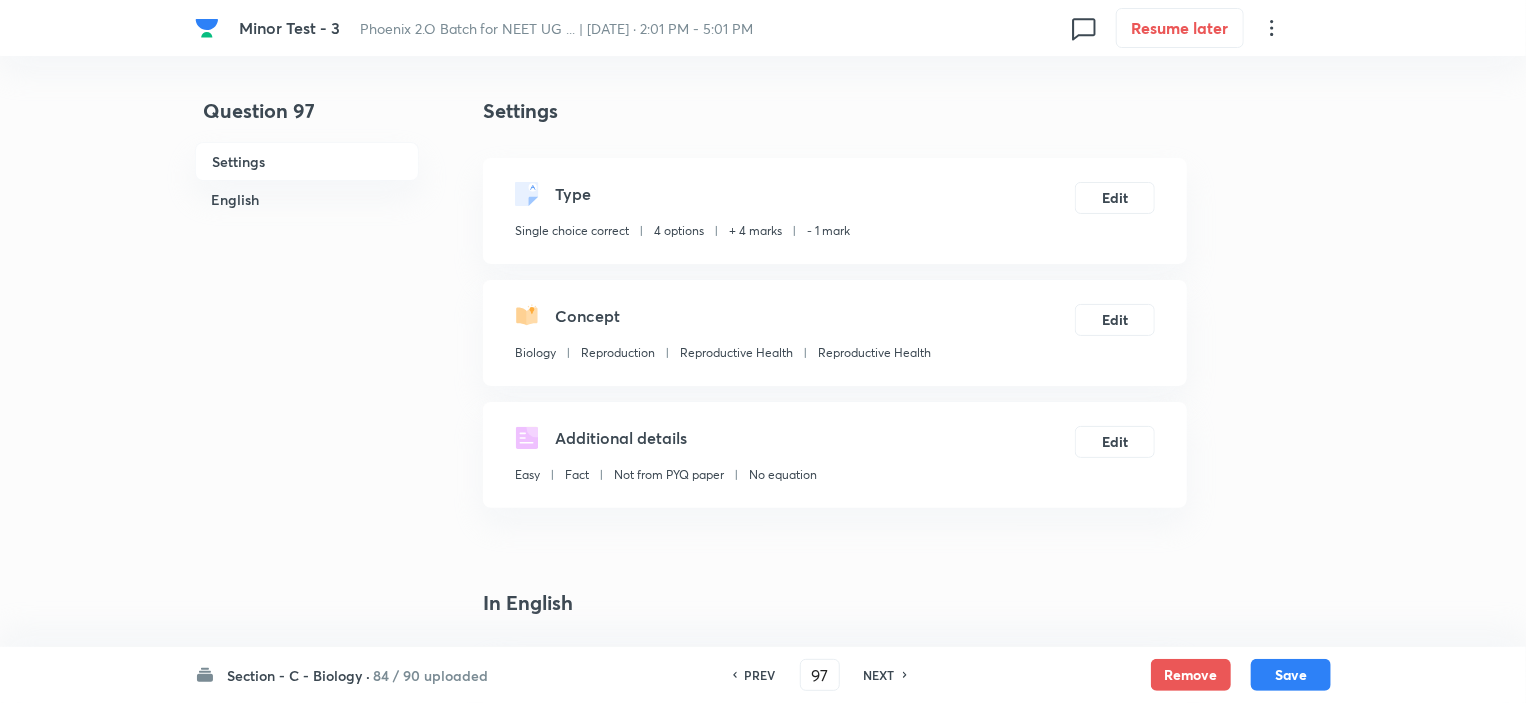 checkbox on "true" 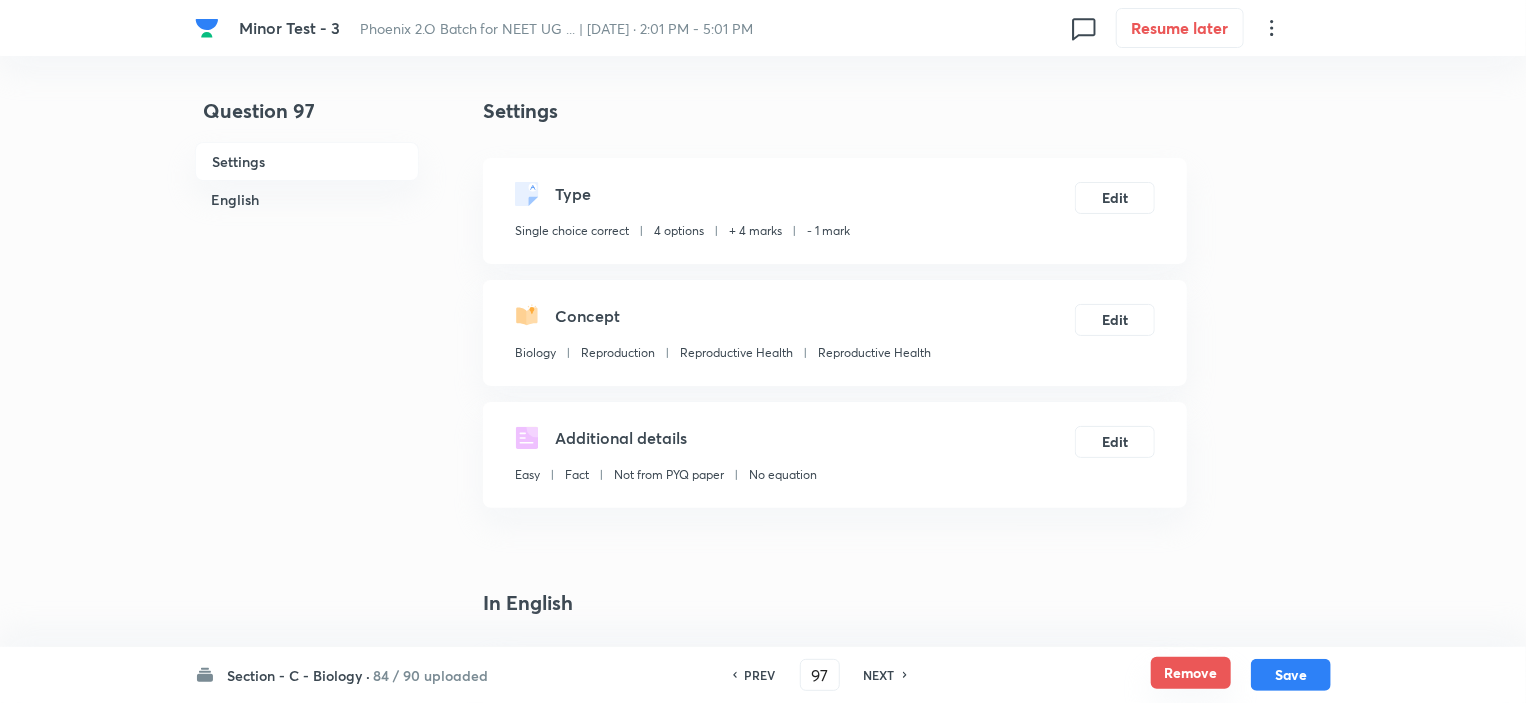 click on "Remove" at bounding box center [1191, 673] 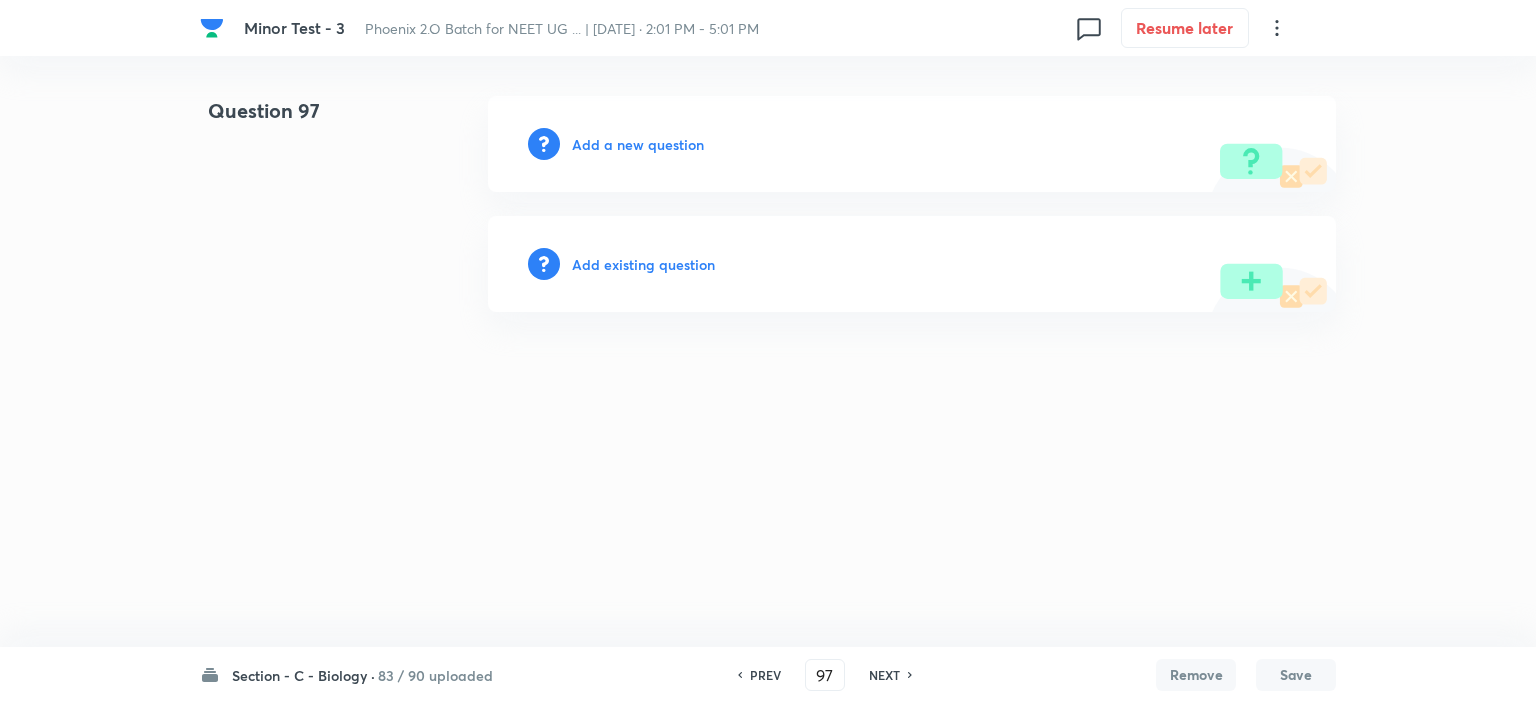 click on "NEXT" at bounding box center [884, 675] 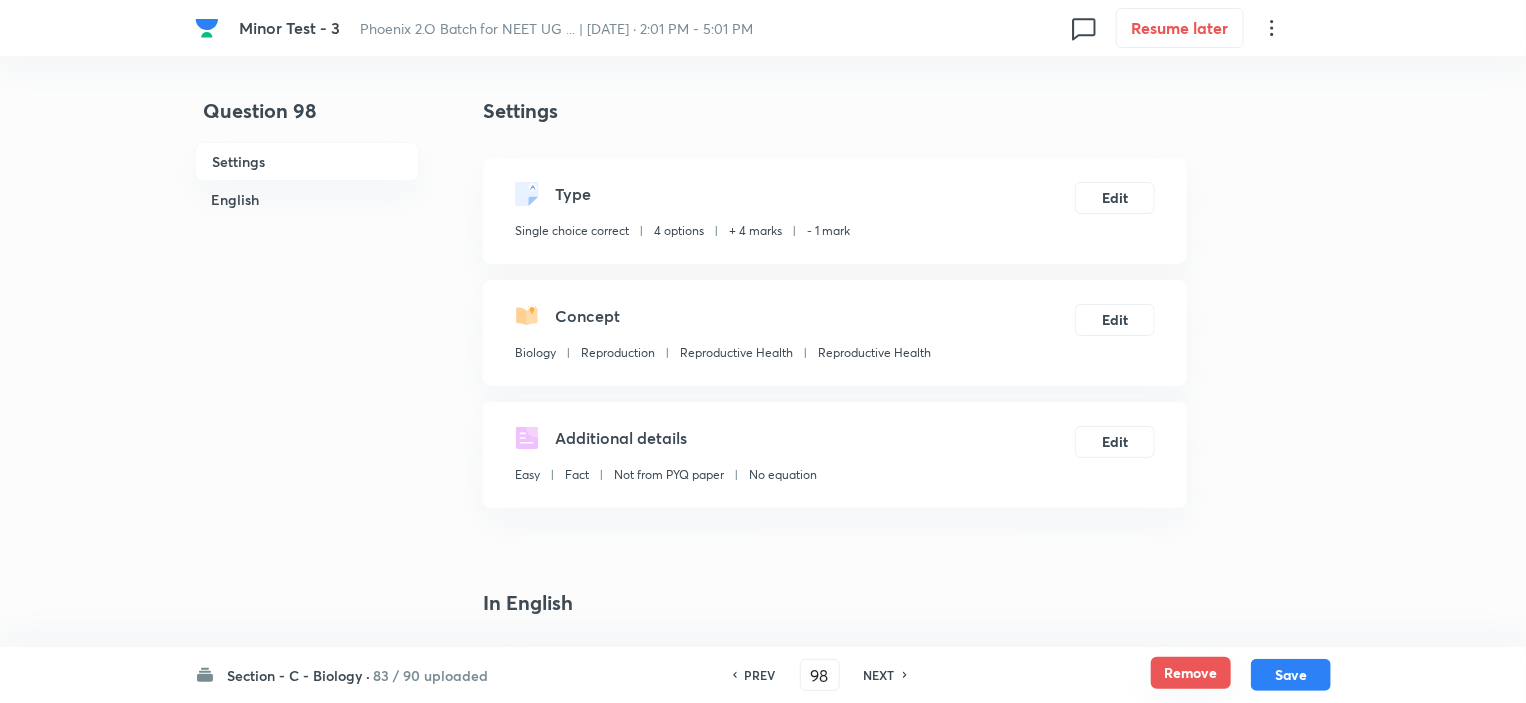 click on "Remove" at bounding box center (1191, 673) 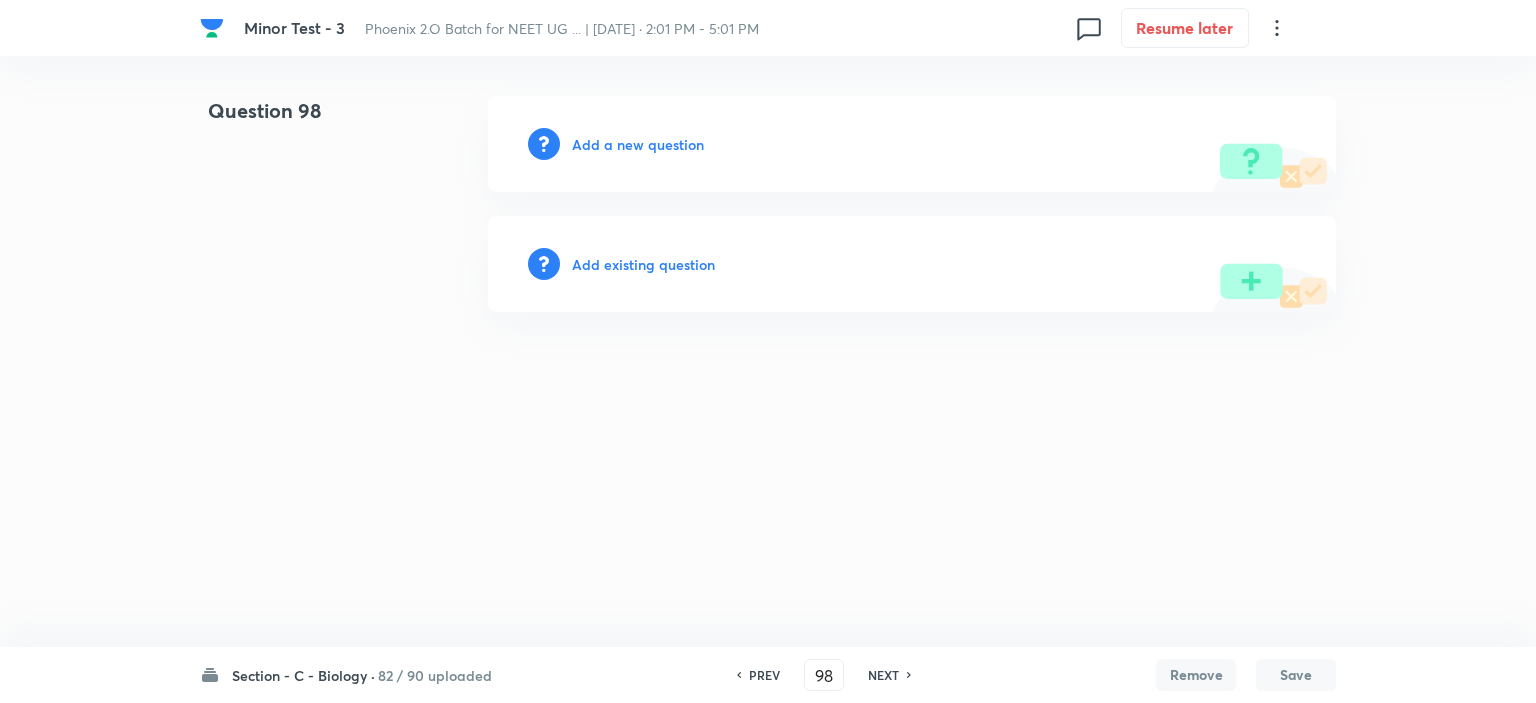 click on "NEXT" at bounding box center [883, 675] 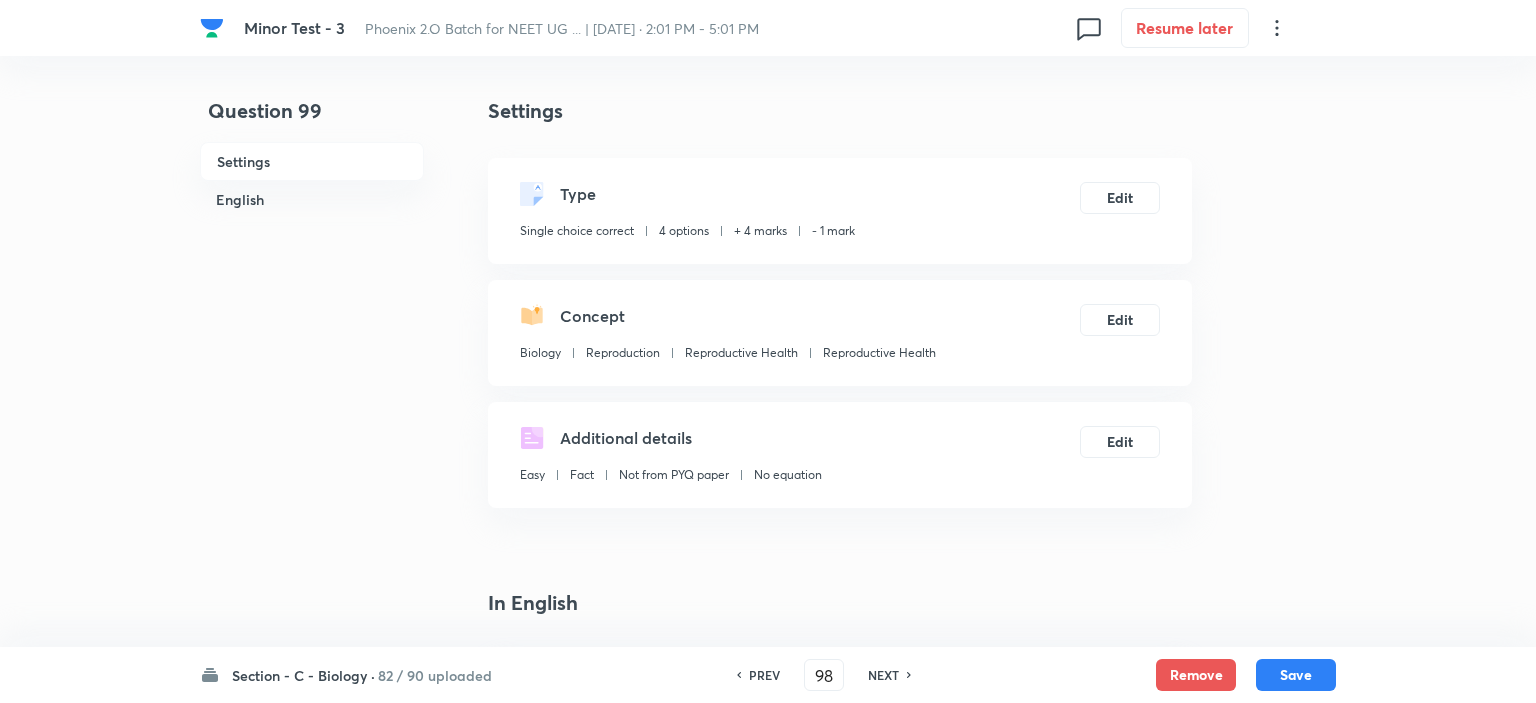 type on "99" 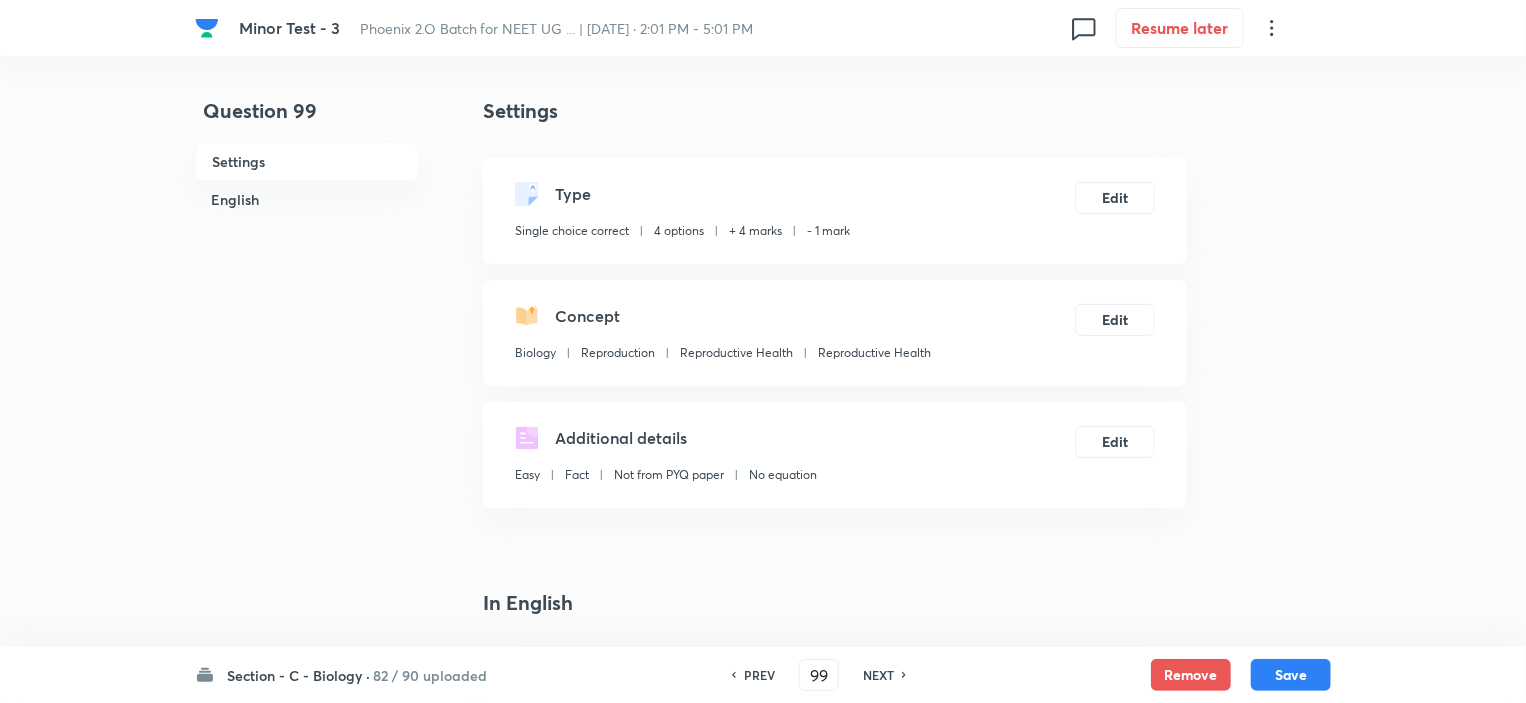 checkbox on "true" 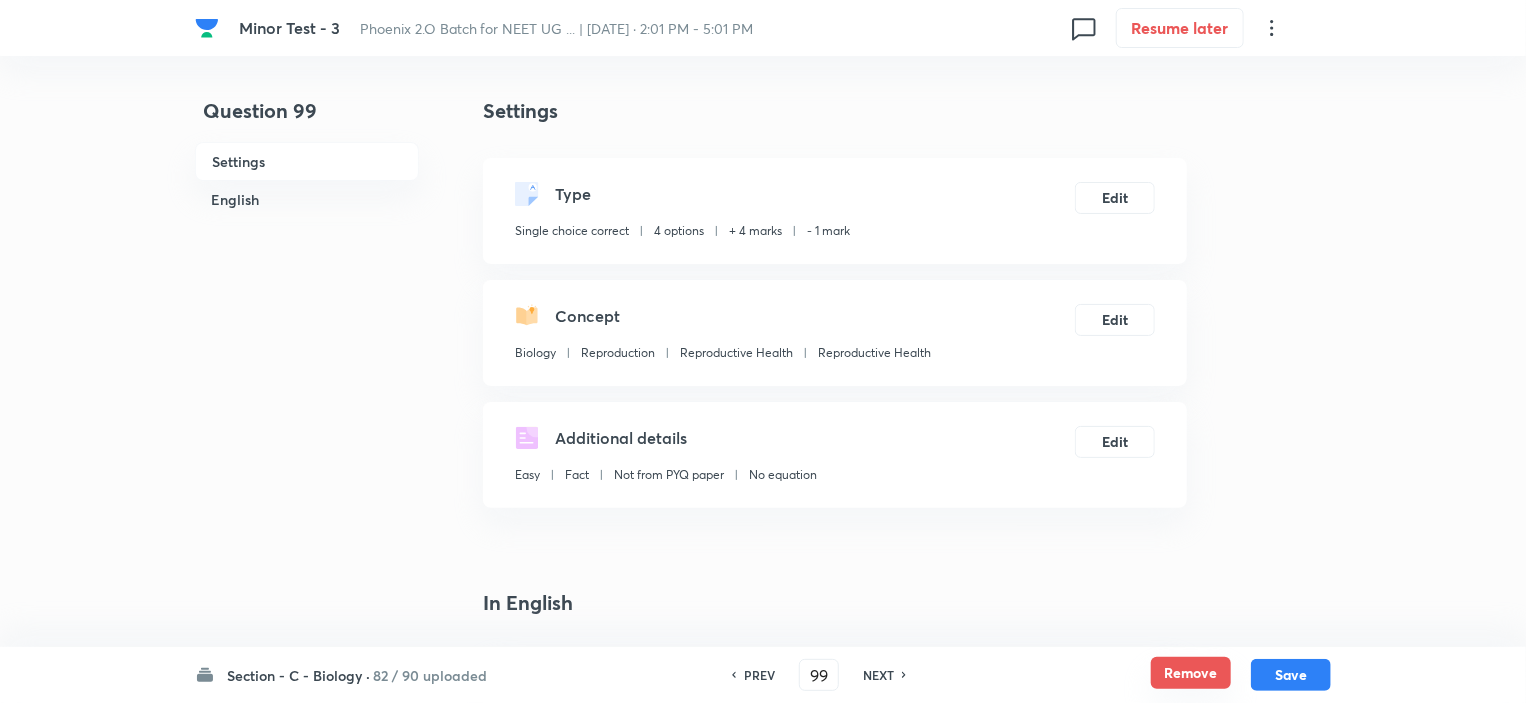 click on "Remove" at bounding box center [1191, 673] 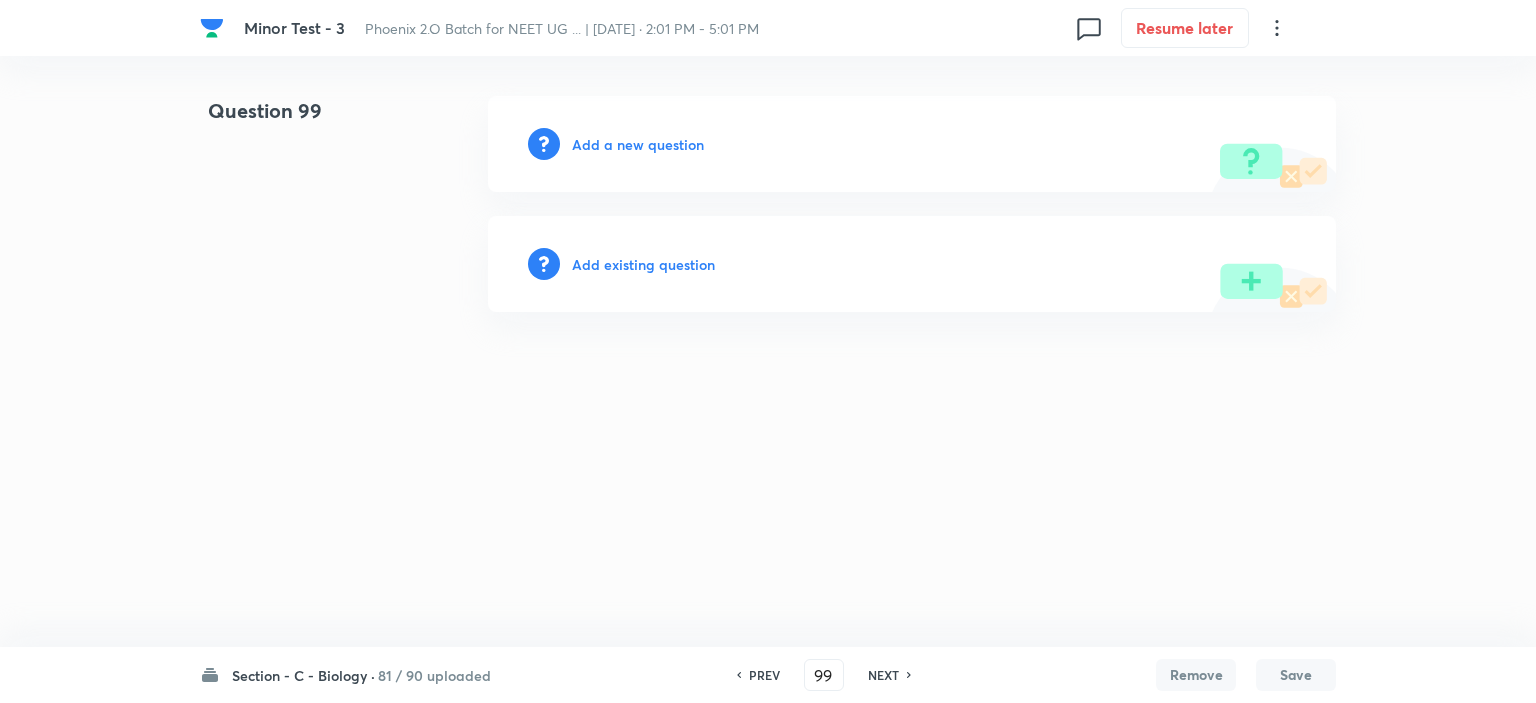 click on "NEXT" at bounding box center (883, 675) 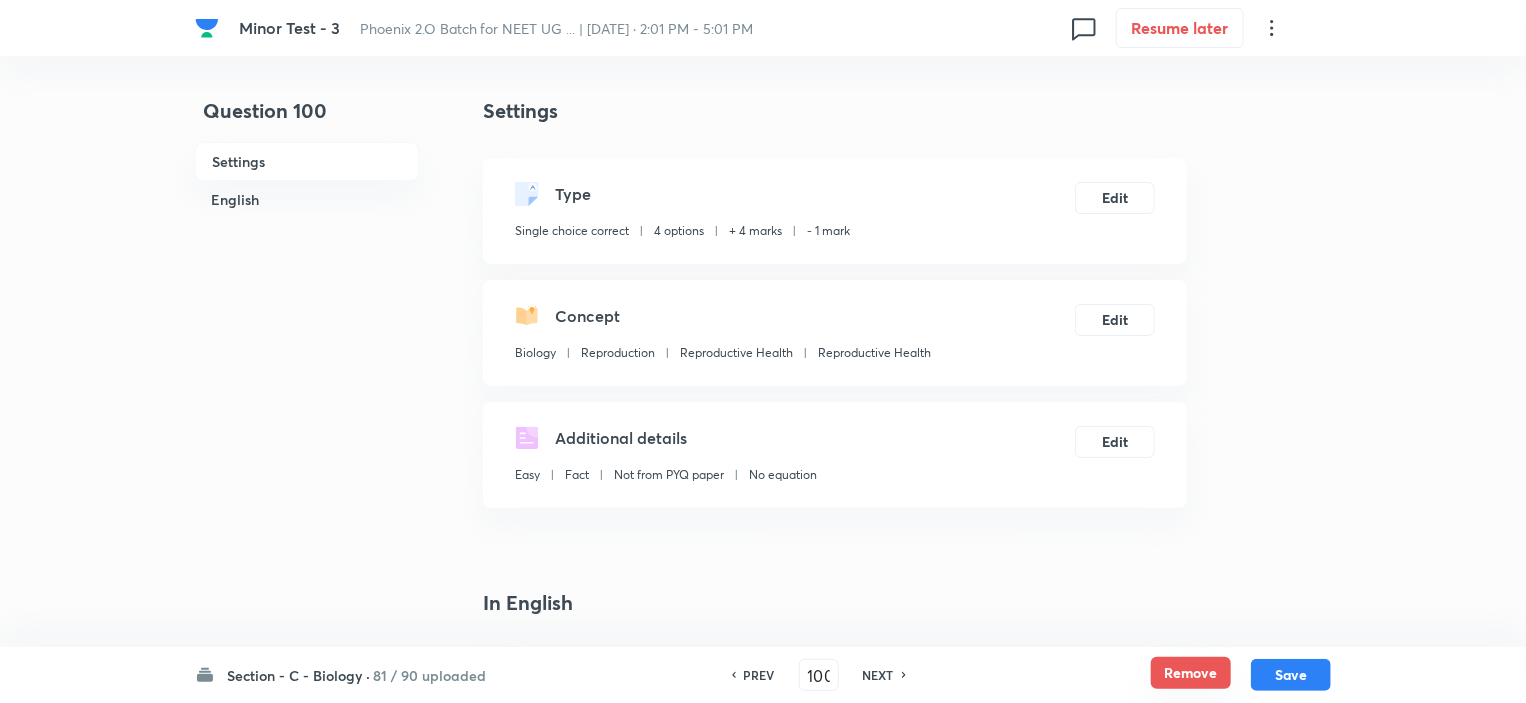 click on "Remove" at bounding box center (1191, 673) 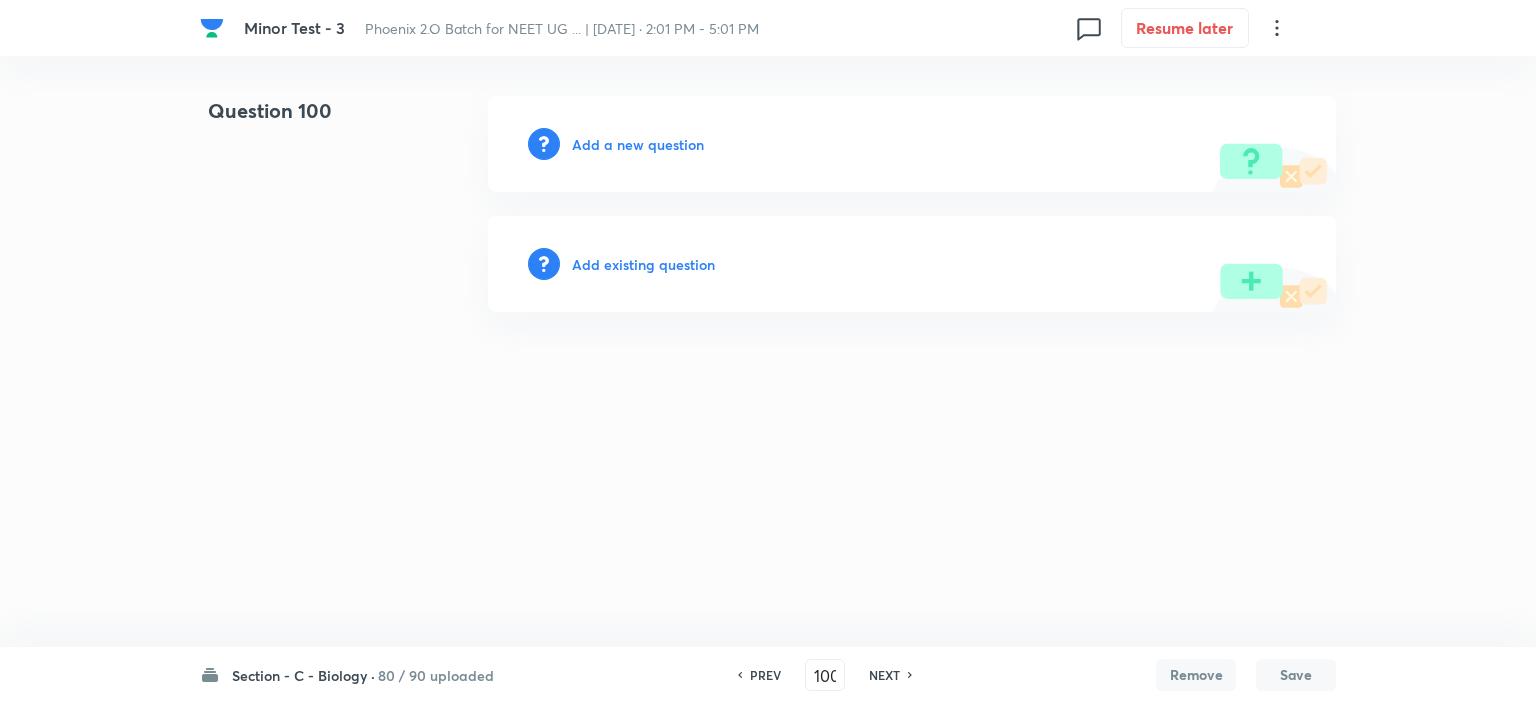 click on "NEXT" at bounding box center [884, 675] 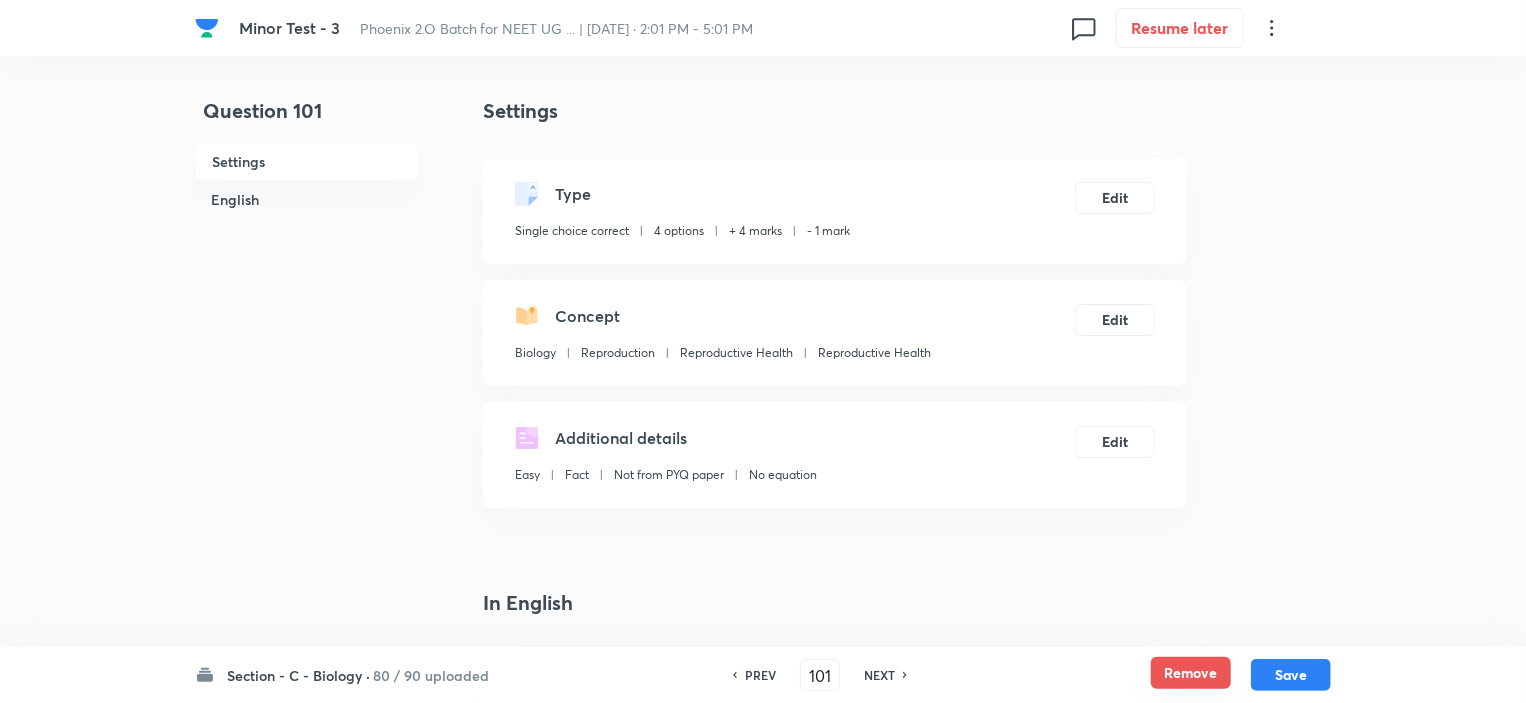 click on "Remove" at bounding box center (1191, 673) 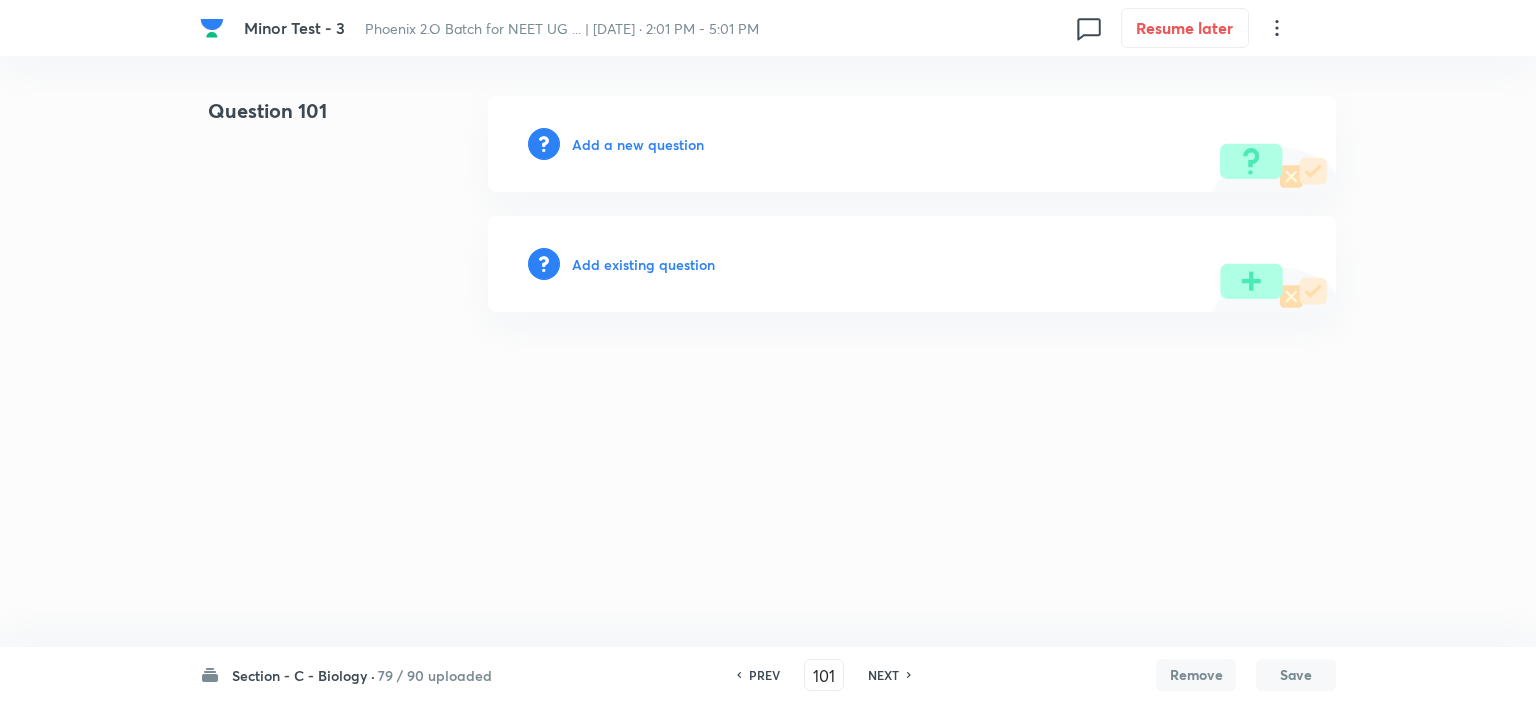click on "NEXT" at bounding box center (883, 675) 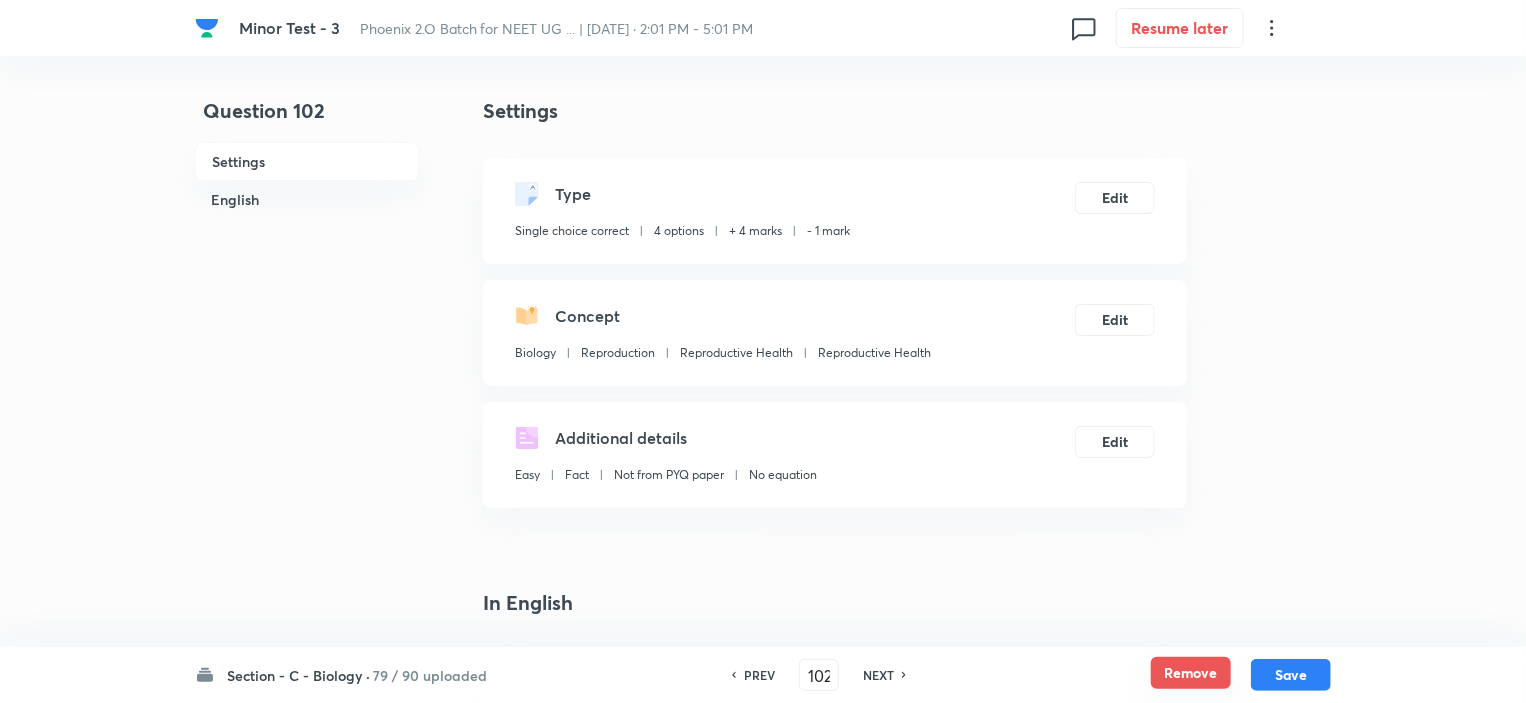 click on "Remove" at bounding box center [1191, 673] 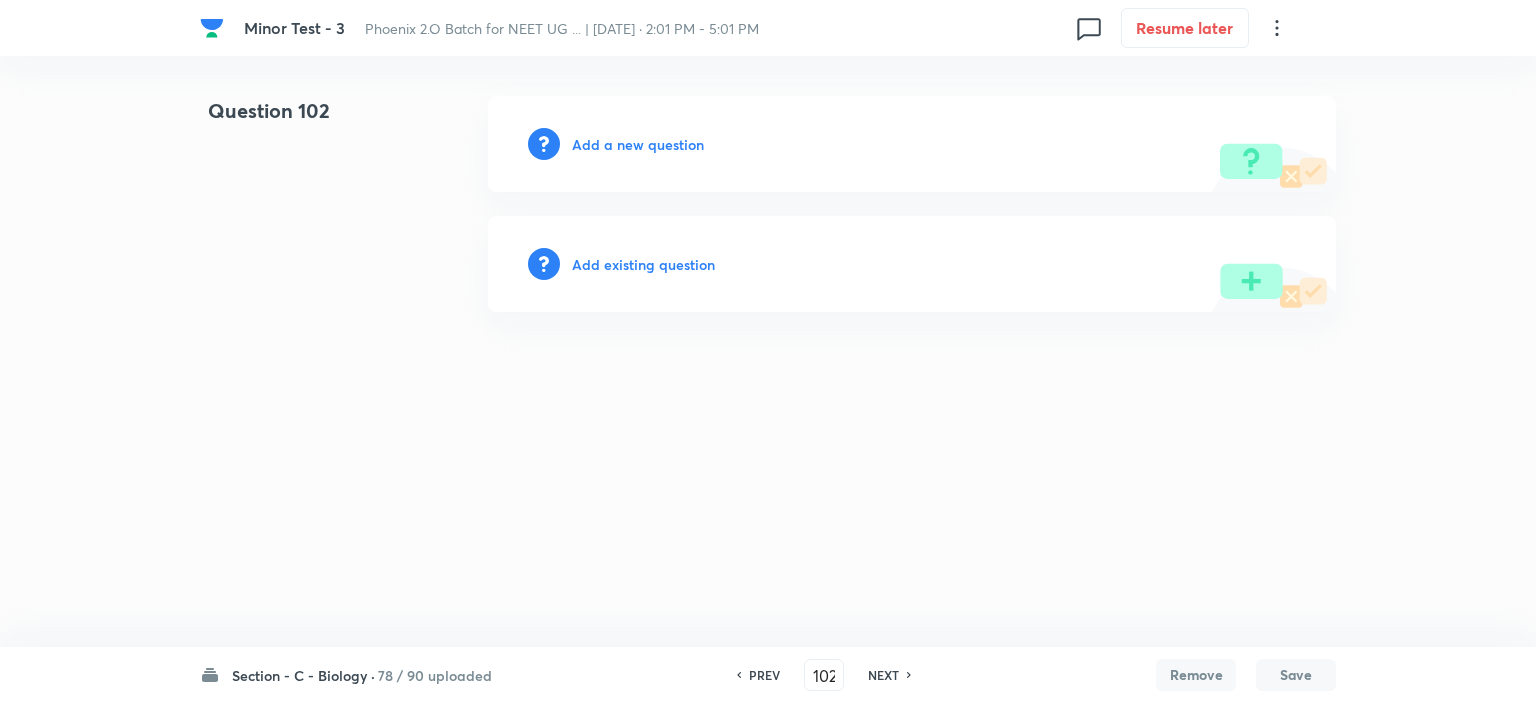 click on "NEXT" at bounding box center (883, 675) 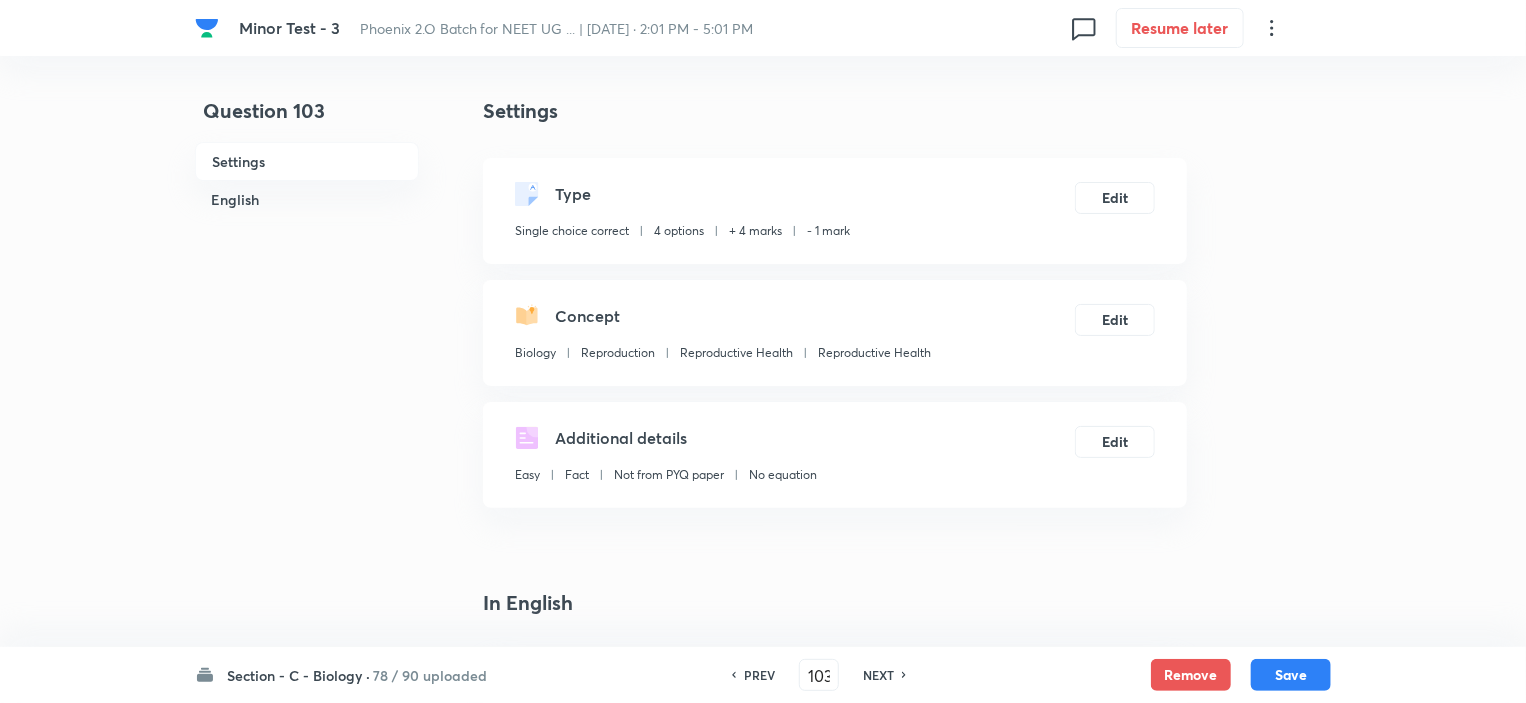 checkbox on "true" 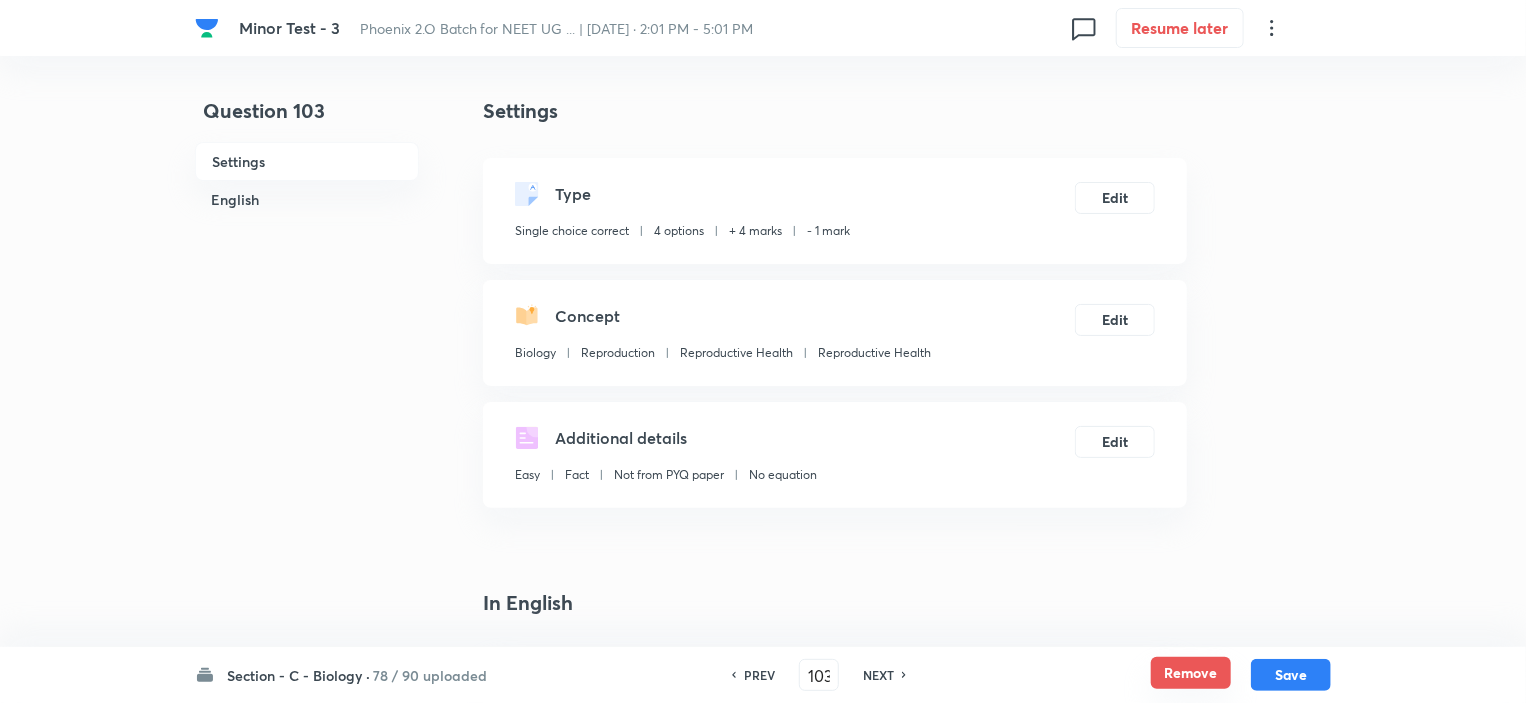 click on "Remove" at bounding box center (1191, 673) 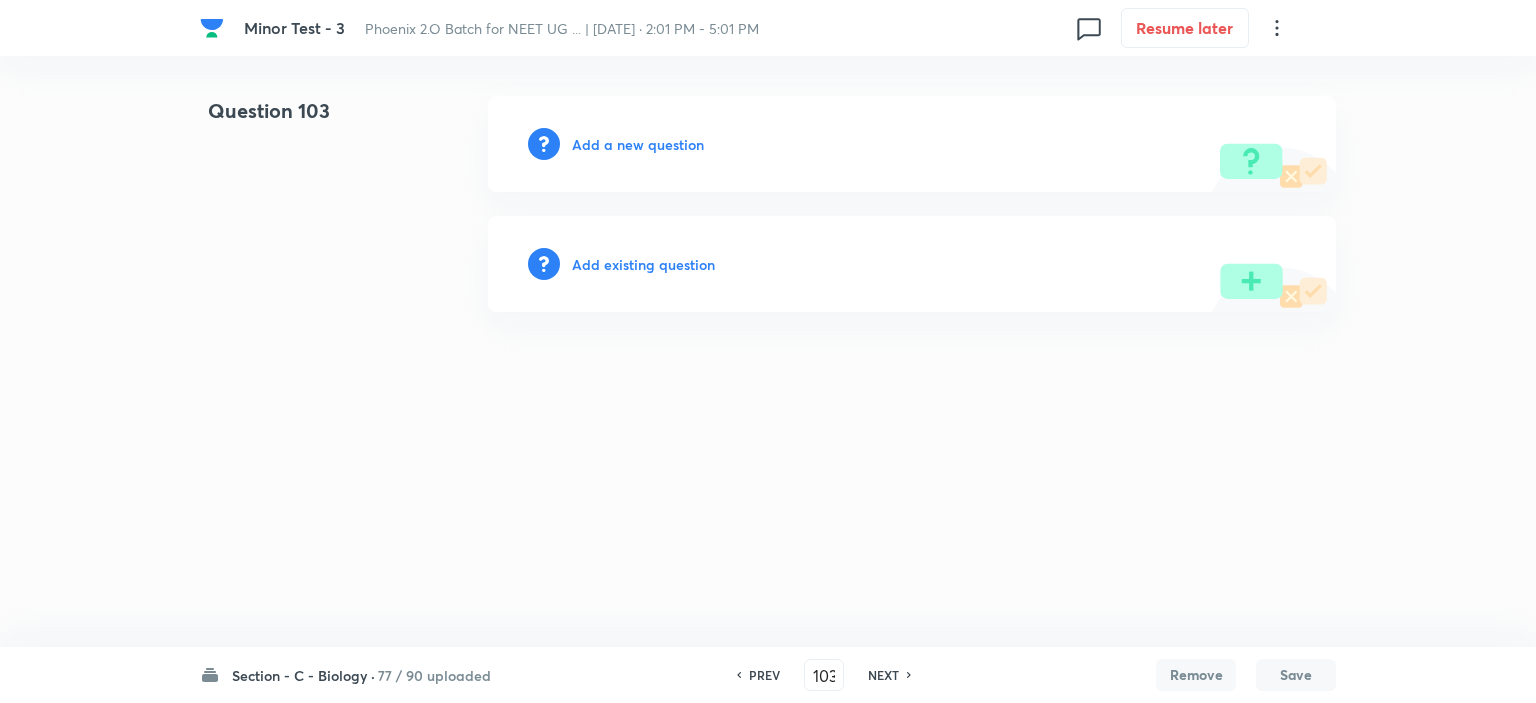 click on "NEXT" at bounding box center (883, 675) 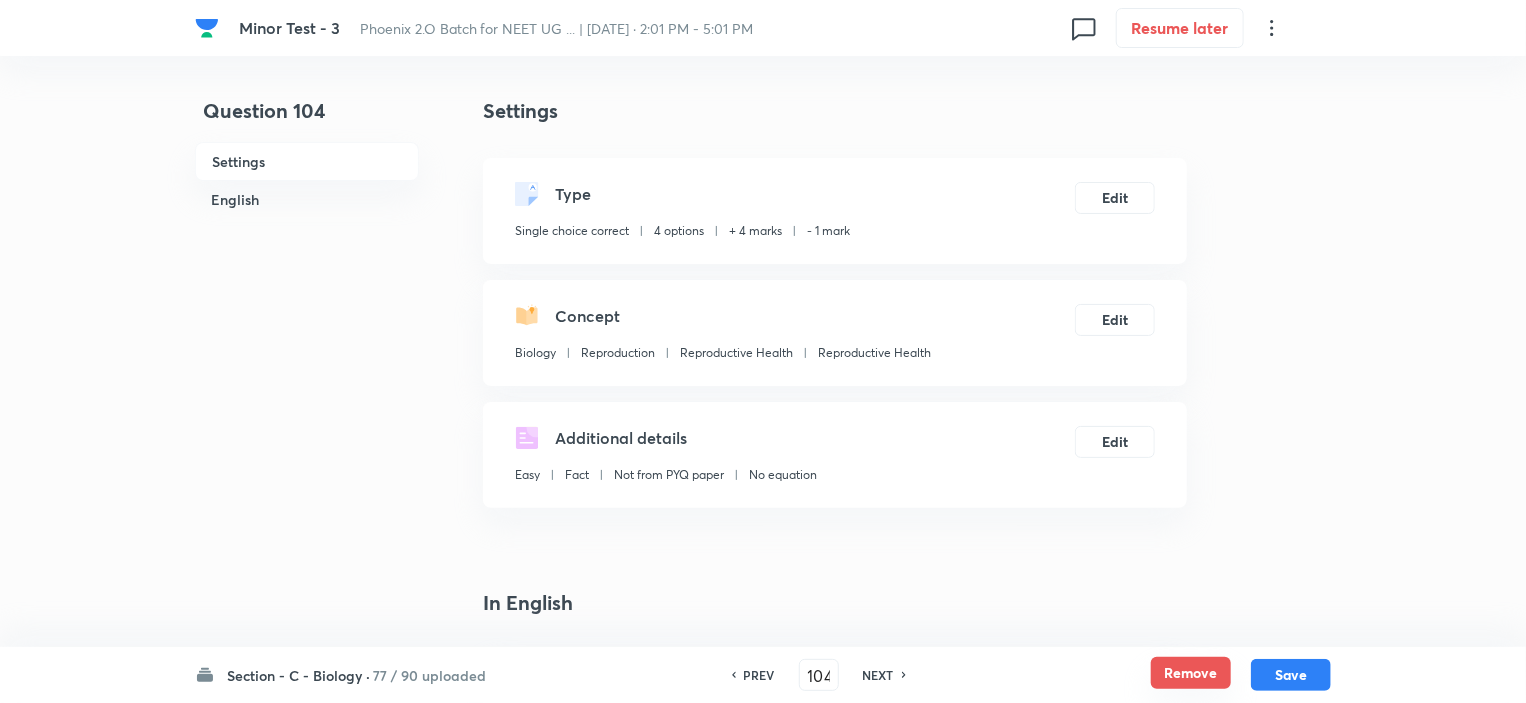 click on "Remove" at bounding box center (1191, 673) 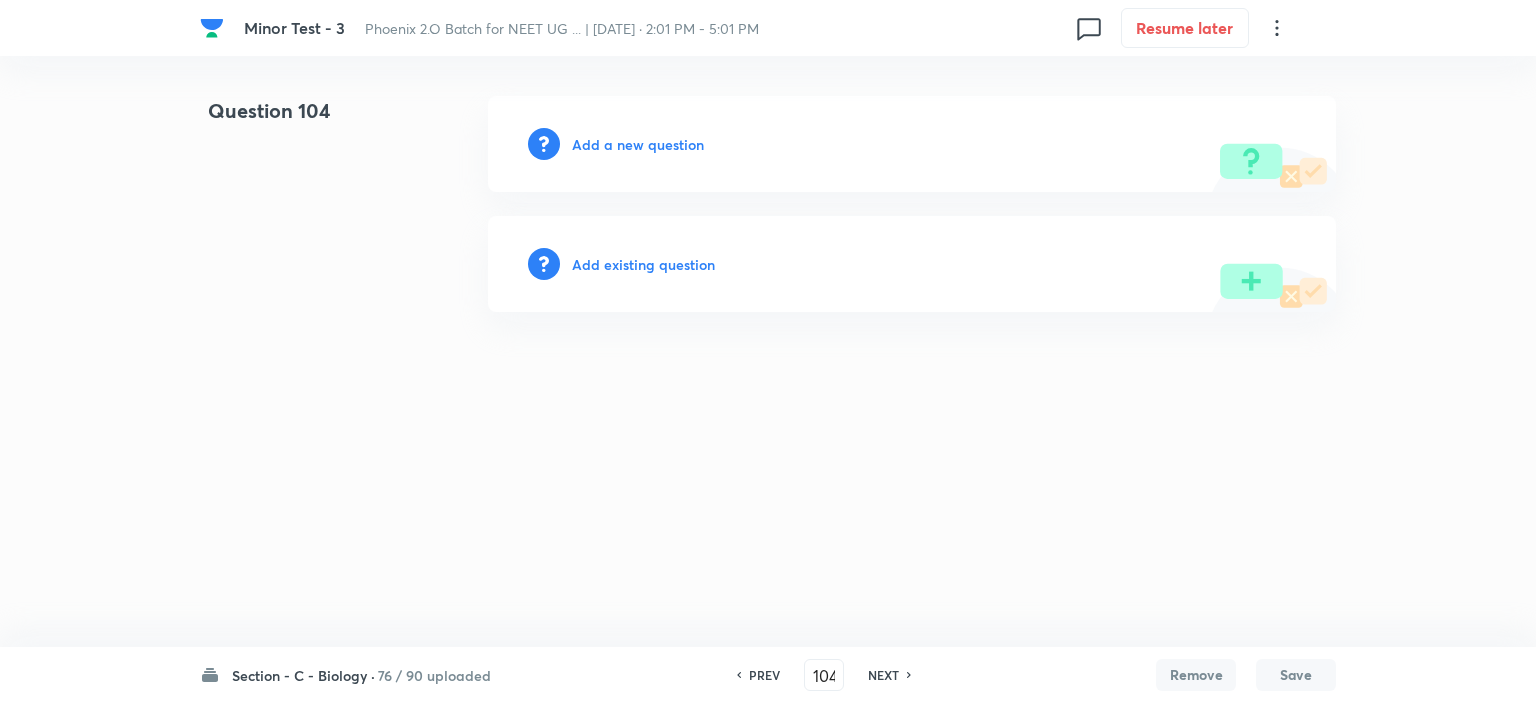 click on "NEXT" at bounding box center [883, 675] 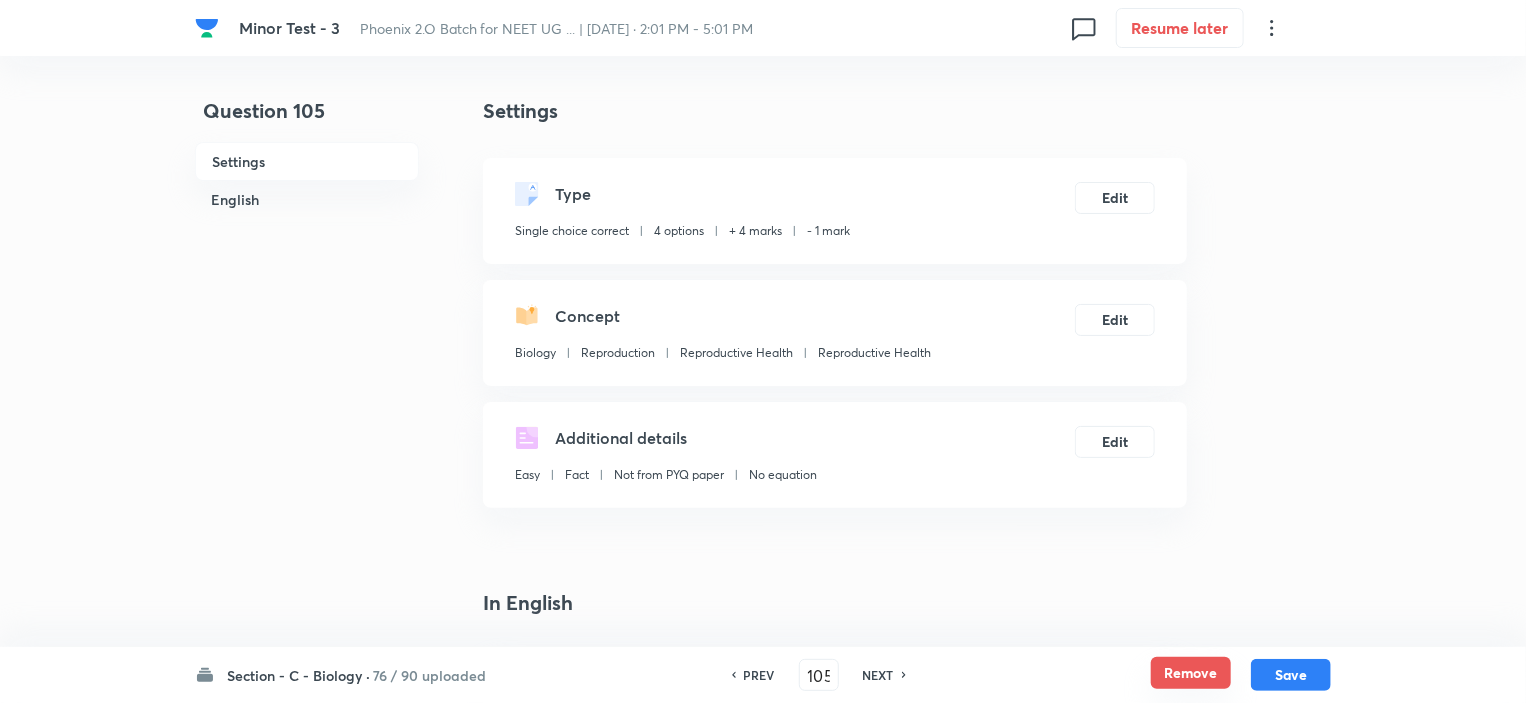 click on "Remove" at bounding box center [1191, 673] 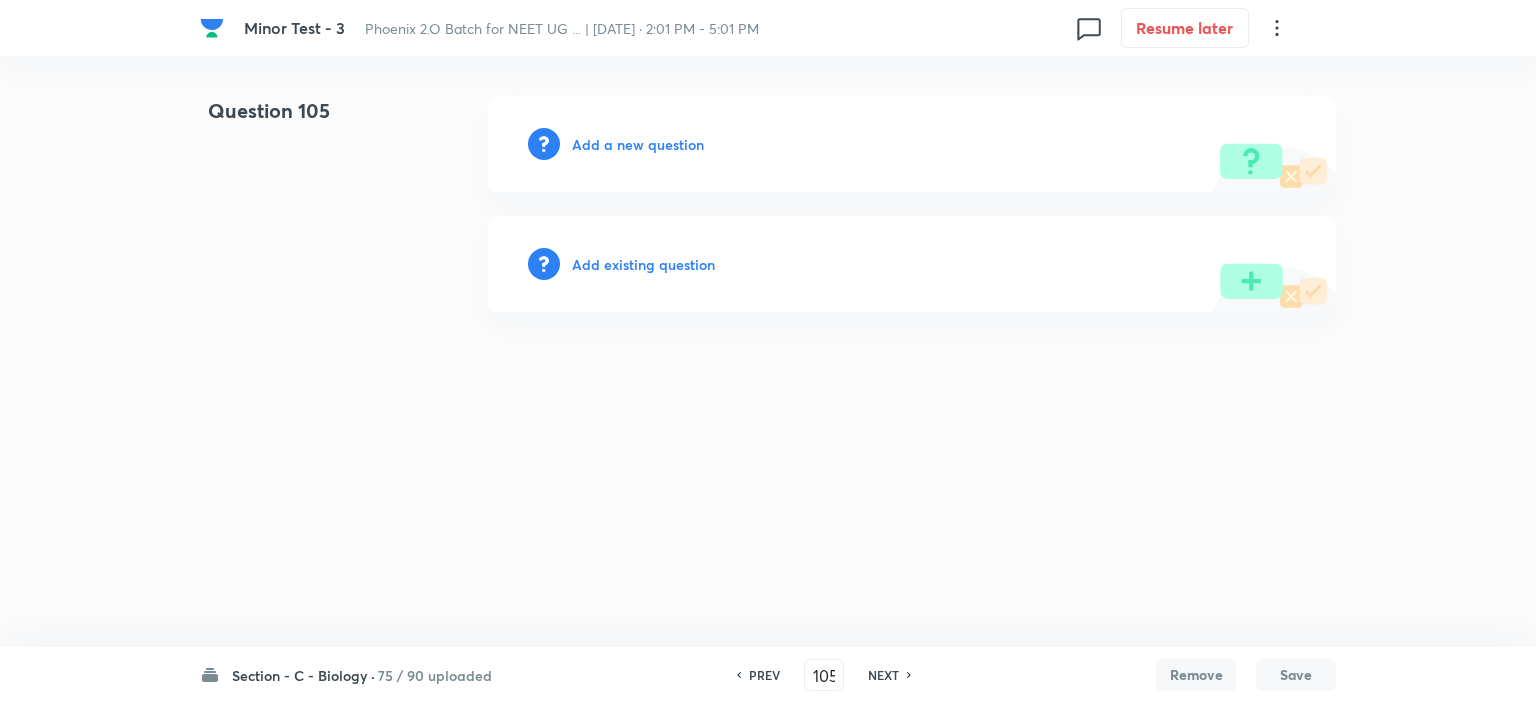 click on "NEXT" at bounding box center (883, 675) 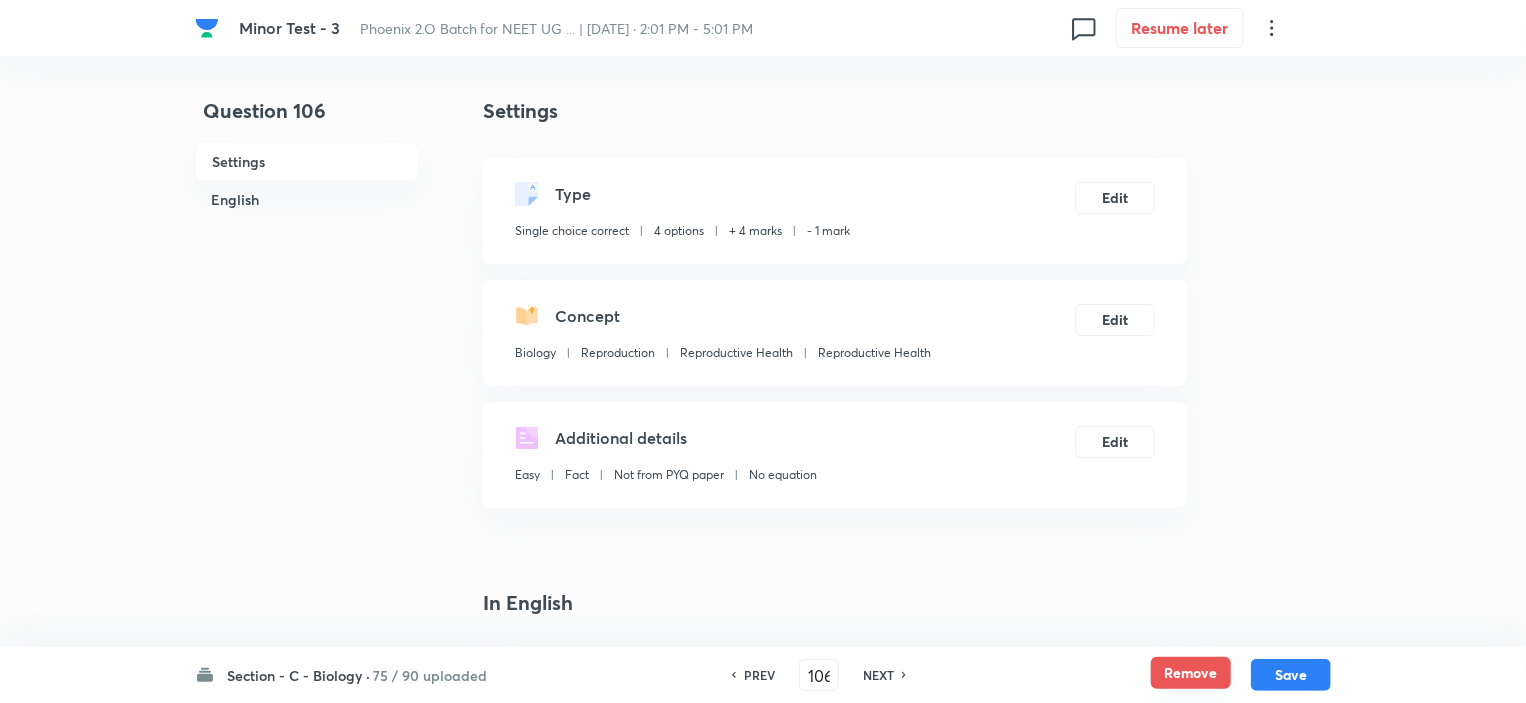 click on "Remove" at bounding box center [1191, 673] 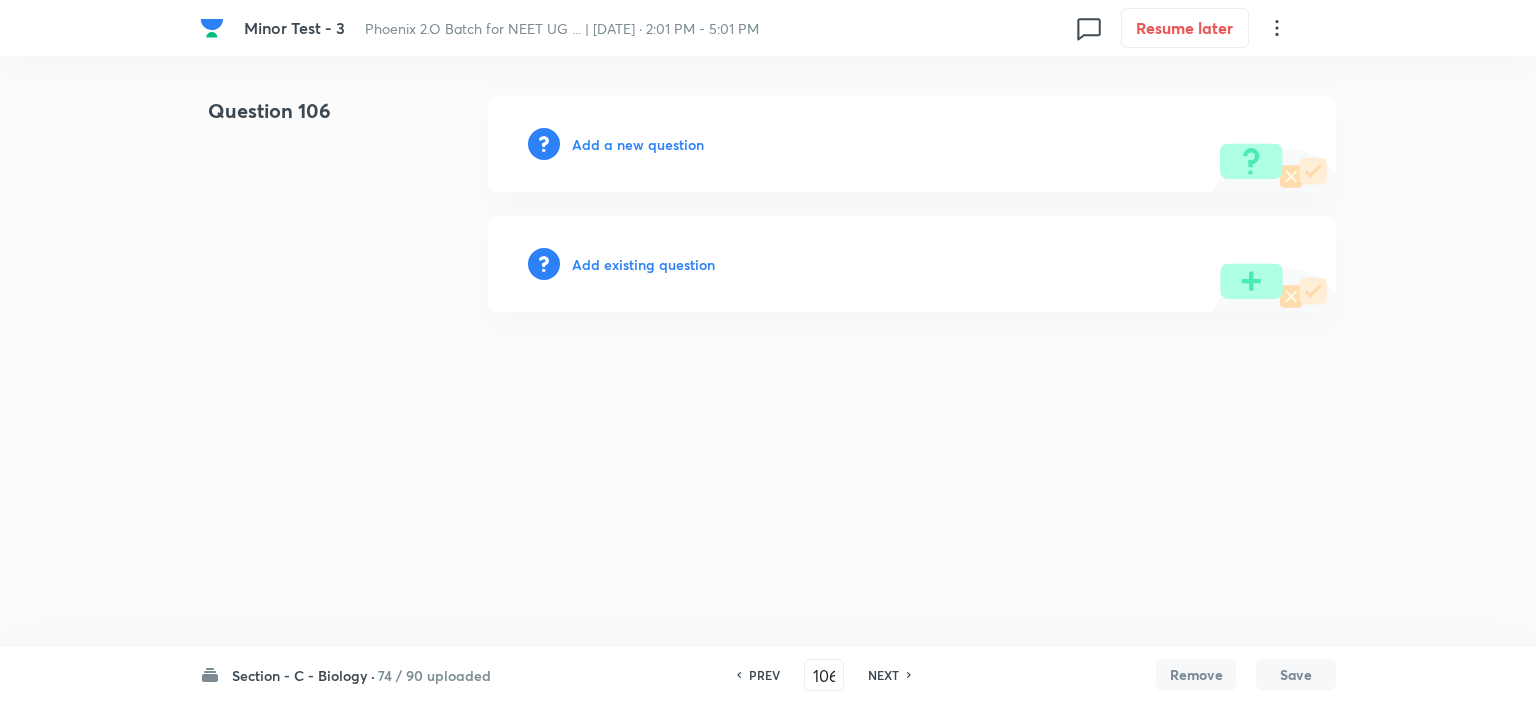 click on "NEXT" at bounding box center (883, 675) 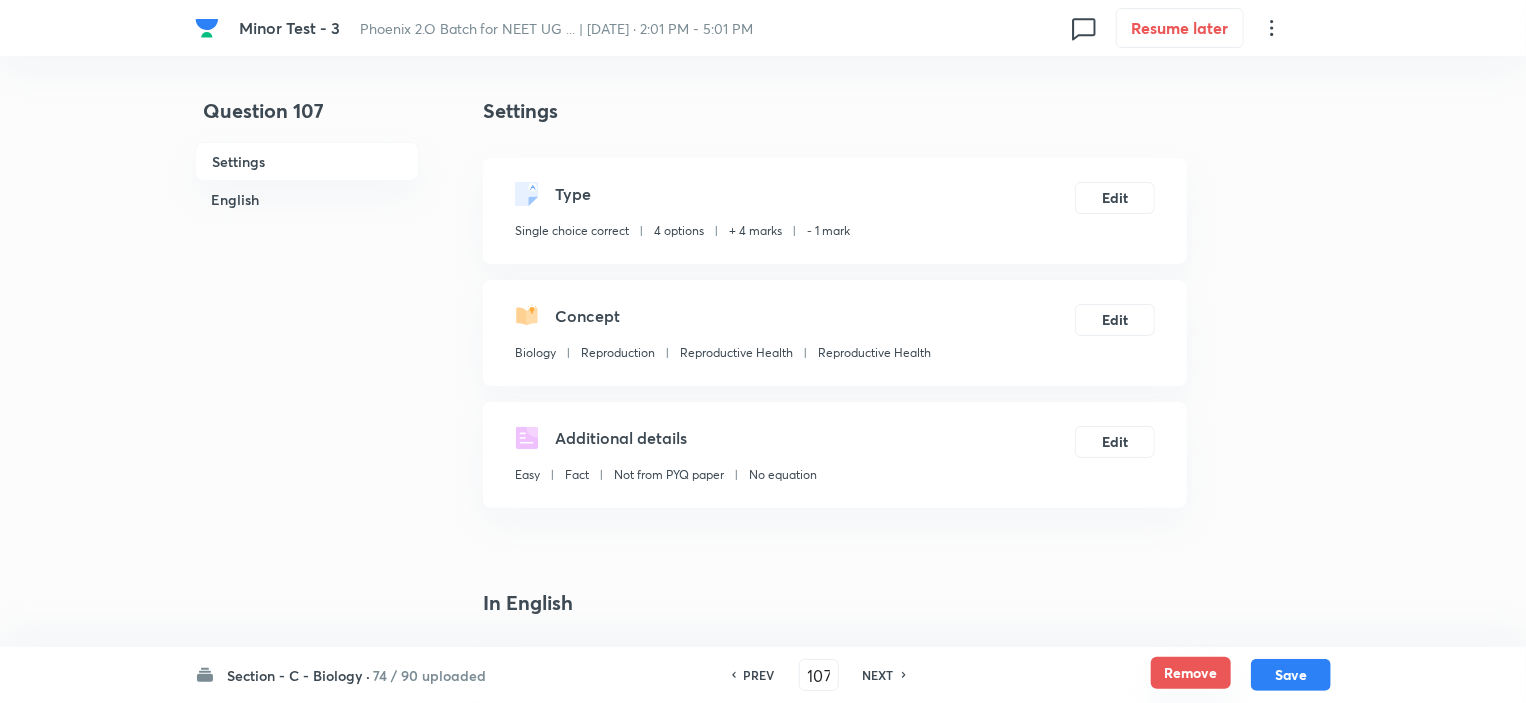 click on "Remove" at bounding box center [1191, 673] 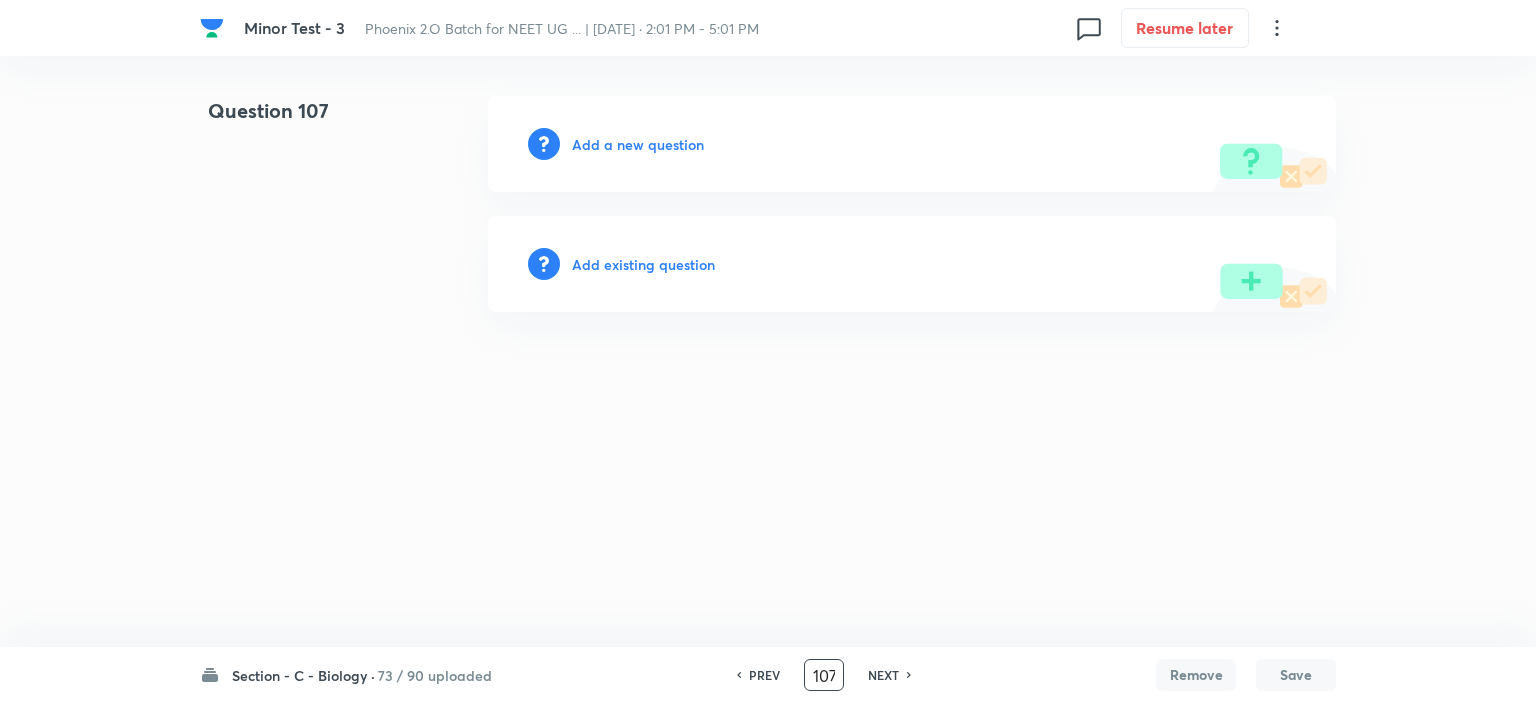 scroll, scrollTop: 0, scrollLeft: 0, axis: both 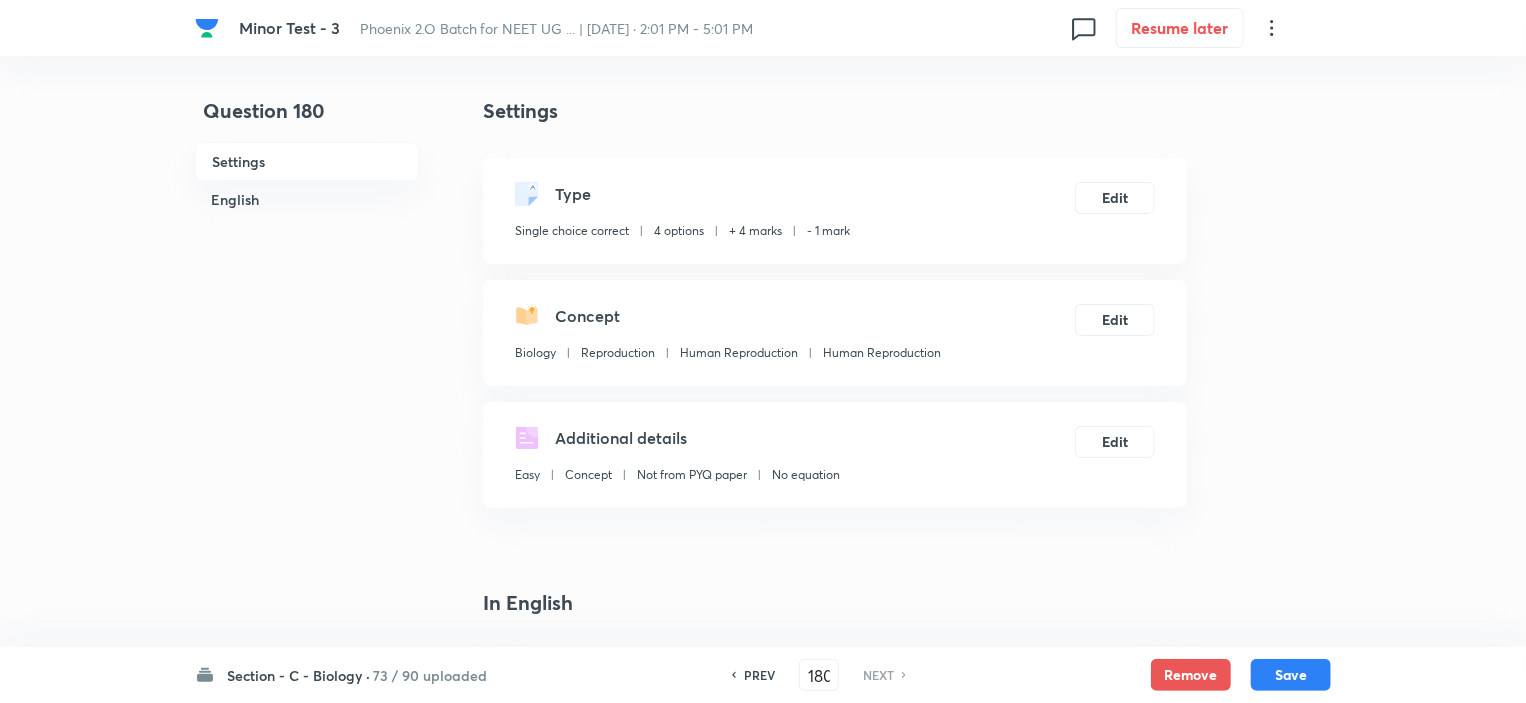 click on "PREV" at bounding box center [759, 675] 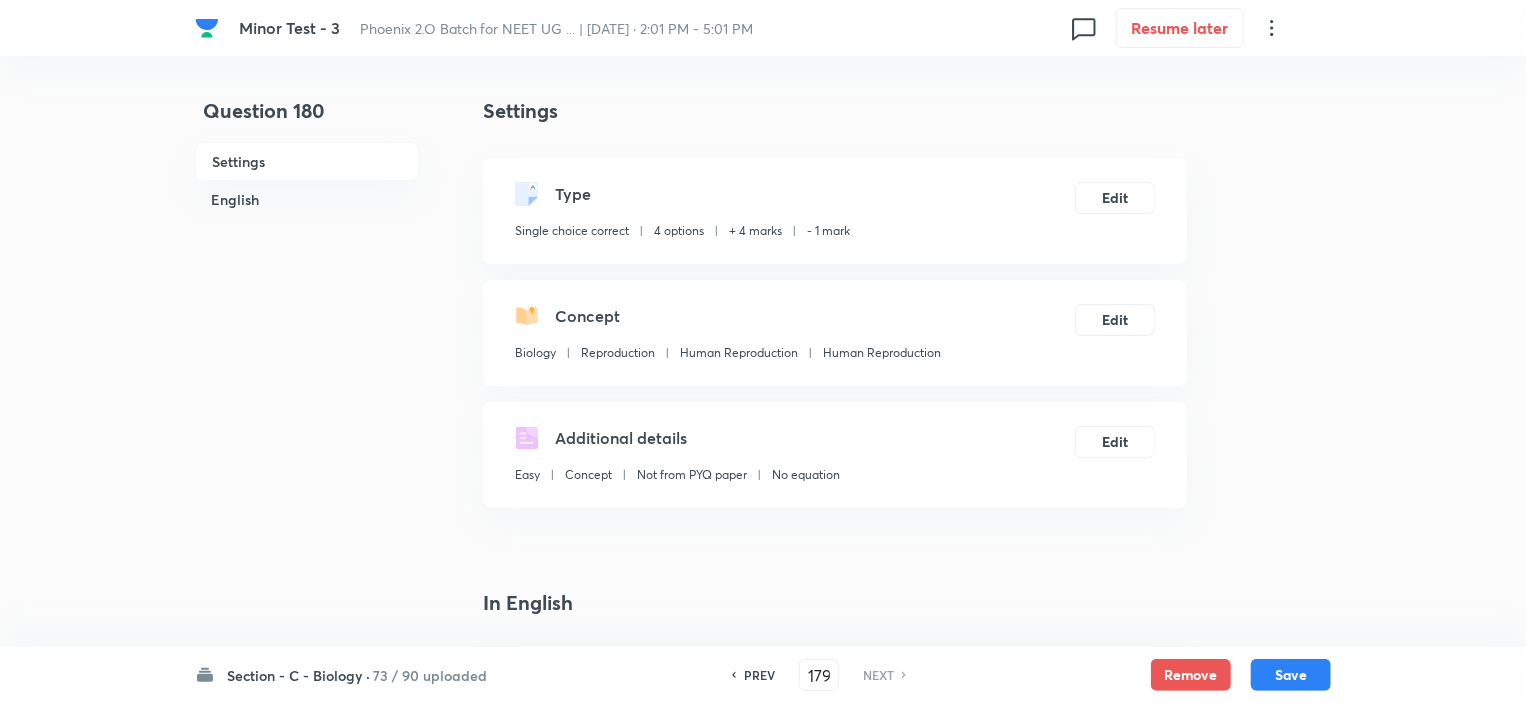checkbox on "true" 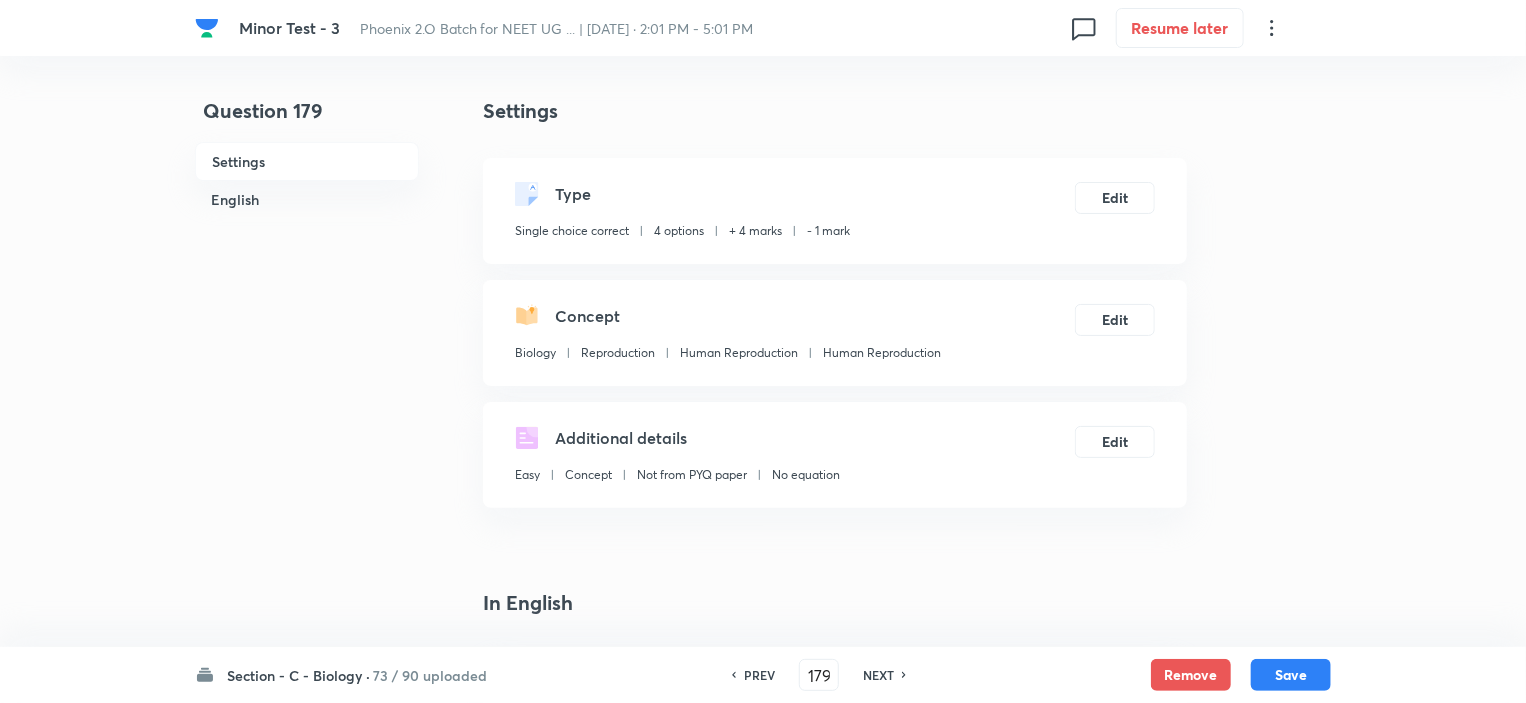 click on "PREV" at bounding box center (759, 675) 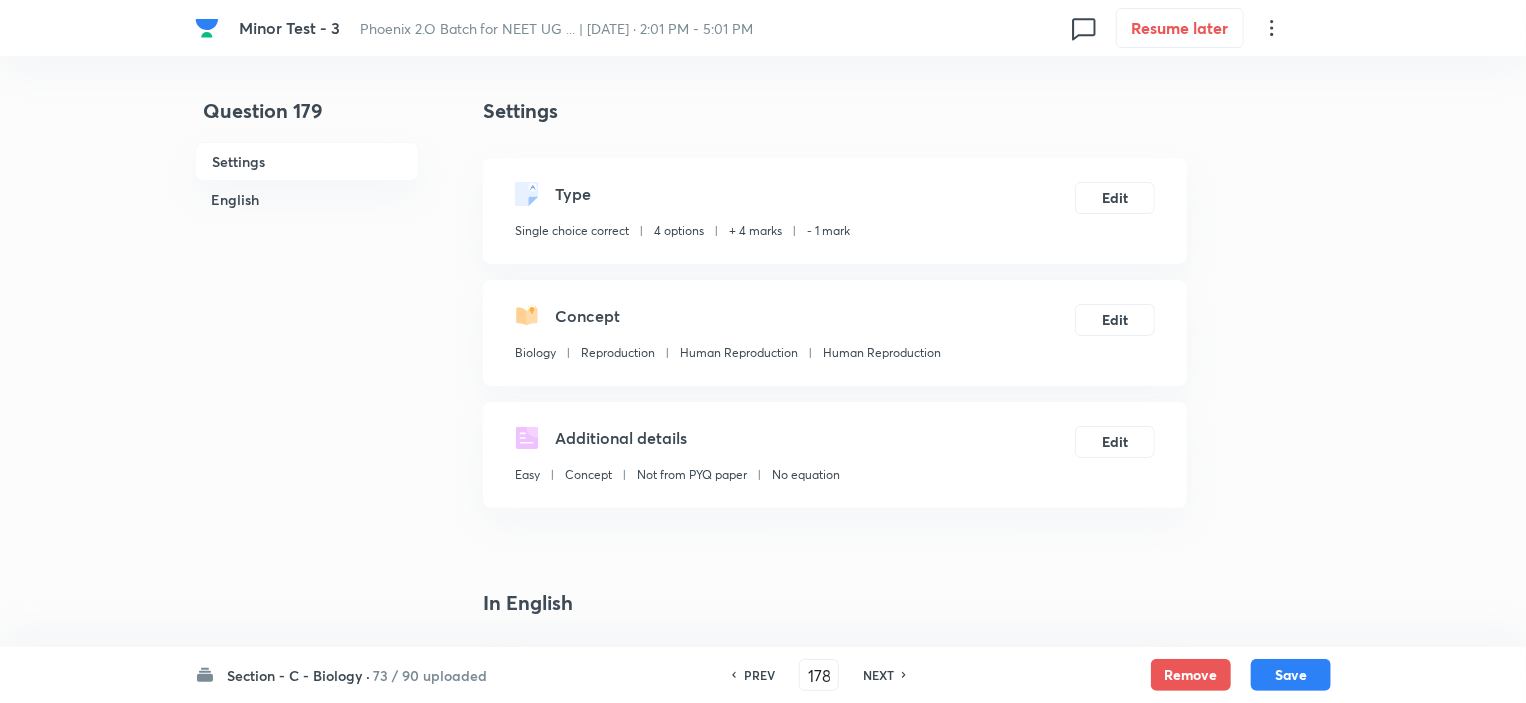 checkbox on "false" 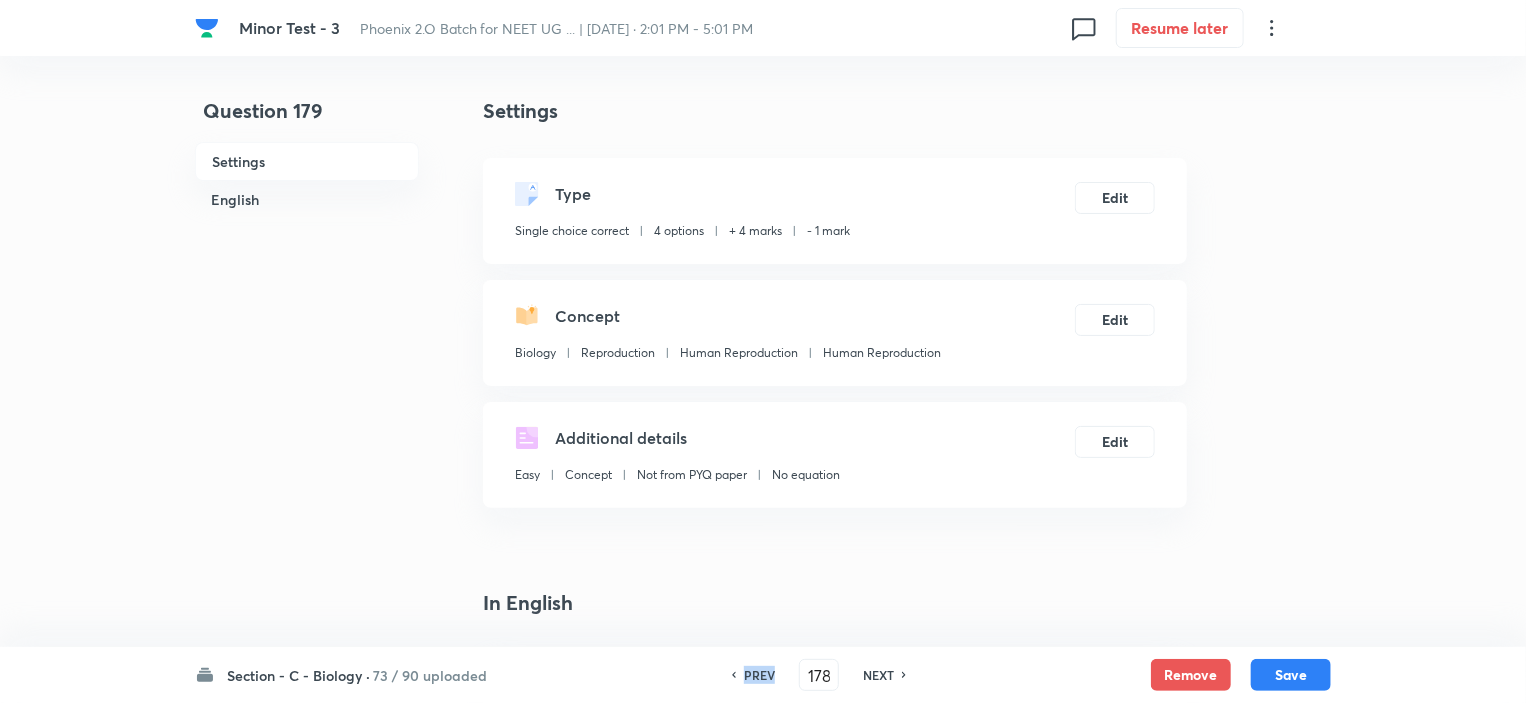 click on "PREV" at bounding box center (759, 675) 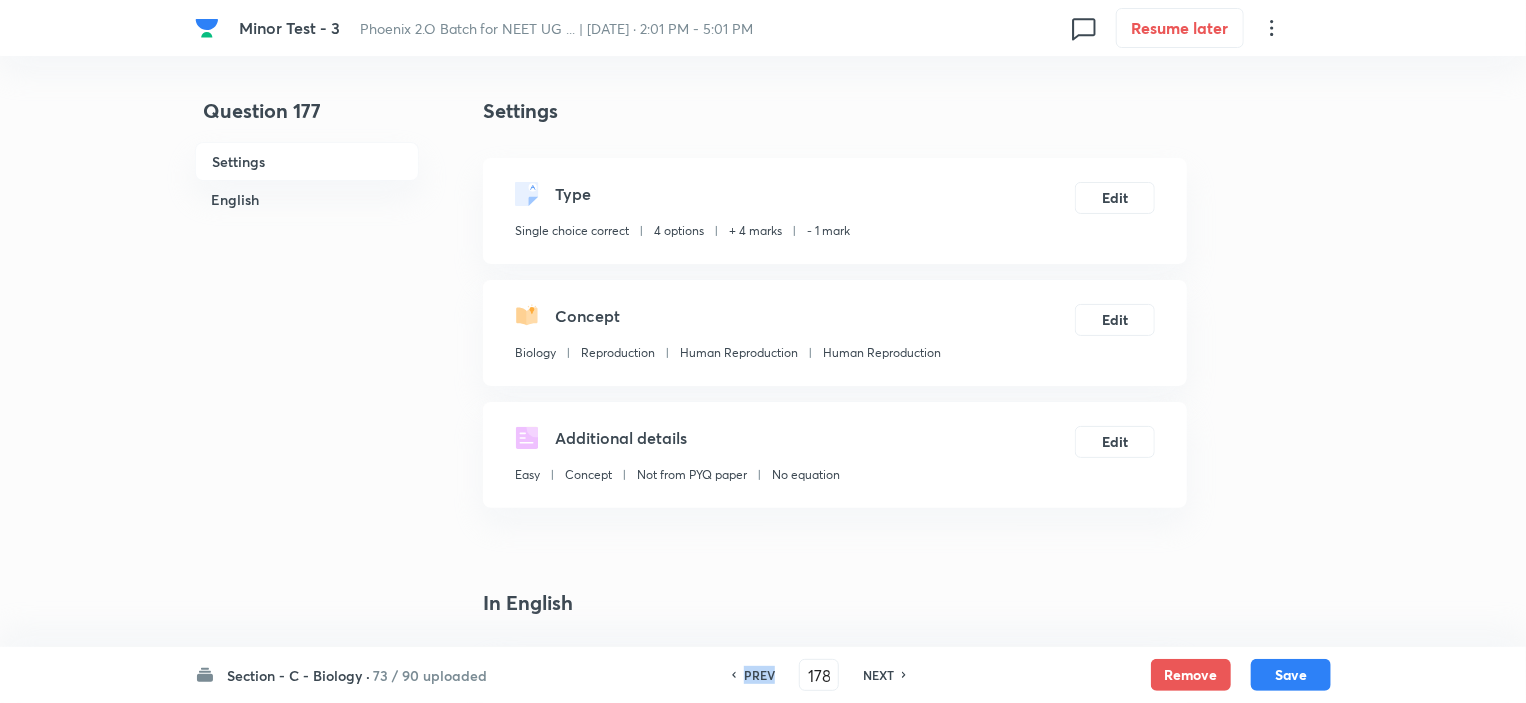type on "177" 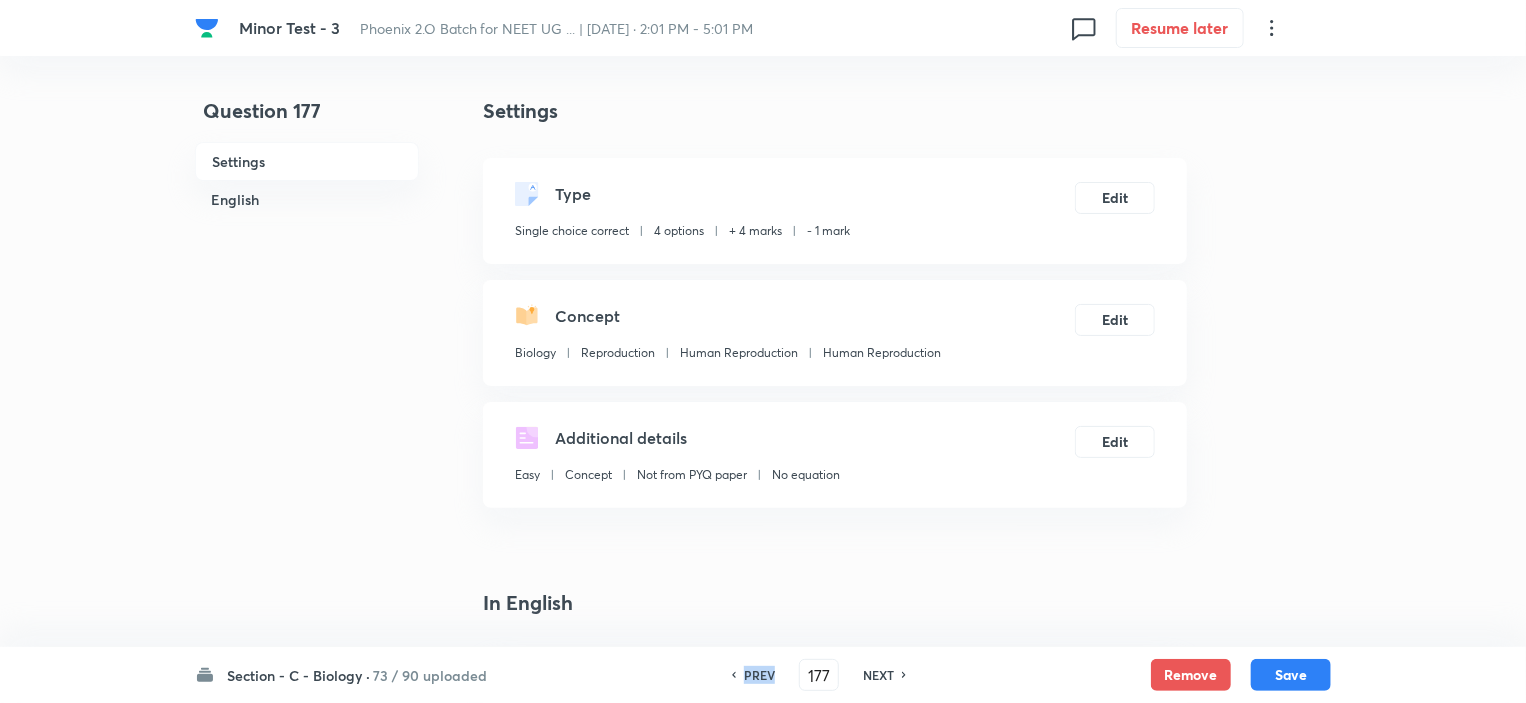 checkbox on "false" 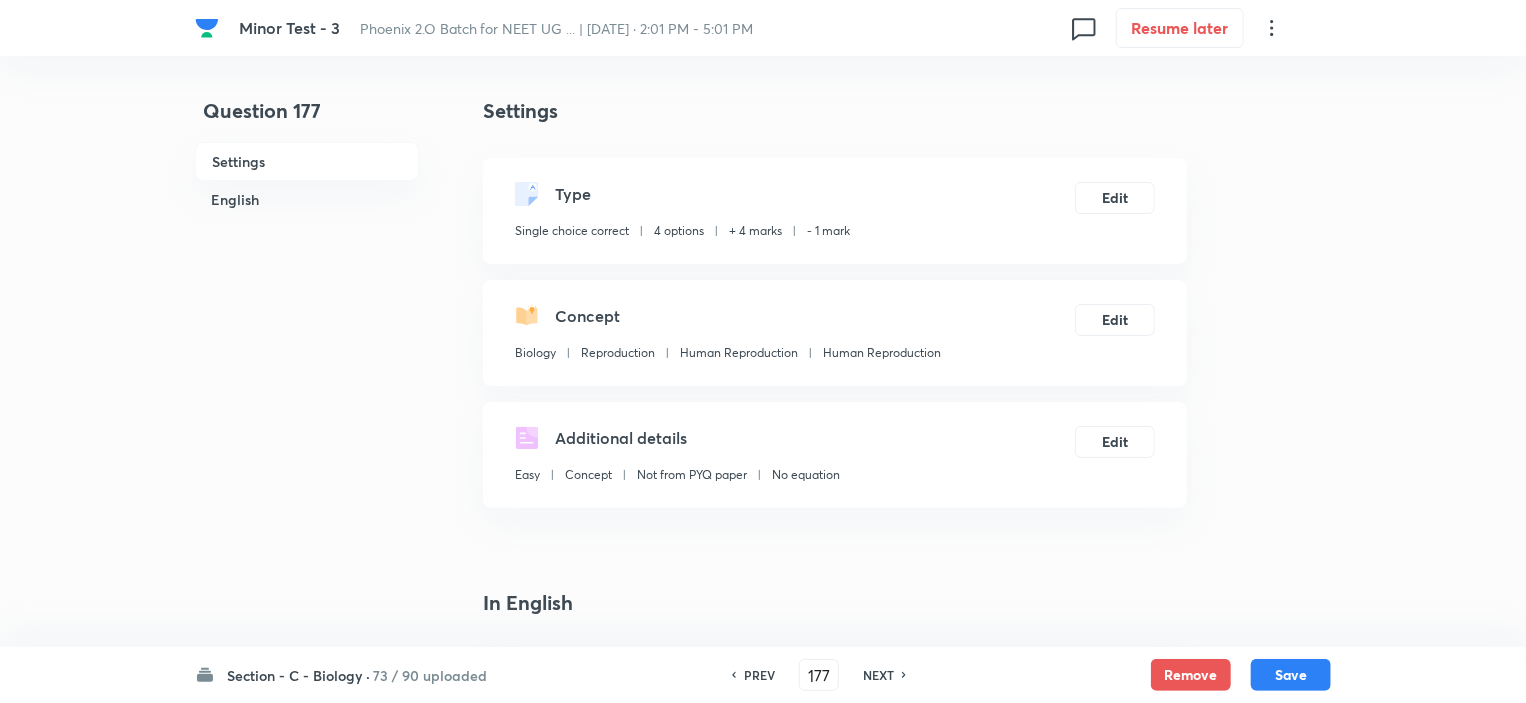 checkbox on "true" 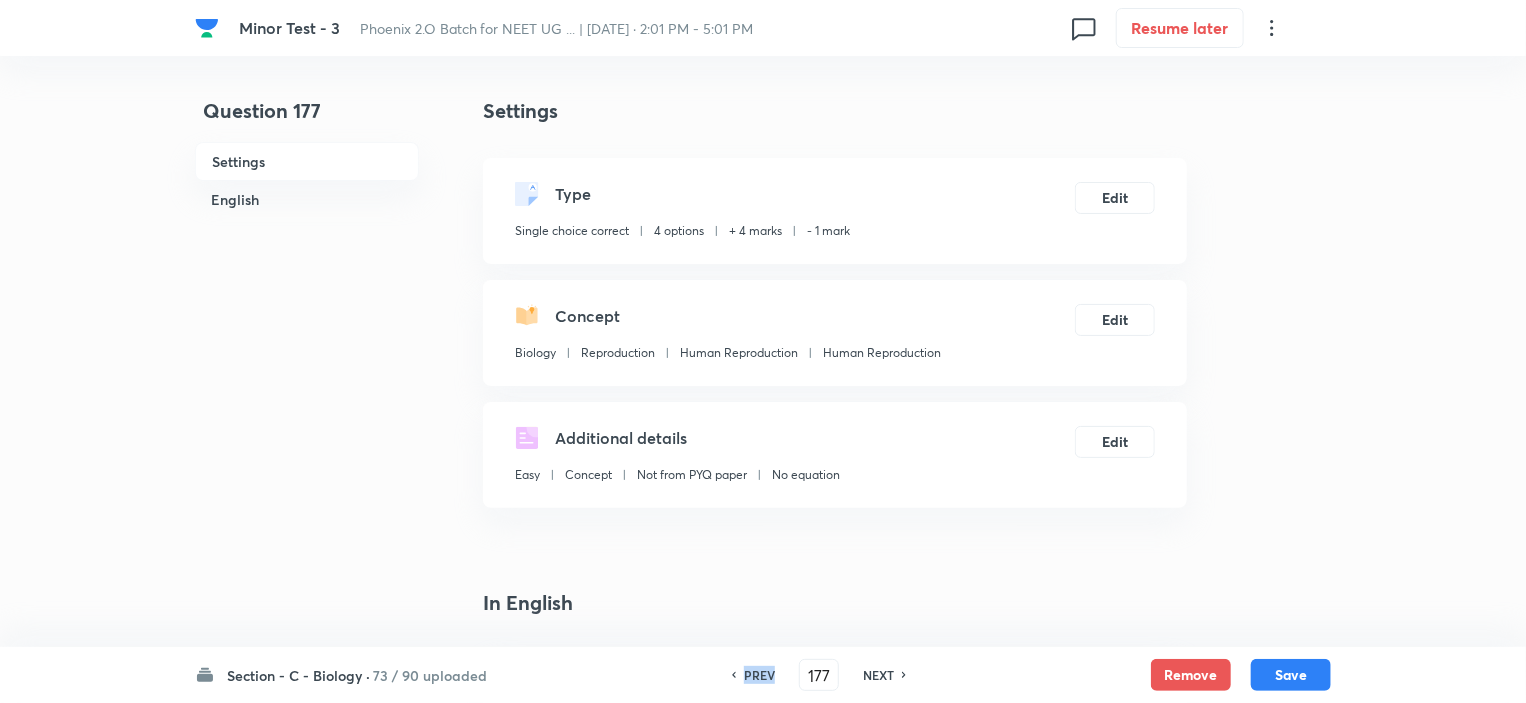 click on "PREV" at bounding box center (759, 675) 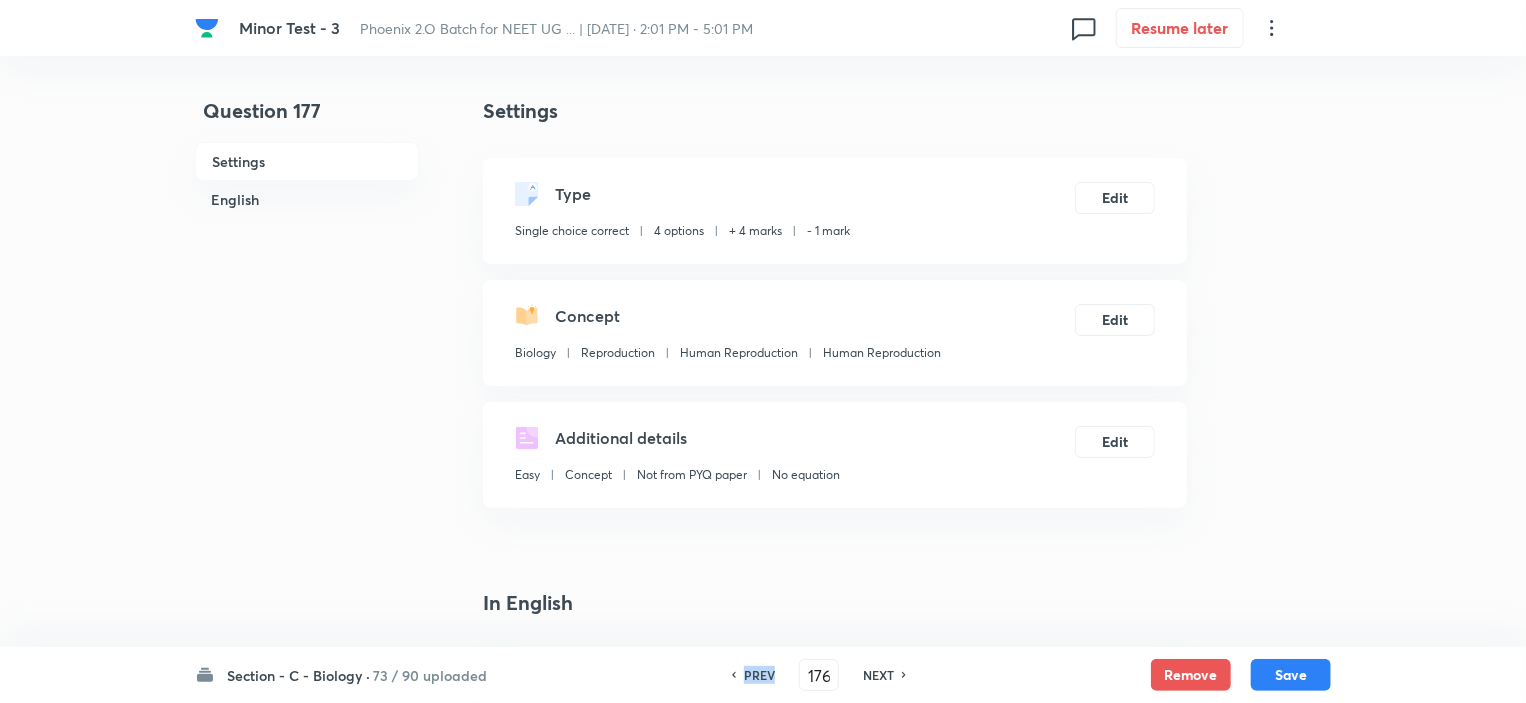 checkbox on "false" 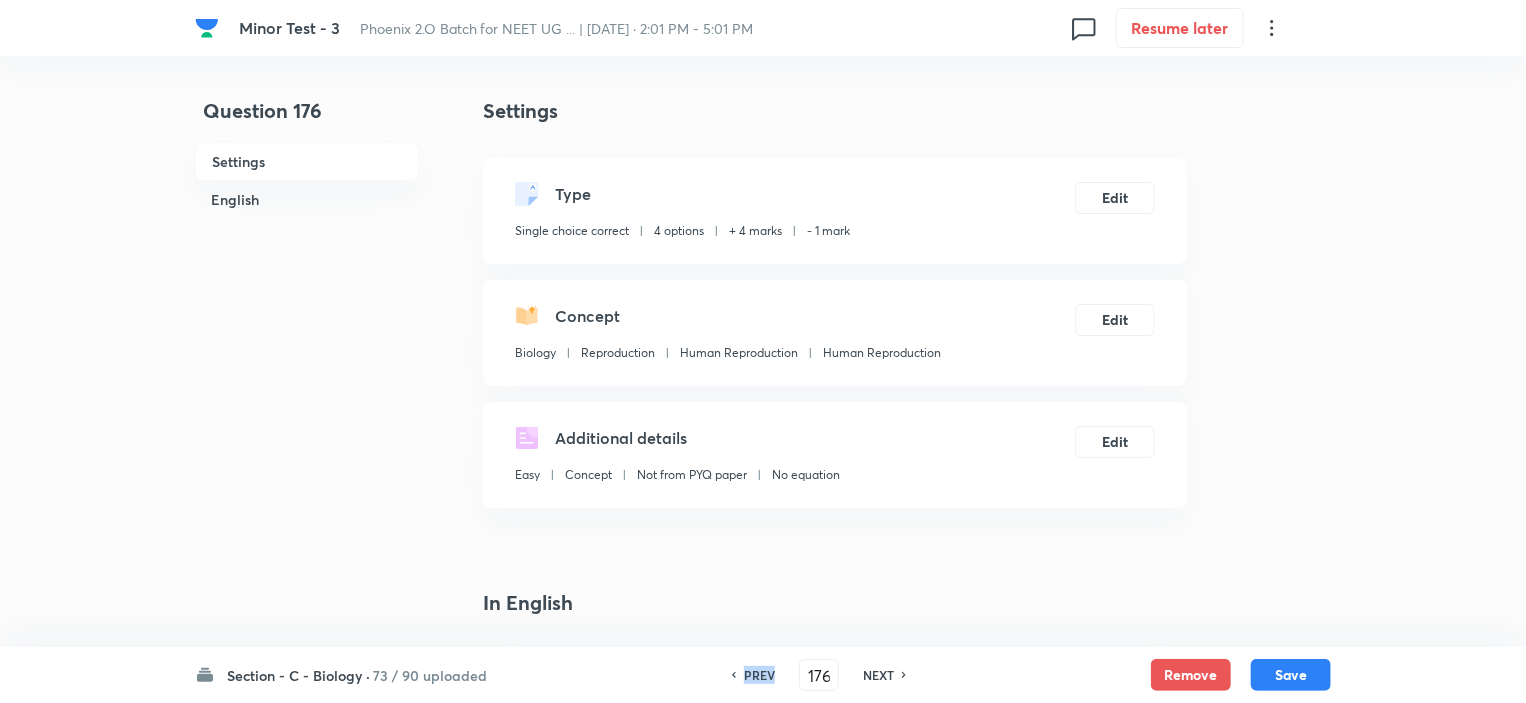 click on "PREV" at bounding box center [759, 675] 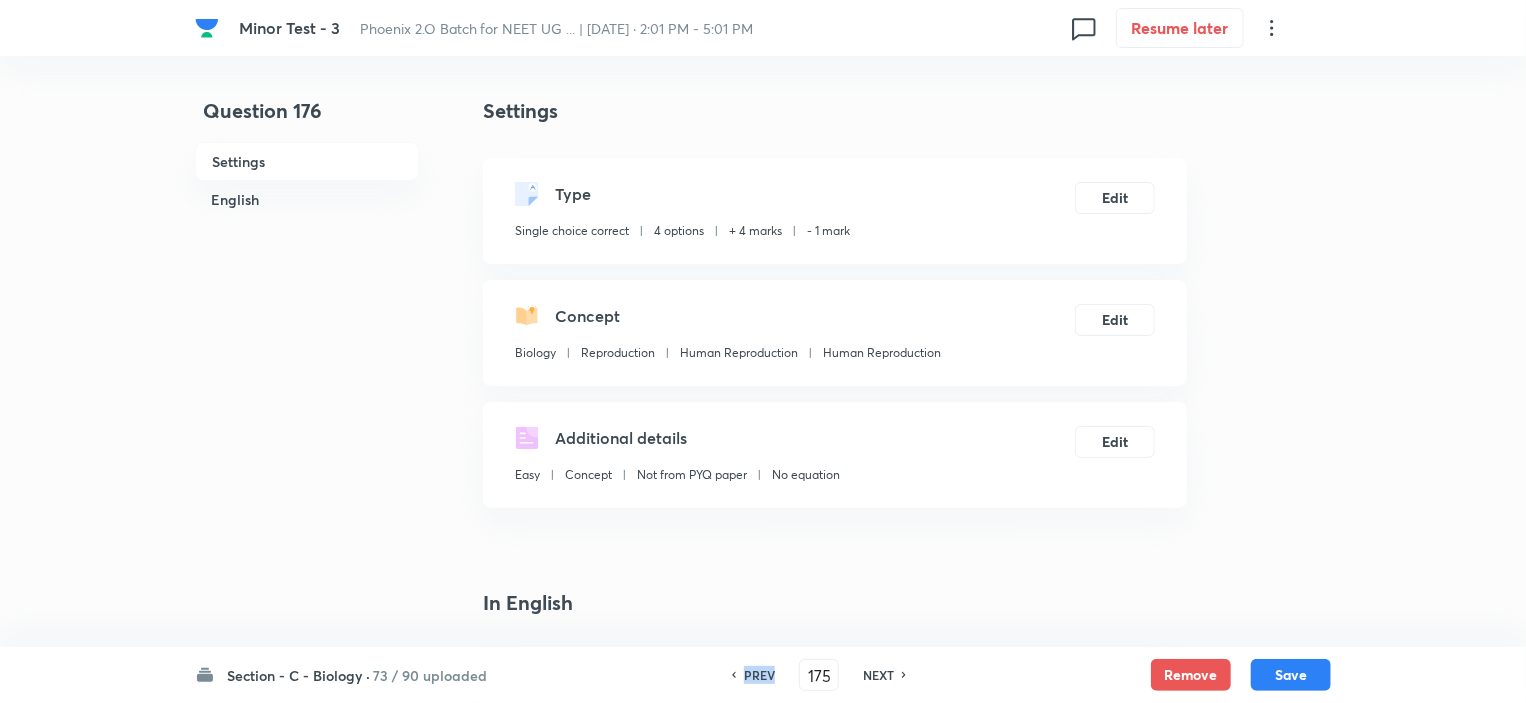checkbox on "false" 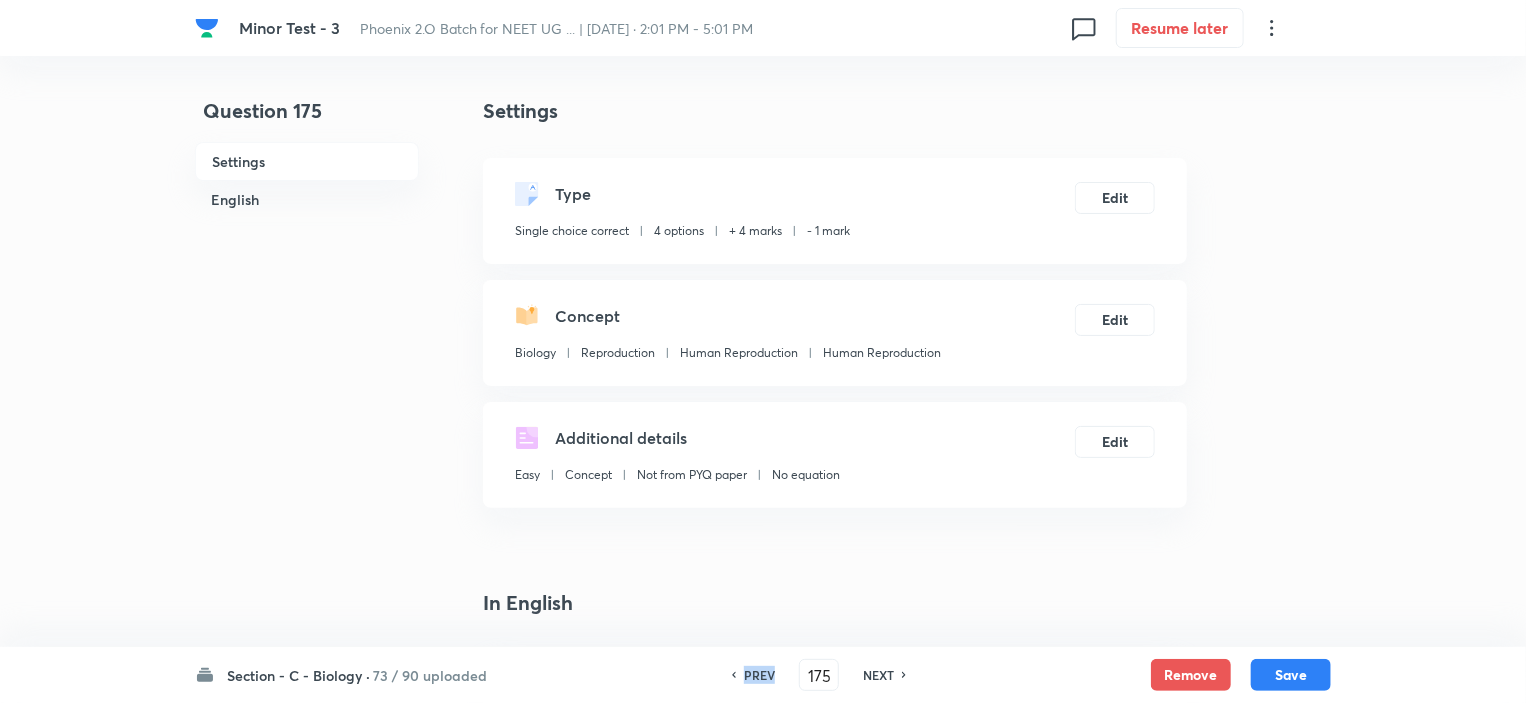 click on "PREV" at bounding box center (759, 675) 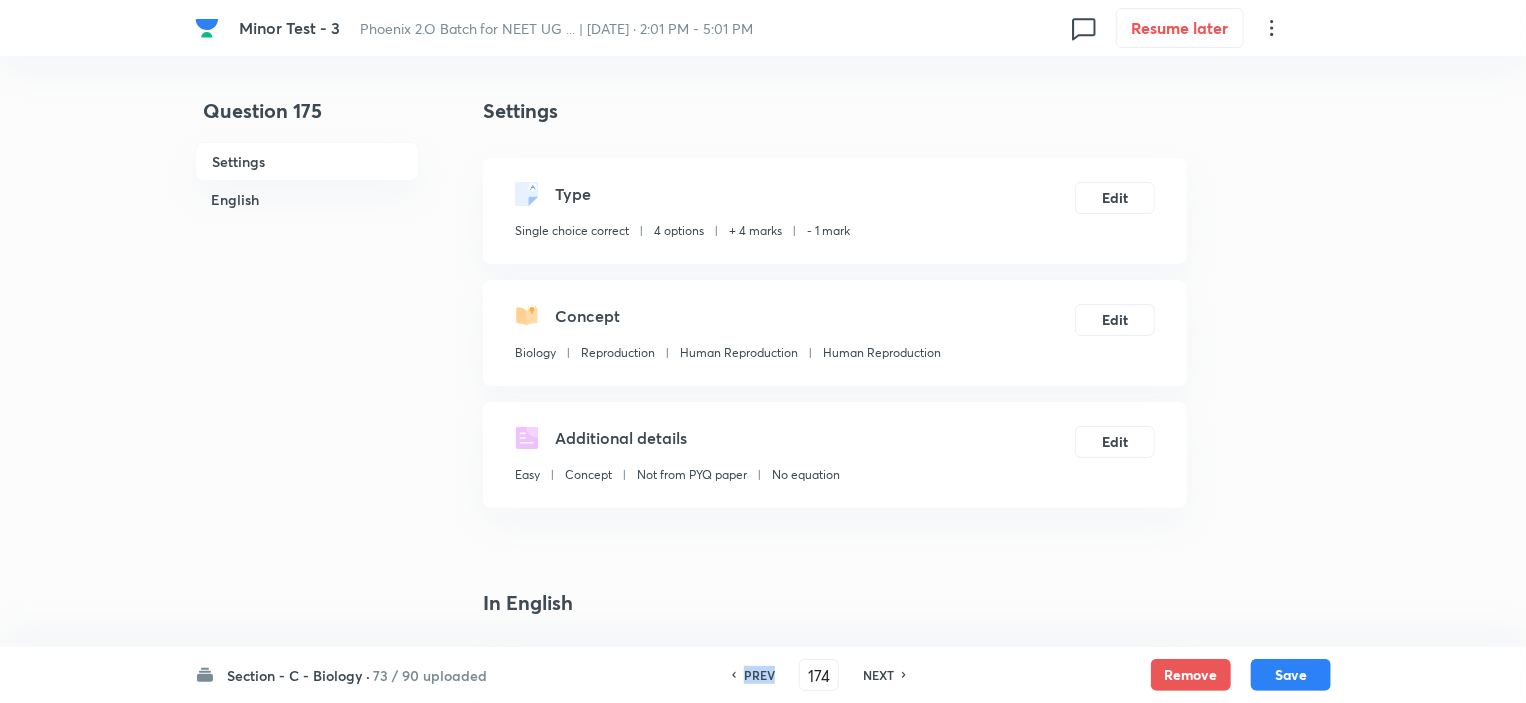 checkbox on "false" 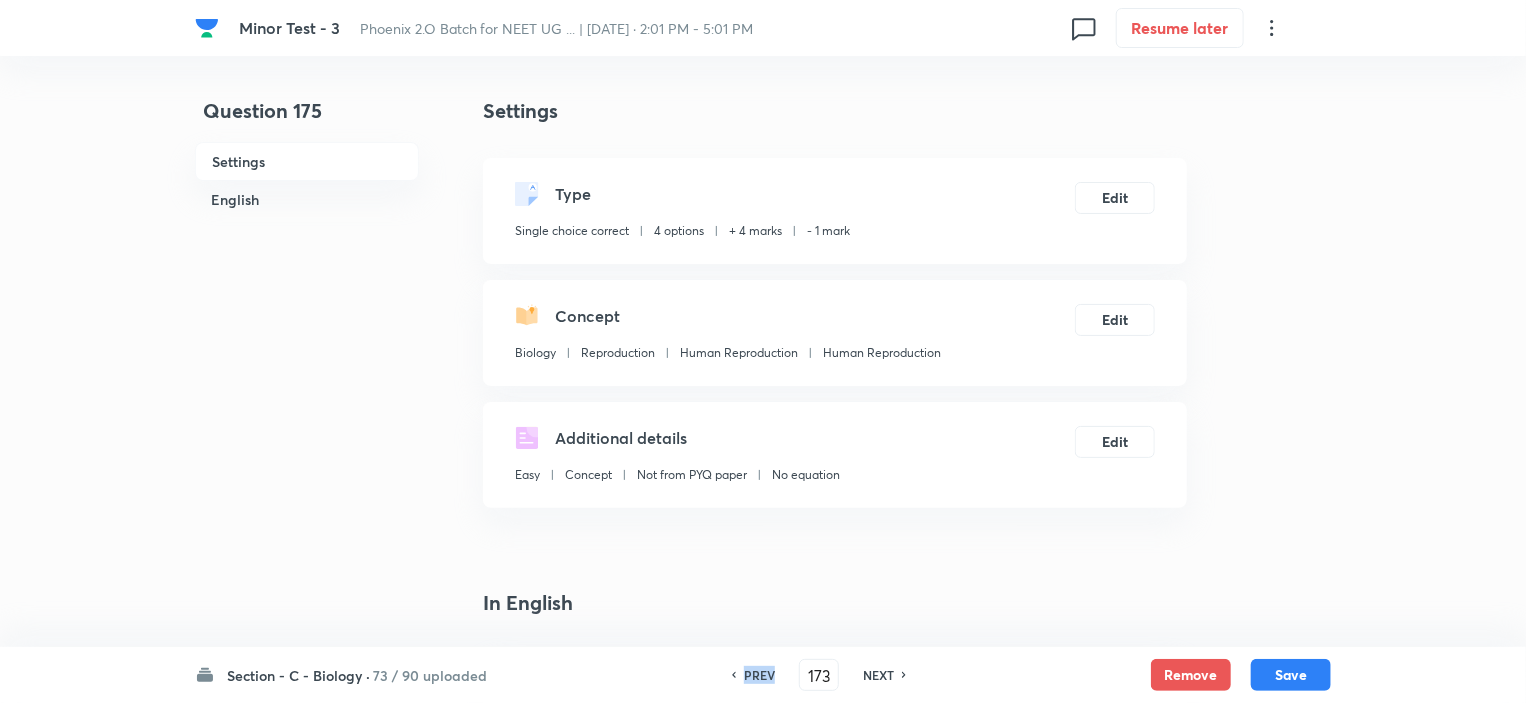 checkbox on "true" 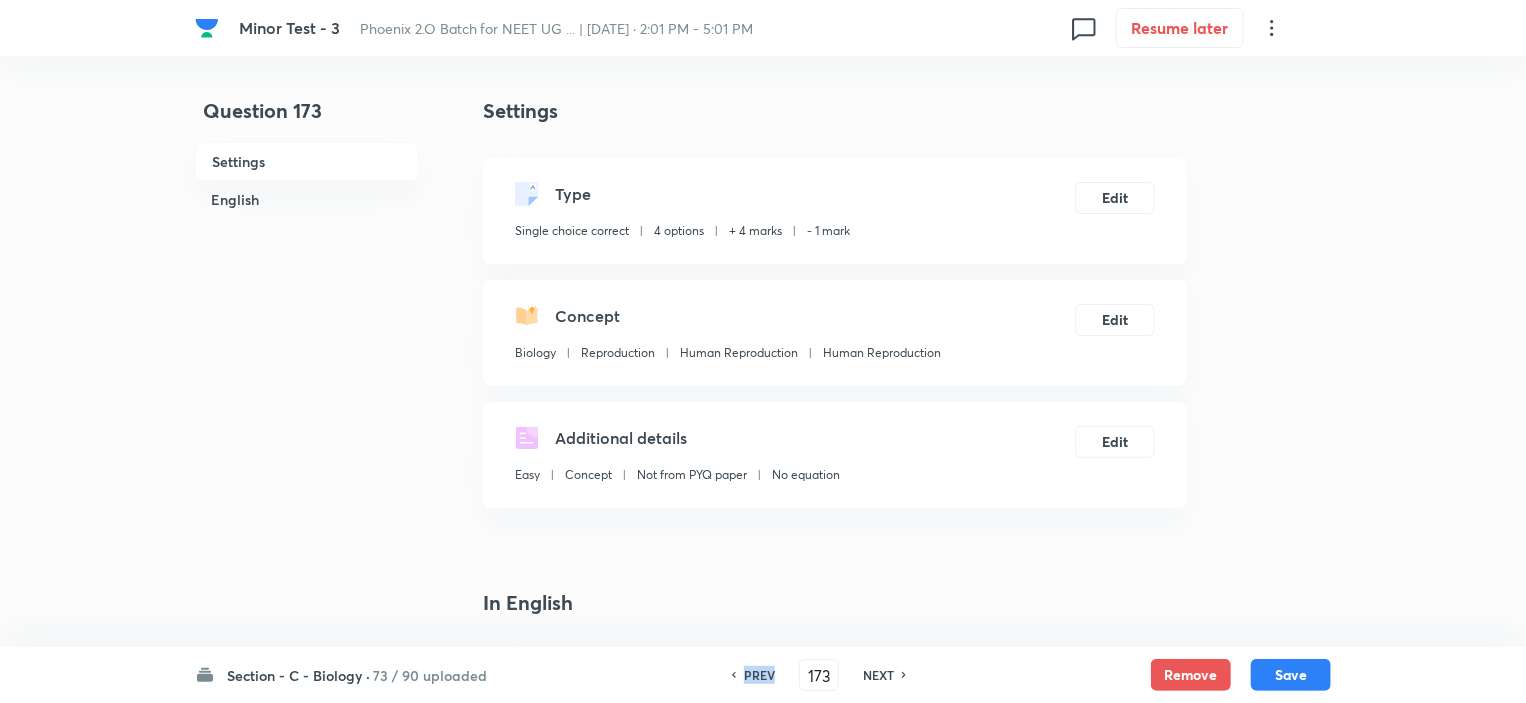 click on "PREV" at bounding box center [759, 675] 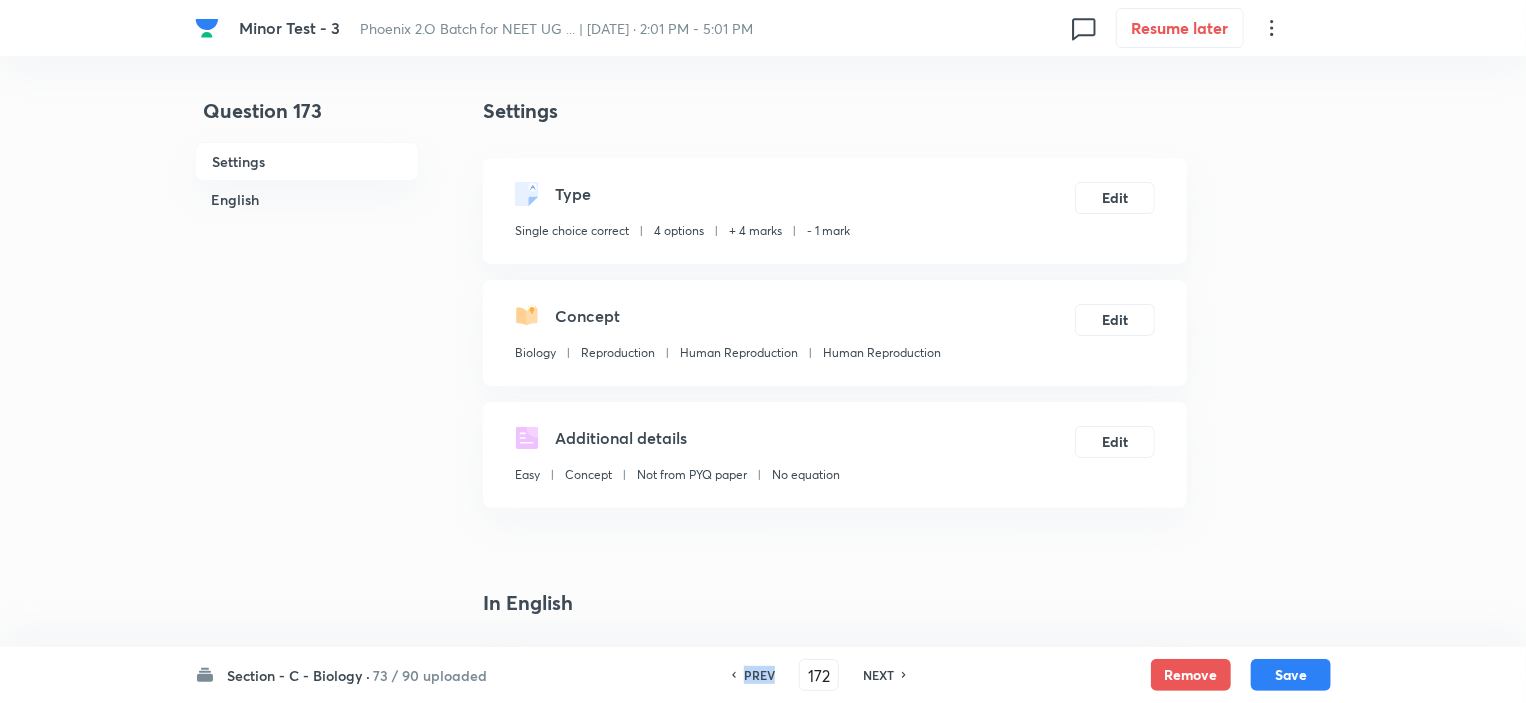 checkbox on "false" 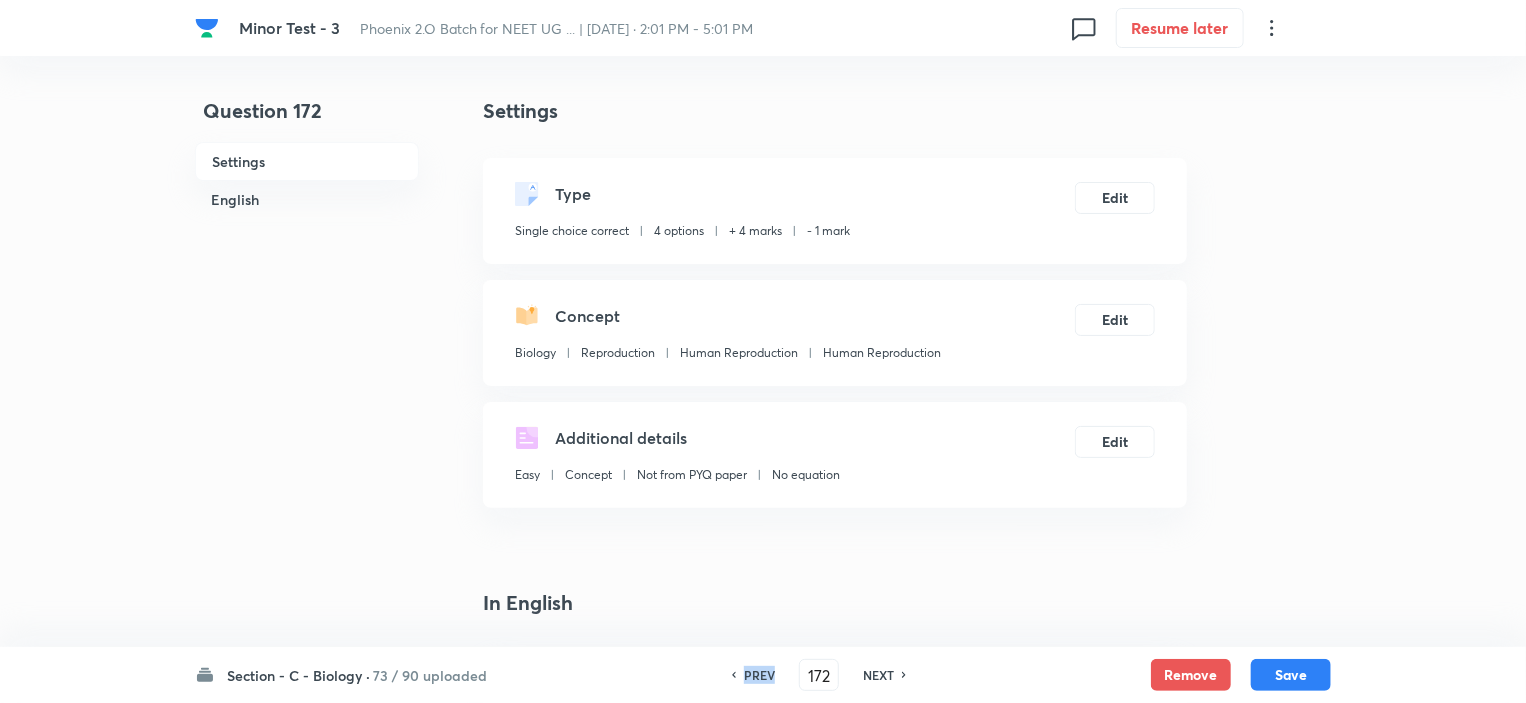 click on "PREV" at bounding box center (759, 675) 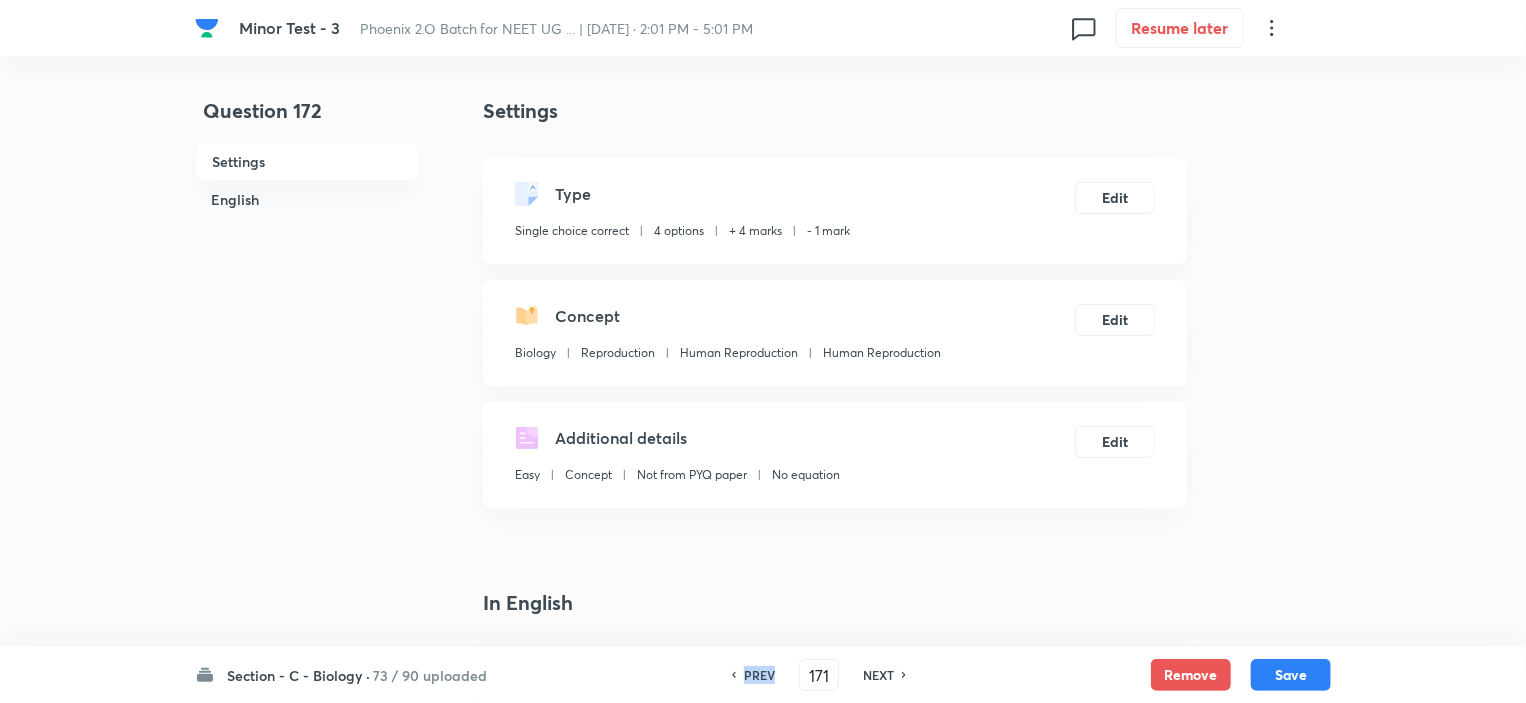 checkbox on "true" 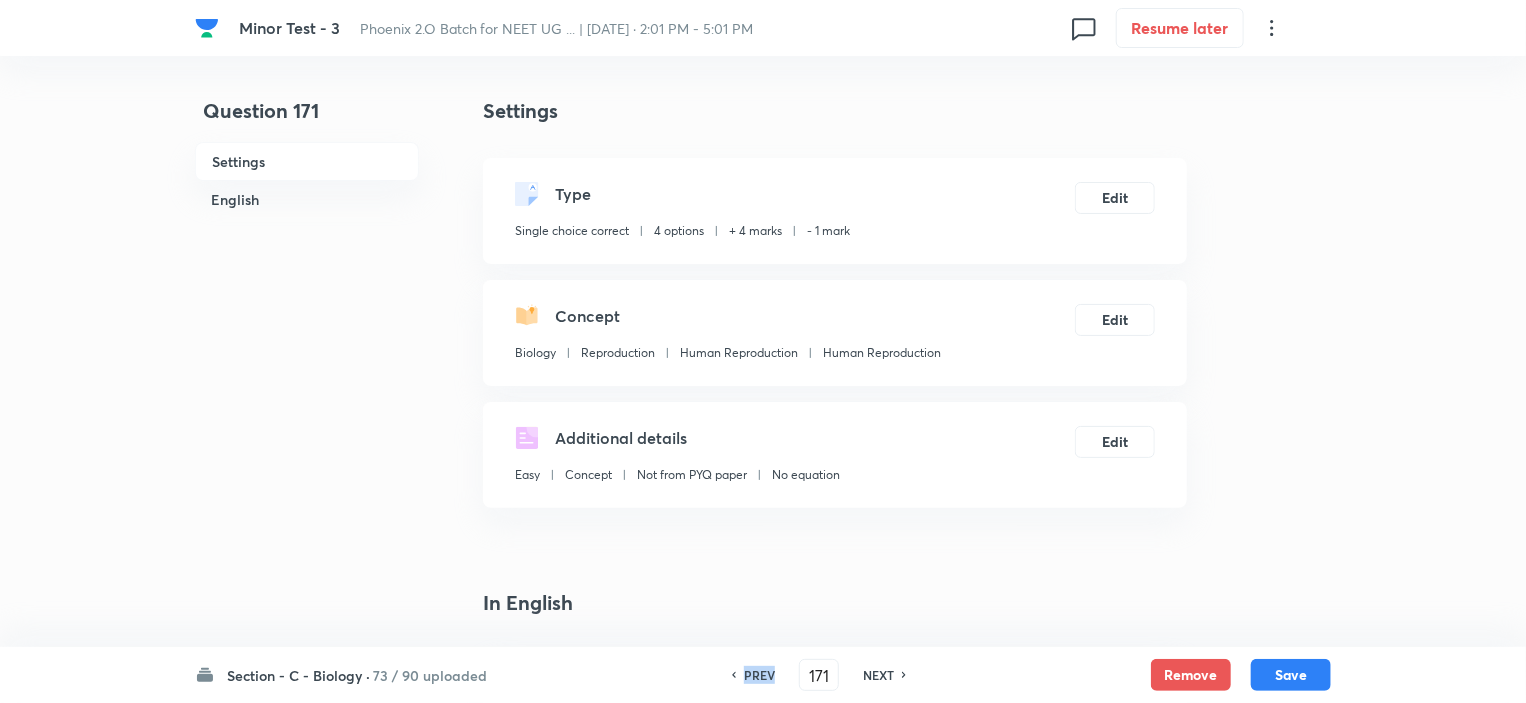 click on "PREV" at bounding box center (759, 675) 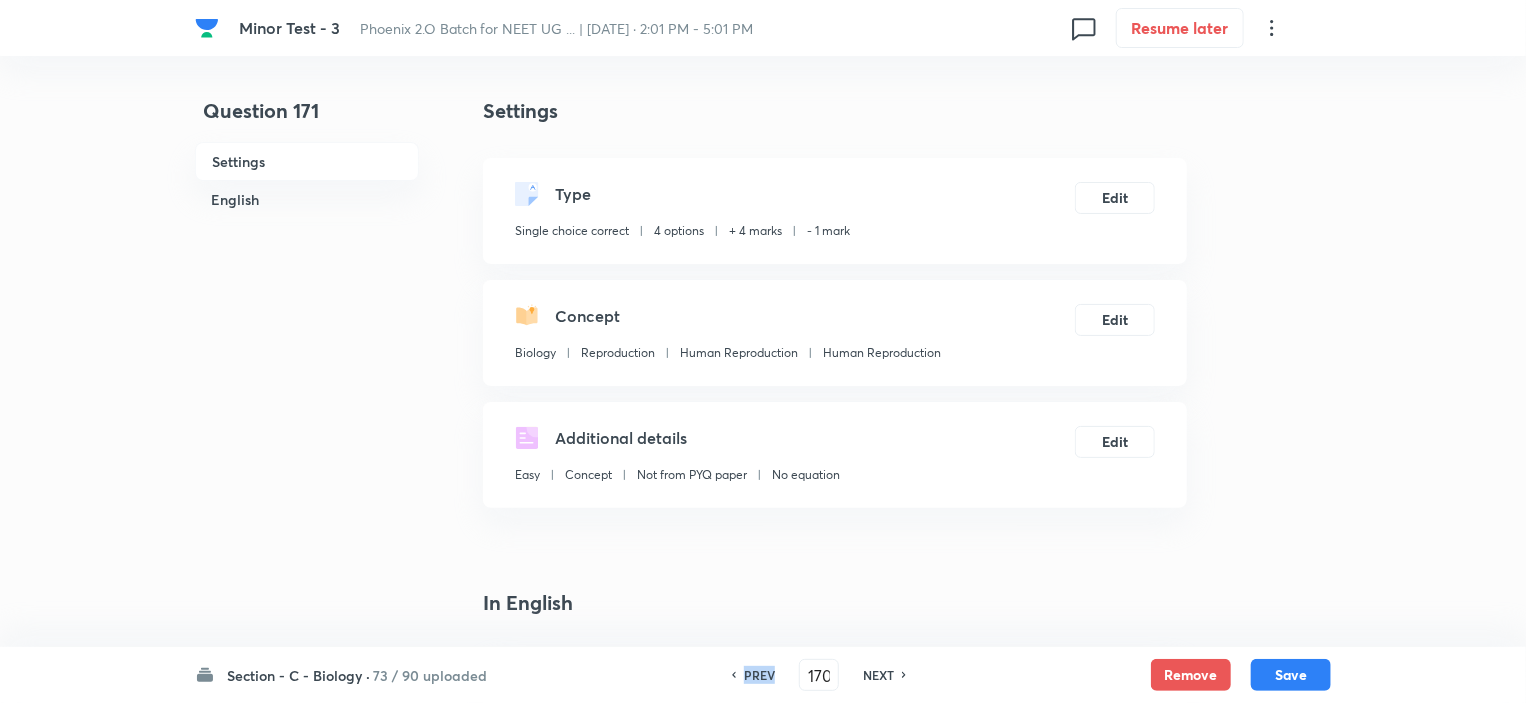 checkbox on "false" 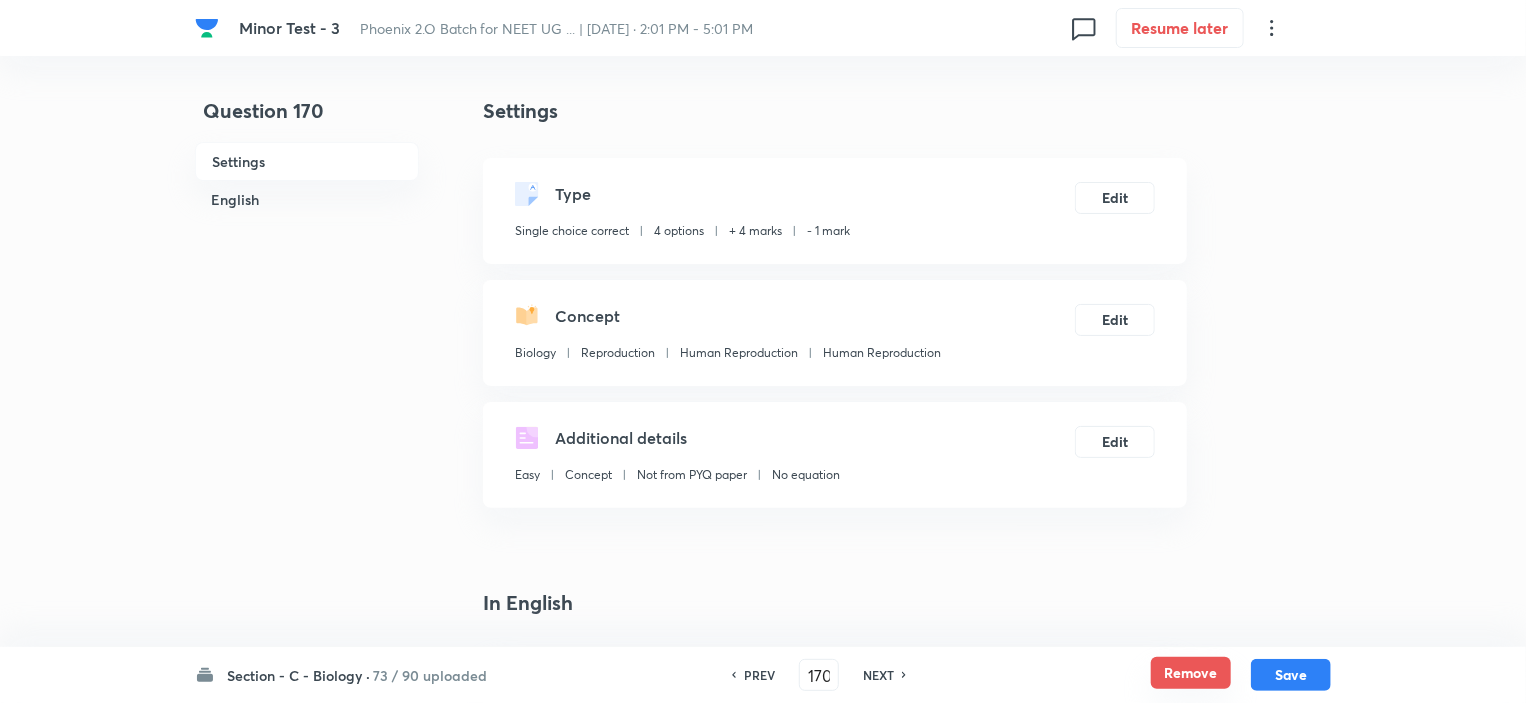 click on "Remove" at bounding box center [1191, 673] 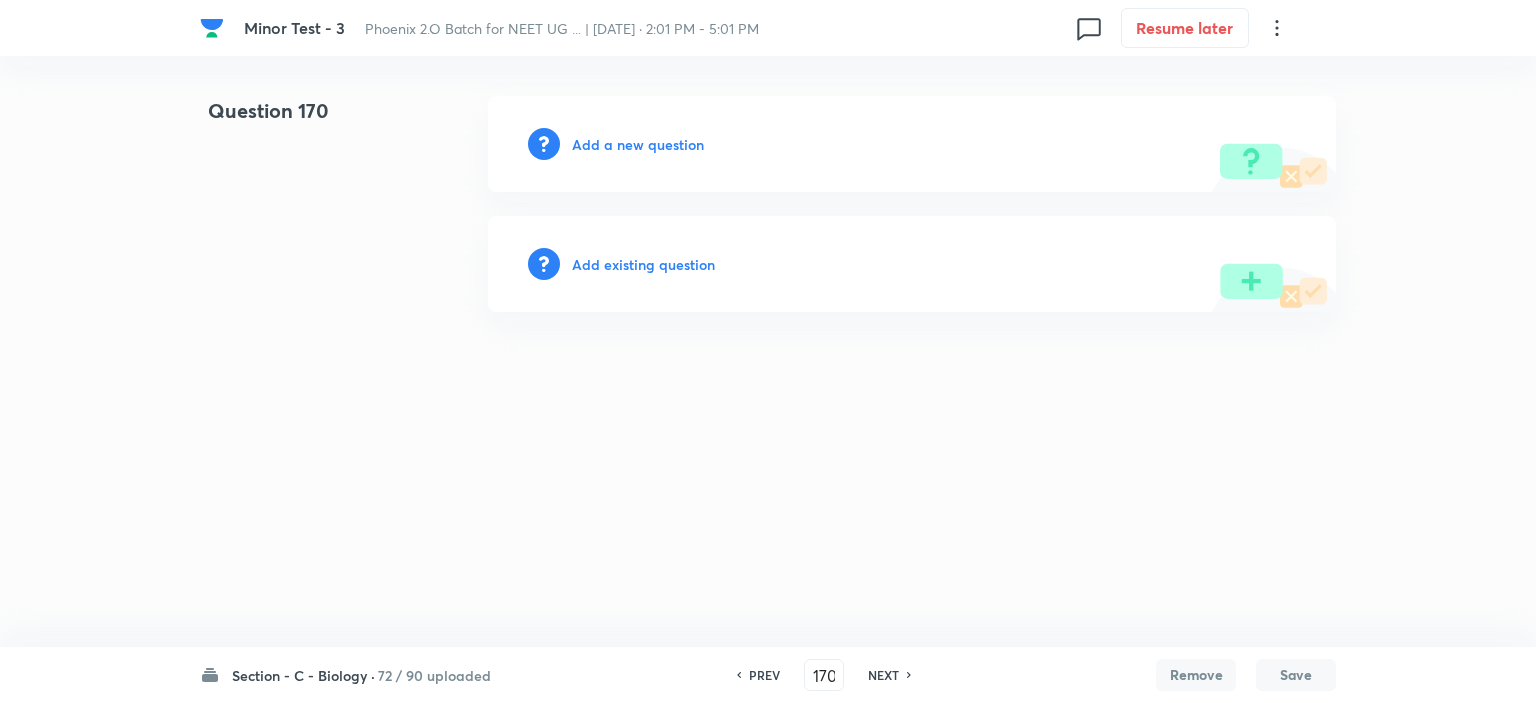click on "NEXT" at bounding box center [883, 675] 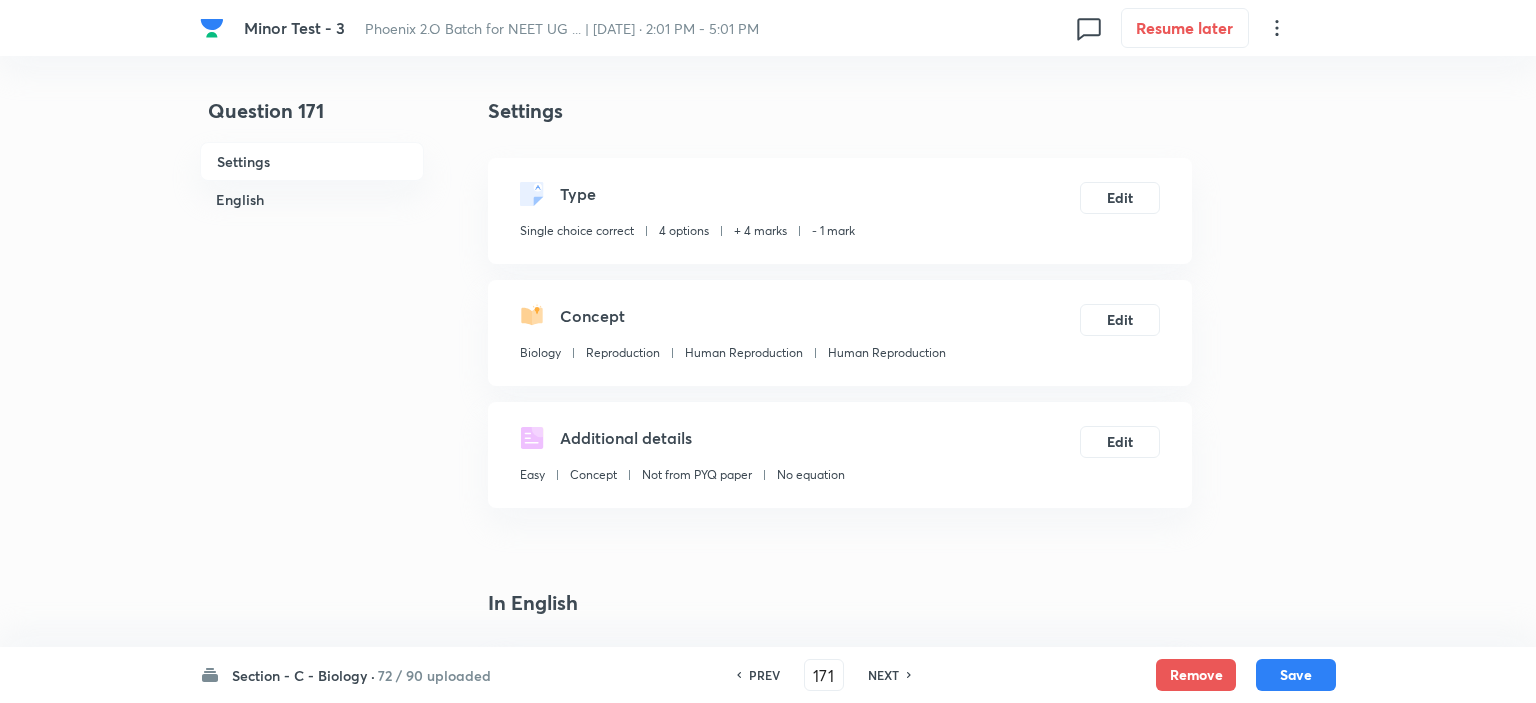 checkbox on "true" 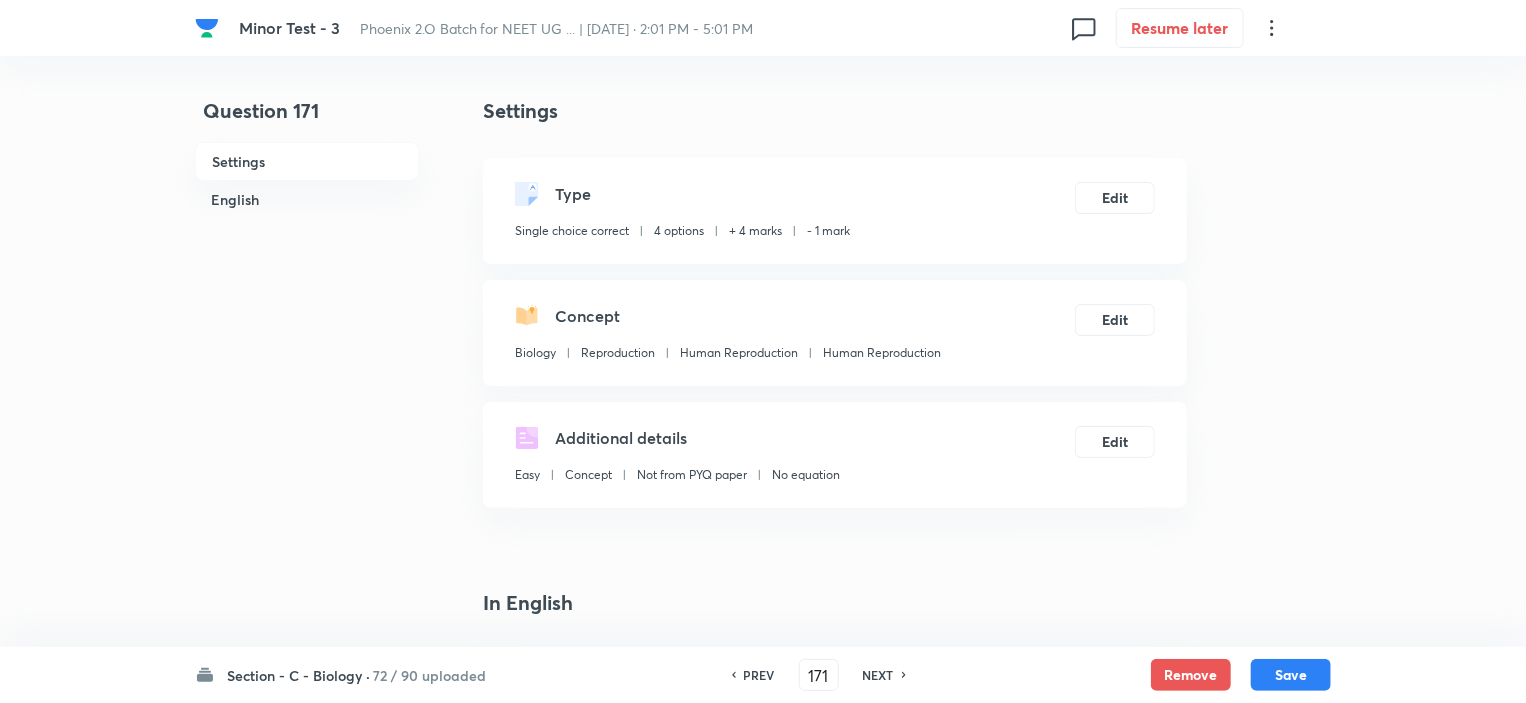 drag, startPoint x: 1181, startPoint y: 675, endPoint x: 1072, endPoint y: 690, distance: 110.02727 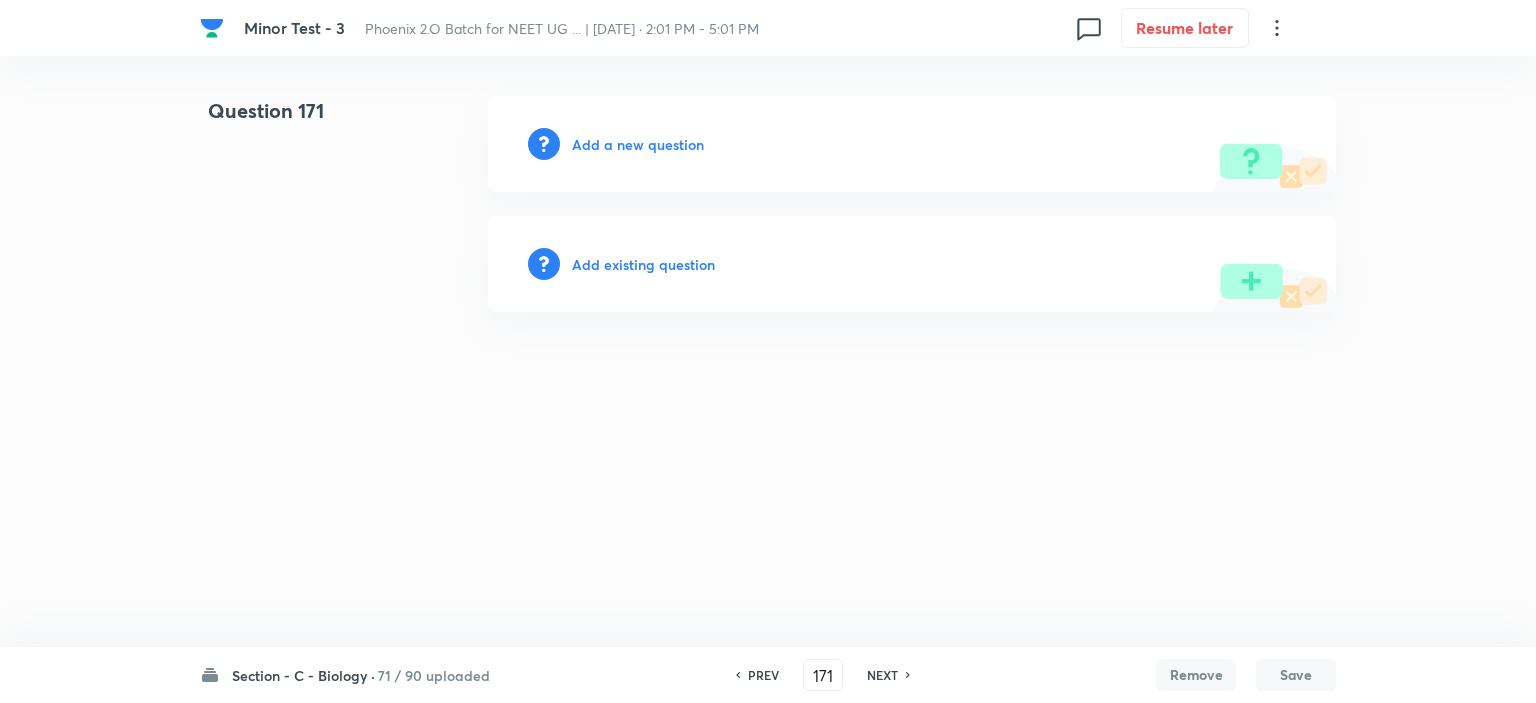 click on "NEXT" at bounding box center [882, 675] 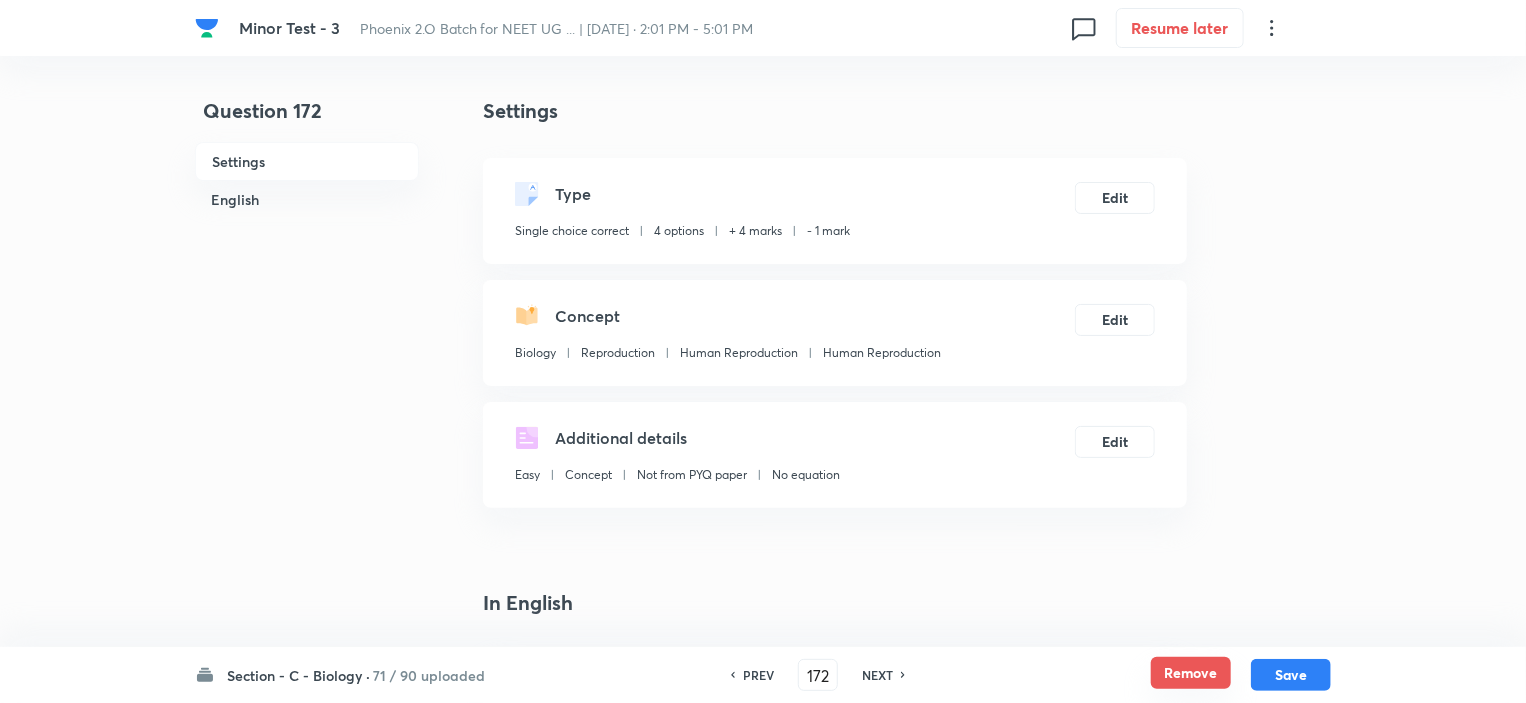 click on "Remove" at bounding box center (1191, 673) 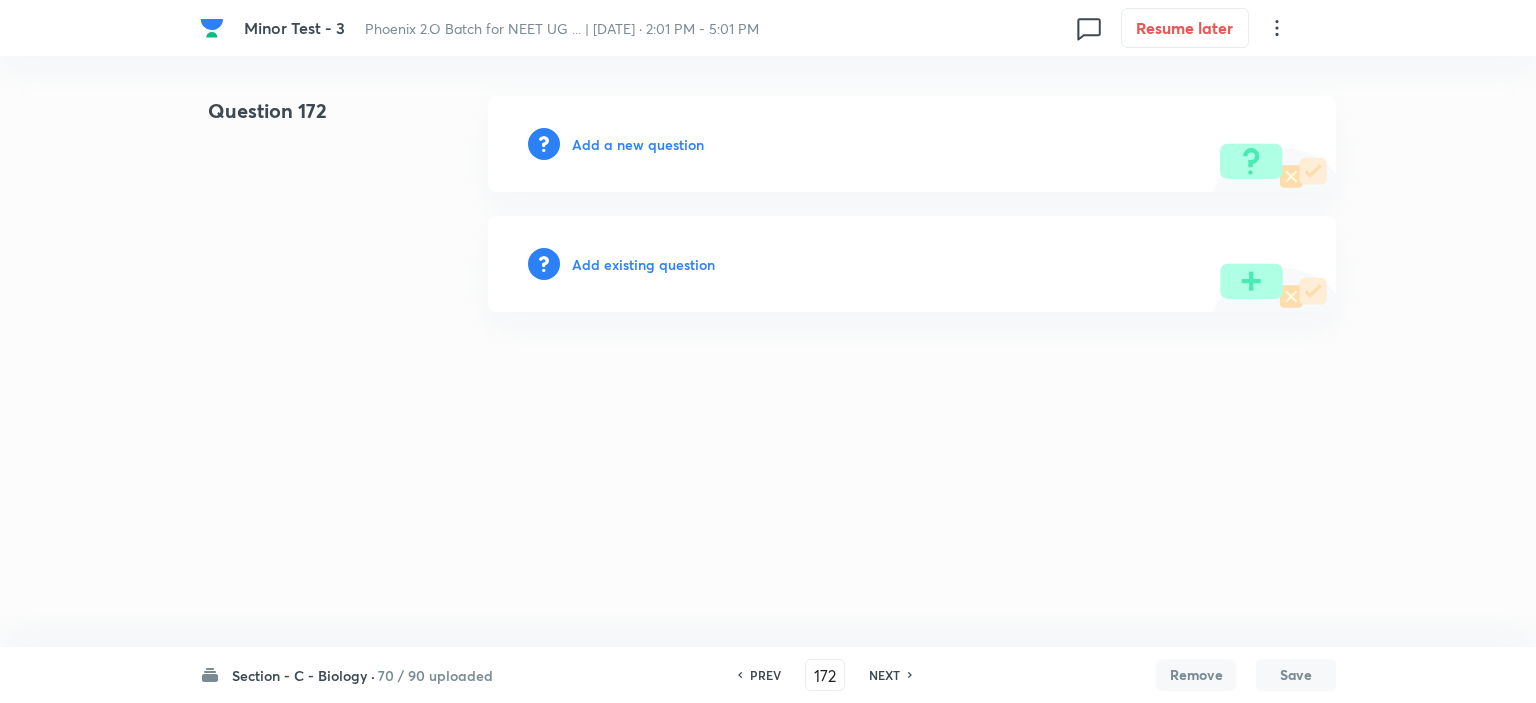 click on "NEXT" at bounding box center [884, 675] 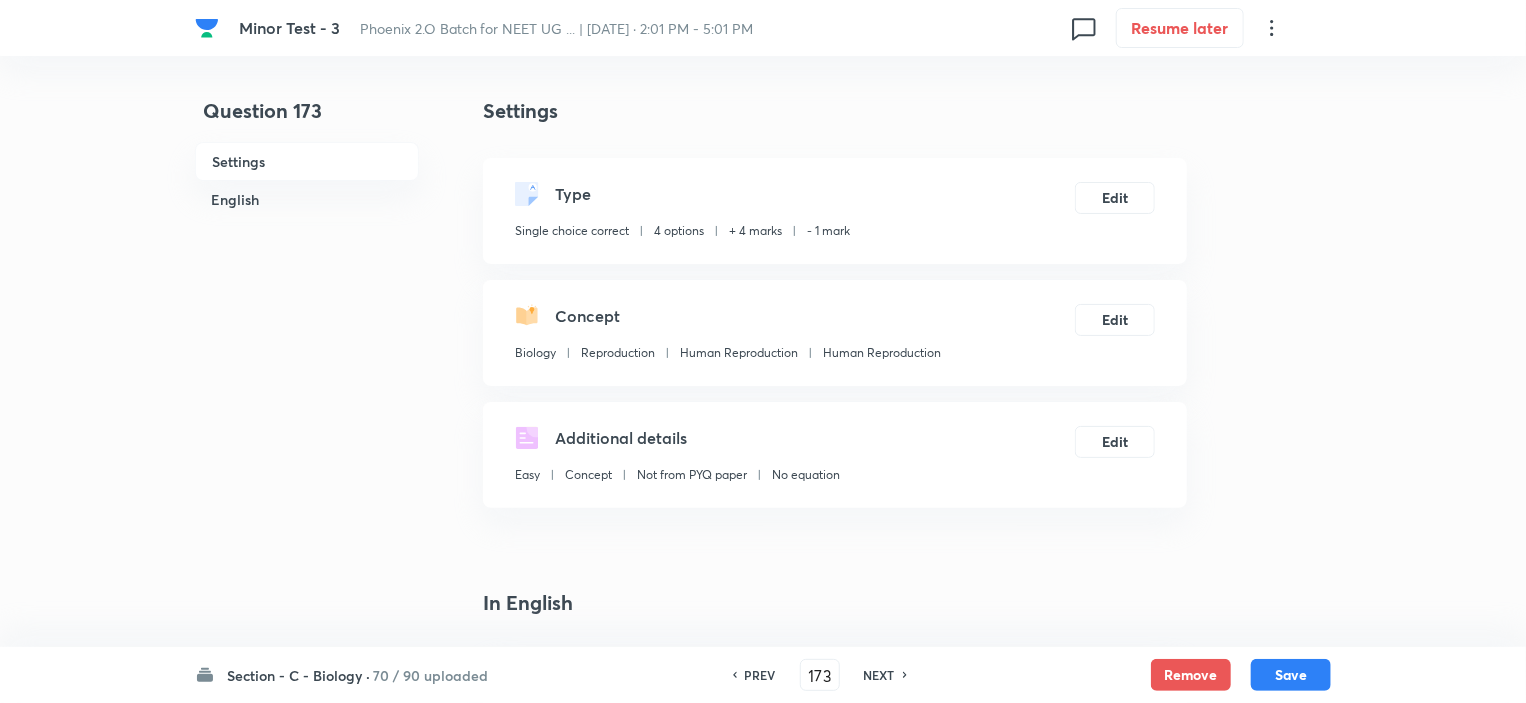 checkbox on "true" 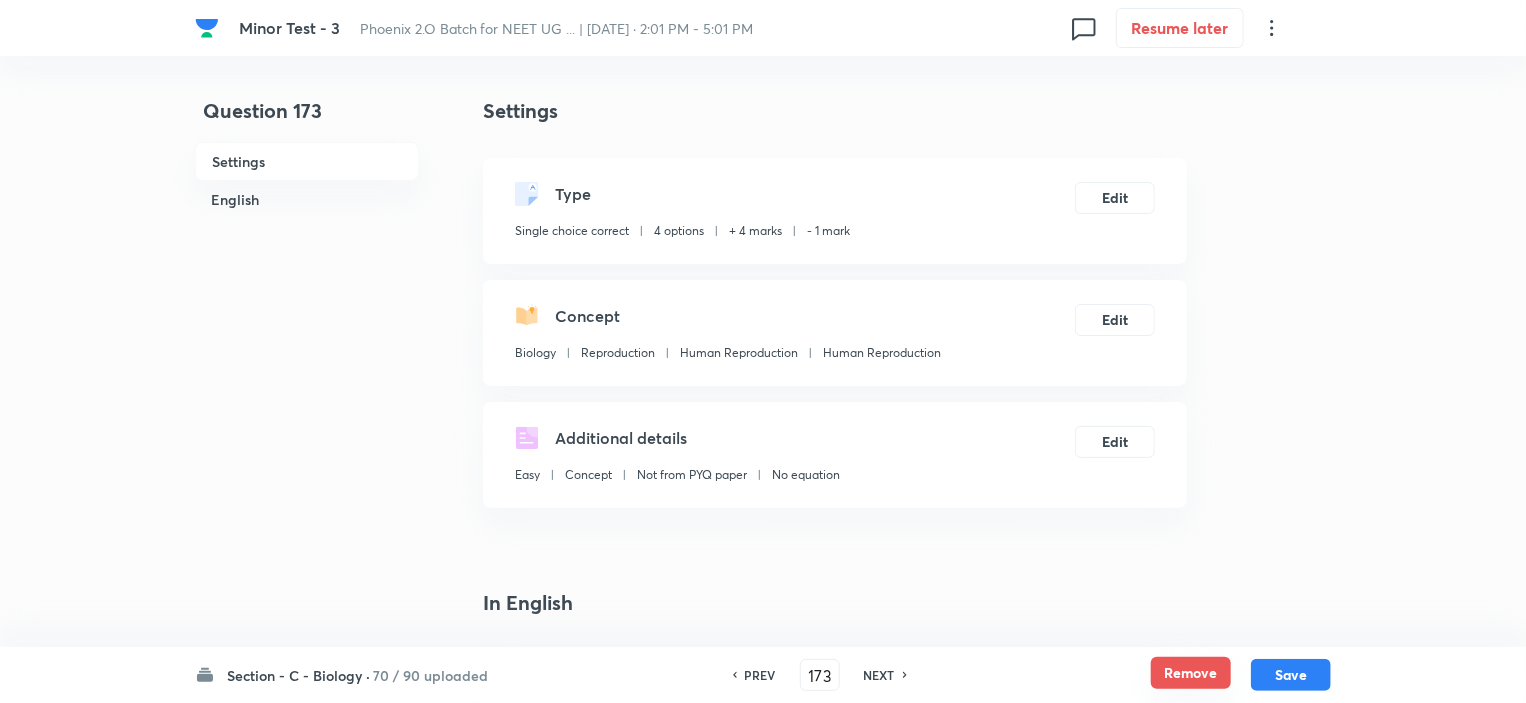 click on "Remove" at bounding box center (1191, 673) 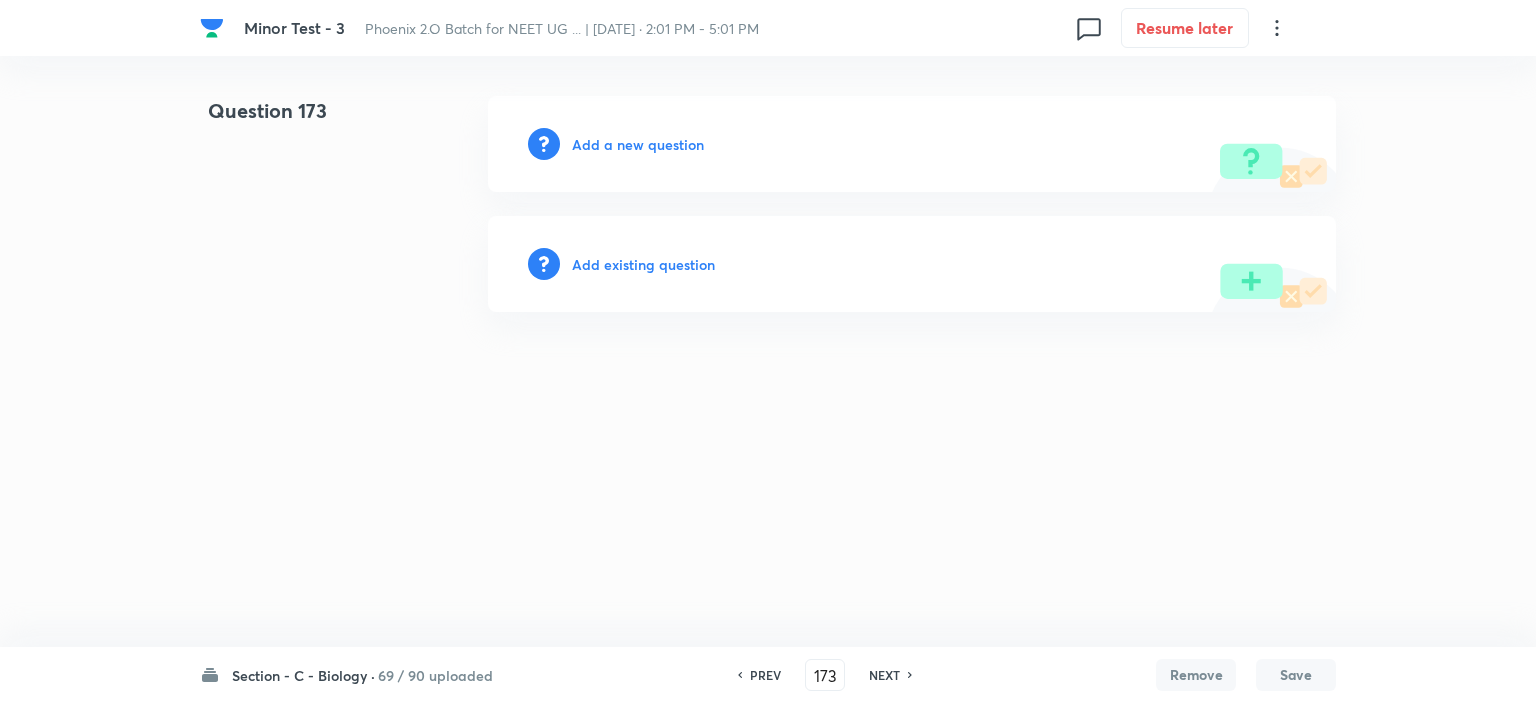 click on "NEXT" at bounding box center [884, 675] 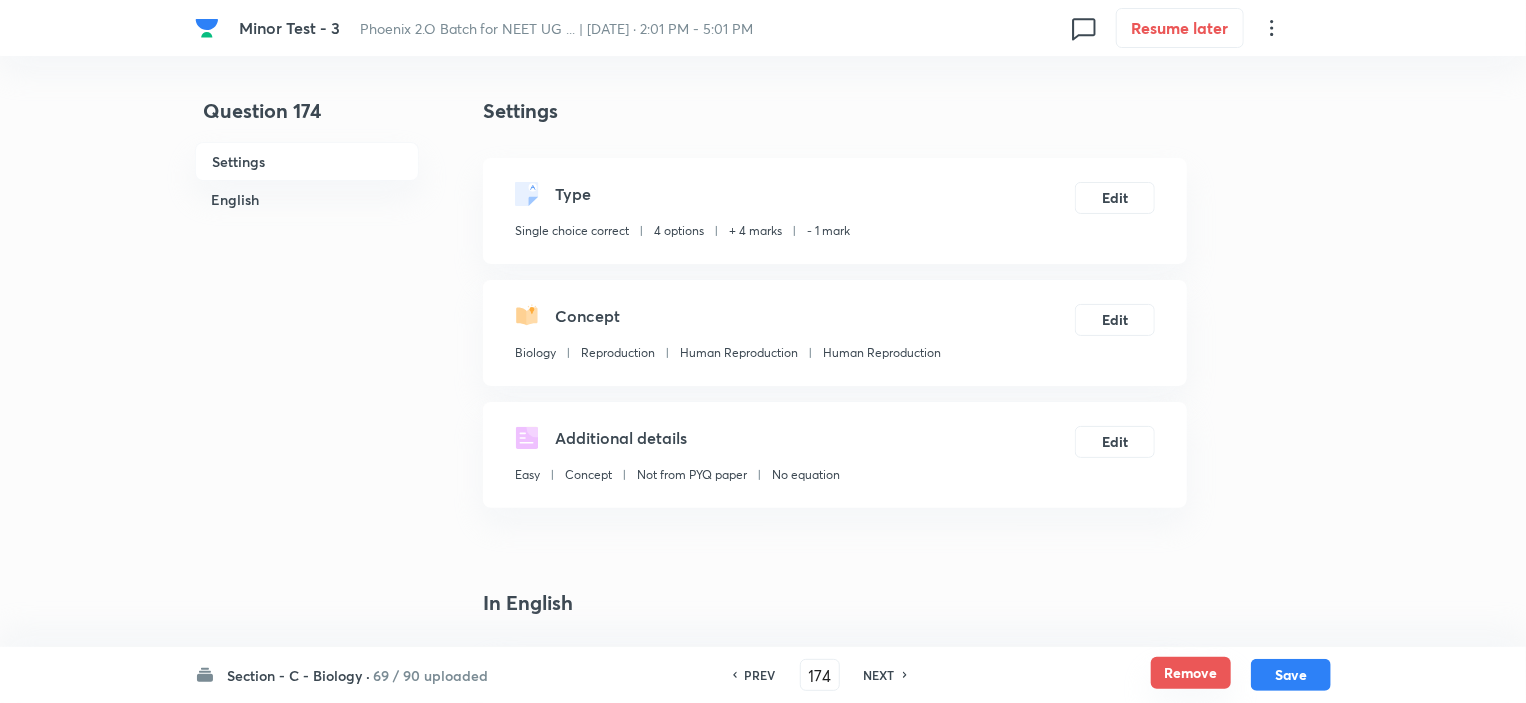 click on "Remove" at bounding box center (1191, 673) 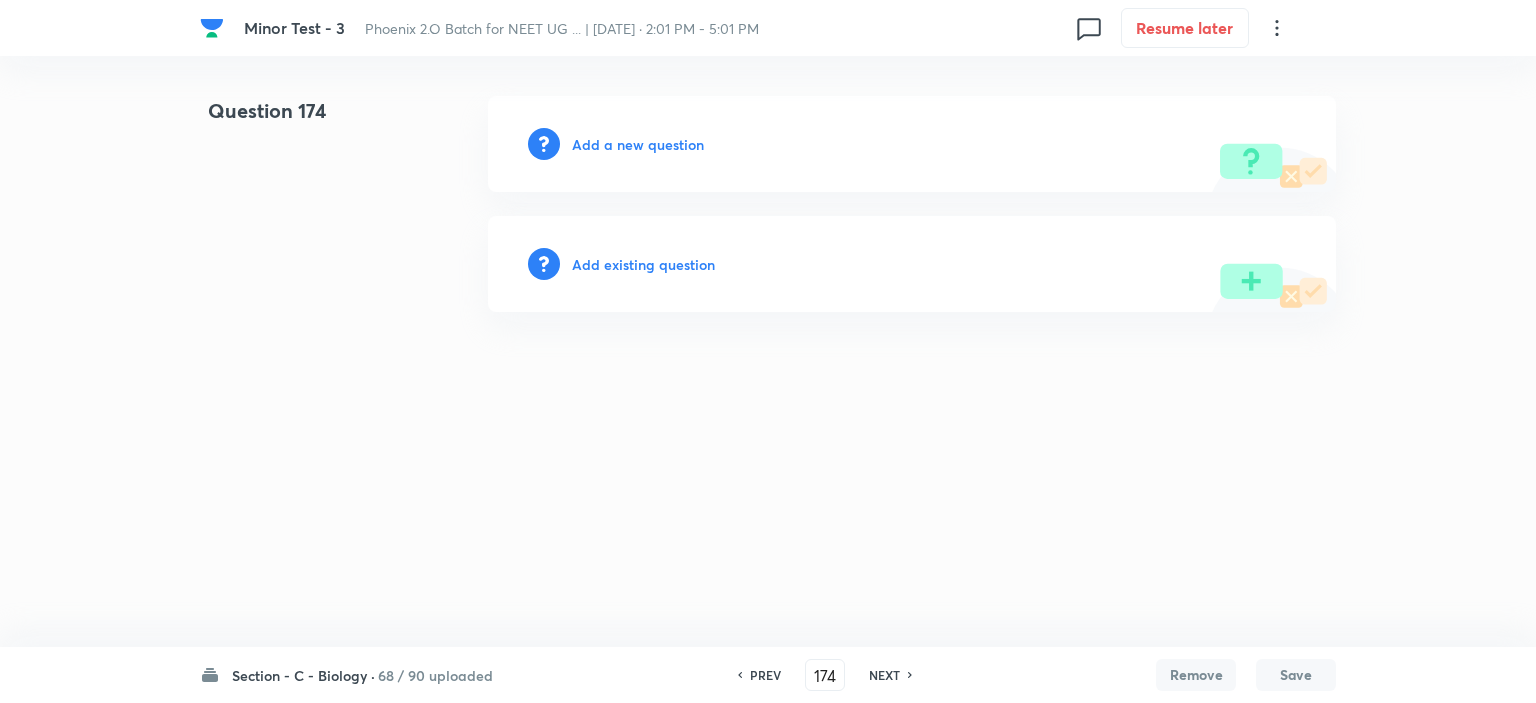click on "NEXT" at bounding box center [884, 675] 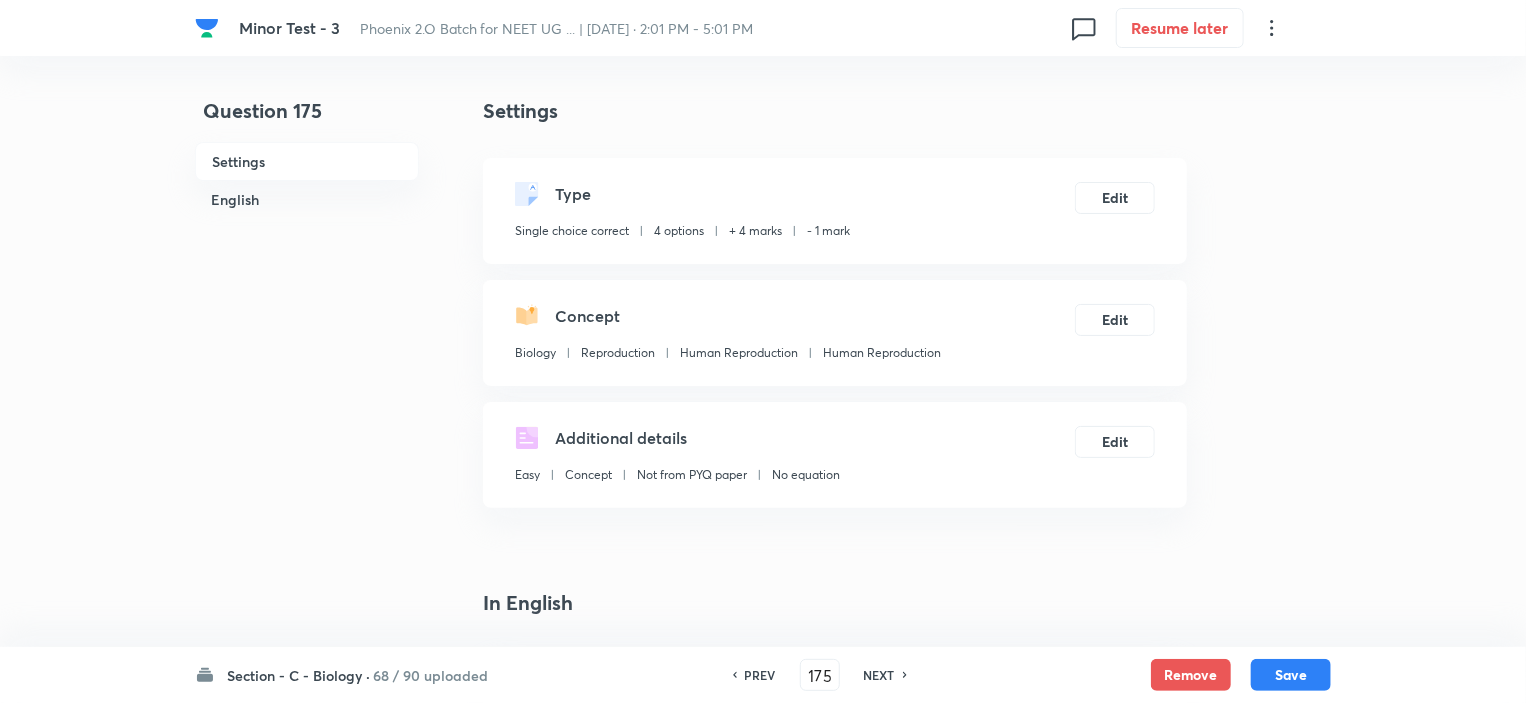 checkbox on "true" 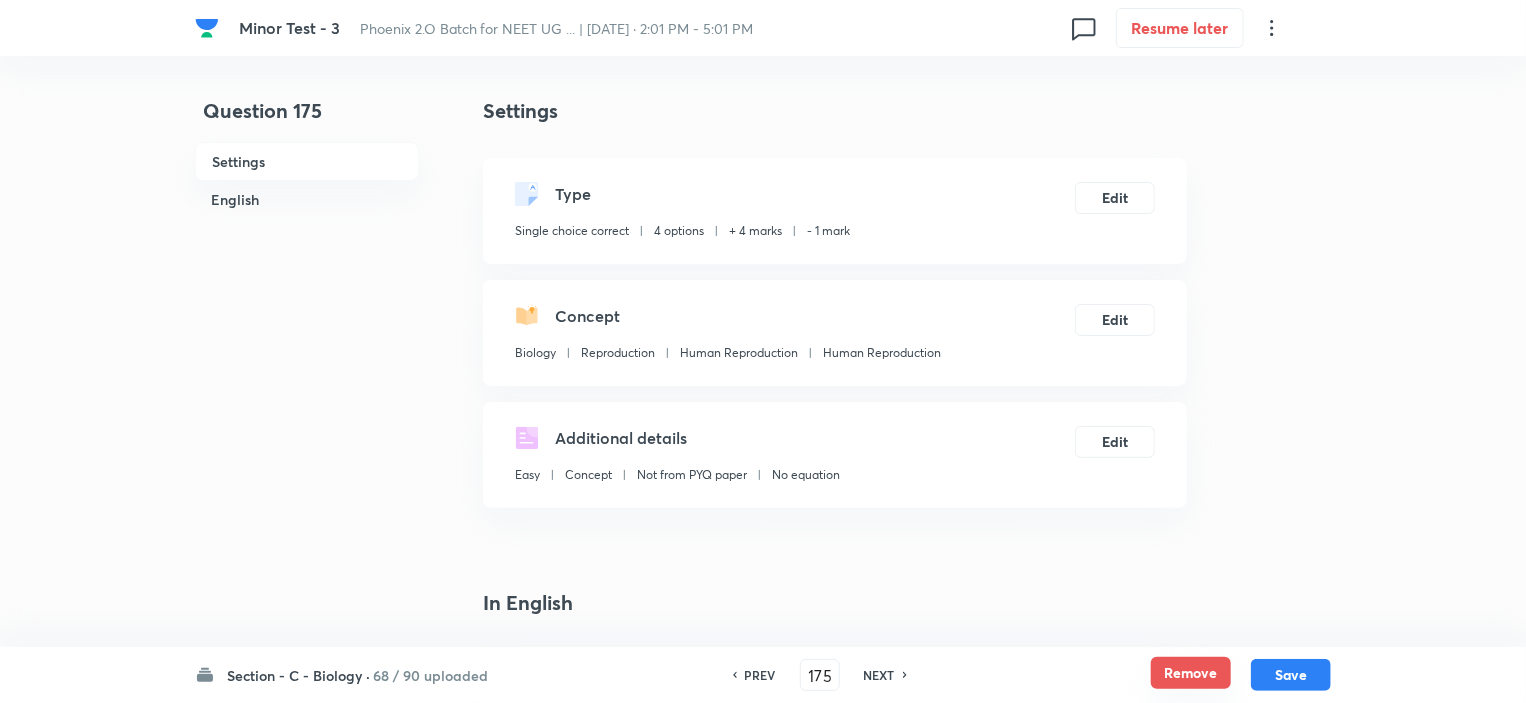 click on "Remove" at bounding box center [1191, 673] 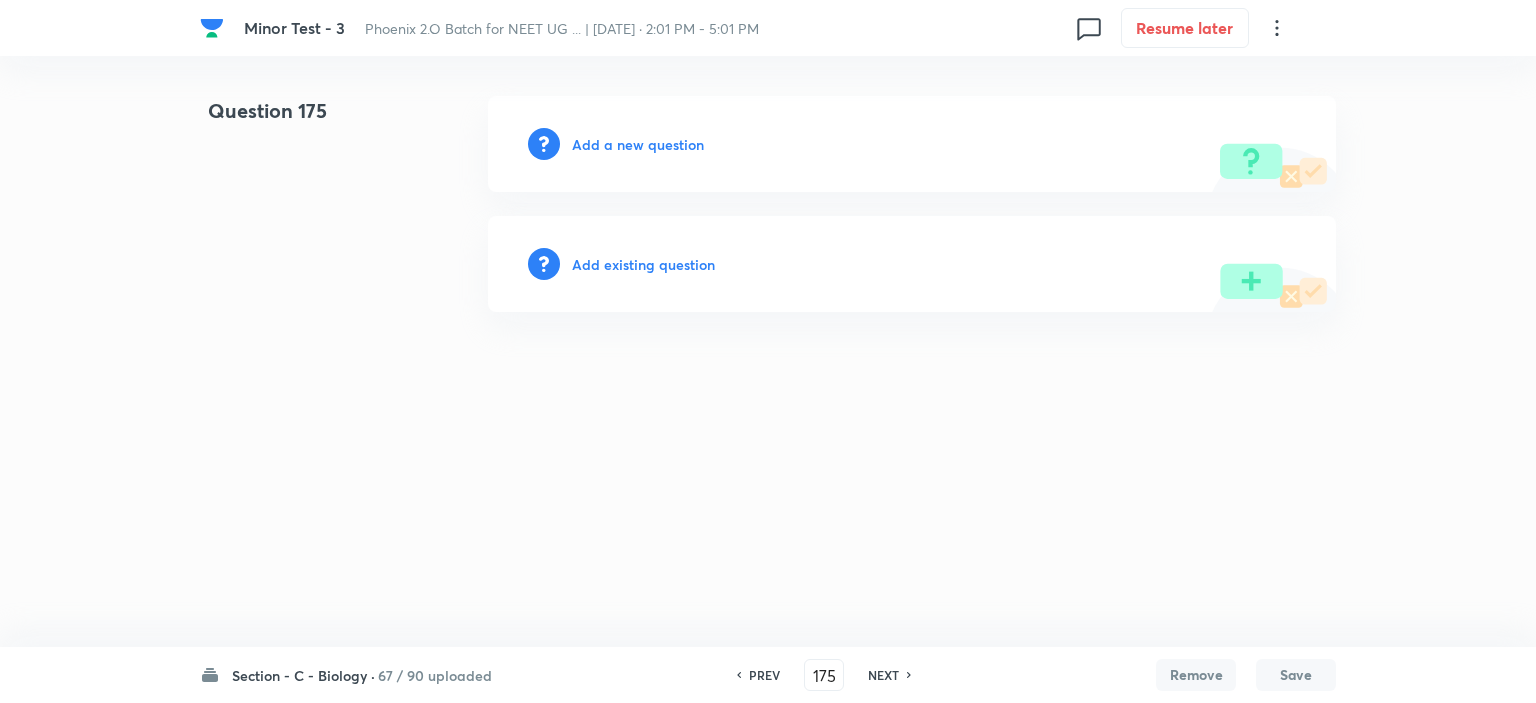 click on "NEXT" at bounding box center (883, 675) 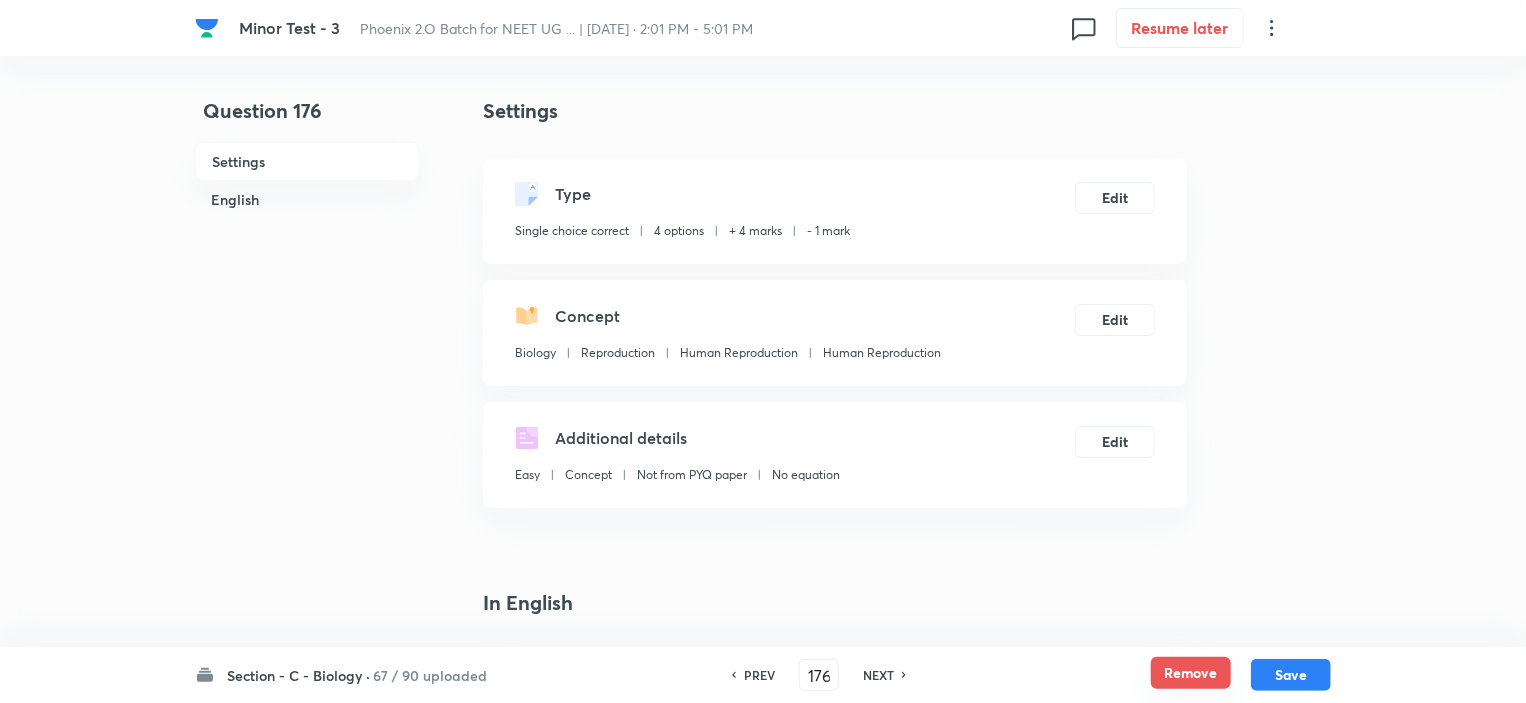 click on "Remove" at bounding box center (1191, 673) 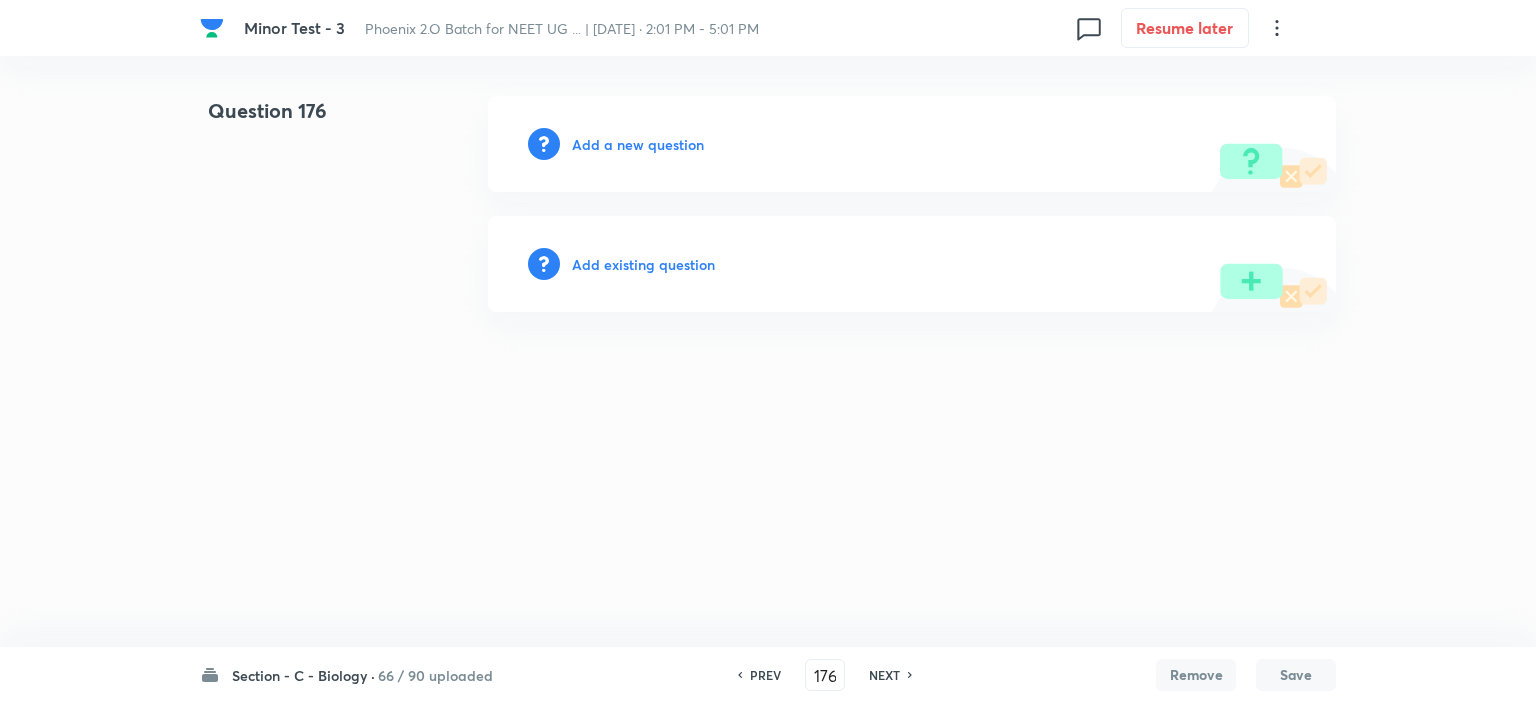 click on "NEXT" at bounding box center [884, 675] 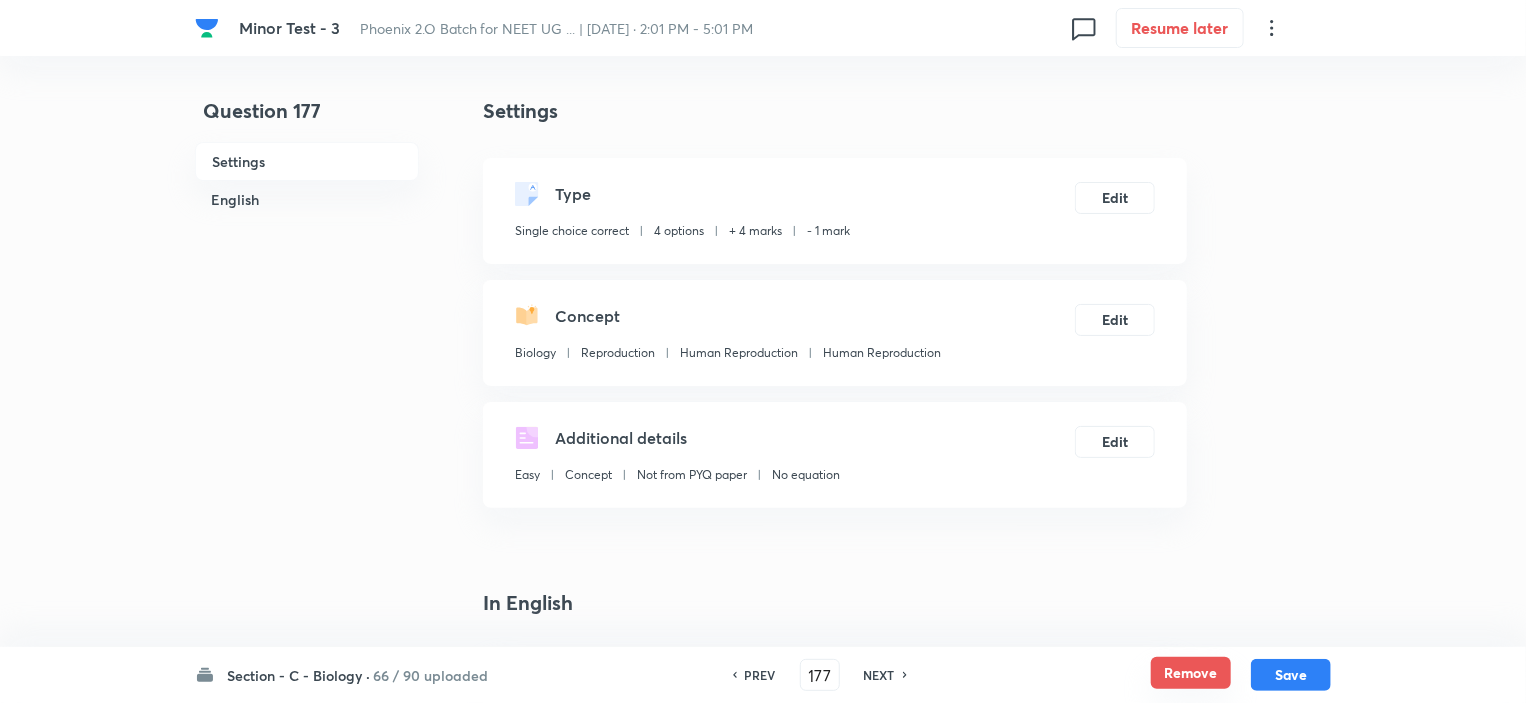 click on "Remove" at bounding box center [1191, 673] 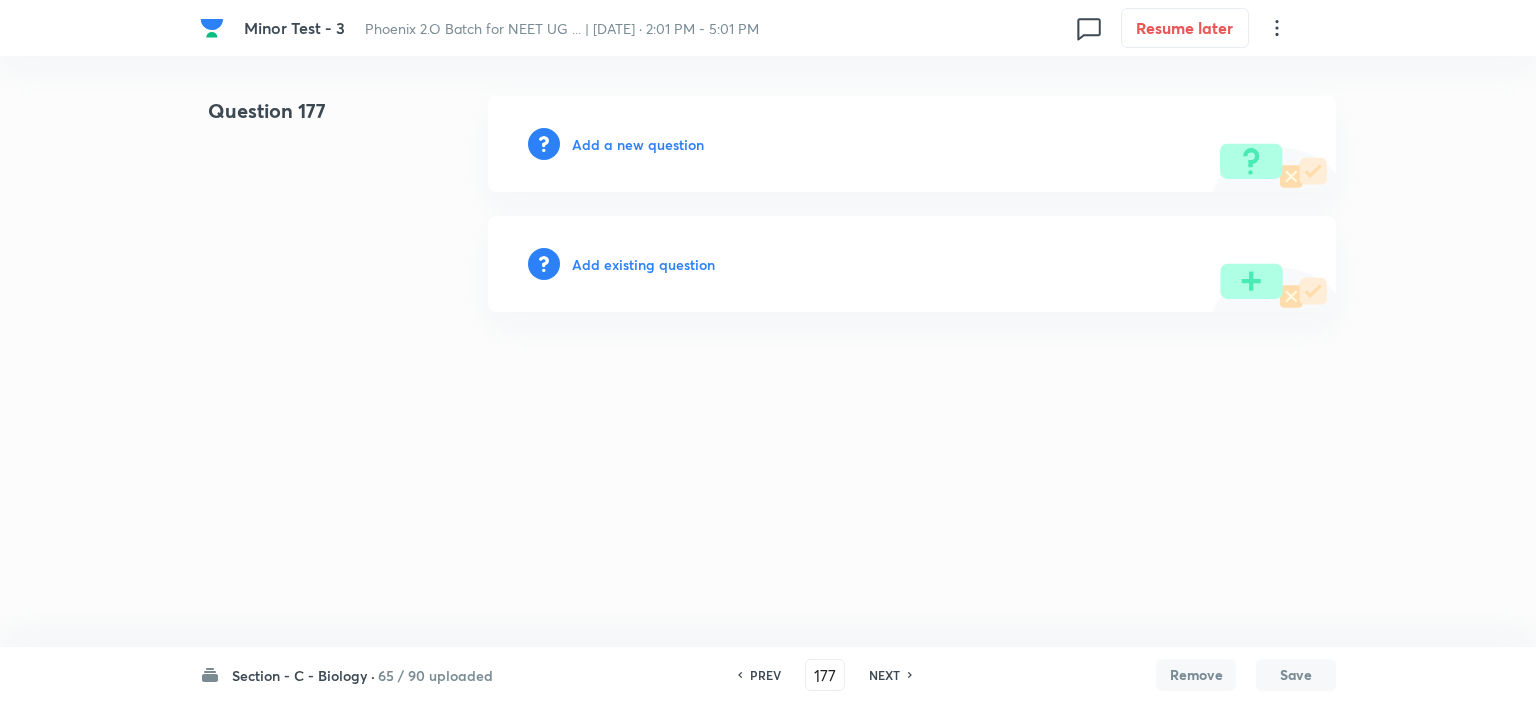 click on "NEXT" at bounding box center (884, 675) 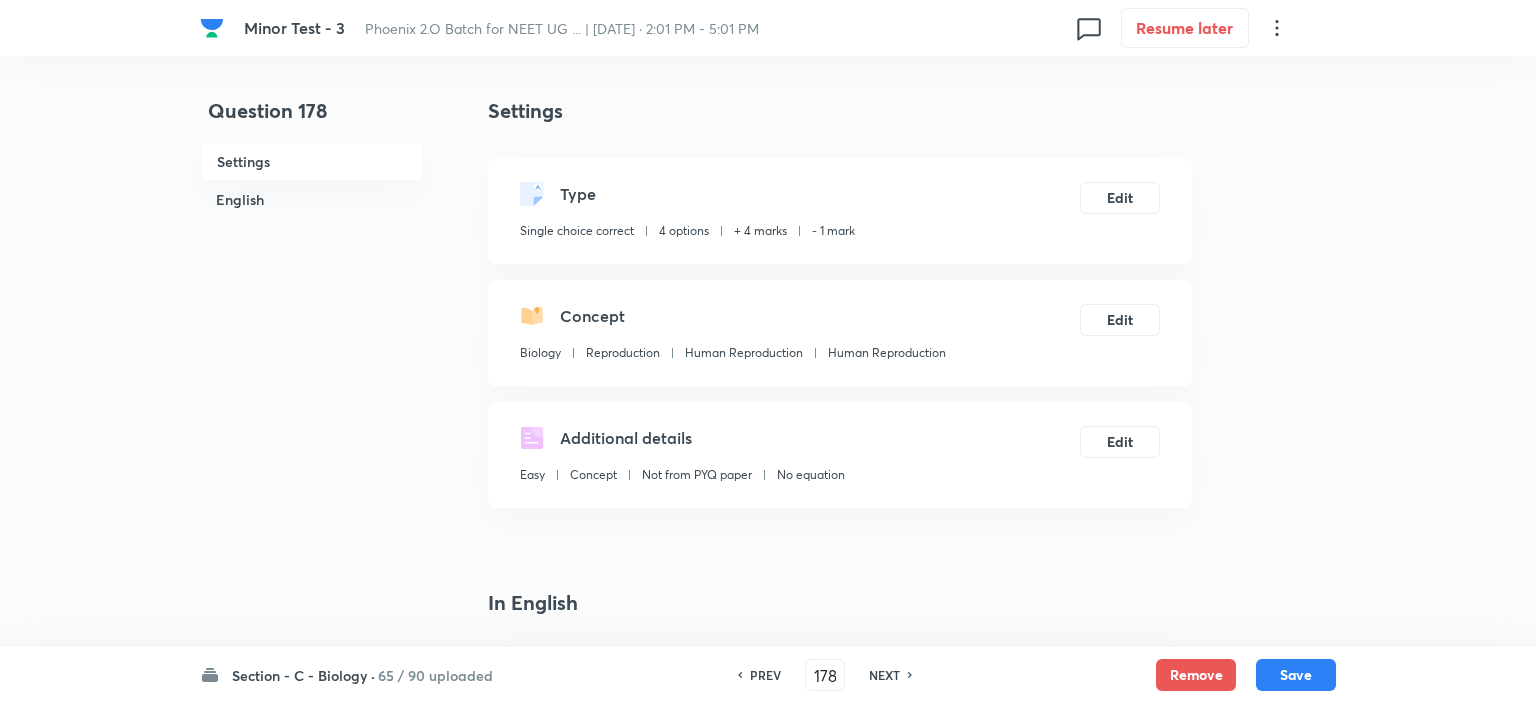 checkbox on "true" 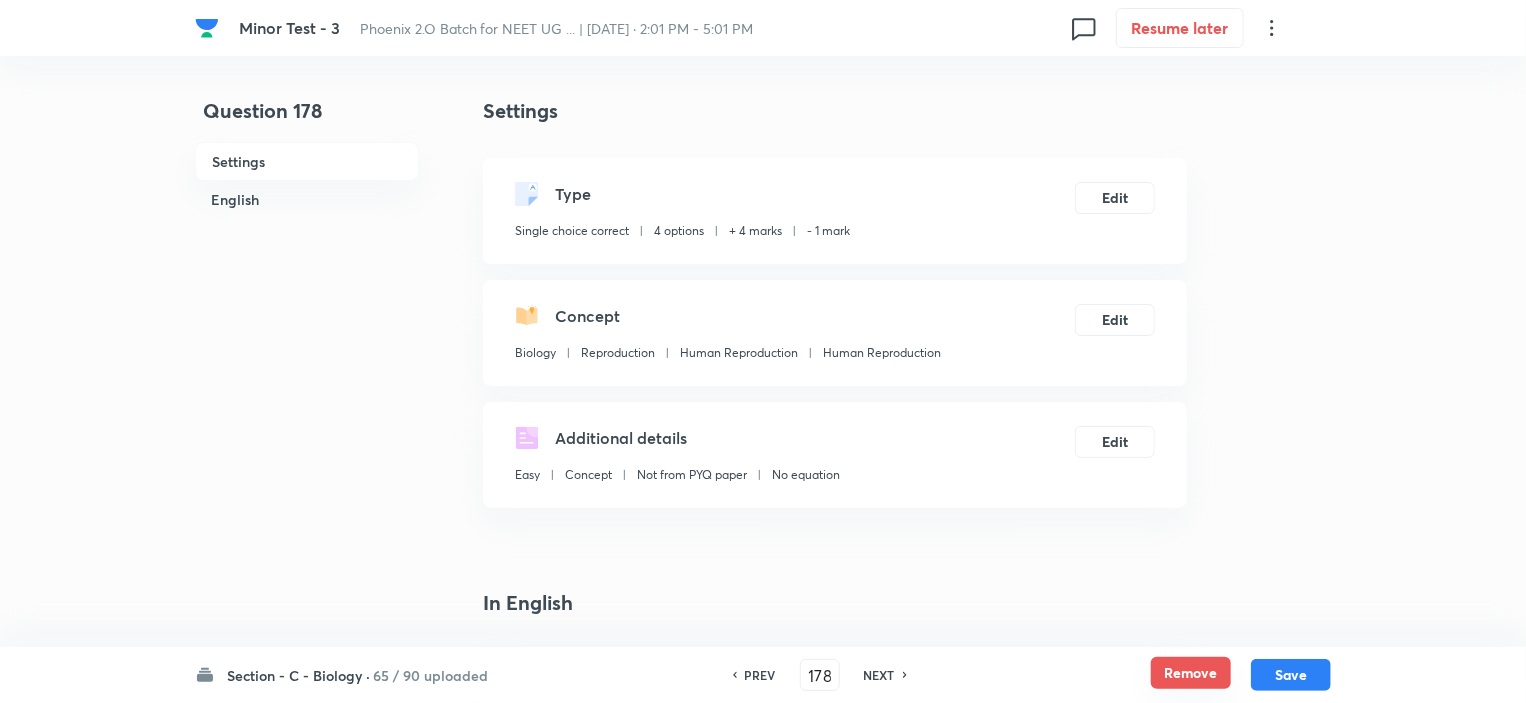click on "Remove" at bounding box center [1191, 673] 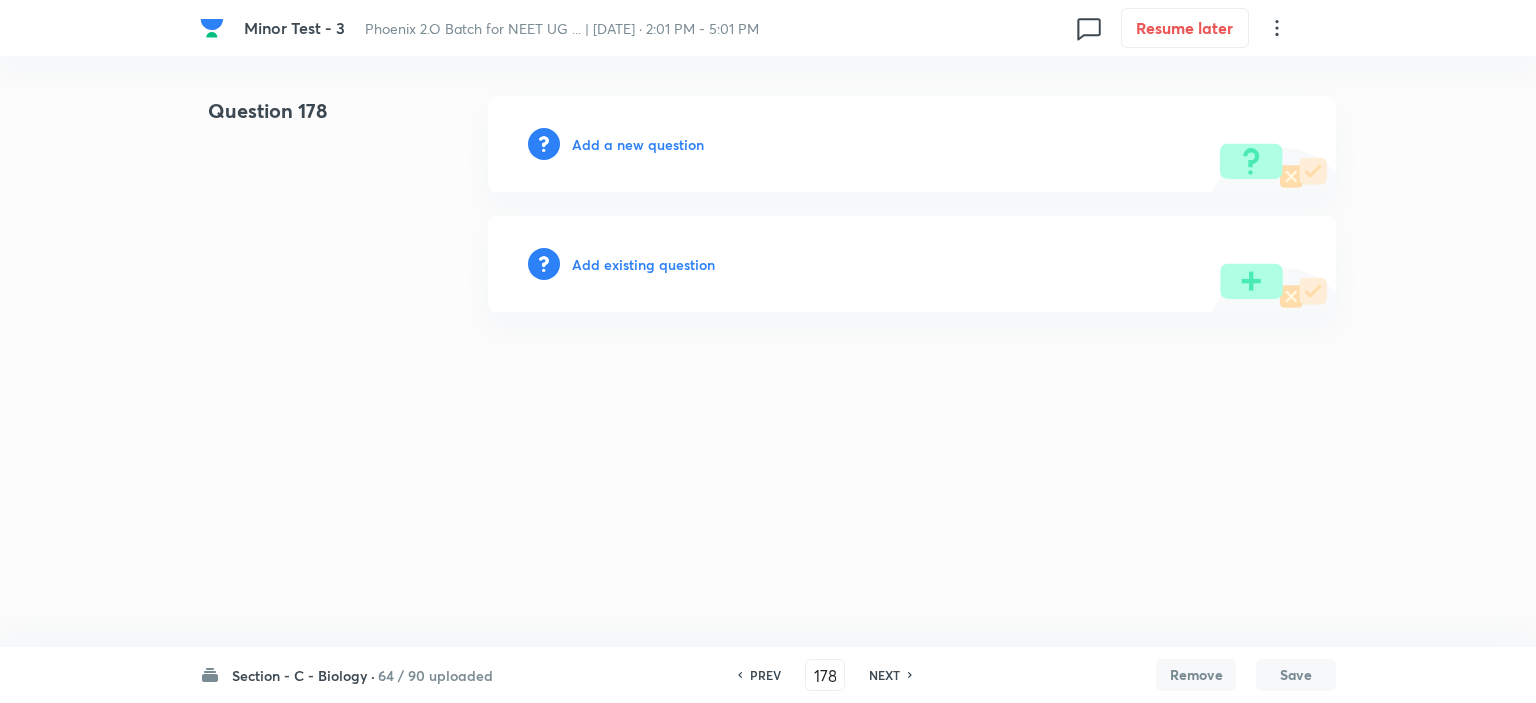 click on "NEXT" at bounding box center (884, 675) 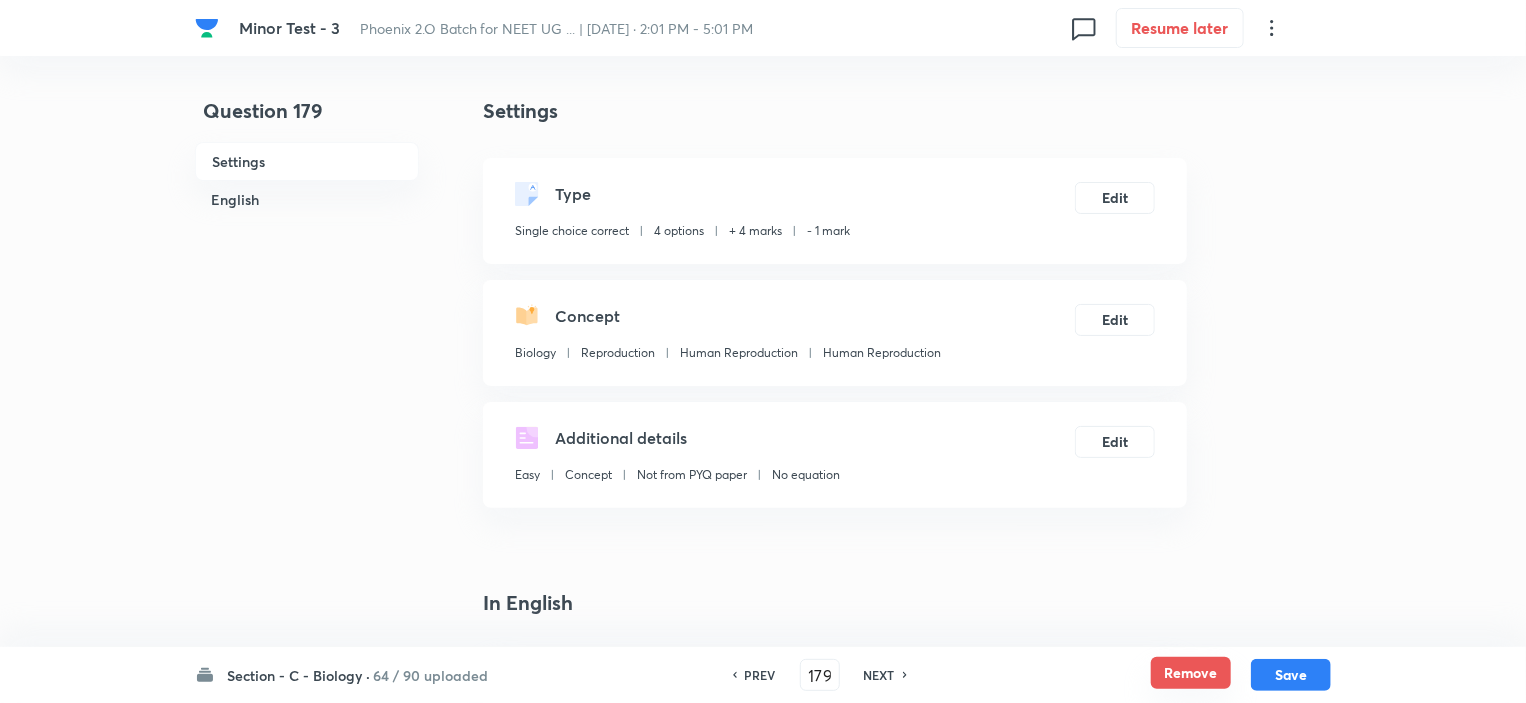 click on "Remove" at bounding box center [1191, 673] 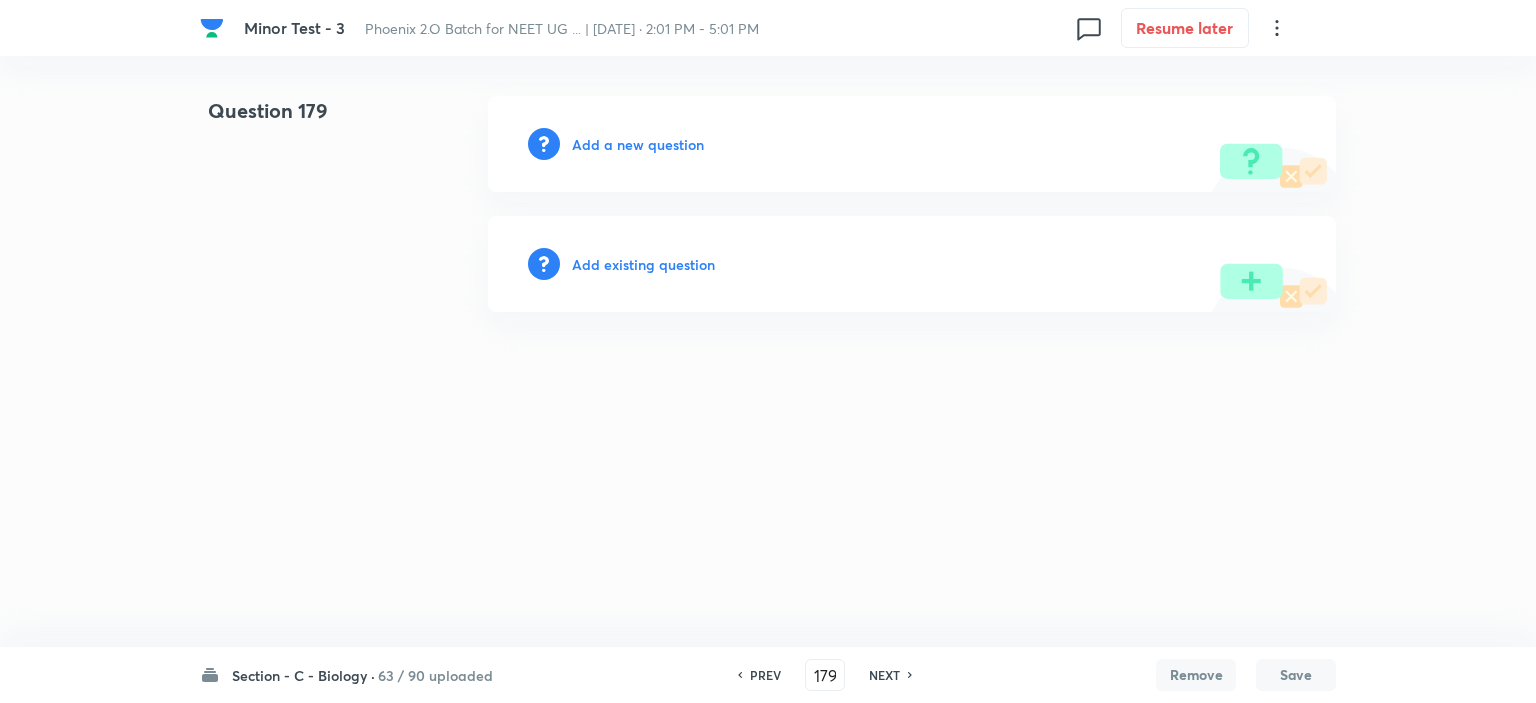 click on "NEXT" at bounding box center (884, 675) 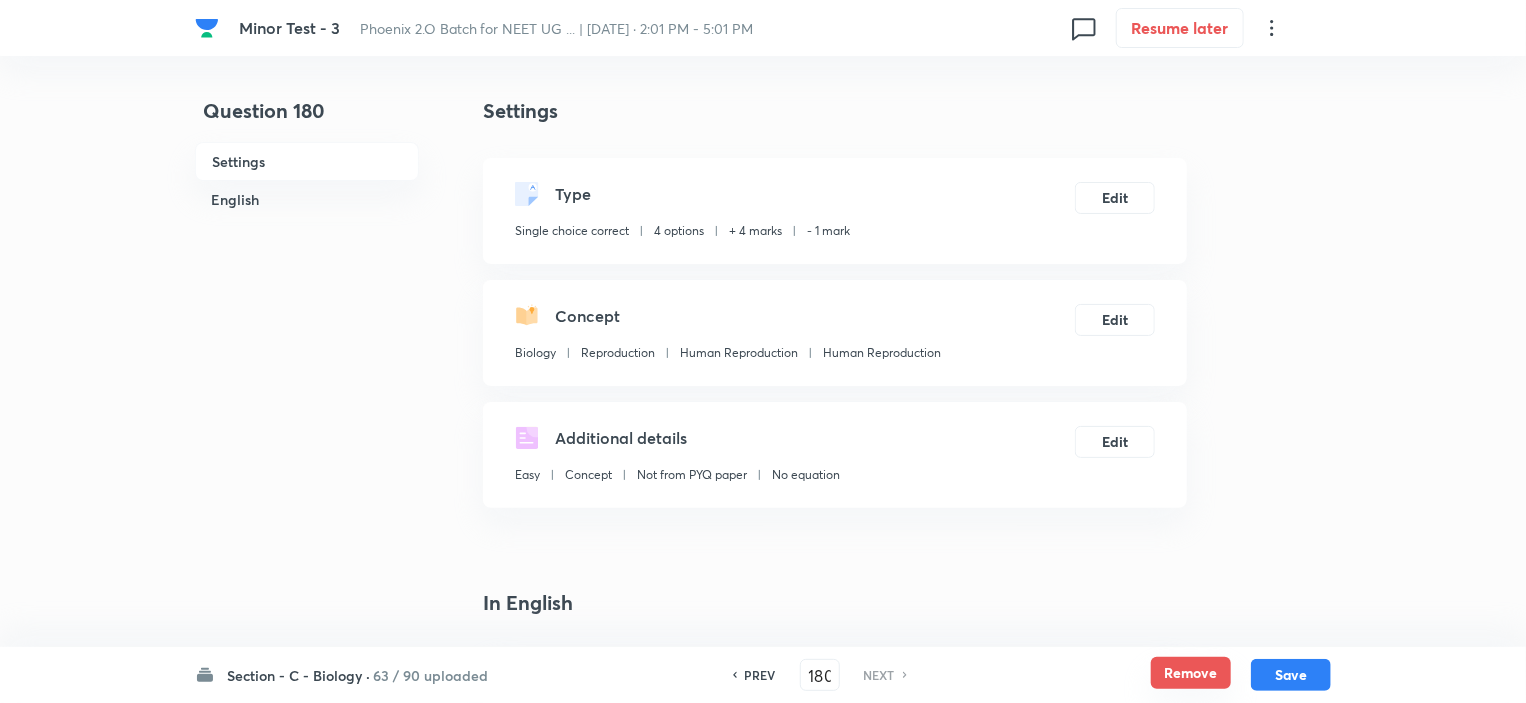 click on "Remove" at bounding box center (1191, 673) 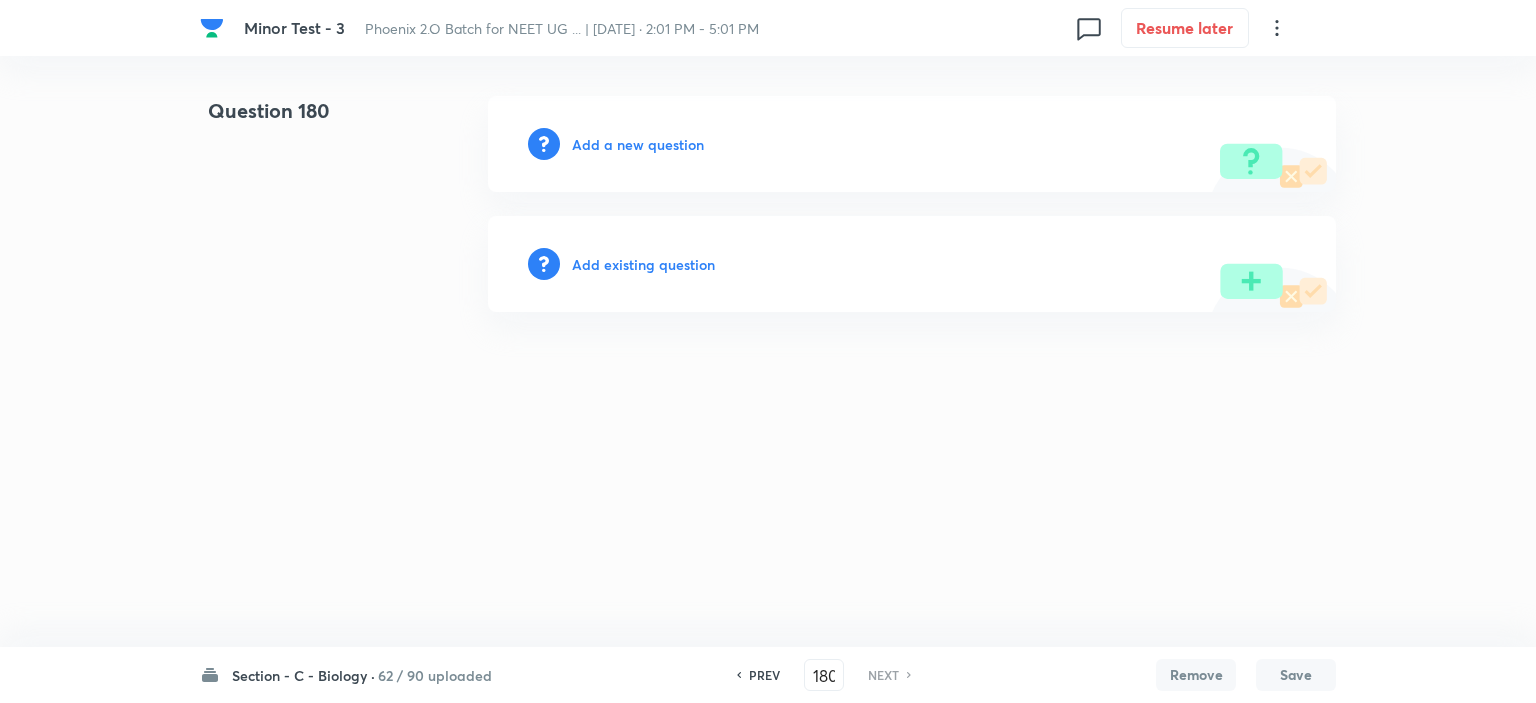click on "Section - C - Biology ·" at bounding box center (303, 675) 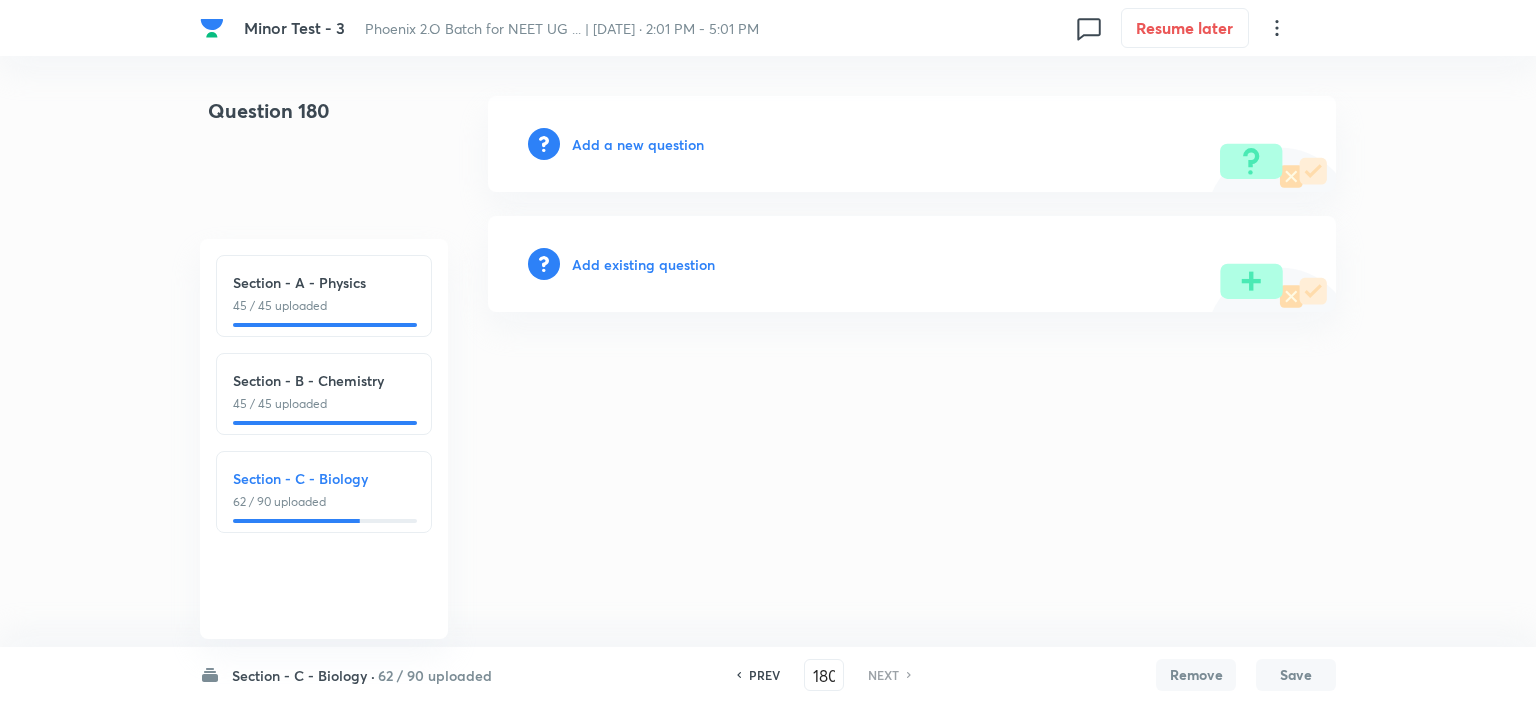 click on "Section - C - Biology ·" at bounding box center [303, 675] 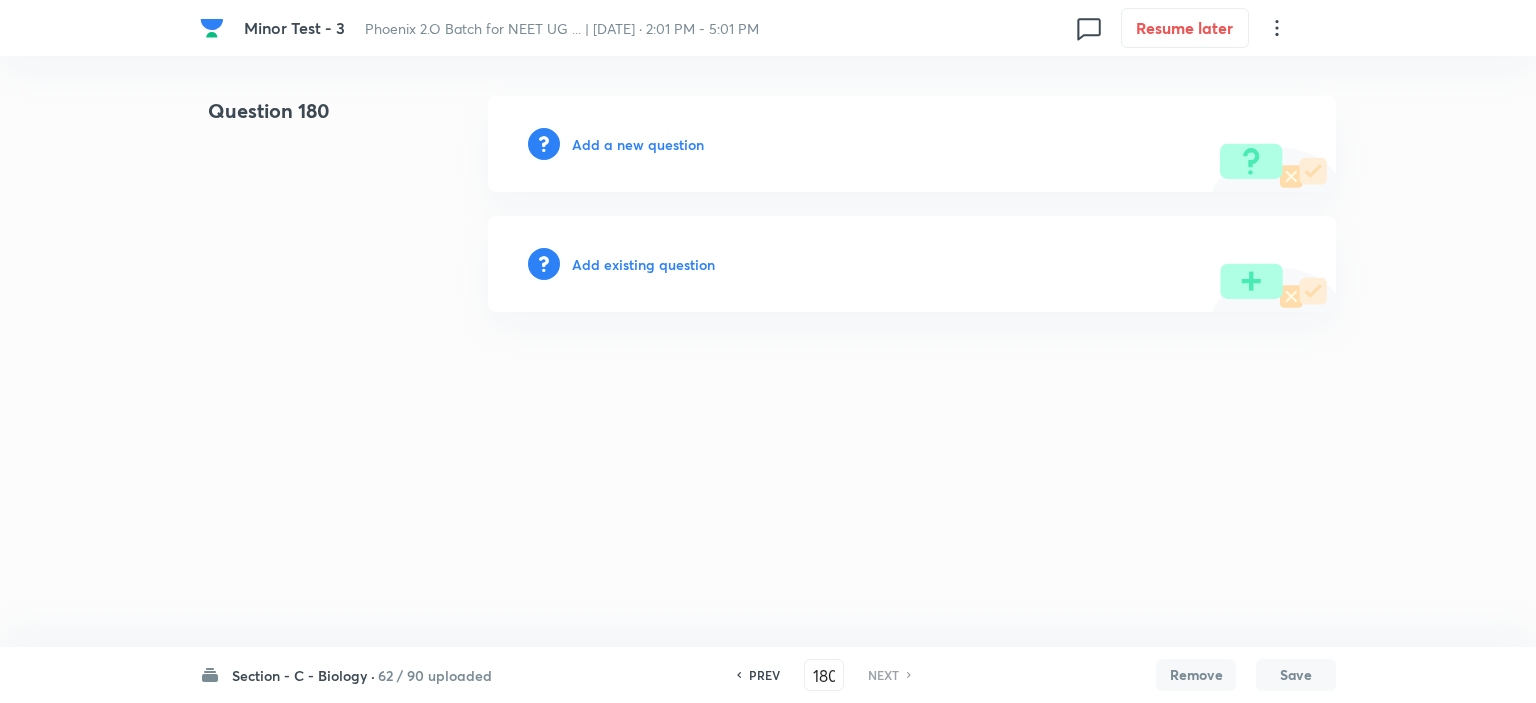click on "Section - C - Biology ·" at bounding box center (303, 675) 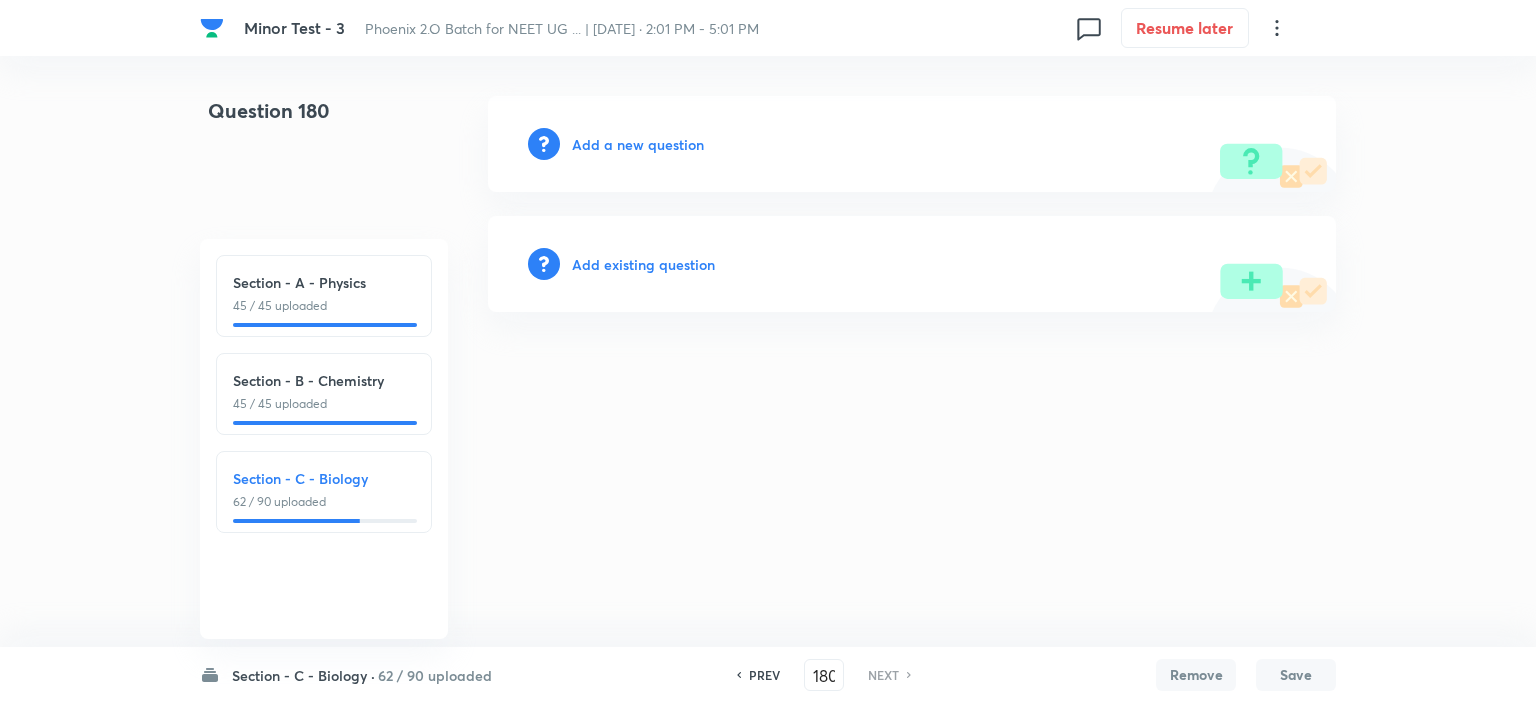 click on "45 / 45 uploaded" at bounding box center (324, 306) 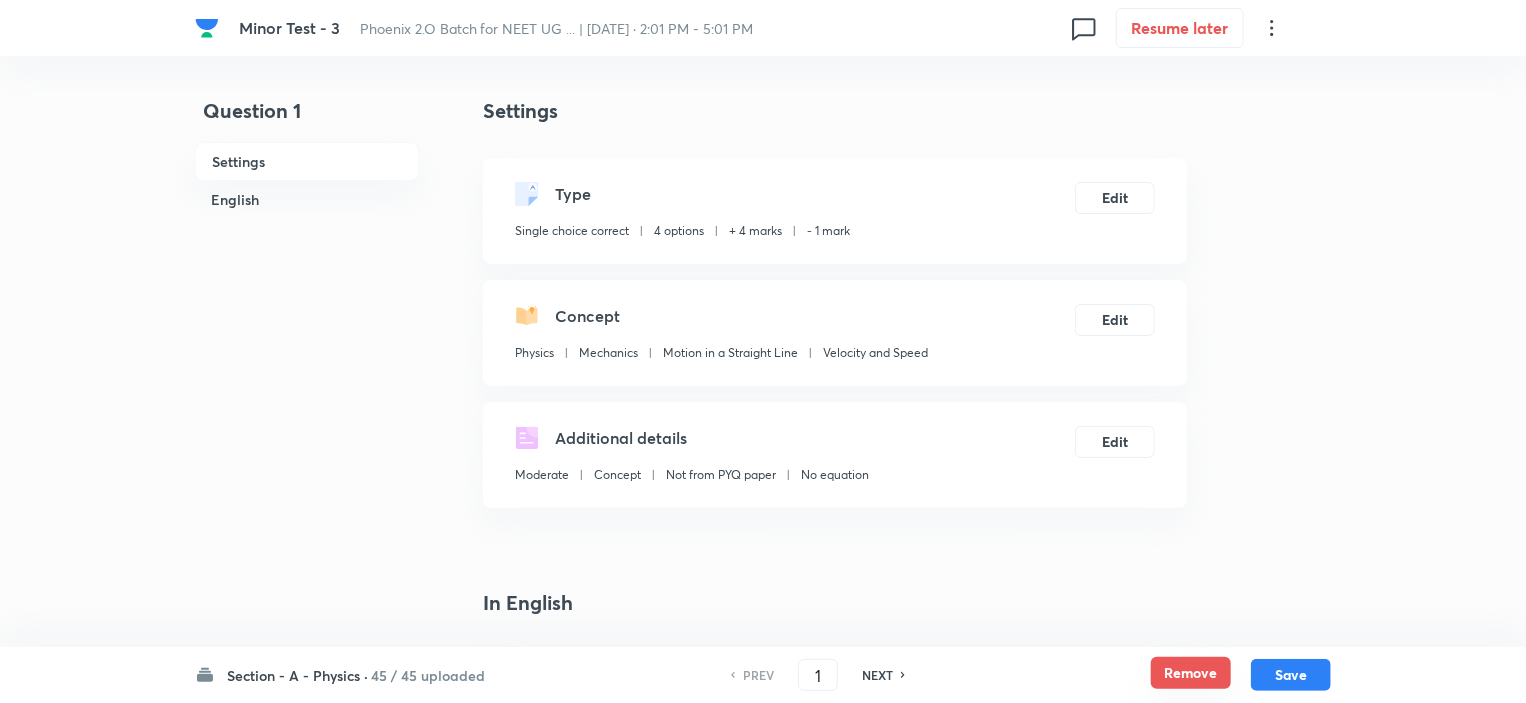 click on "Remove" at bounding box center [1191, 673] 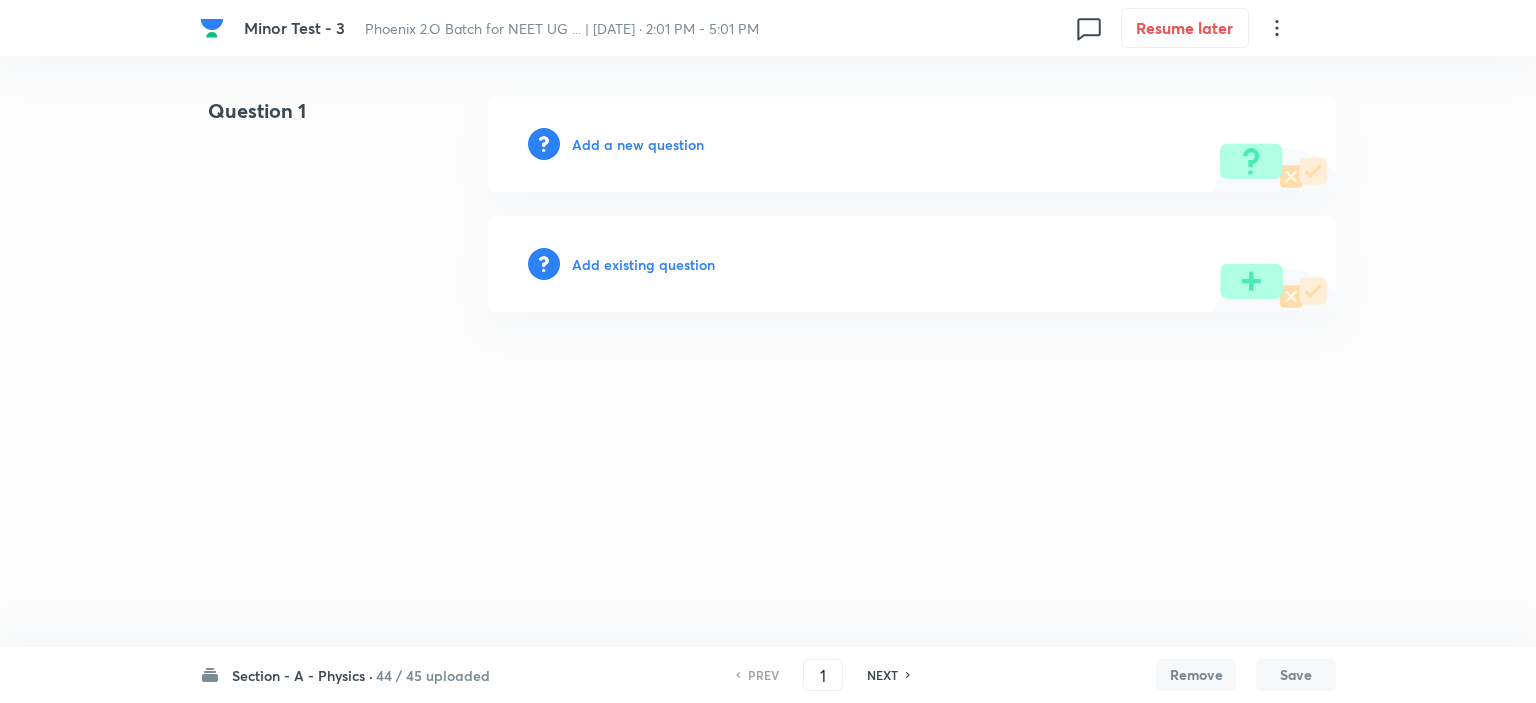 click on "NEXT" at bounding box center [882, 675] 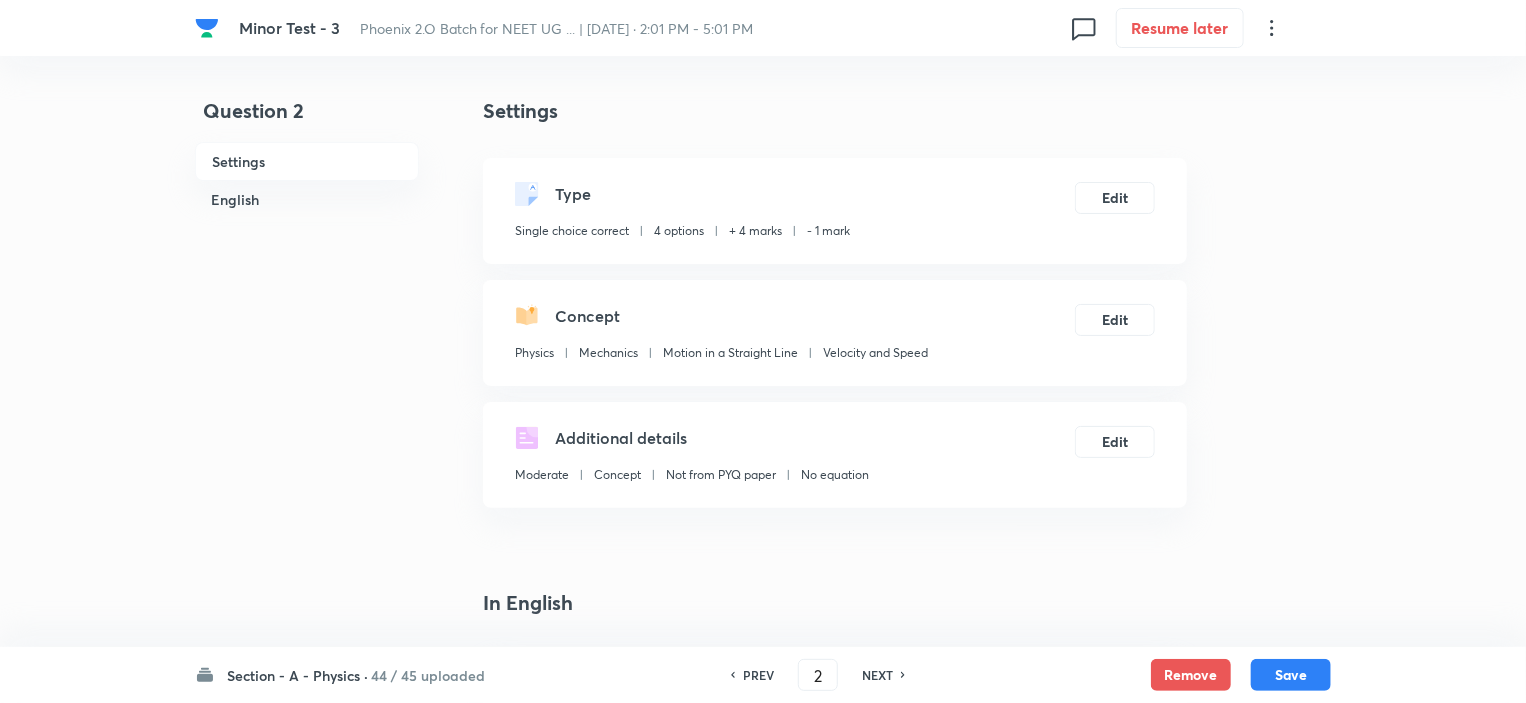 checkbox on "true" 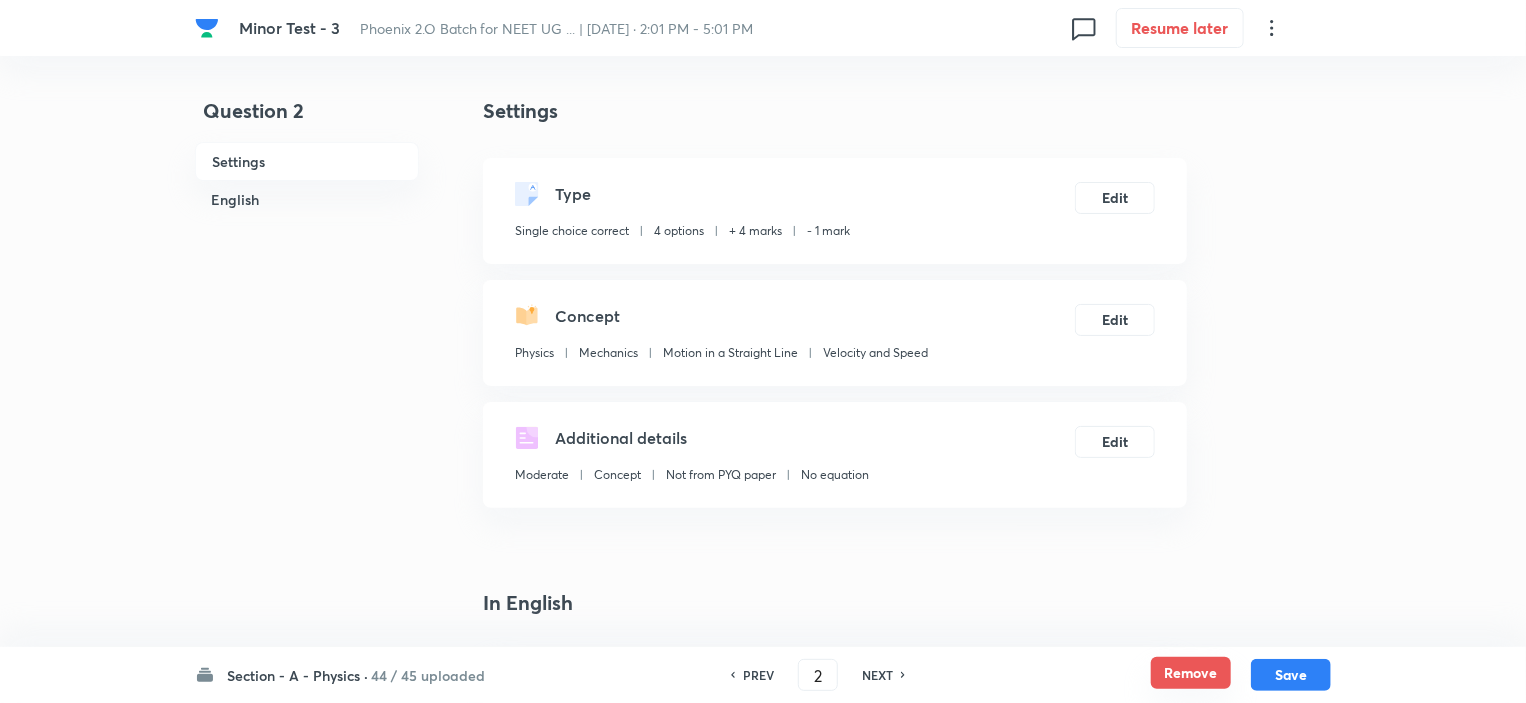 click on "Remove" at bounding box center [1191, 673] 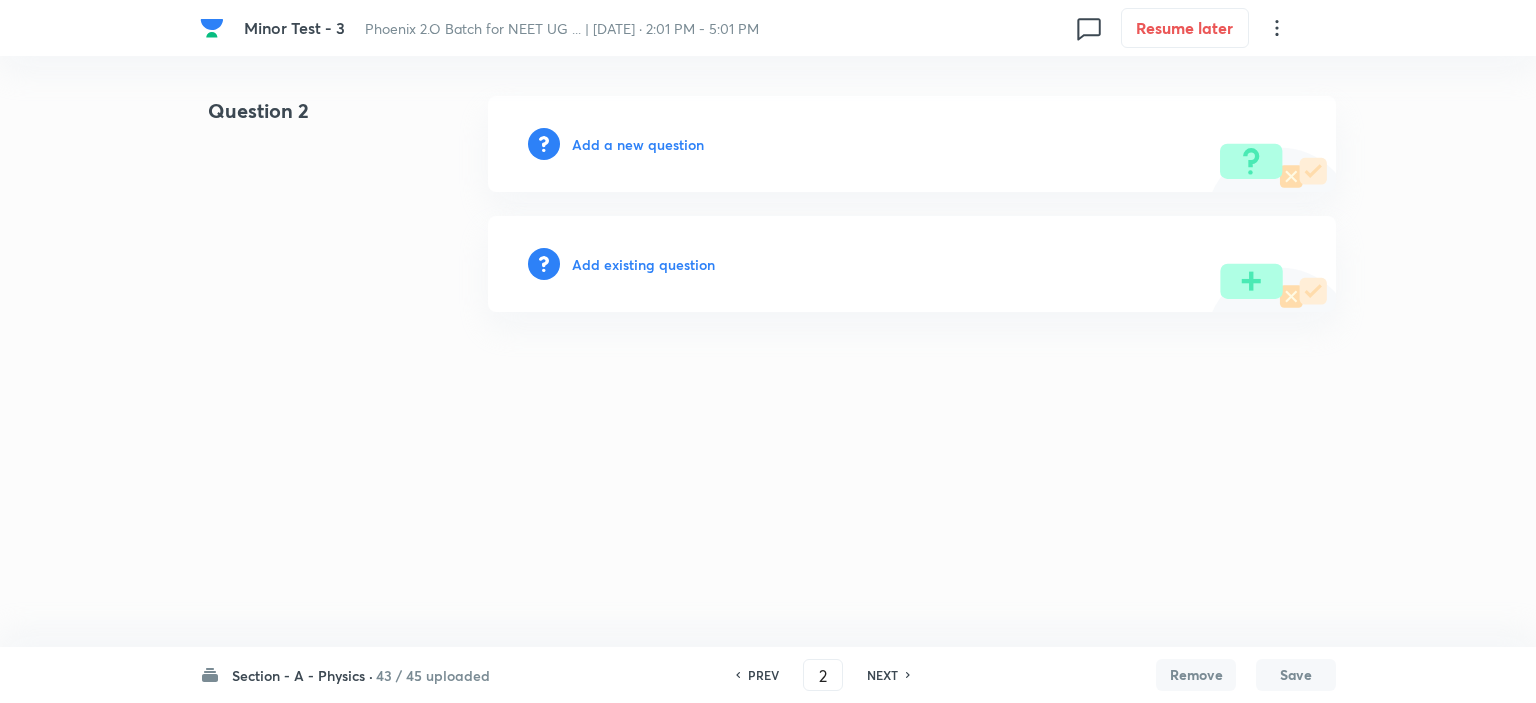 click on "NEXT" at bounding box center (882, 675) 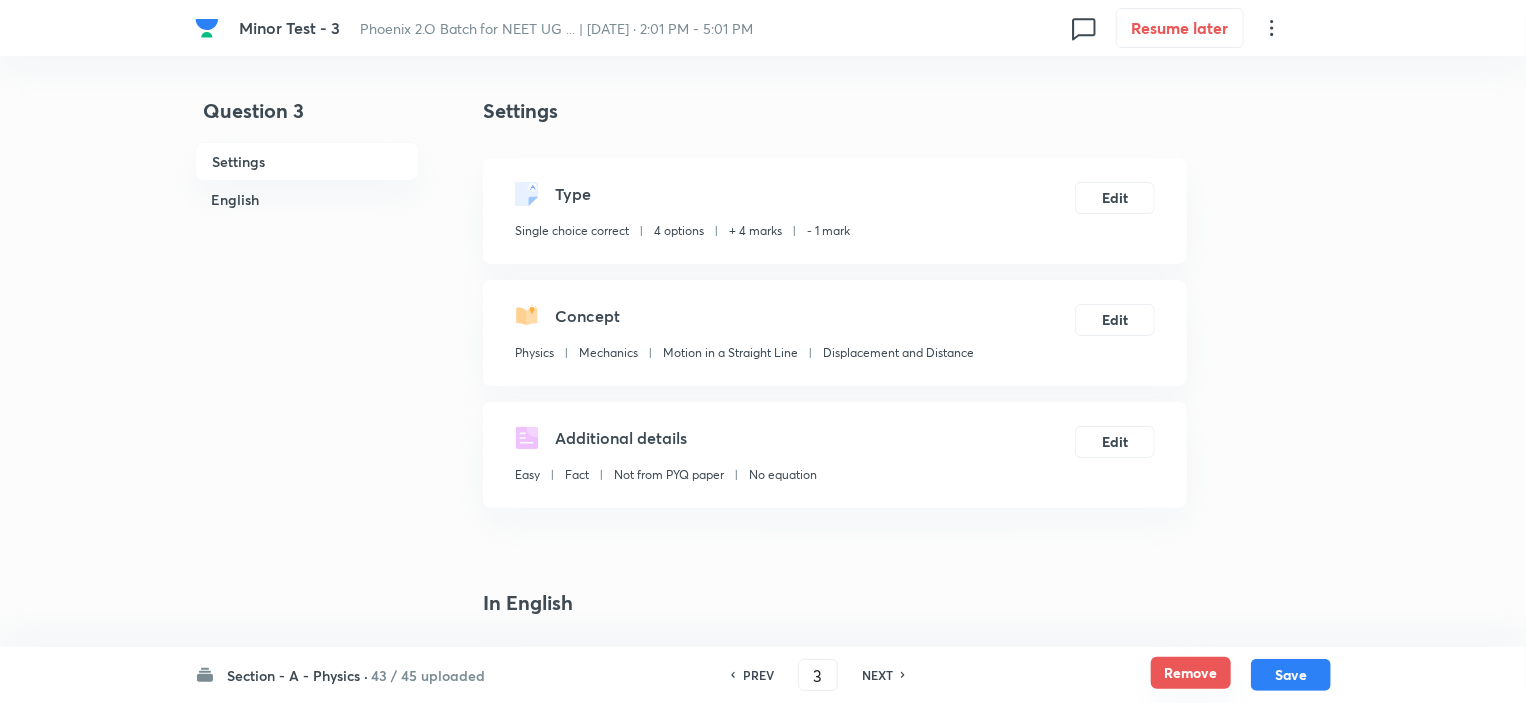 click on "Remove" at bounding box center (1191, 673) 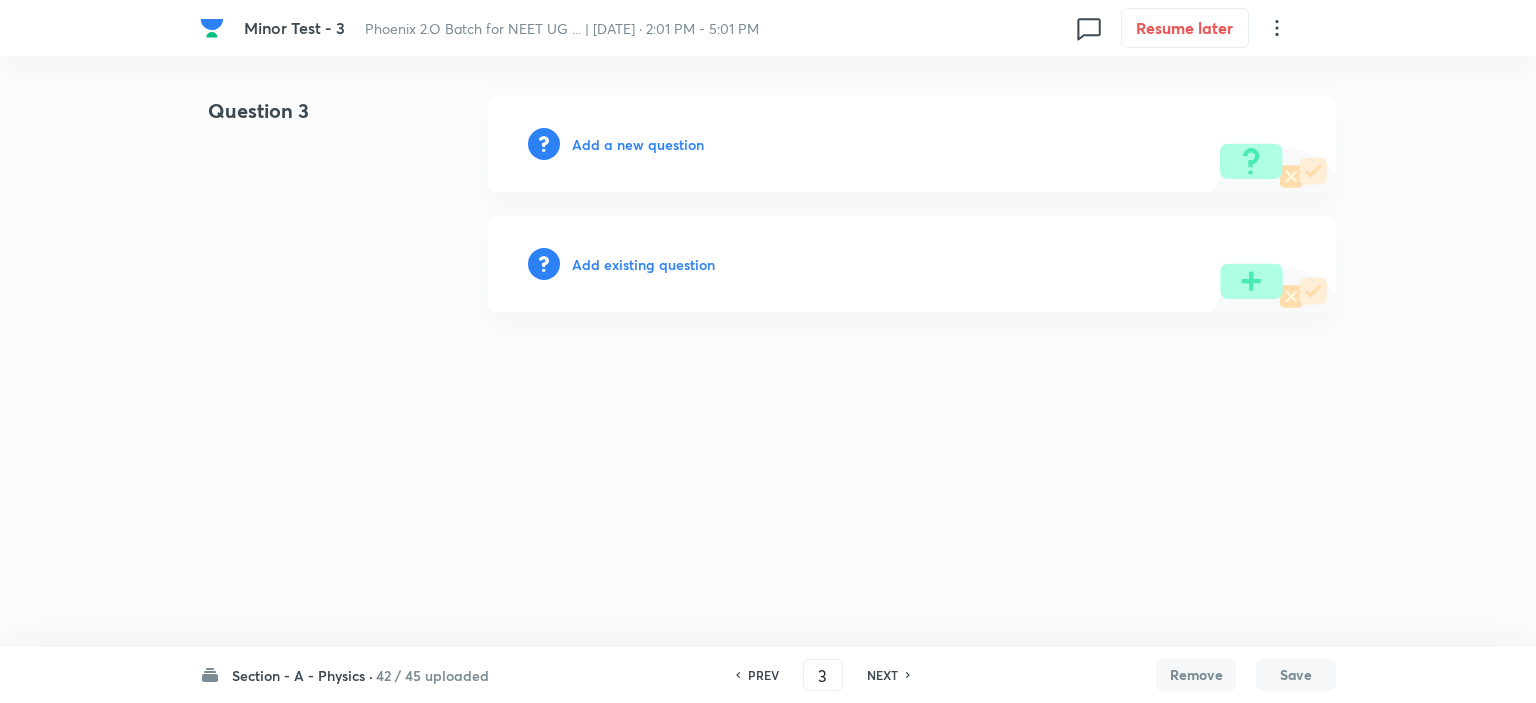 click on "NEXT" at bounding box center [882, 675] 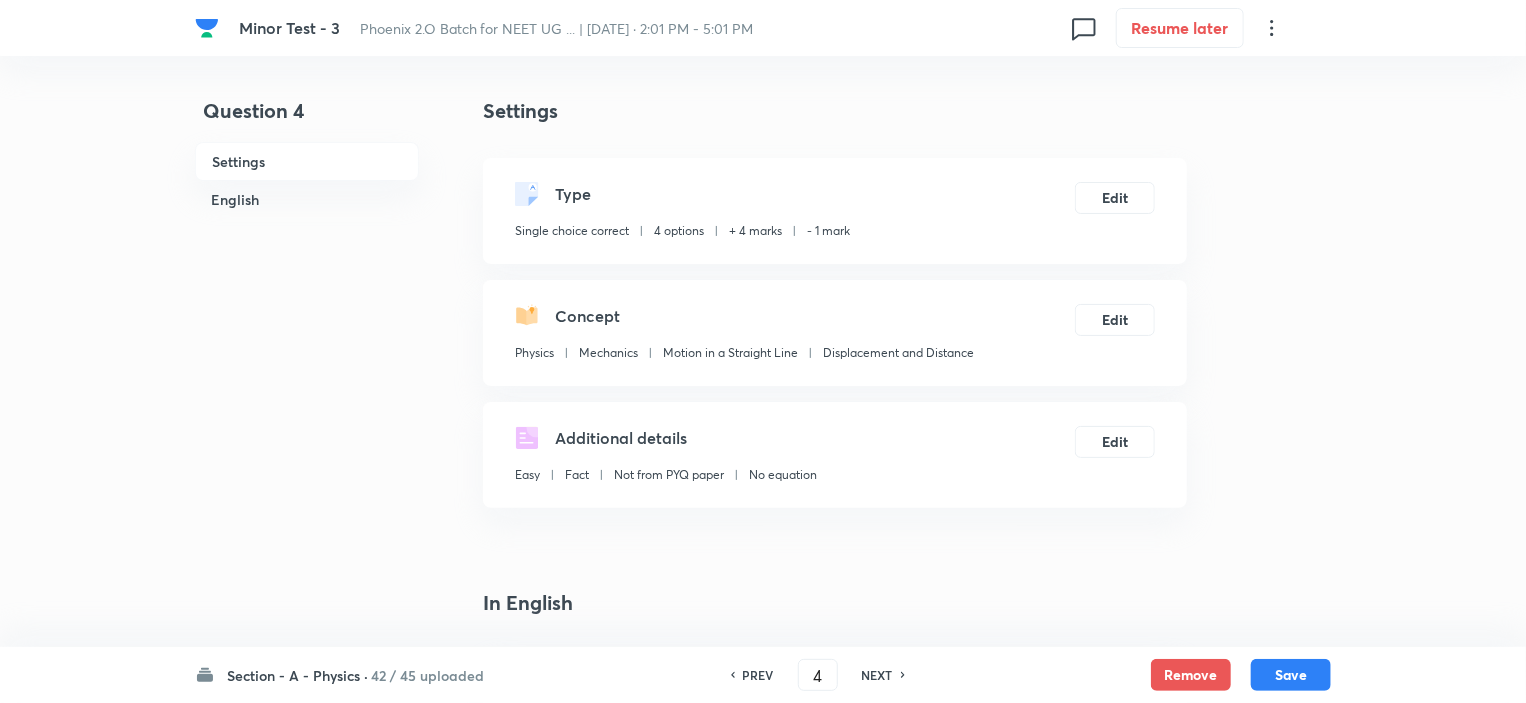 checkbox on "true" 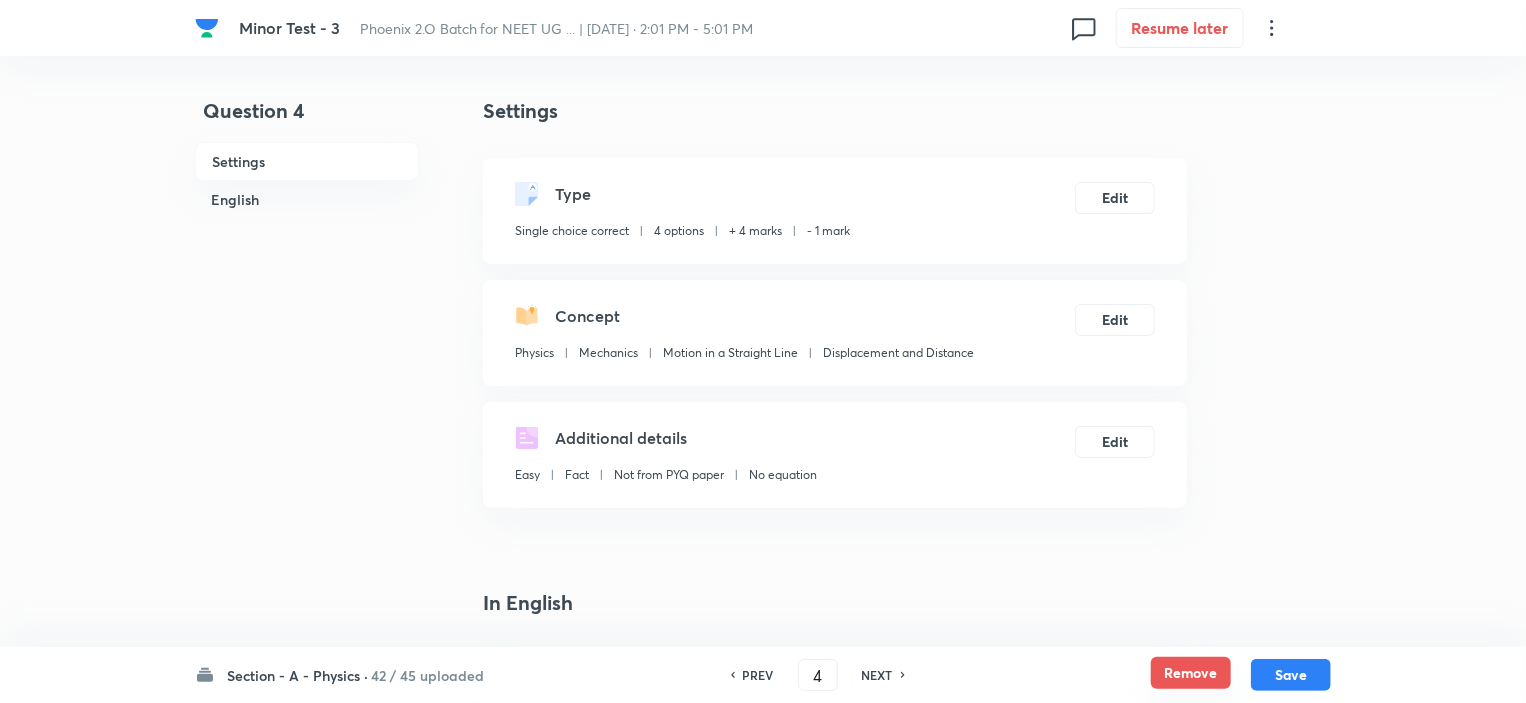 click on "Remove" at bounding box center [1191, 673] 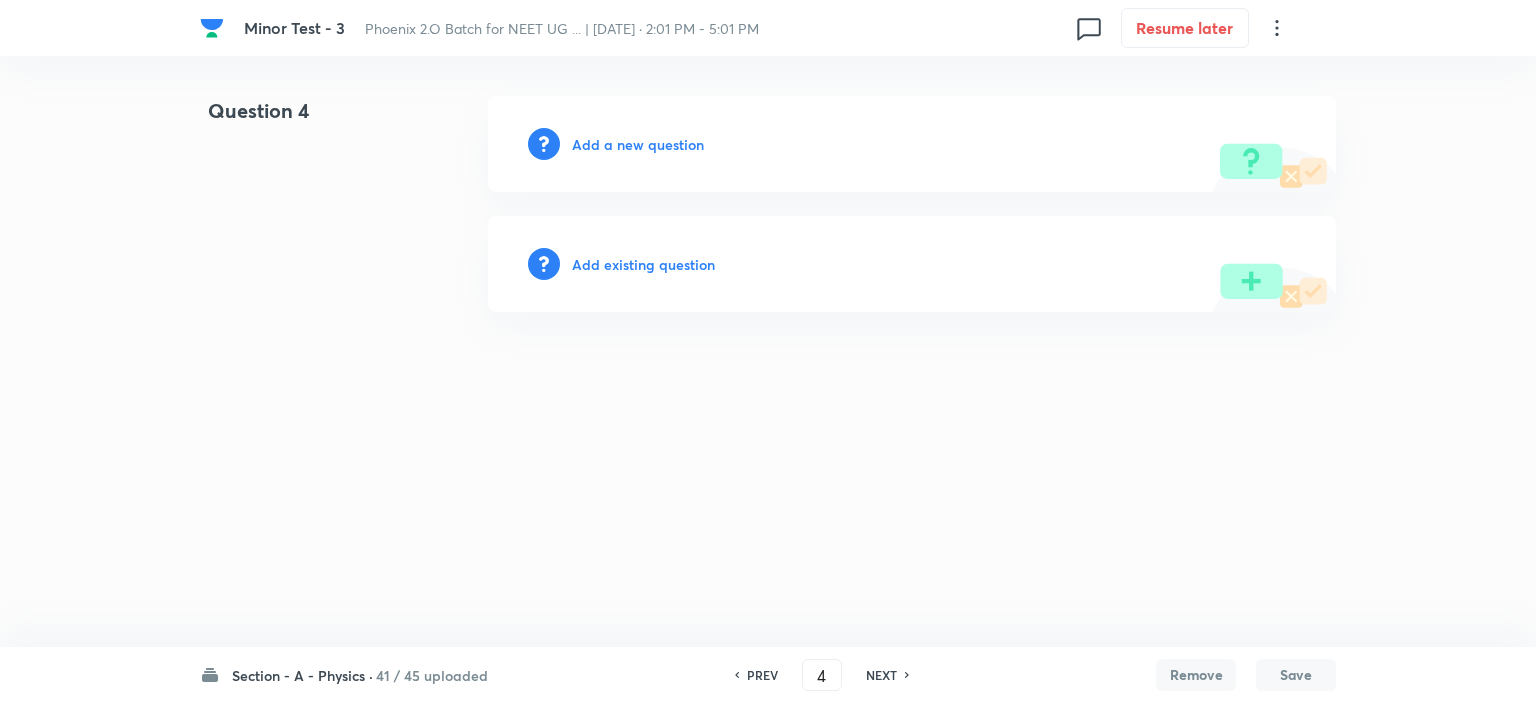 click on "NEXT" at bounding box center (881, 675) 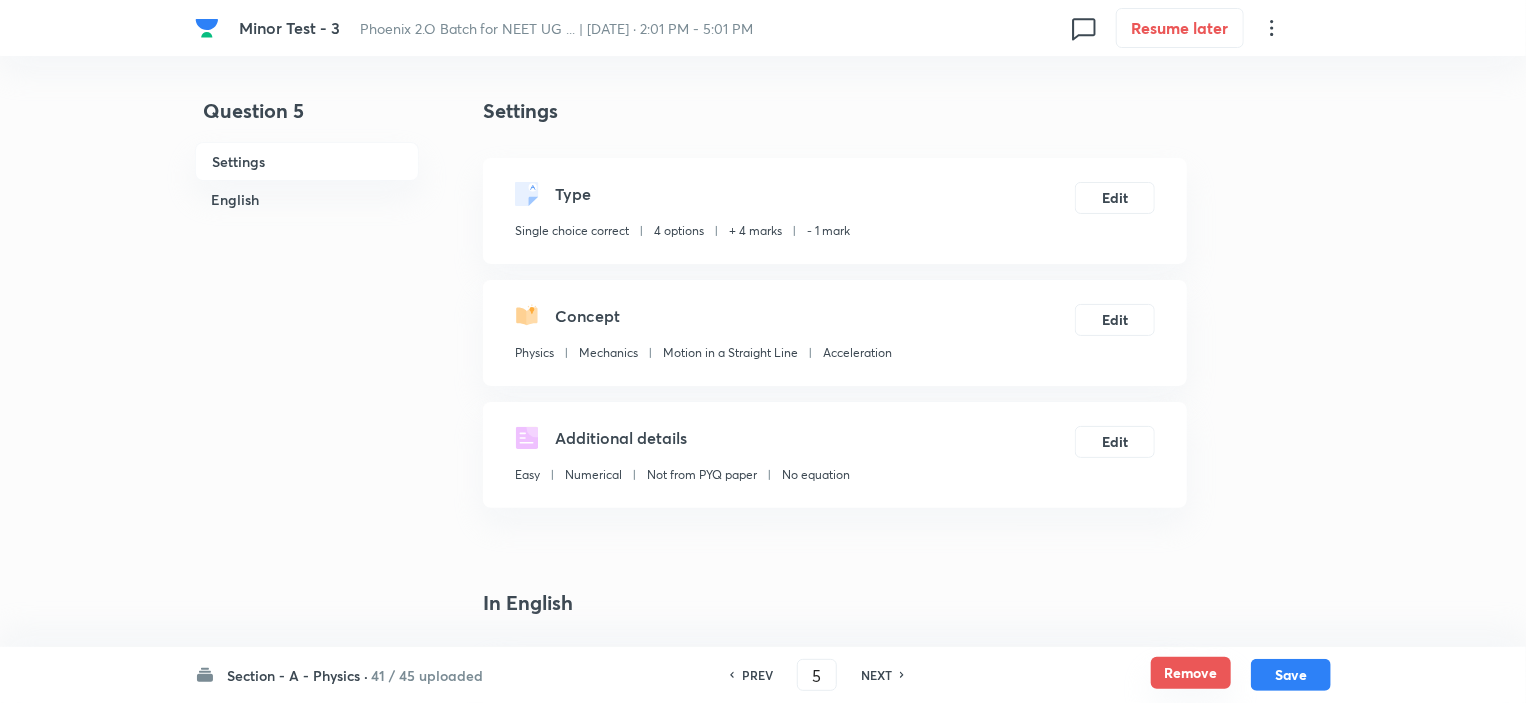 click on "Remove" at bounding box center (1191, 673) 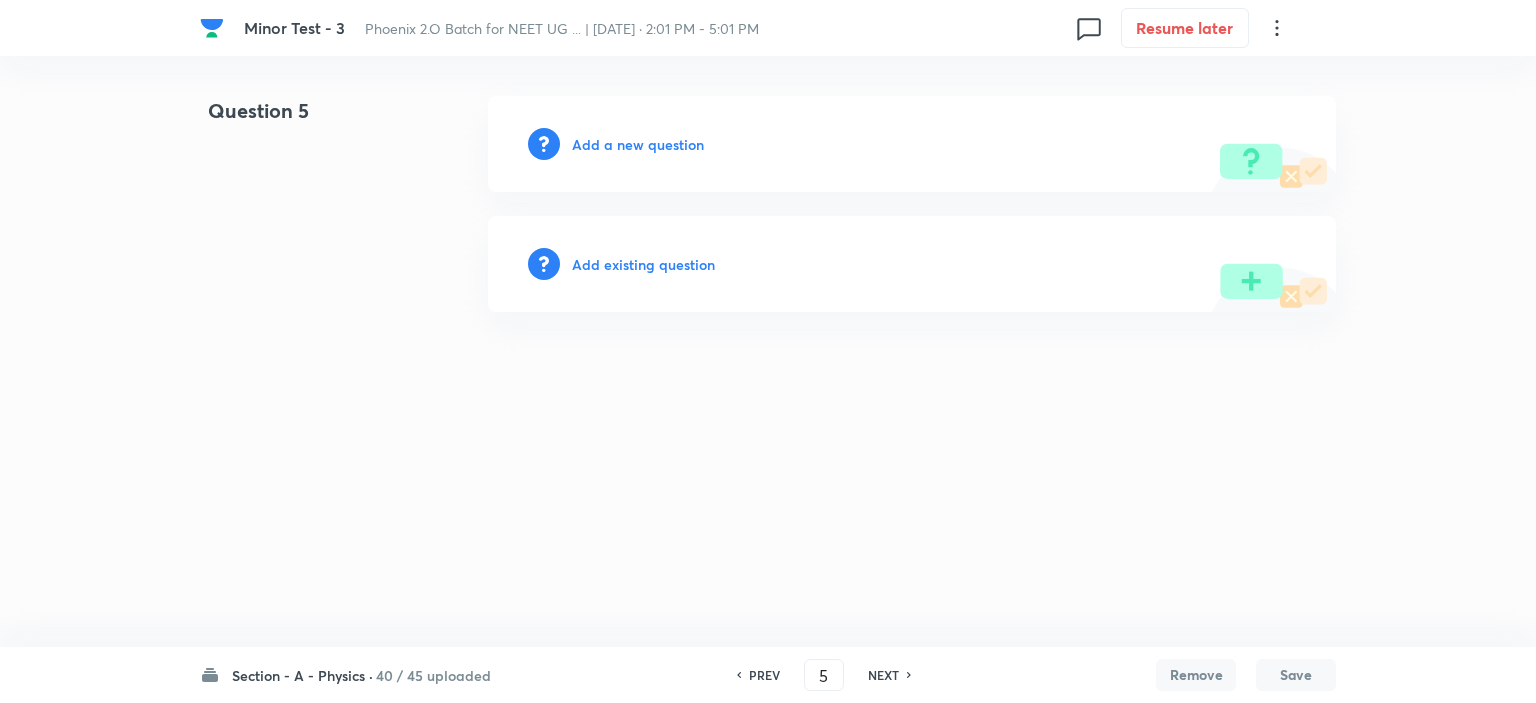click on "NEXT" at bounding box center [883, 675] 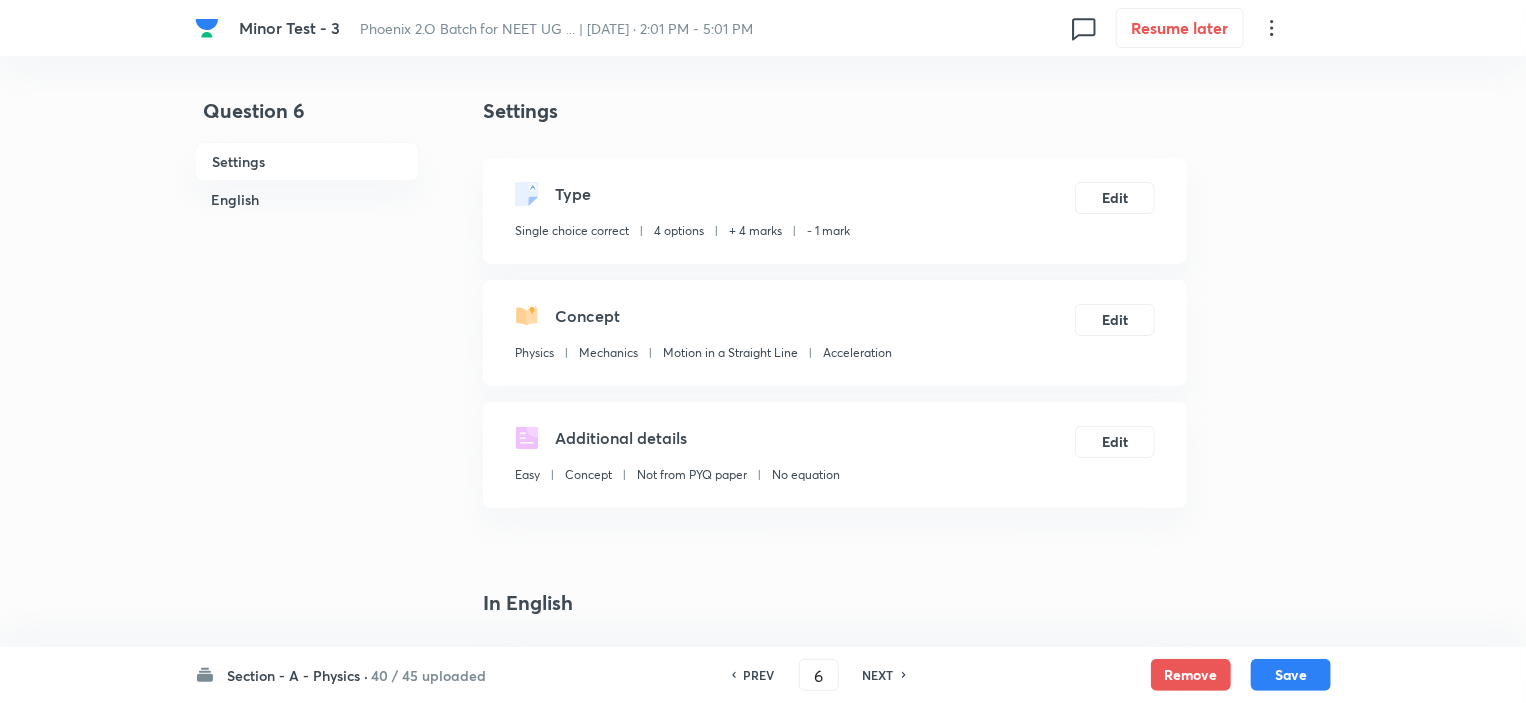 checkbox on "true" 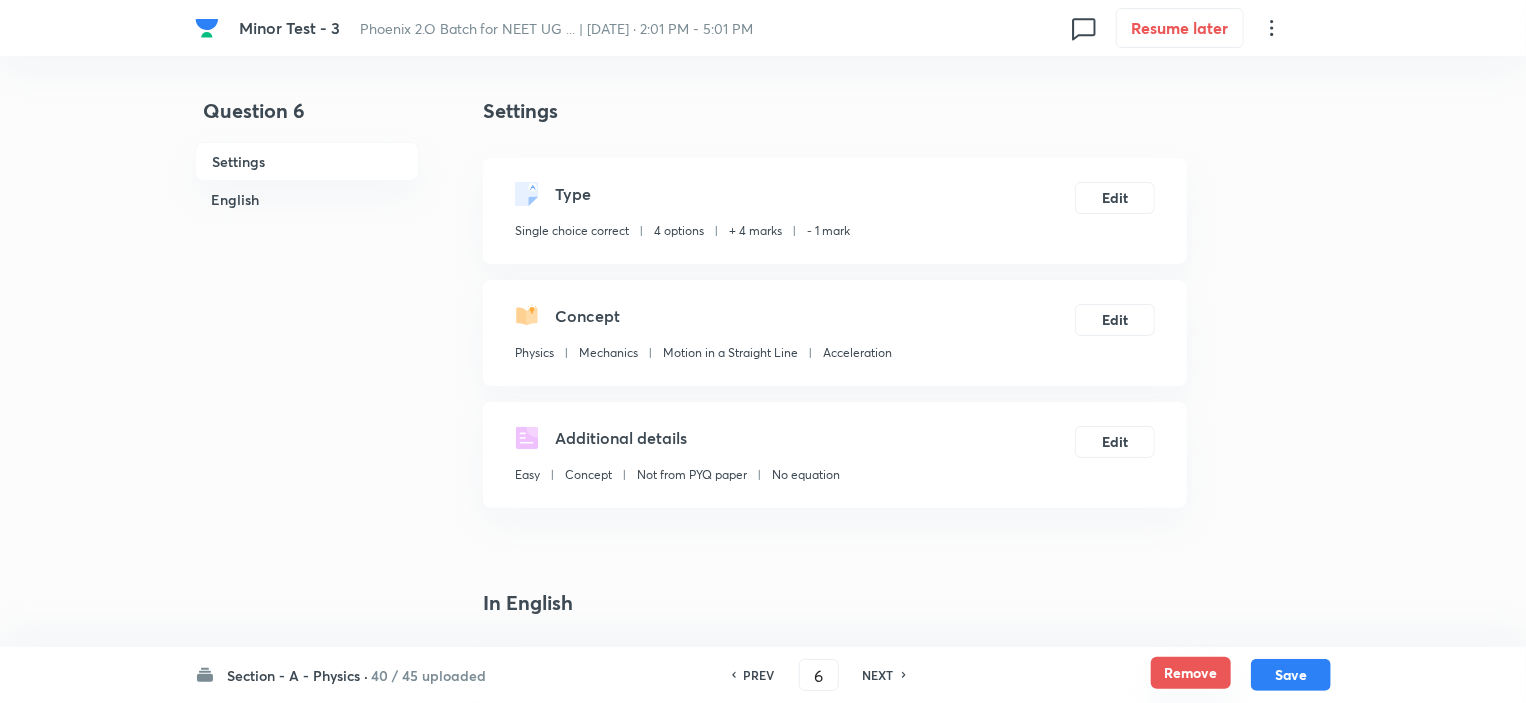 click on "Remove" at bounding box center [1191, 673] 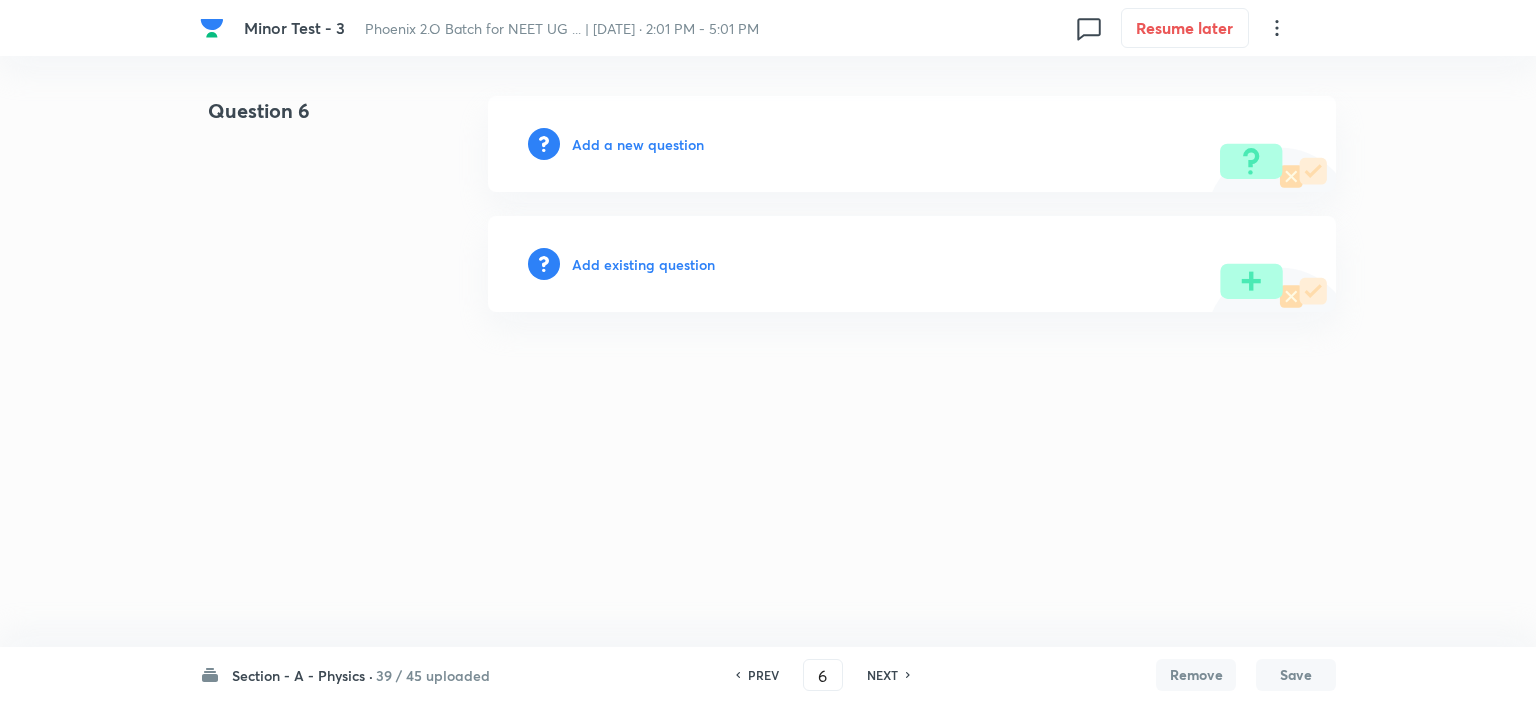 click on "NEXT" at bounding box center [882, 675] 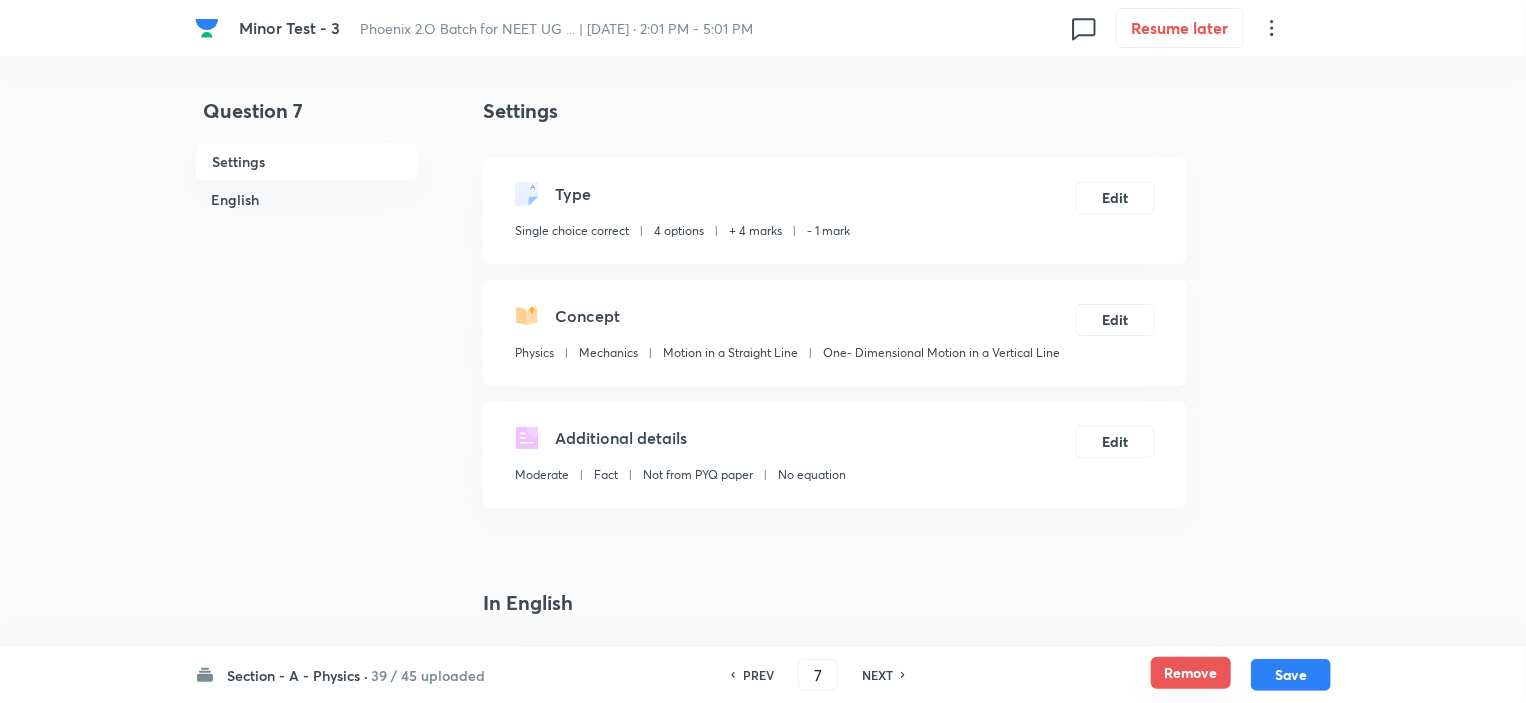 click on "Remove" at bounding box center [1191, 673] 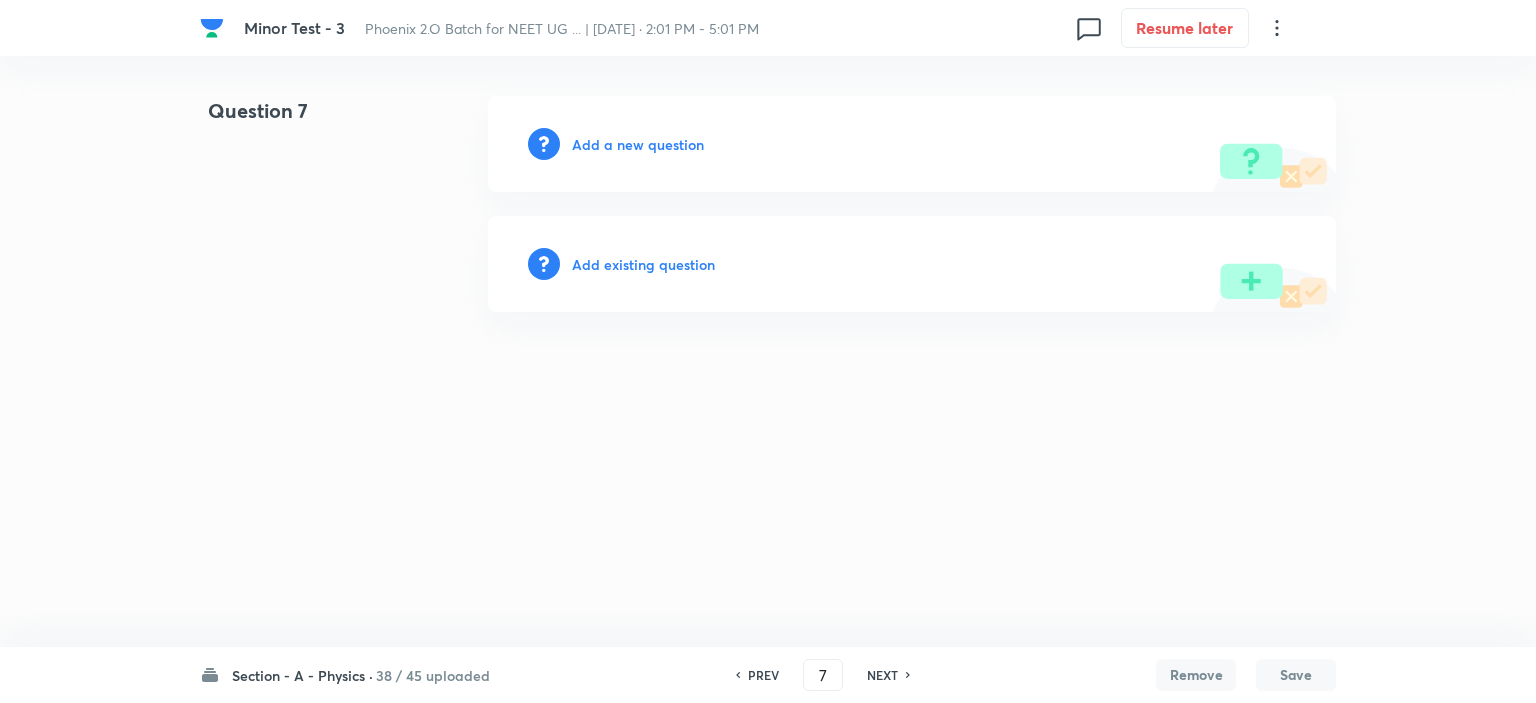 click on "NEXT" at bounding box center [882, 675] 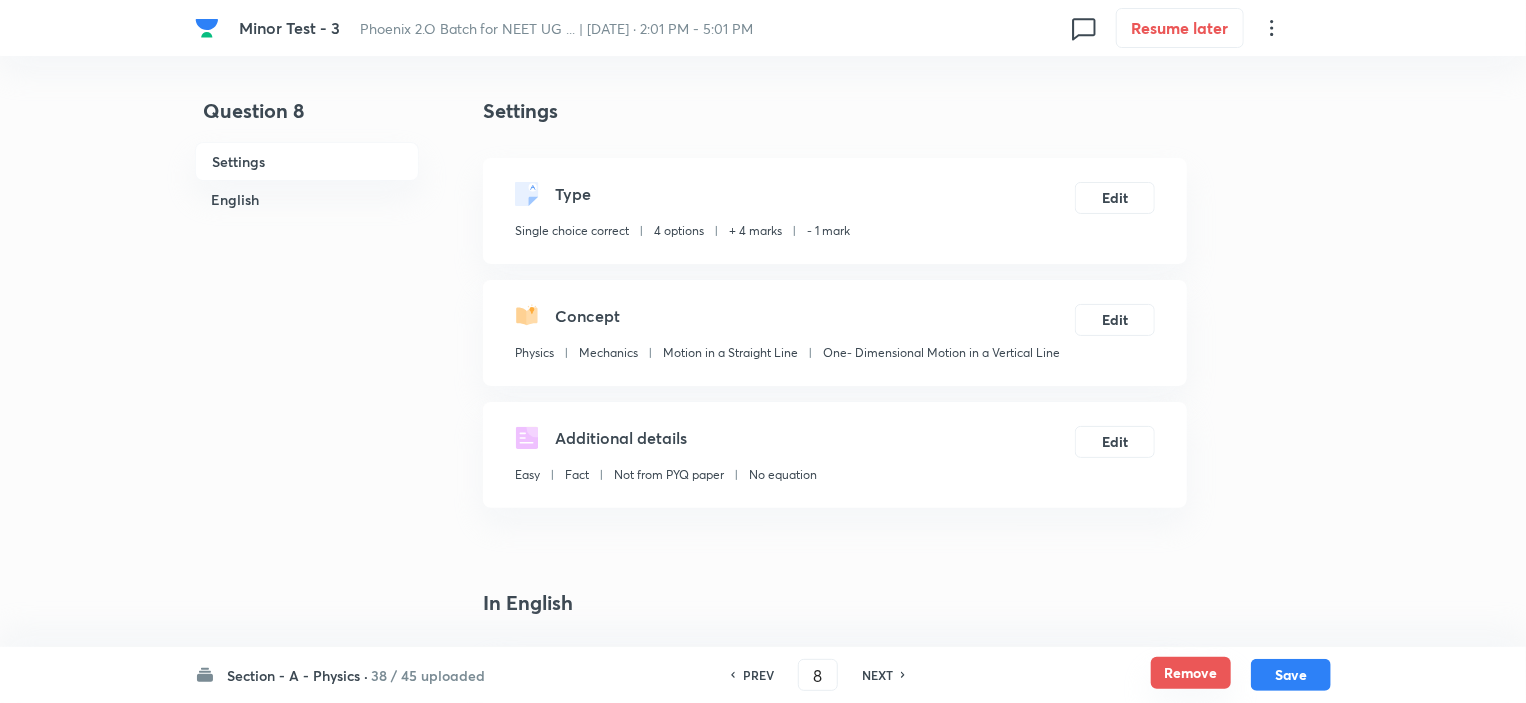 click on "Remove" at bounding box center [1191, 673] 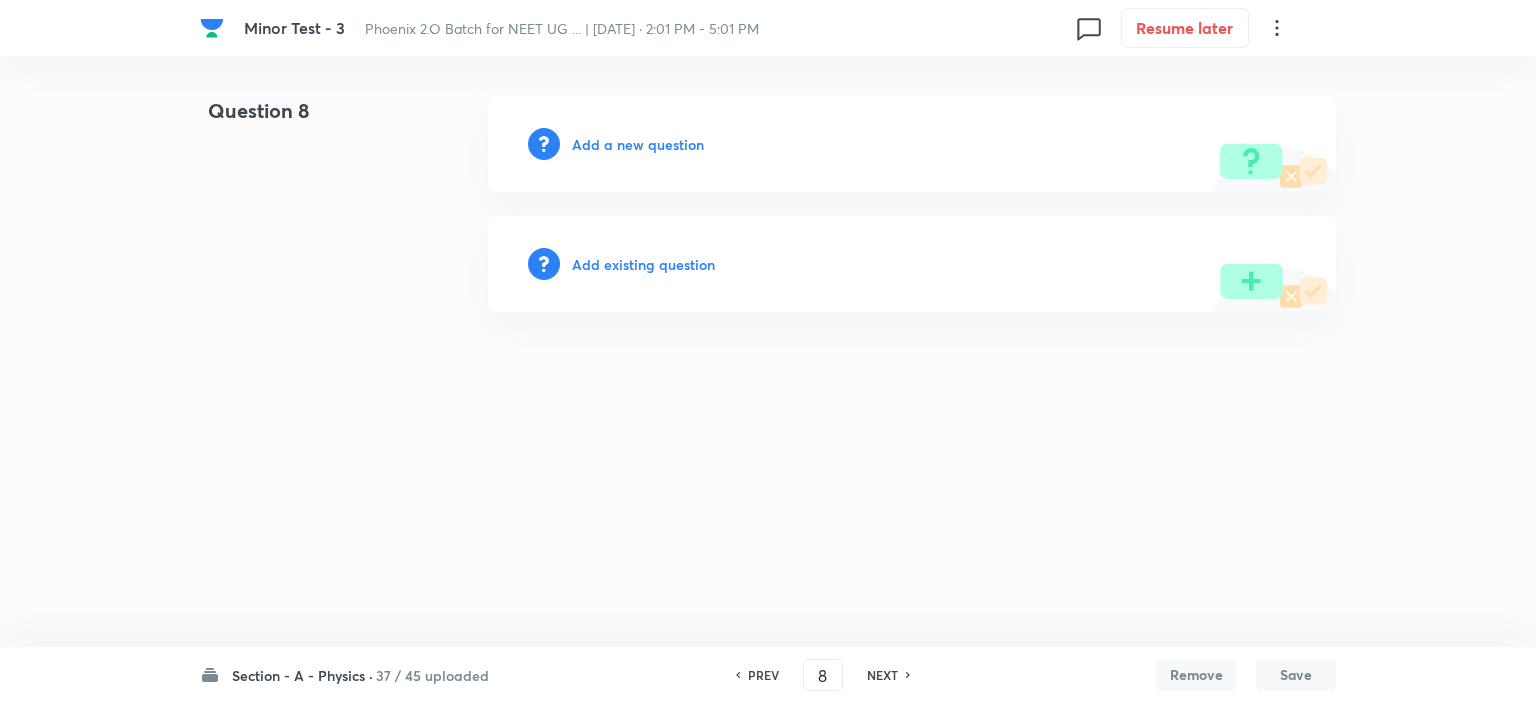 click on "NEXT" at bounding box center [885, 675] 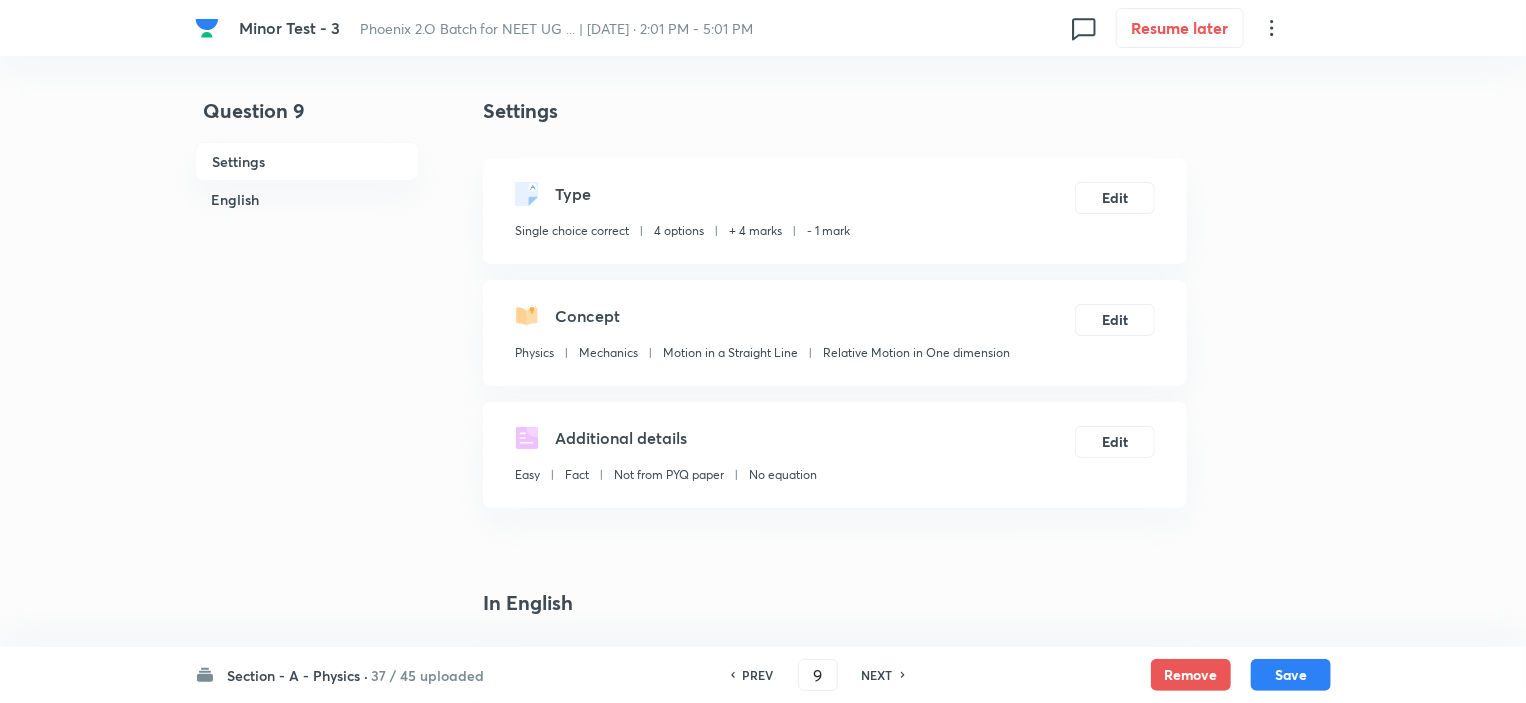 checkbox on "true" 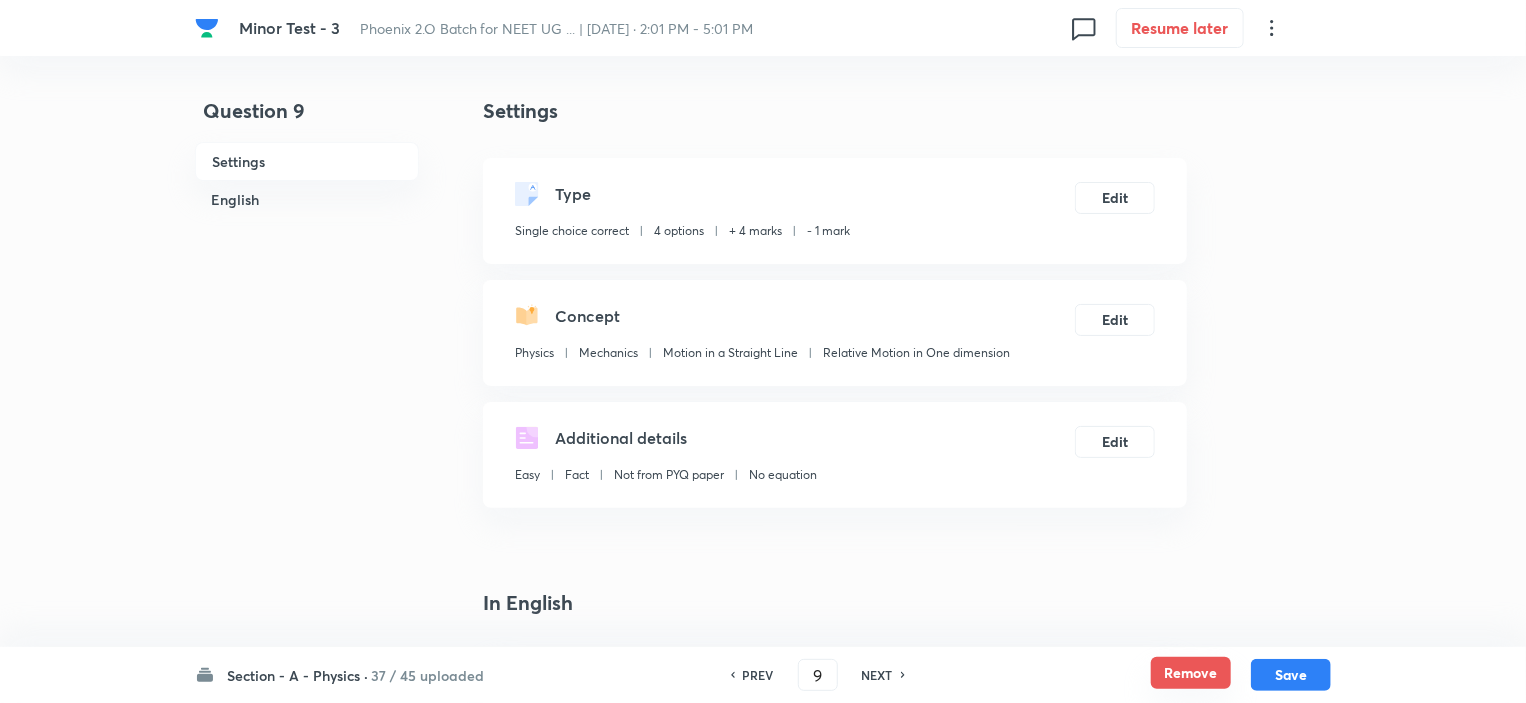 click on "Remove" at bounding box center (1191, 673) 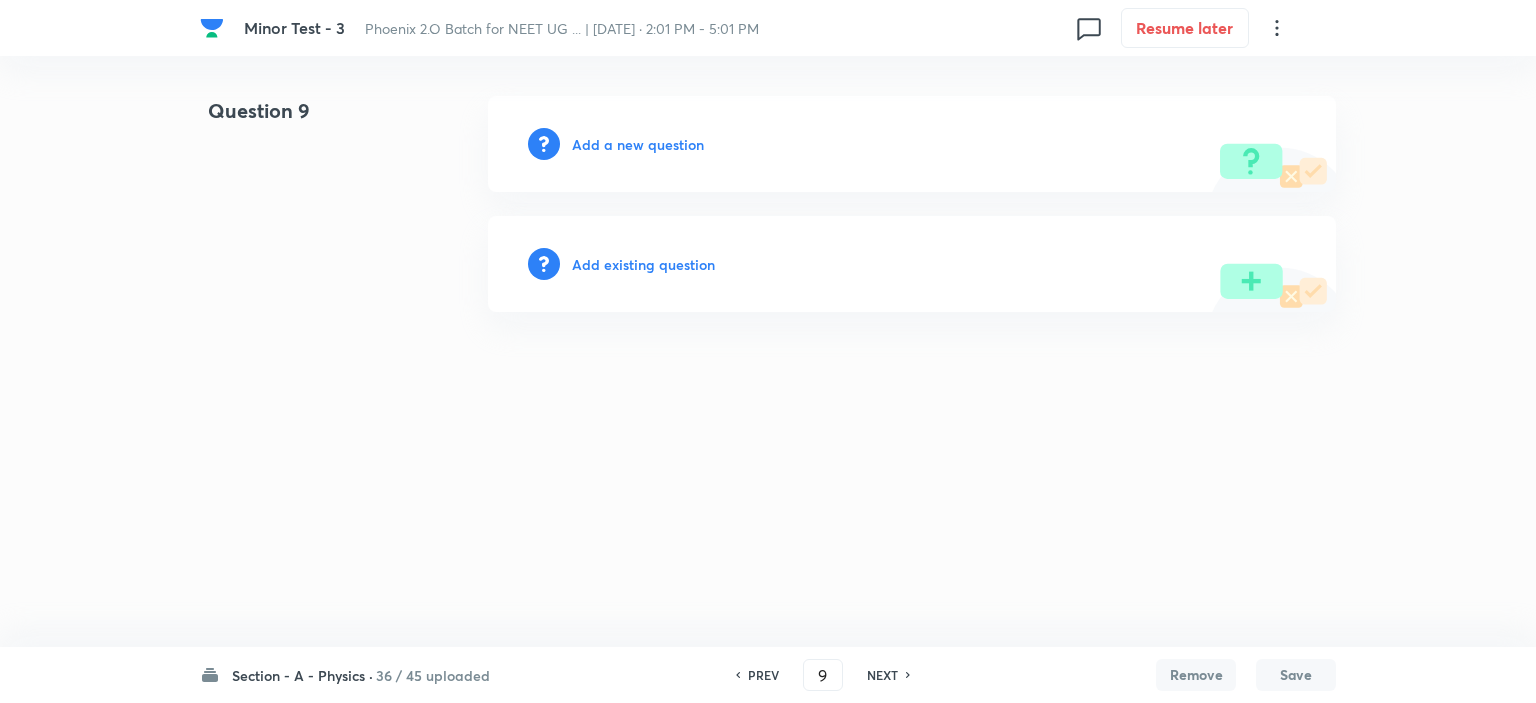 click on "NEXT" at bounding box center (882, 675) 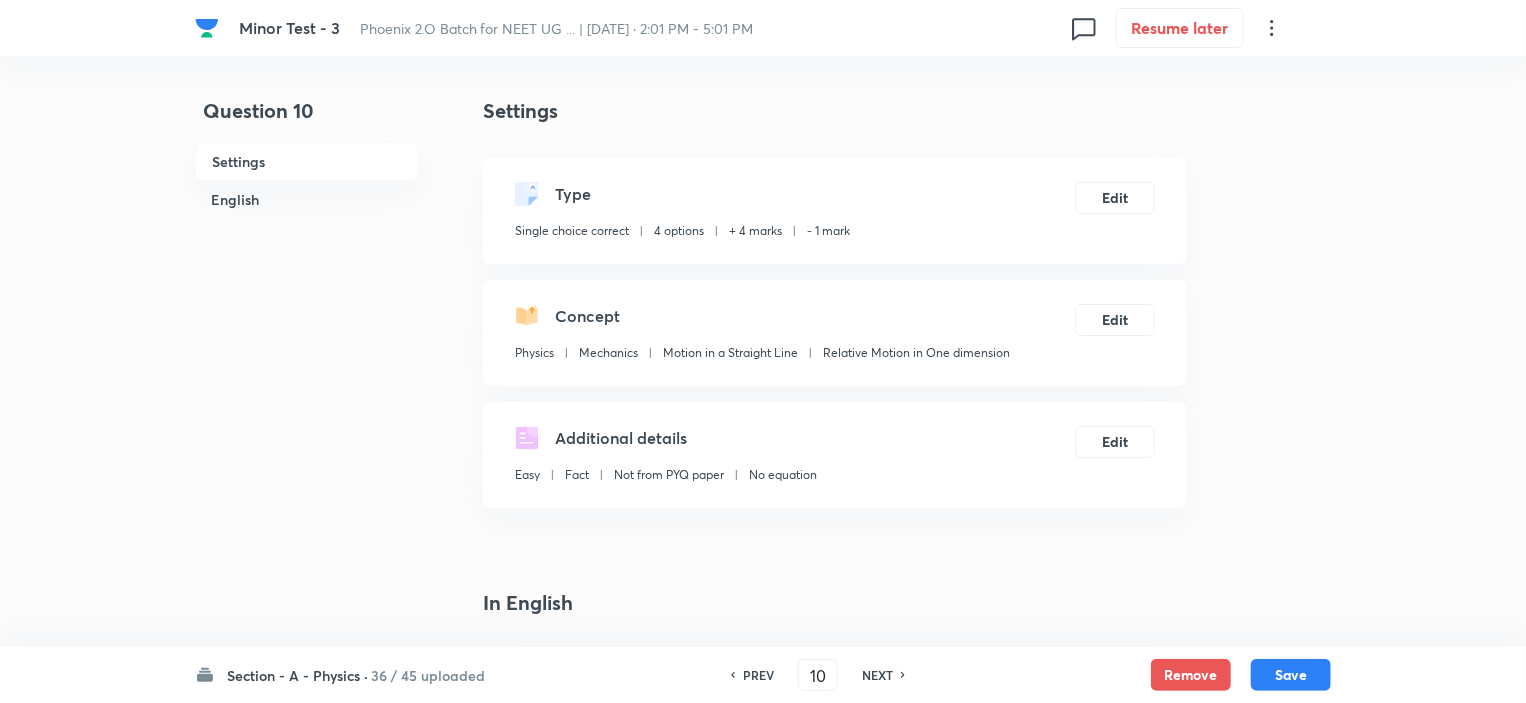 checkbox on "true" 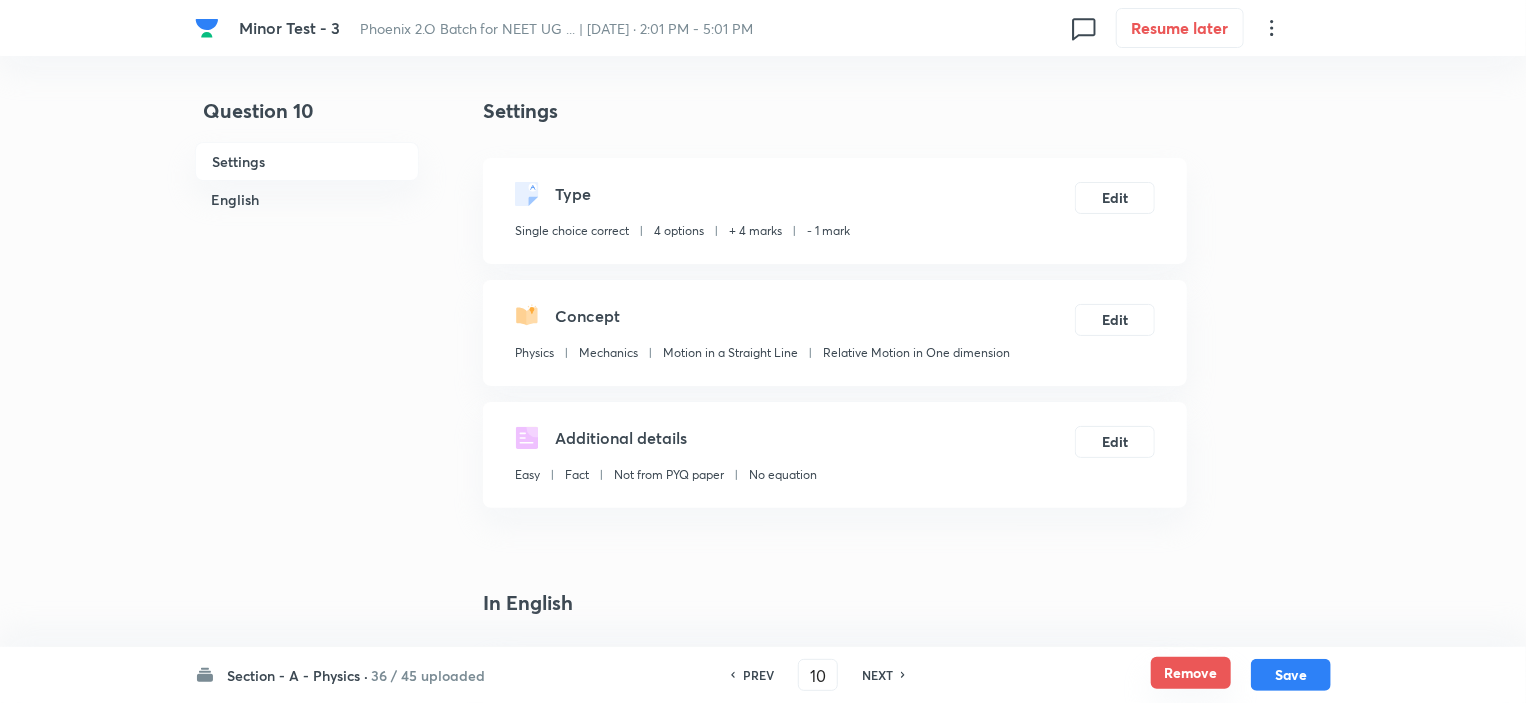 click on "Remove" at bounding box center [1191, 673] 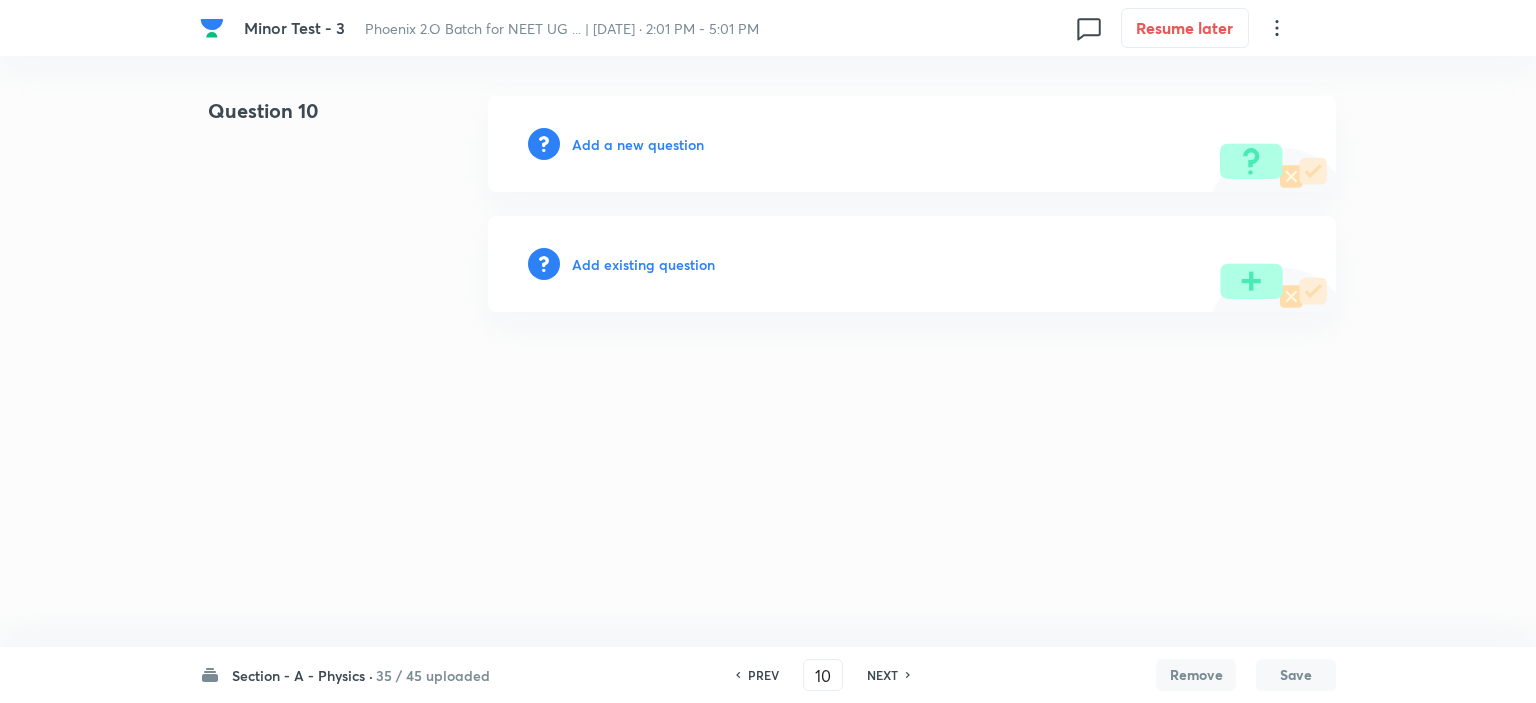 click on "NEXT" at bounding box center [882, 675] 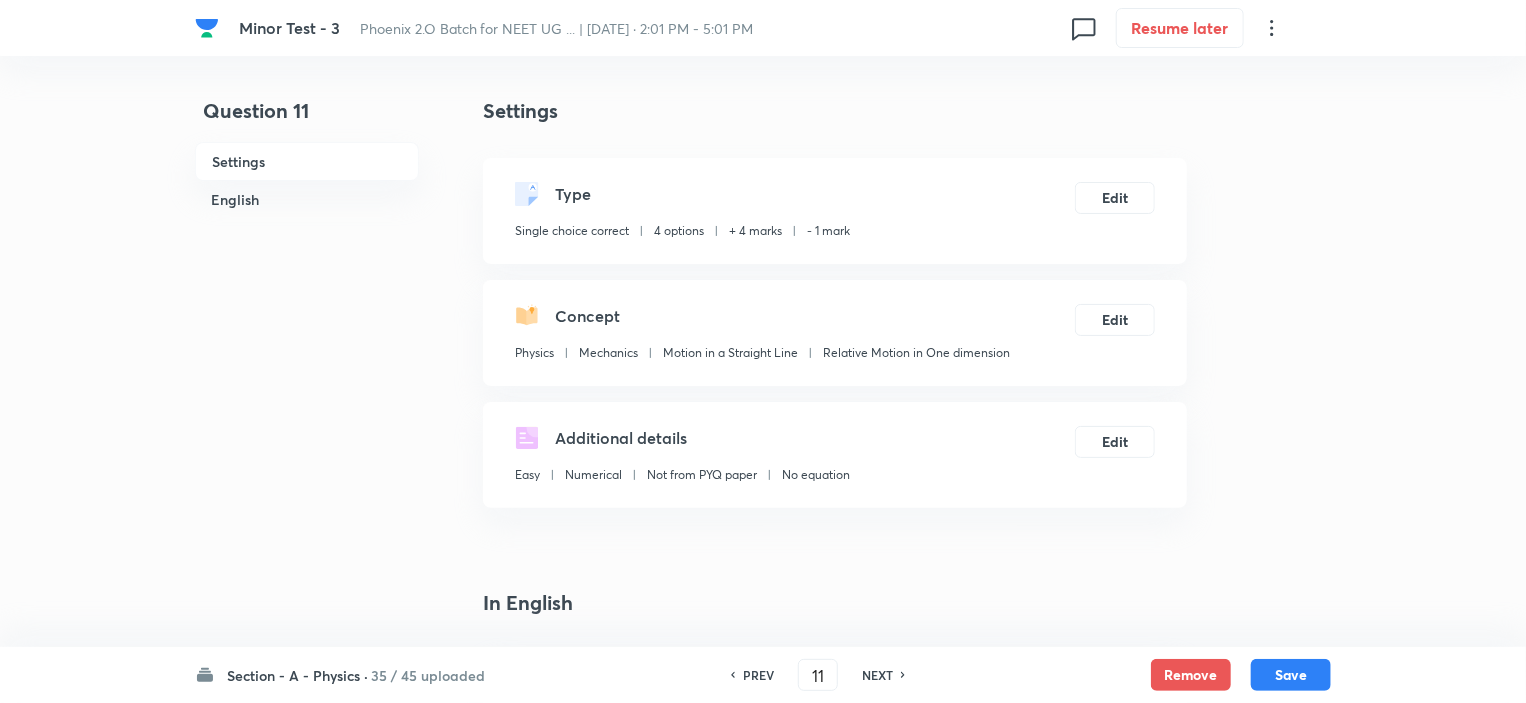 checkbox on "true" 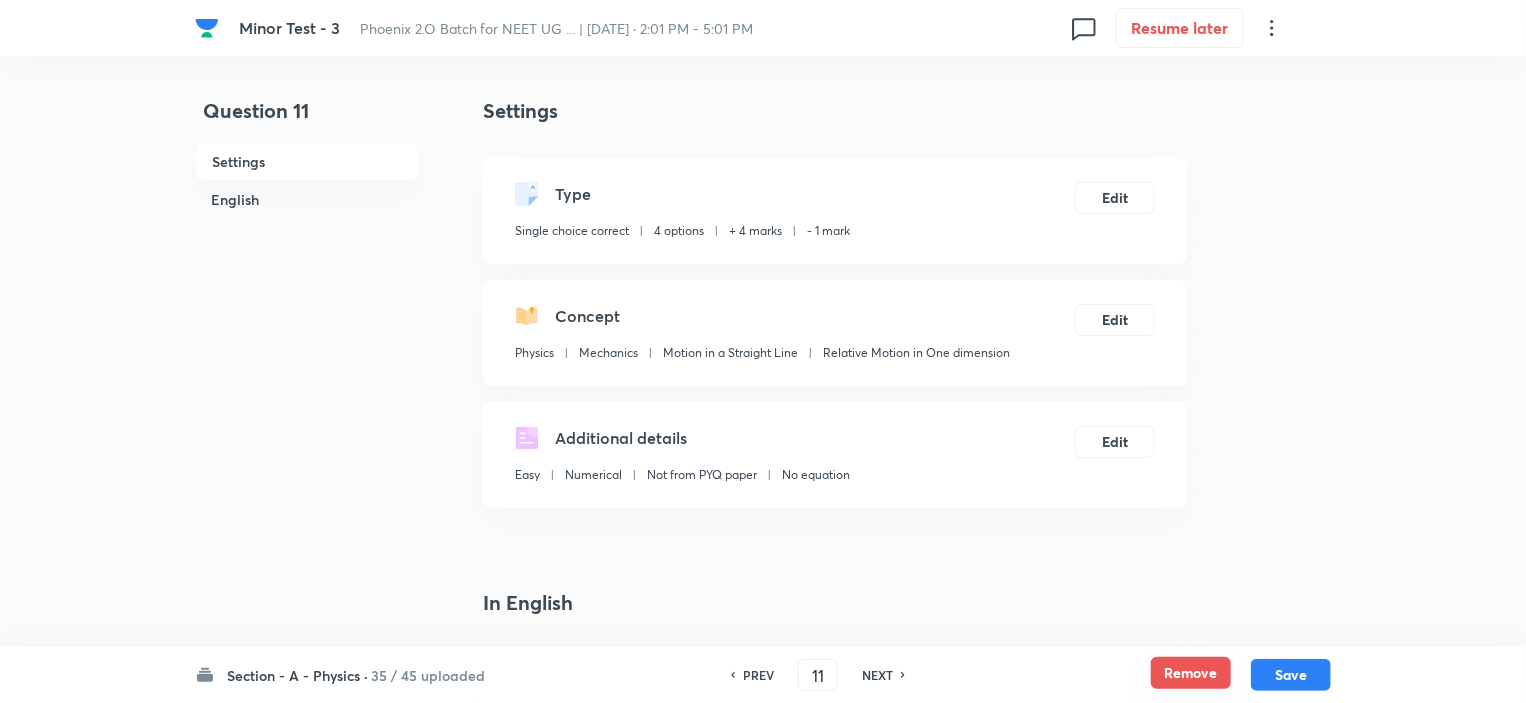 click on "Remove" at bounding box center [1191, 673] 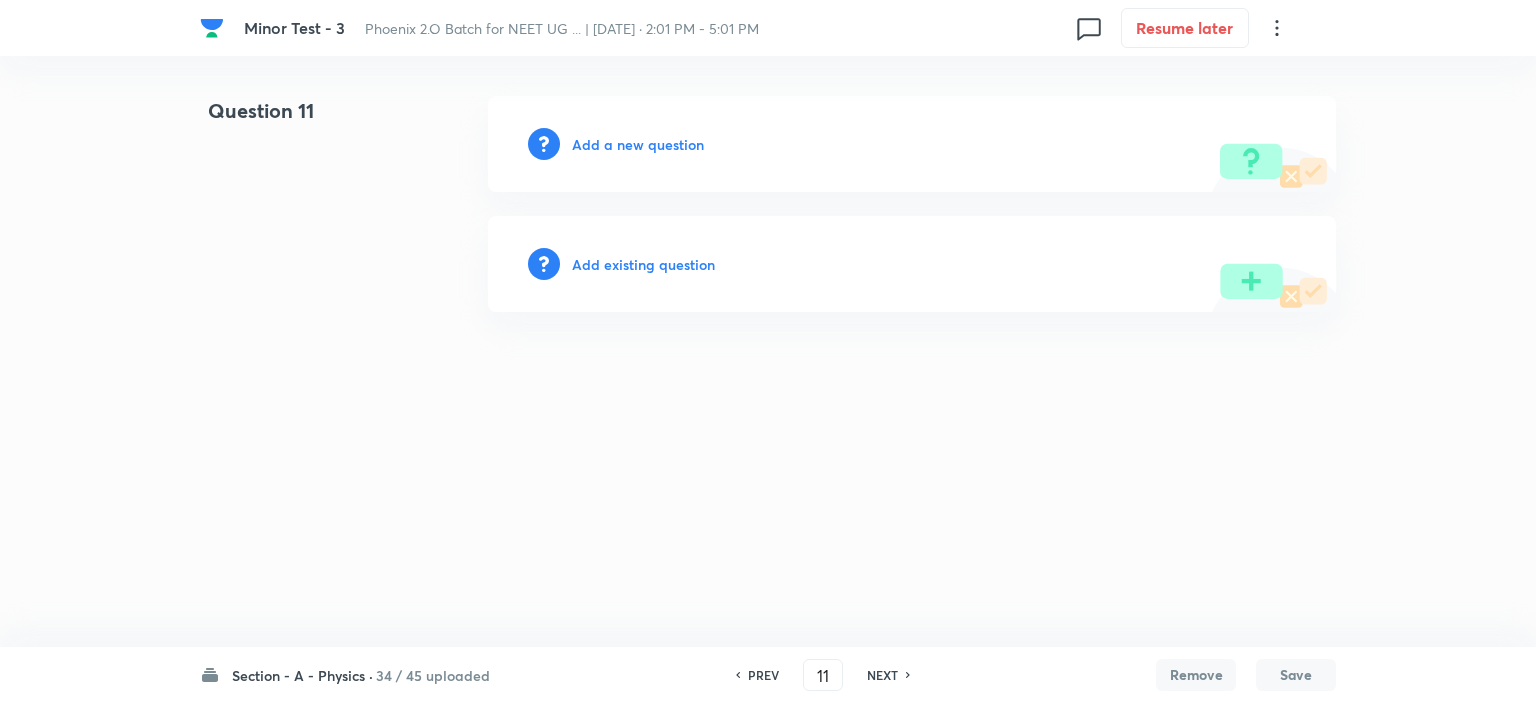 click on "NEXT" at bounding box center [882, 675] 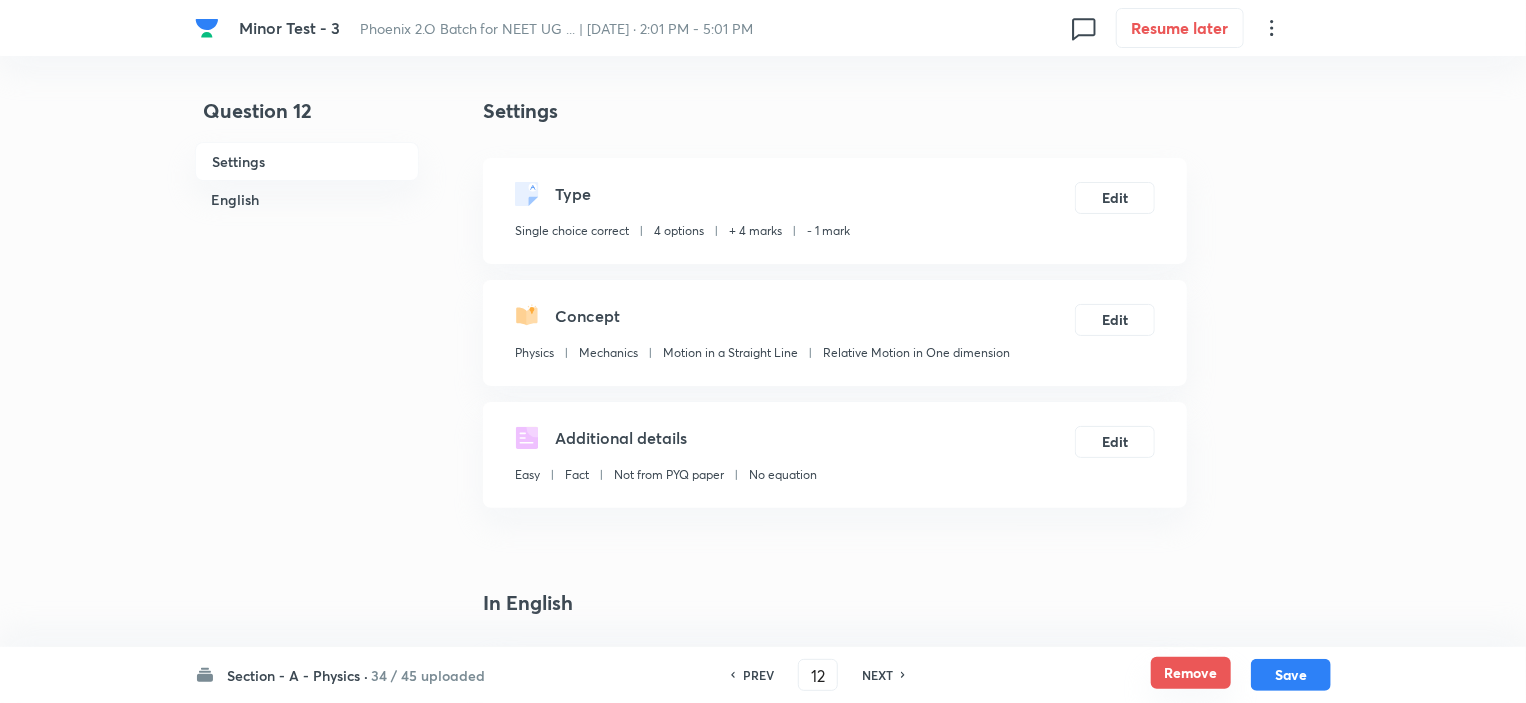 click on "Remove" at bounding box center [1191, 673] 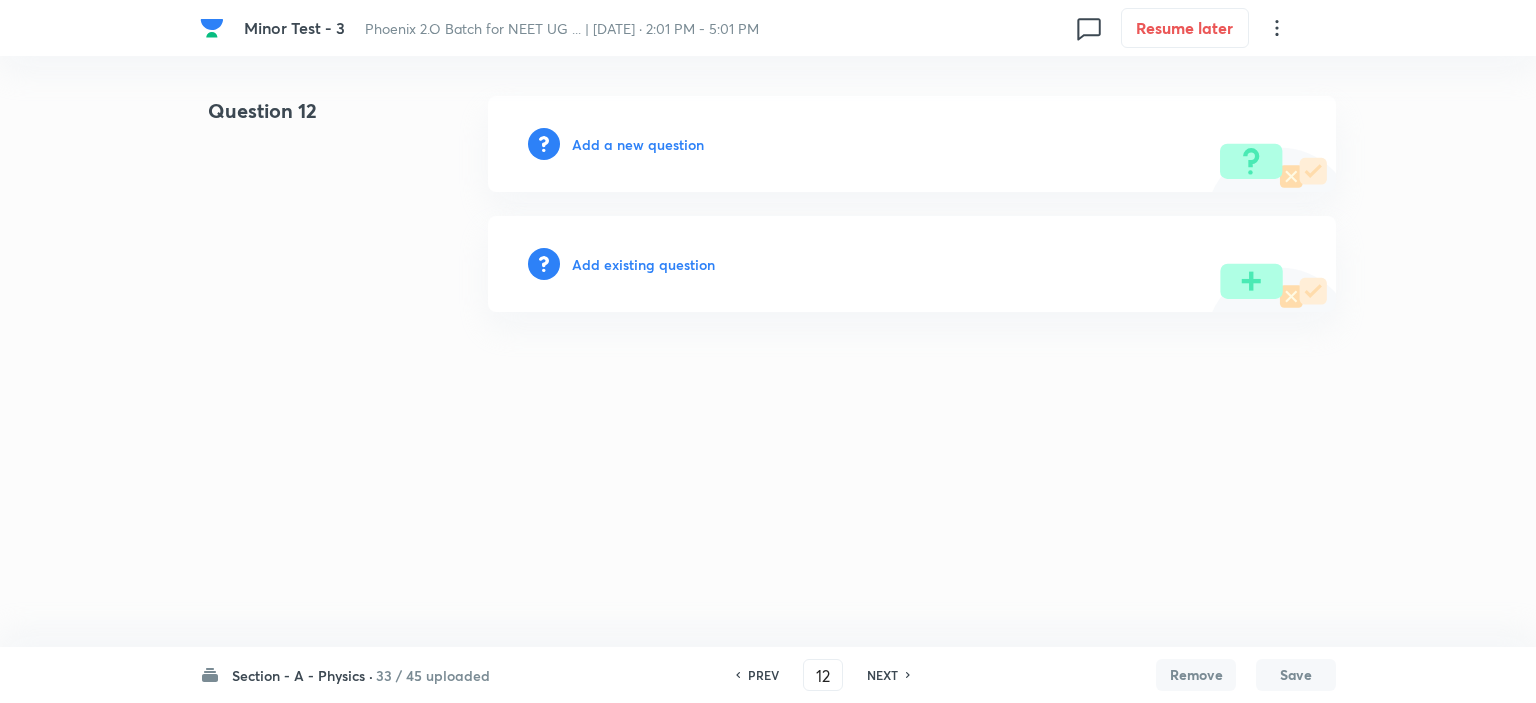 click on "NEXT" at bounding box center [882, 675] 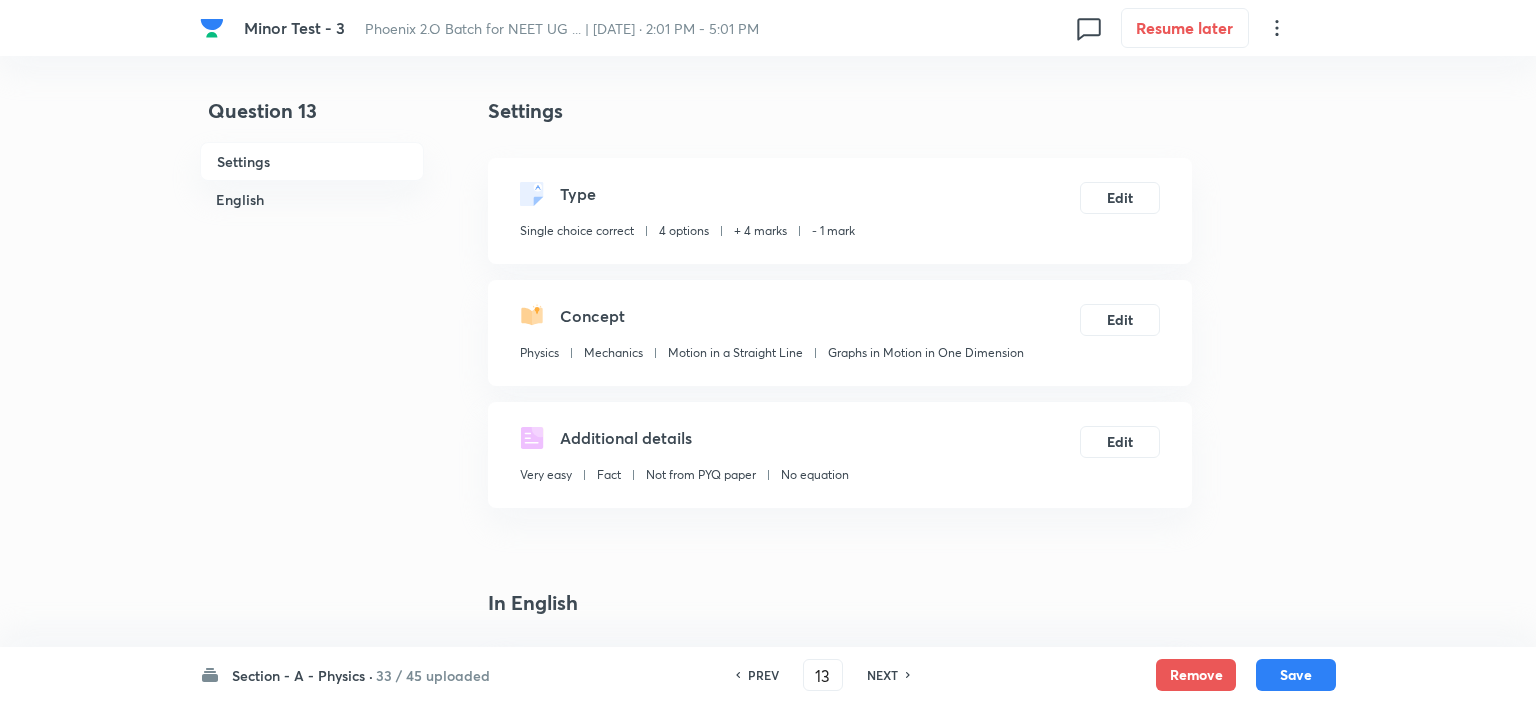 checkbox on "true" 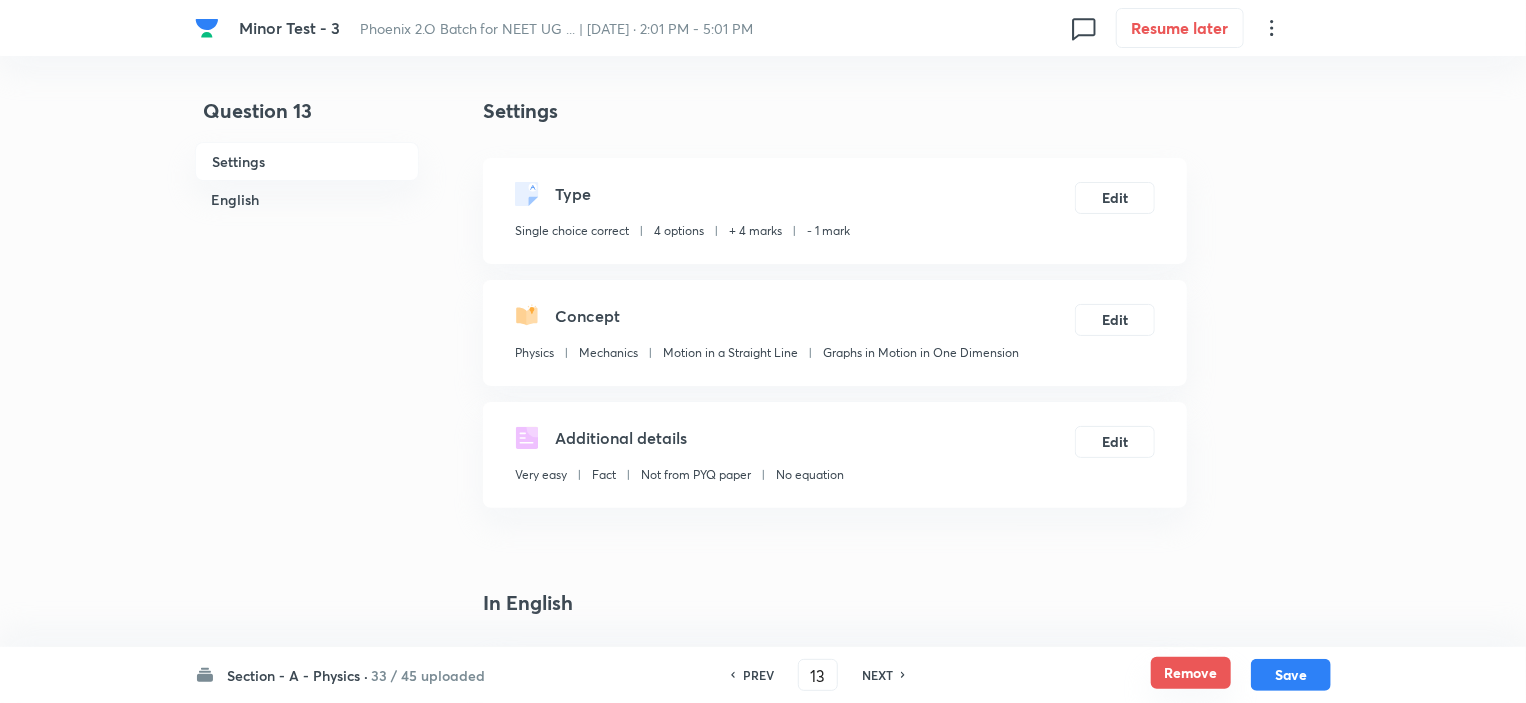 click on "Remove" at bounding box center (1191, 673) 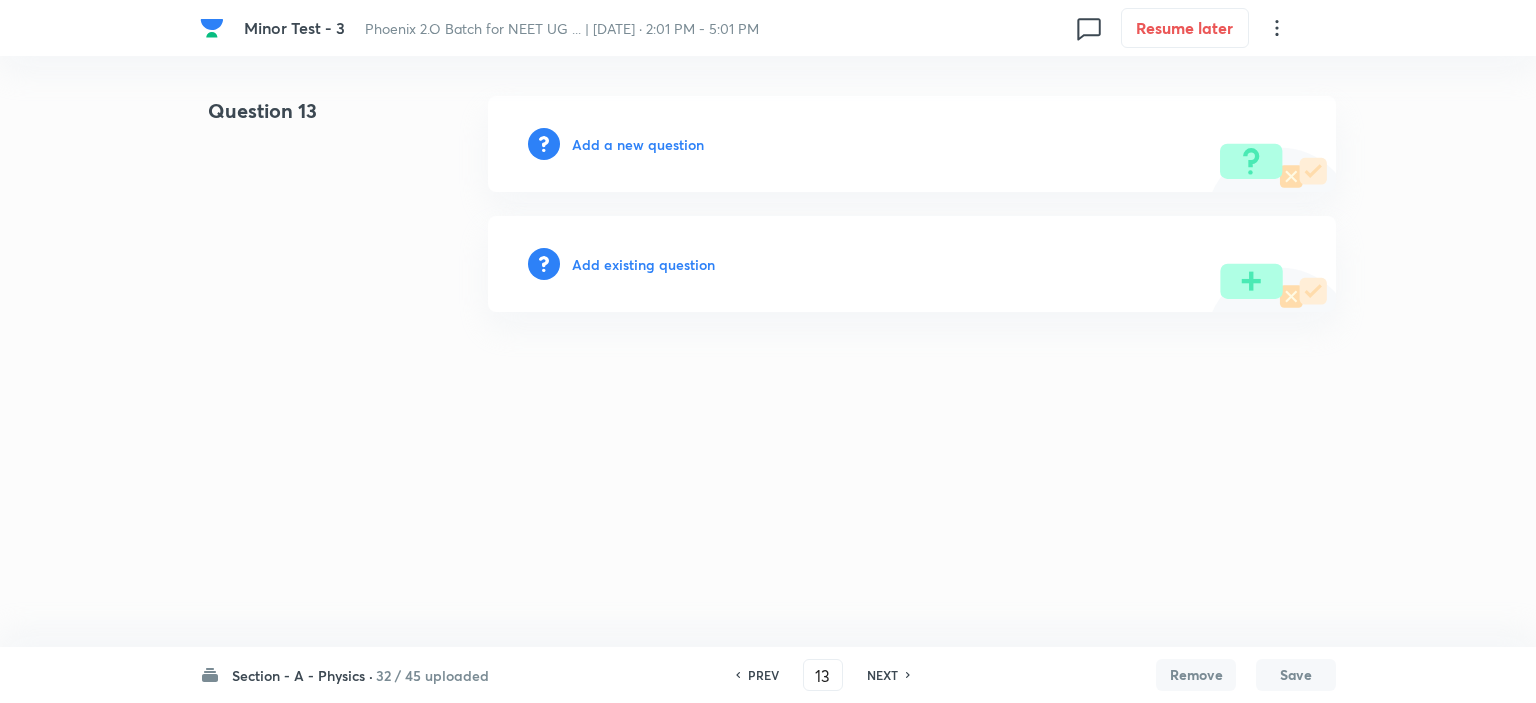 click on "NEXT" at bounding box center (882, 675) 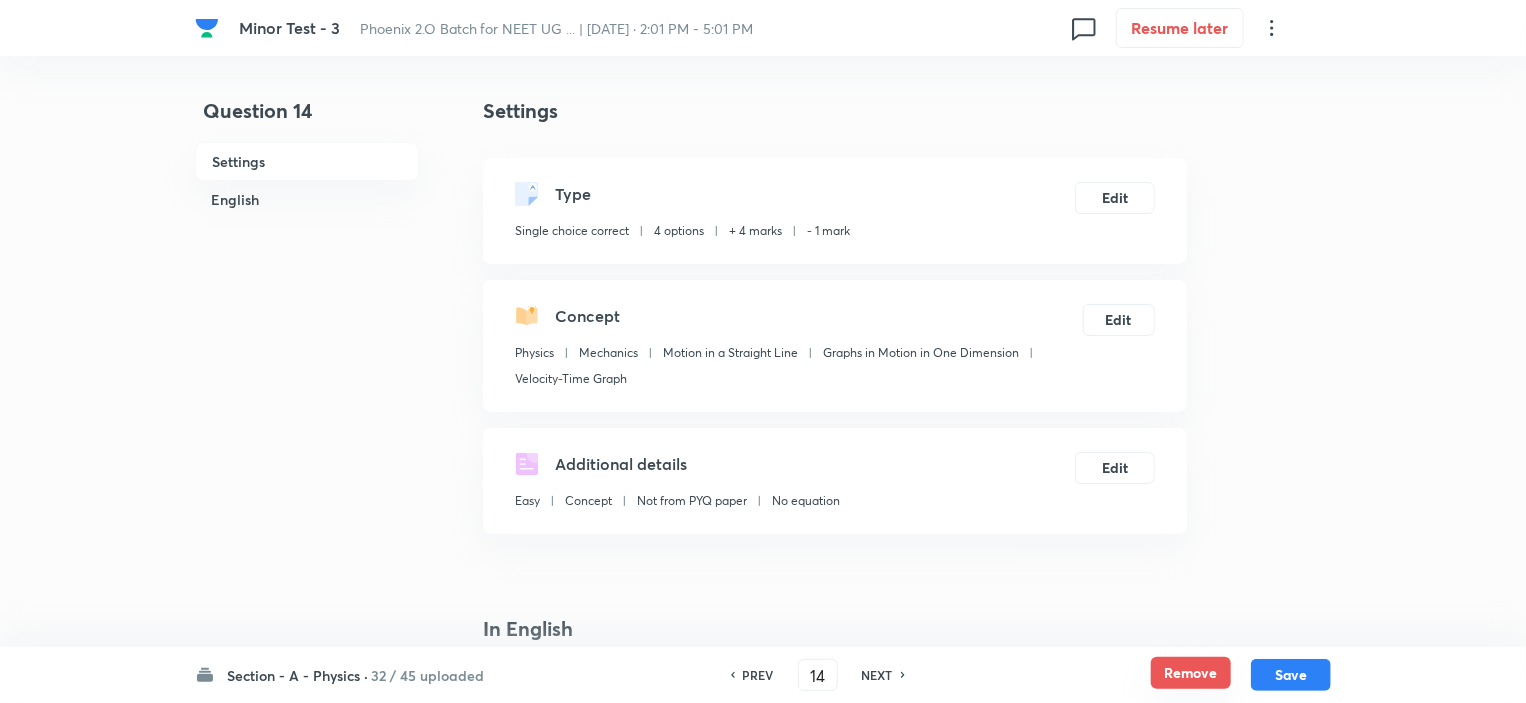 click on "Remove" at bounding box center [1191, 673] 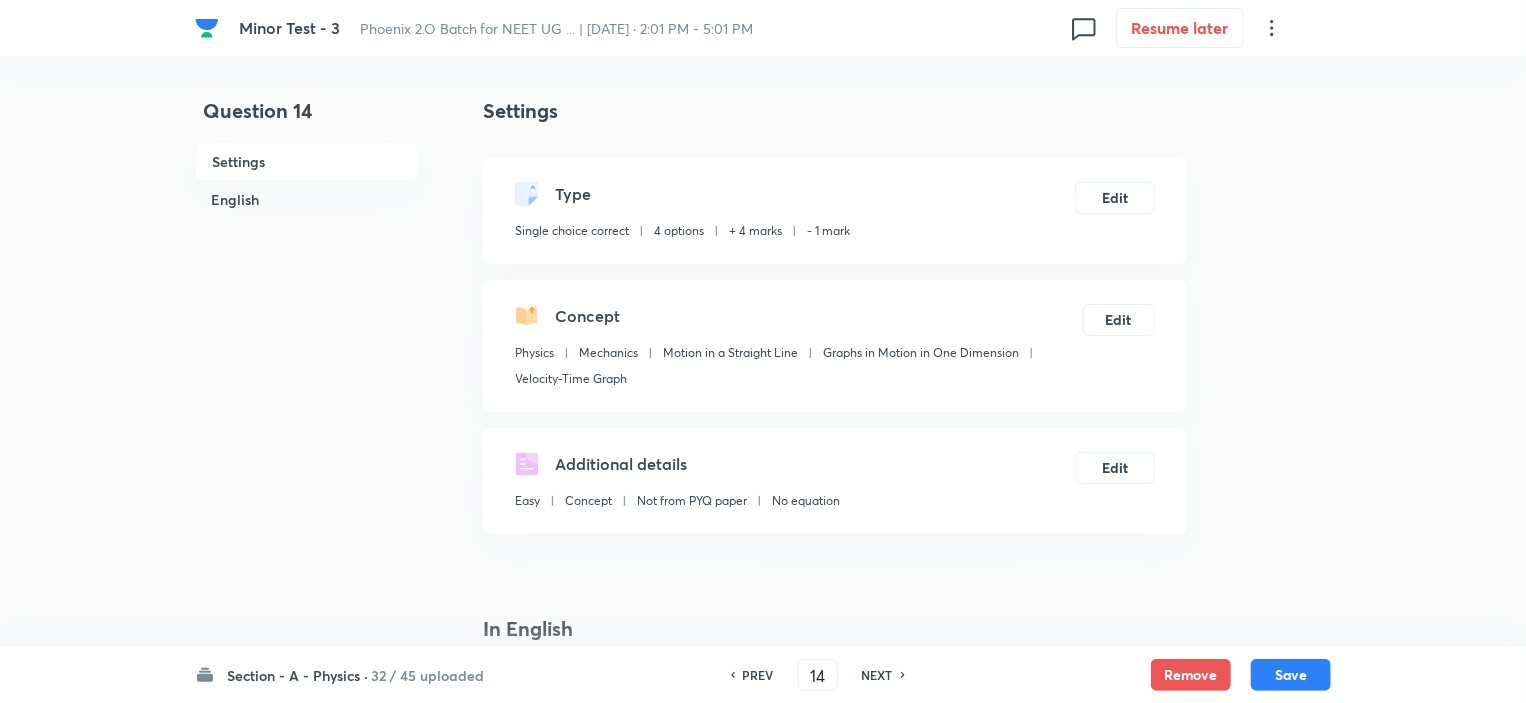 click on "NEXT" at bounding box center [877, 675] 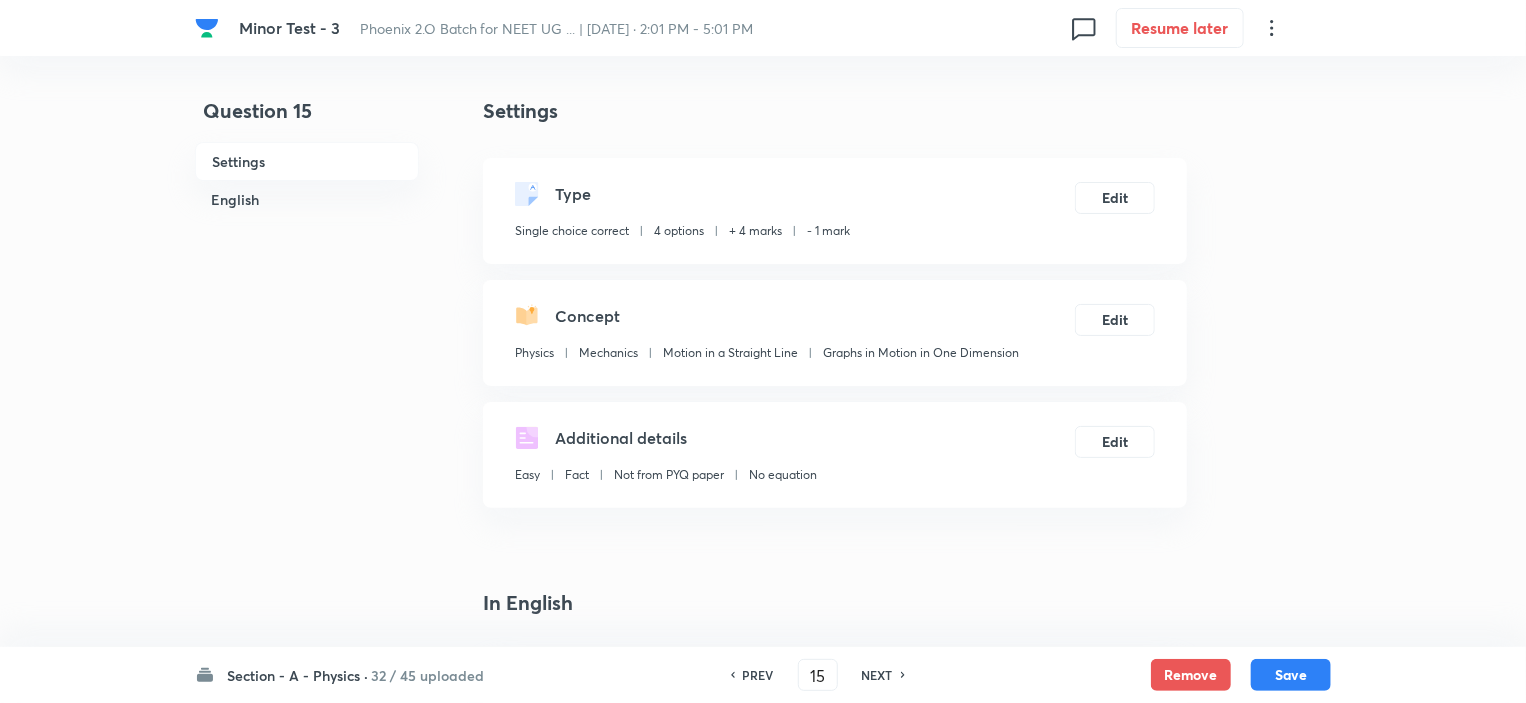 checkbox on "false" 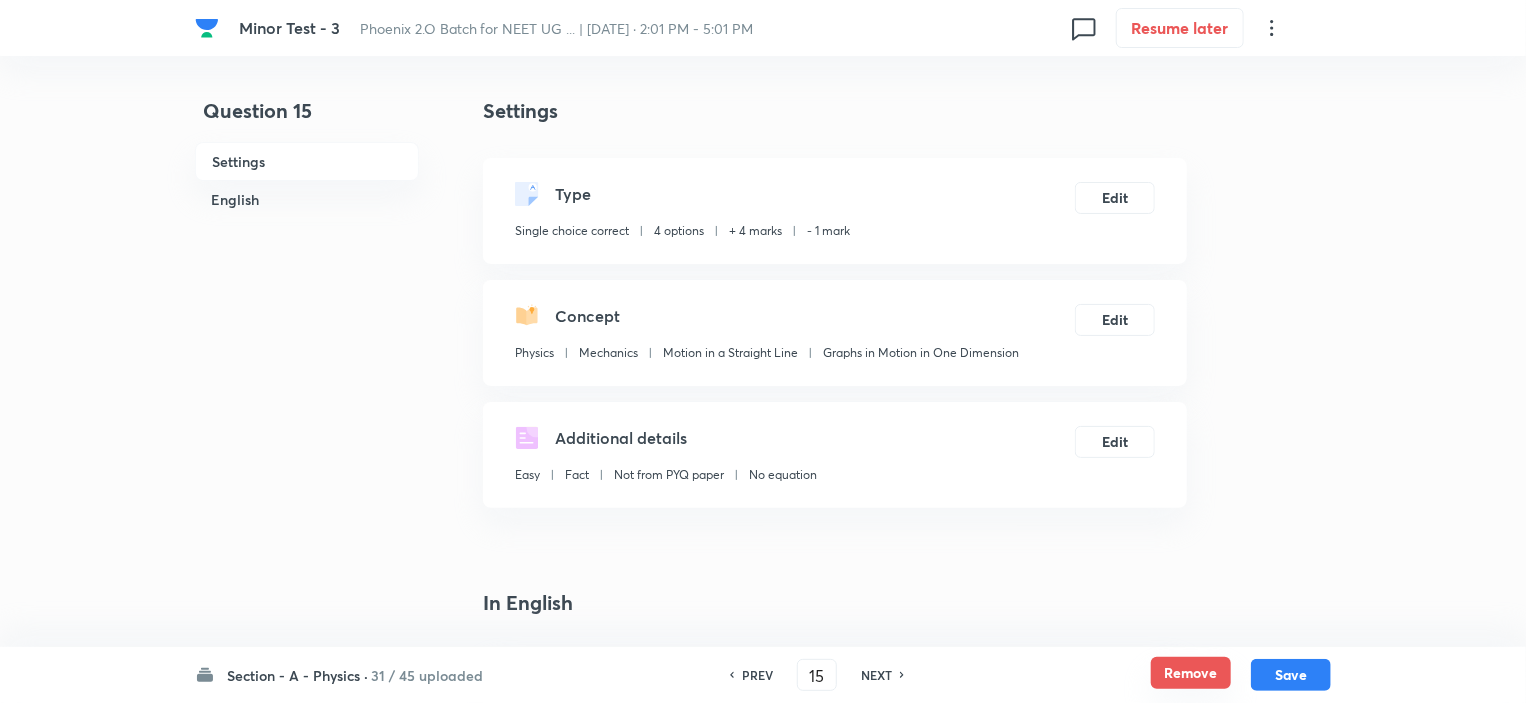 click on "Remove" at bounding box center [1191, 673] 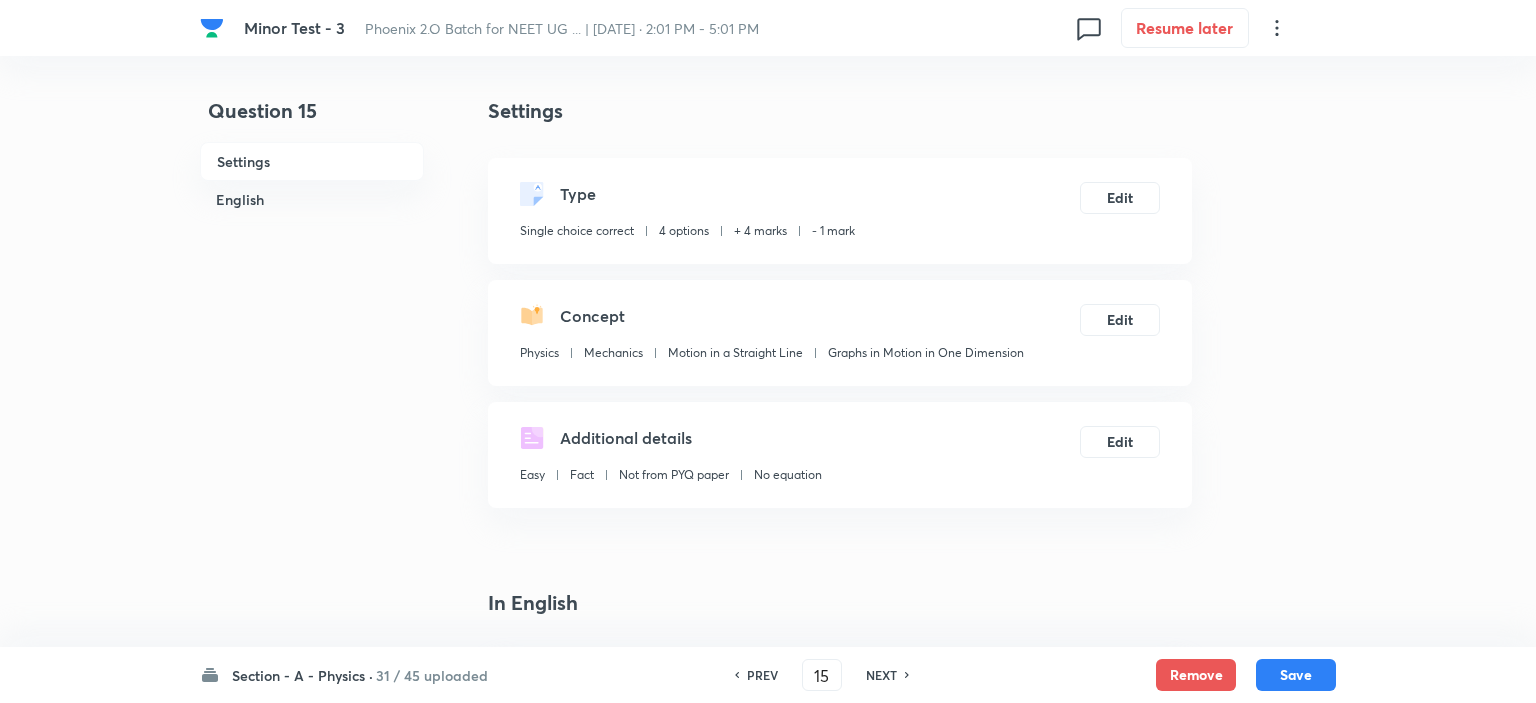 click on "NEXT" at bounding box center (881, 675) 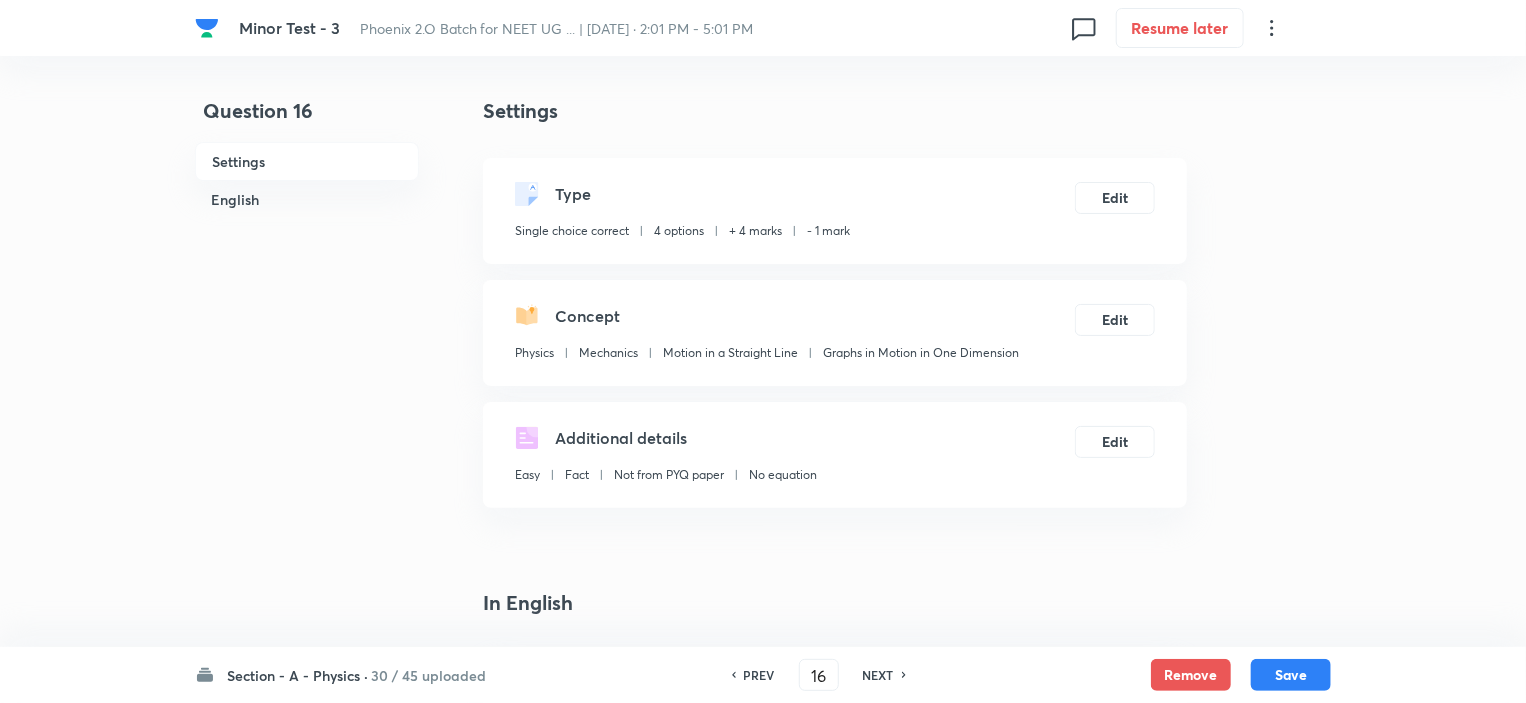 checkbox on "true" 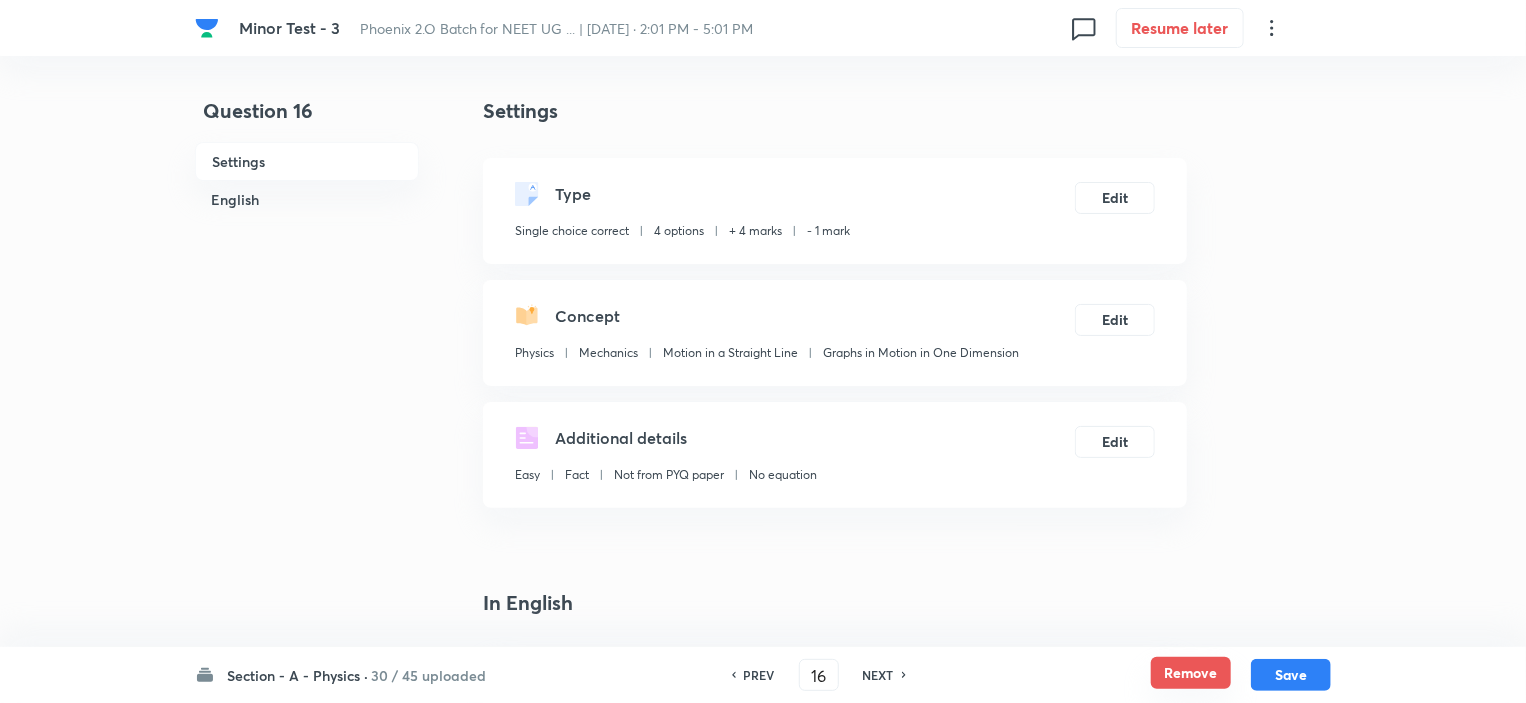 click on "Remove" at bounding box center (1191, 673) 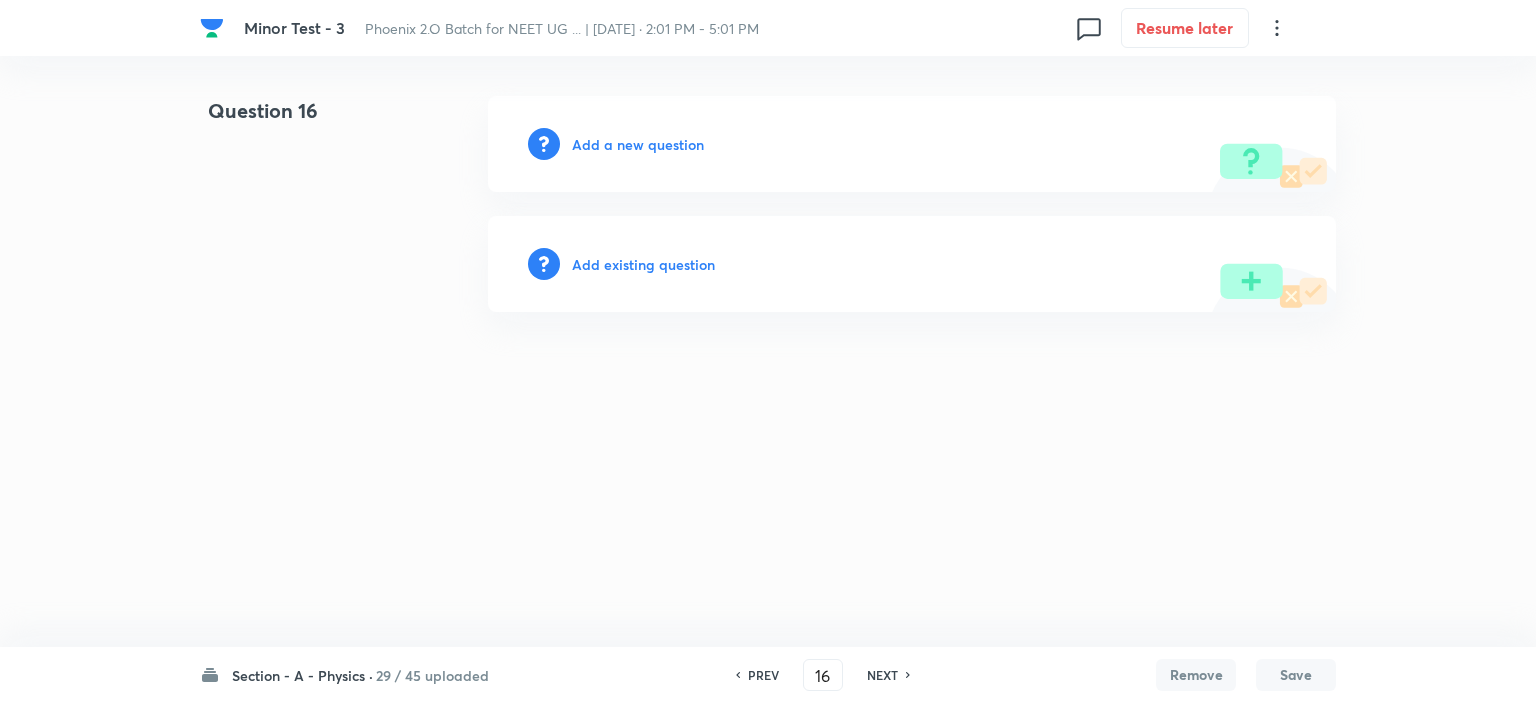 click on "NEXT" at bounding box center [882, 675] 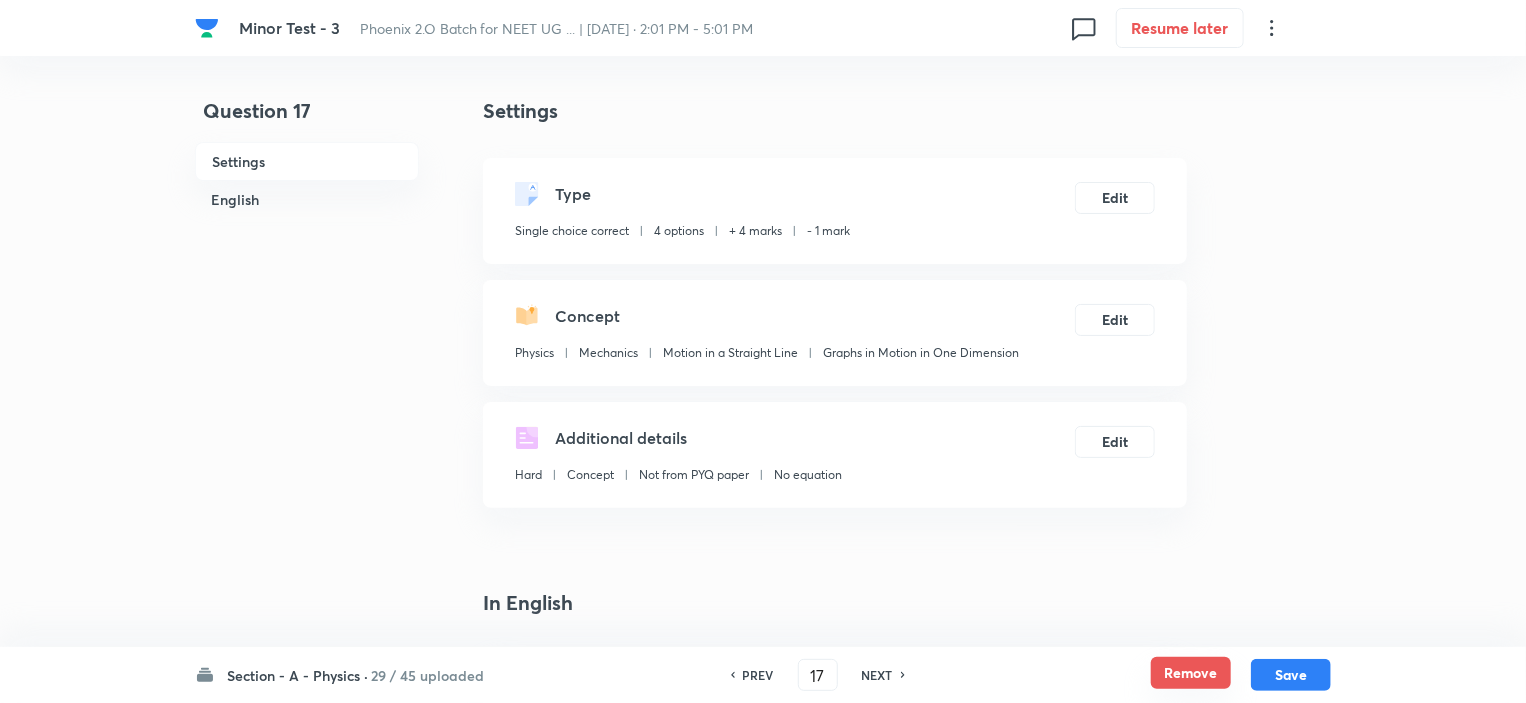 click on "Remove" at bounding box center [1191, 673] 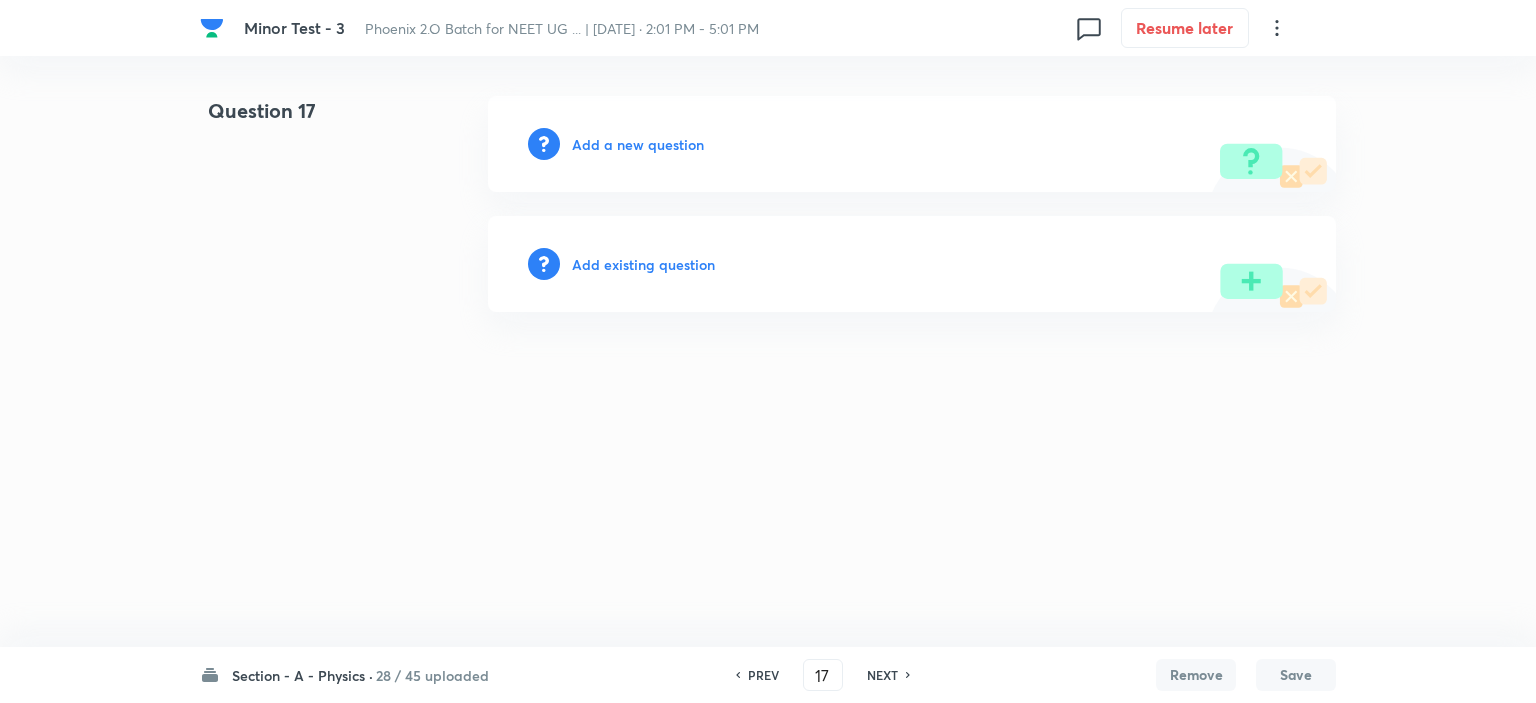 click on "NEXT" at bounding box center [882, 675] 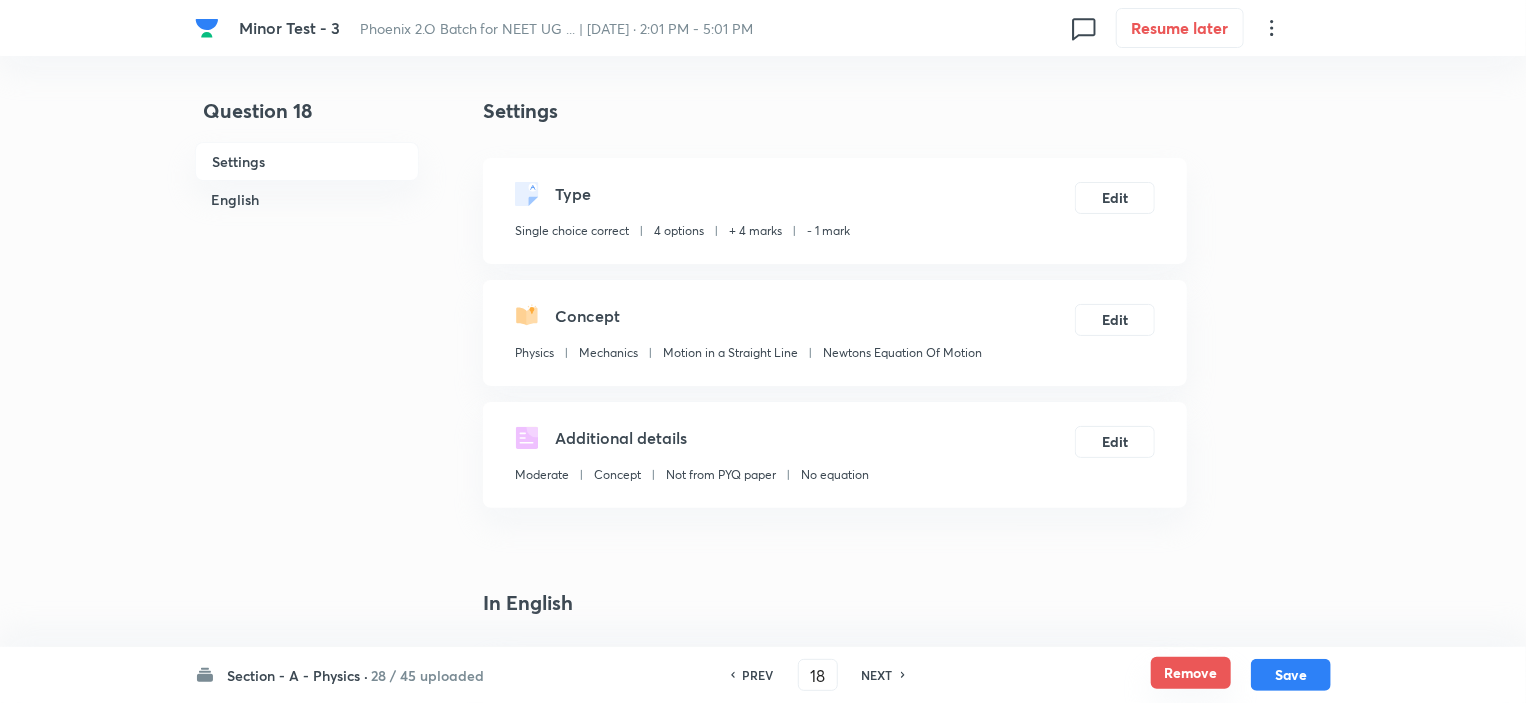 click on "Remove" at bounding box center (1191, 673) 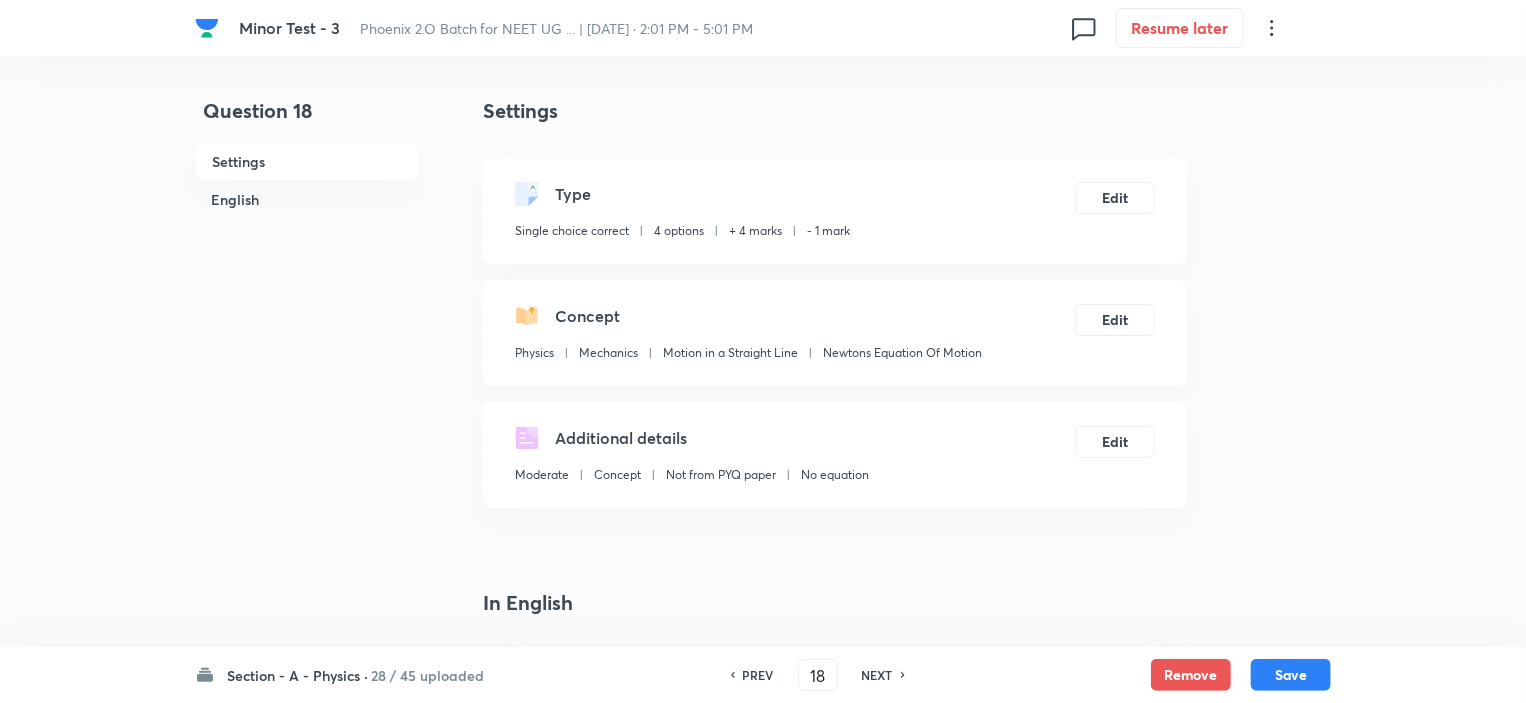 click on "NEXT" at bounding box center [877, 675] 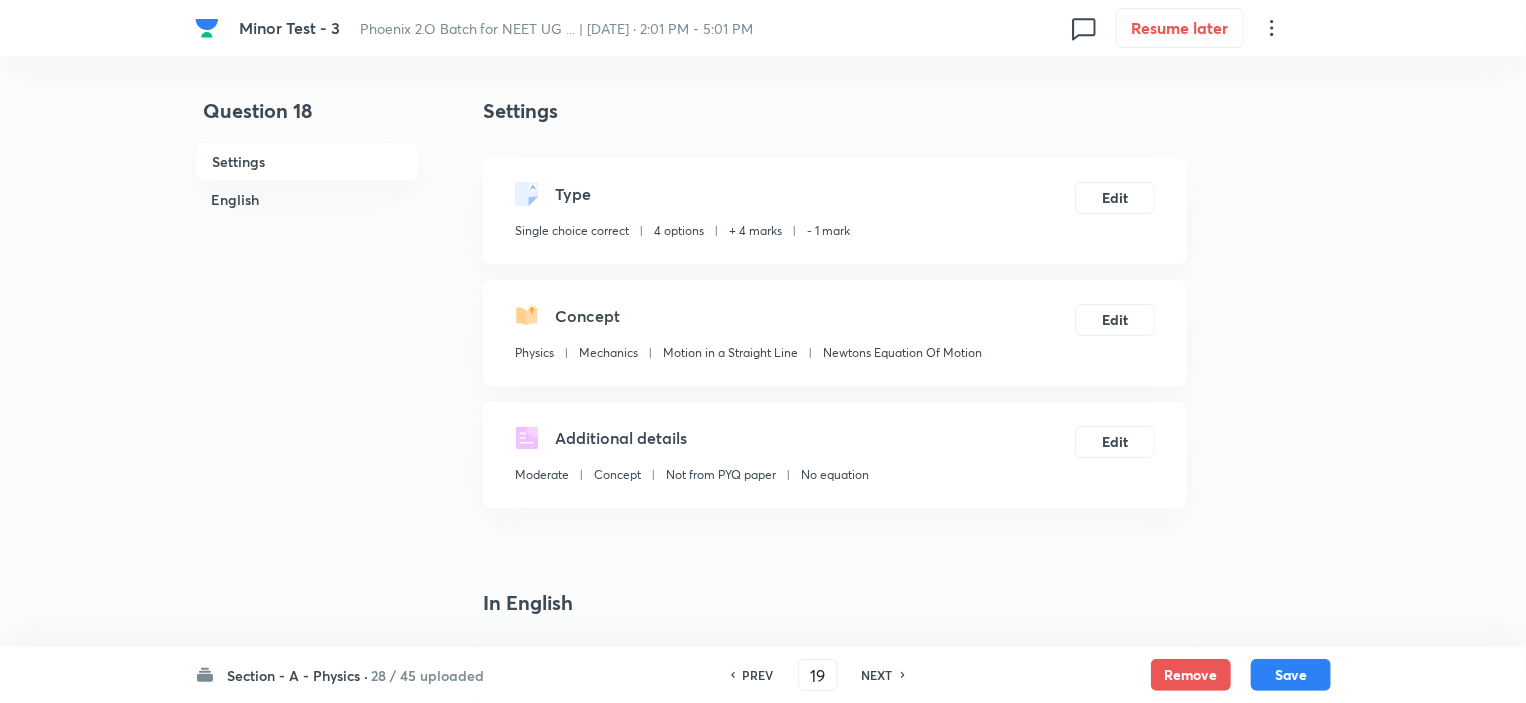 checkbox on "false" 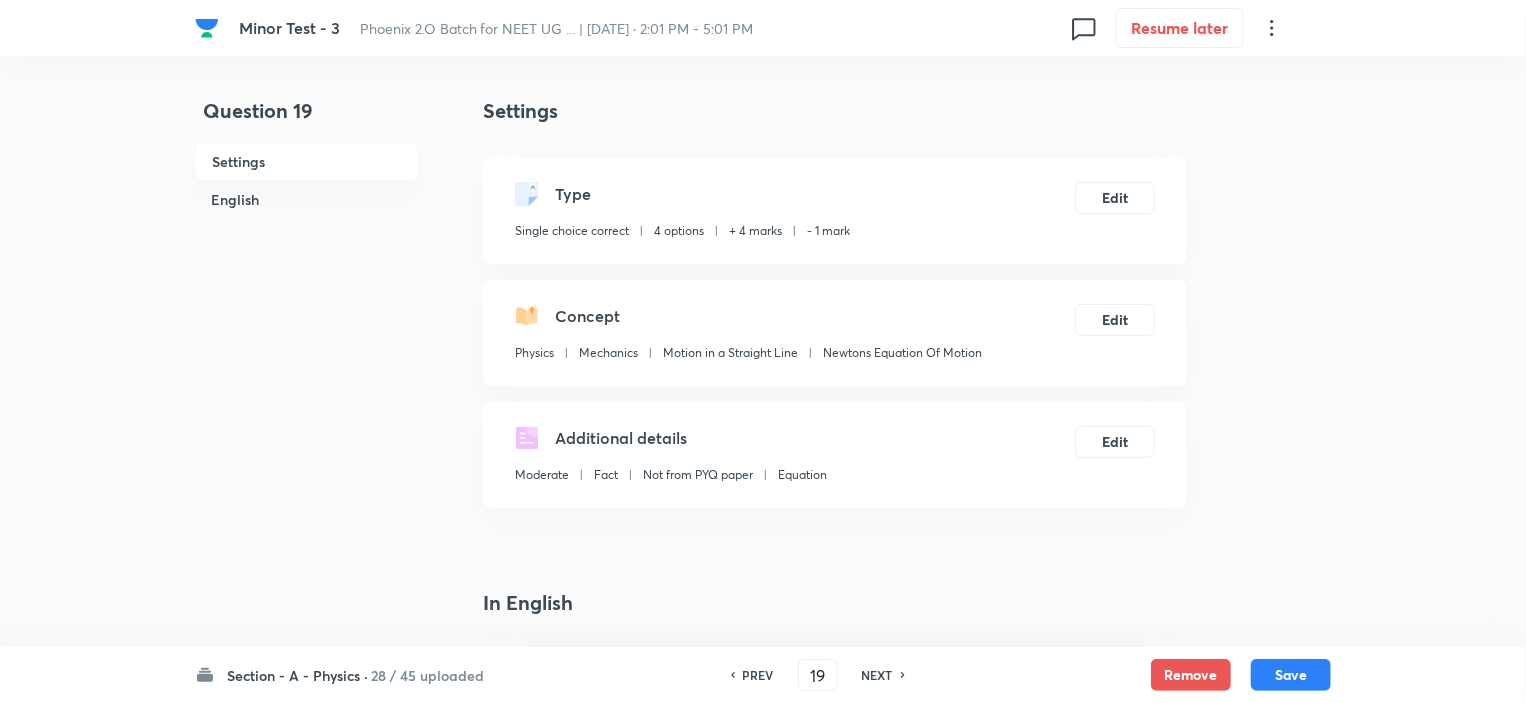 checkbox on "false" 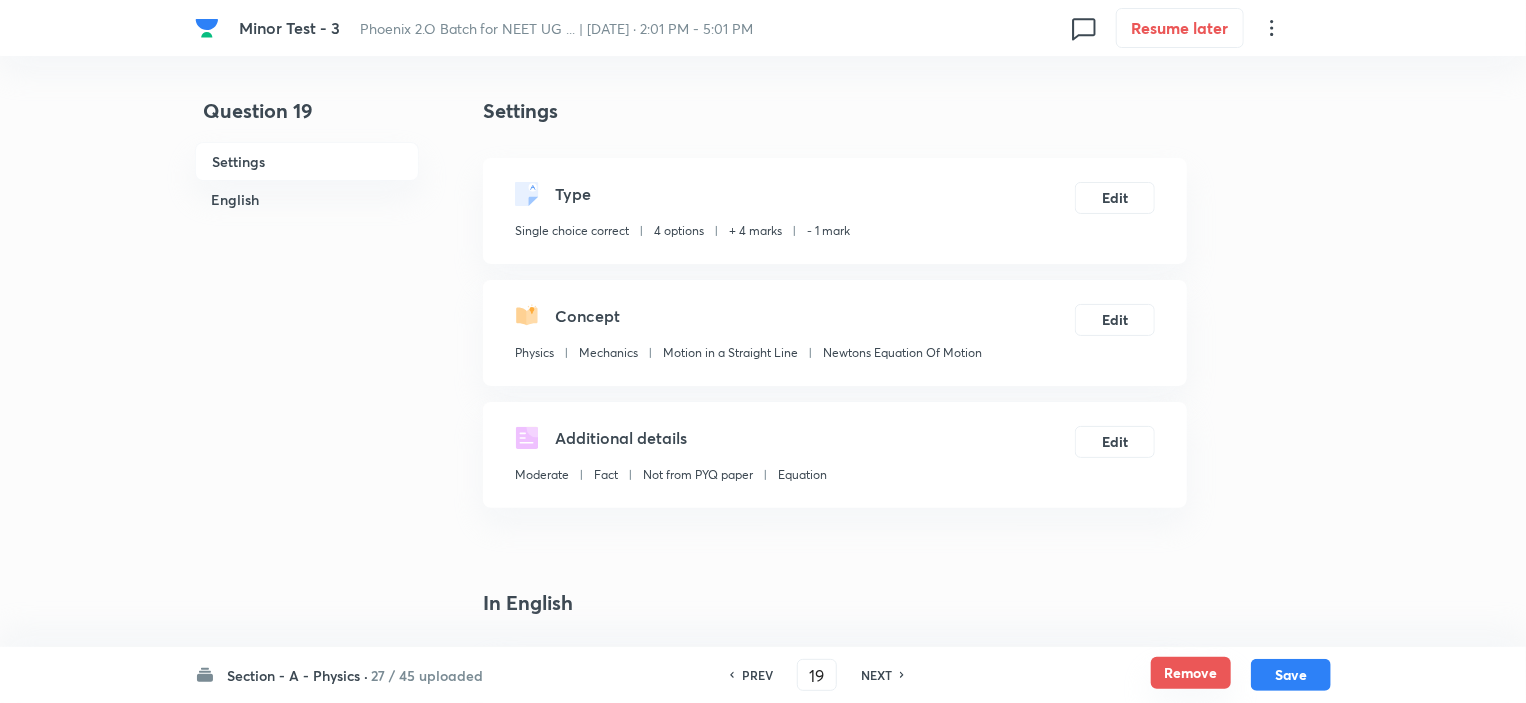 click on "Remove" at bounding box center [1191, 673] 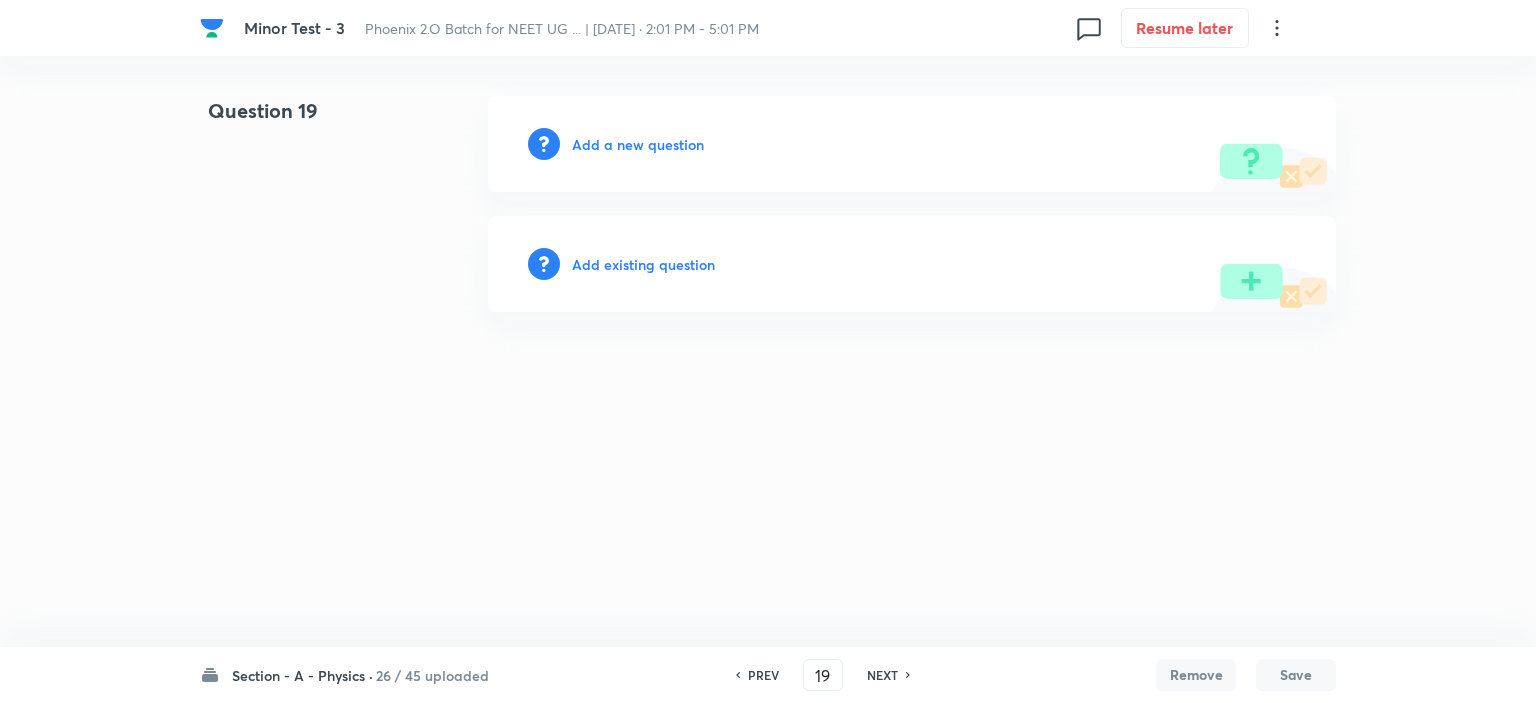 click on "NEXT" at bounding box center [882, 675] 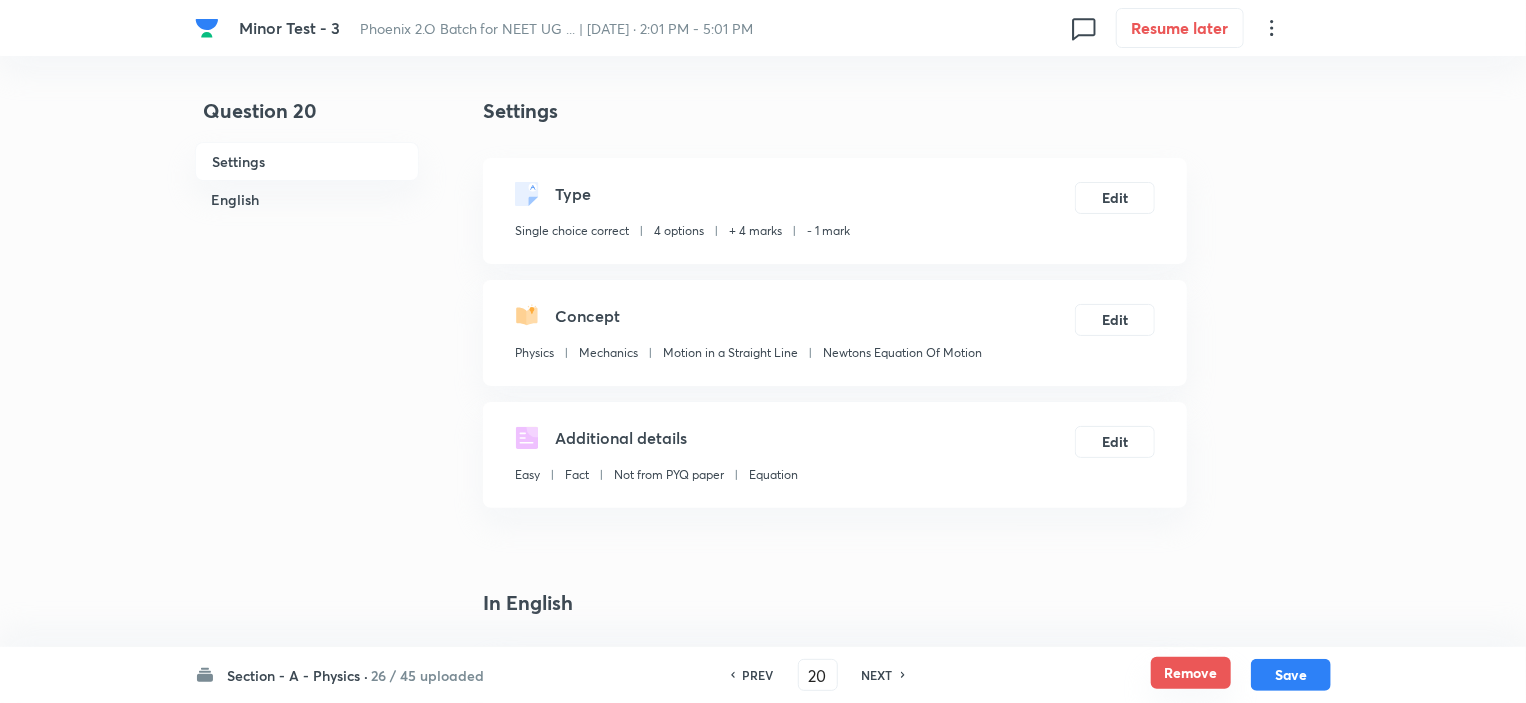 click on "Remove" at bounding box center [1191, 673] 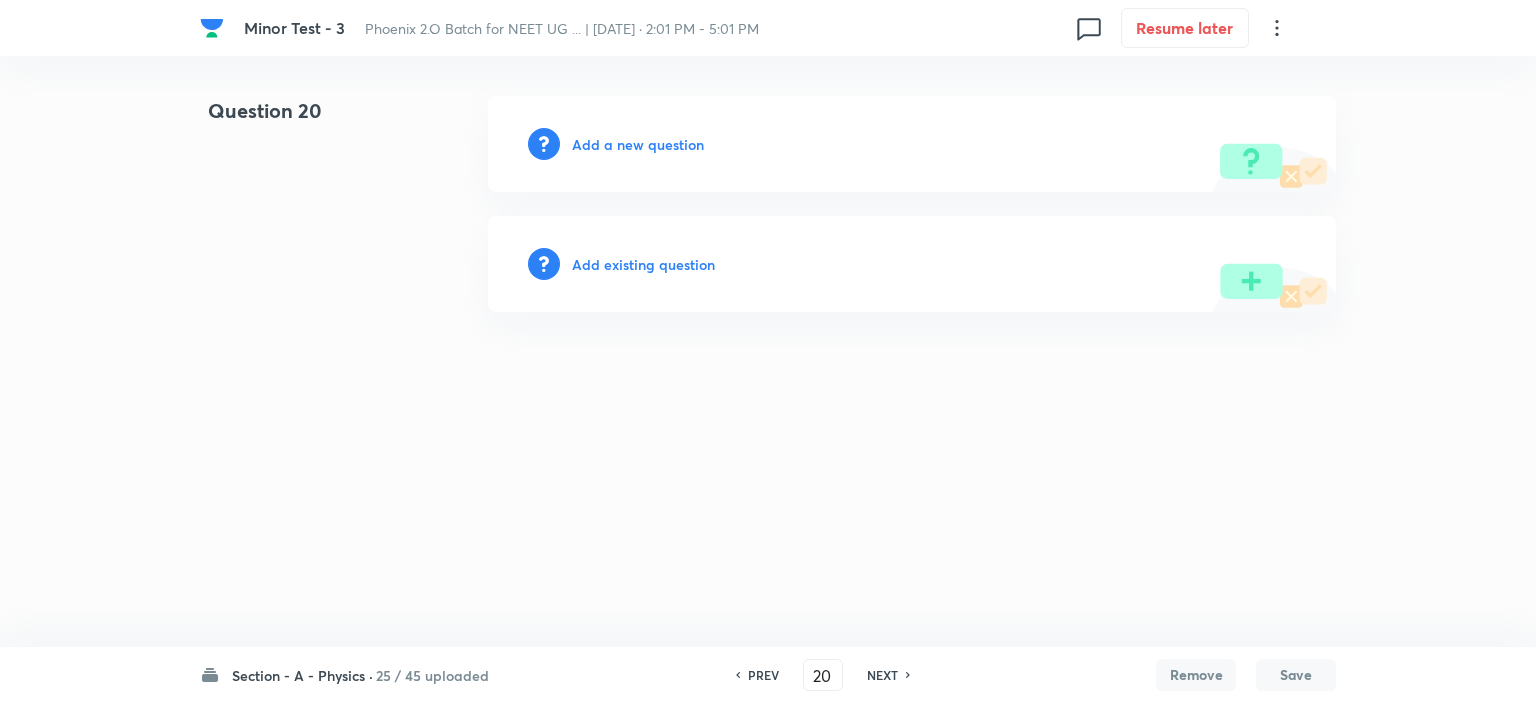 click on "NEXT" at bounding box center [882, 675] 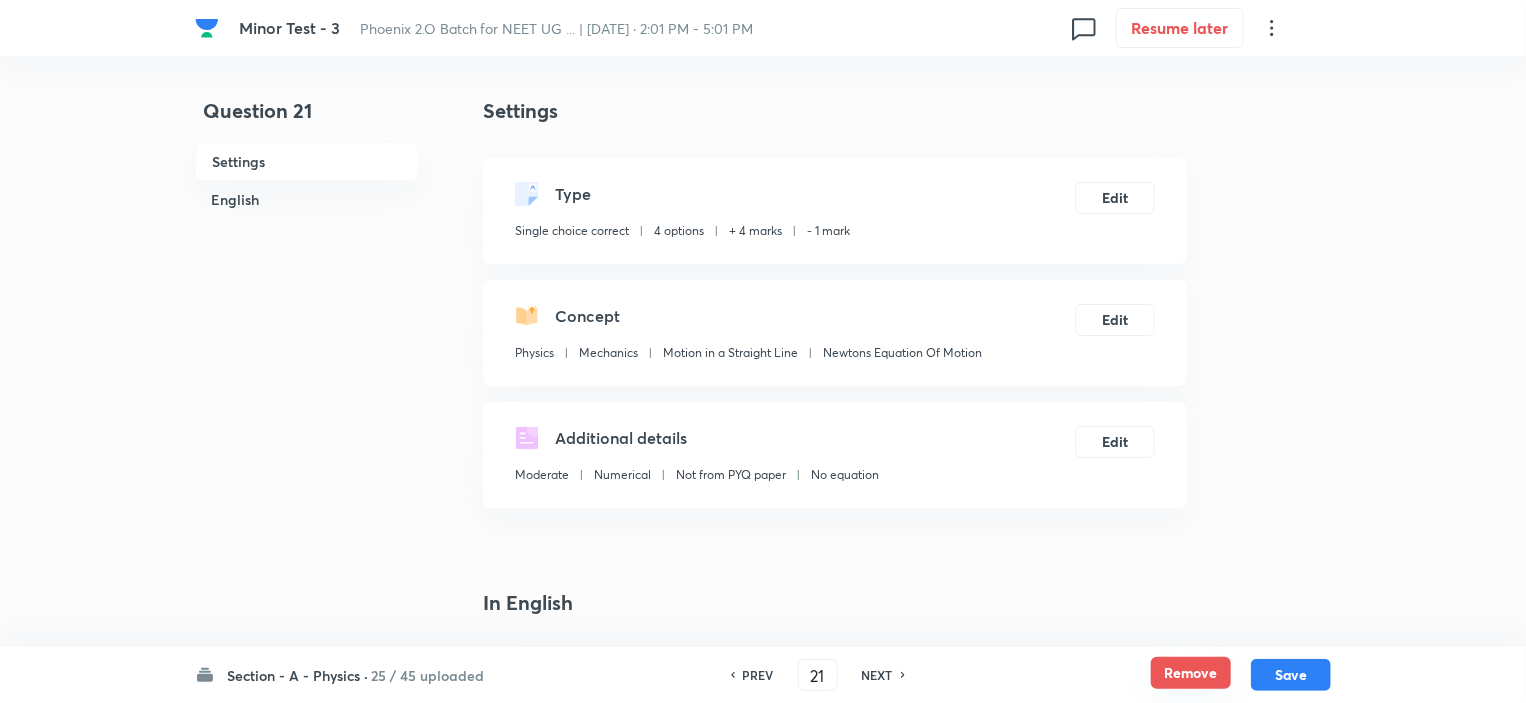 click on "Remove" at bounding box center [1191, 673] 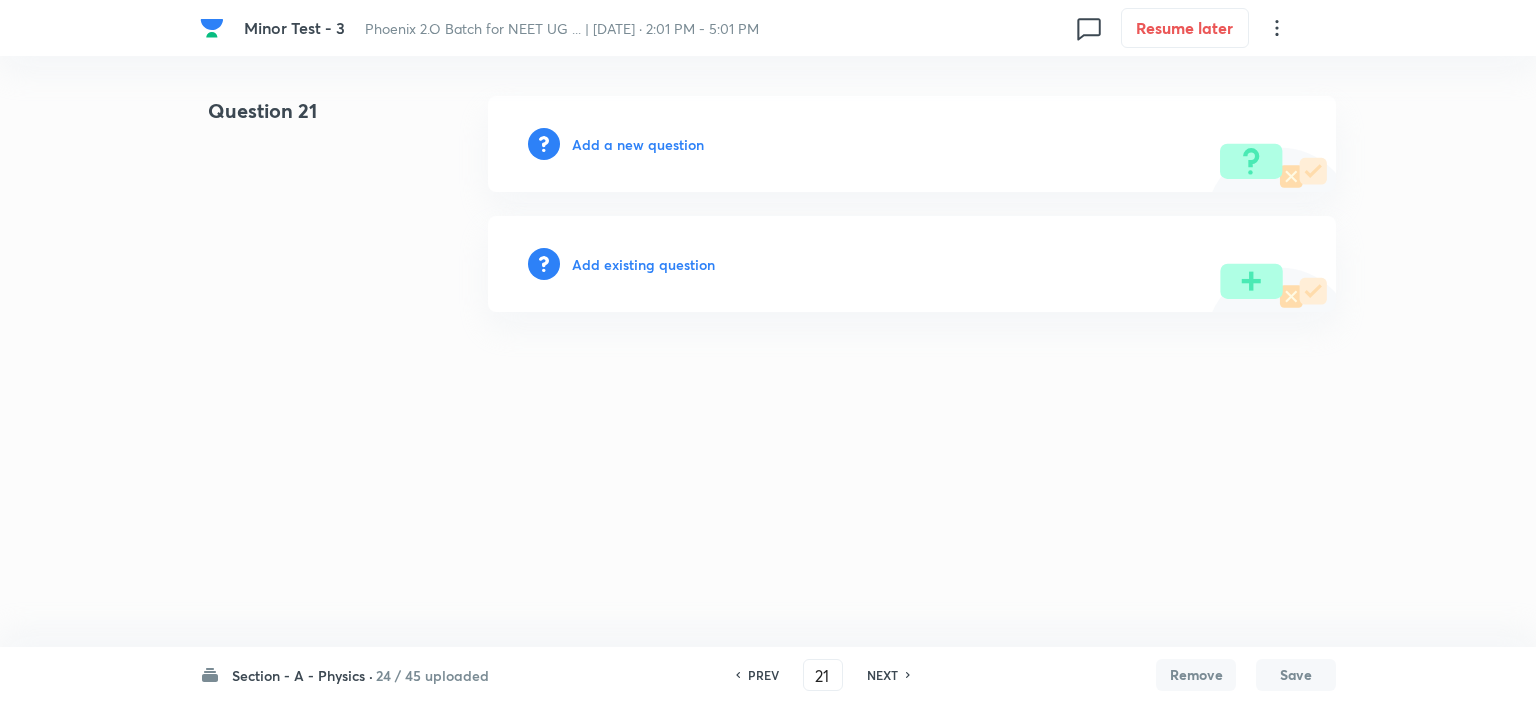 click on "NEXT" at bounding box center (882, 675) 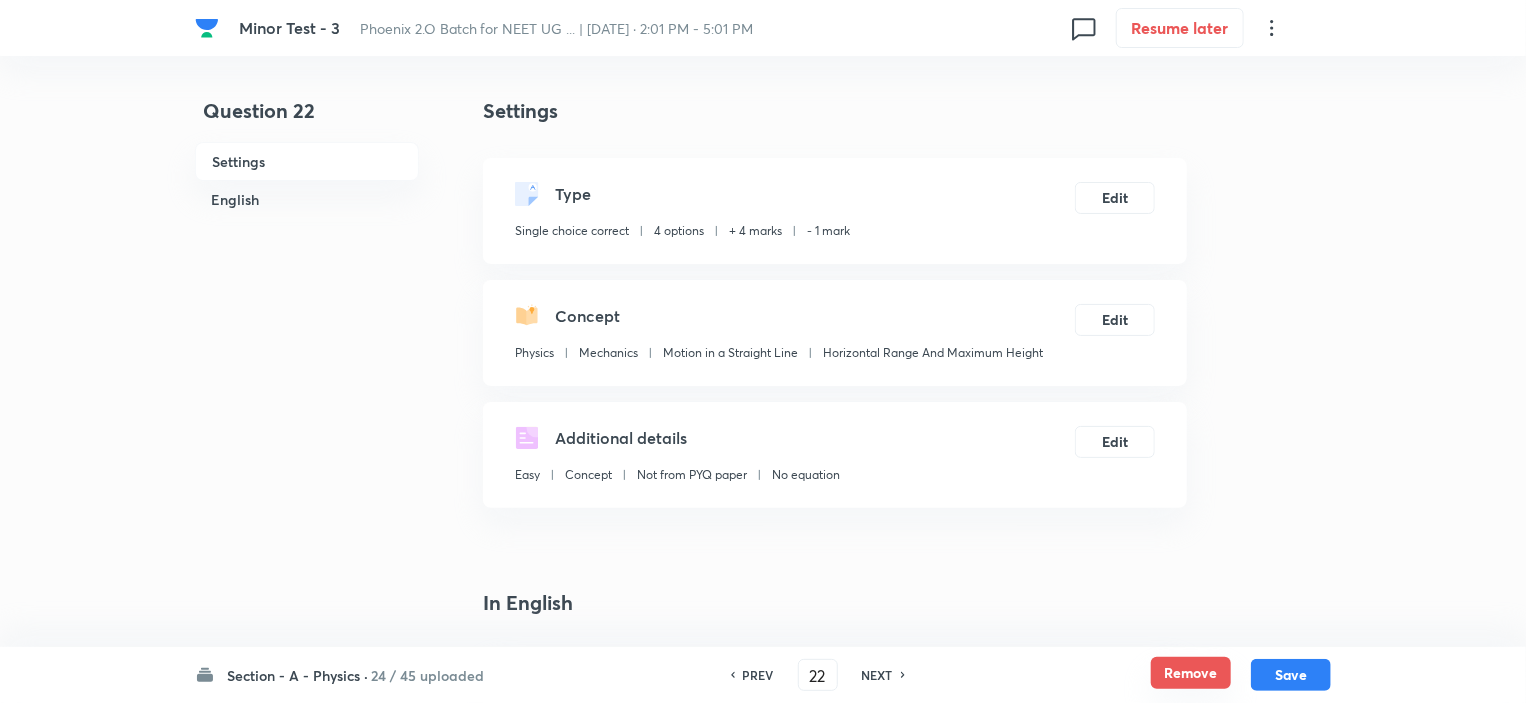 click on "Remove" at bounding box center [1191, 673] 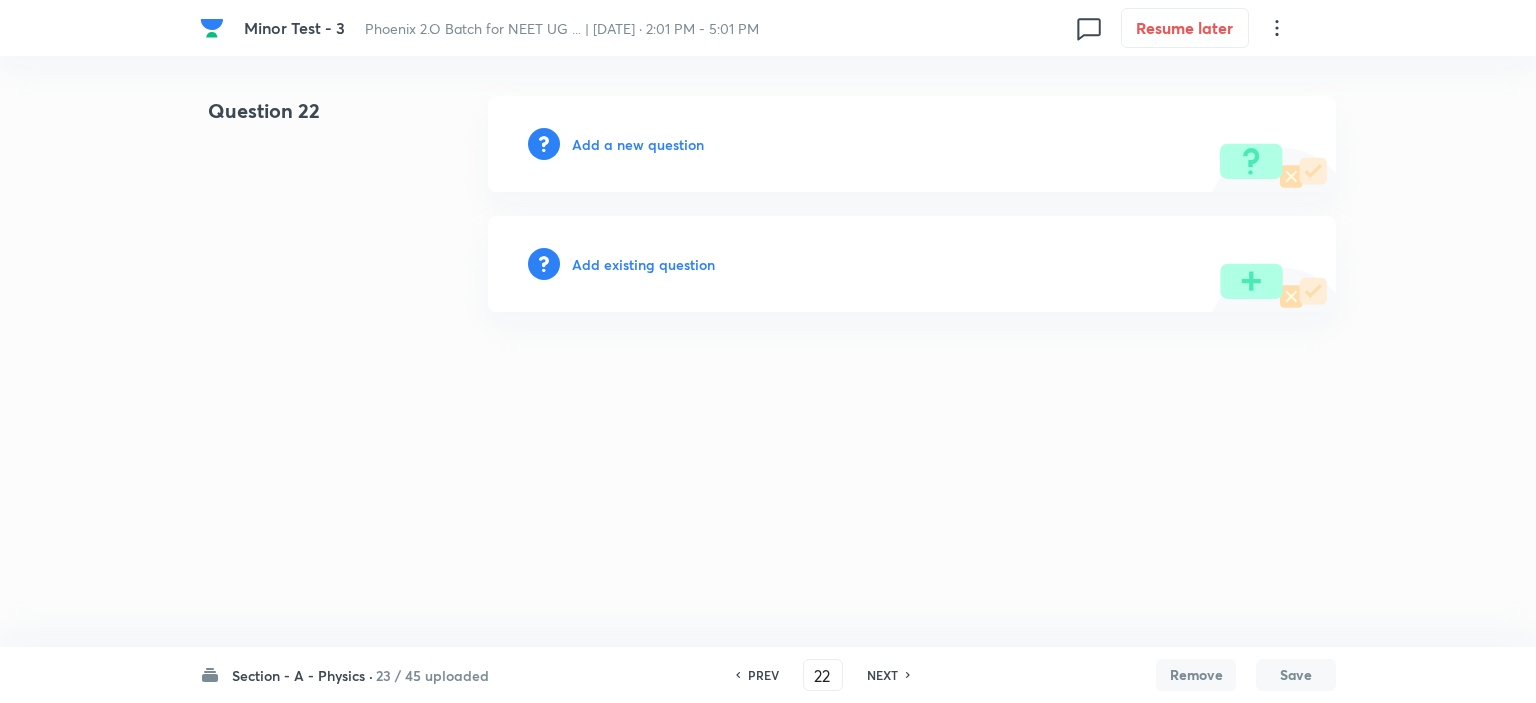 click on "NEXT" at bounding box center [882, 675] 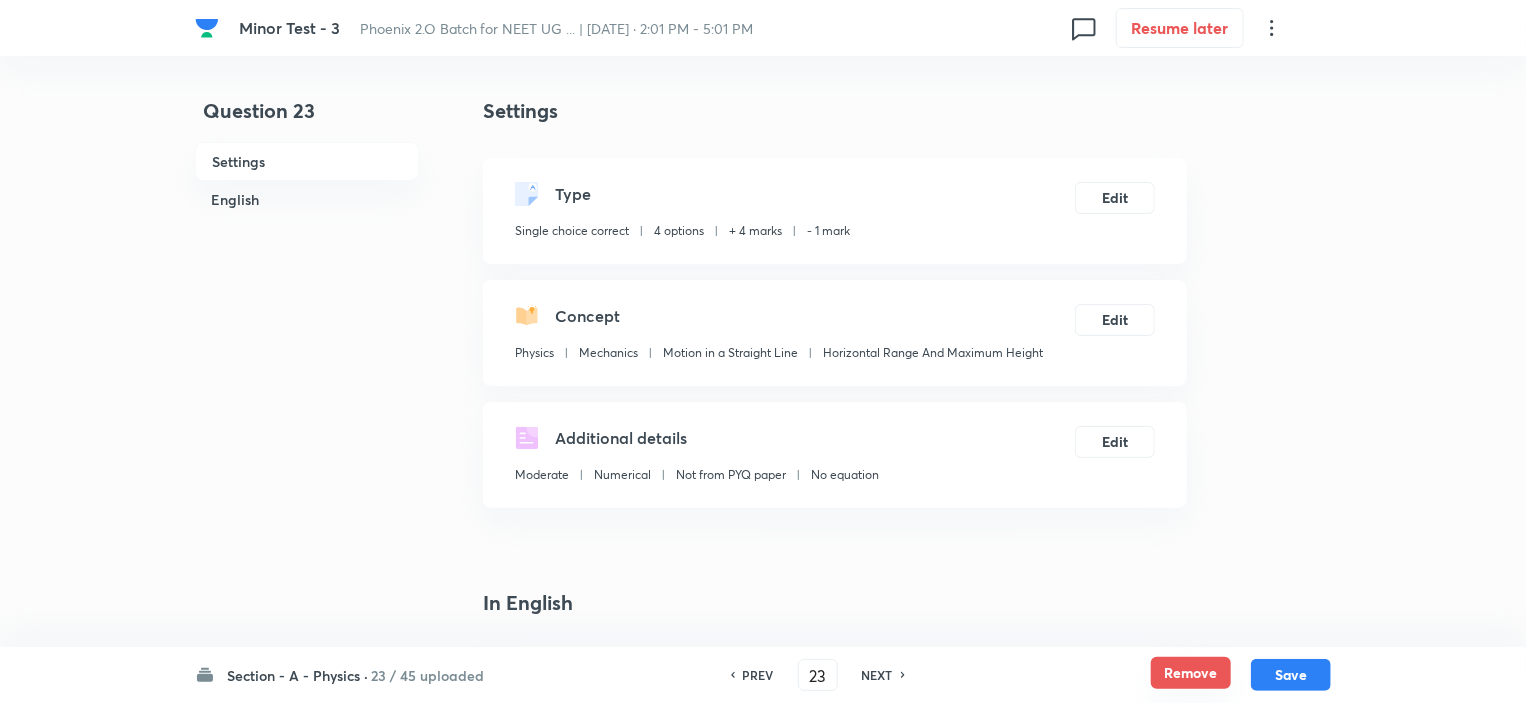click on "Remove" at bounding box center [1191, 673] 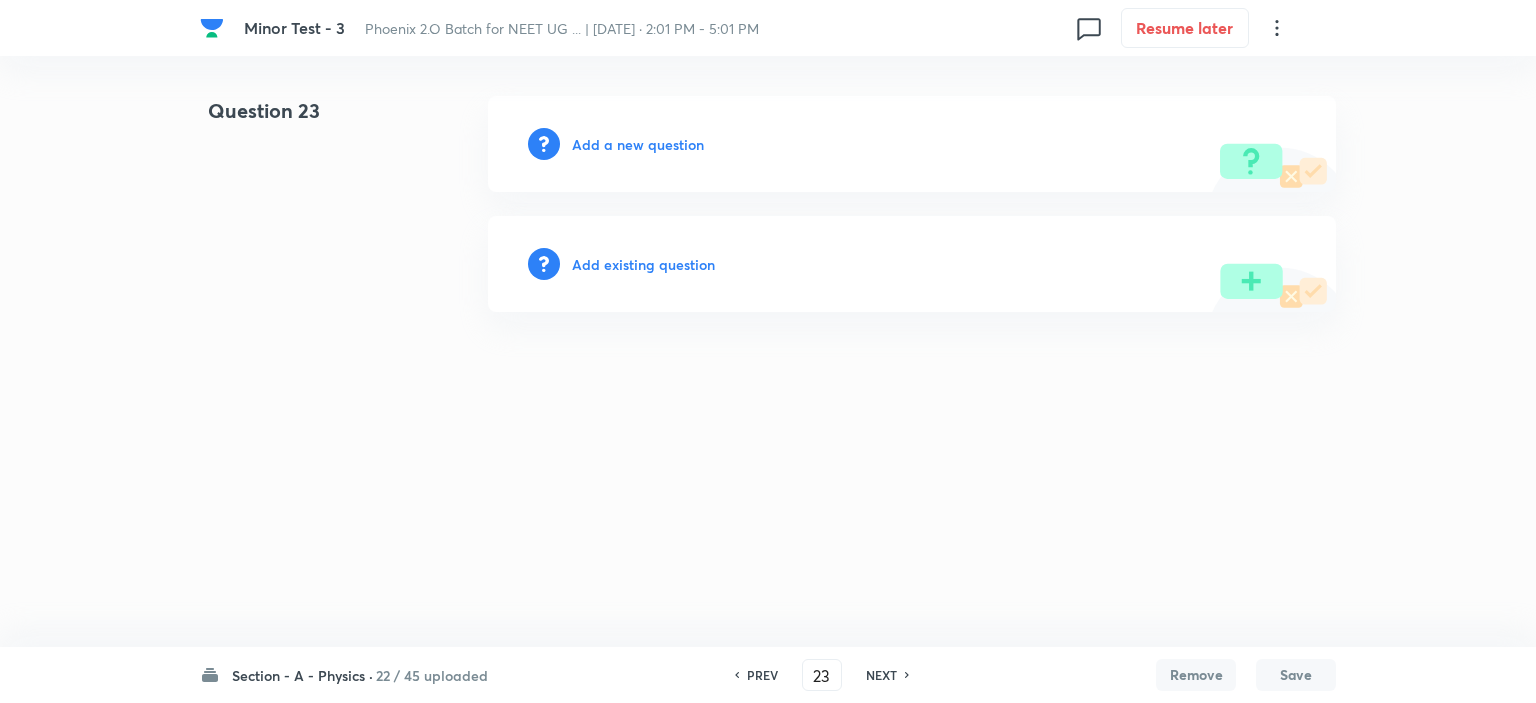 click on "NEXT" at bounding box center (881, 675) 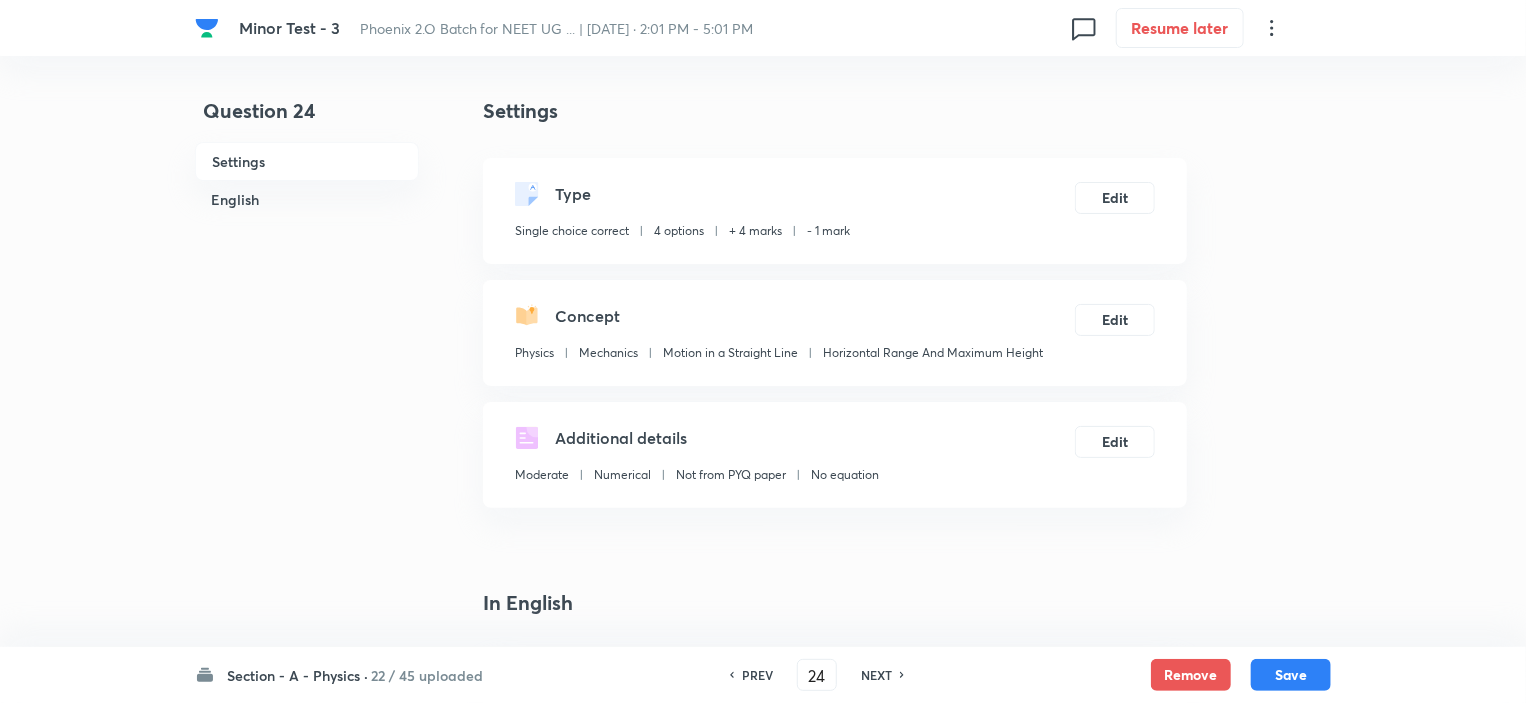 checkbox on "true" 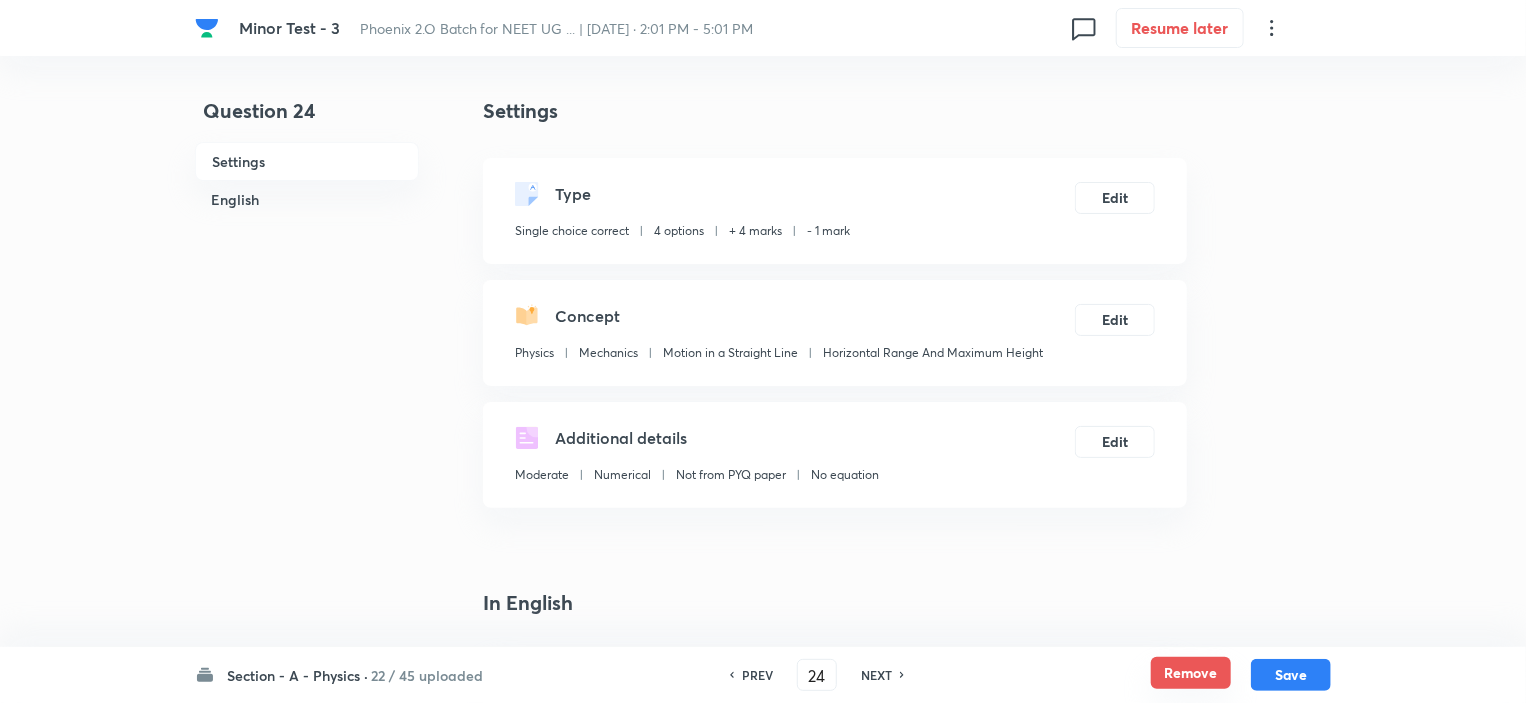 click on "Remove" at bounding box center (1191, 673) 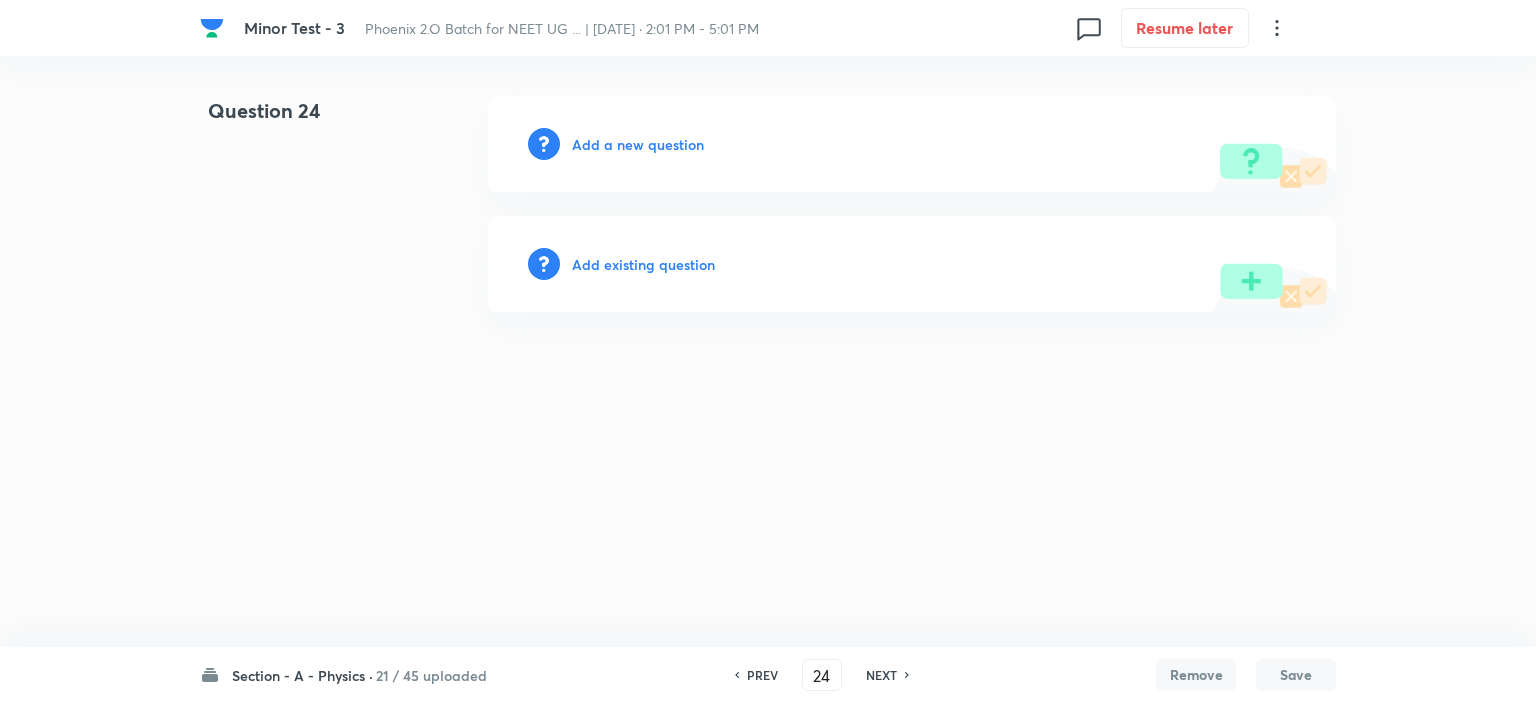 click on "NEXT" at bounding box center (881, 675) 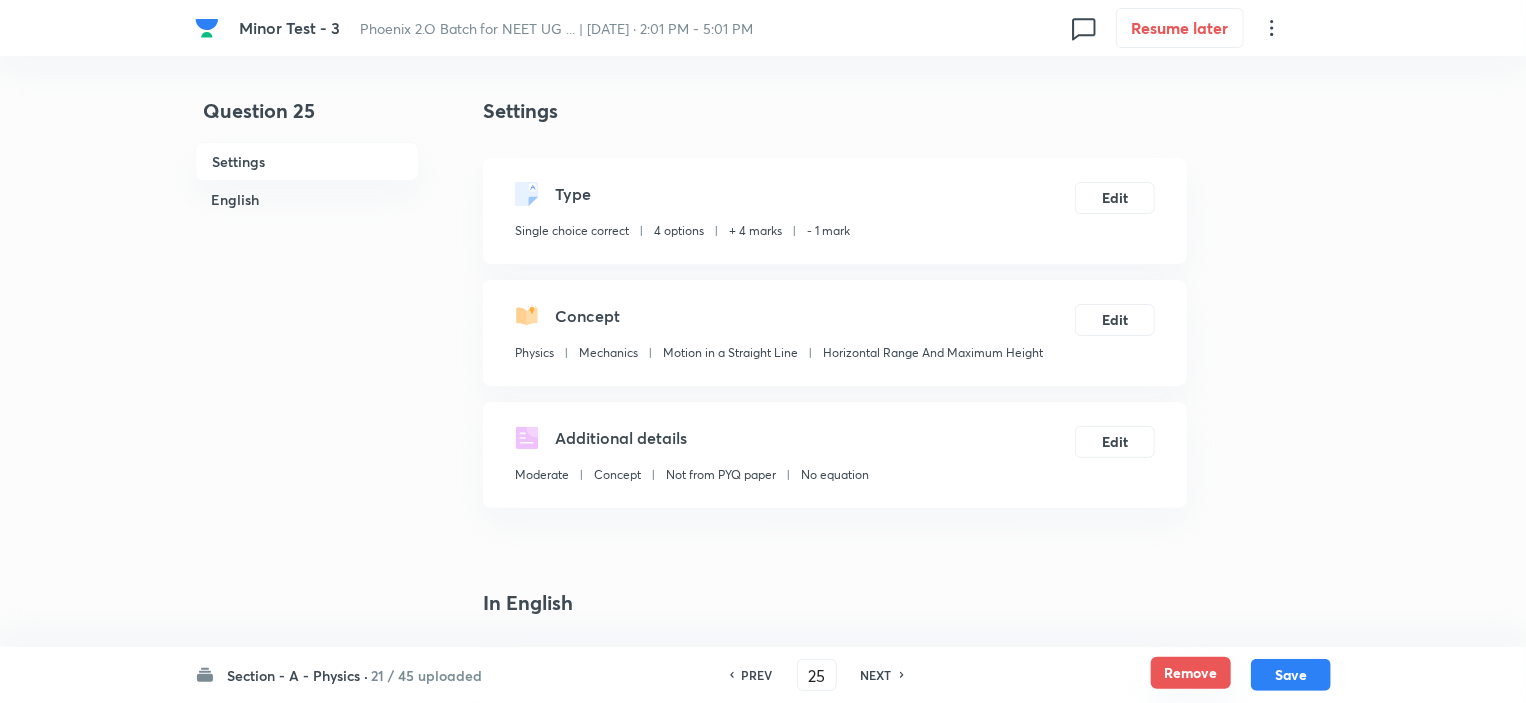 click on "Remove" at bounding box center (1191, 673) 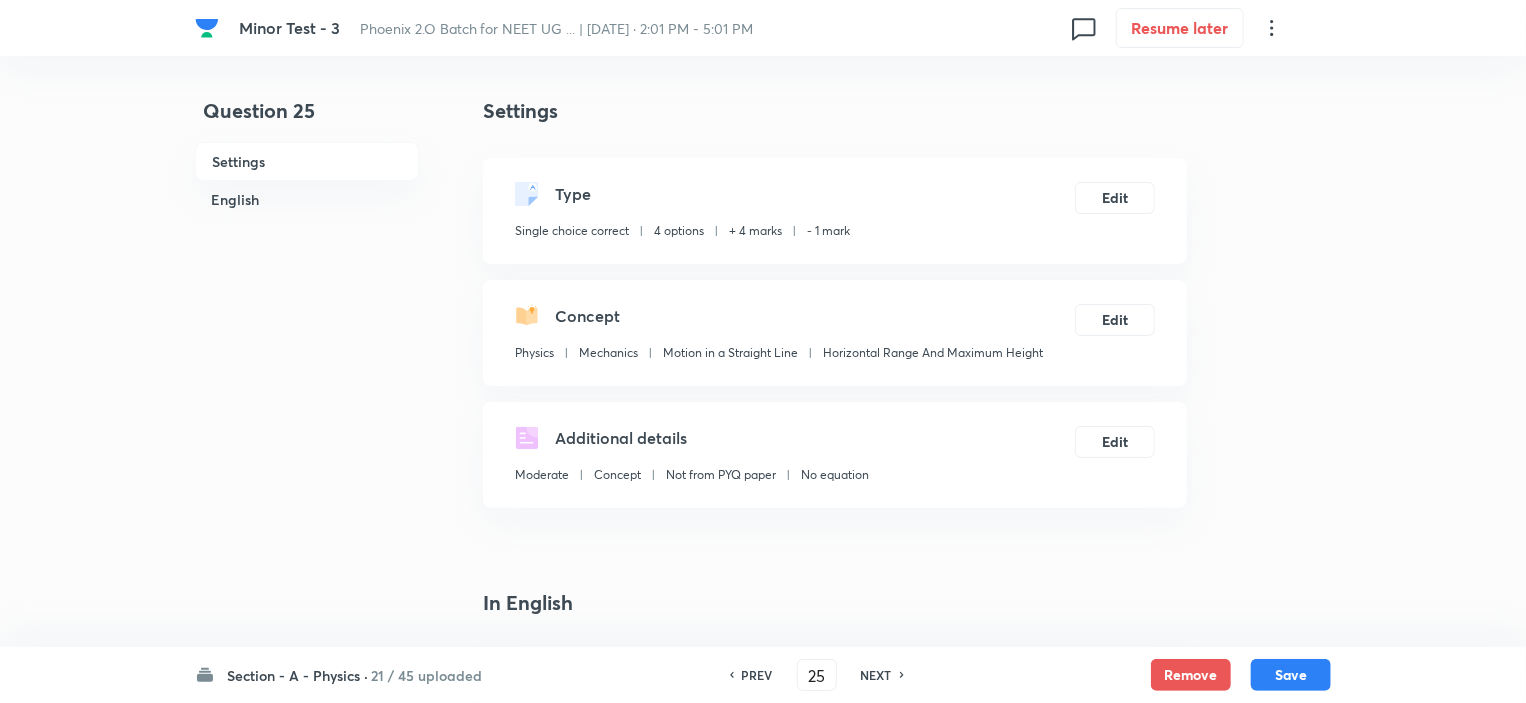 click on "NEXT" at bounding box center (876, 675) 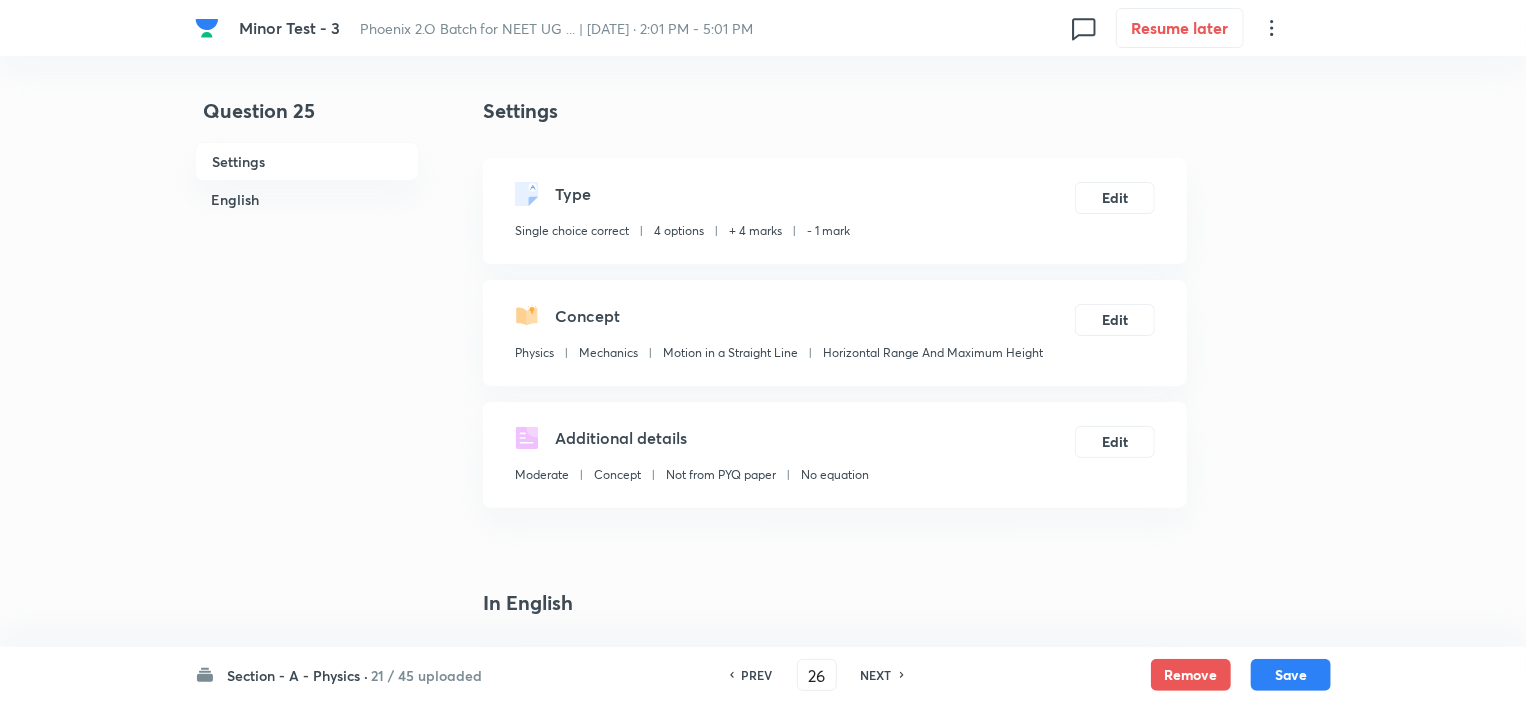 checkbox on "false" 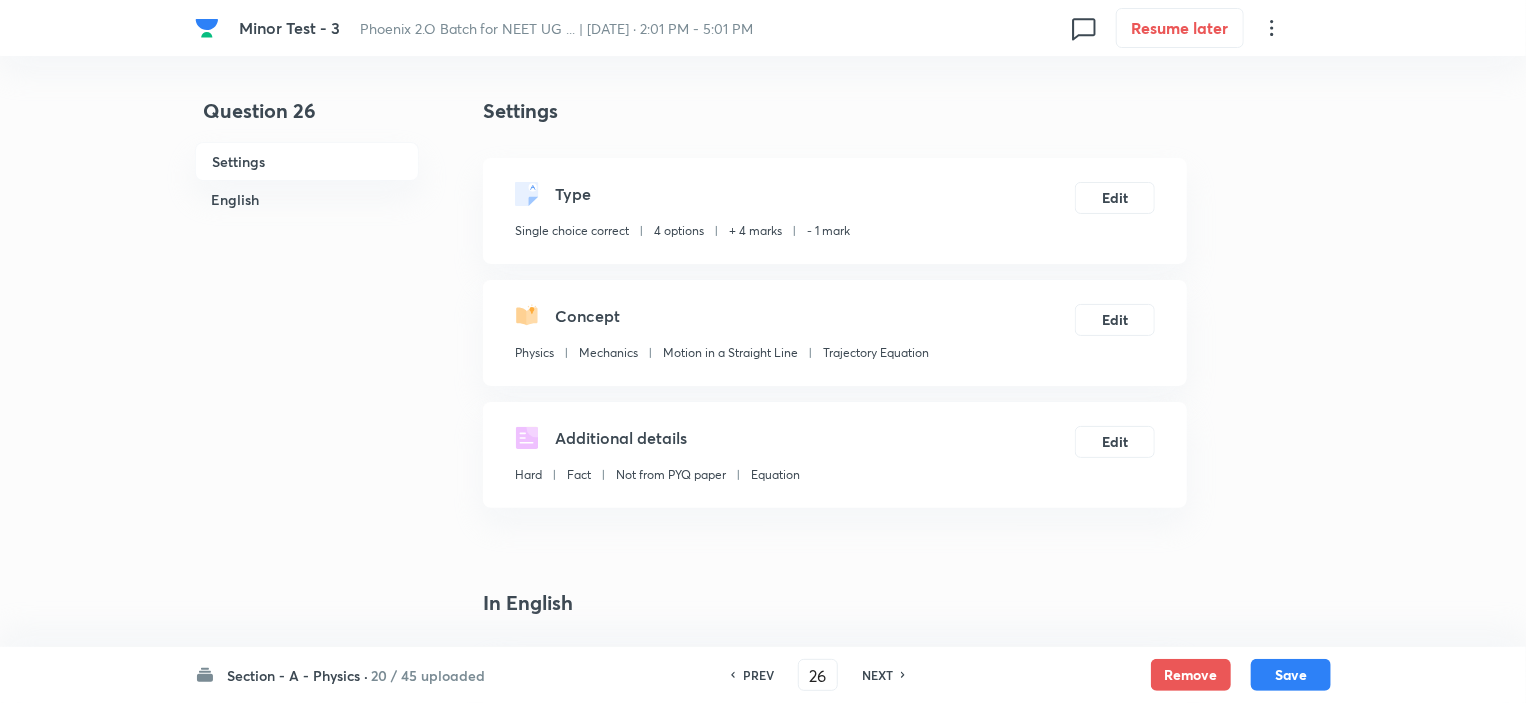 checkbox on "false" 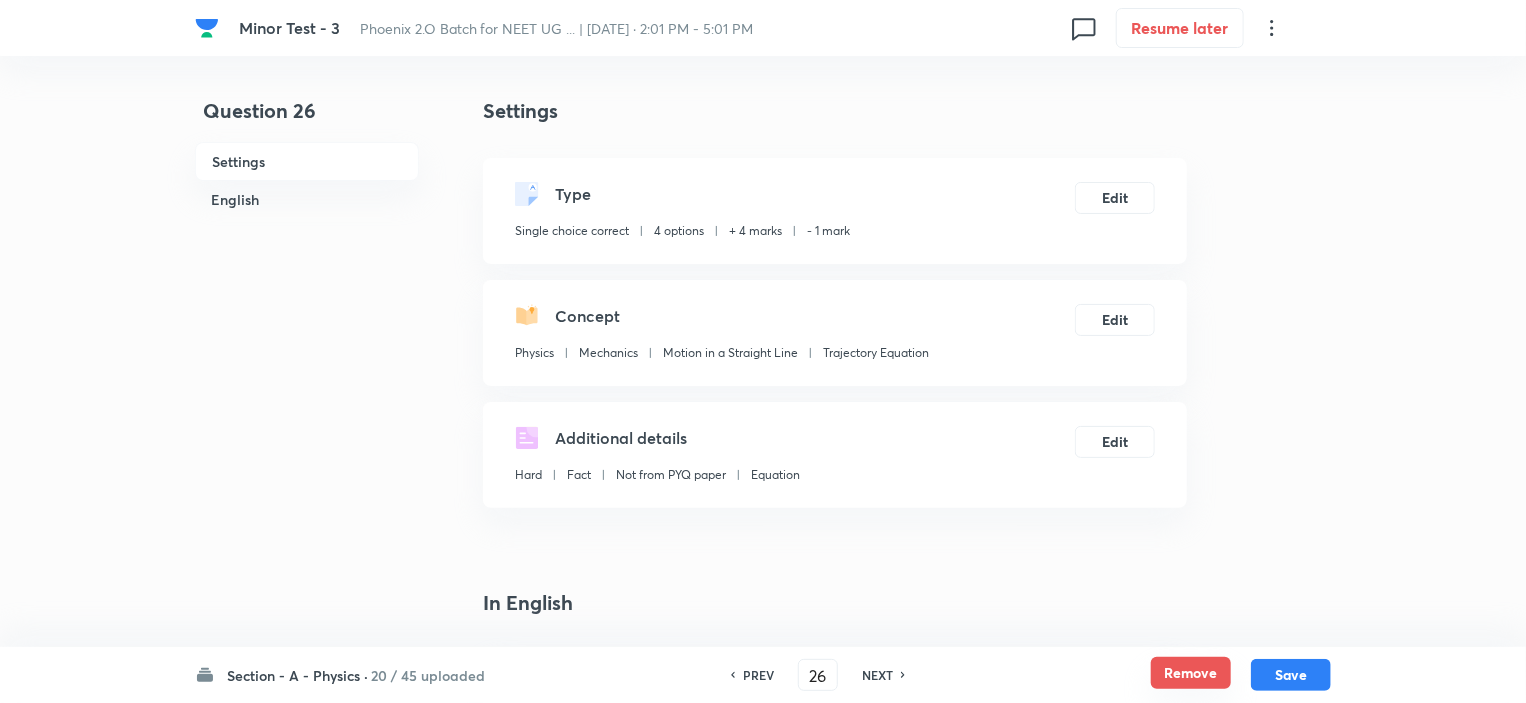 click on "Remove" at bounding box center (1191, 673) 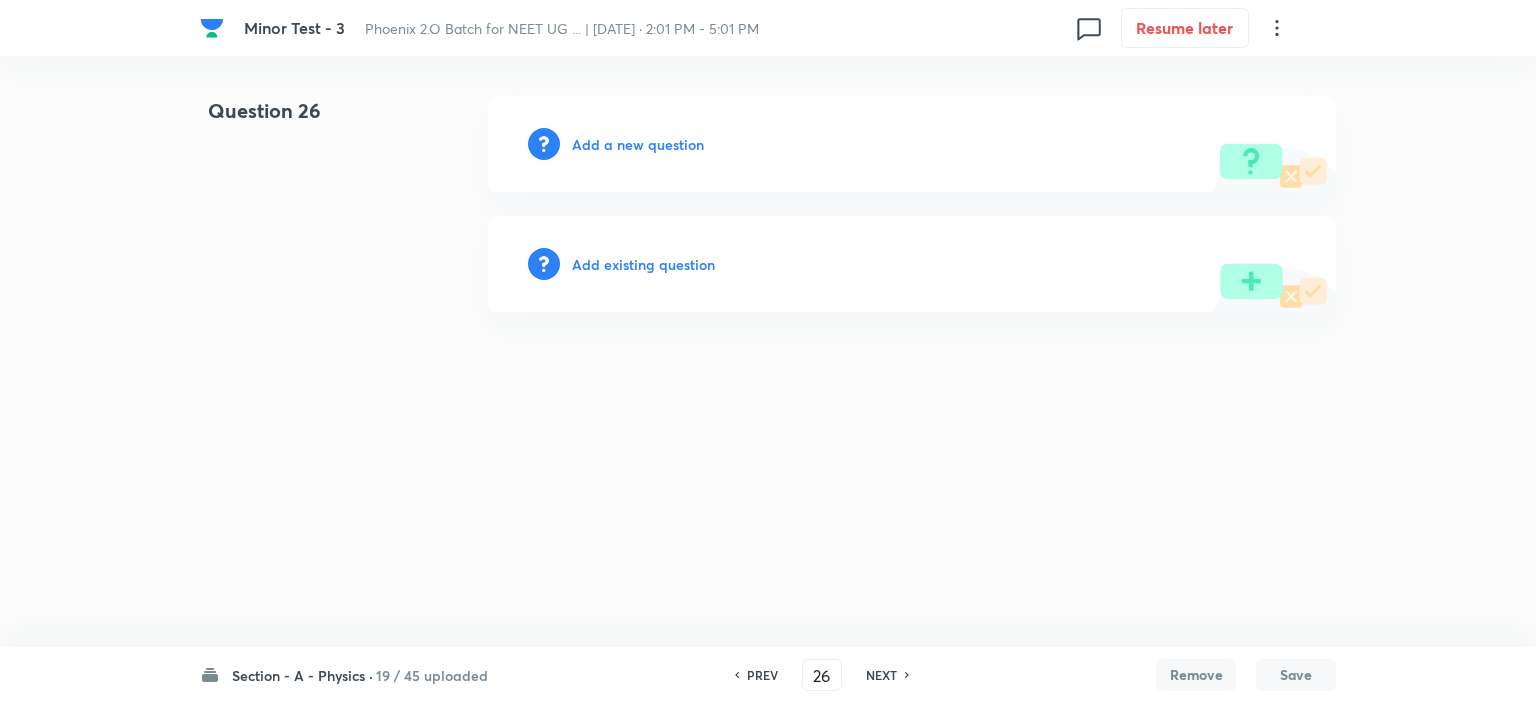 click on "NEXT" at bounding box center (881, 675) 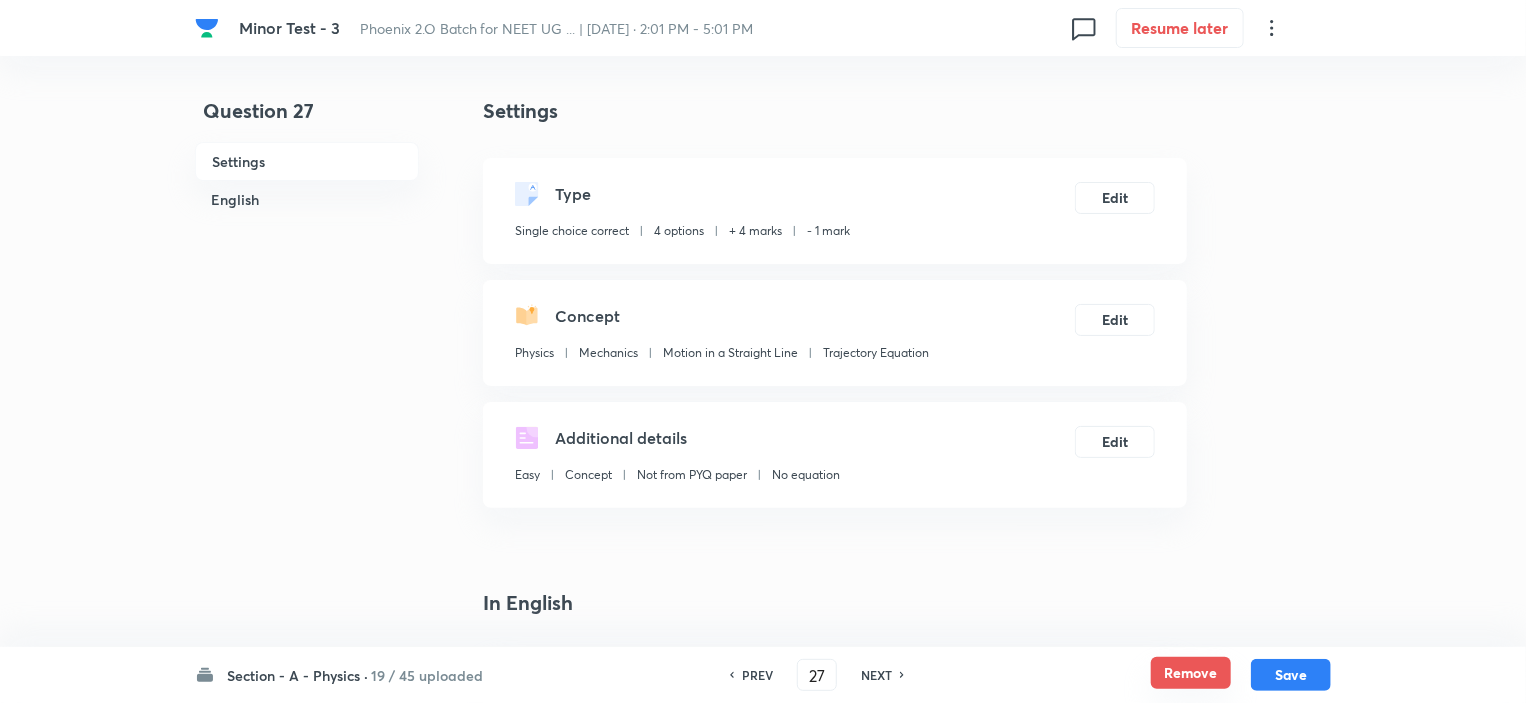 click on "Remove" at bounding box center [1191, 673] 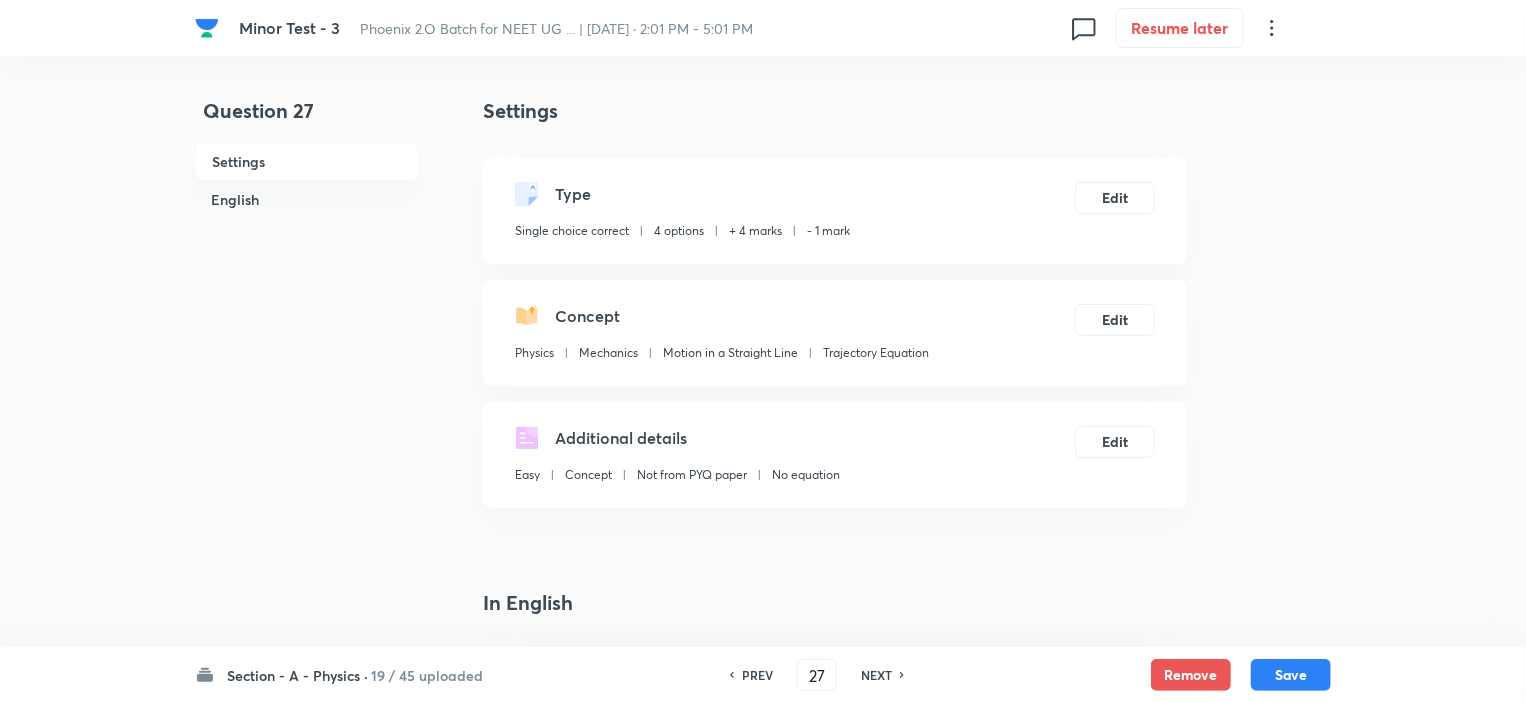 click on "NEXT" at bounding box center [876, 675] 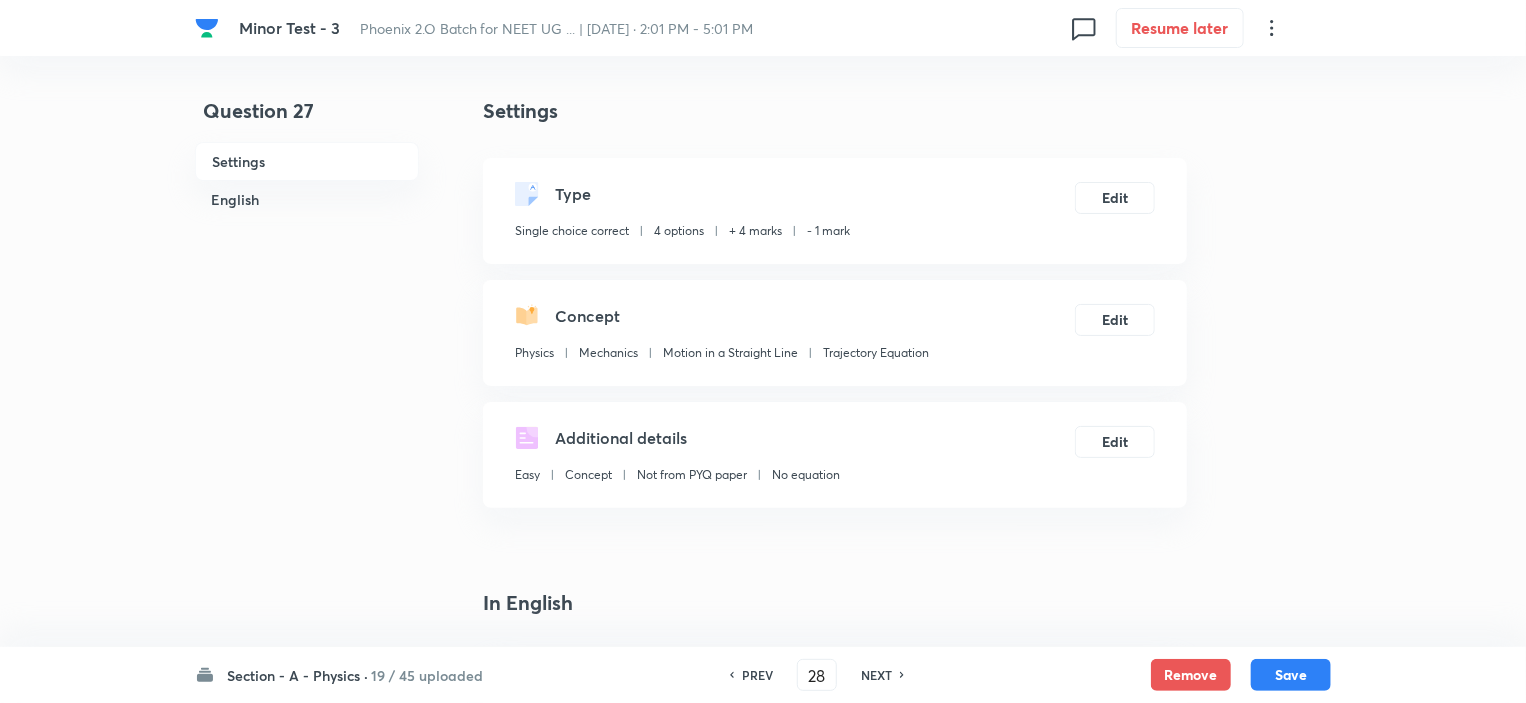 checkbox on "false" 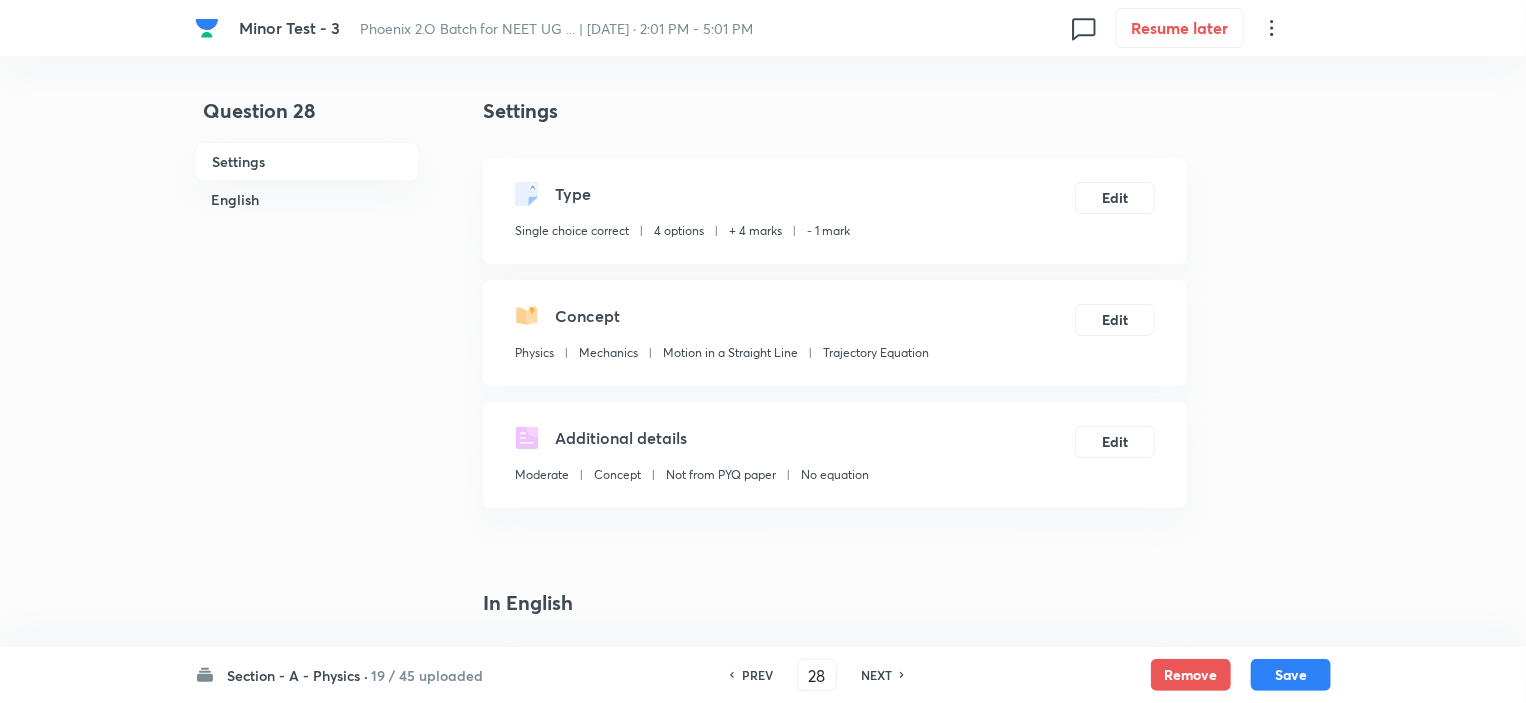 checkbox on "false" 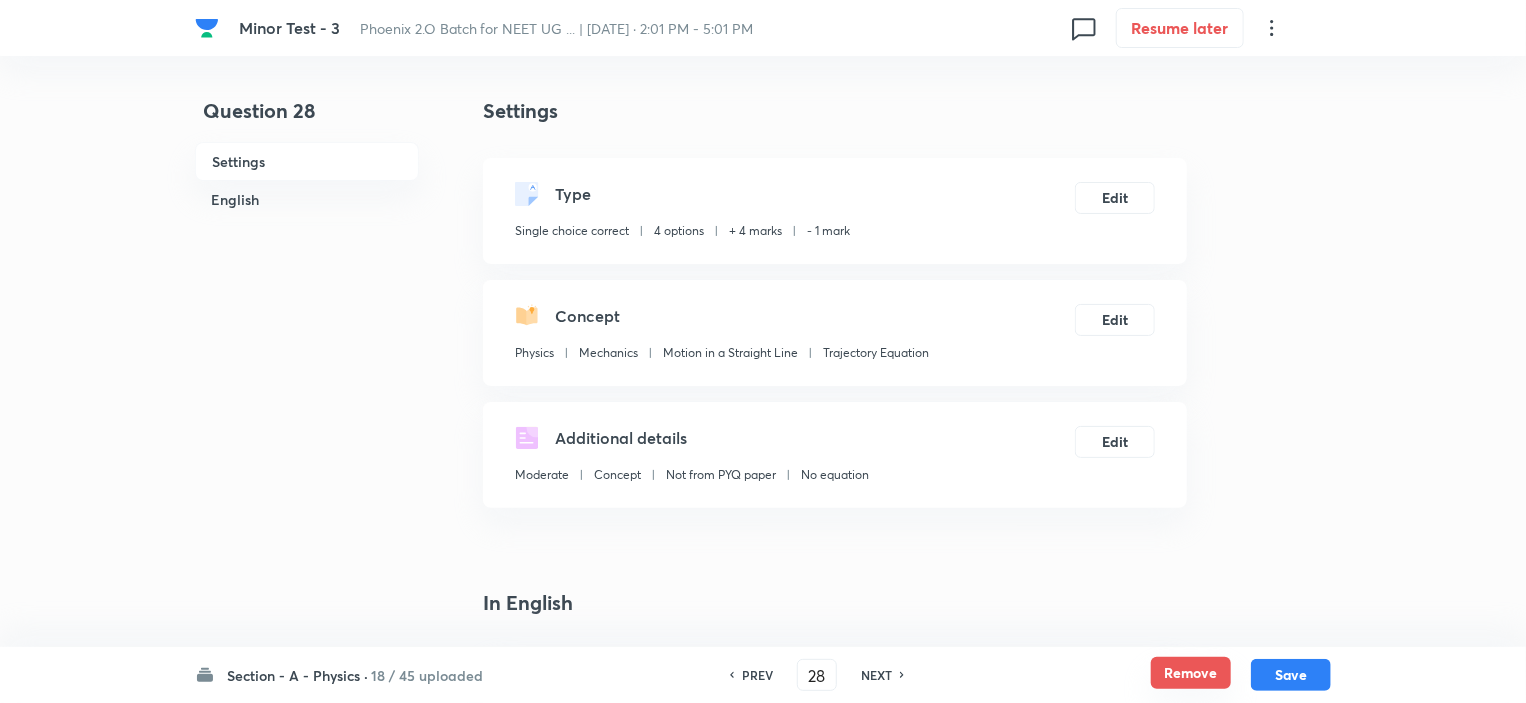 click on "Remove" at bounding box center [1191, 673] 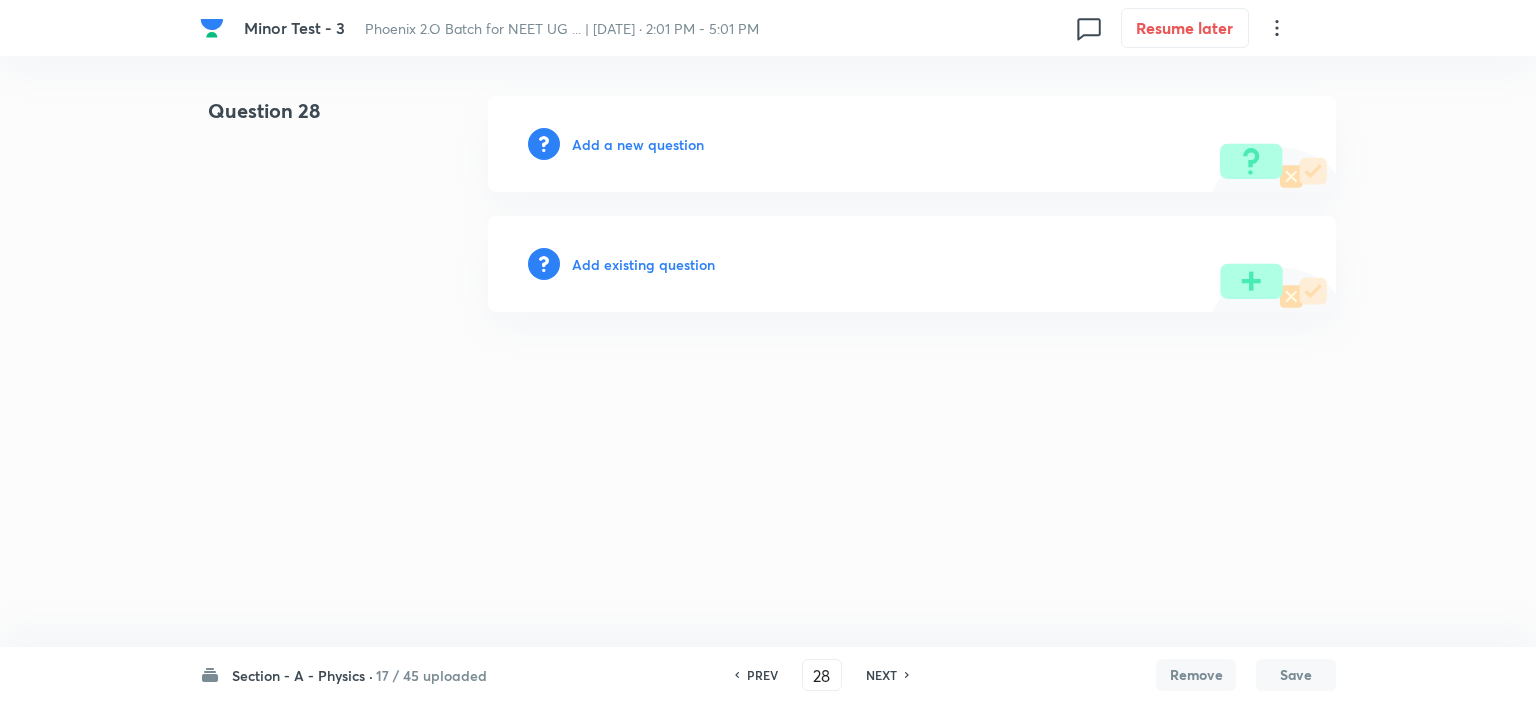 click on "NEXT" at bounding box center (881, 675) 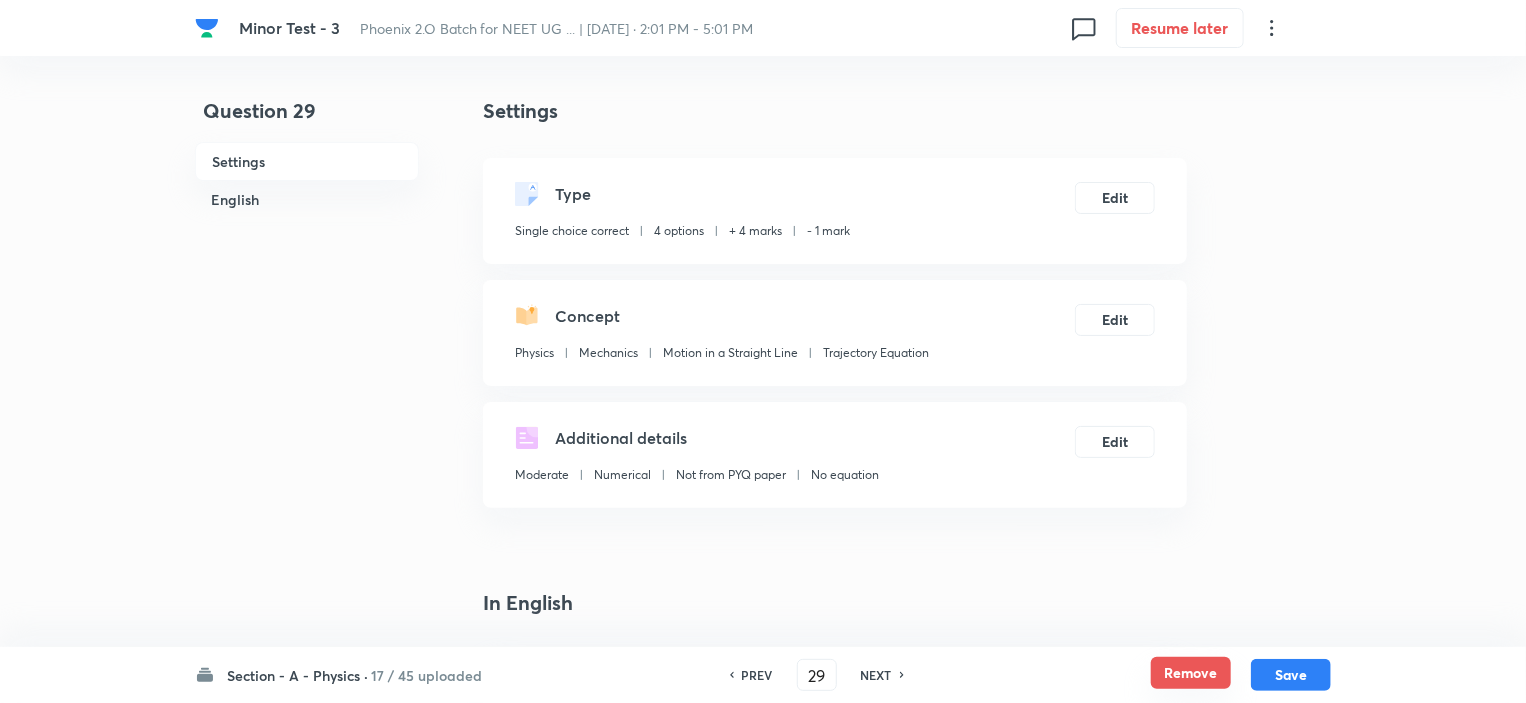 click on "Remove" at bounding box center [1191, 673] 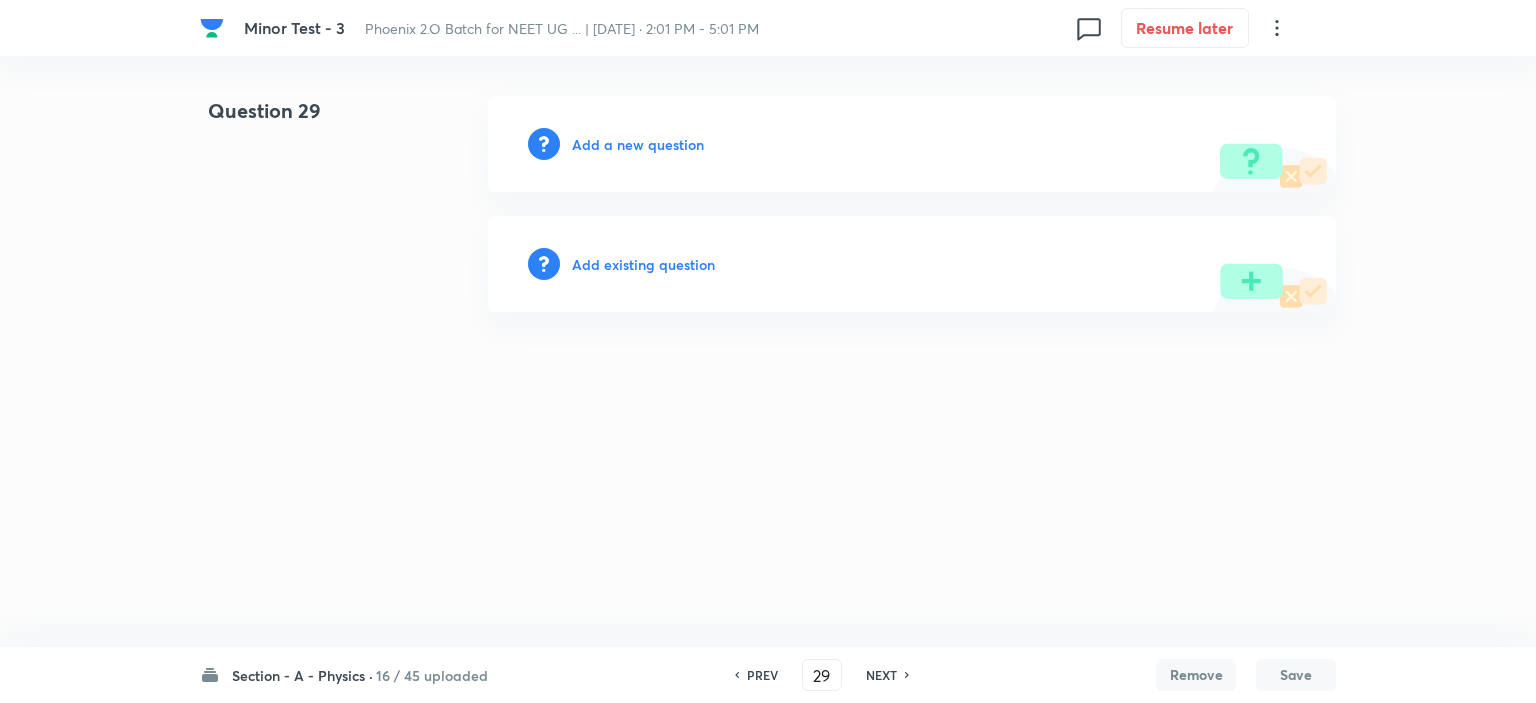 click on "NEXT" at bounding box center (881, 675) 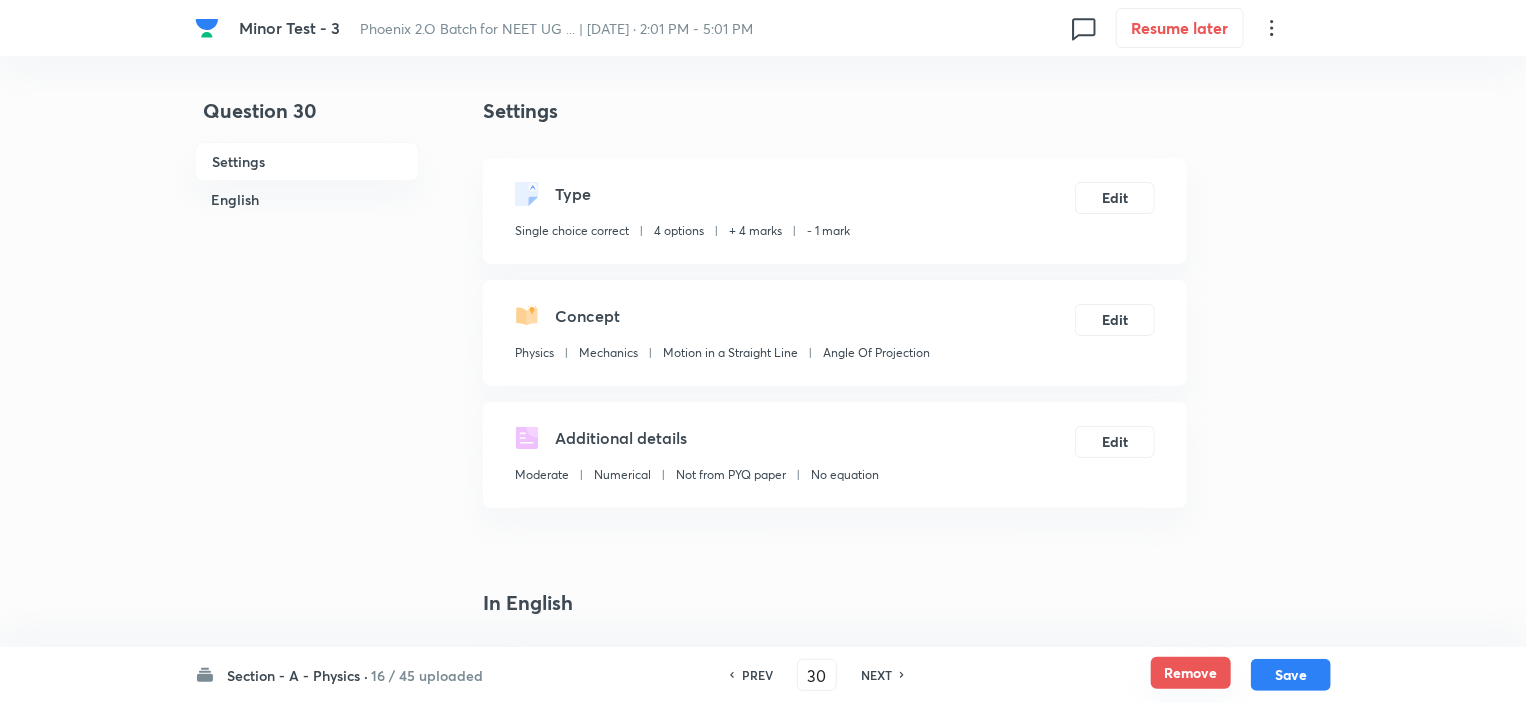 click on "Remove" at bounding box center (1191, 673) 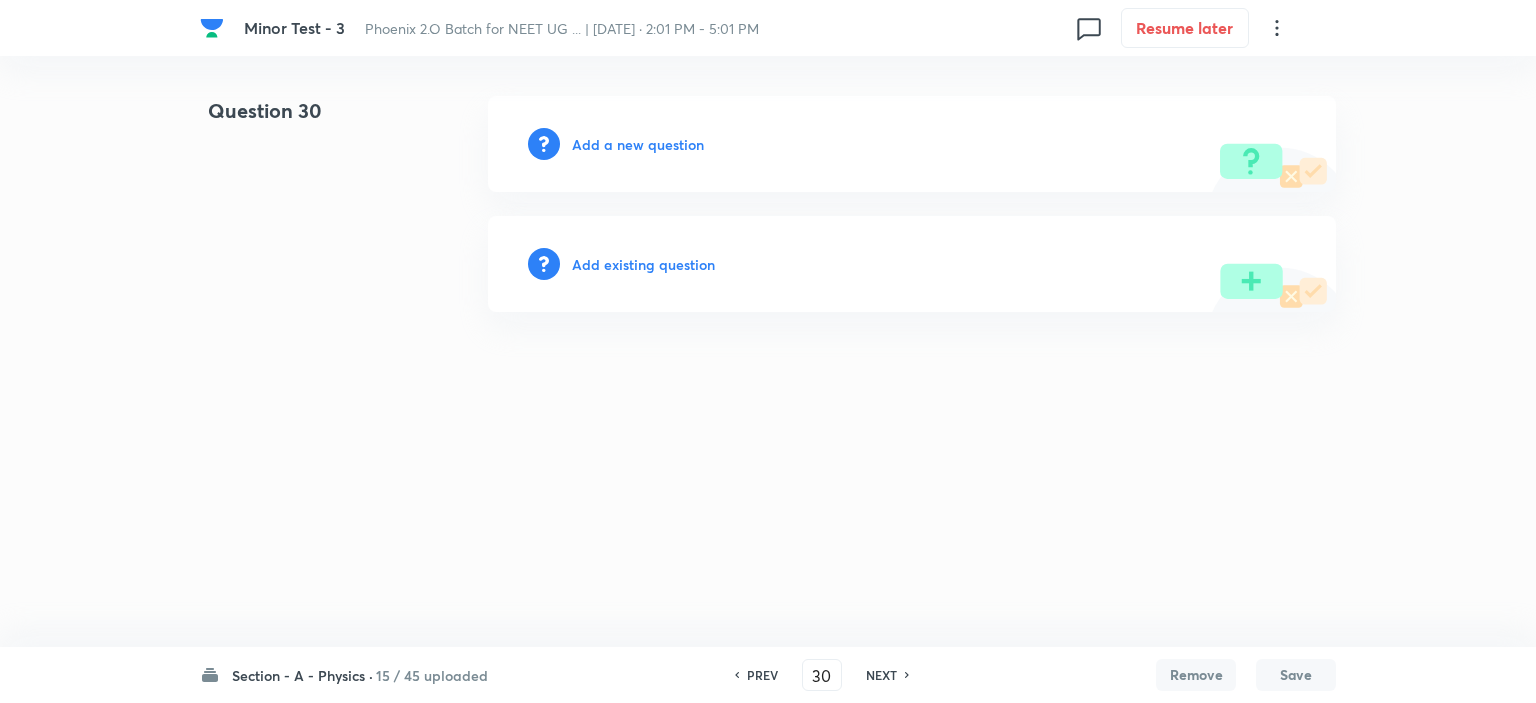 click on "NEXT" at bounding box center [881, 675] 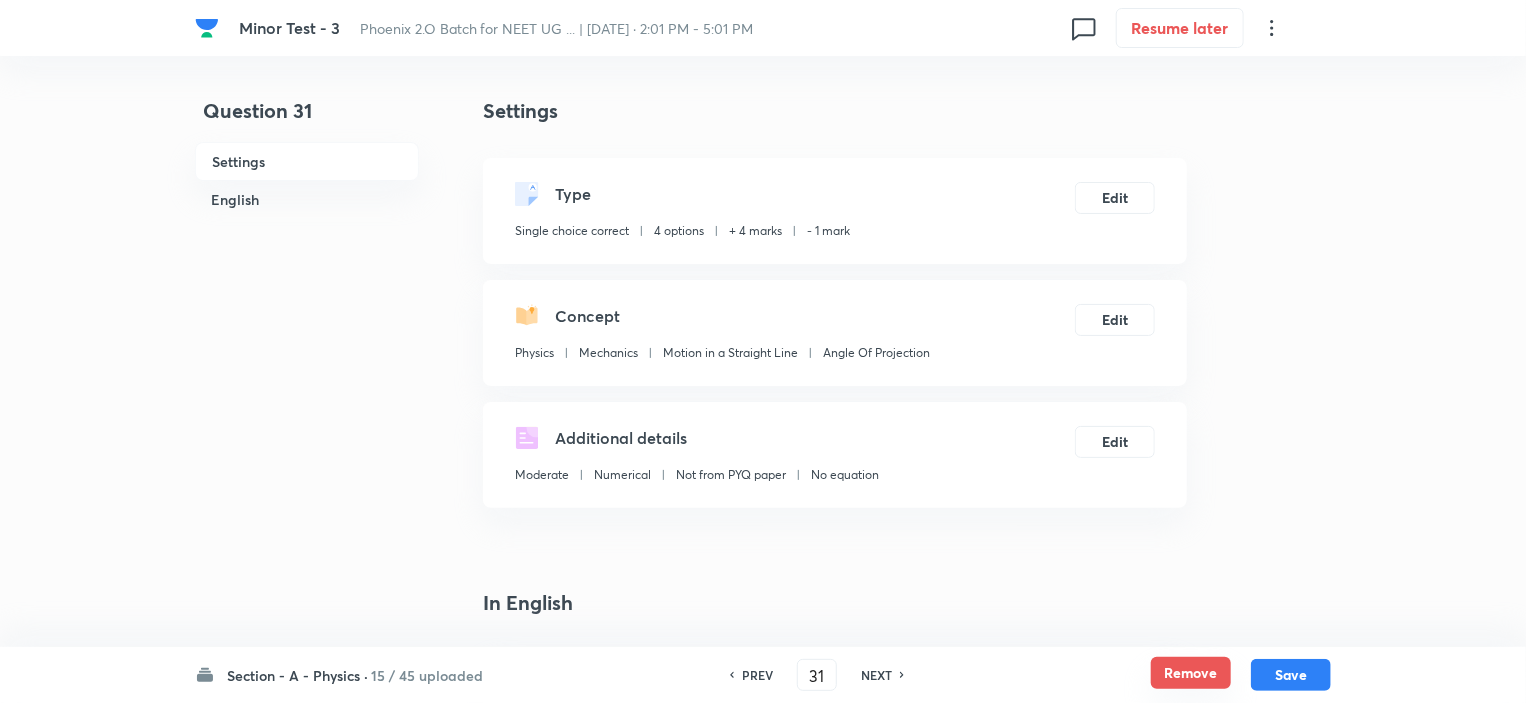 click on "Remove" at bounding box center (1191, 673) 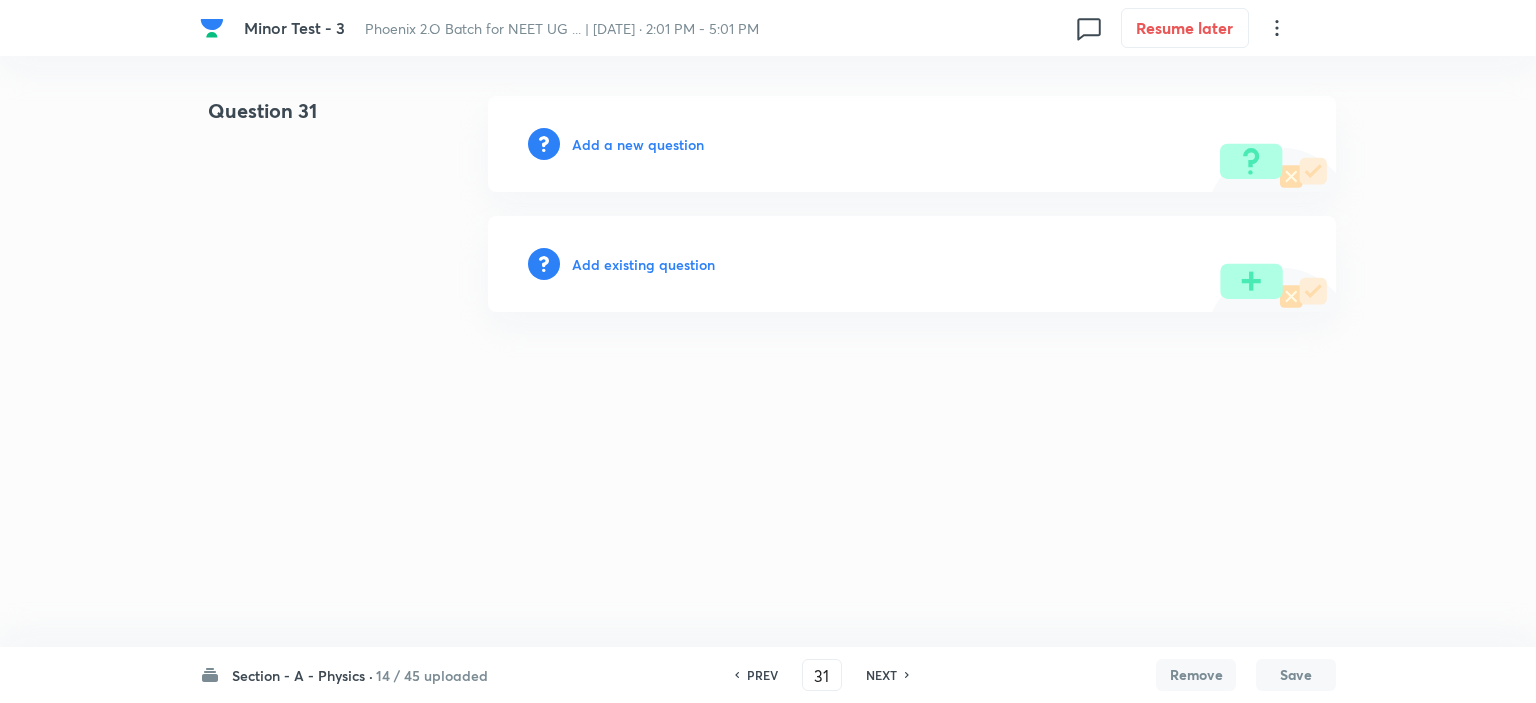 click on "NEXT" at bounding box center (881, 675) 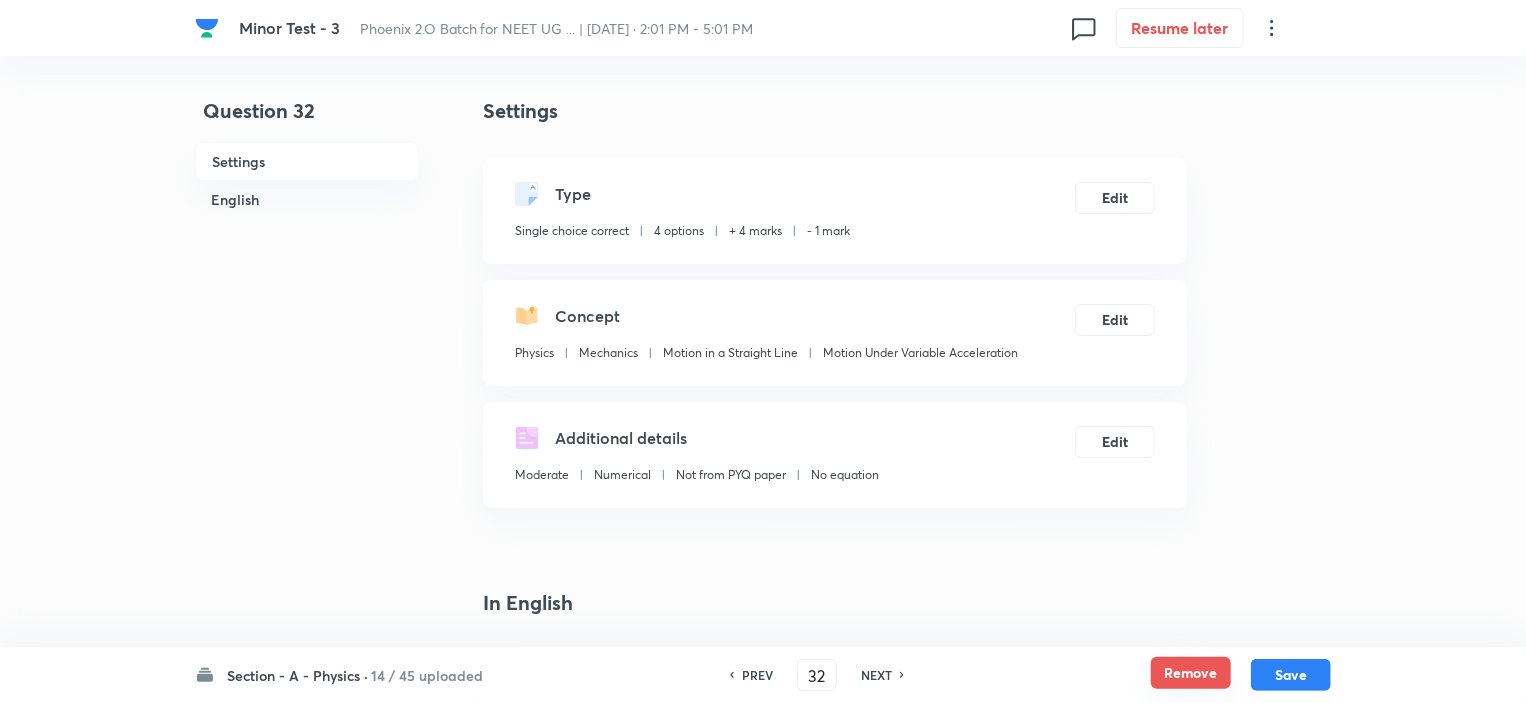 click on "Remove" at bounding box center (1191, 673) 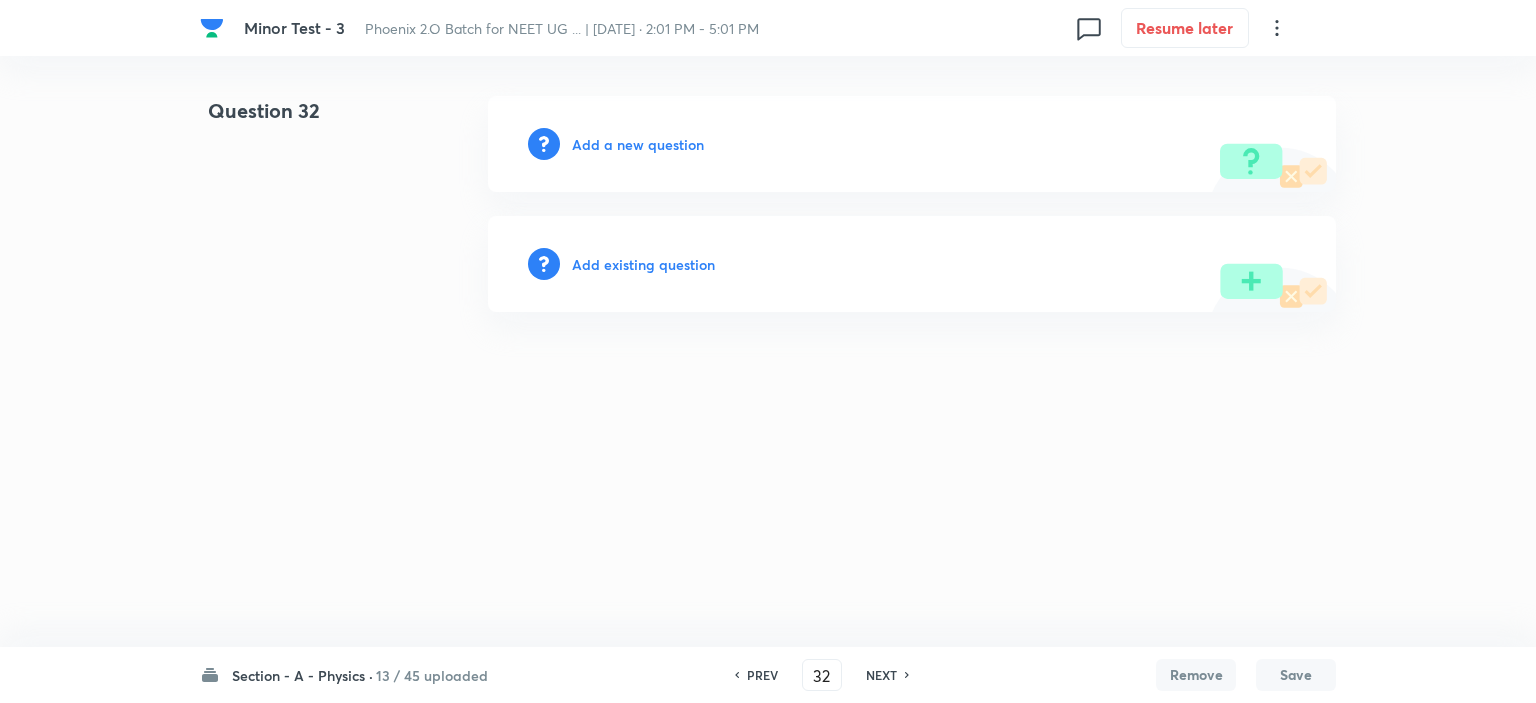 click on "NEXT" at bounding box center (881, 675) 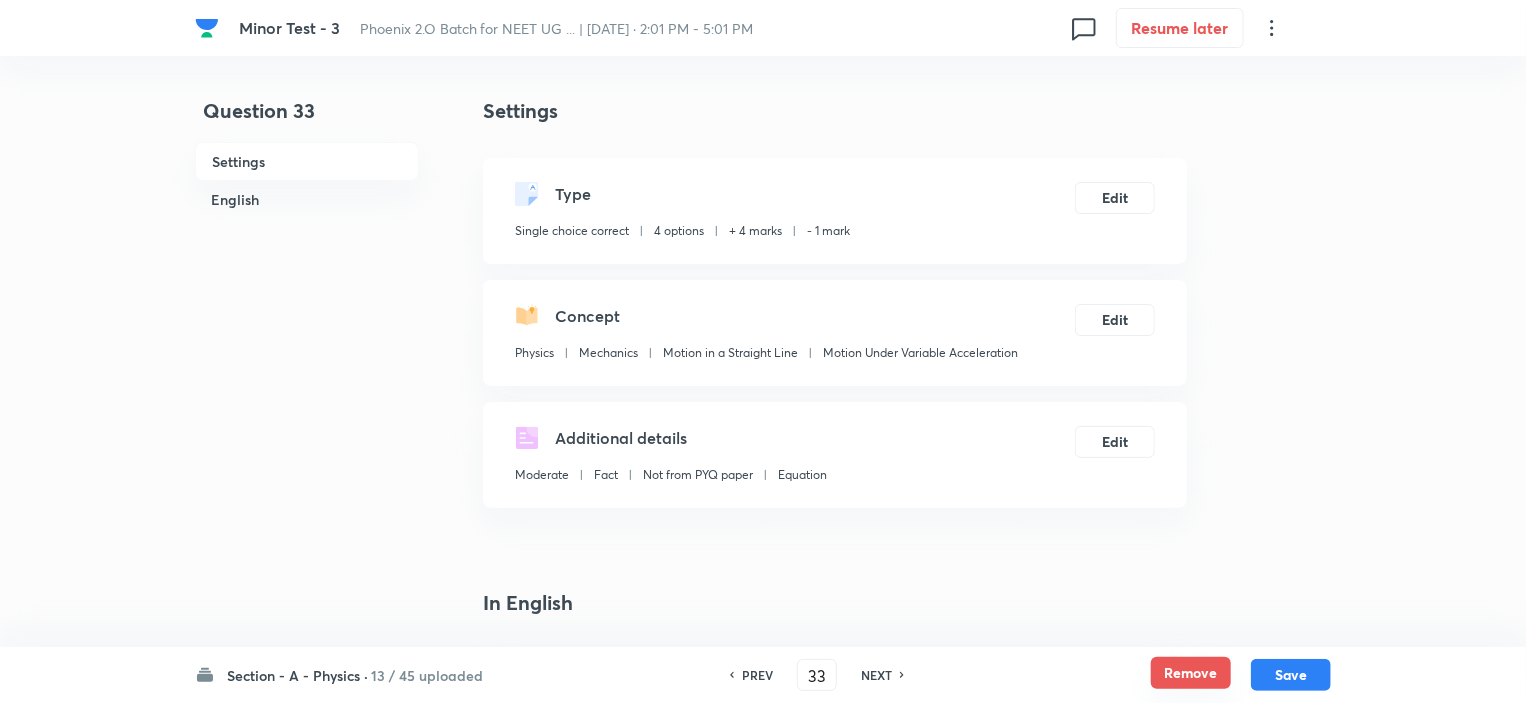 click on "Remove" at bounding box center [1191, 673] 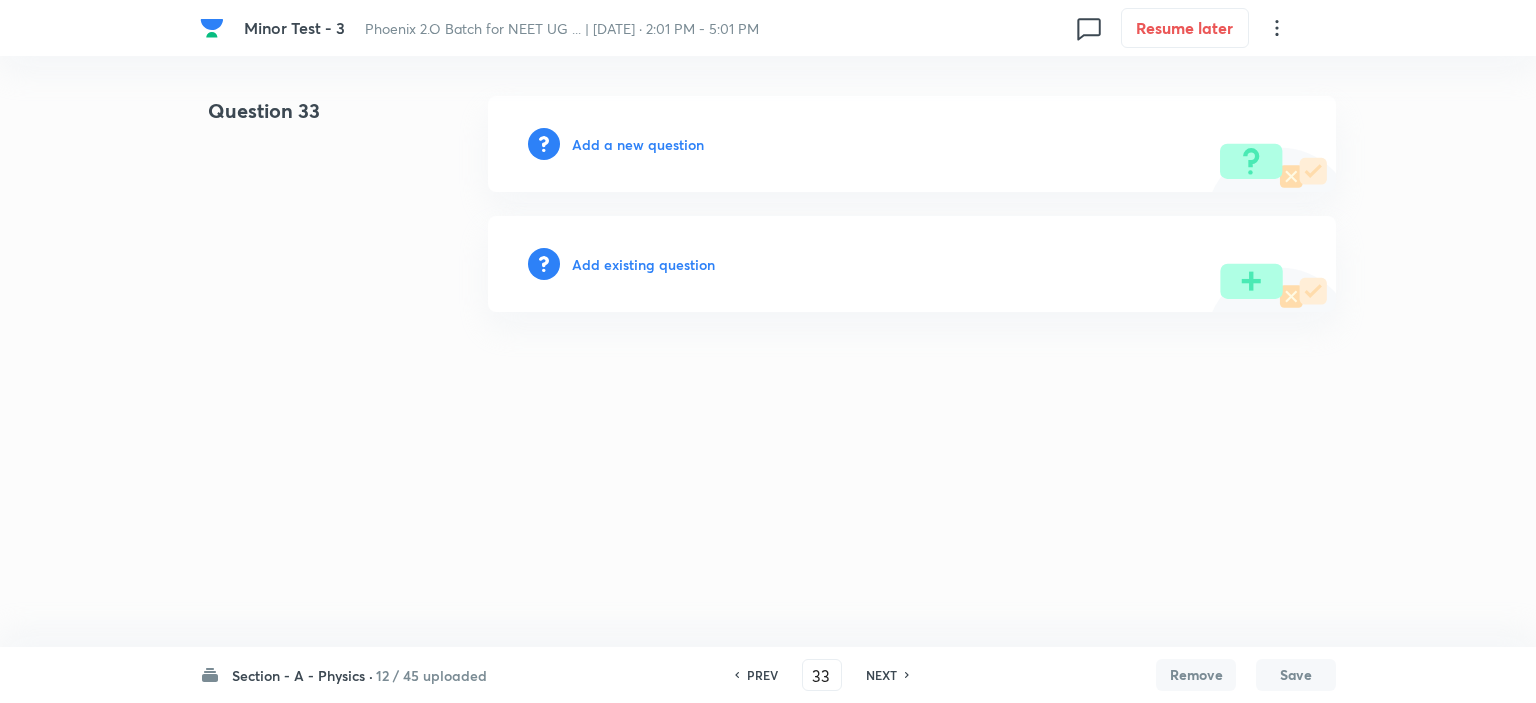click on "NEXT" at bounding box center [881, 675] 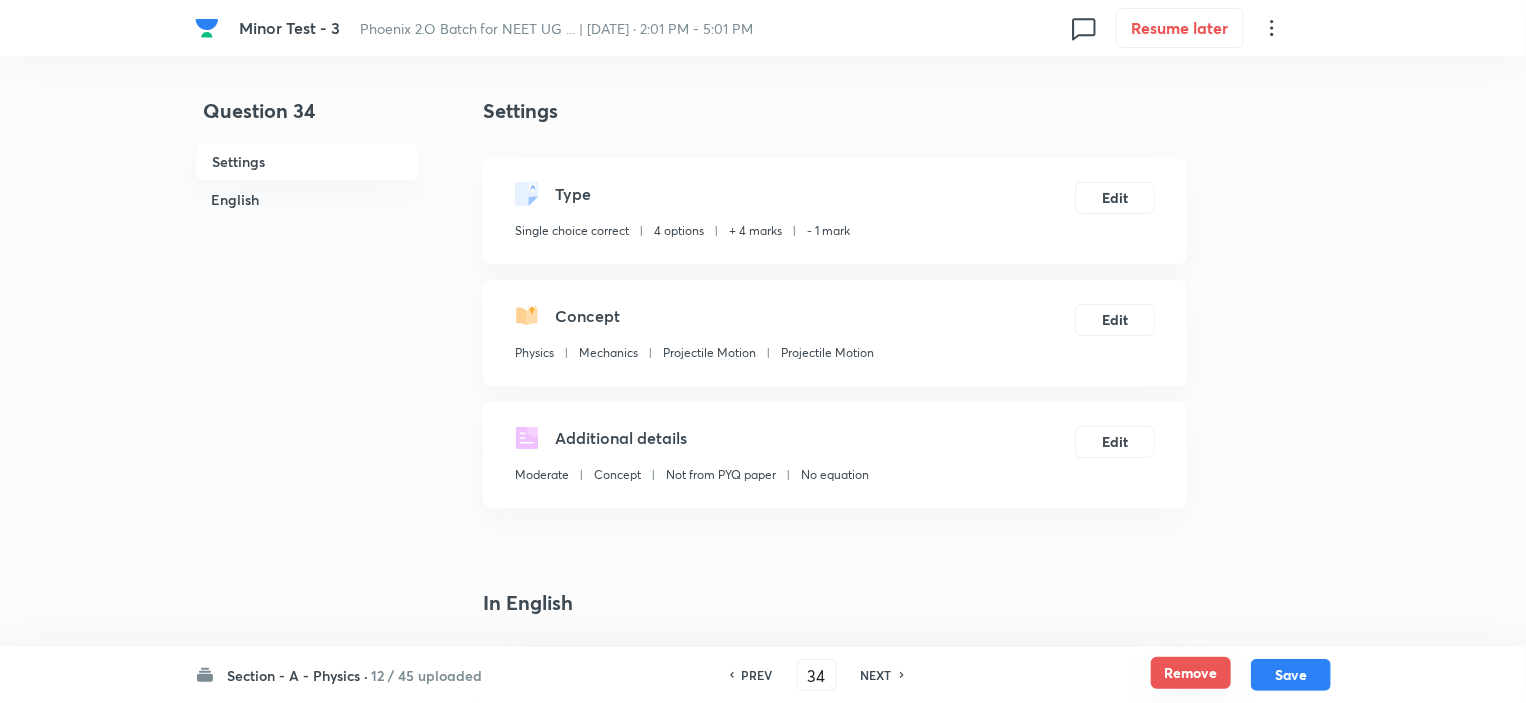 click on "Remove" at bounding box center [1191, 673] 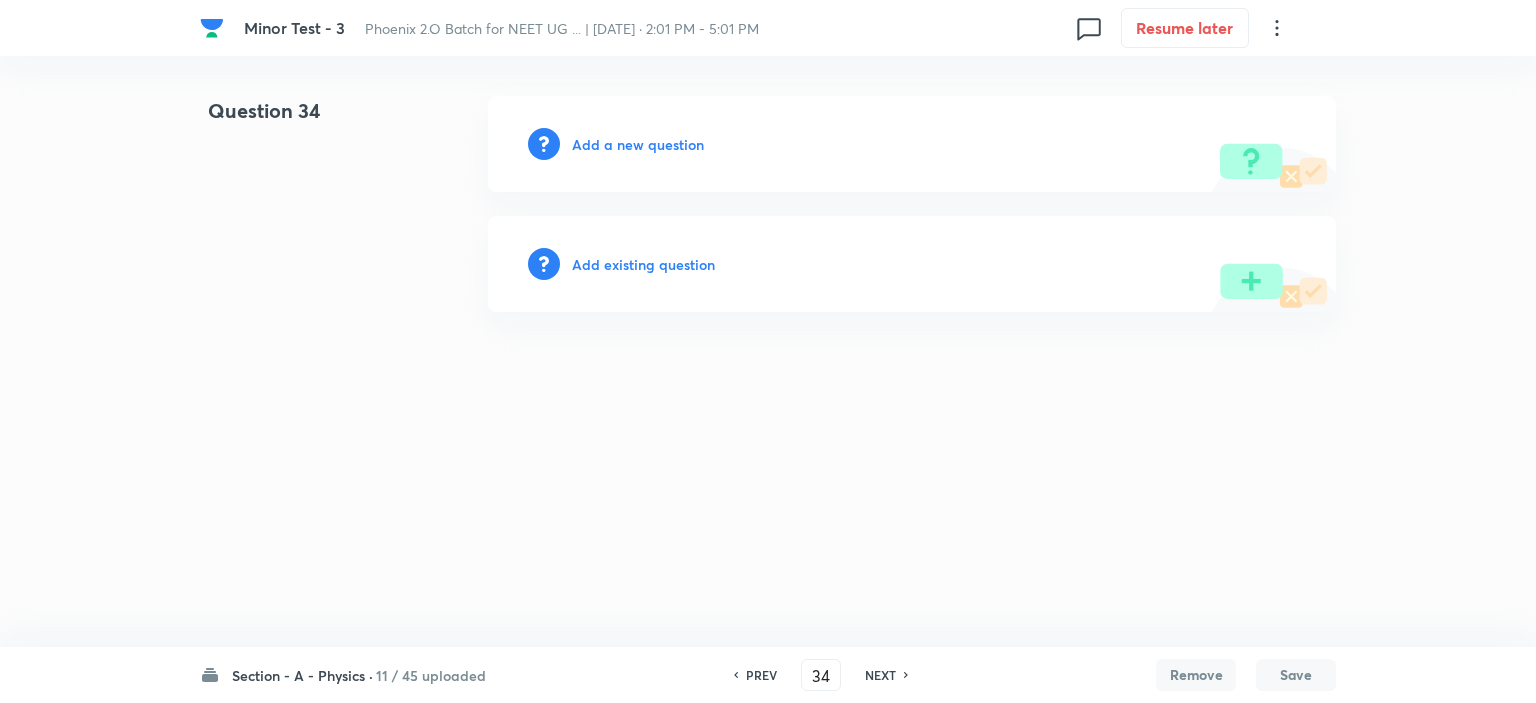 click on "NEXT" at bounding box center [880, 675] 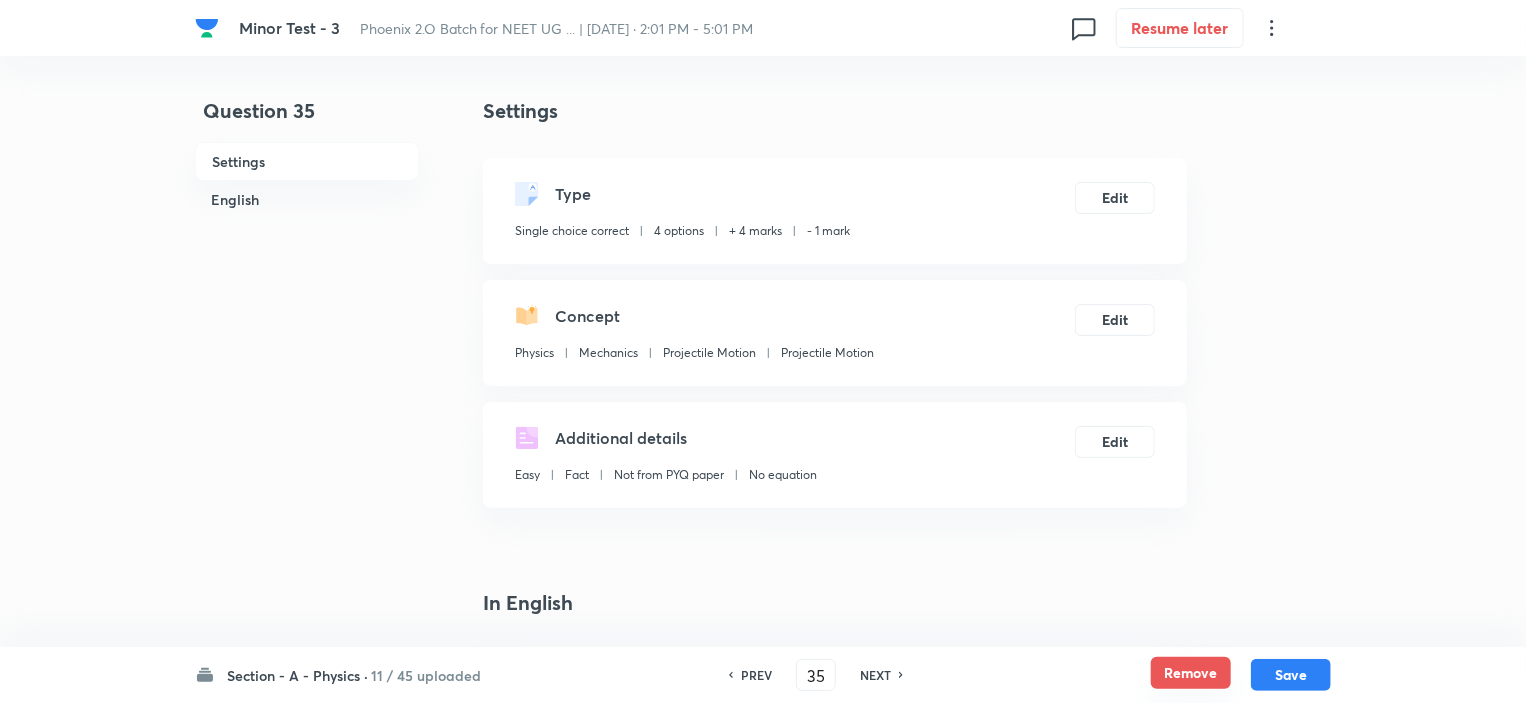 click on "Remove" at bounding box center (1191, 673) 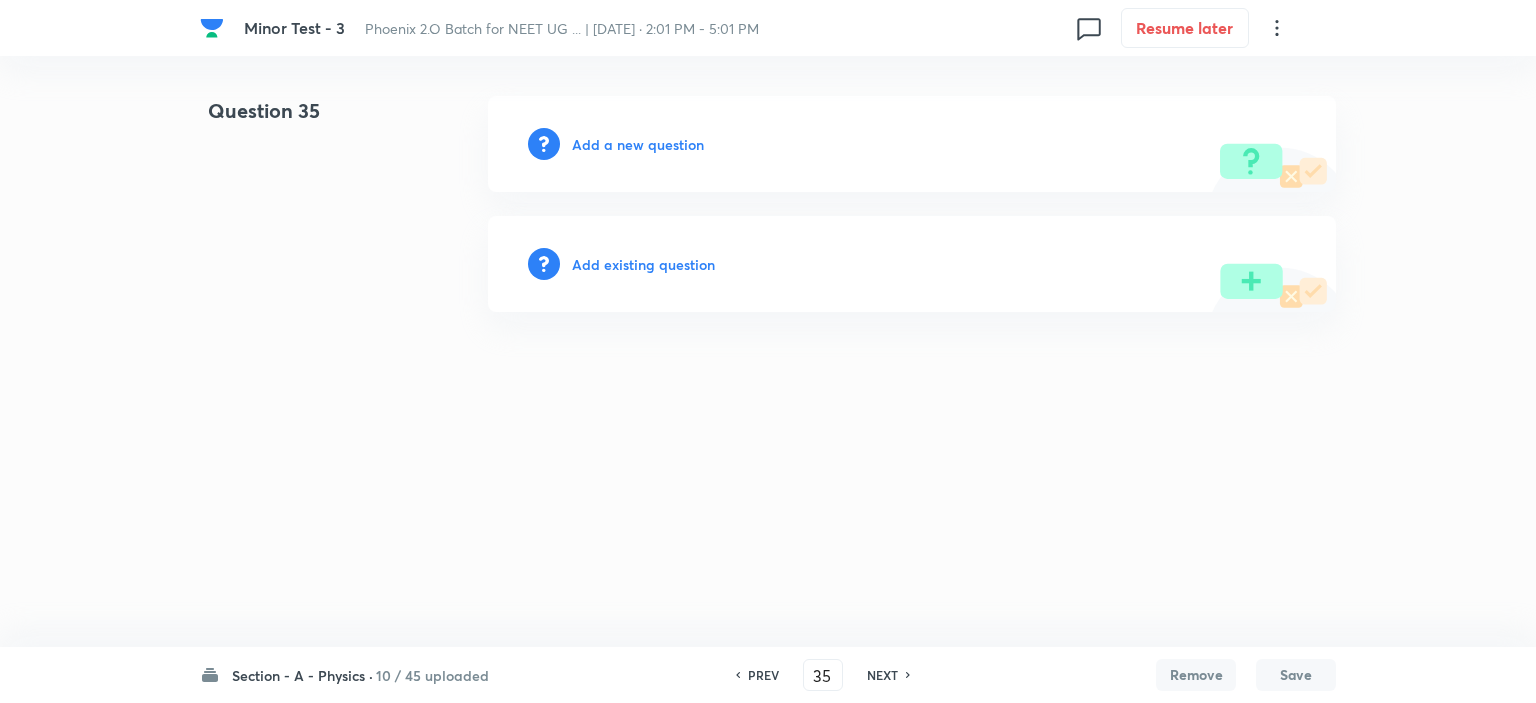 click on "NEXT" at bounding box center [882, 675] 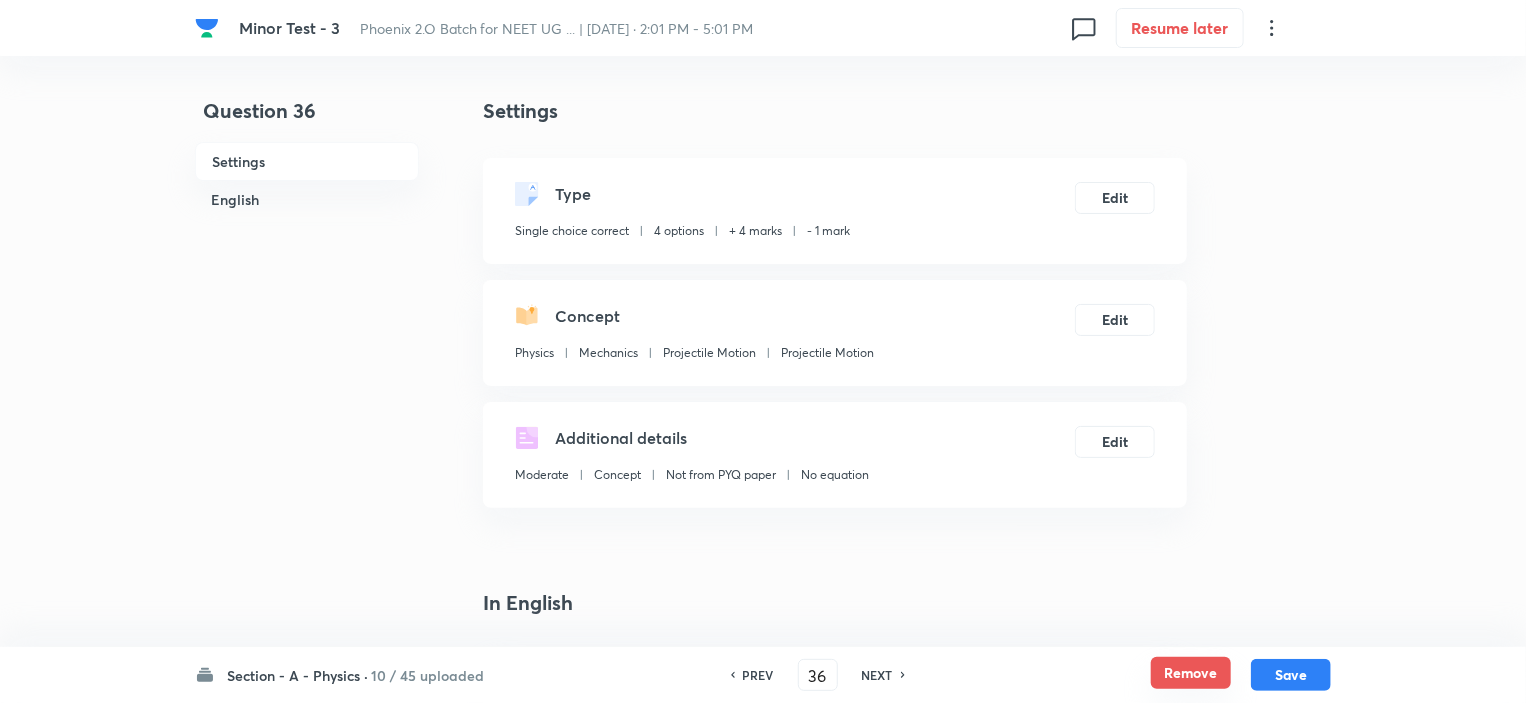 click on "Remove" at bounding box center [1191, 673] 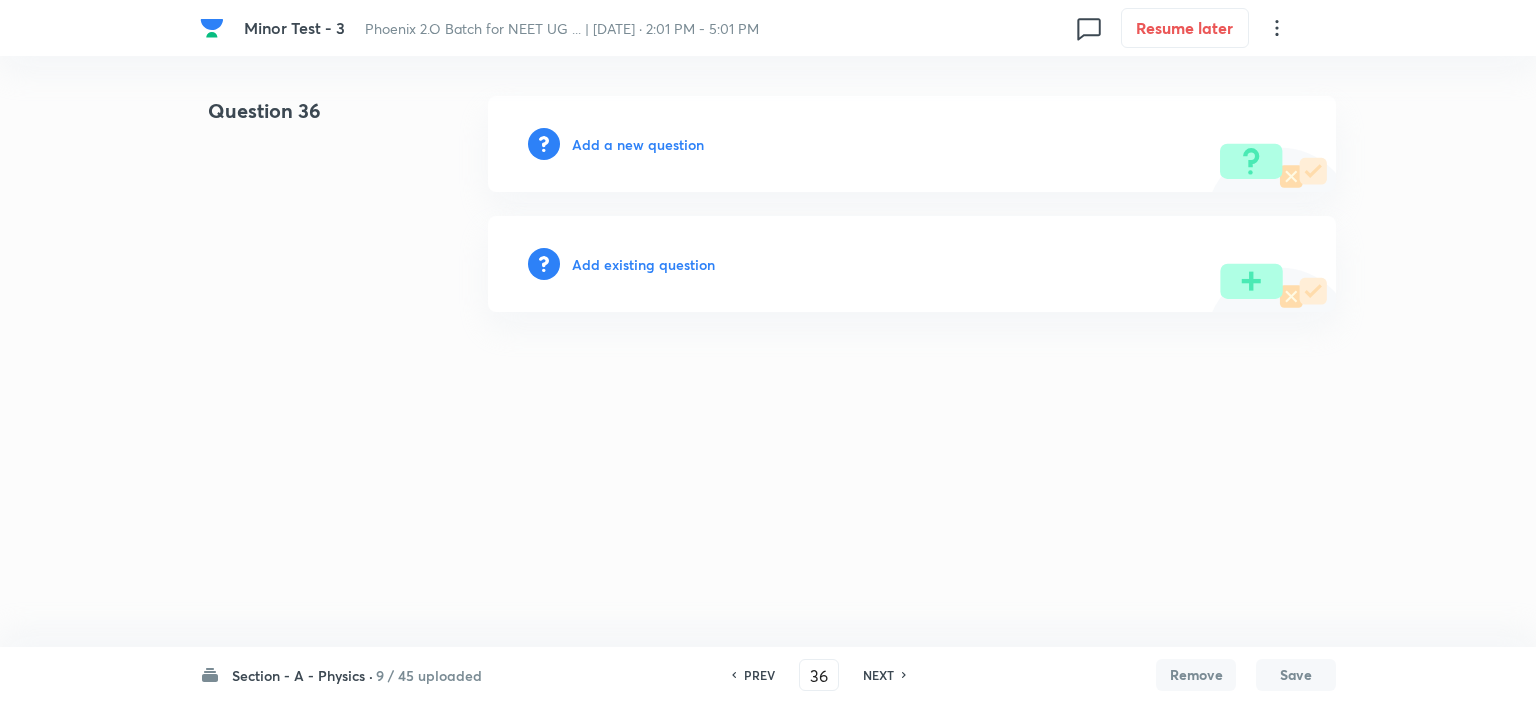 click on "NEXT" at bounding box center [878, 675] 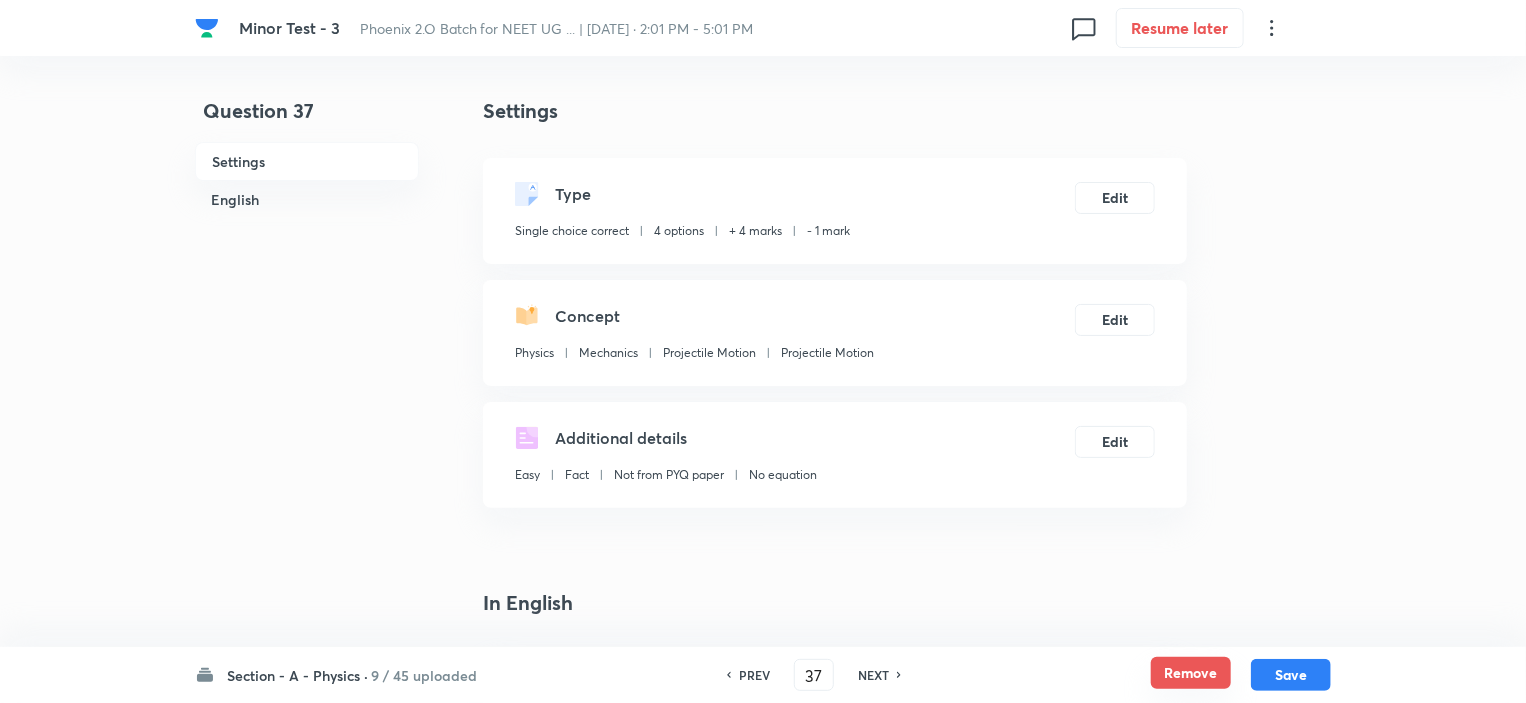 click on "Remove" at bounding box center (1191, 673) 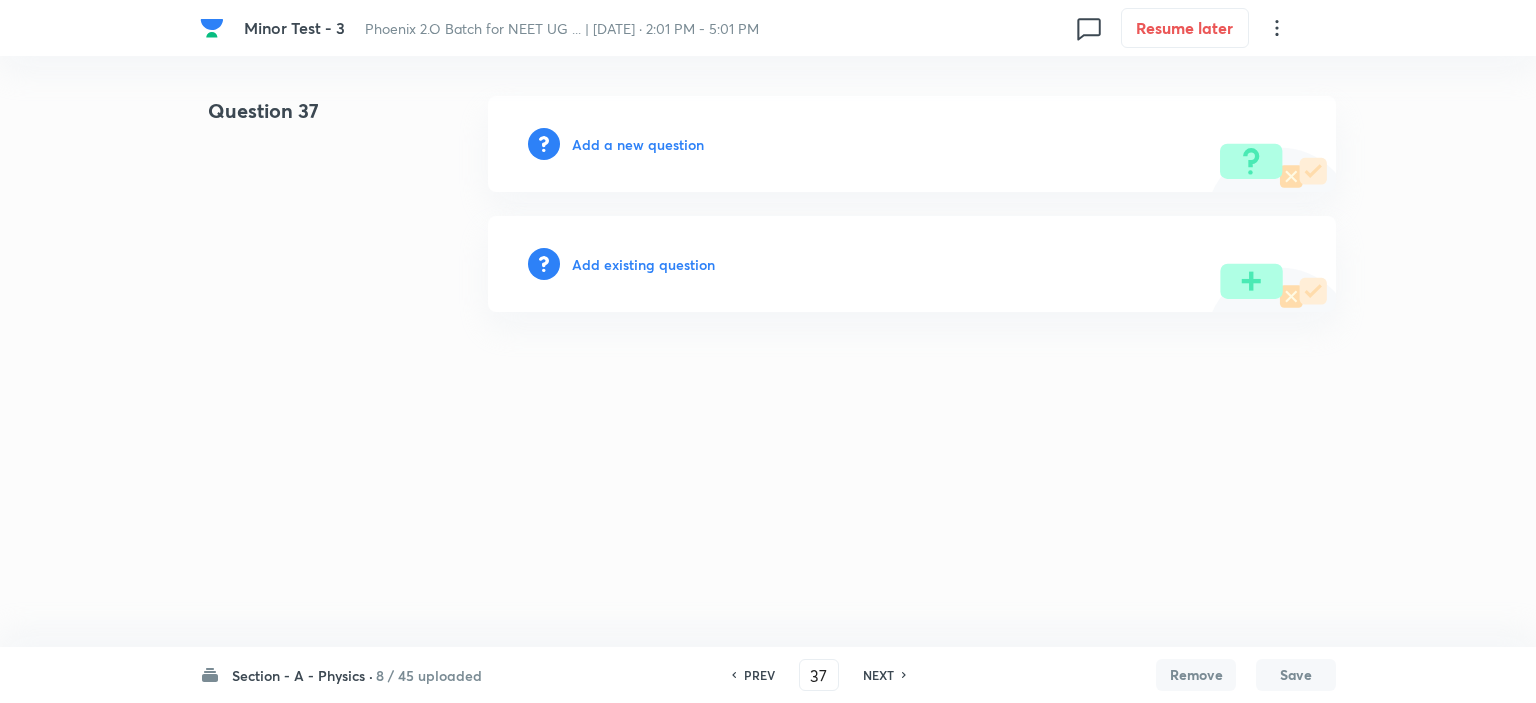click on "NEXT" at bounding box center [878, 675] 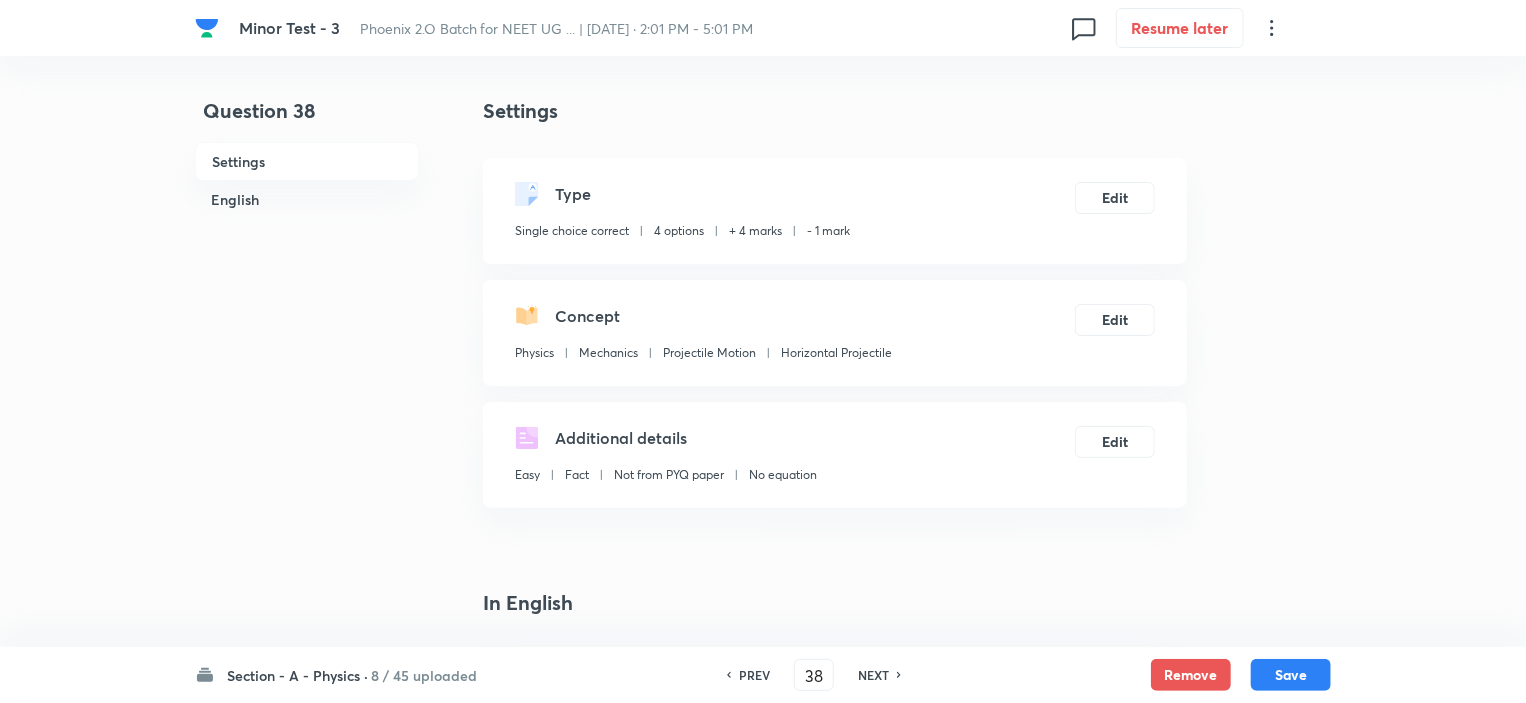 checkbox on "true" 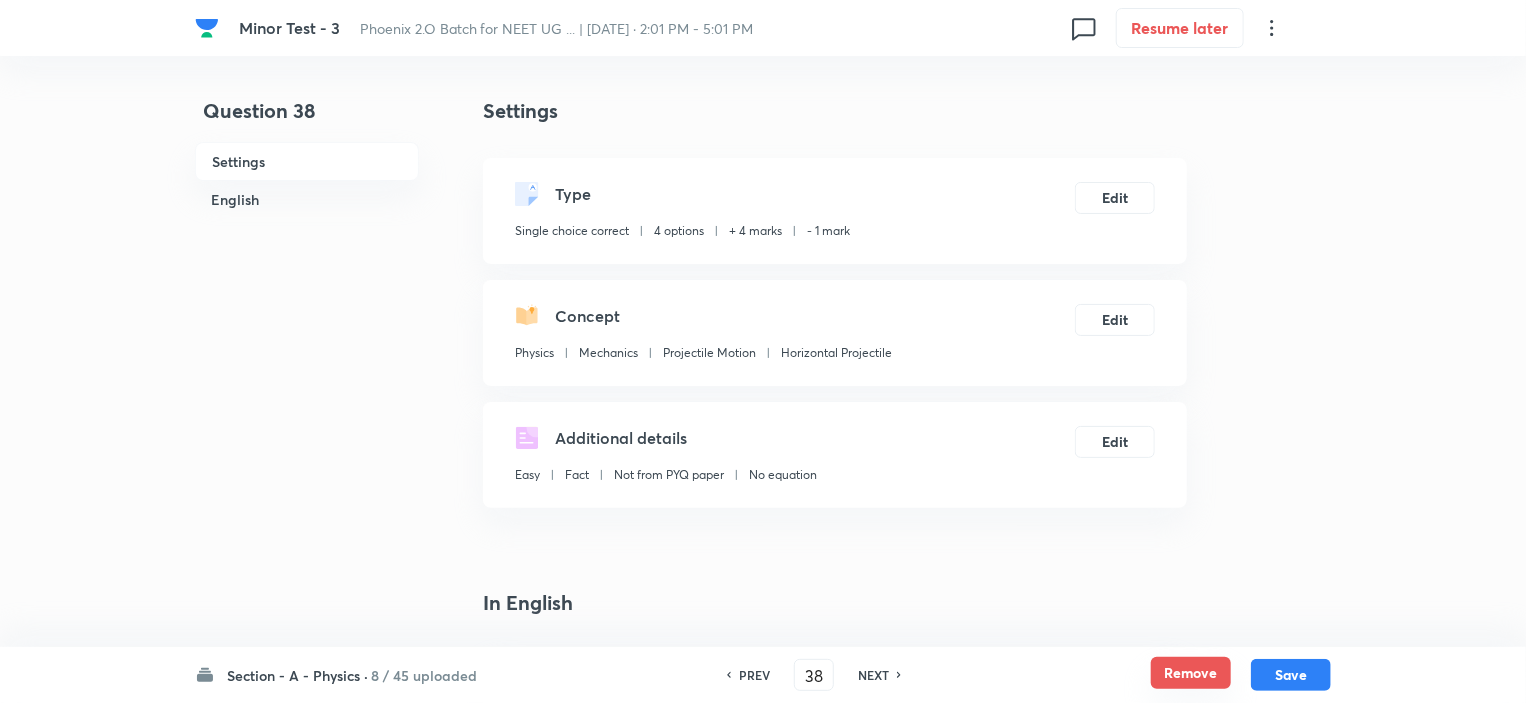 click on "Remove" at bounding box center [1191, 673] 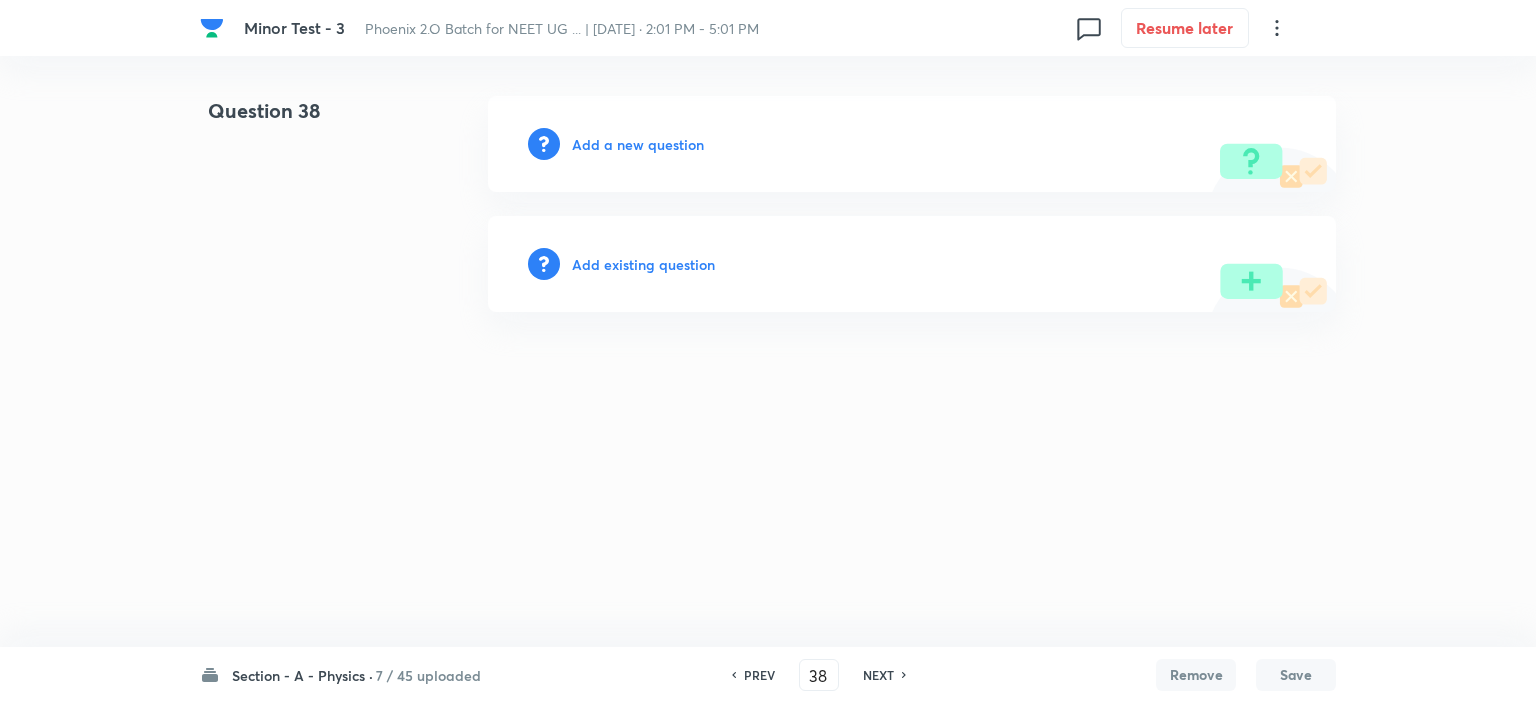 click on "NEXT" at bounding box center (878, 675) 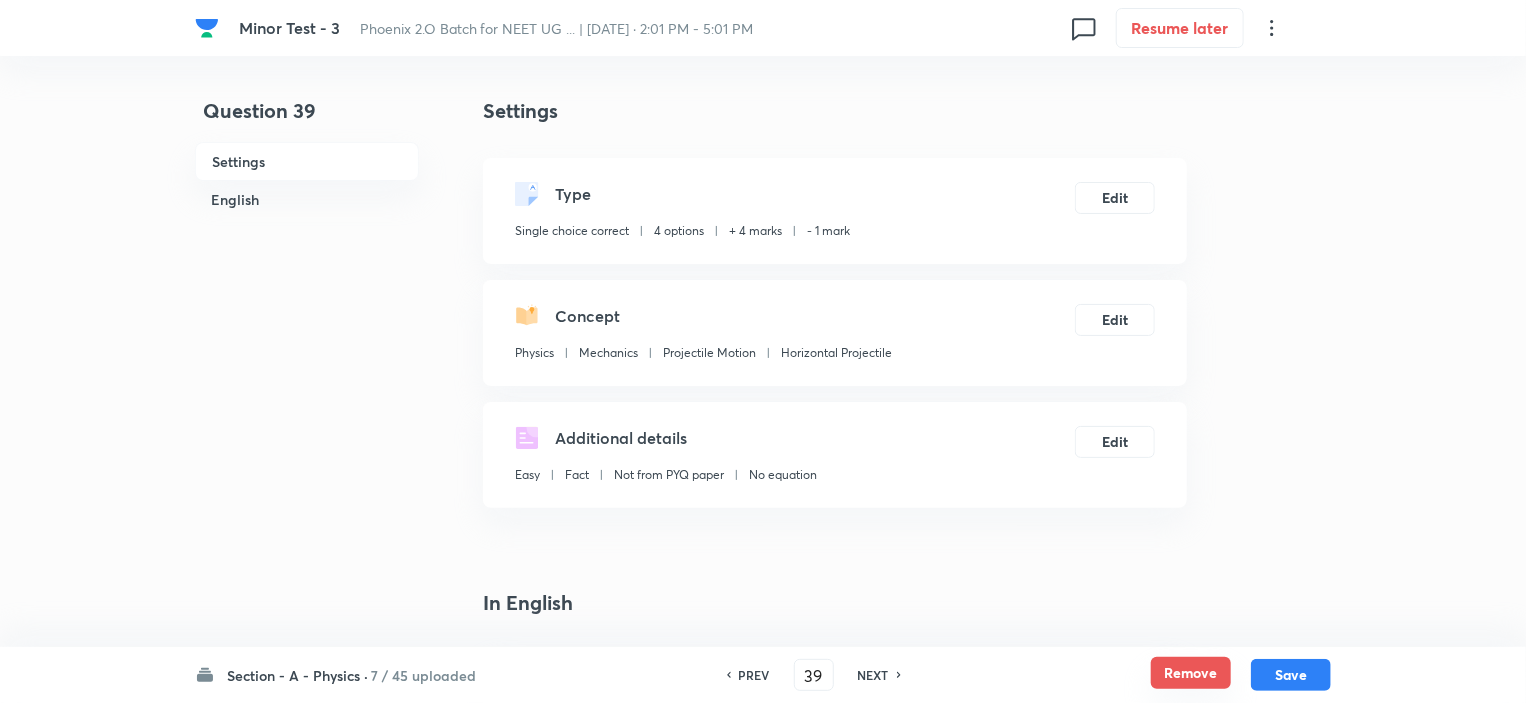 click on "Remove" at bounding box center (1191, 673) 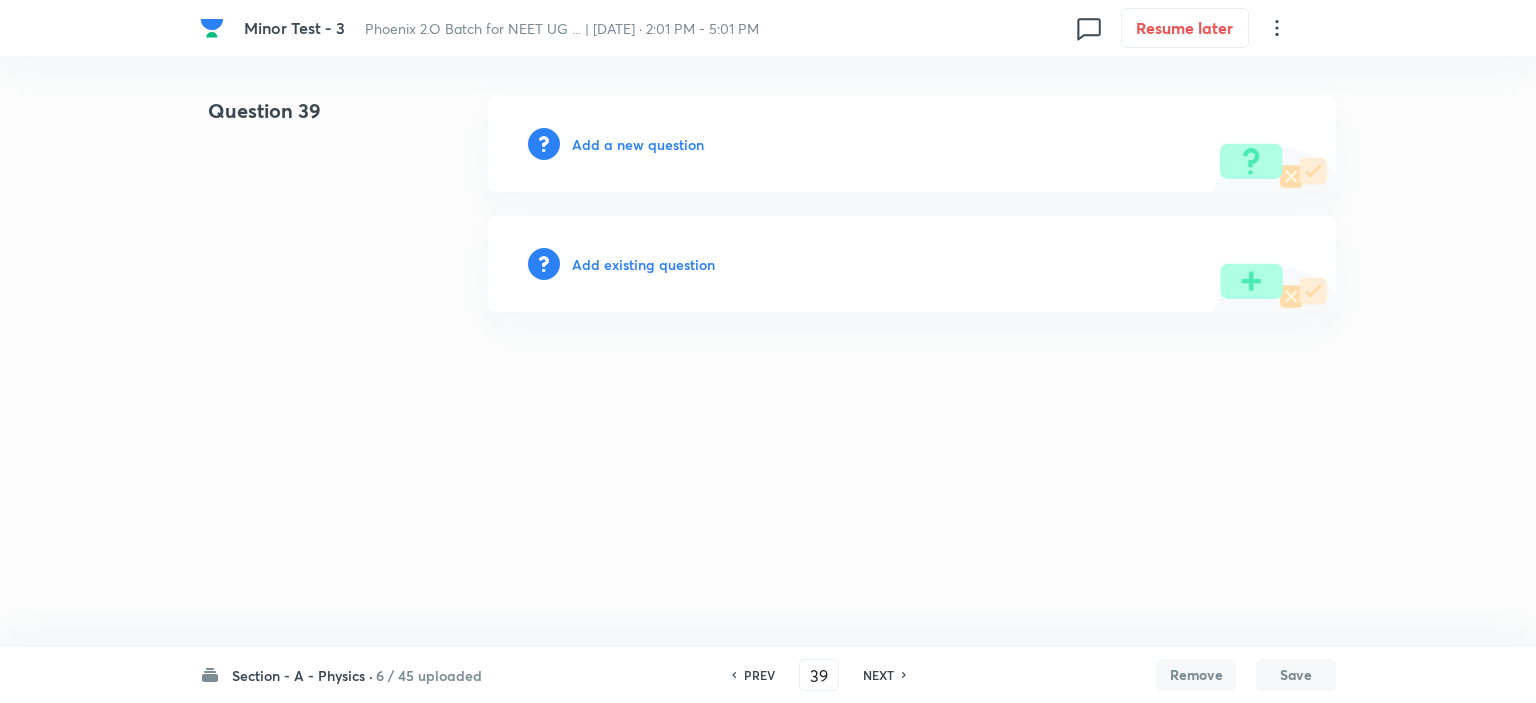 click on "NEXT" at bounding box center (878, 675) 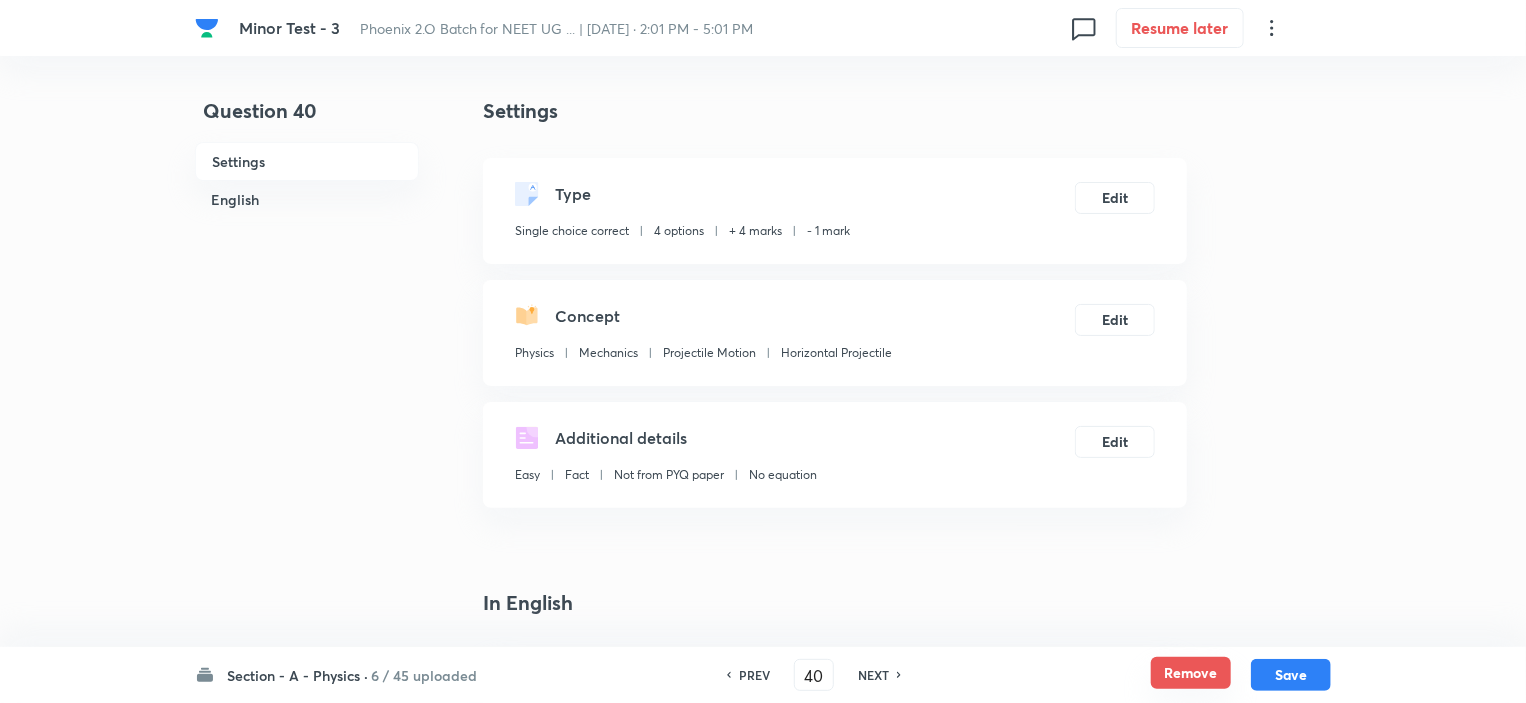 click on "Remove" at bounding box center (1191, 673) 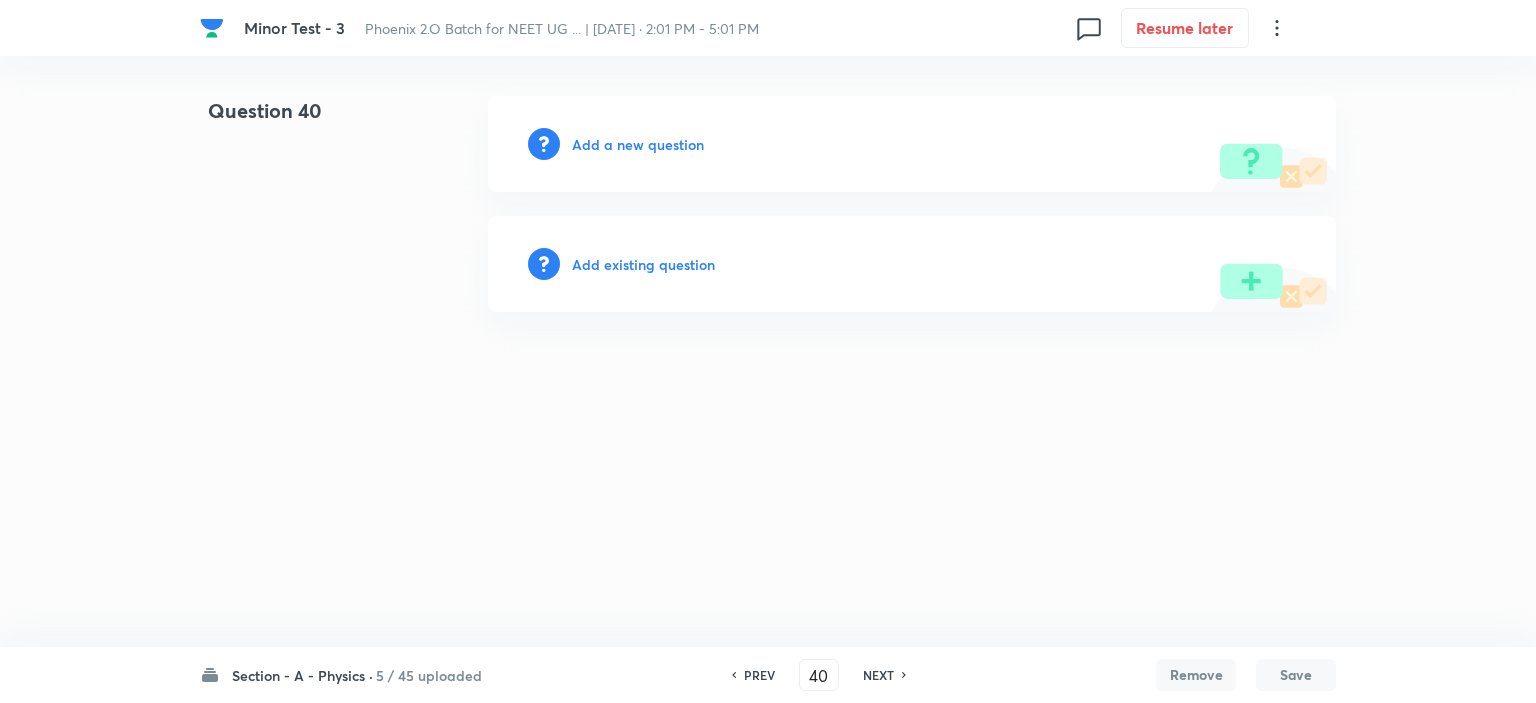 click on "NEXT" at bounding box center (878, 675) 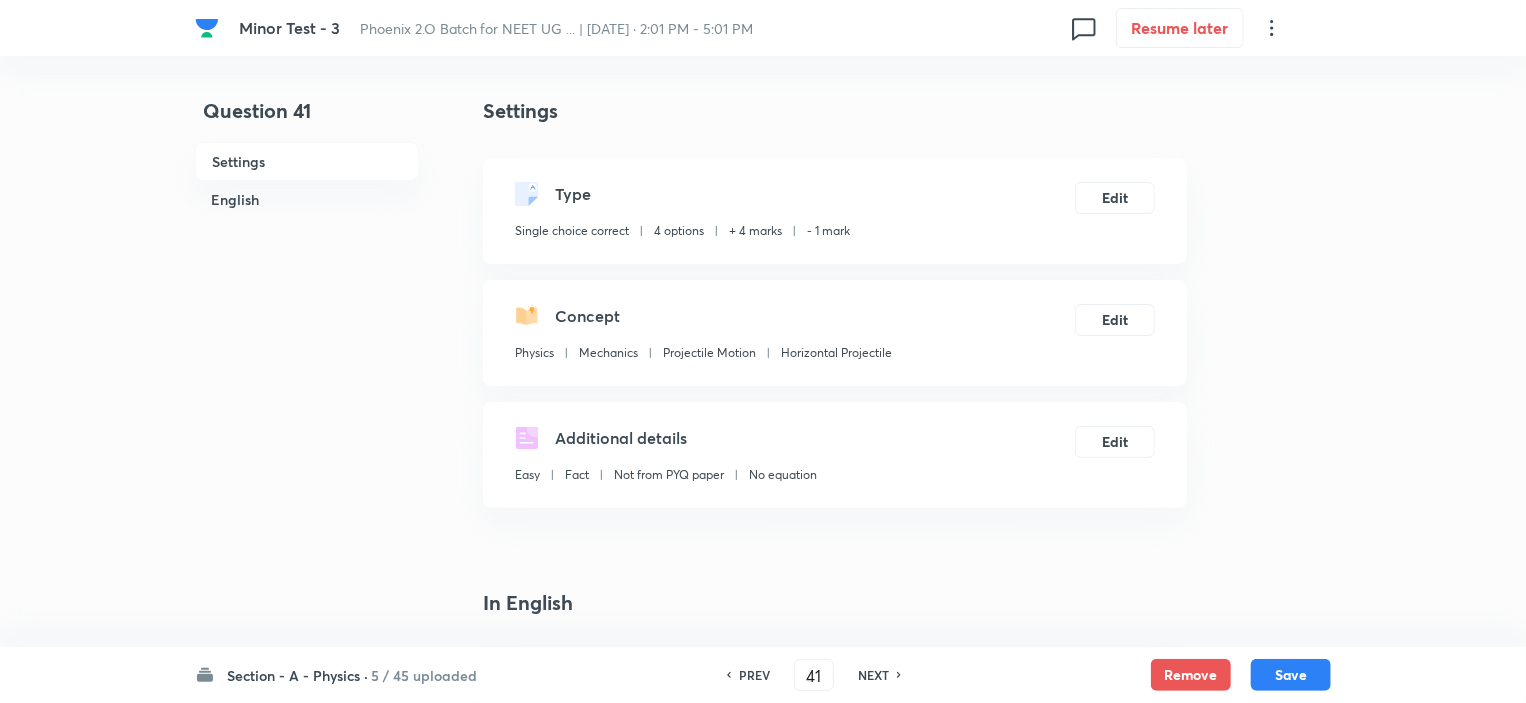 checkbox on "true" 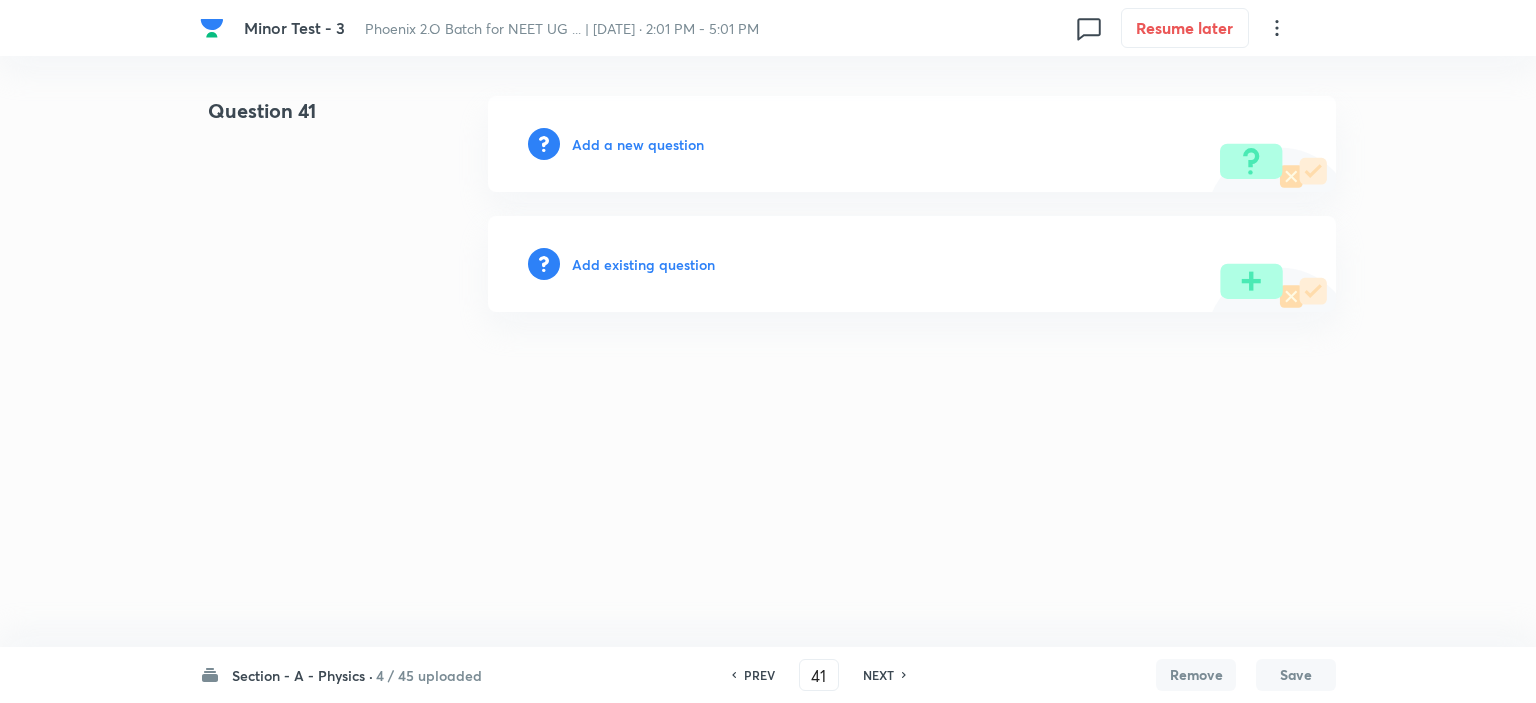 click on "NEXT" at bounding box center (878, 675) 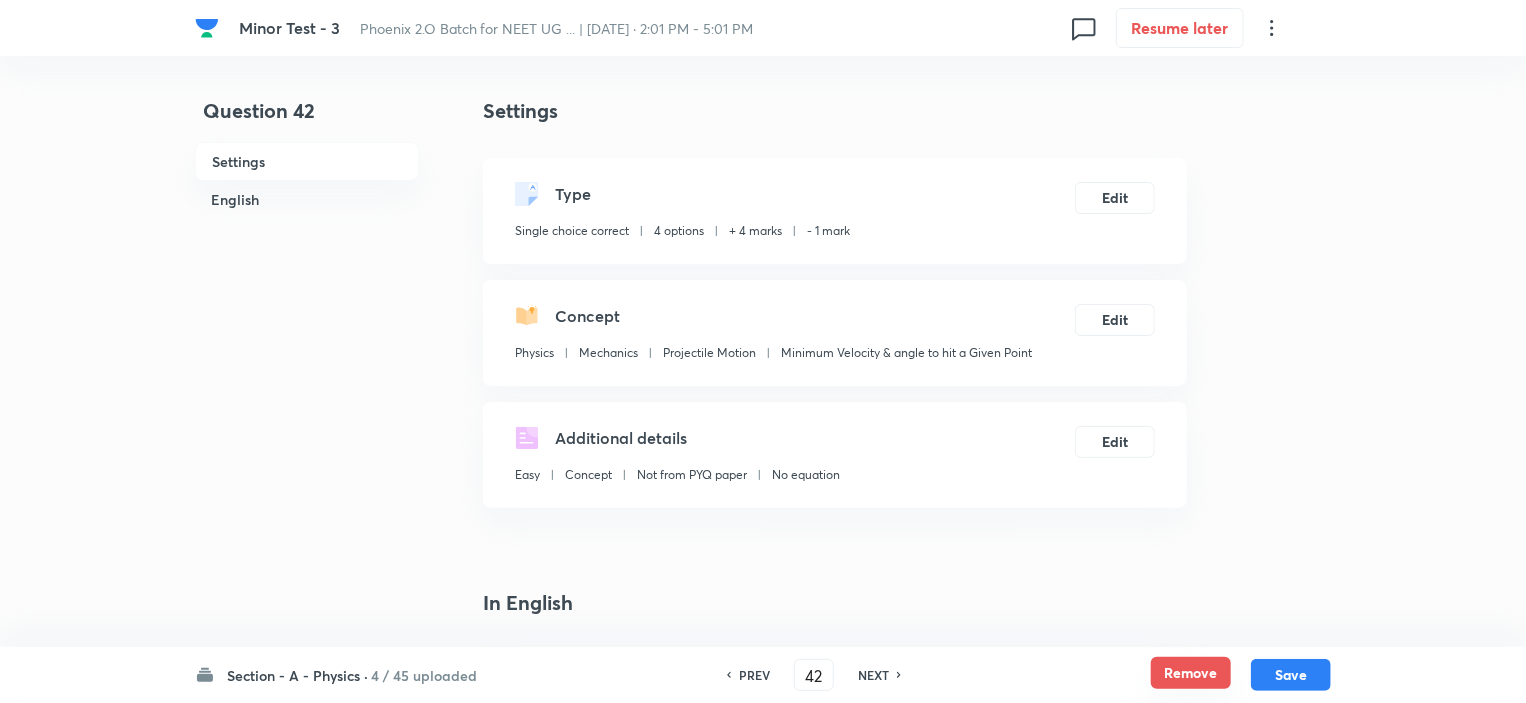 click on "Remove" at bounding box center [1191, 673] 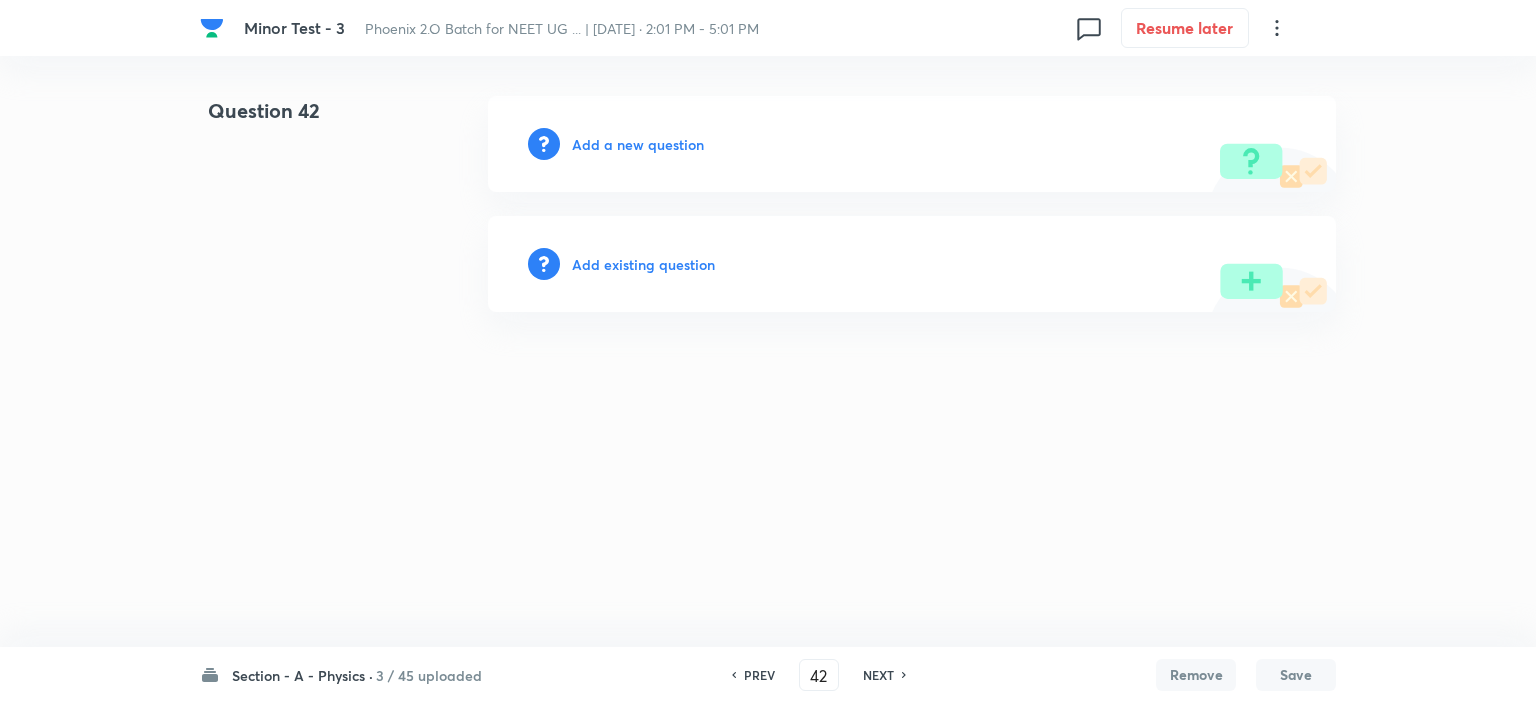 click on "NEXT" at bounding box center (878, 675) 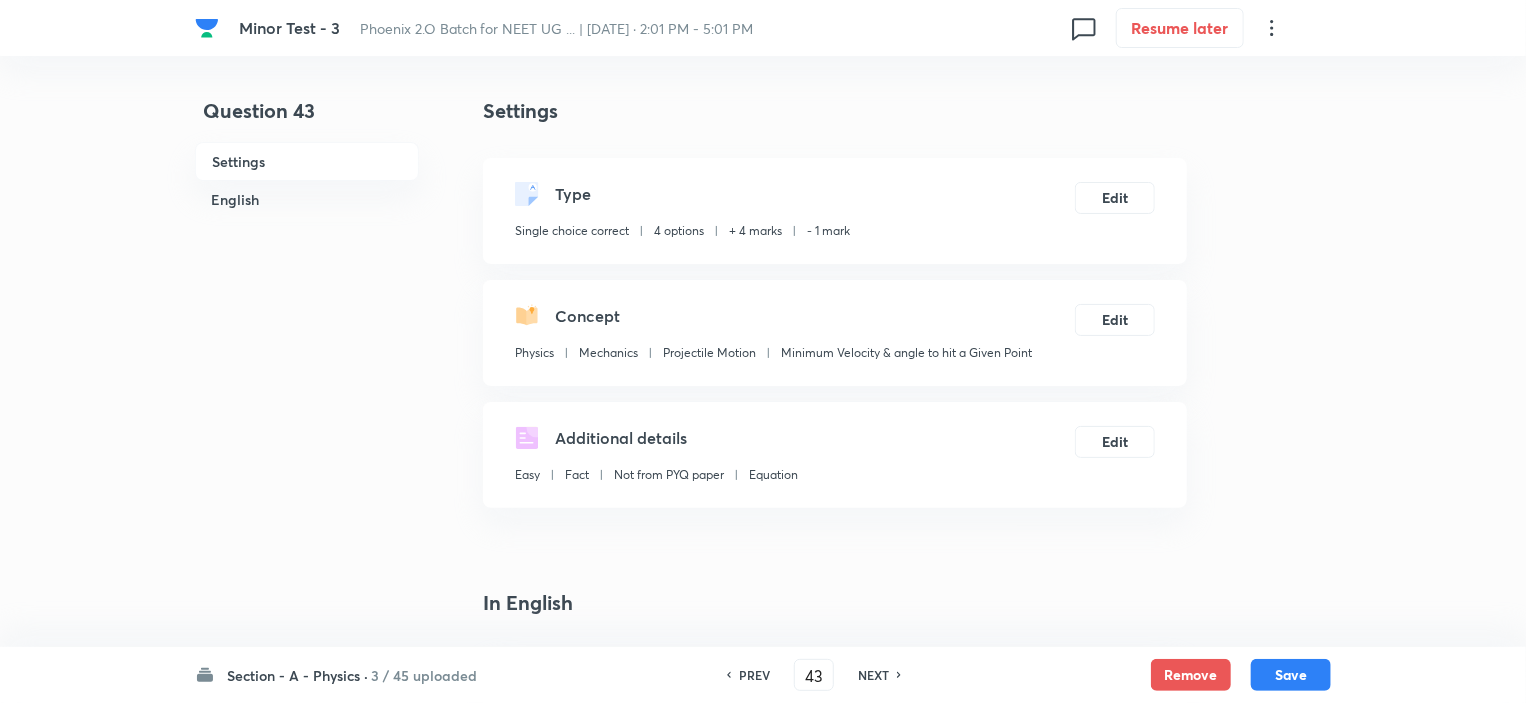 checkbox on "true" 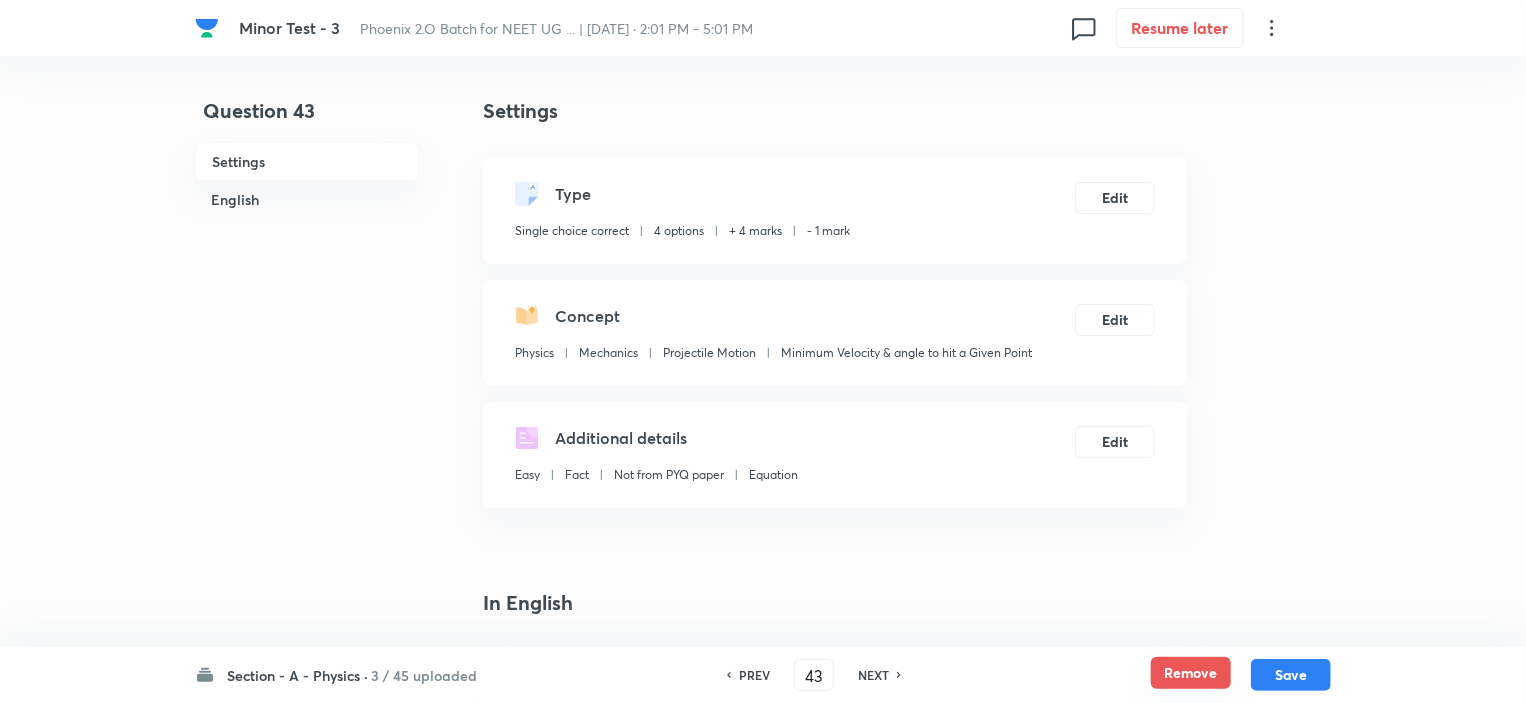 click on "Remove" at bounding box center [1191, 673] 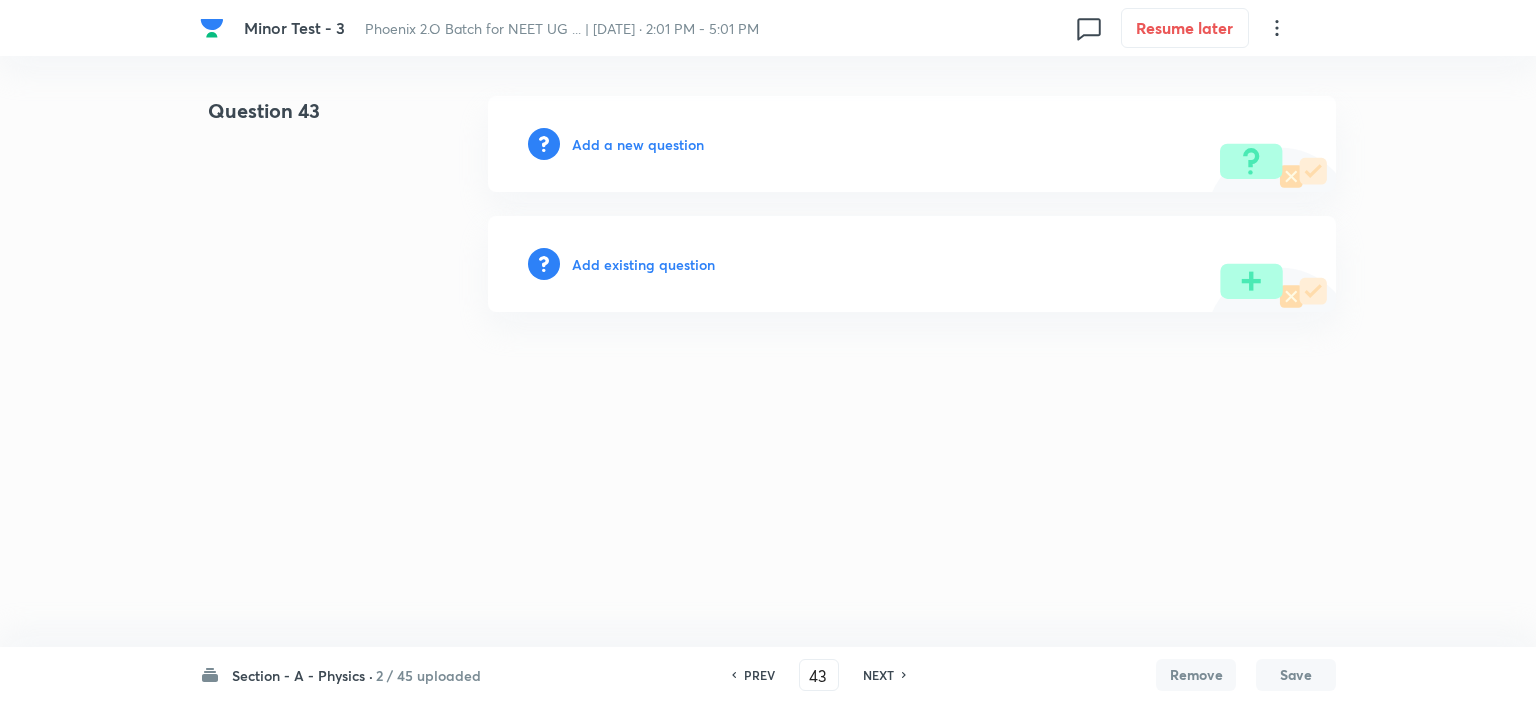 click on "NEXT" at bounding box center (881, 675) 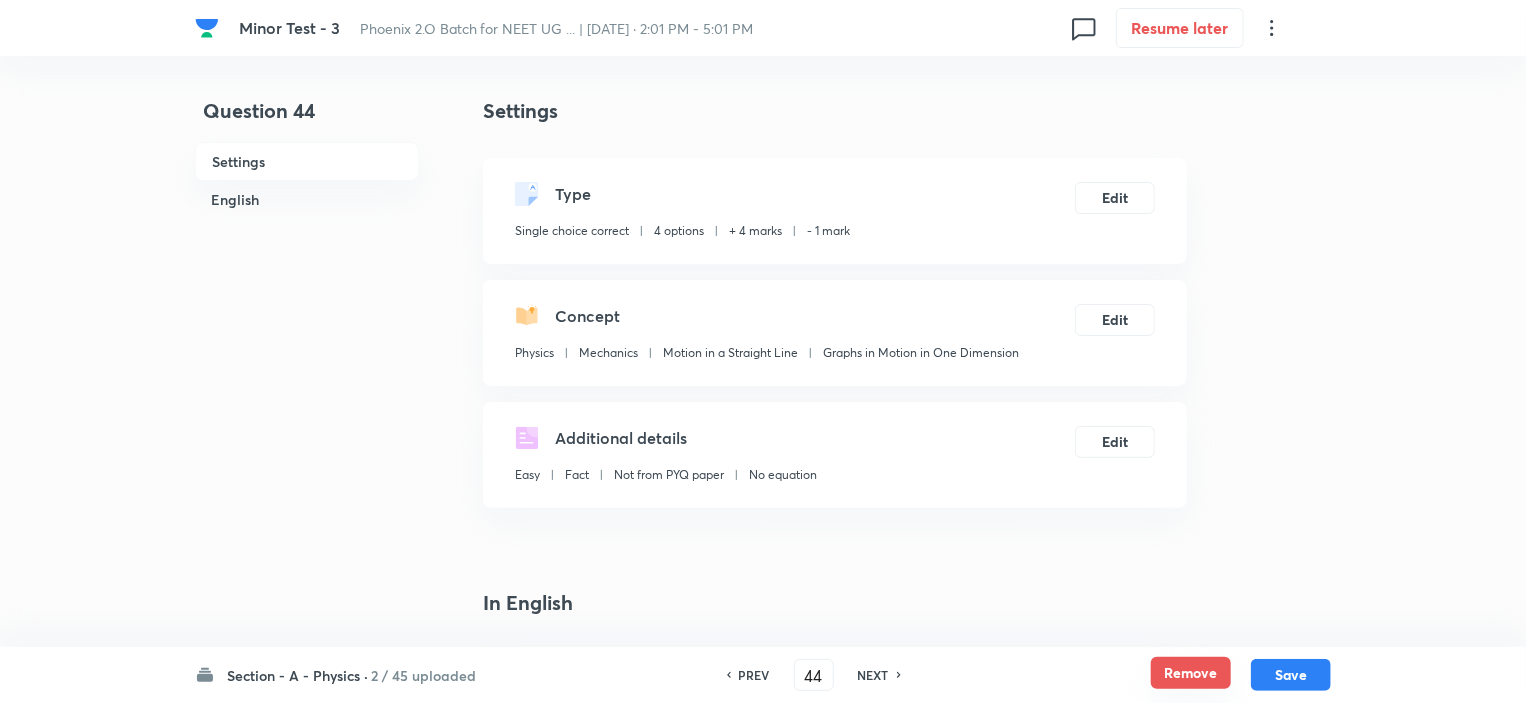 click on "Remove" at bounding box center [1191, 673] 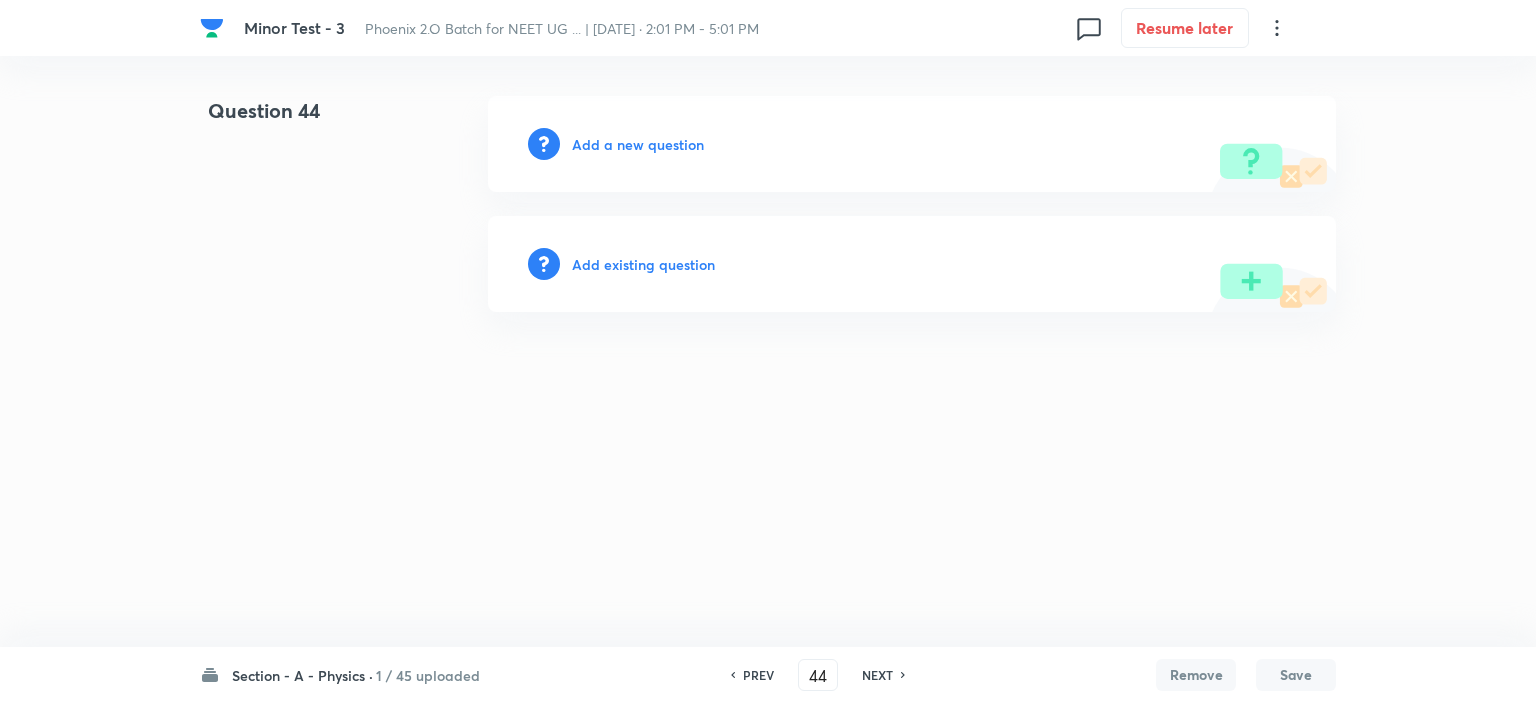 click on "NEXT" at bounding box center (877, 675) 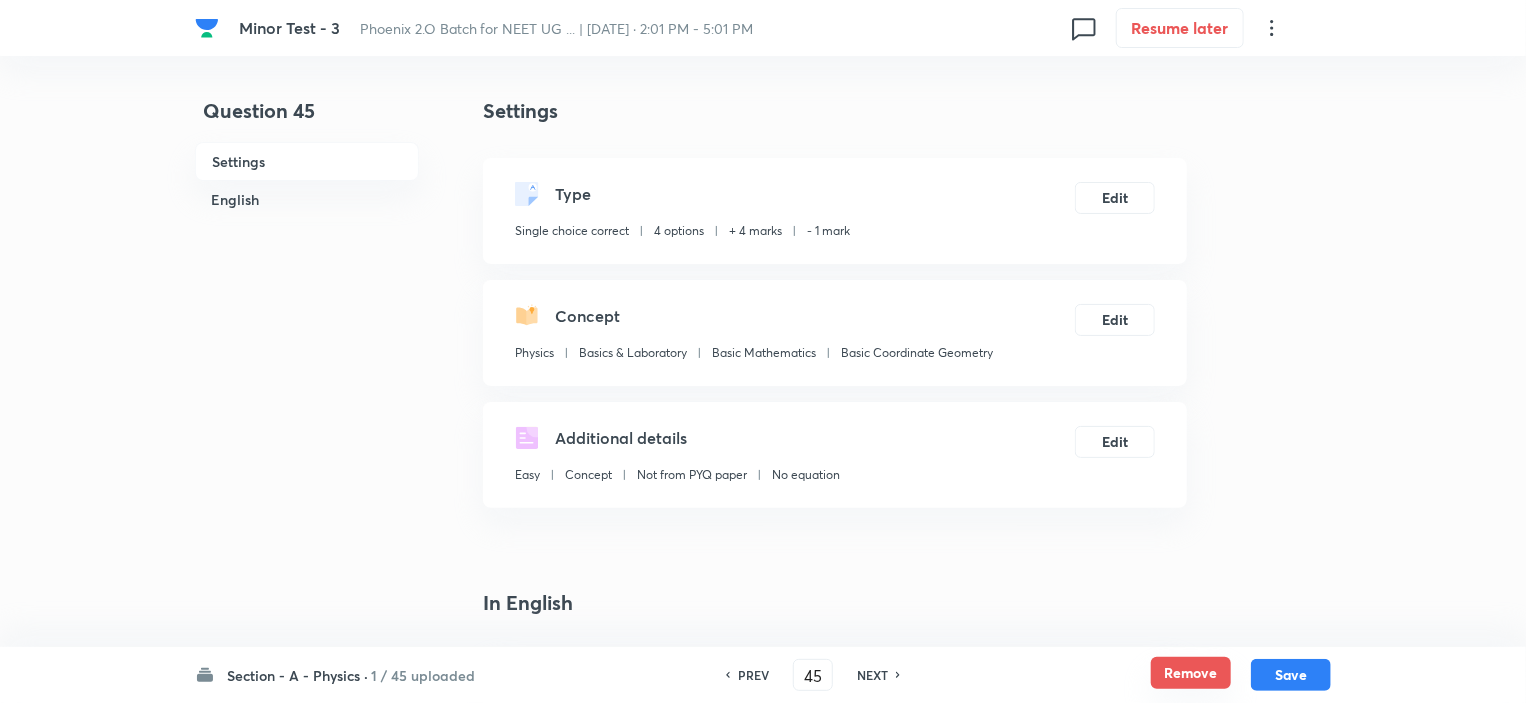 click on "Remove" at bounding box center (1191, 673) 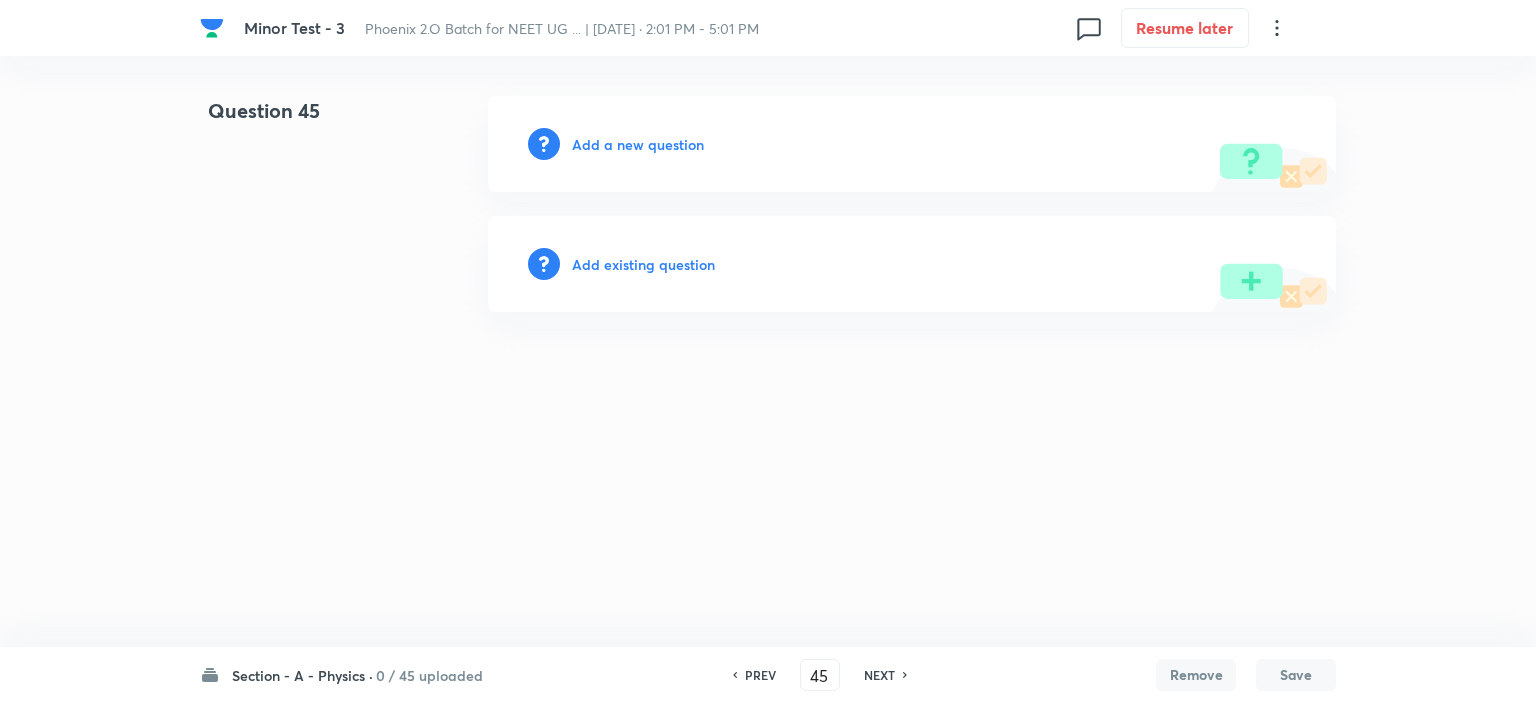 click on "NEXT" at bounding box center [879, 675] 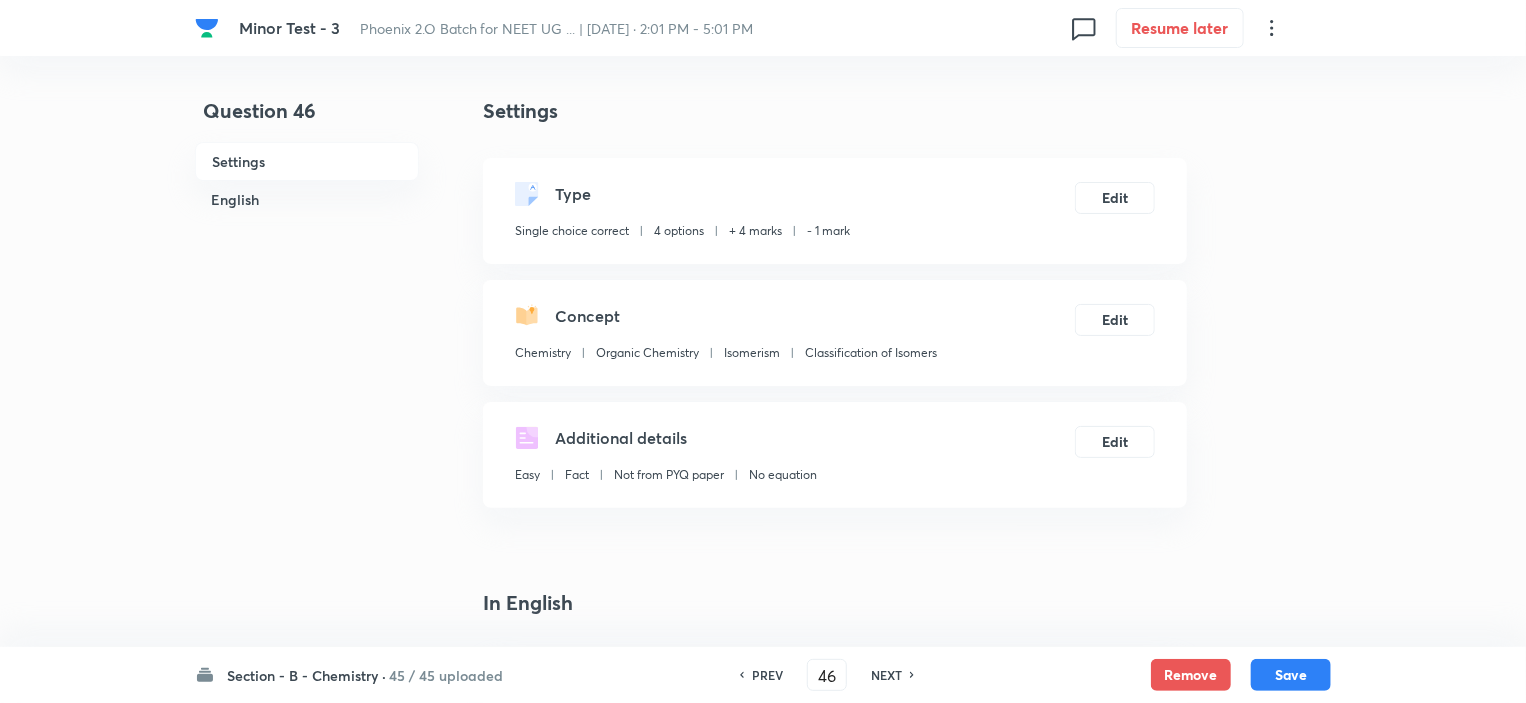 checkbox on "true" 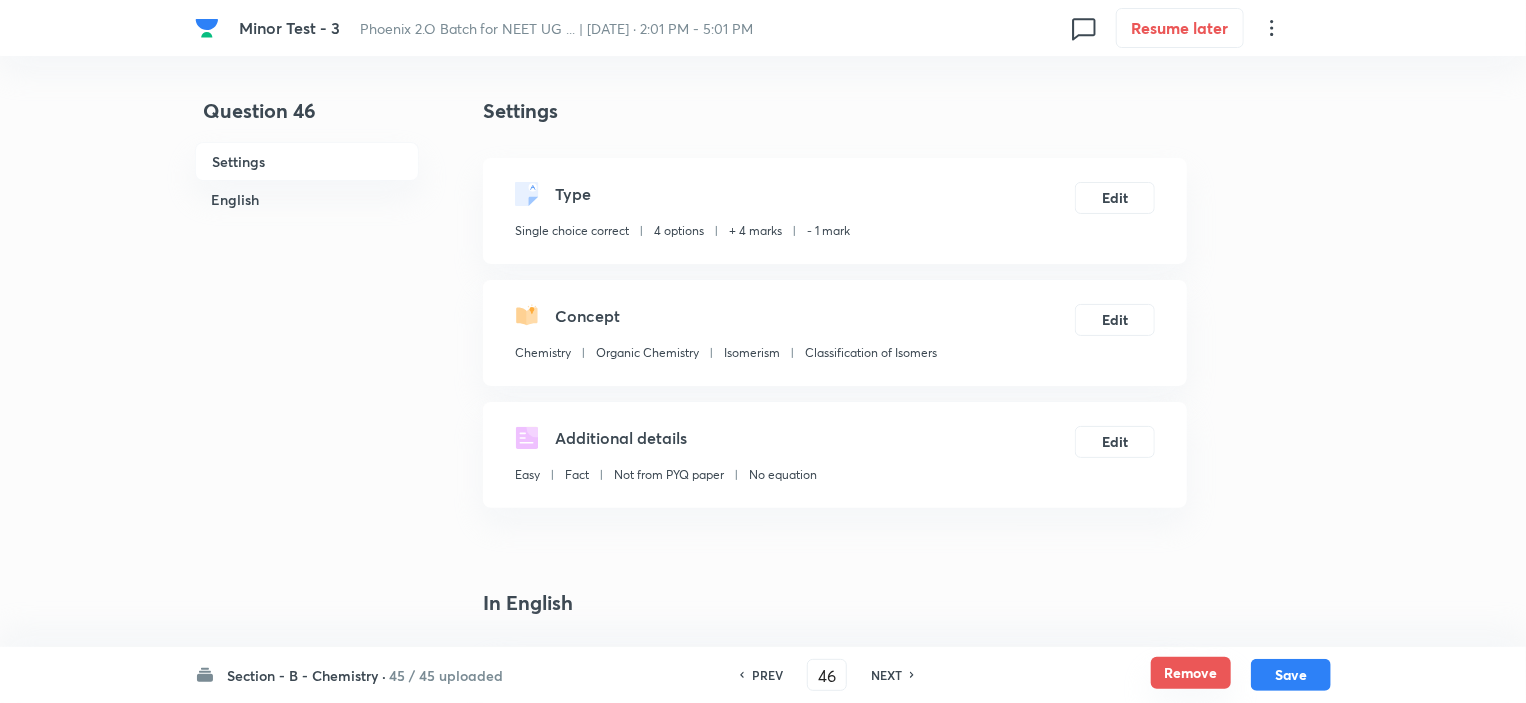 click on "Remove" at bounding box center (1191, 673) 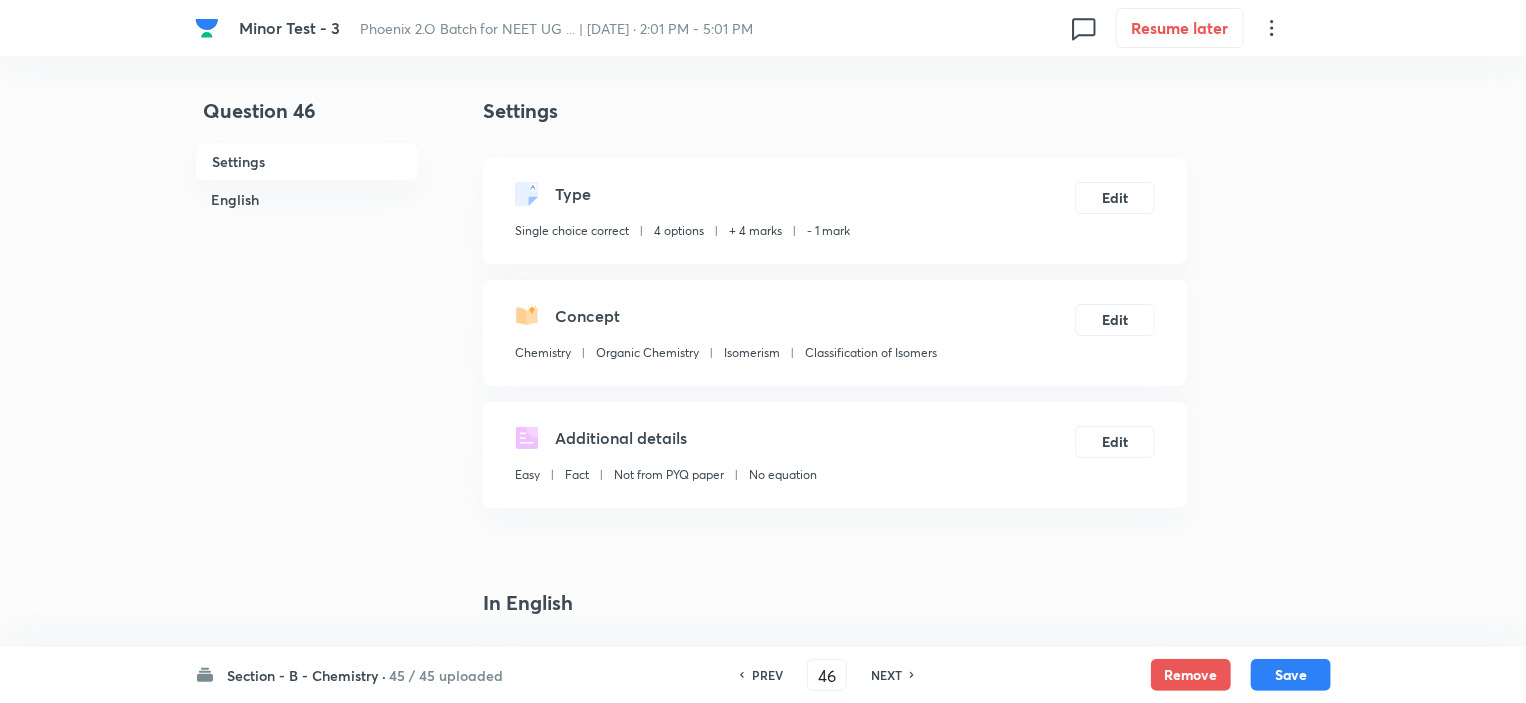 click on "NEXT" at bounding box center (886, 675) 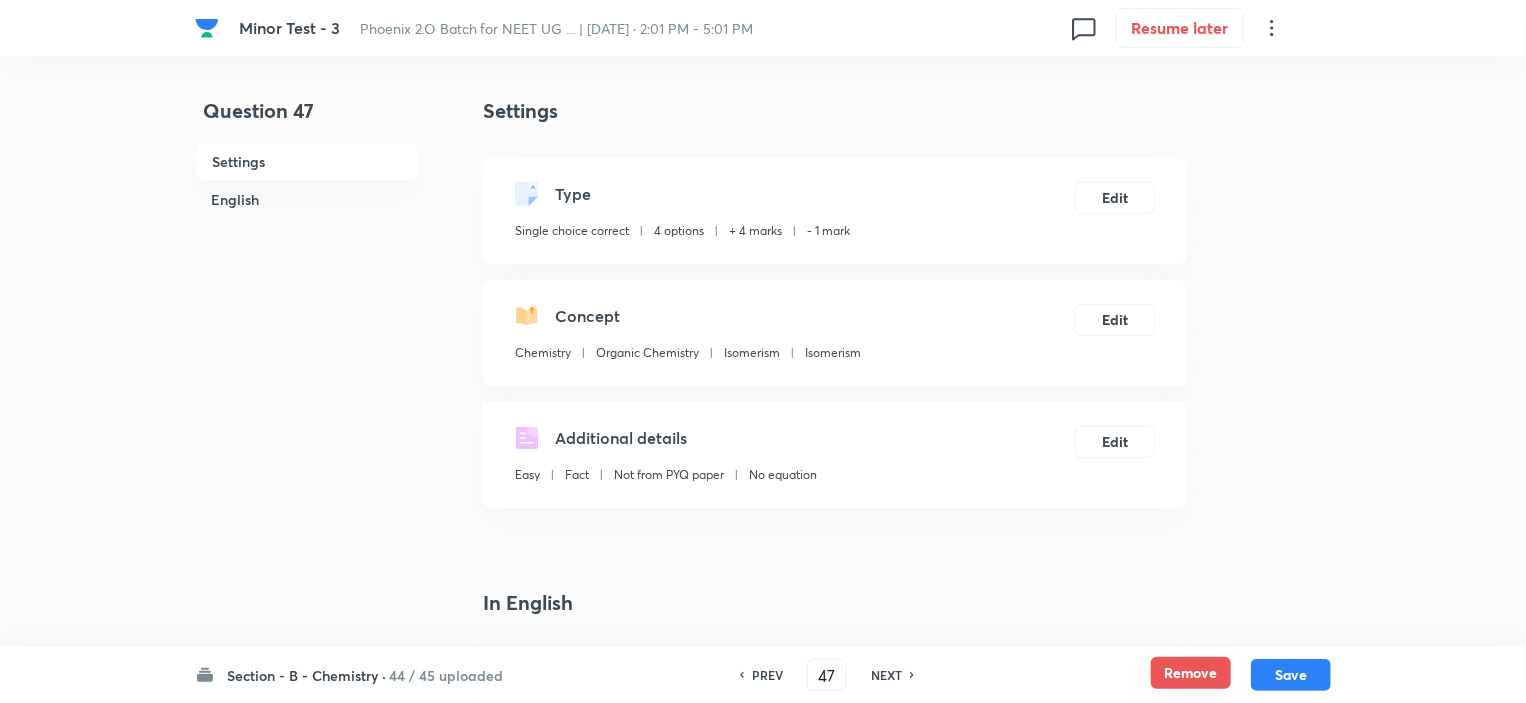 click on "Remove" at bounding box center (1191, 673) 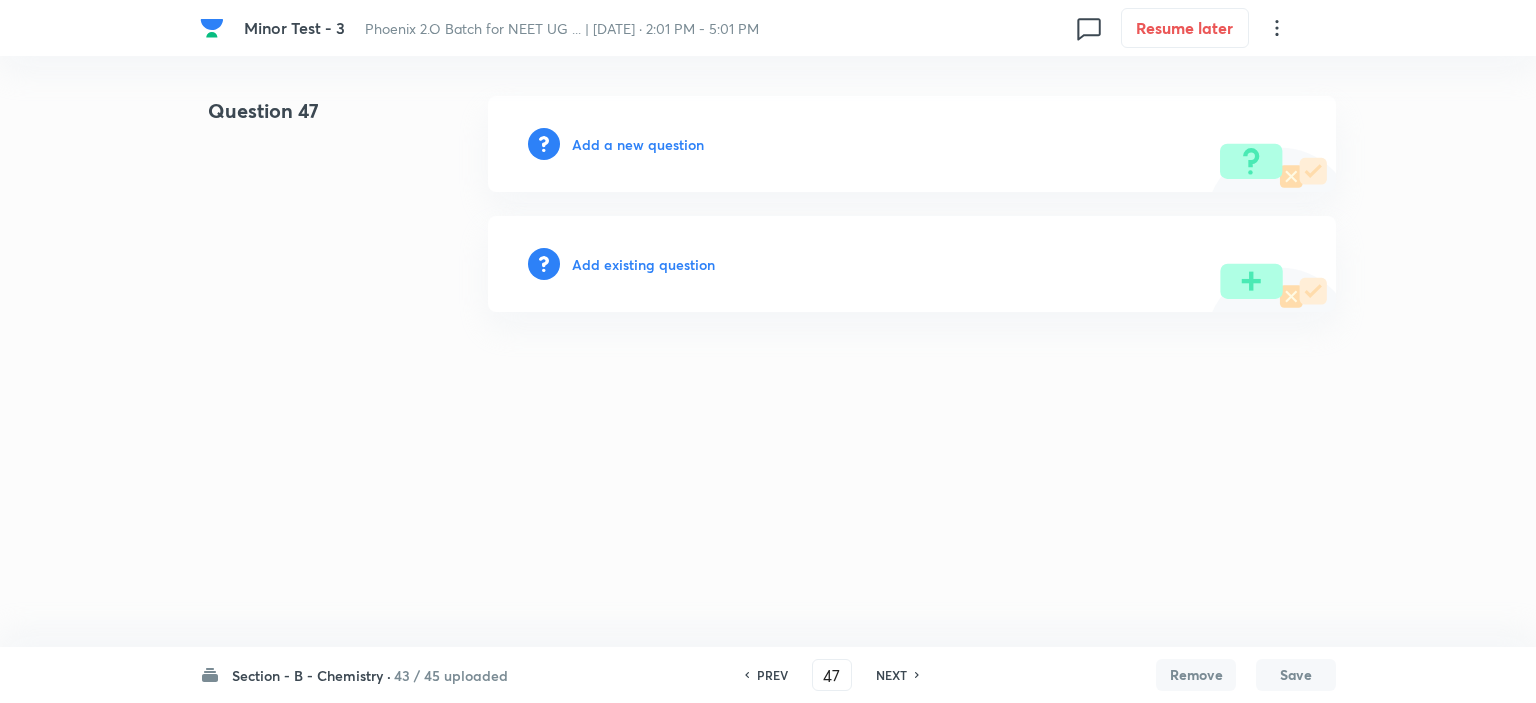 click on "NEXT" at bounding box center [891, 675] 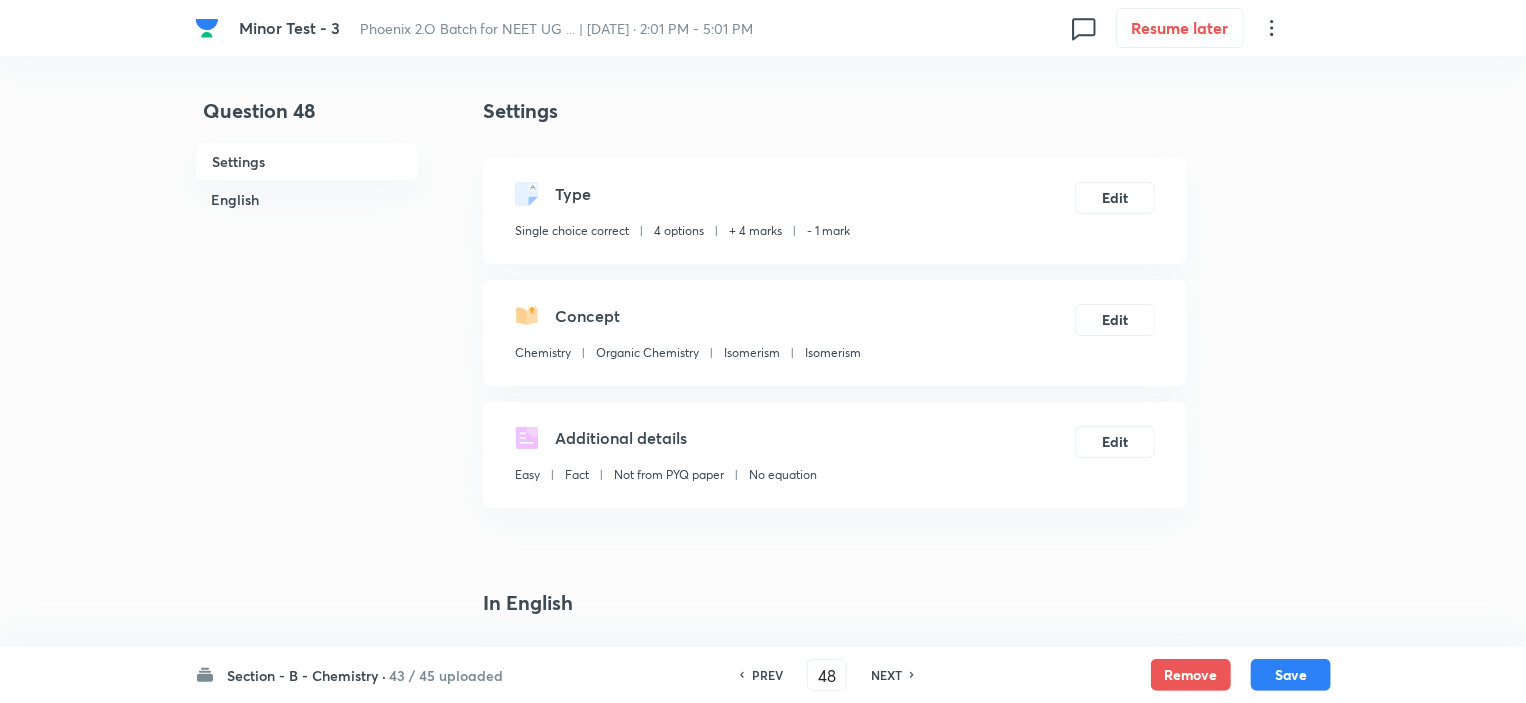 checkbox on "true" 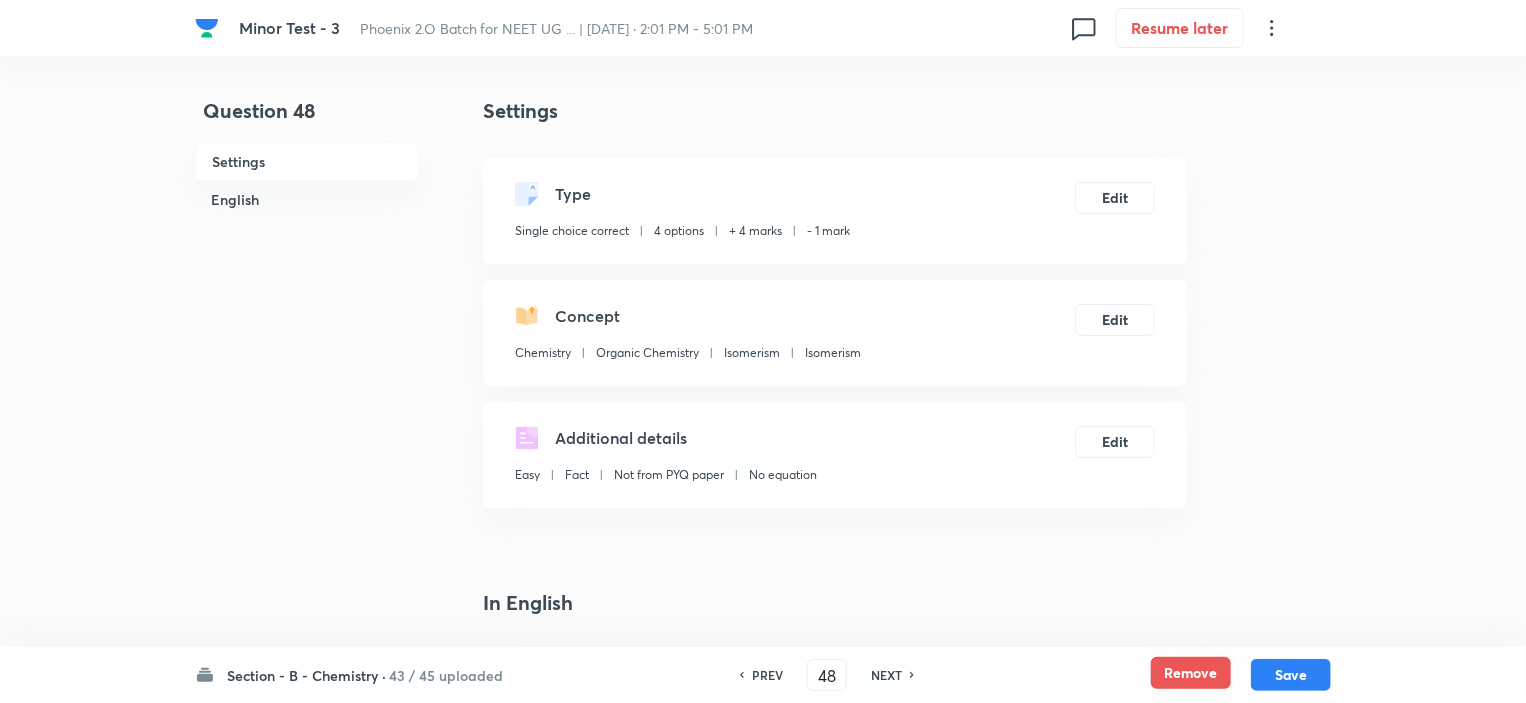 click on "Remove" at bounding box center (1191, 673) 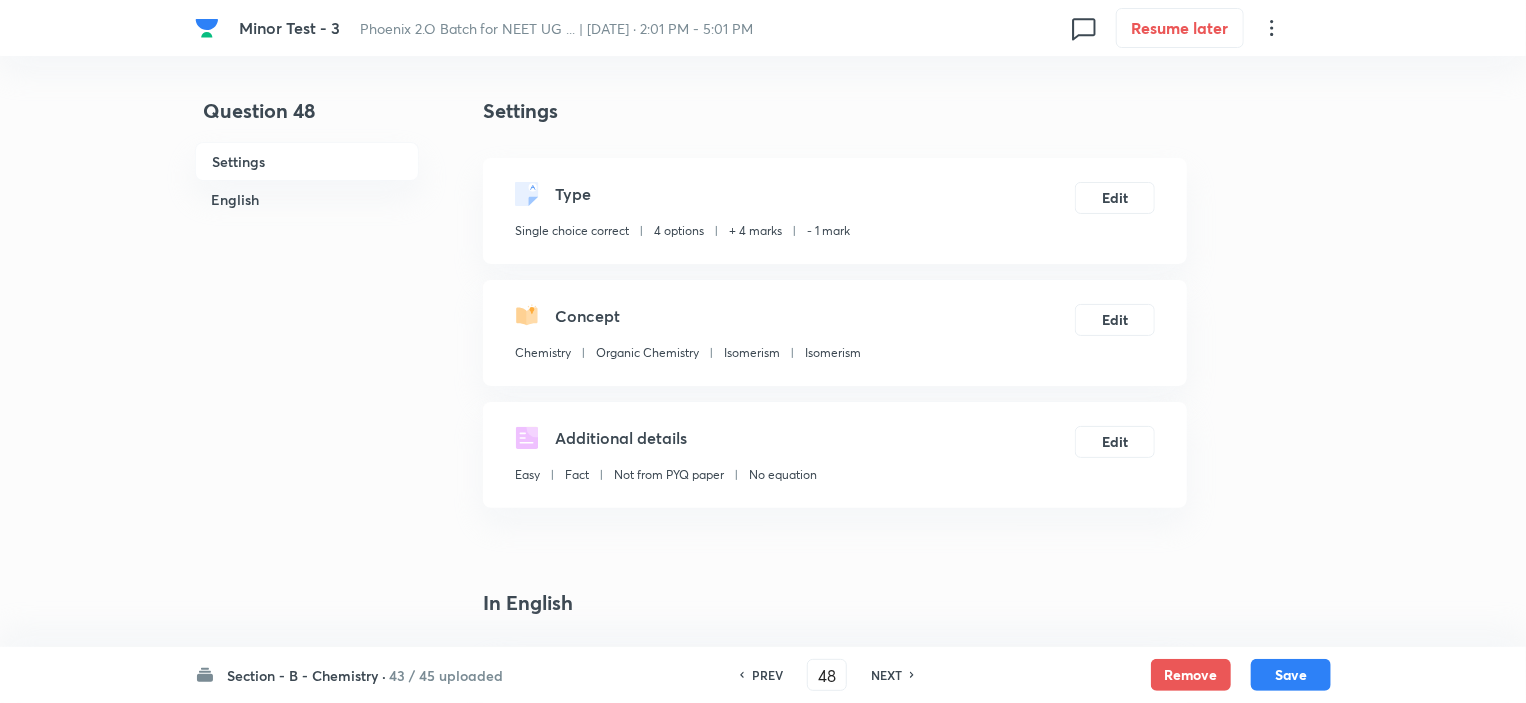 click on "NEXT" at bounding box center [886, 675] 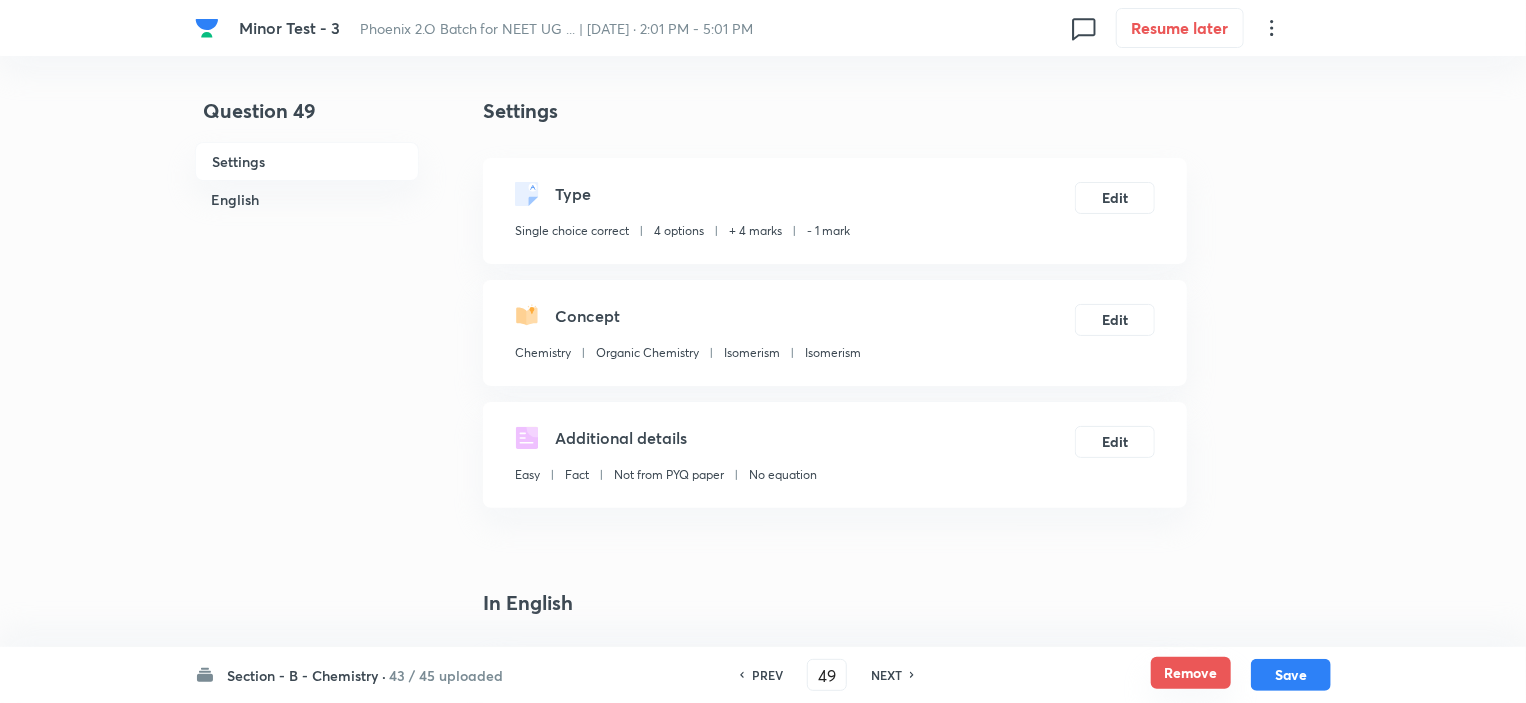 click on "Remove" at bounding box center [1191, 673] 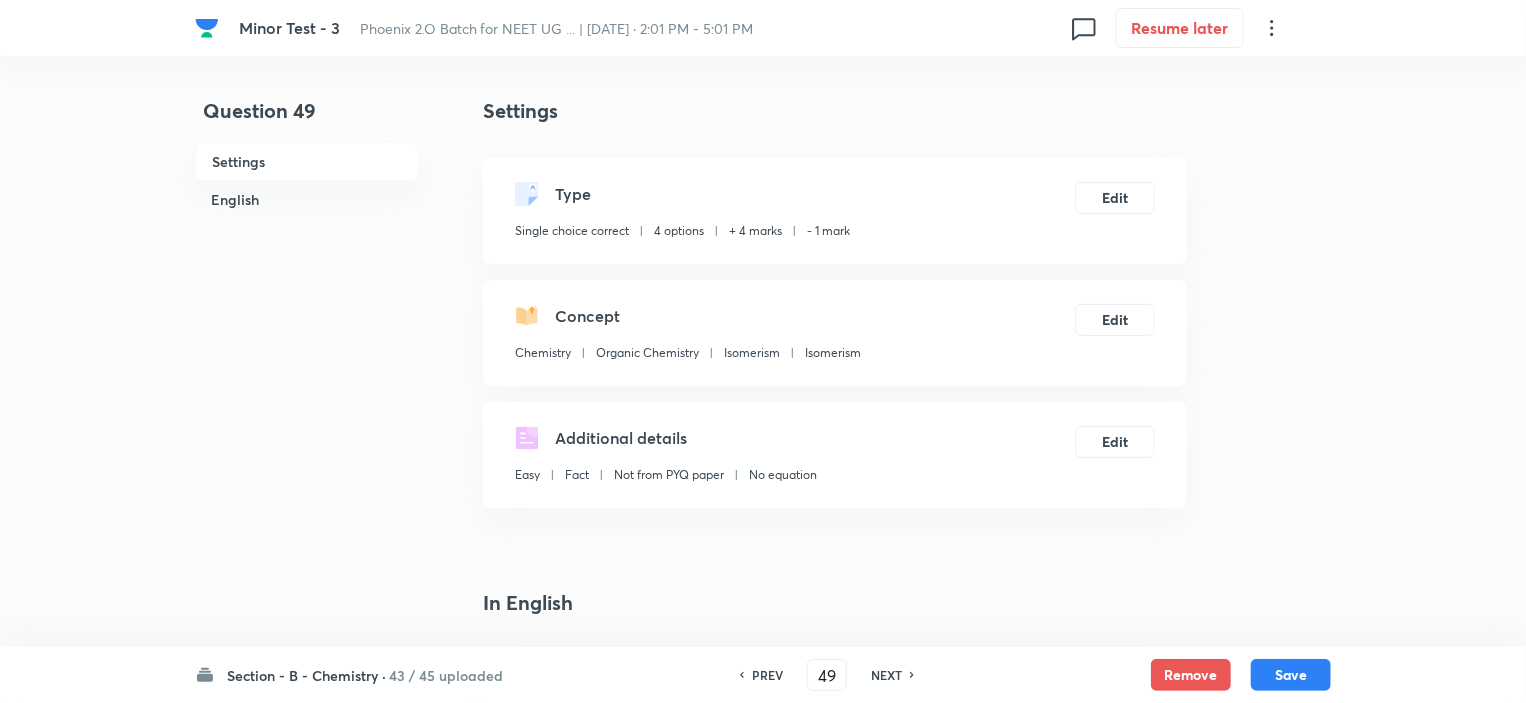 checkbox on "false" 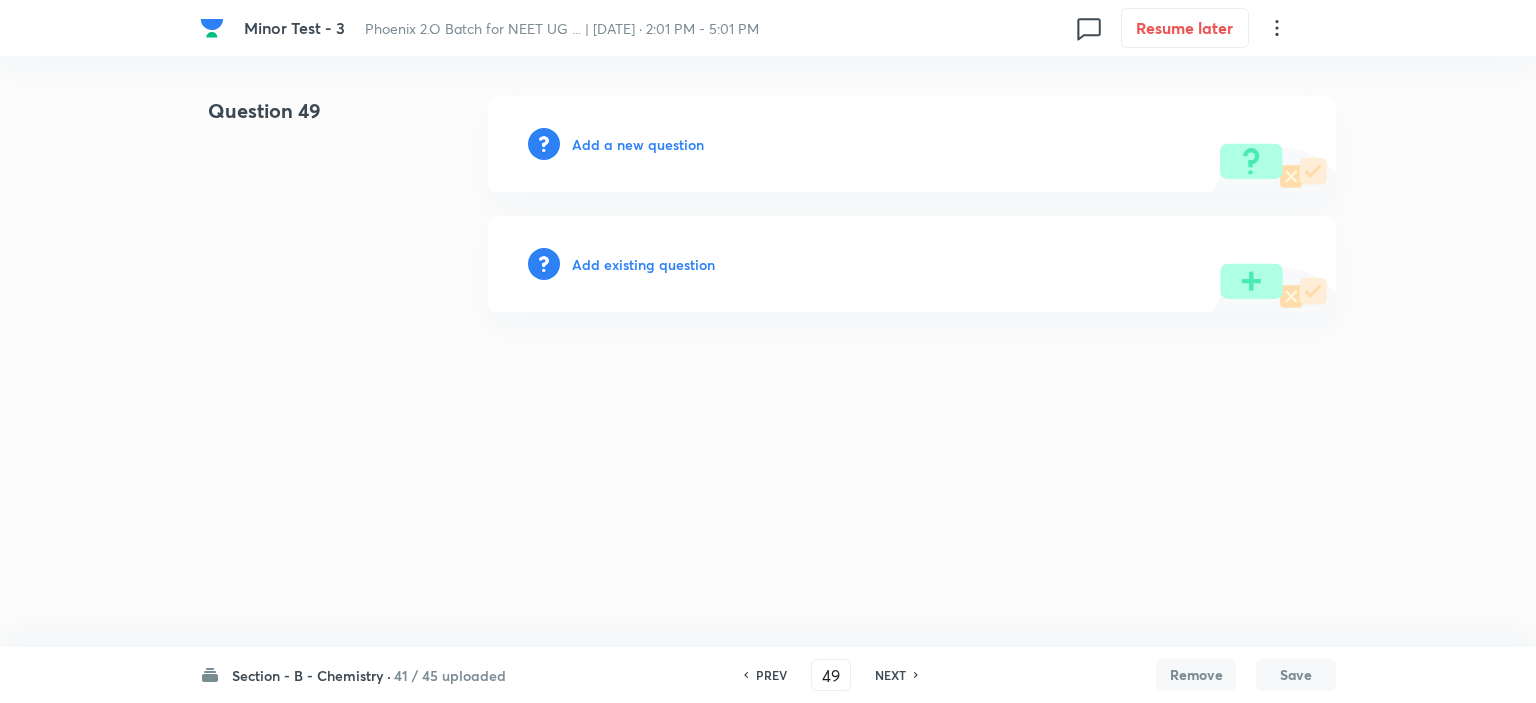 click on "NEXT" at bounding box center (890, 675) 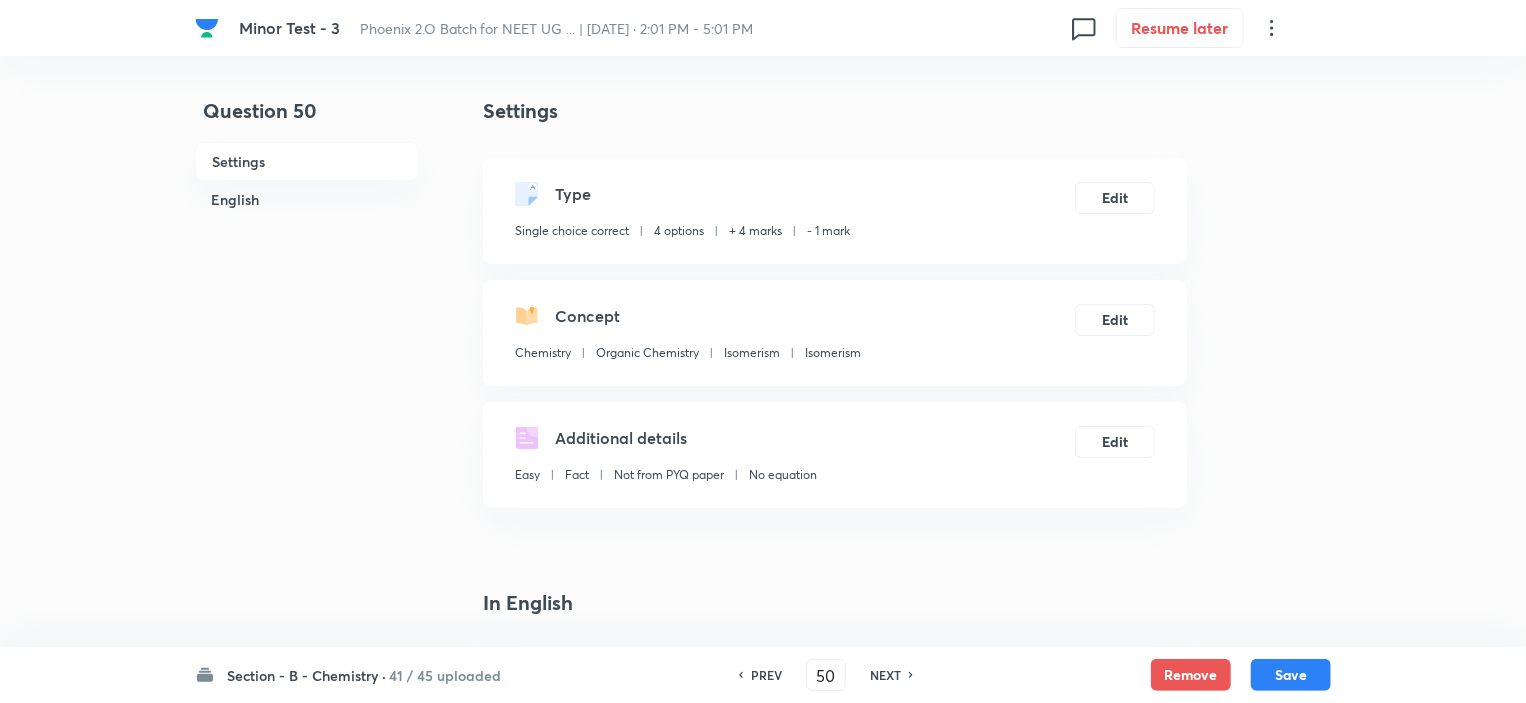 checkbox on "true" 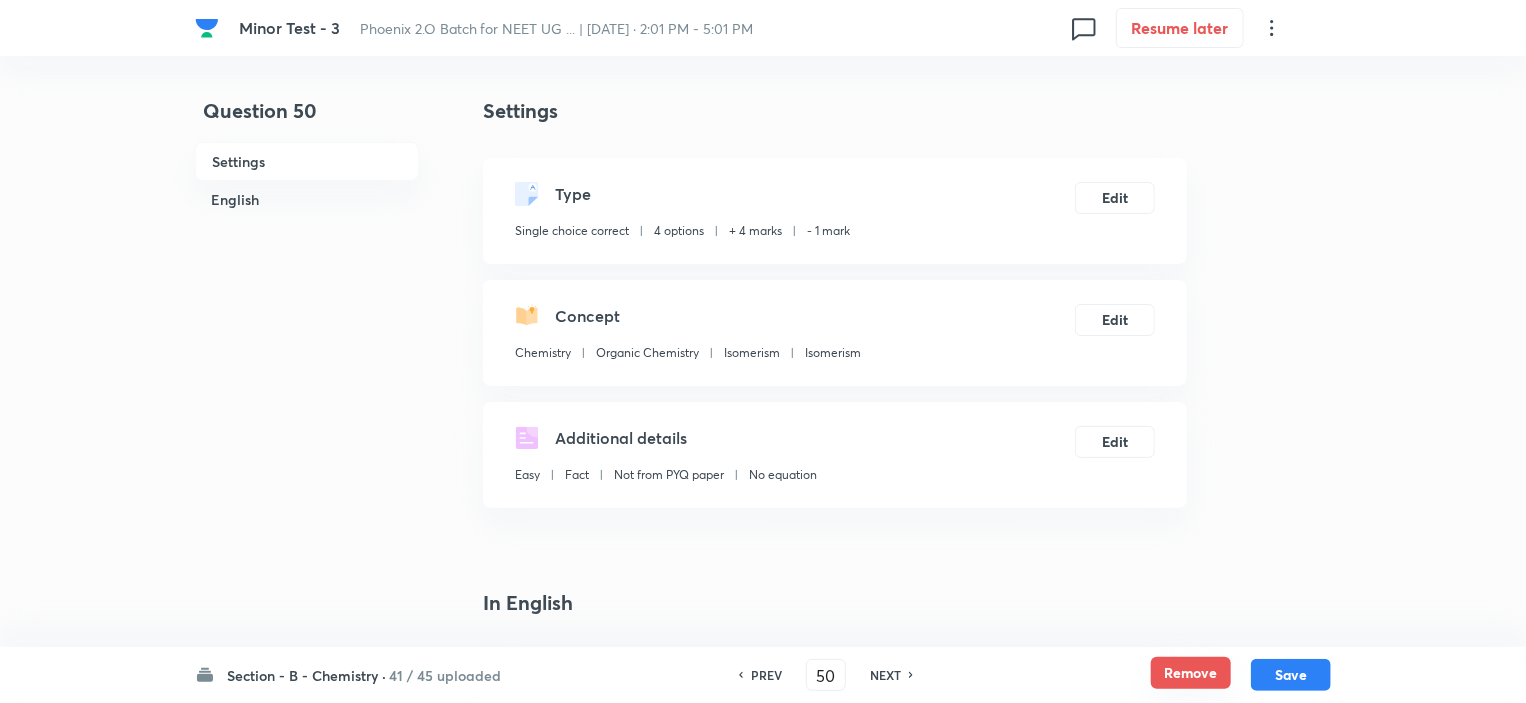 click on "Remove" at bounding box center (1191, 673) 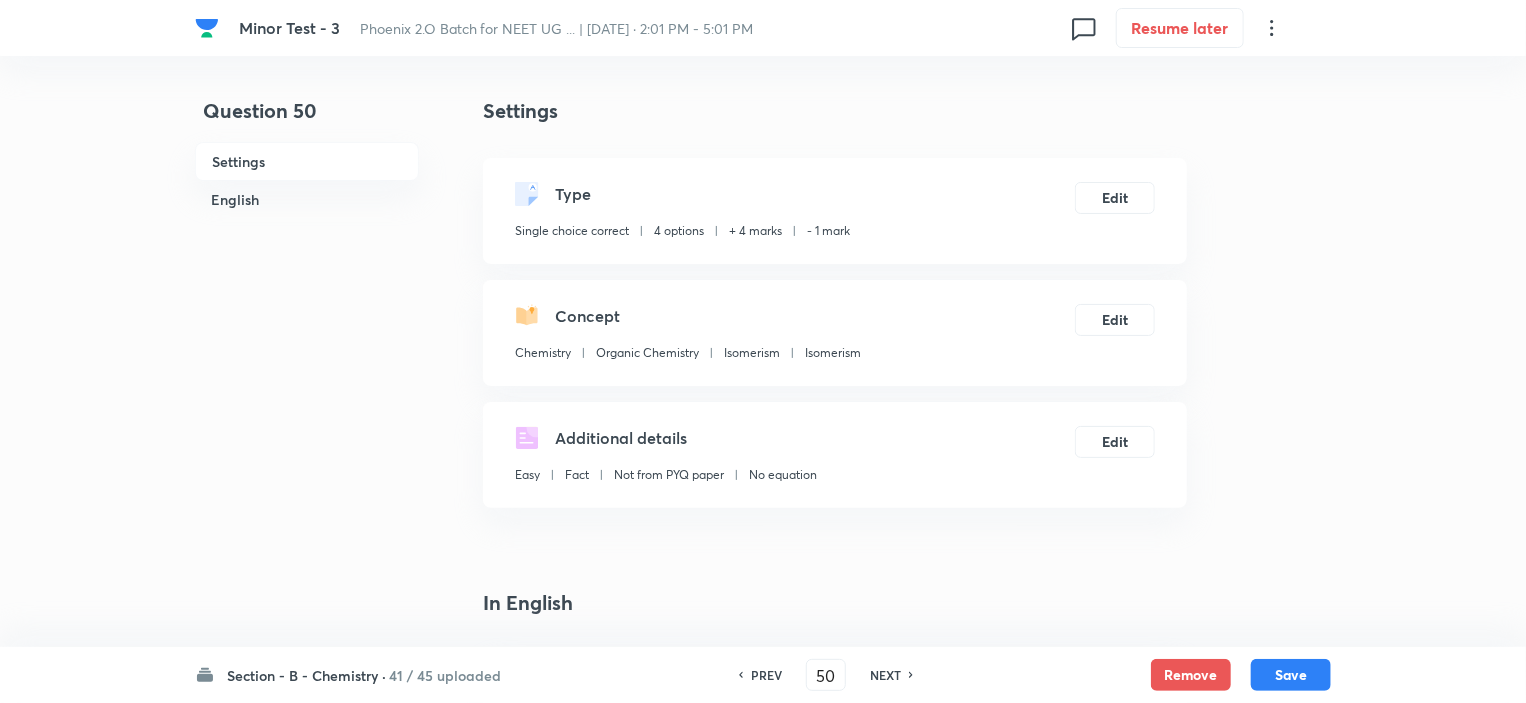 click on "PREV 50 ​ NEXT" at bounding box center [826, 675] 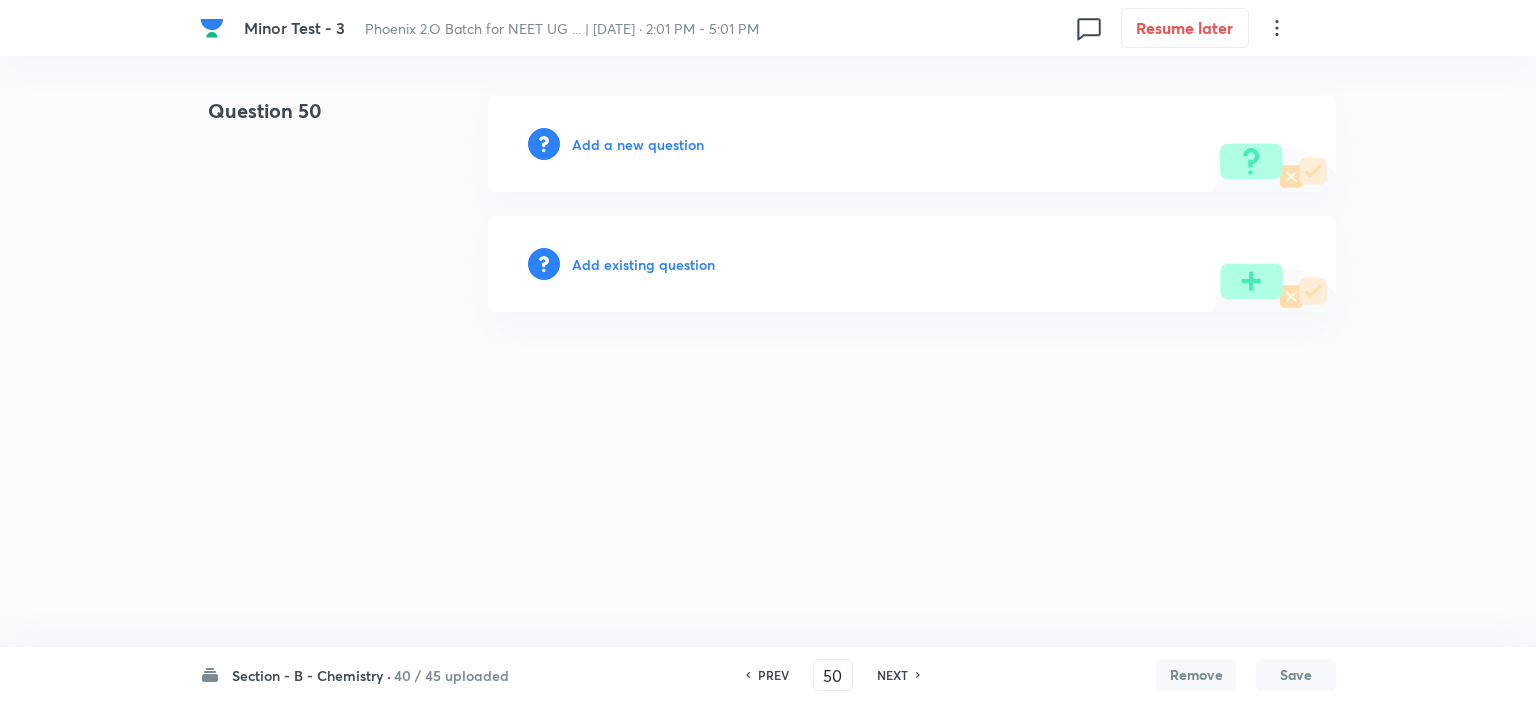 click on "NEXT" at bounding box center [892, 675] 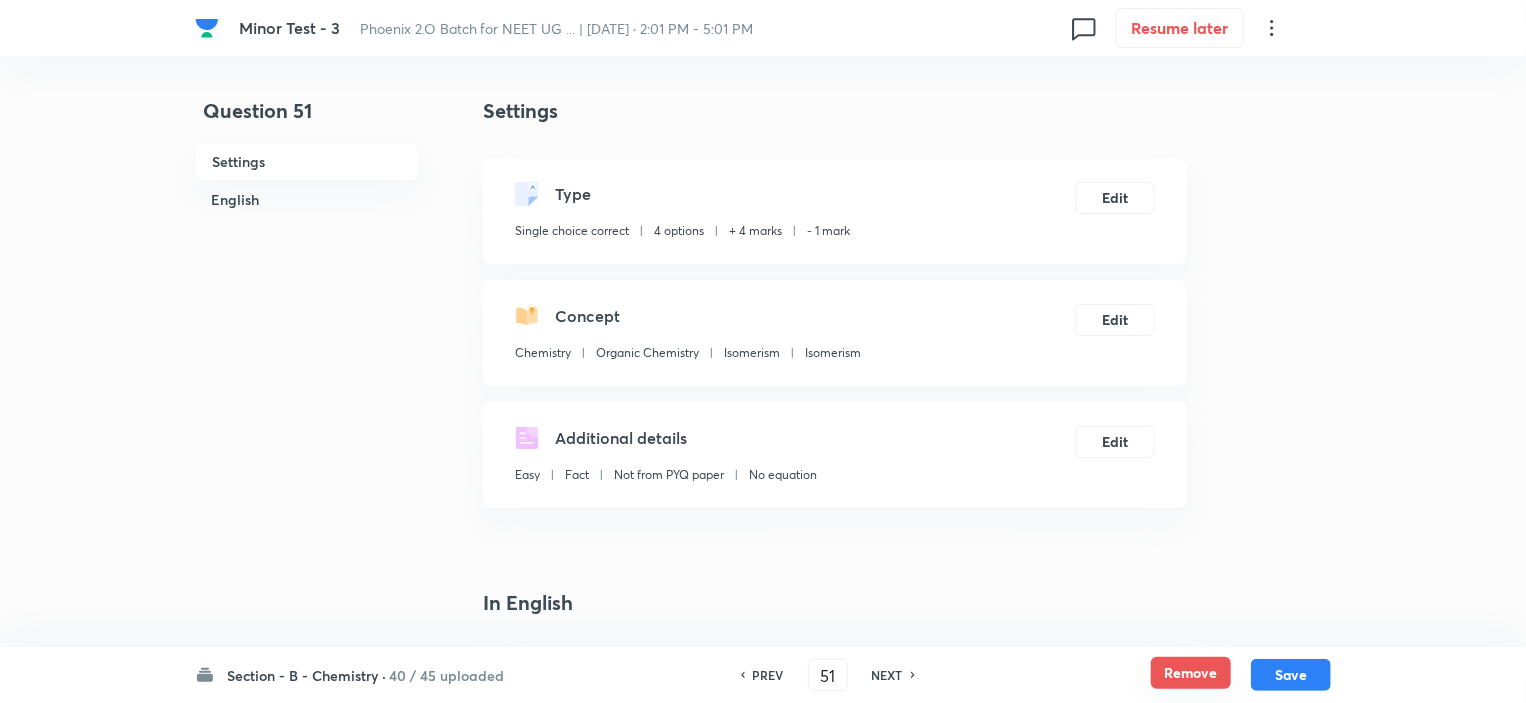 click on "Remove" at bounding box center [1191, 673] 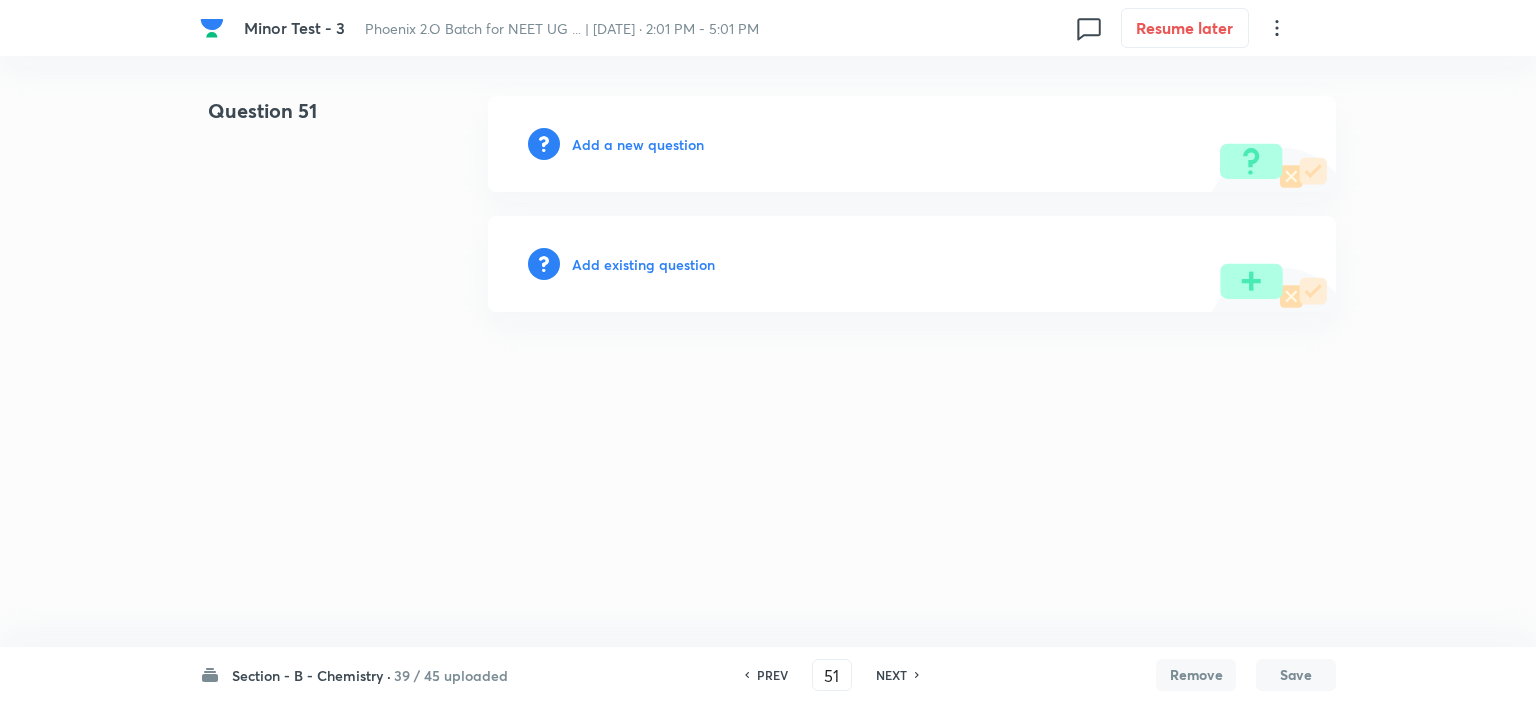 drag, startPoint x: 879, startPoint y: 673, endPoint x: 892, endPoint y: 675, distance: 13.152946 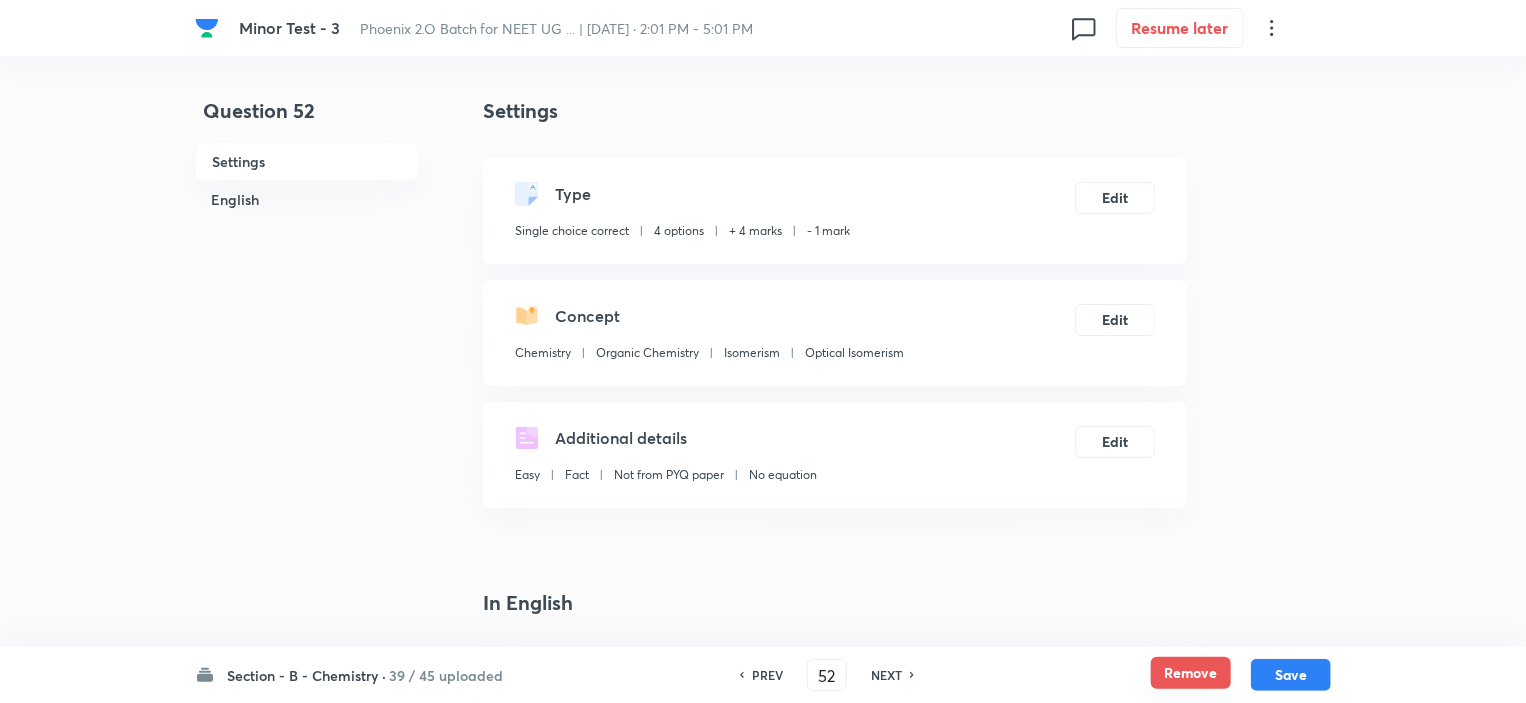 click on "Remove" at bounding box center [1191, 673] 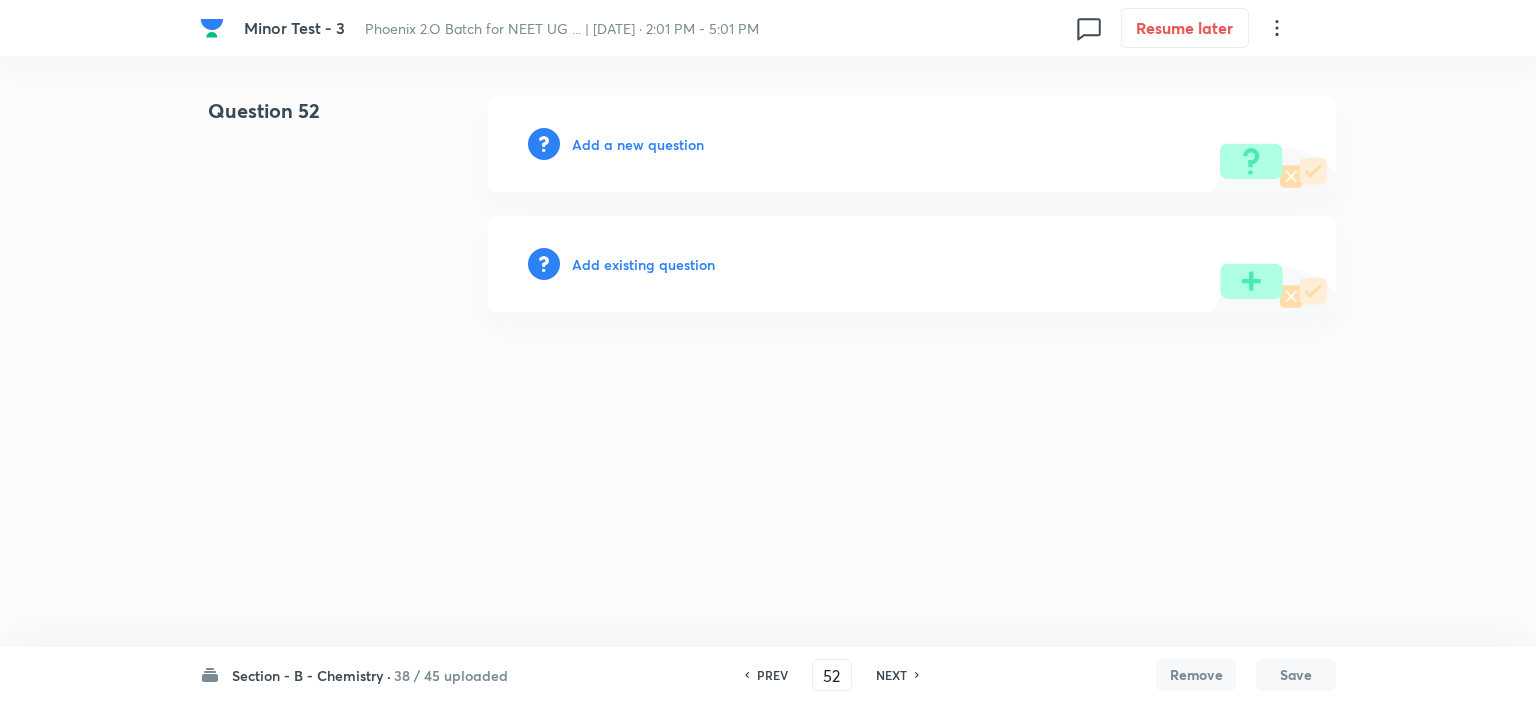 click on "NEXT" at bounding box center [891, 675] 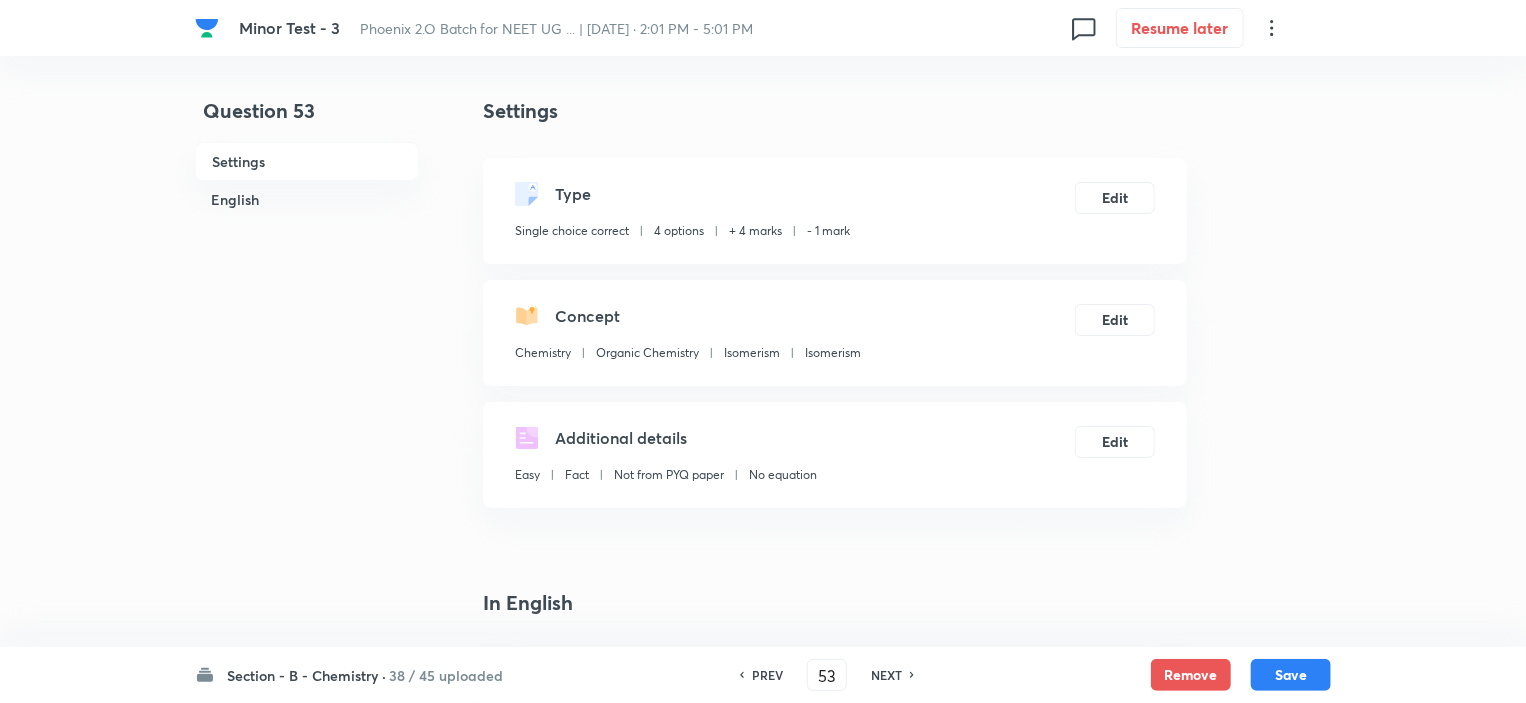 checkbox on "true" 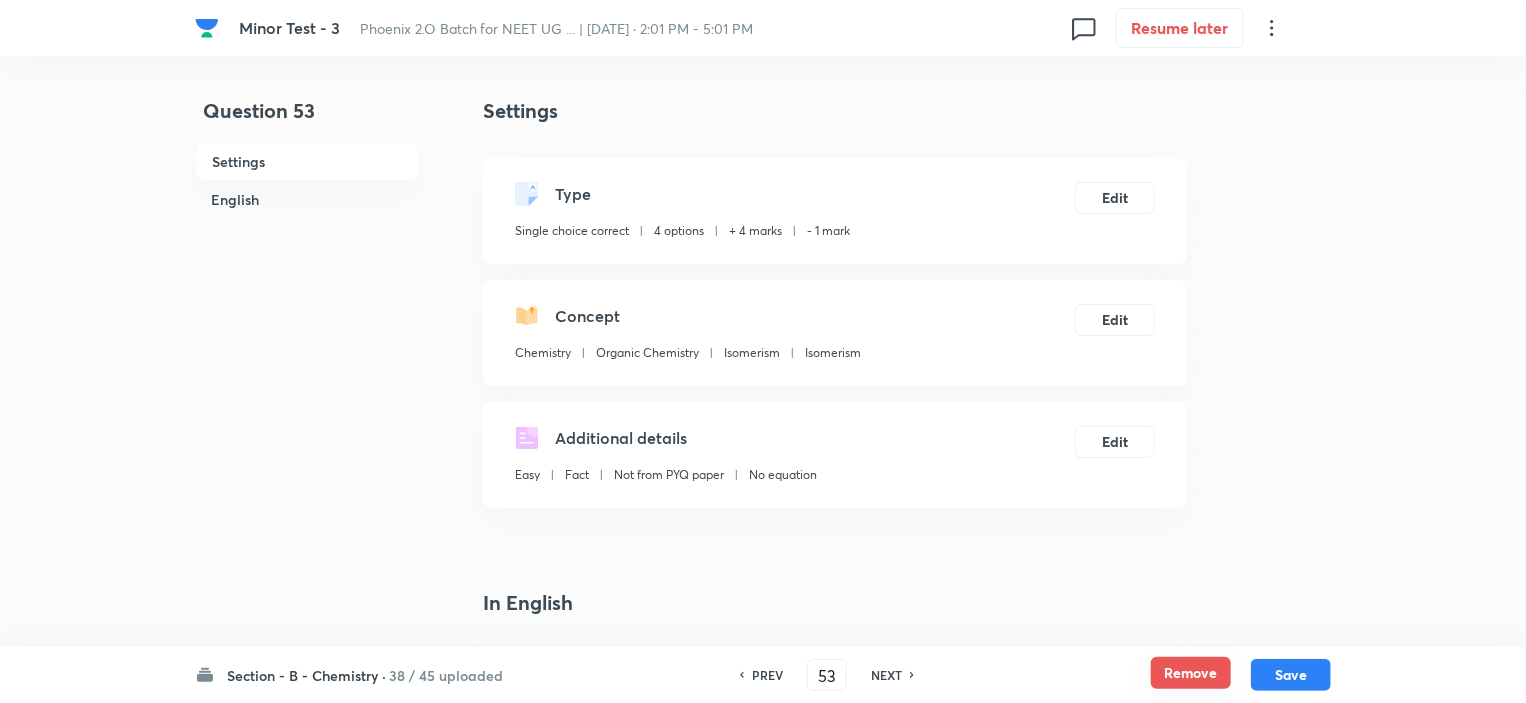 click on "Remove" at bounding box center [1191, 673] 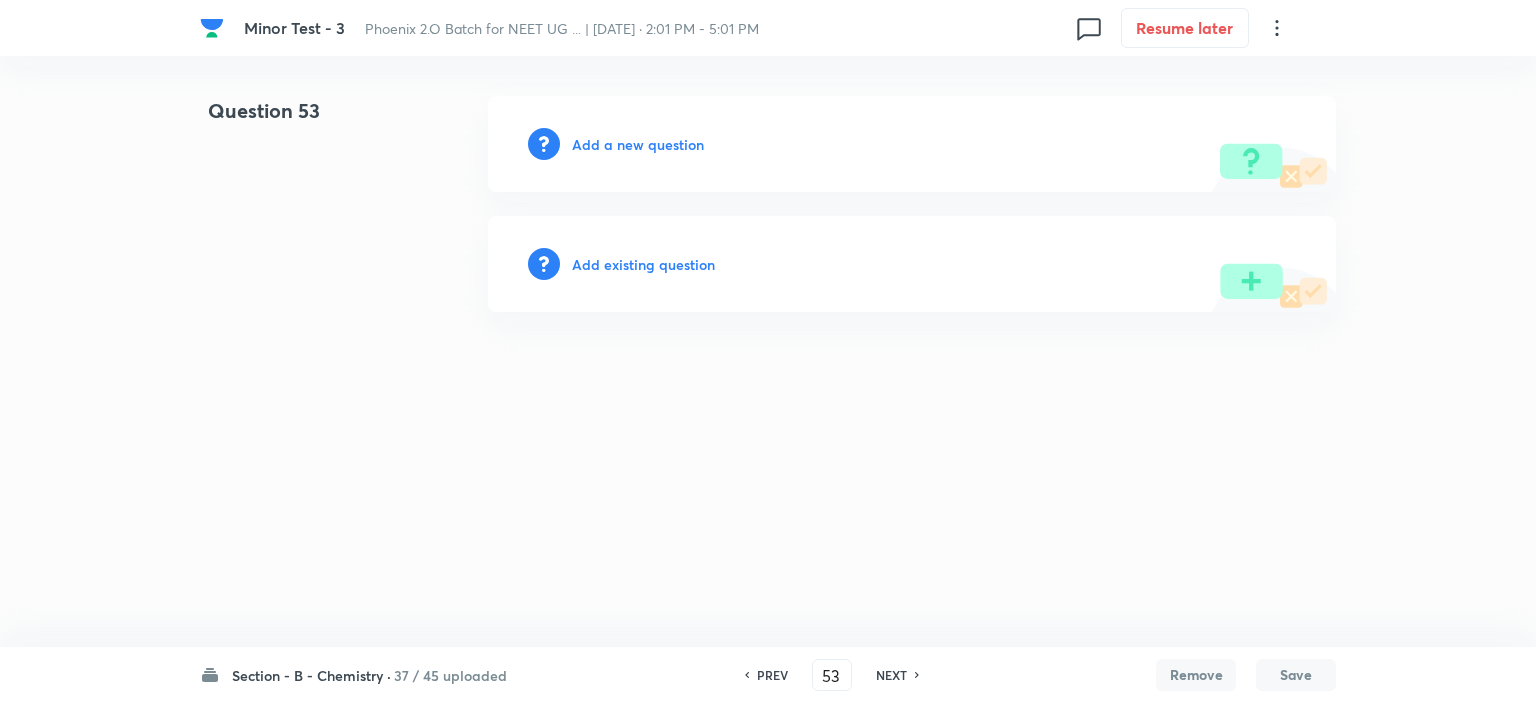 click on "NEXT" at bounding box center (891, 675) 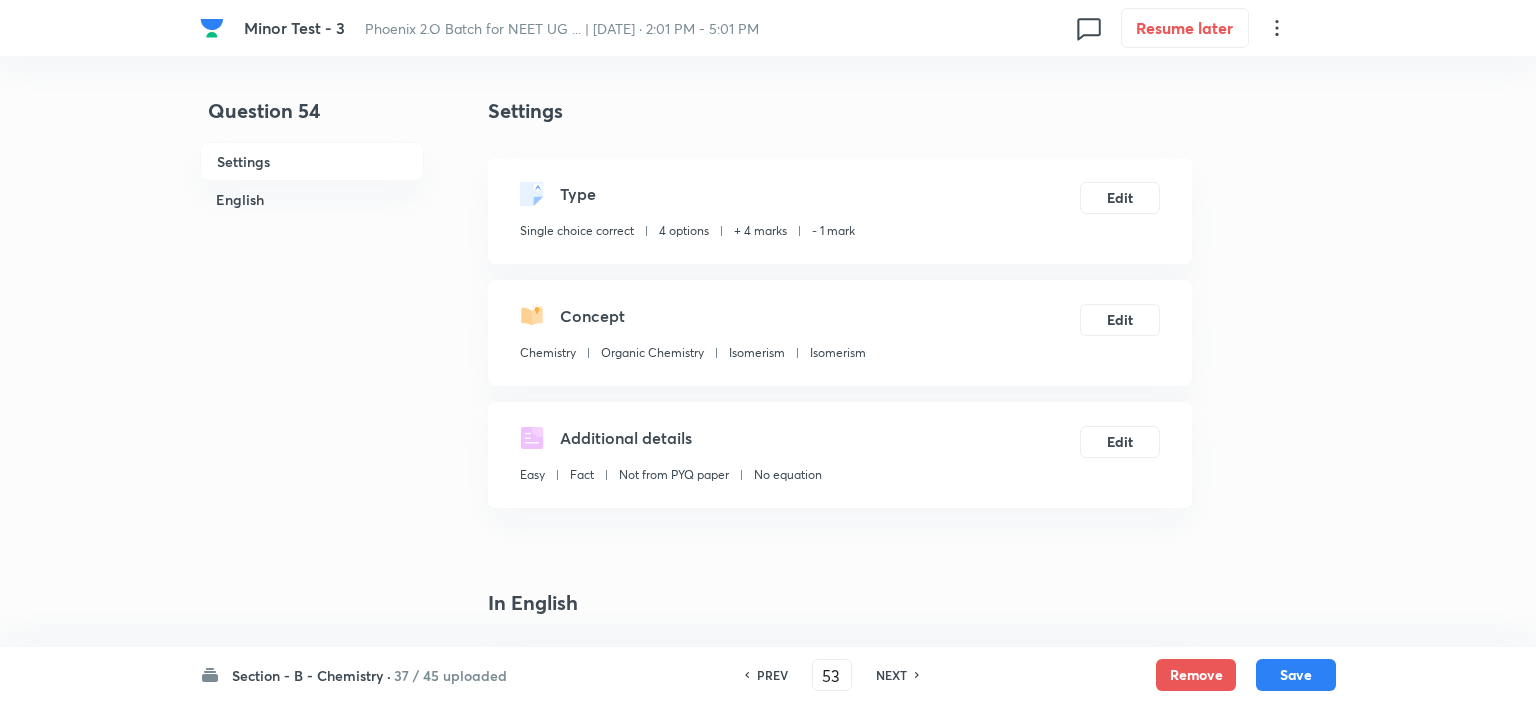 type on "54" 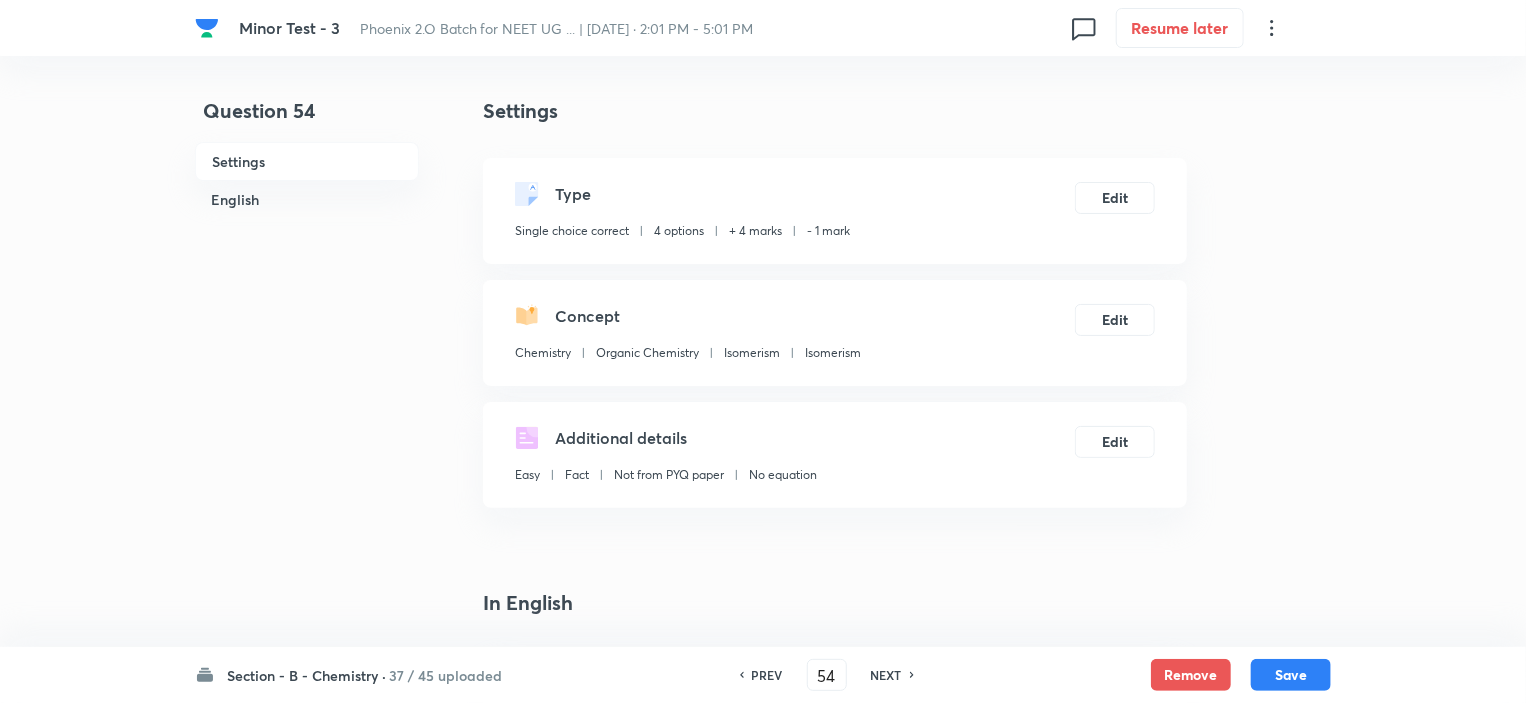 checkbox on "true" 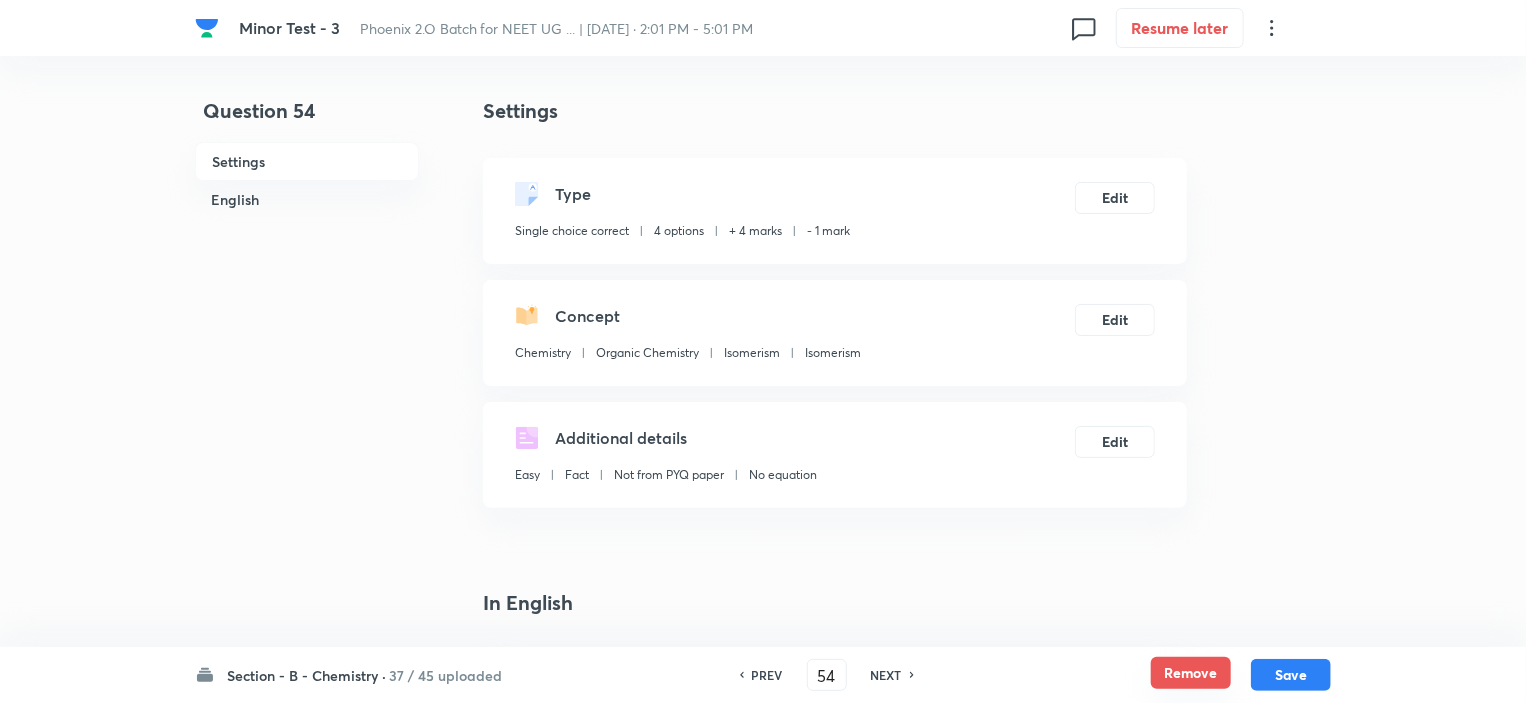 click on "Remove" at bounding box center [1191, 673] 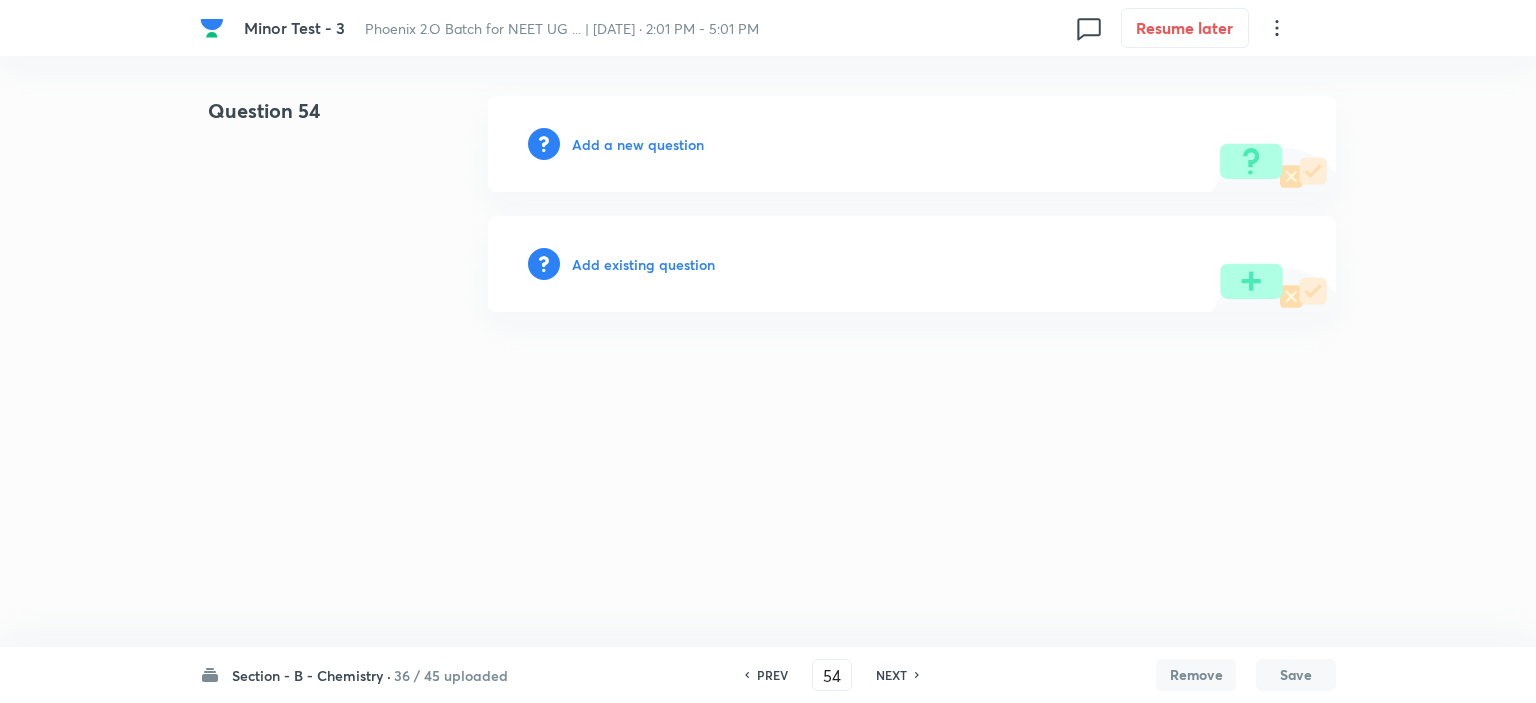 click on "NEXT" at bounding box center [891, 675] 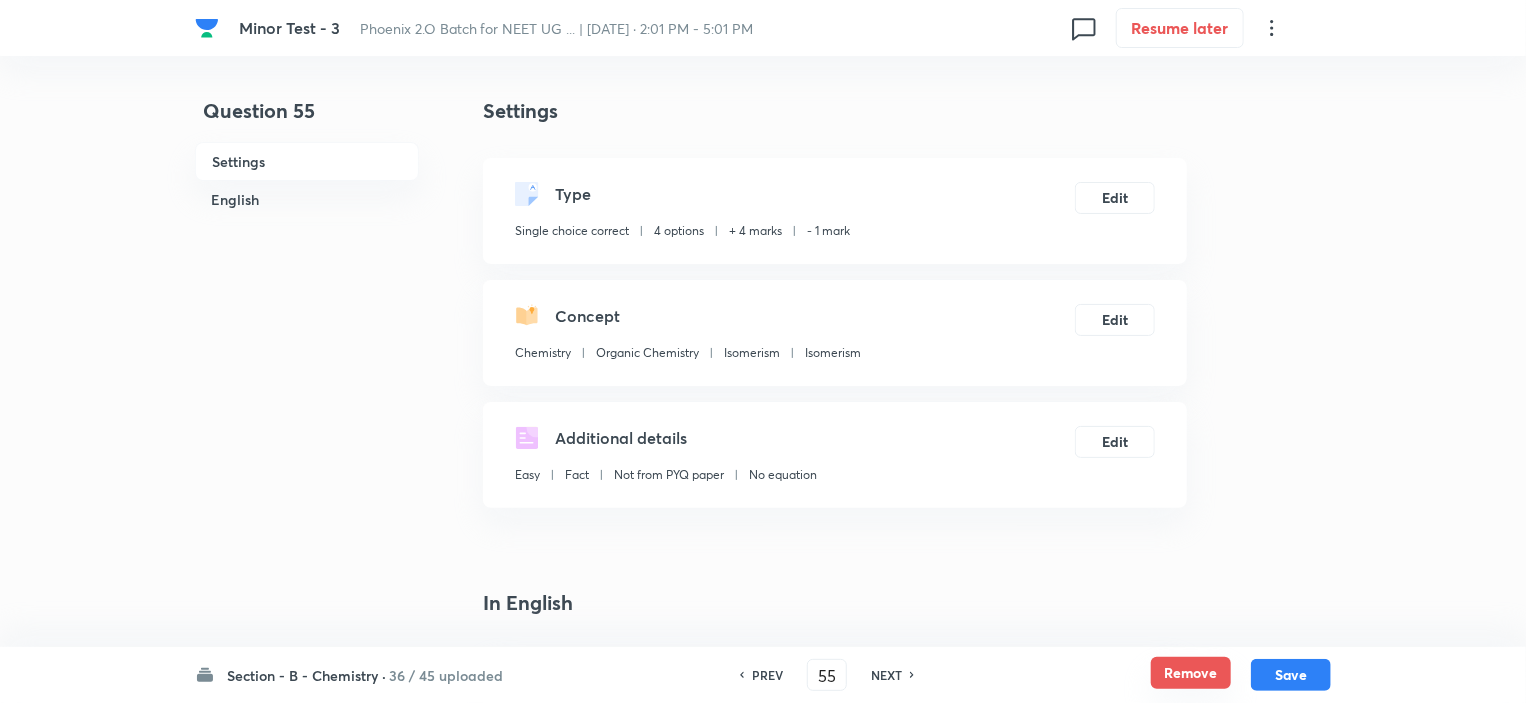 click on "Remove" at bounding box center [1191, 673] 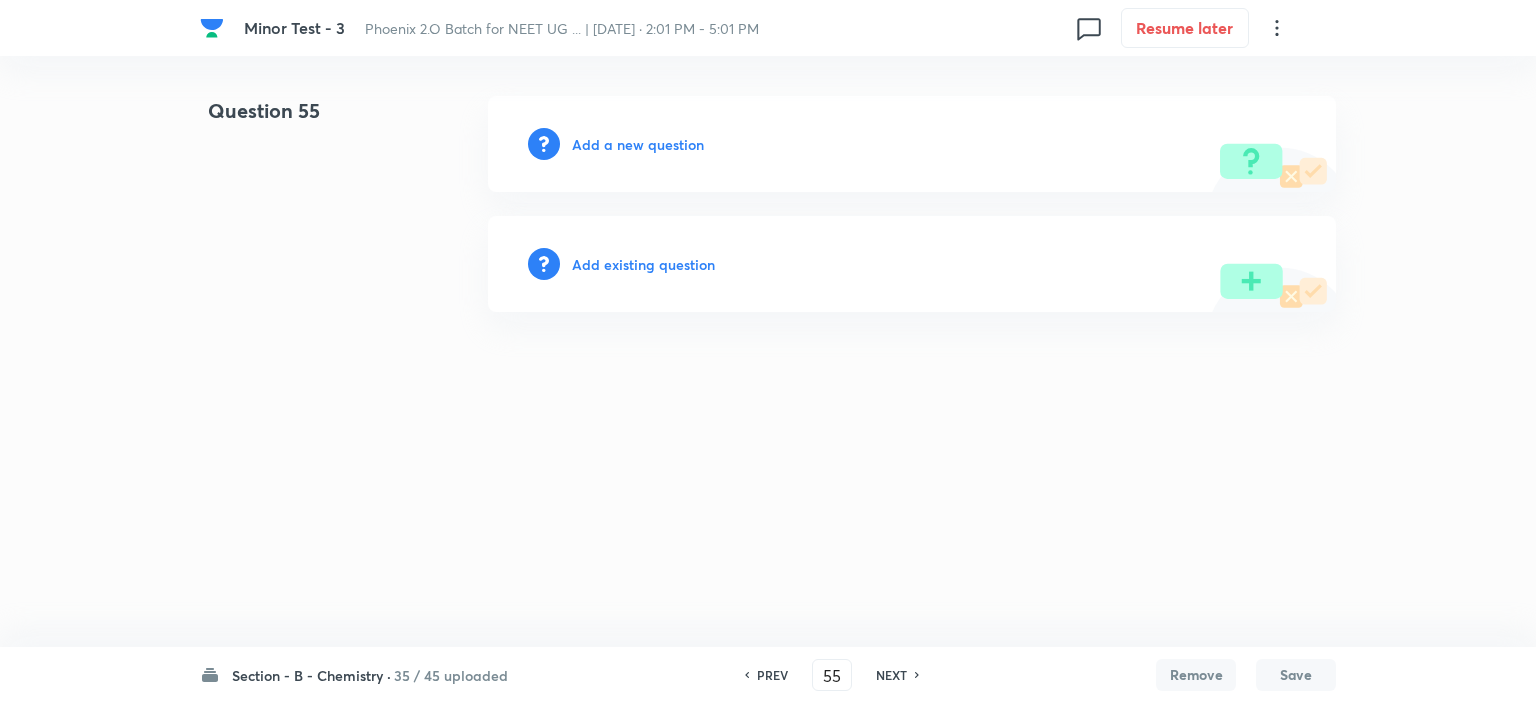 click on "NEXT" at bounding box center (891, 675) 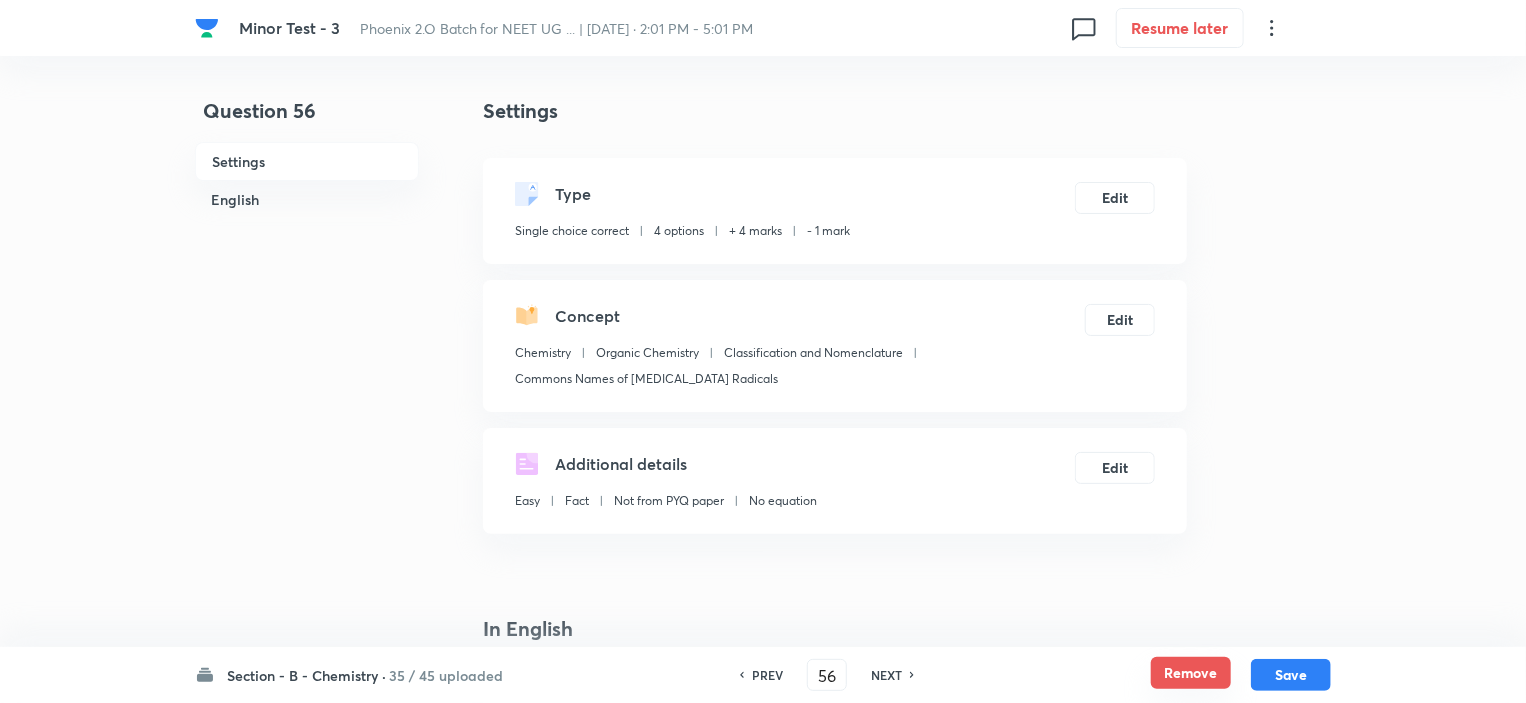 click on "Remove" at bounding box center (1191, 673) 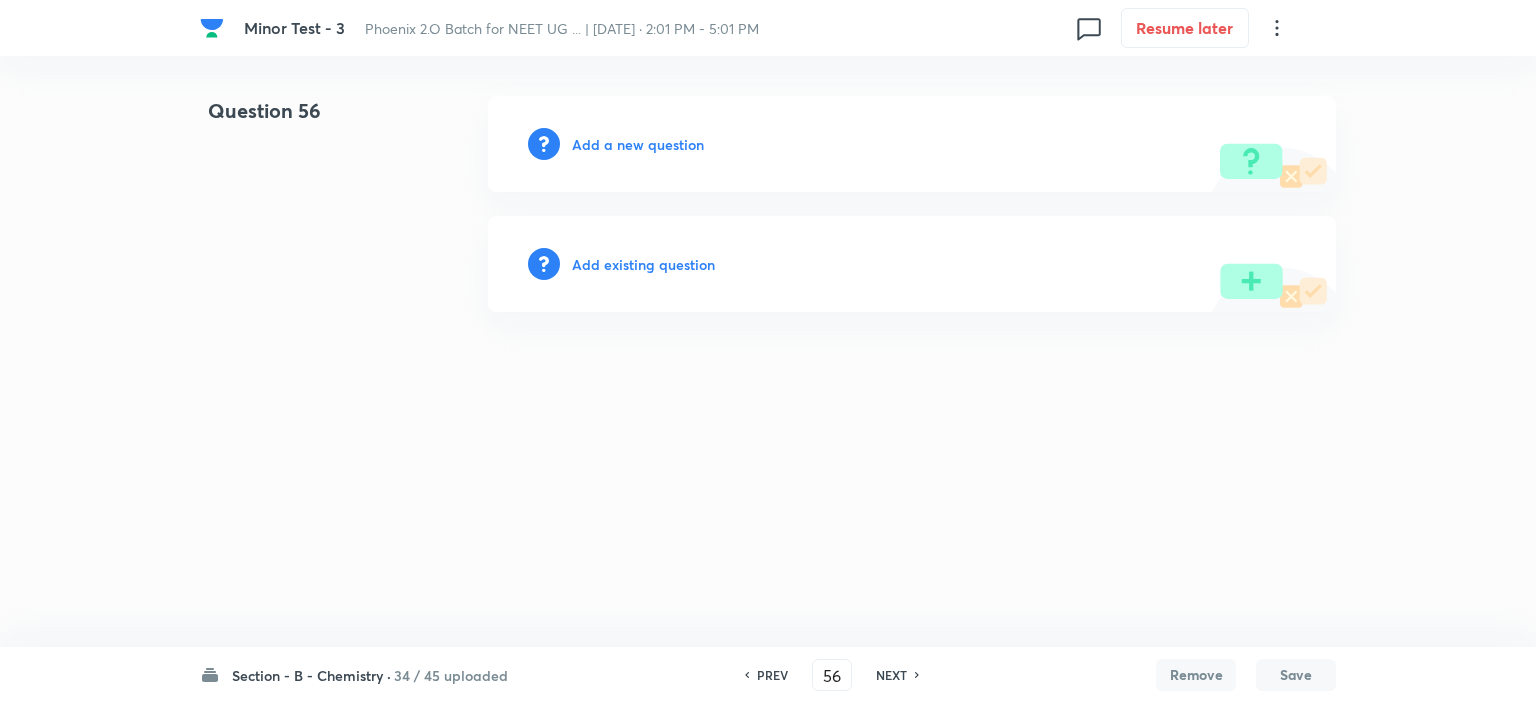 click on "NEXT" at bounding box center [891, 675] 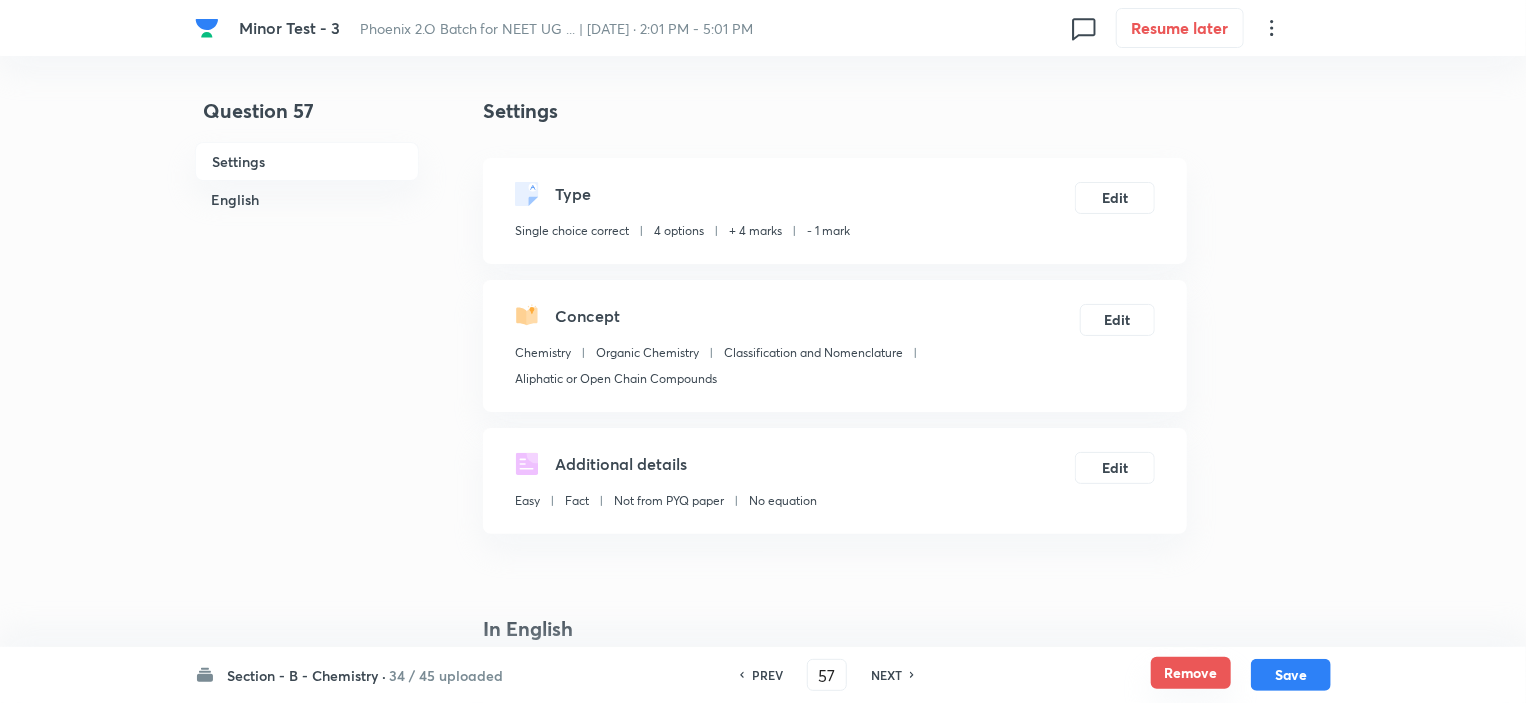 click on "Remove" at bounding box center (1191, 673) 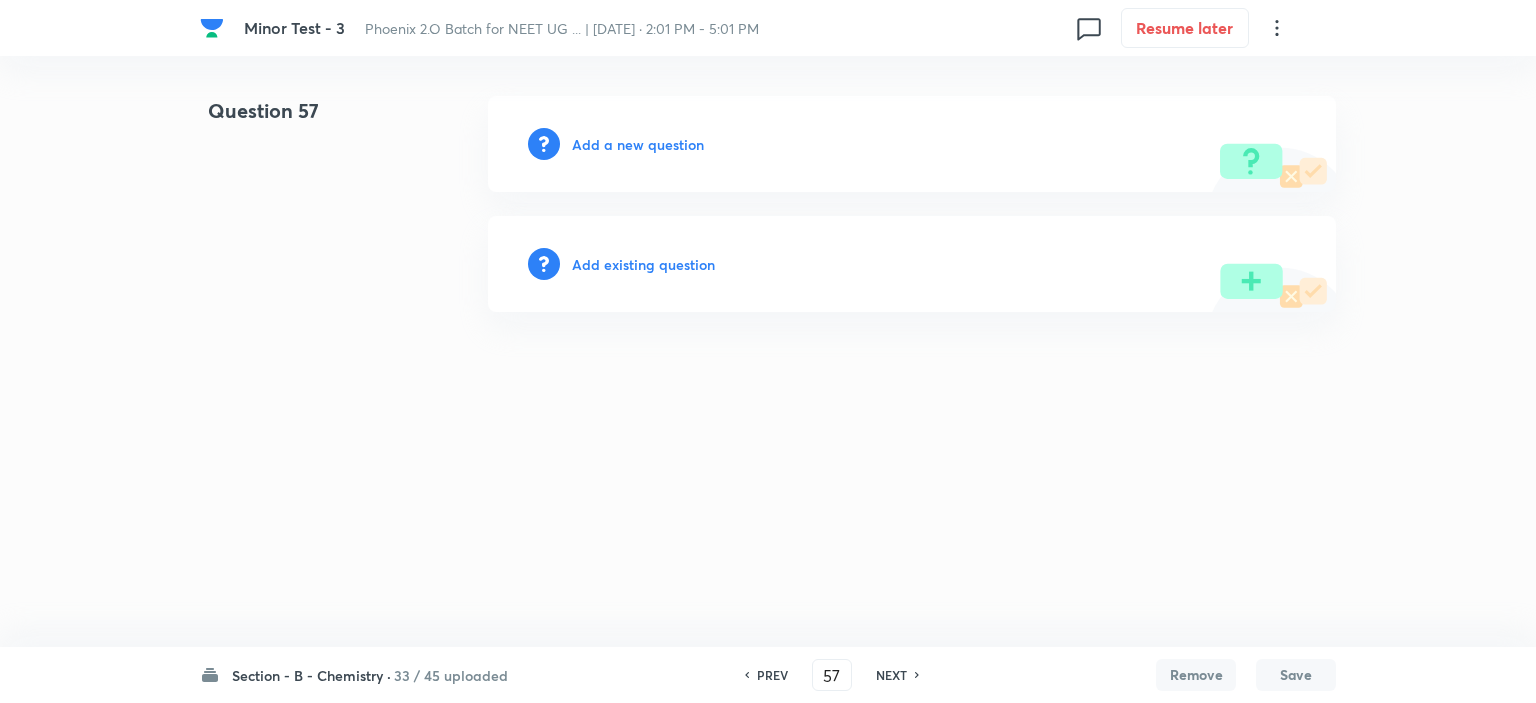 click on "NEXT" at bounding box center [891, 675] 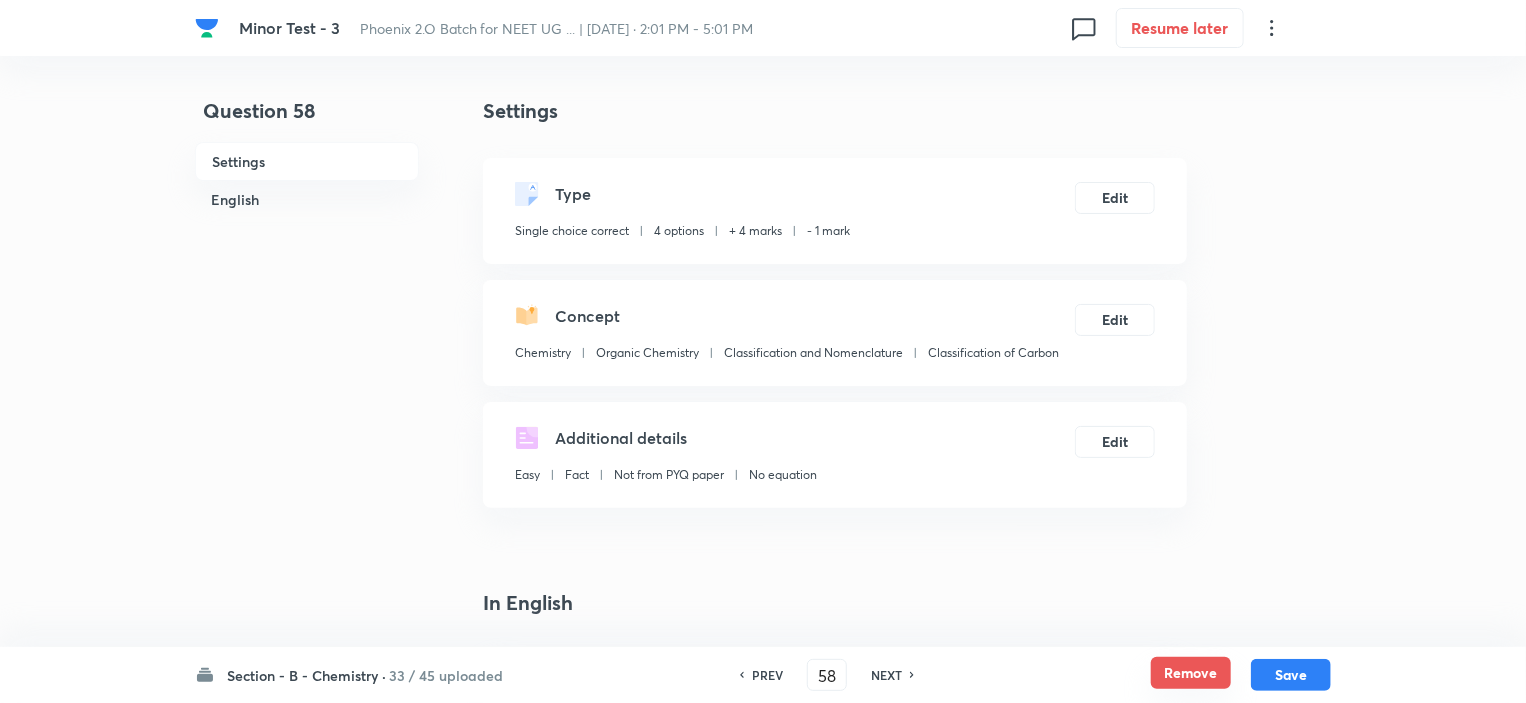 click on "Remove" at bounding box center [1191, 673] 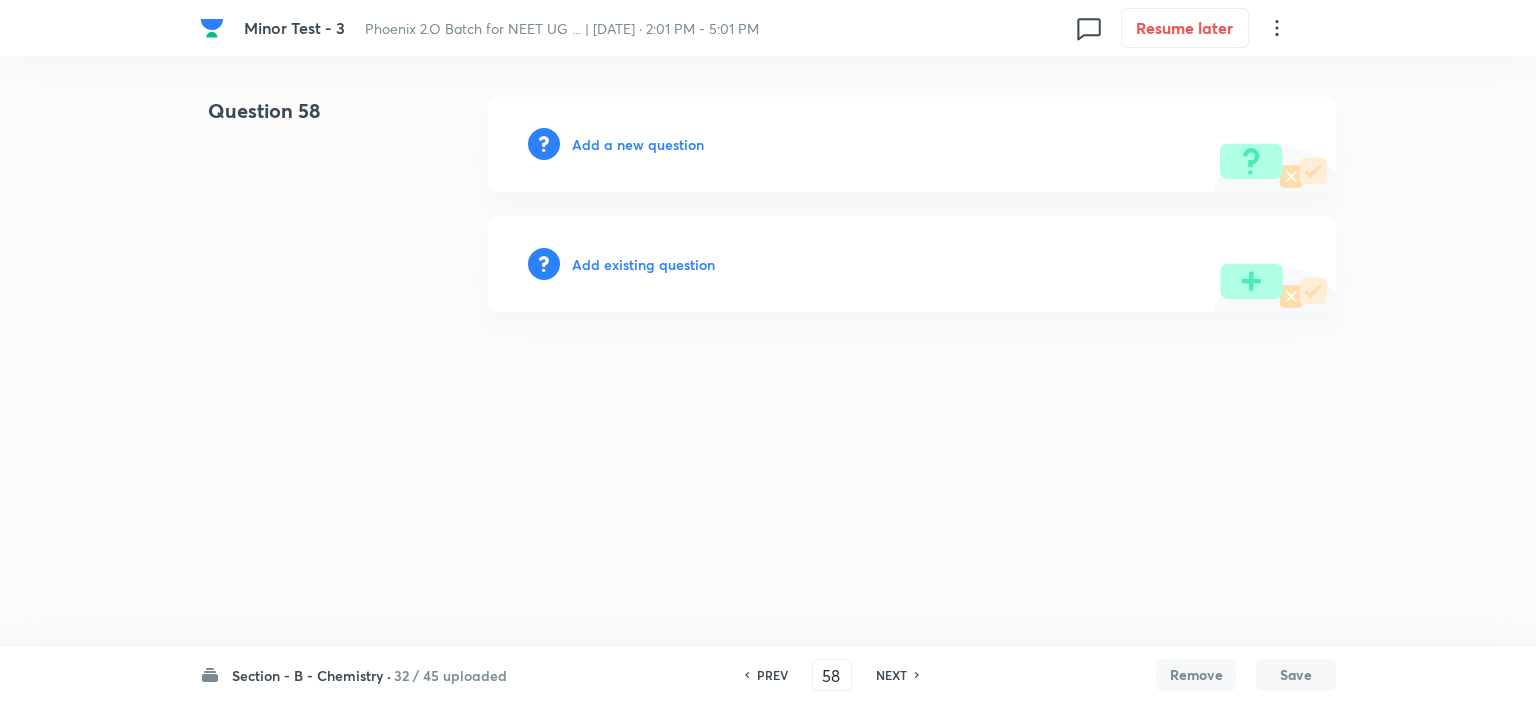click on "NEXT" at bounding box center [891, 675] 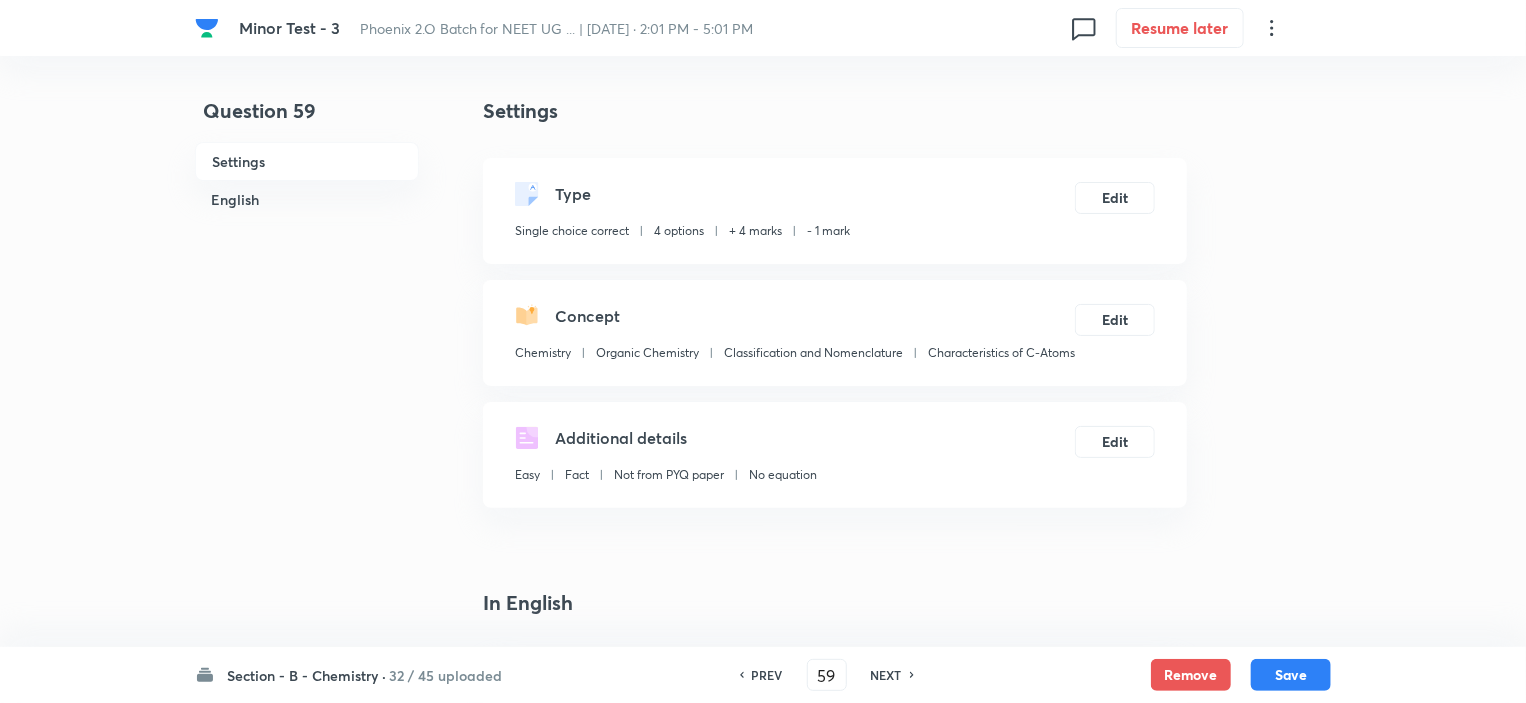 checkbox on "true" 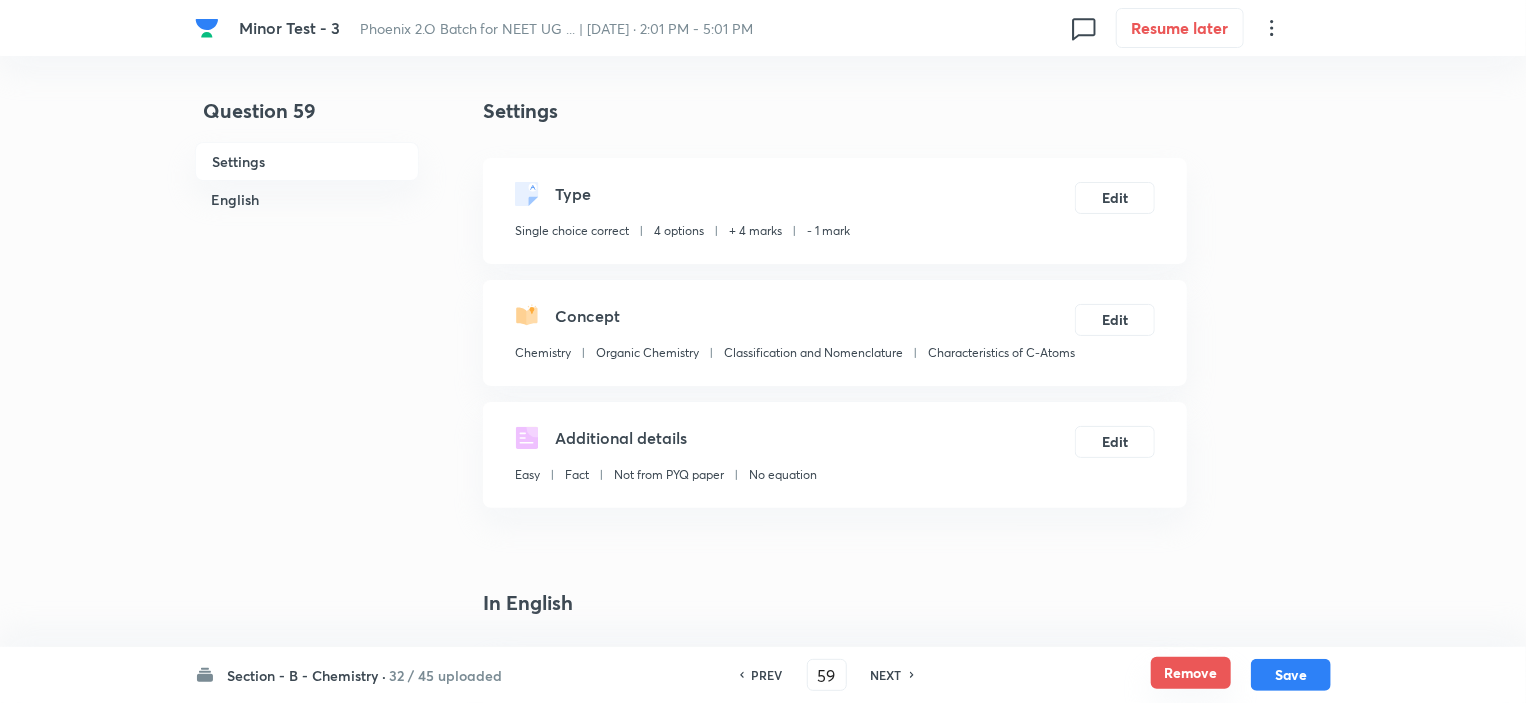 click on "Remove" at bounding box center (1191, 673) 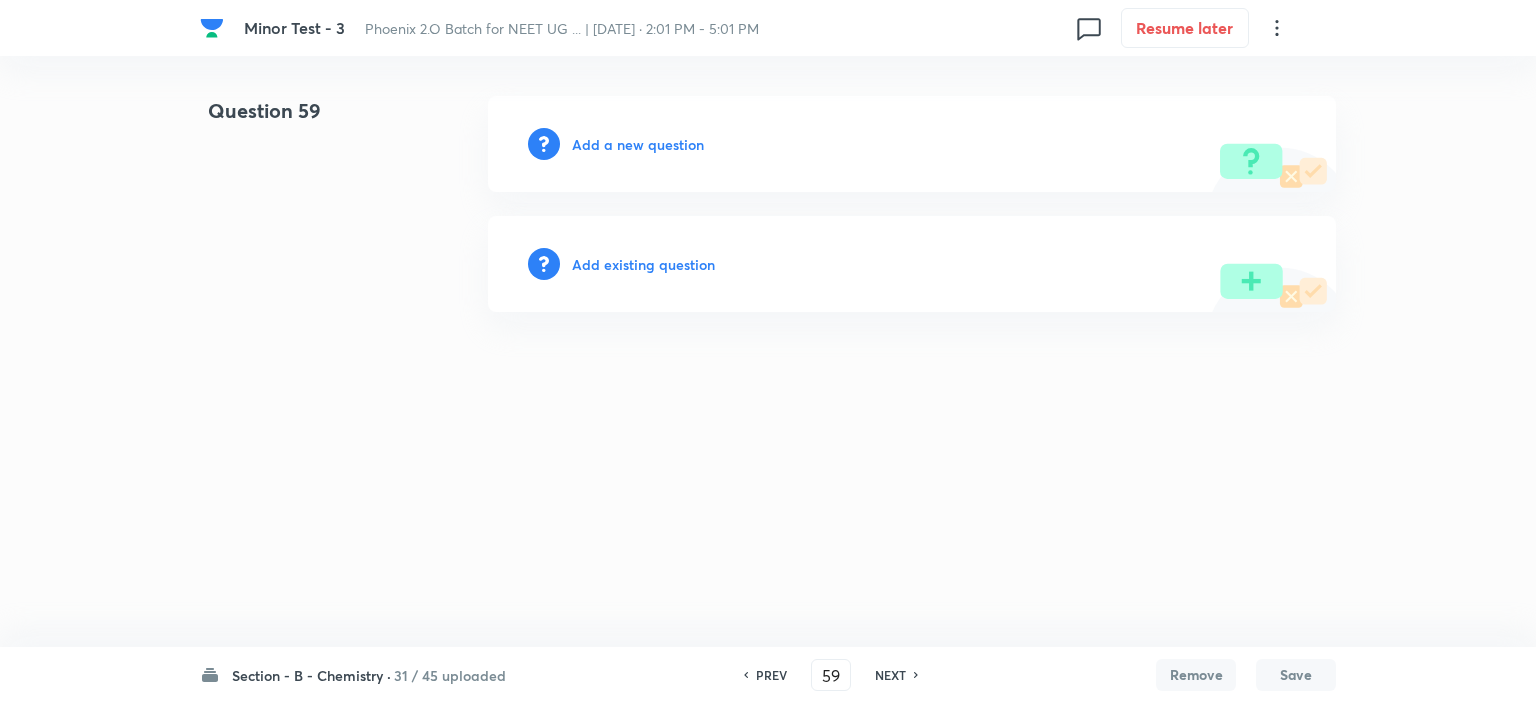 click on "NEXT" at bounding box center (890, 675) 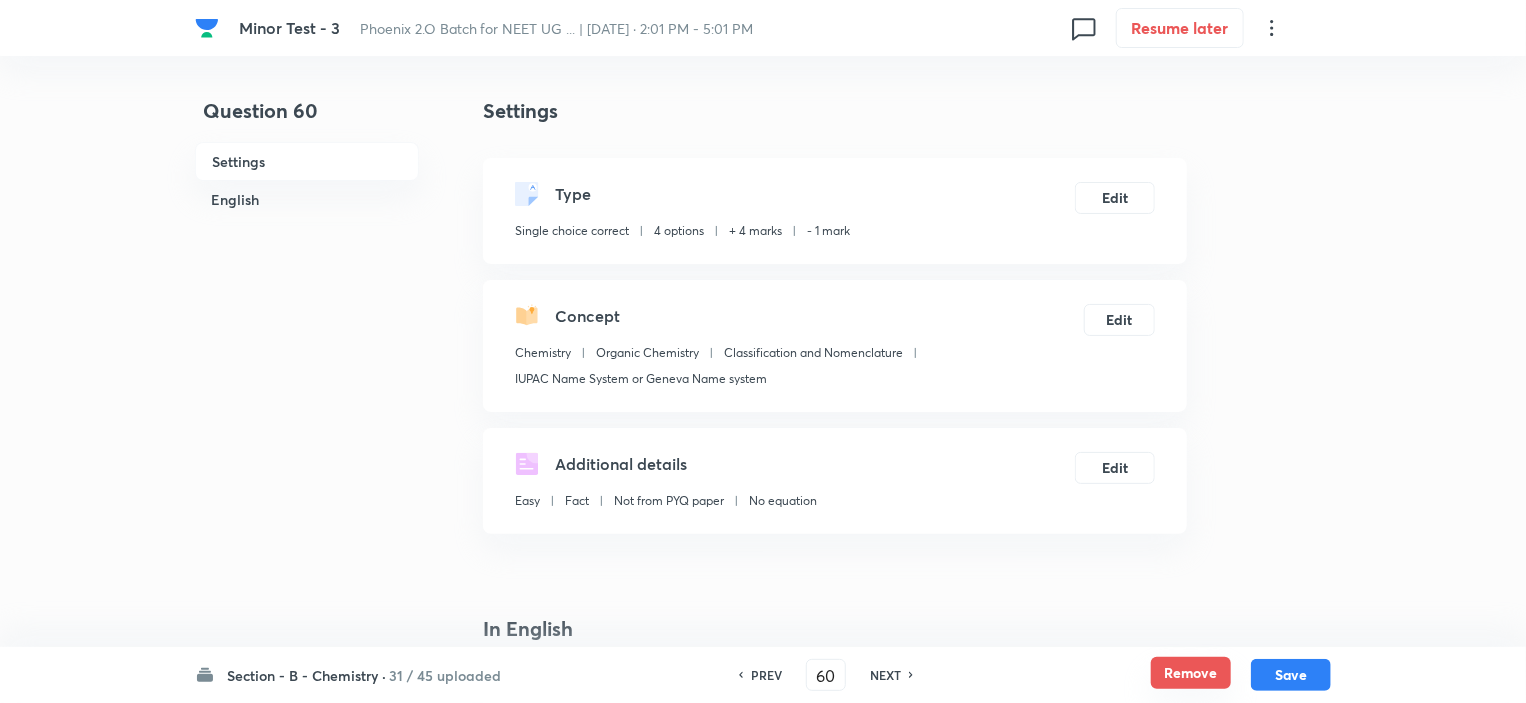 click on "Remove" at bounding box center (1191, 673) 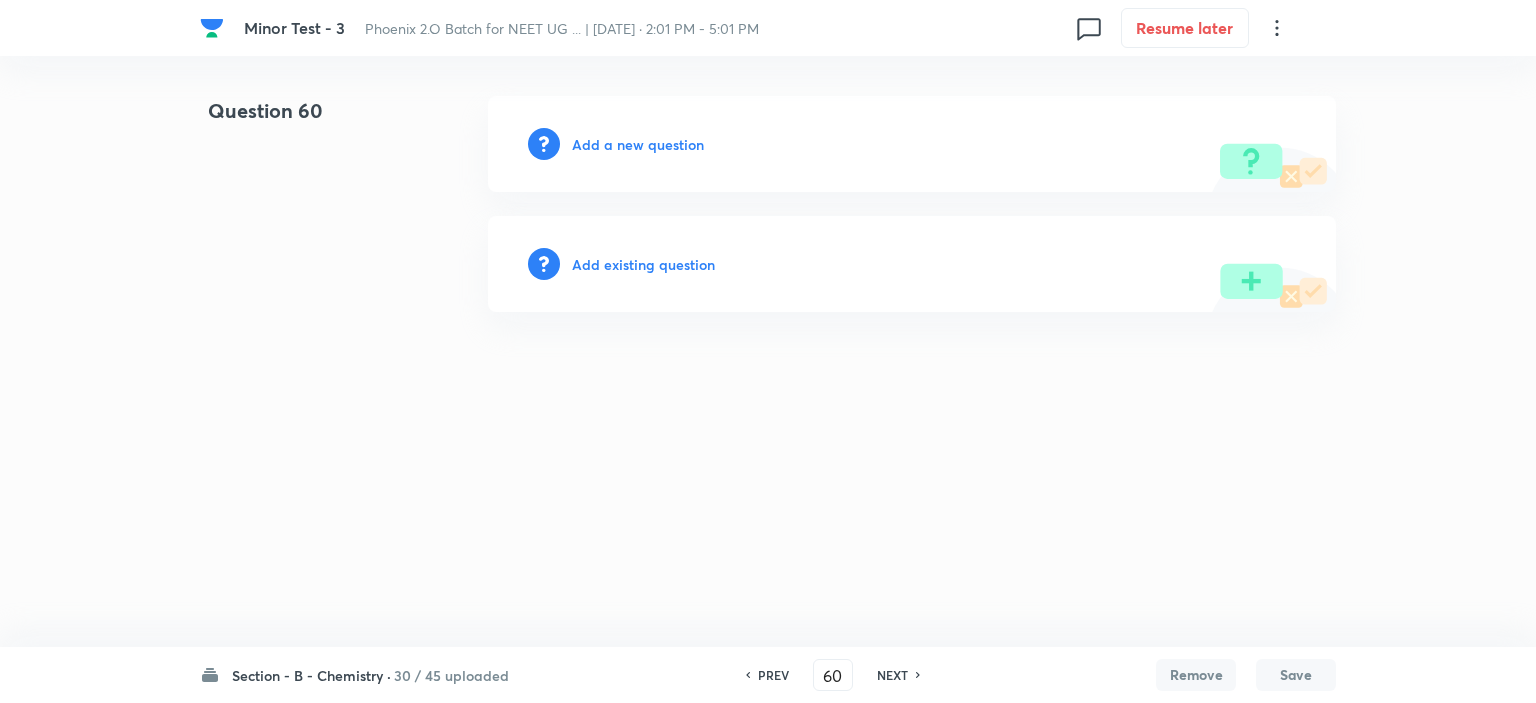 drag, startPoint x: 889, startPoint y: 675, endPoint x: 1059, endPoint y: 675, distance: 170 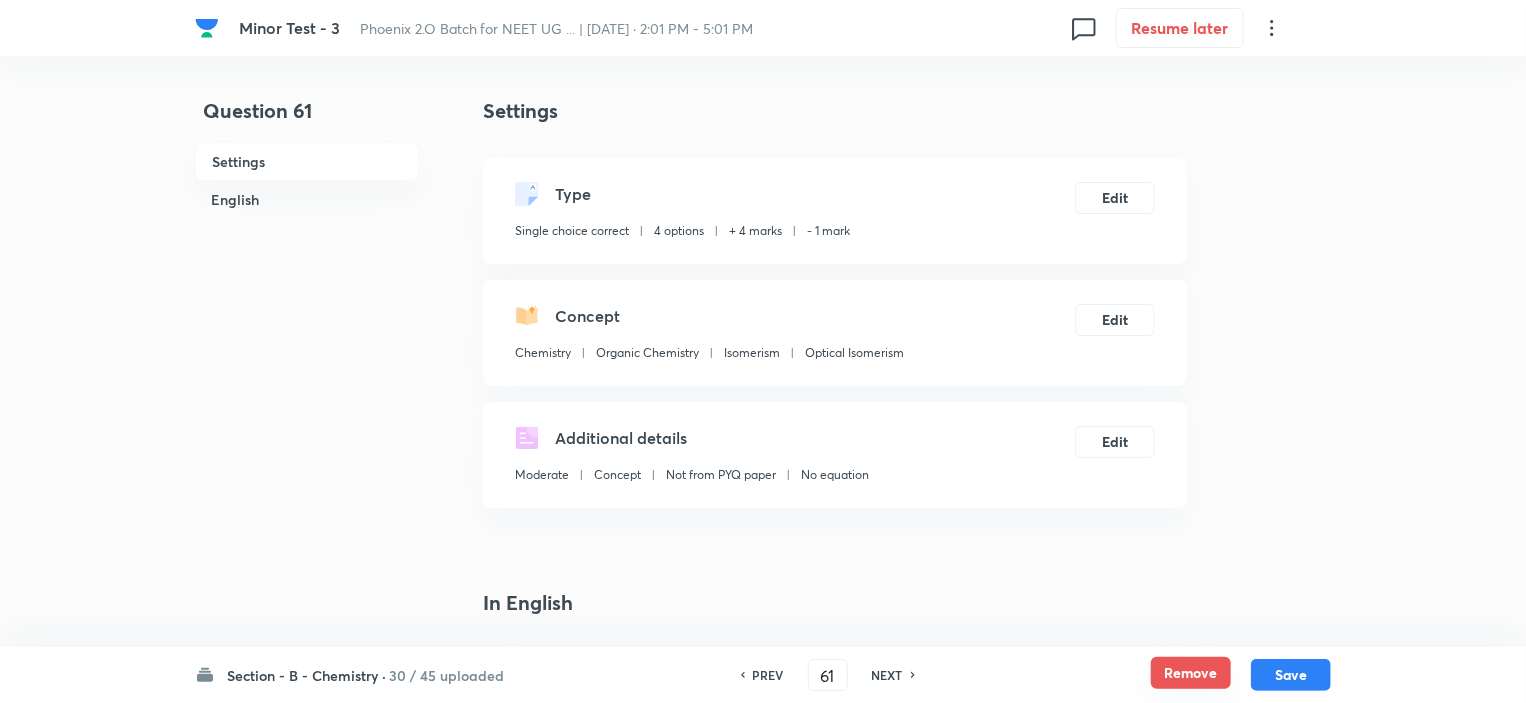 click on "Remove" at bounding box center [1191, 673] 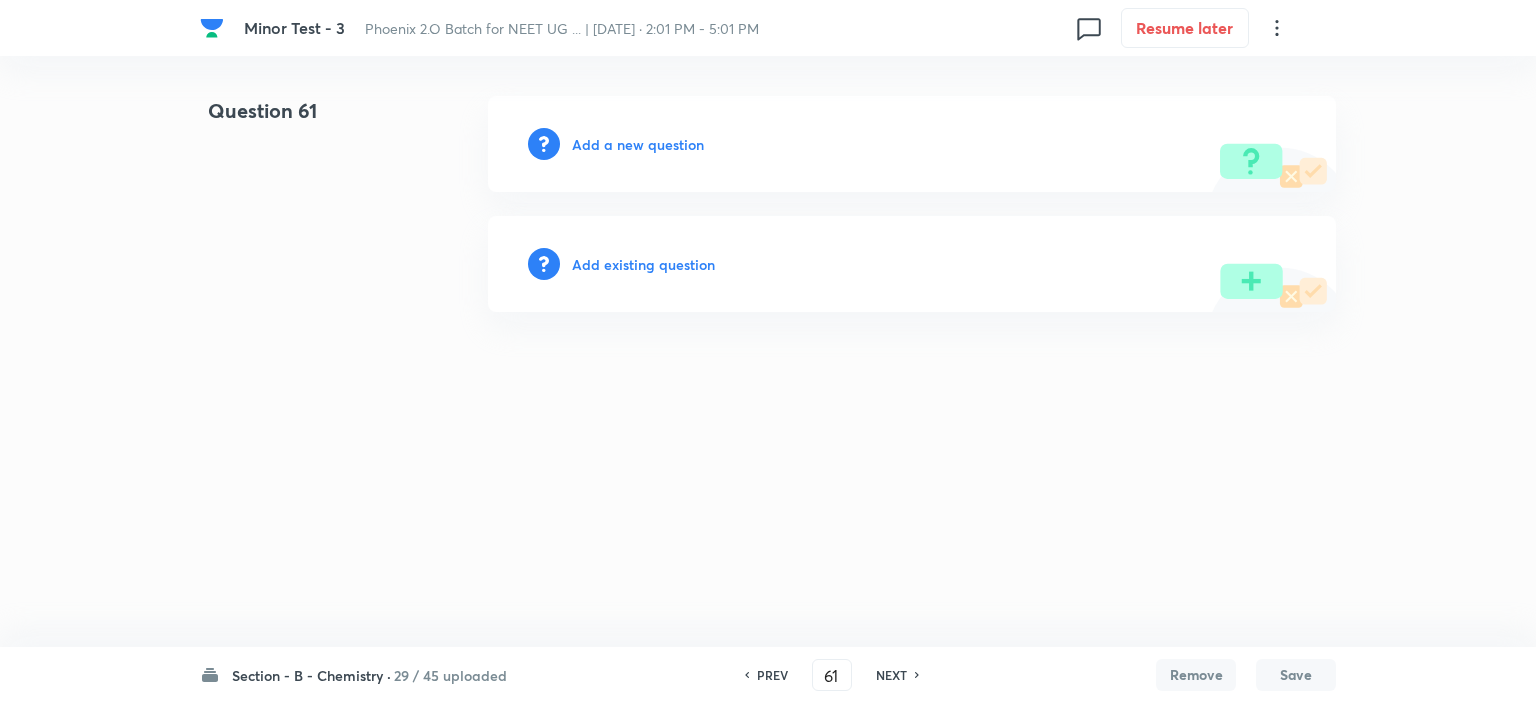 drag, startPoint x: 880, startPoint y: 678, endPoint x: 904, endPoint y: 677, distance: 24.020824 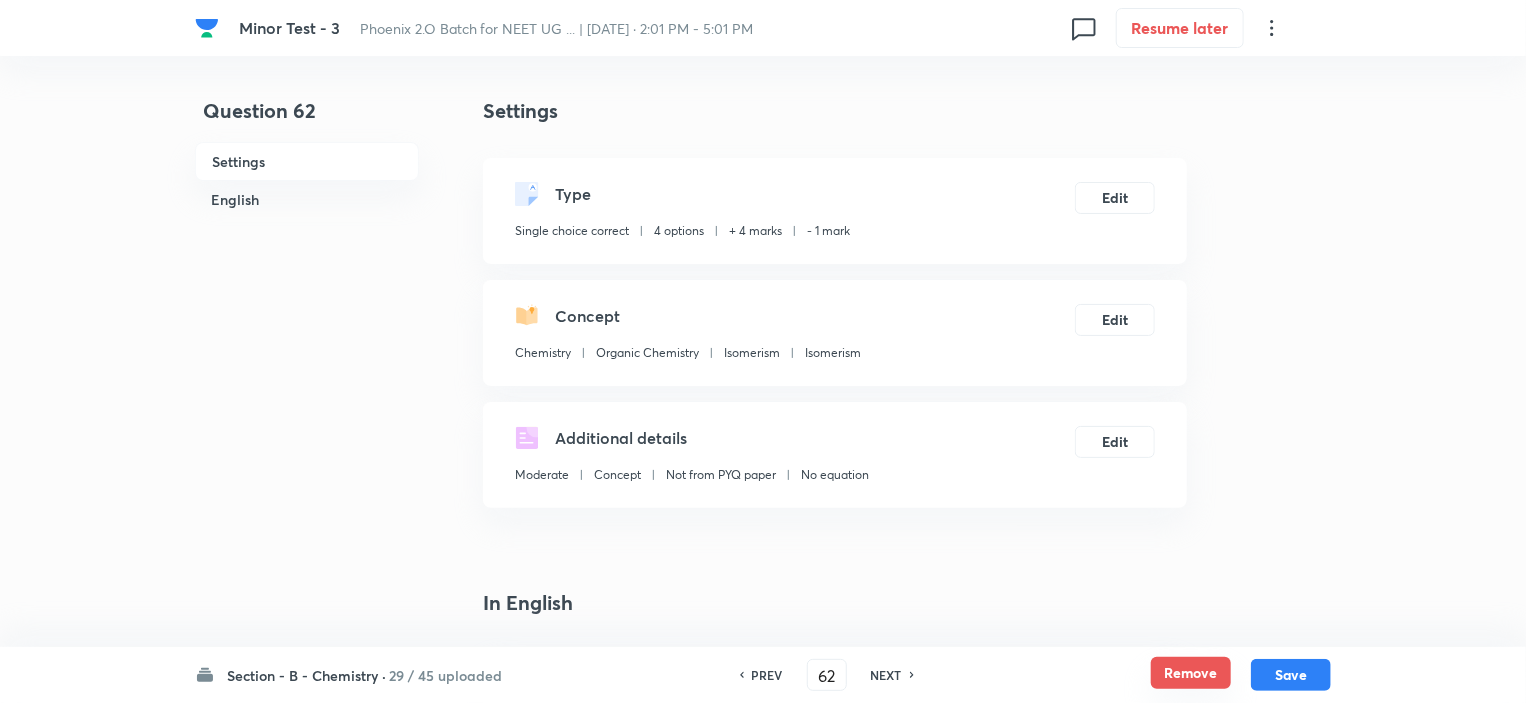 click on "Remove" at bounding box center [1191, 673] 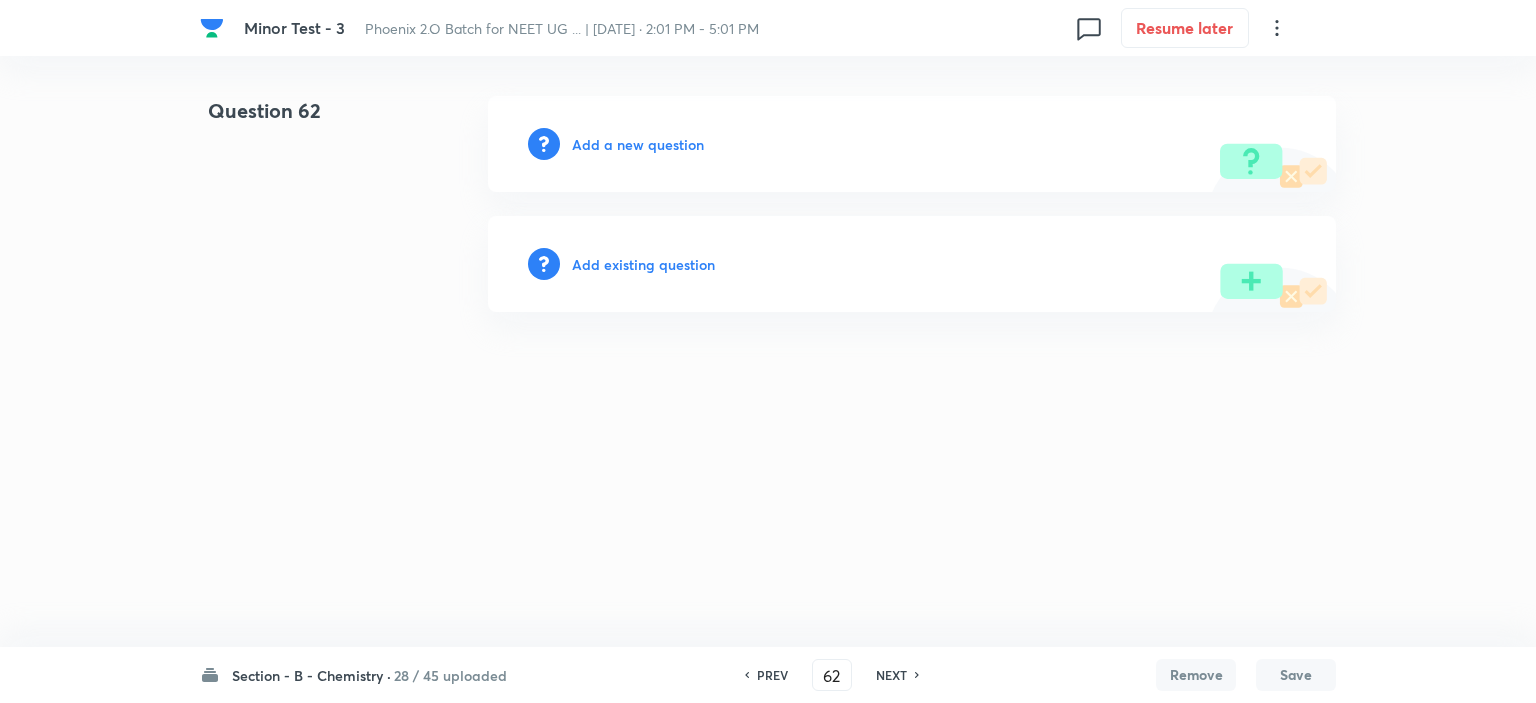 click on "NEXT" at bounding box center (894, 675) 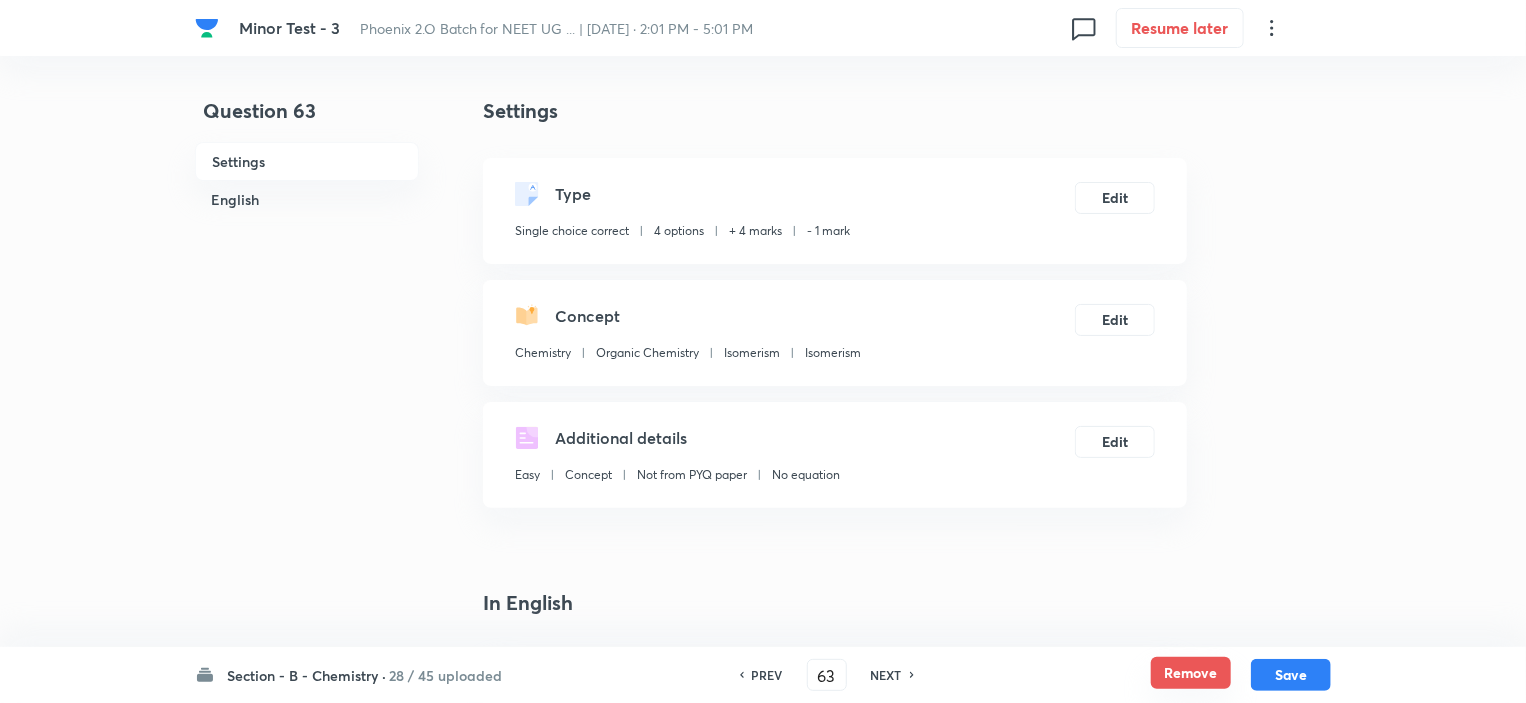 click on "Remove" at bounding box center (1191, 673) 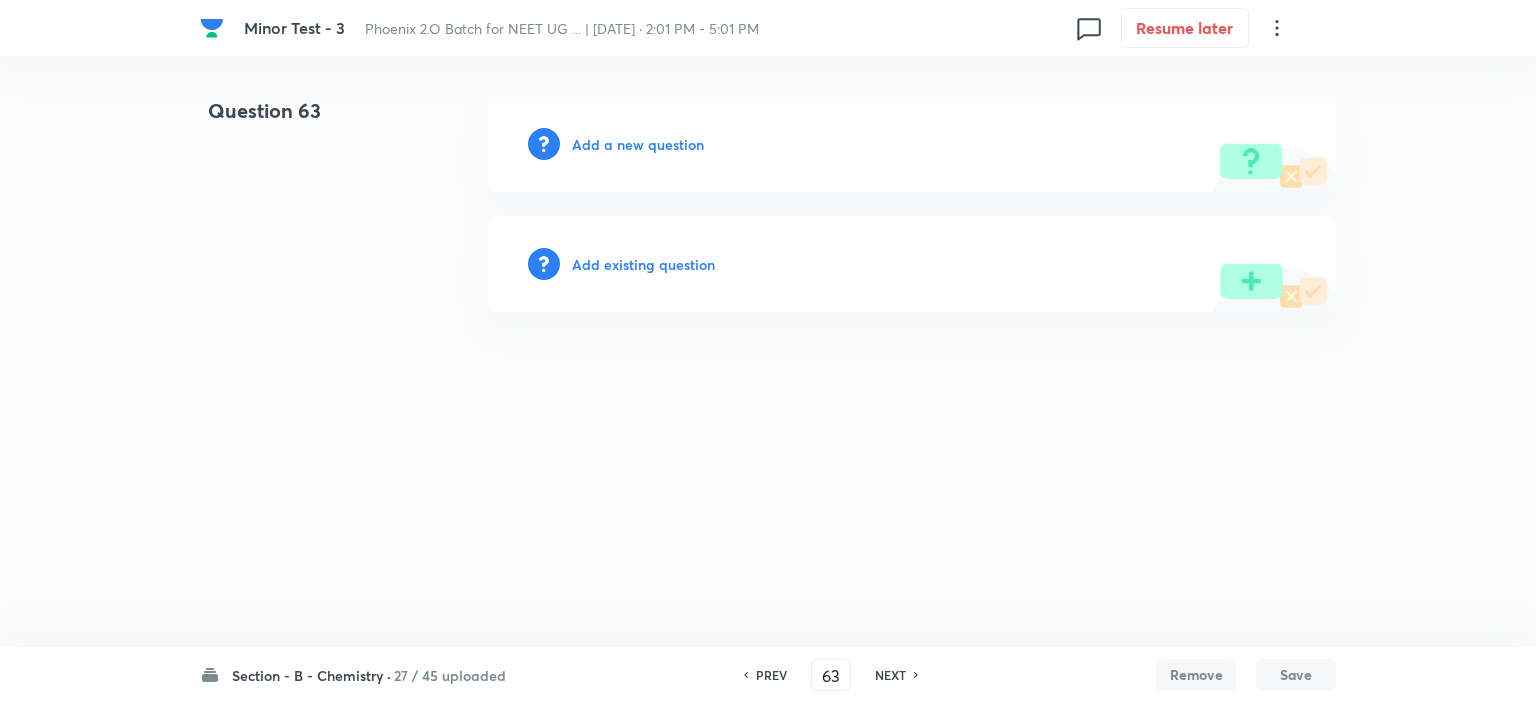 click on "NEXT" at bounding box center [890, 675] 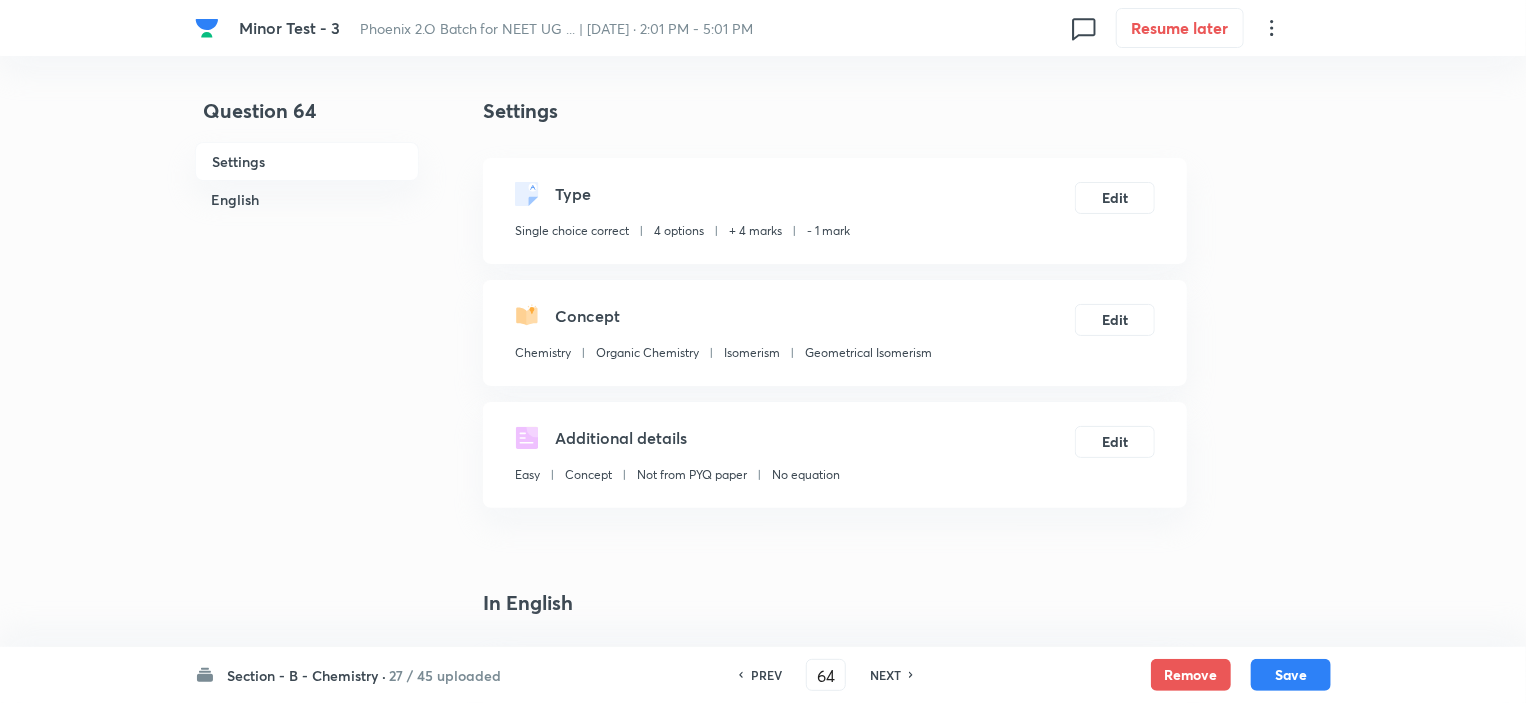 checkbox on "true" 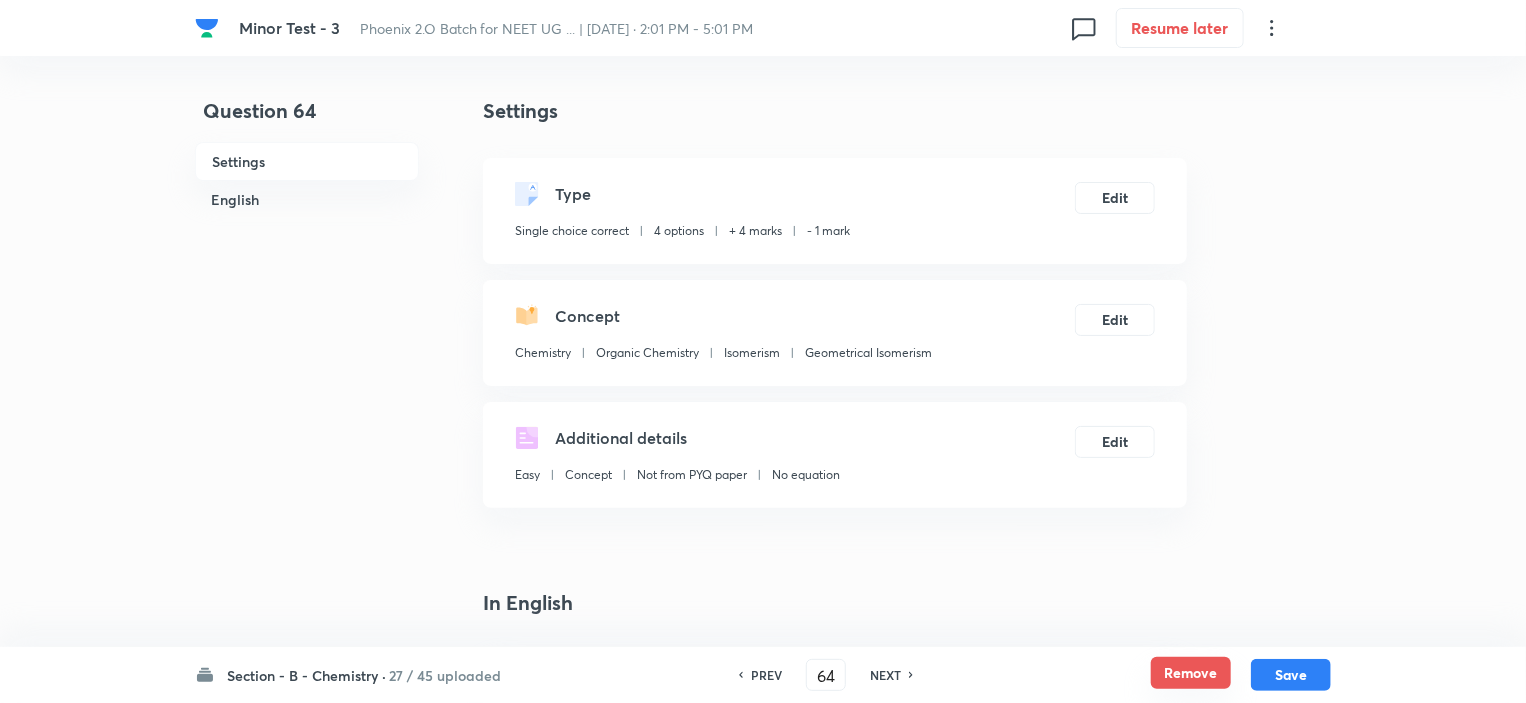 click on "Remove" at bounding box center [1191, 673] 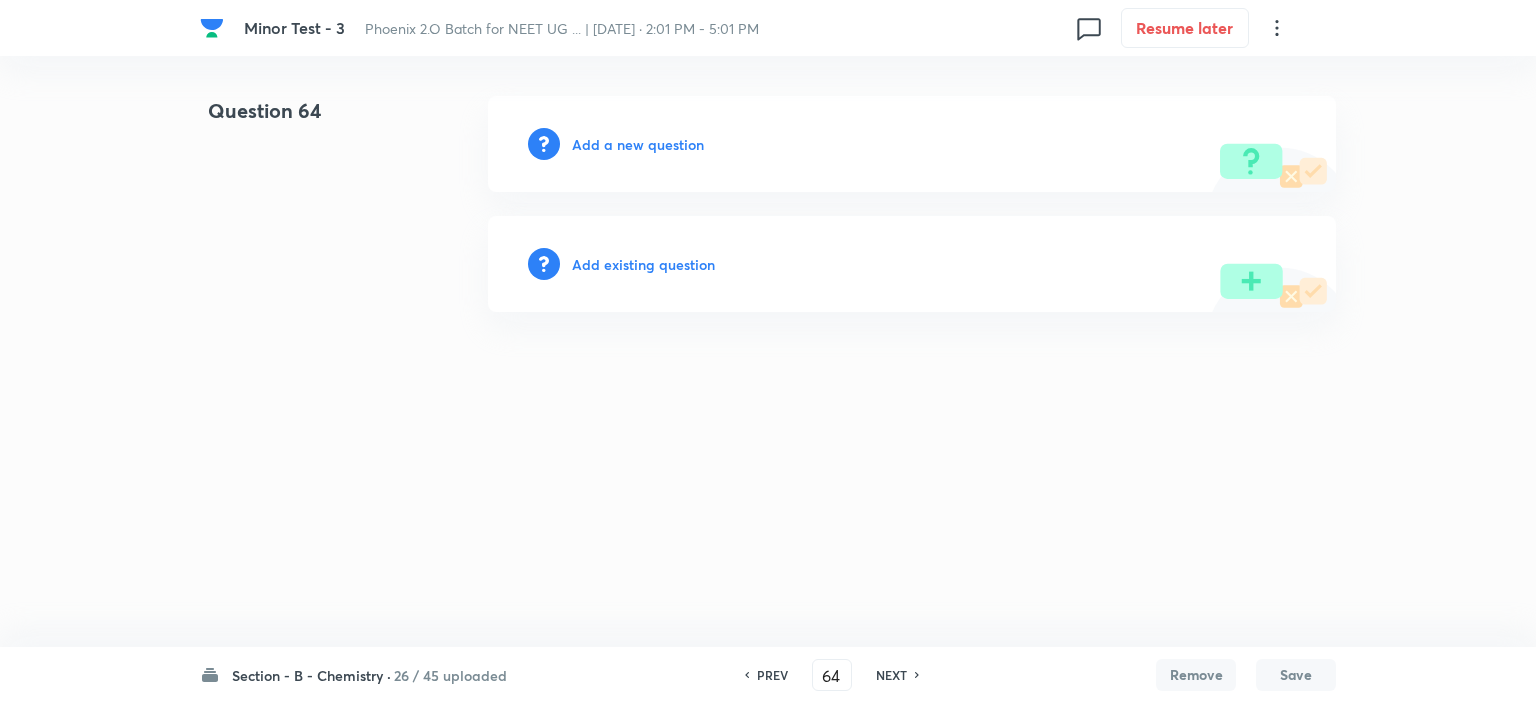 click on "NEXT" at bounding box center (891, 675) 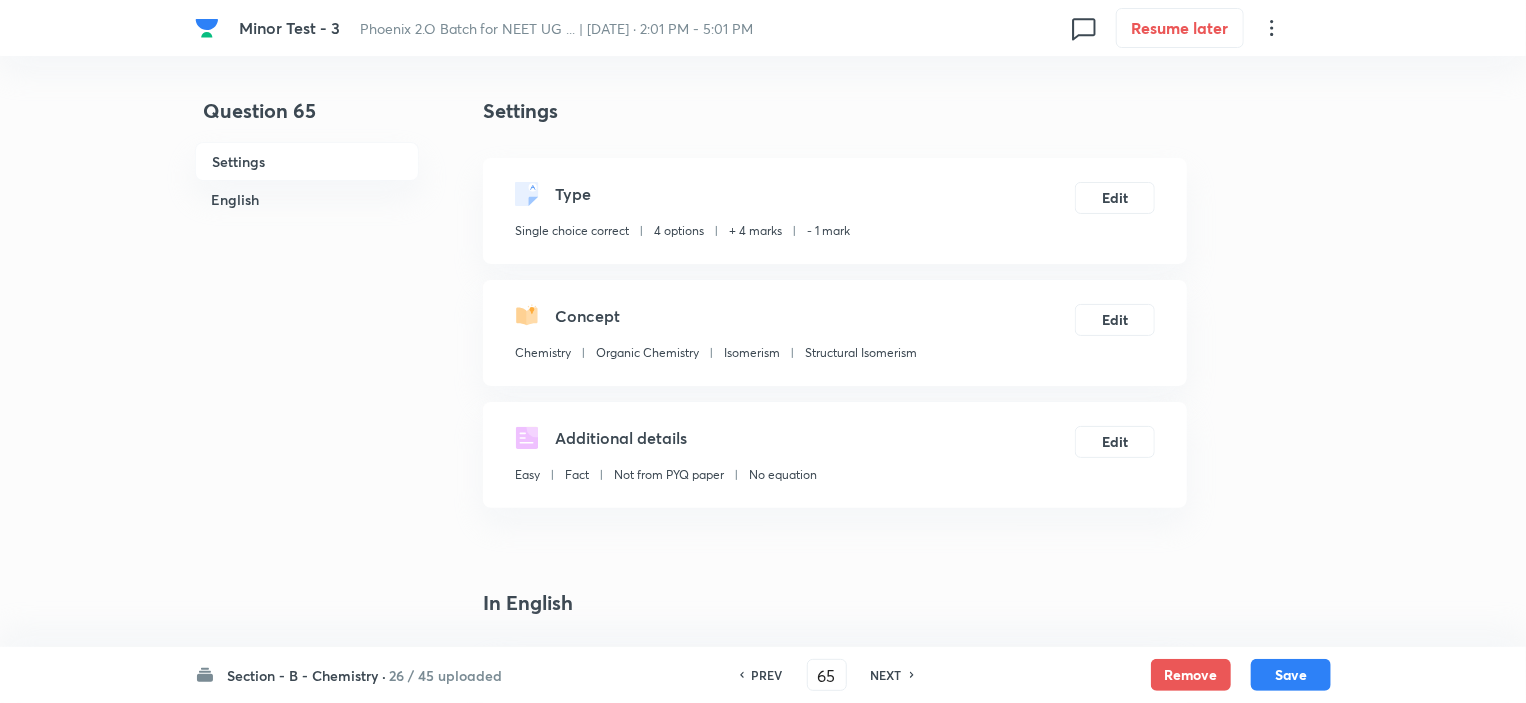 checkbox on "true" 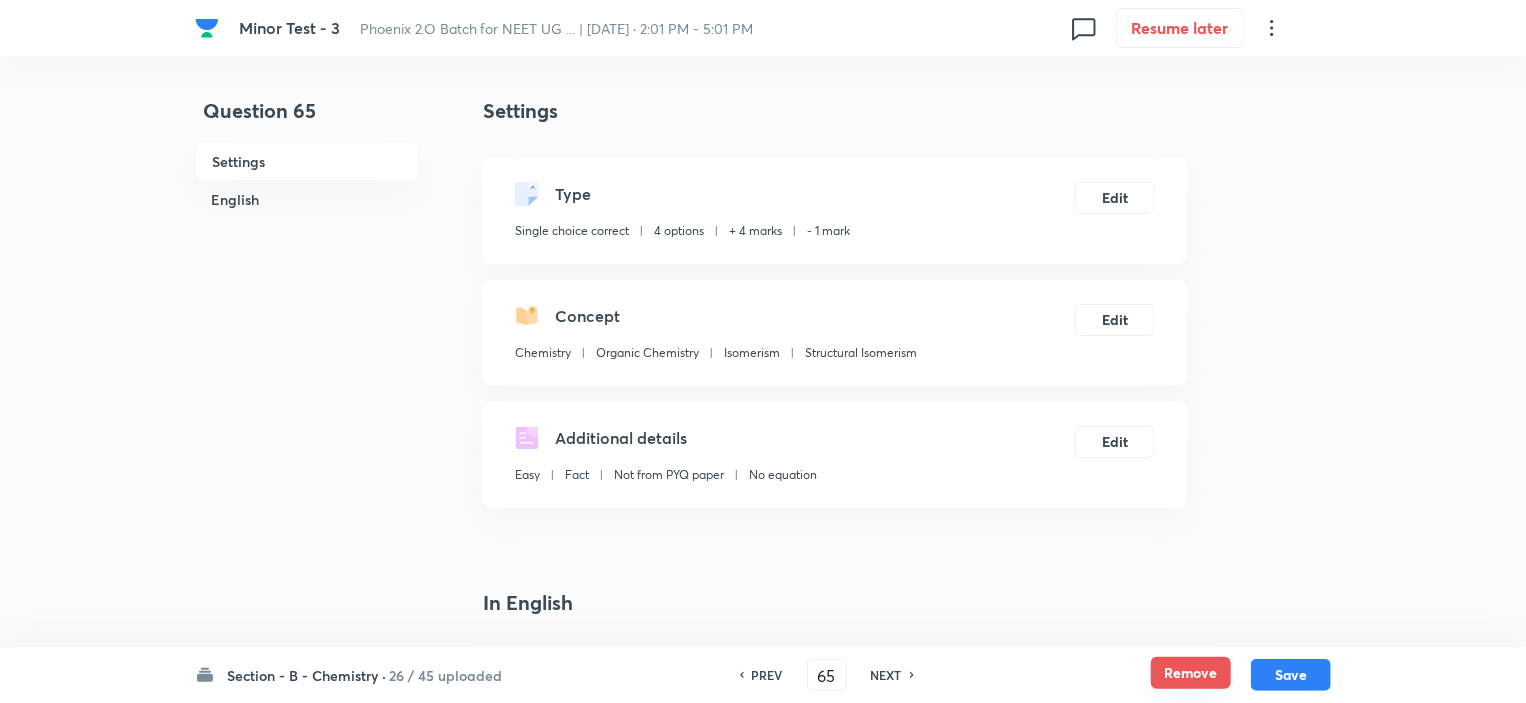 click on "Remove" at bounding box center [1191, 673] 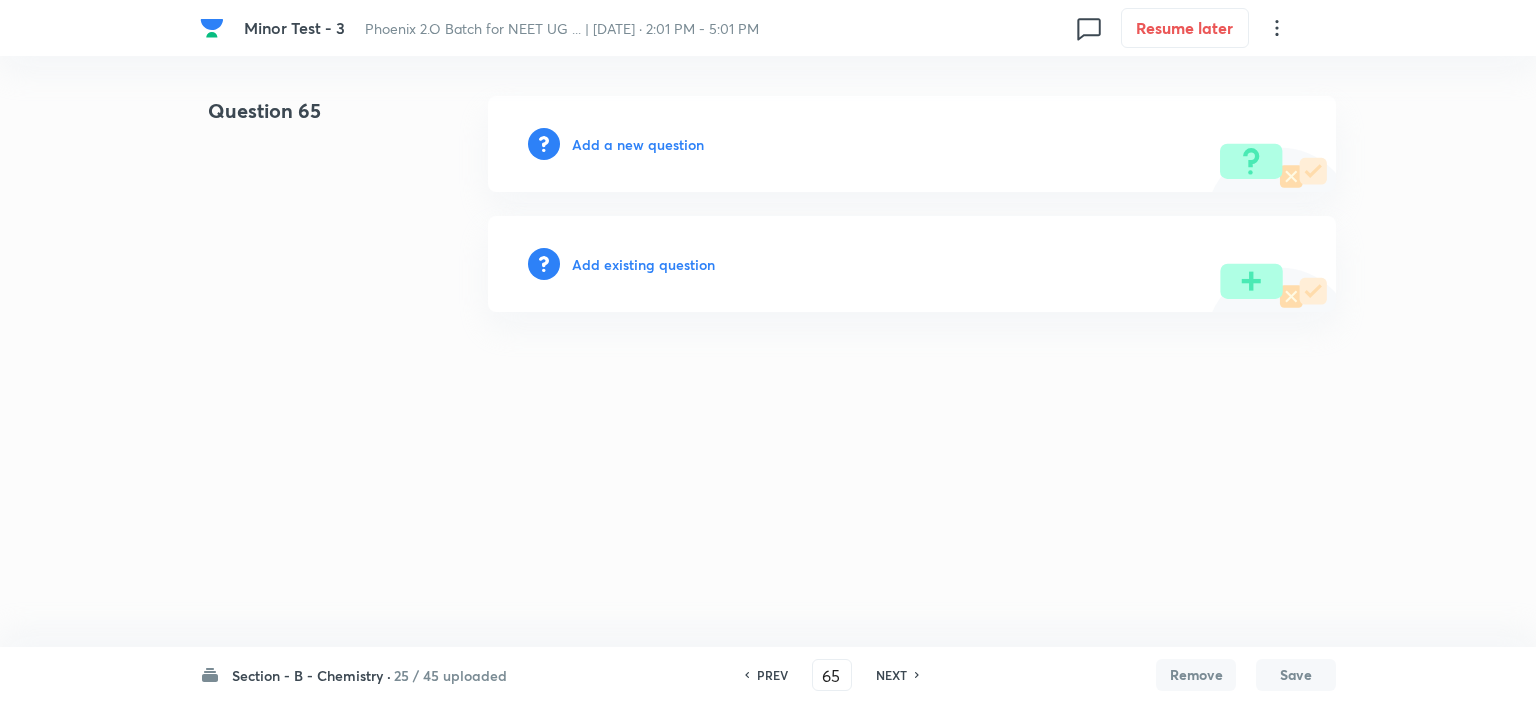 click on "NEXT" at bounding box center [891, 675] 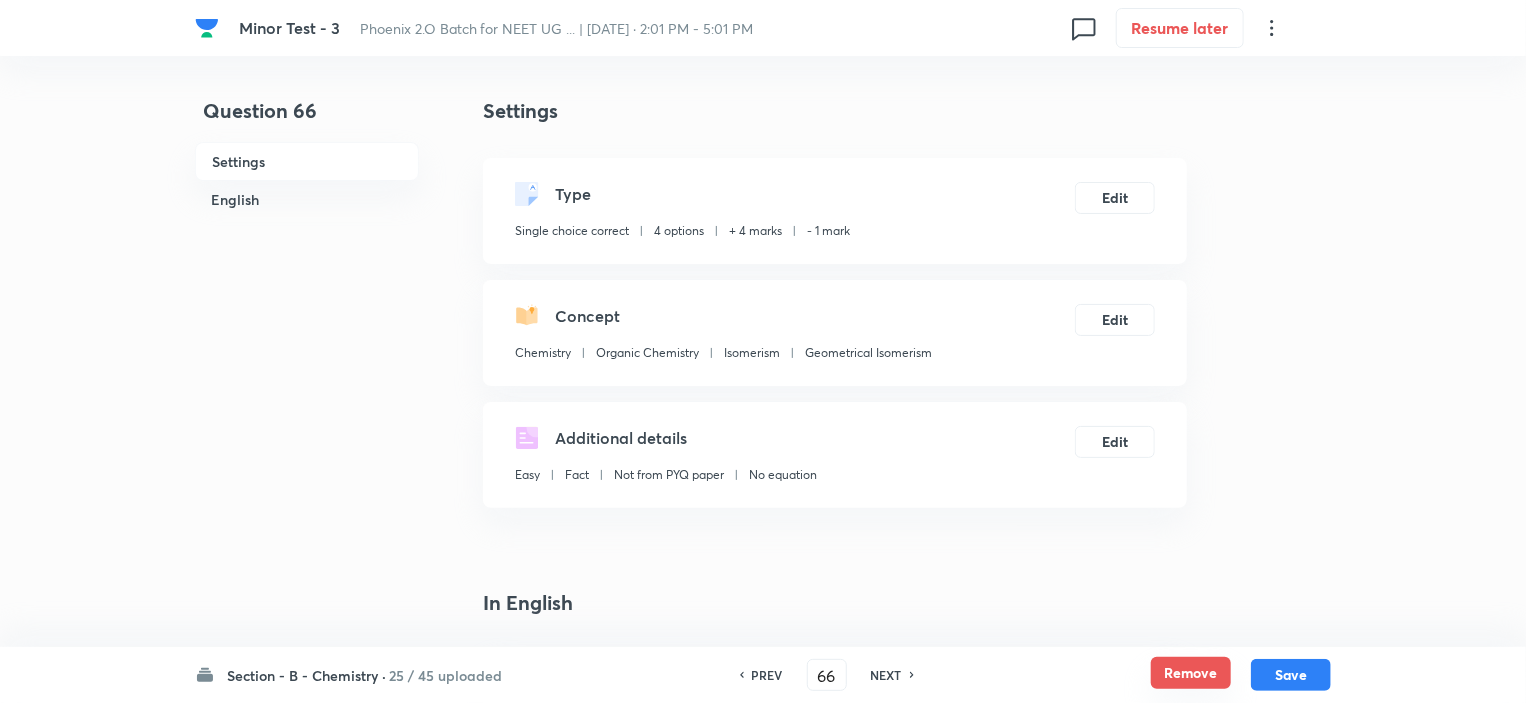 click on "Remove" at bounding box center [1191, 673] 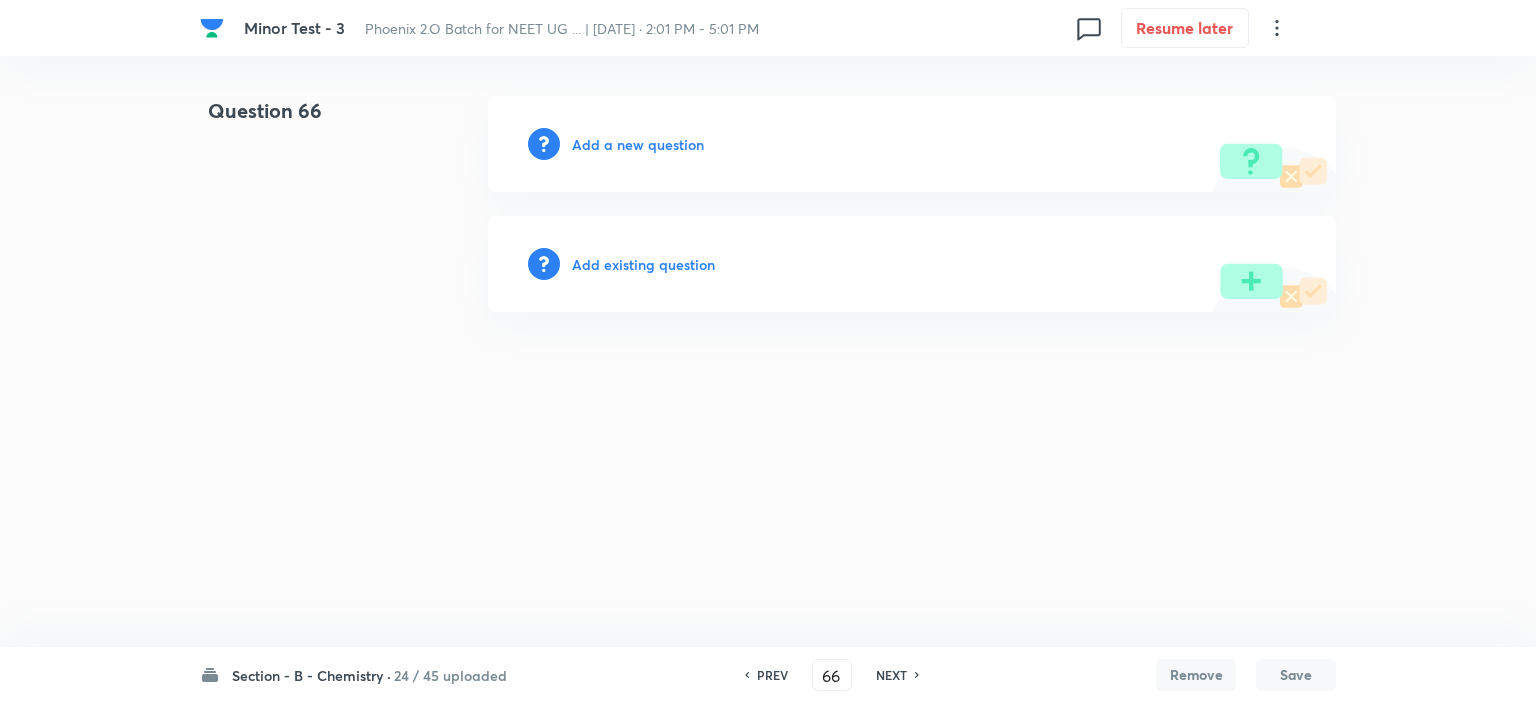 click on "NEXT" at bounding box center (891, 675) 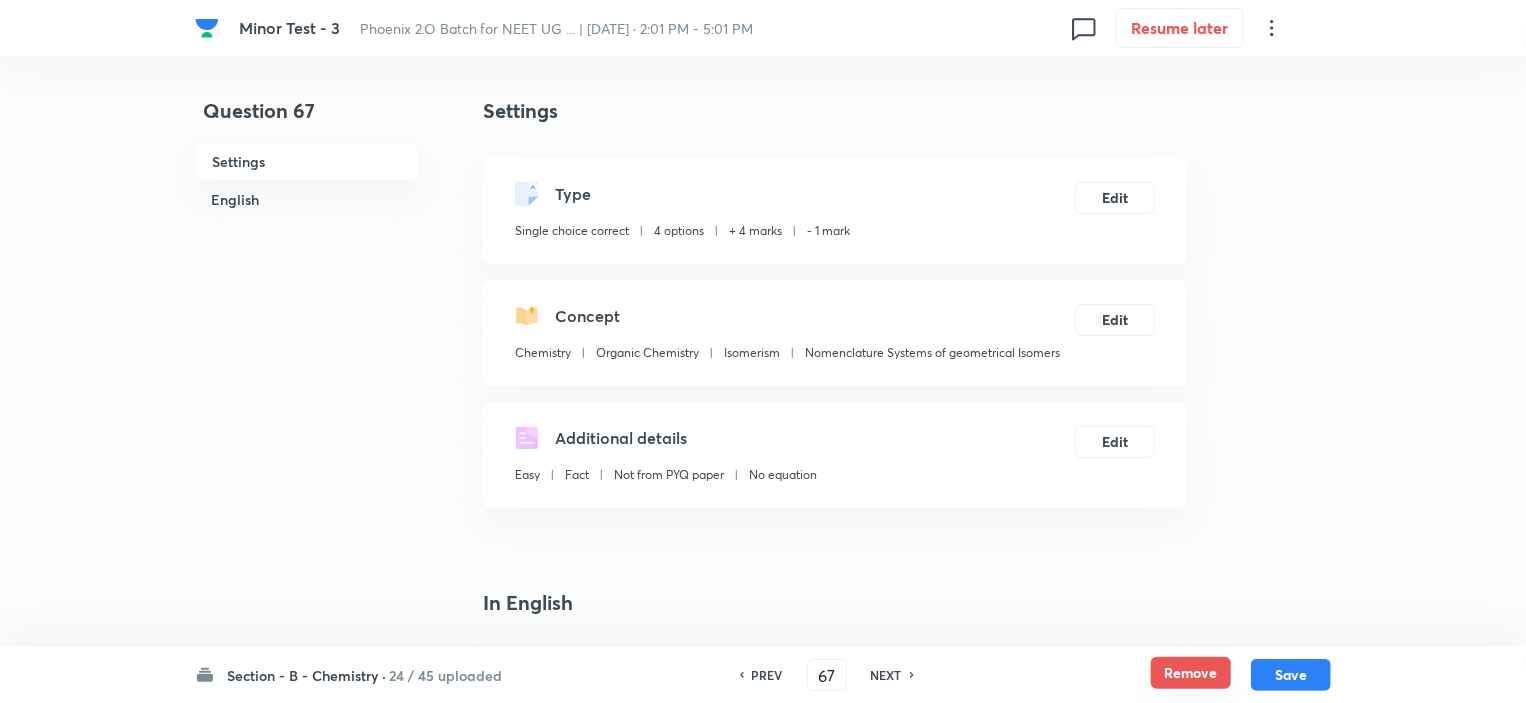click on "Remove" at bounding box center (1191, 673) 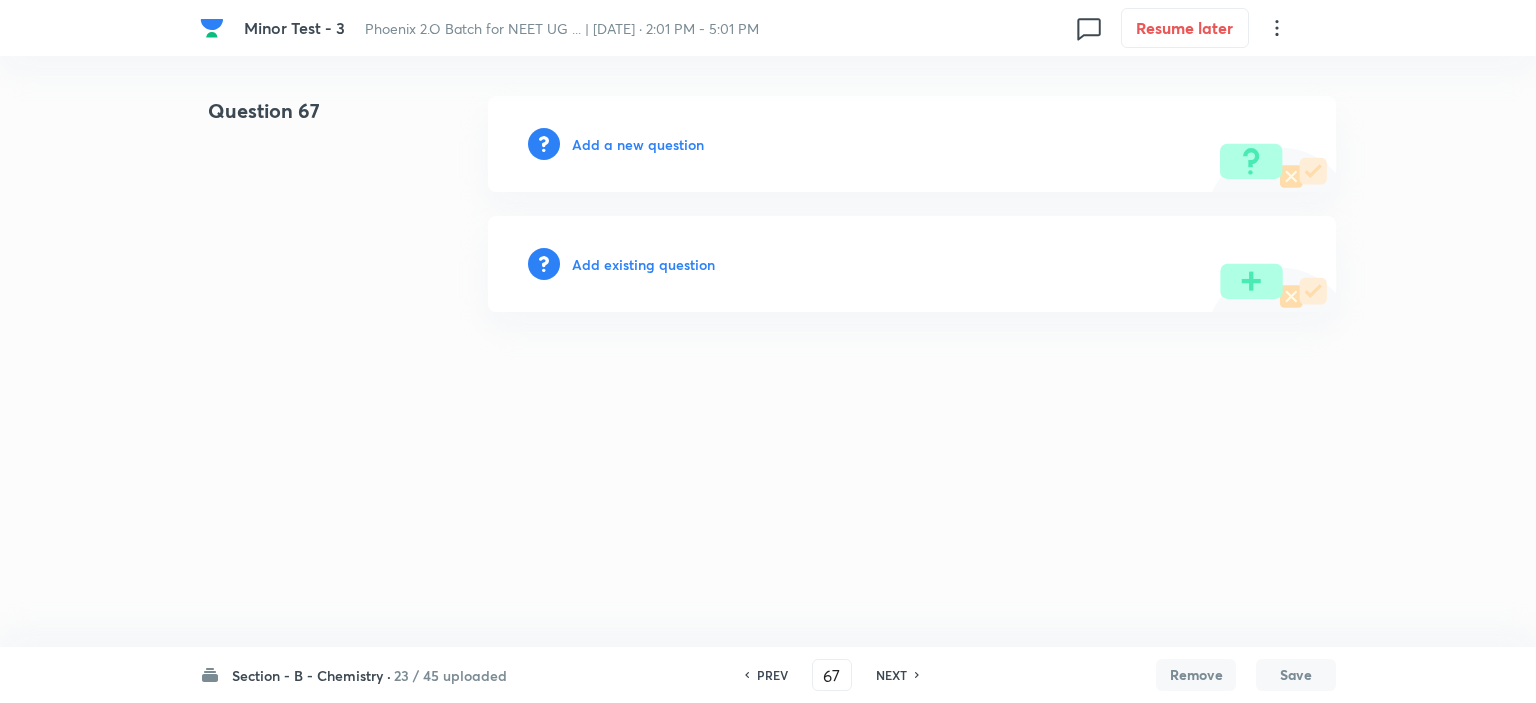 click on "NEXT" at bounding box center [891, 675] 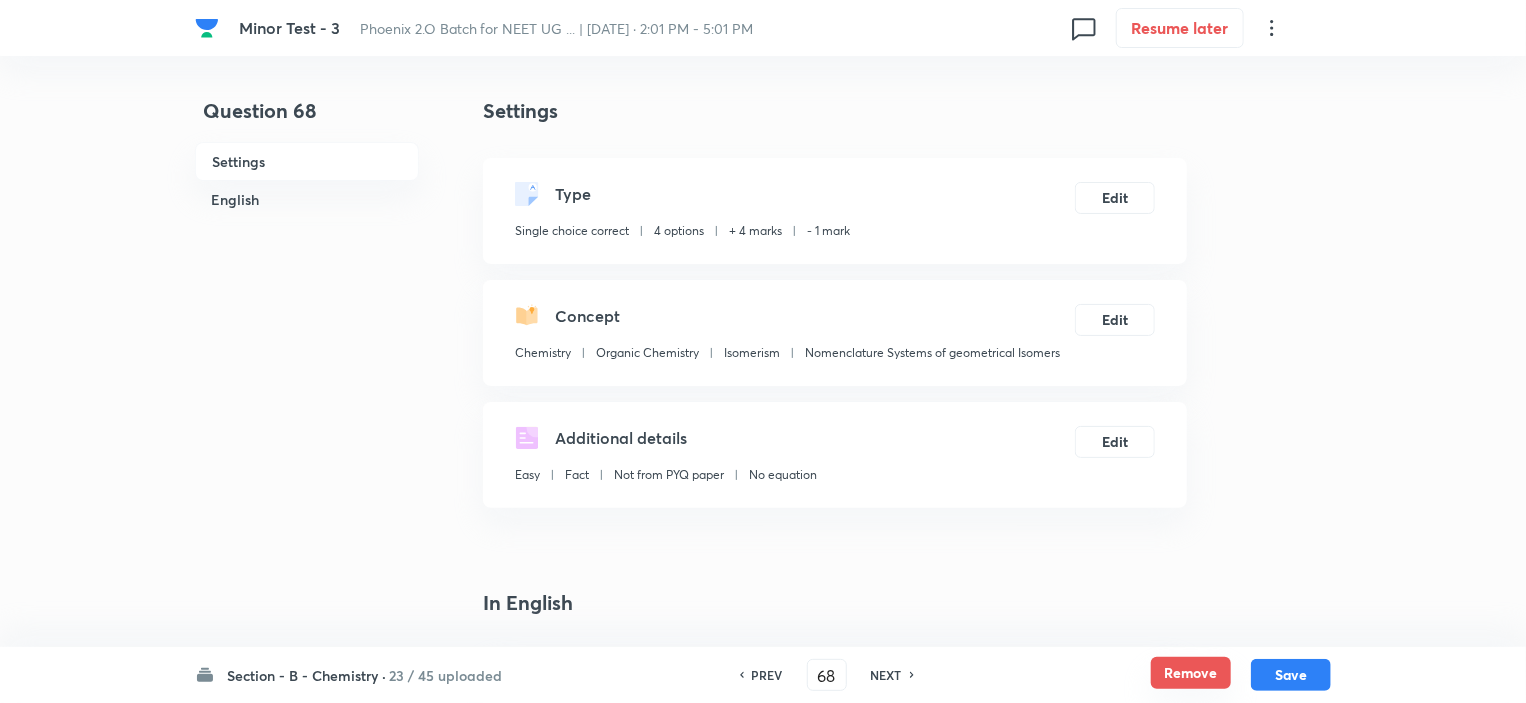 click on "Remove" at bounding box center [1191, 673] 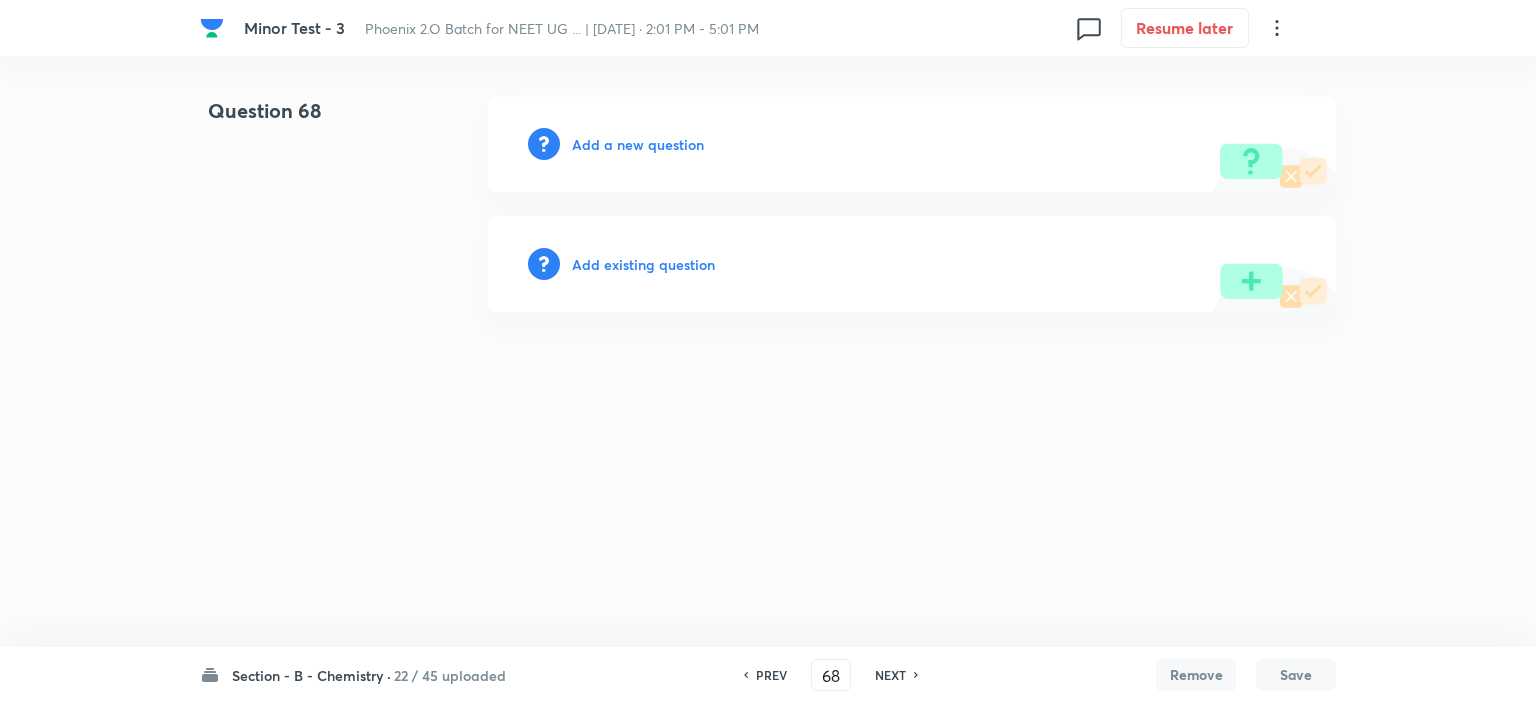 click on "NEXT" at bounding box center [890, 675] 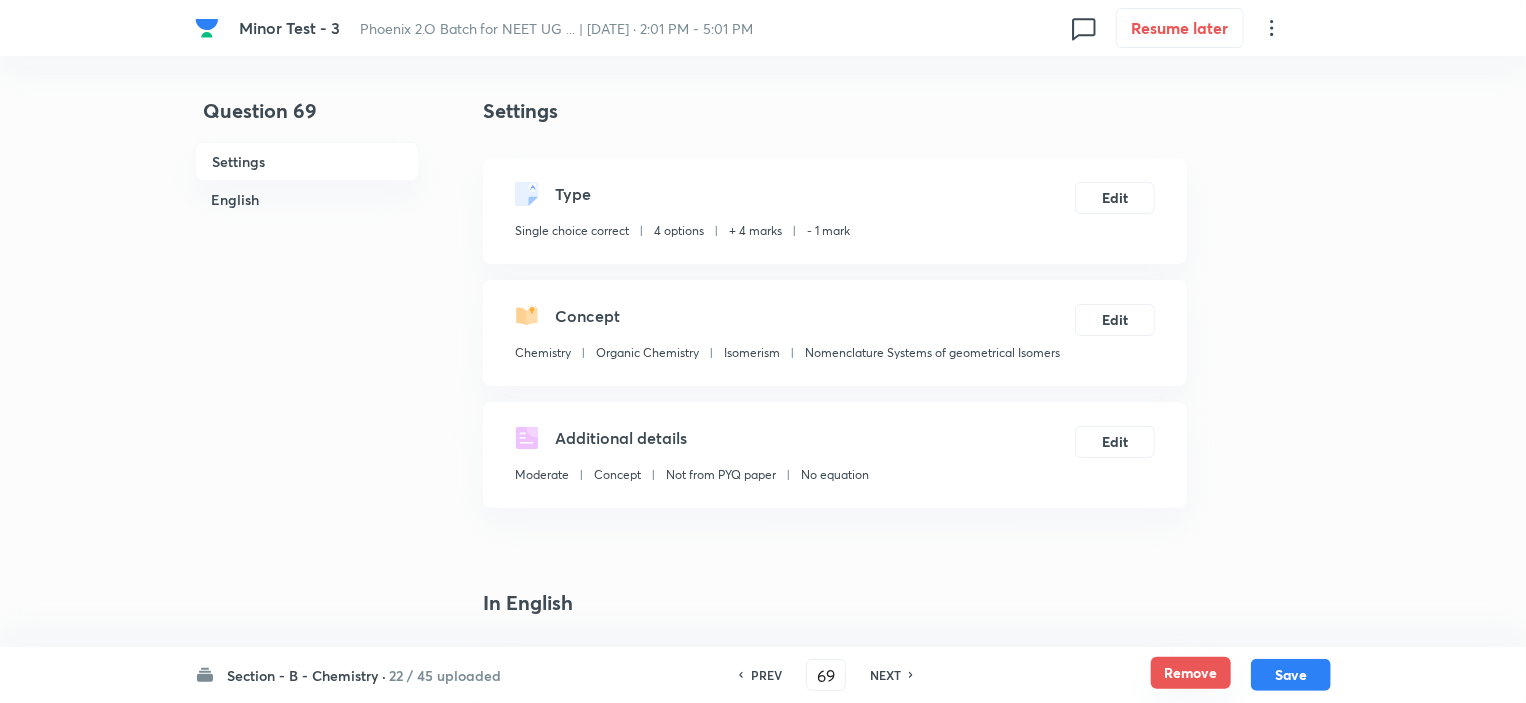 click on "Remove" at bounding box center (1191, 673) 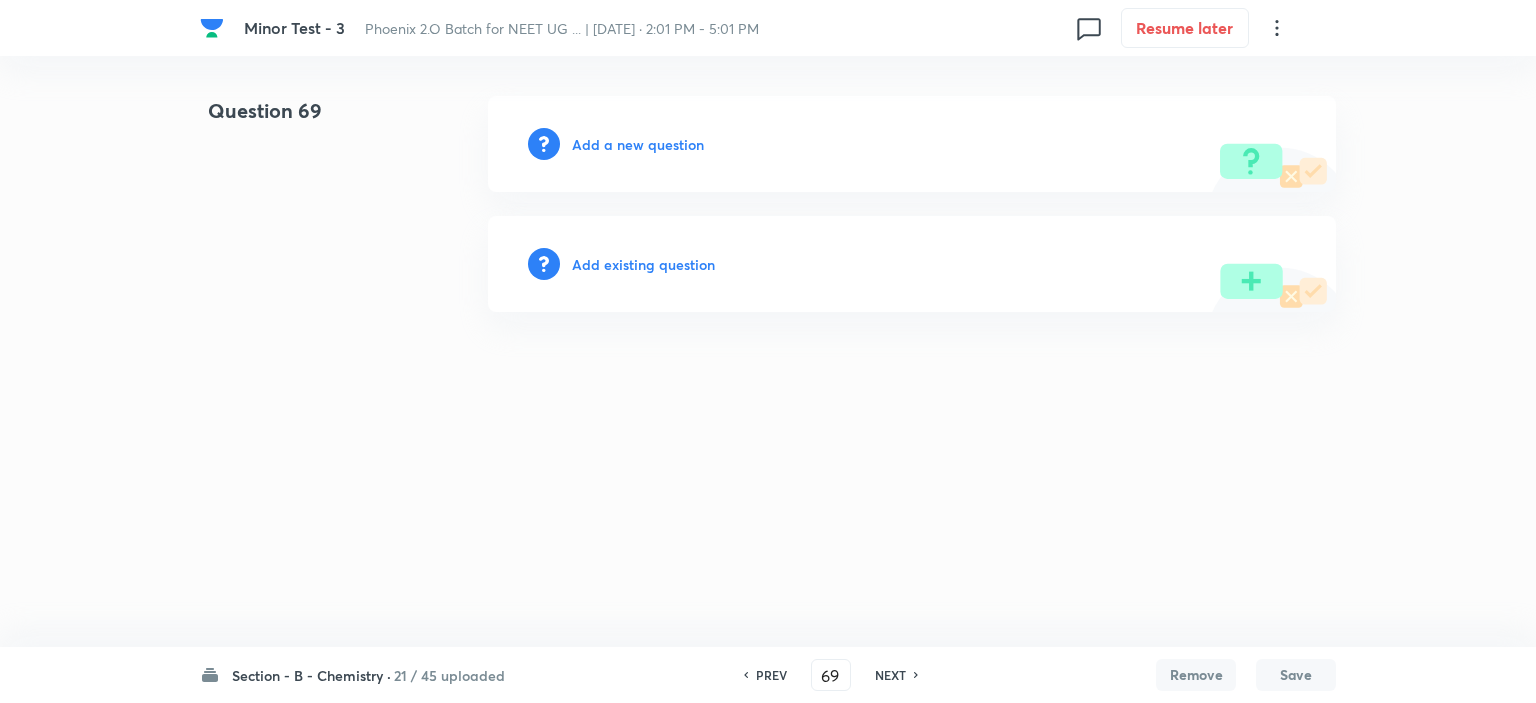 click on "NEXT" at bounding box center (893, 675) 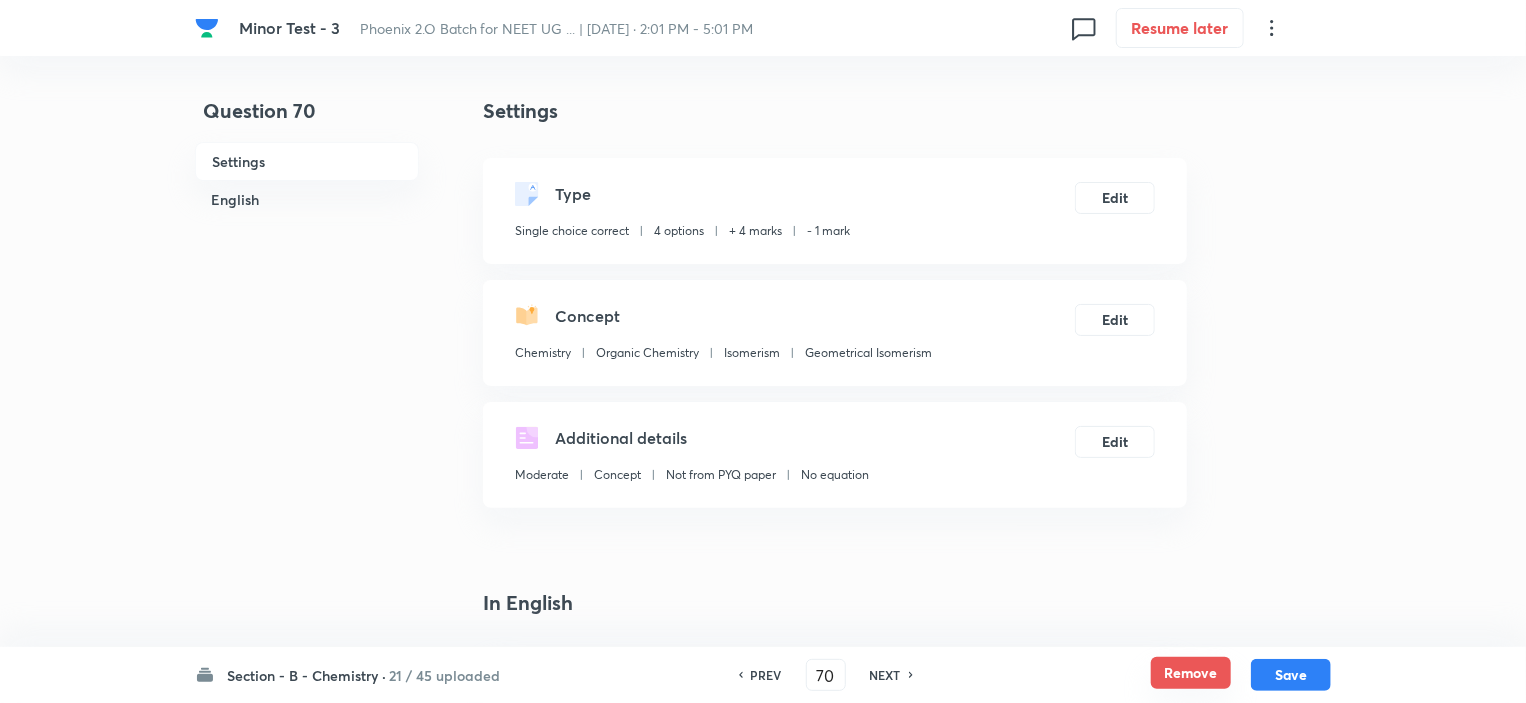 click on "Remove" at bounding box center (1191, 673) 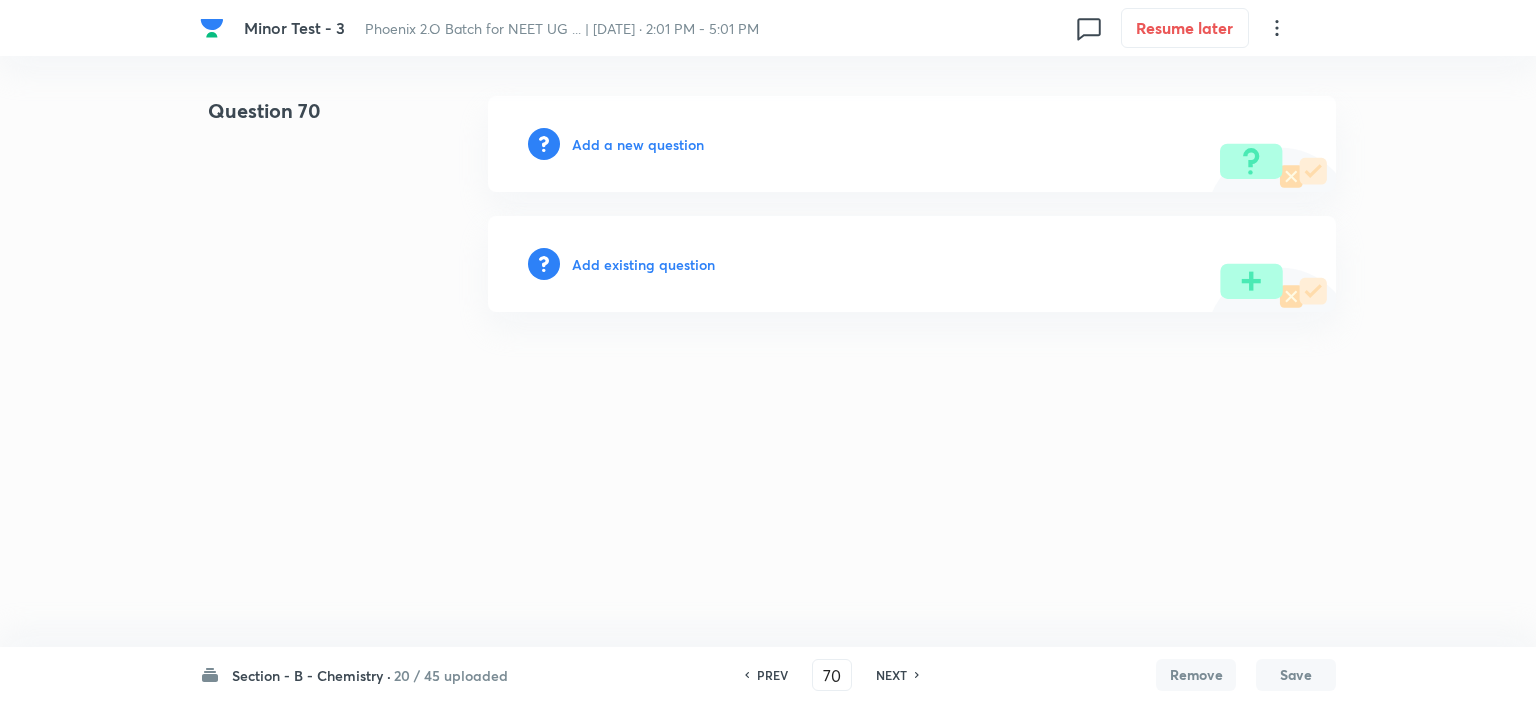 click on "NEXT" at bounding box center [891, 675] 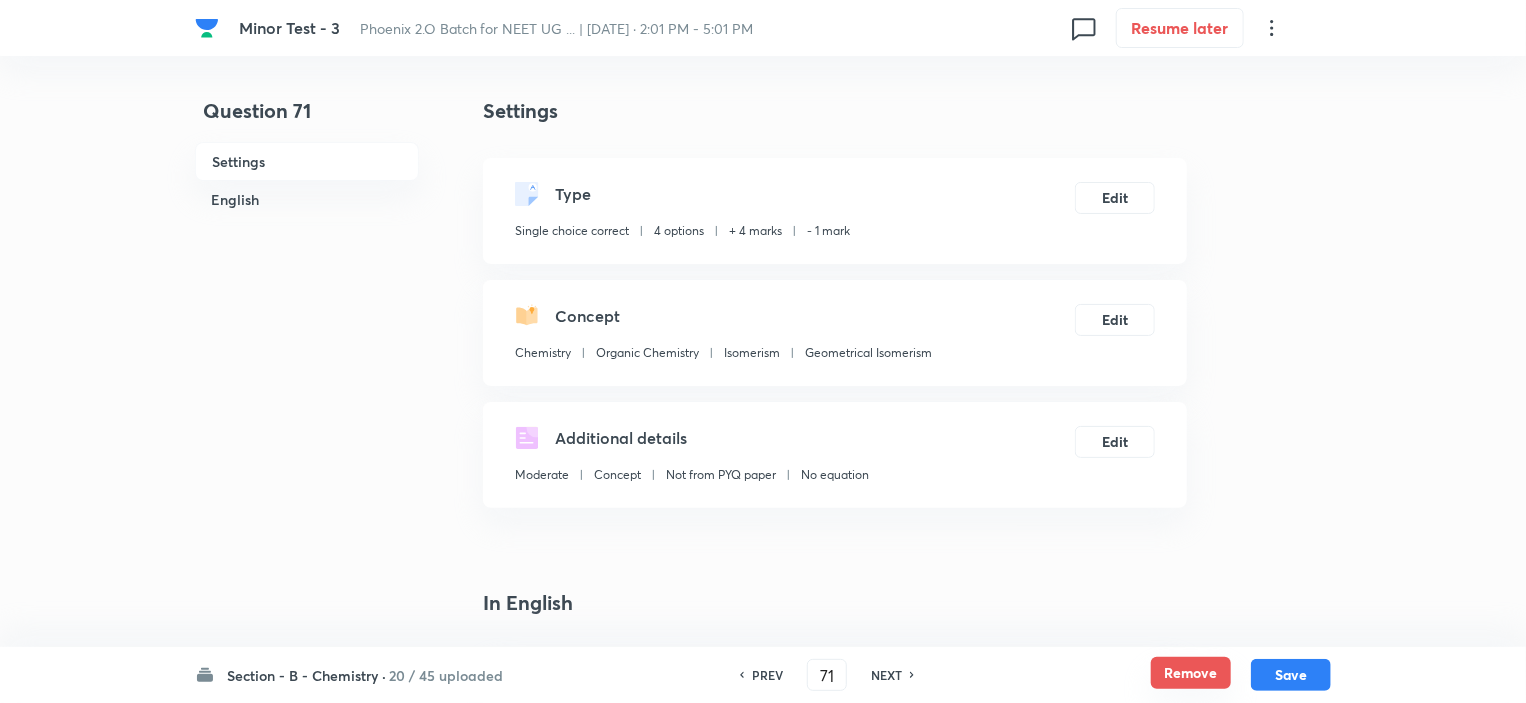 click on "Remove" at bounding box center [1191, 673] 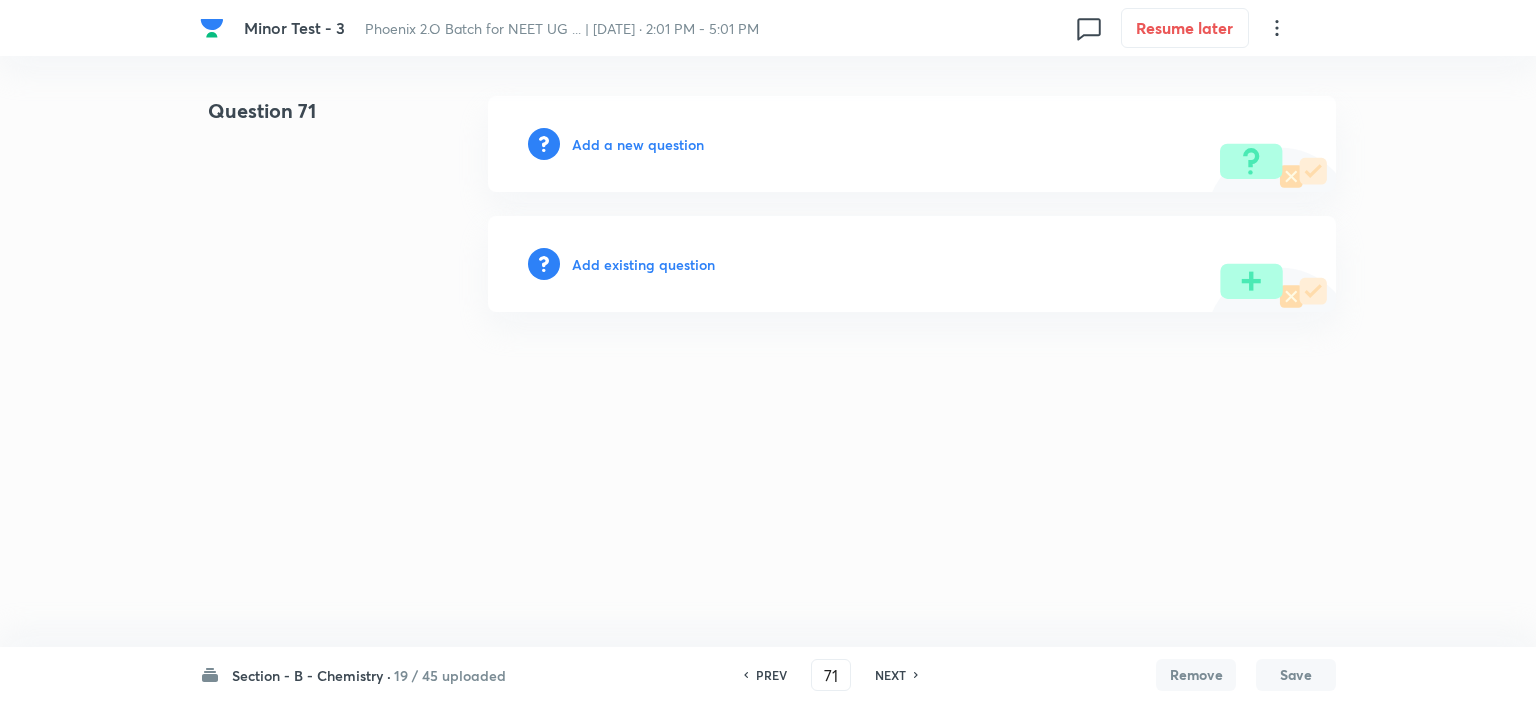 click on "NEXT" at bounding box center (890, 675) 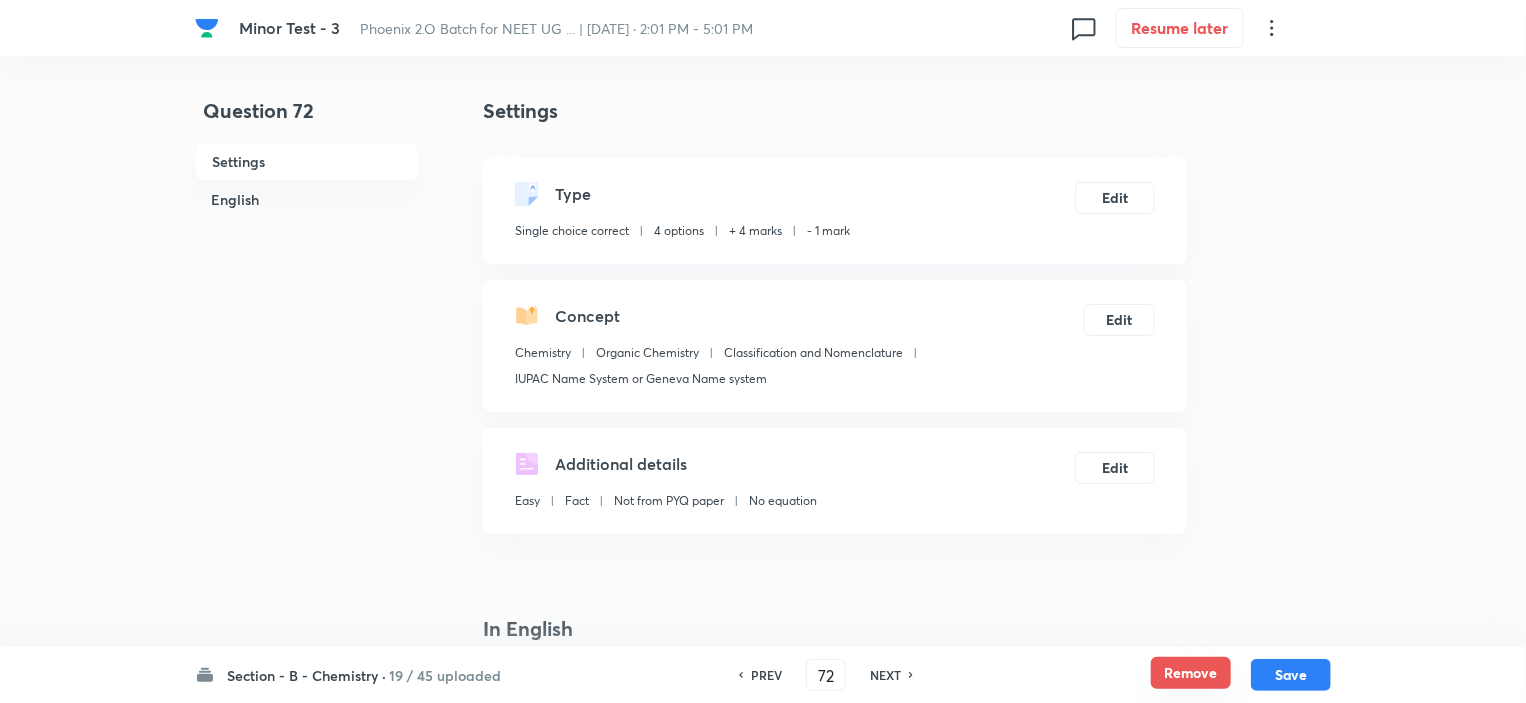 click on "Remove" at bounding box center [1191, 673] 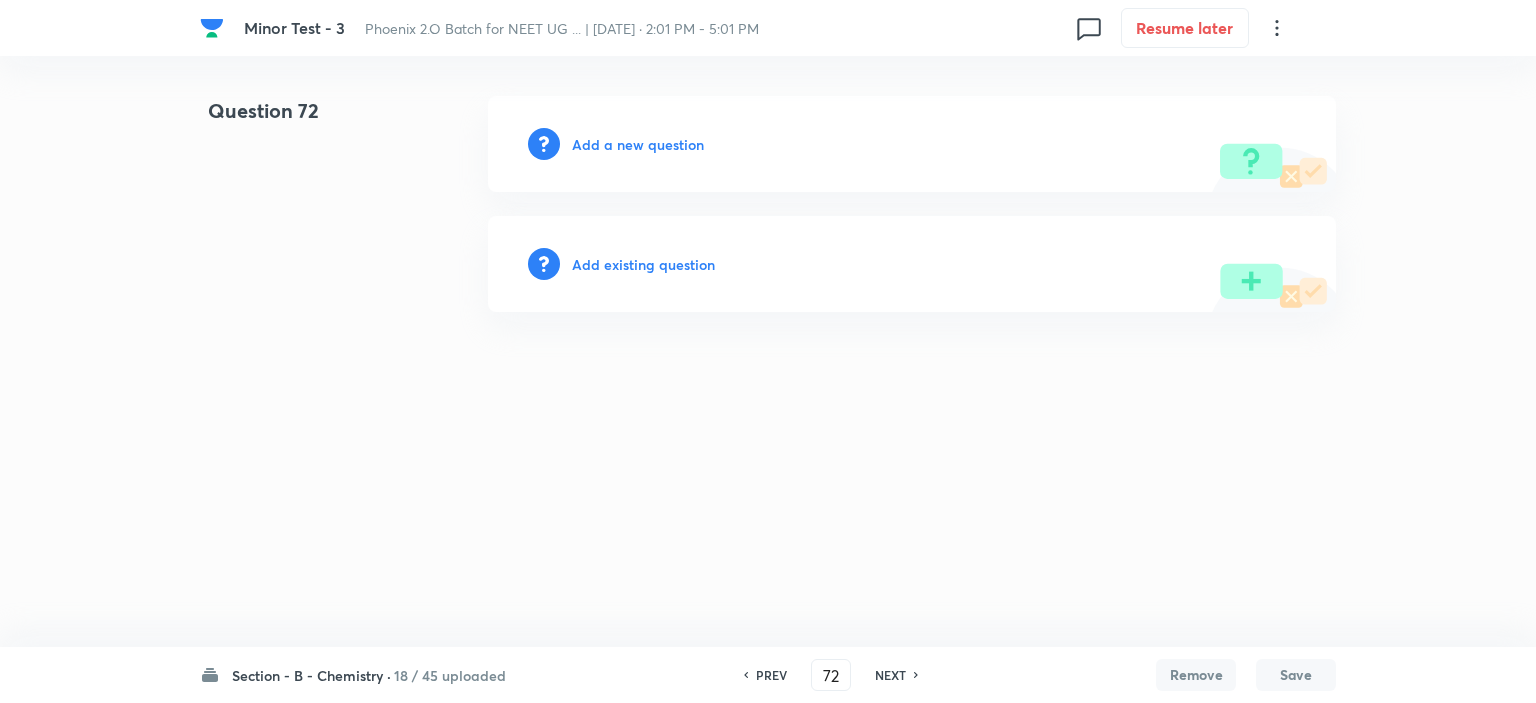 click on "NEXT" at bounding box center [890, 675] 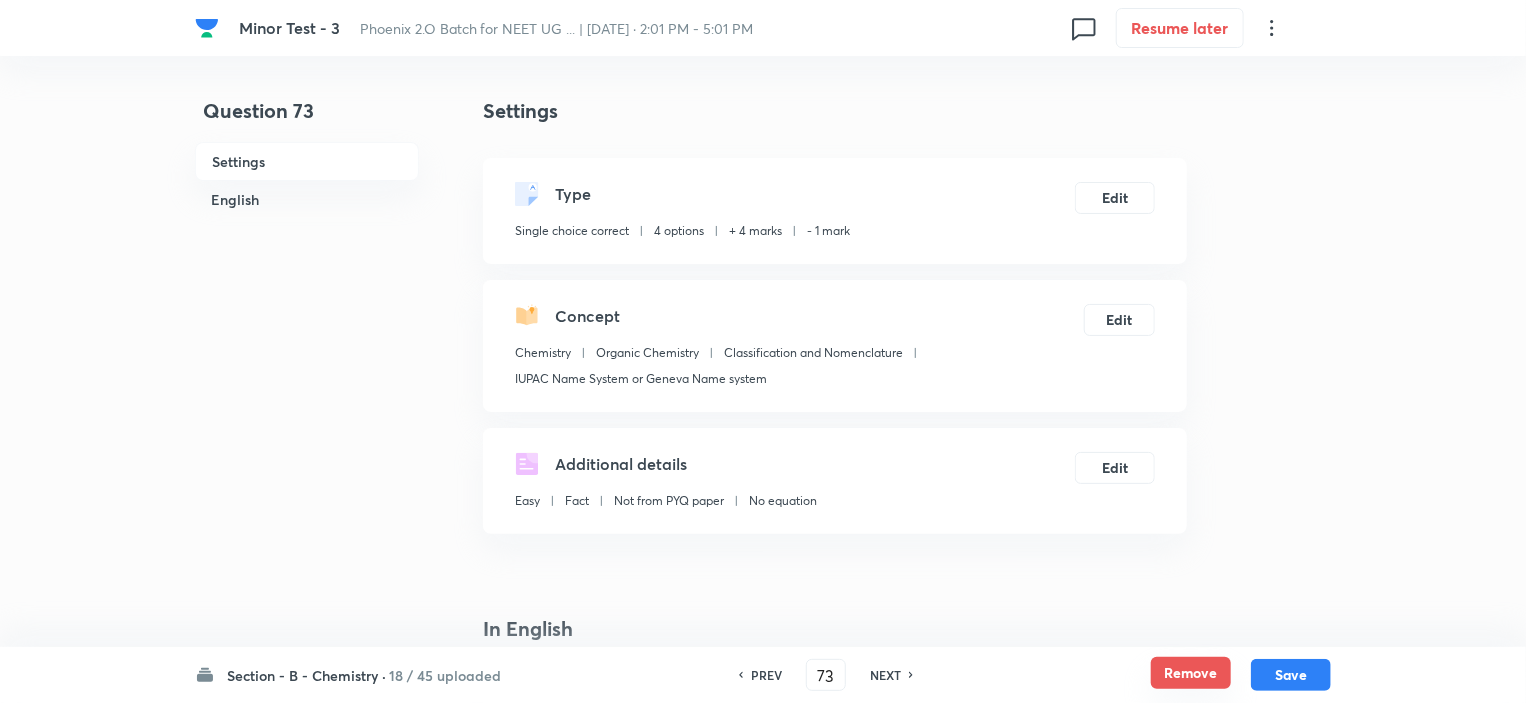 click on "Remove" at bounding box center [1191, 673] 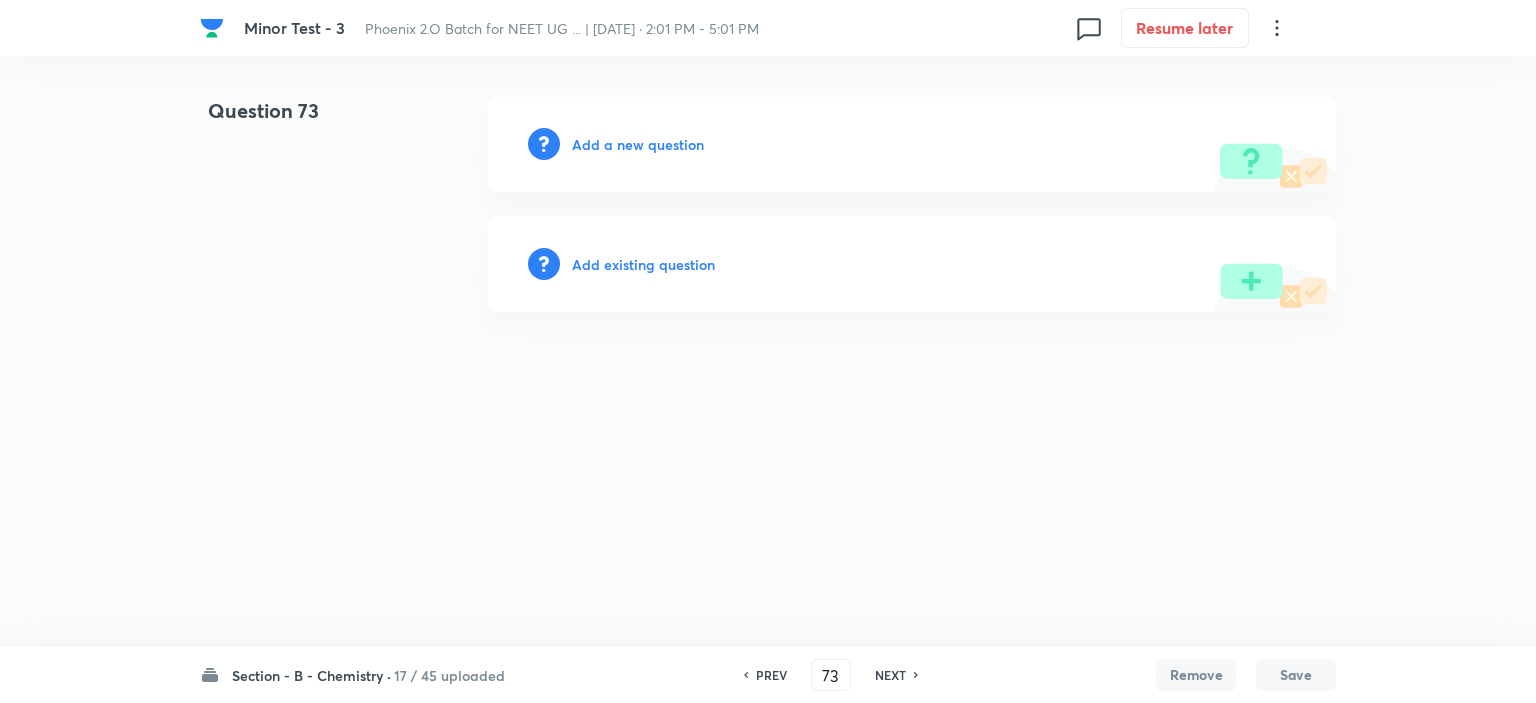 drag, startPoint x: 876, startPoint y: 667, endPoint x: 896, endPoint y: 677, distance: 22.36068 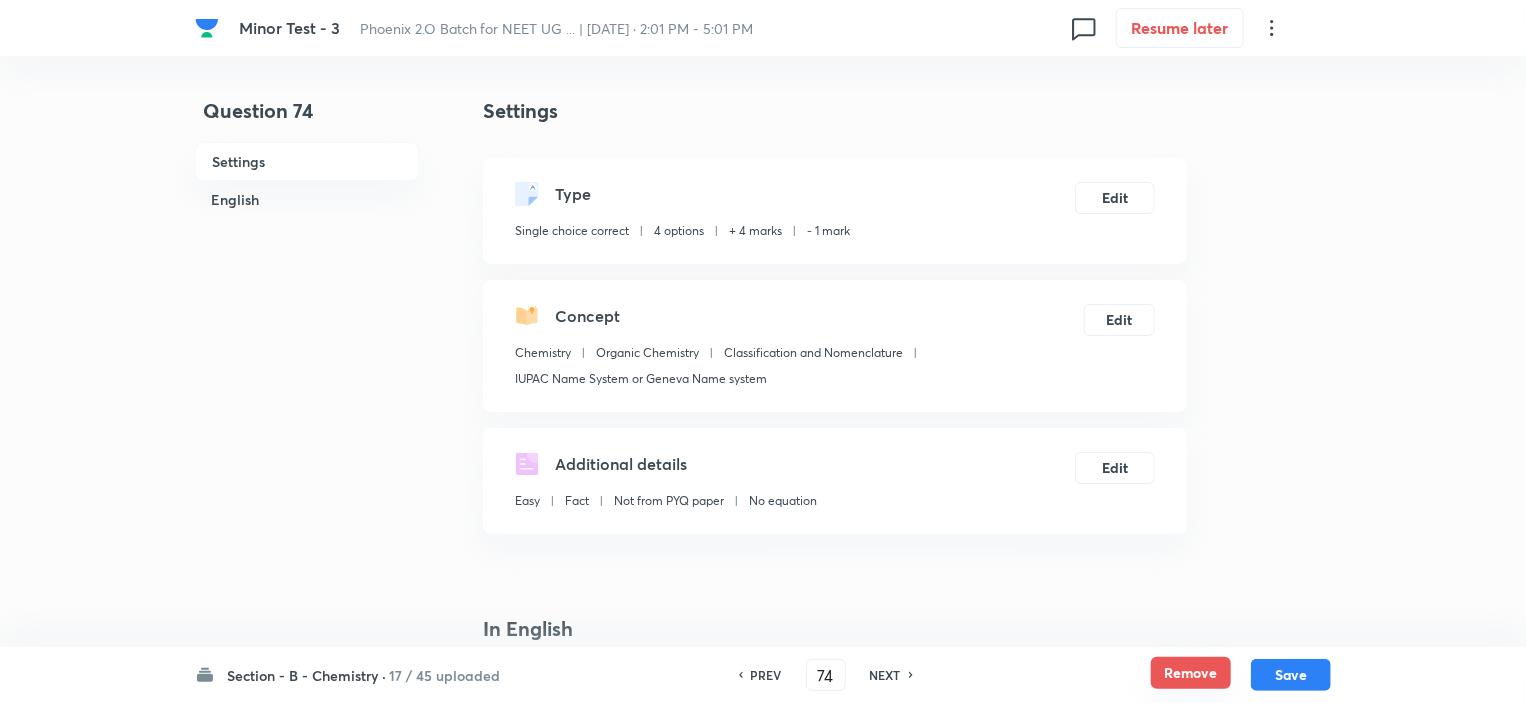 drag, startPoint x: 1201, startPoint y: 679, endPoint x: 1170, endPoint y: 680, distance: 31.016125 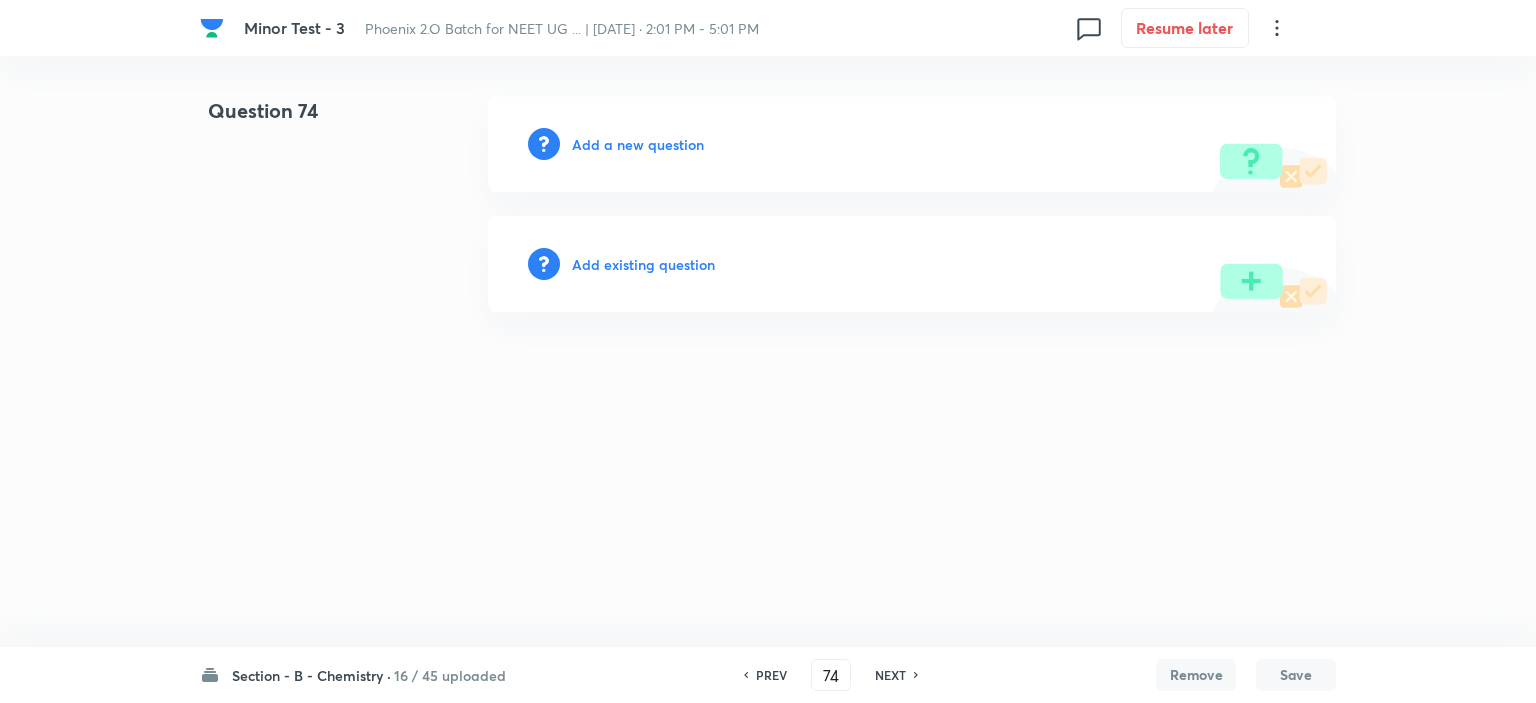 click on "NEXT" at bounding box center (890, 675) 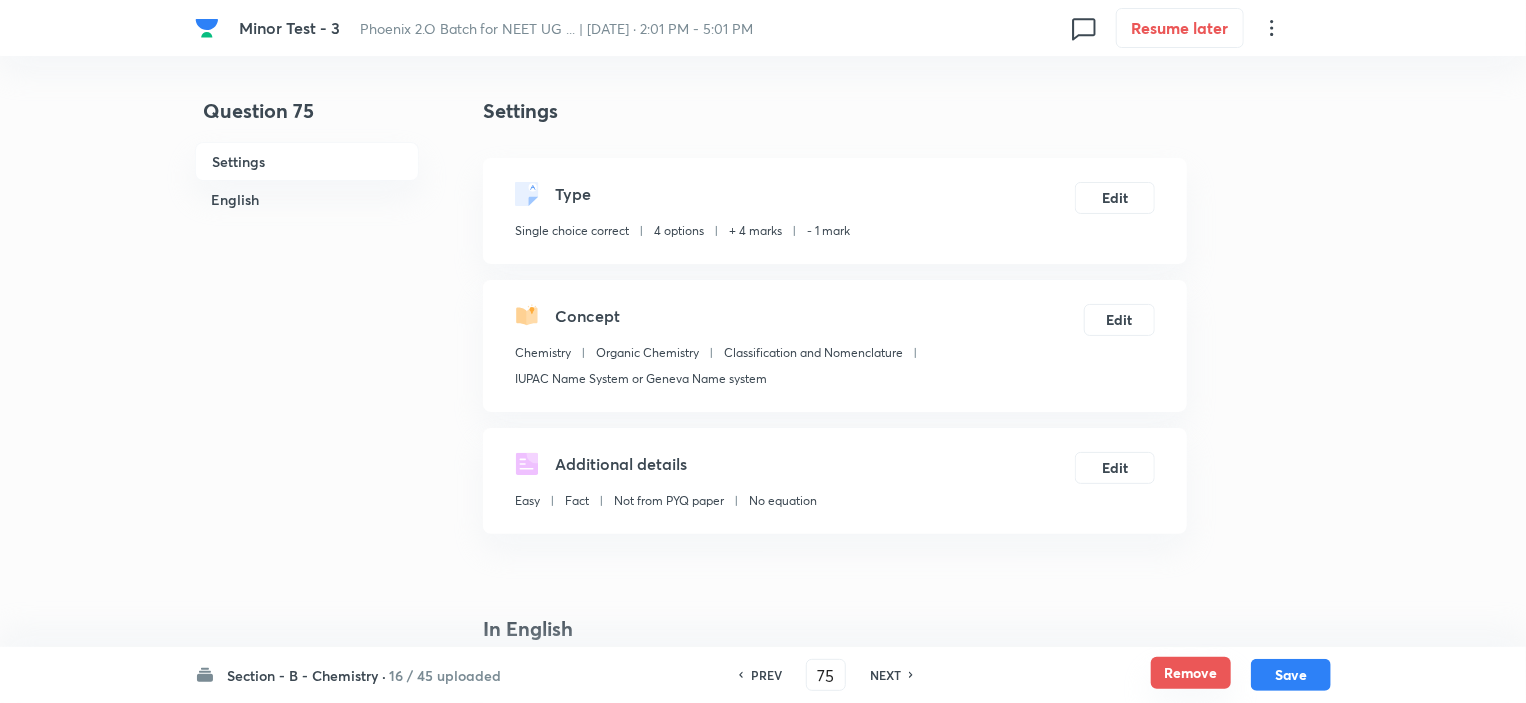 click on "Remove" at bounding box center (1191, 673) 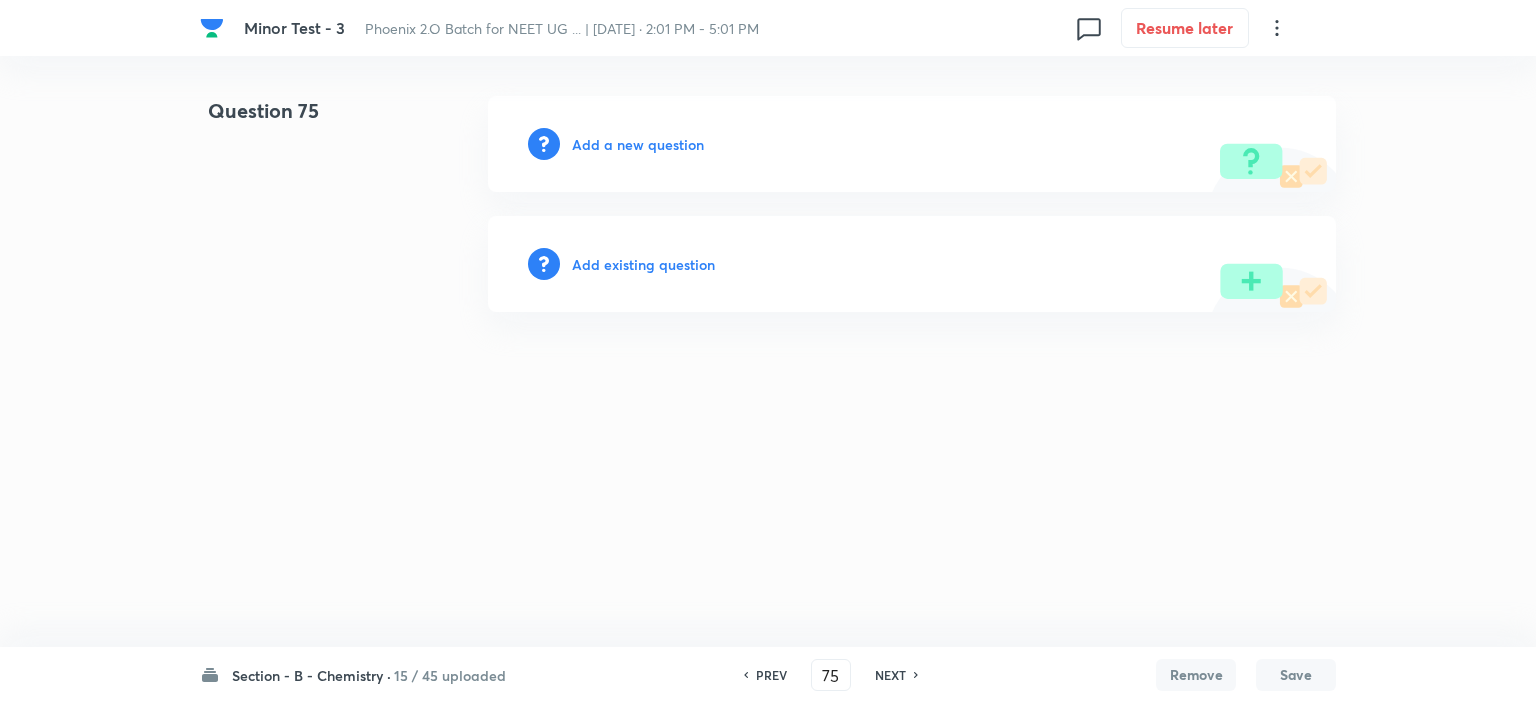click on "NEXT" at bounding box center (890, 675) 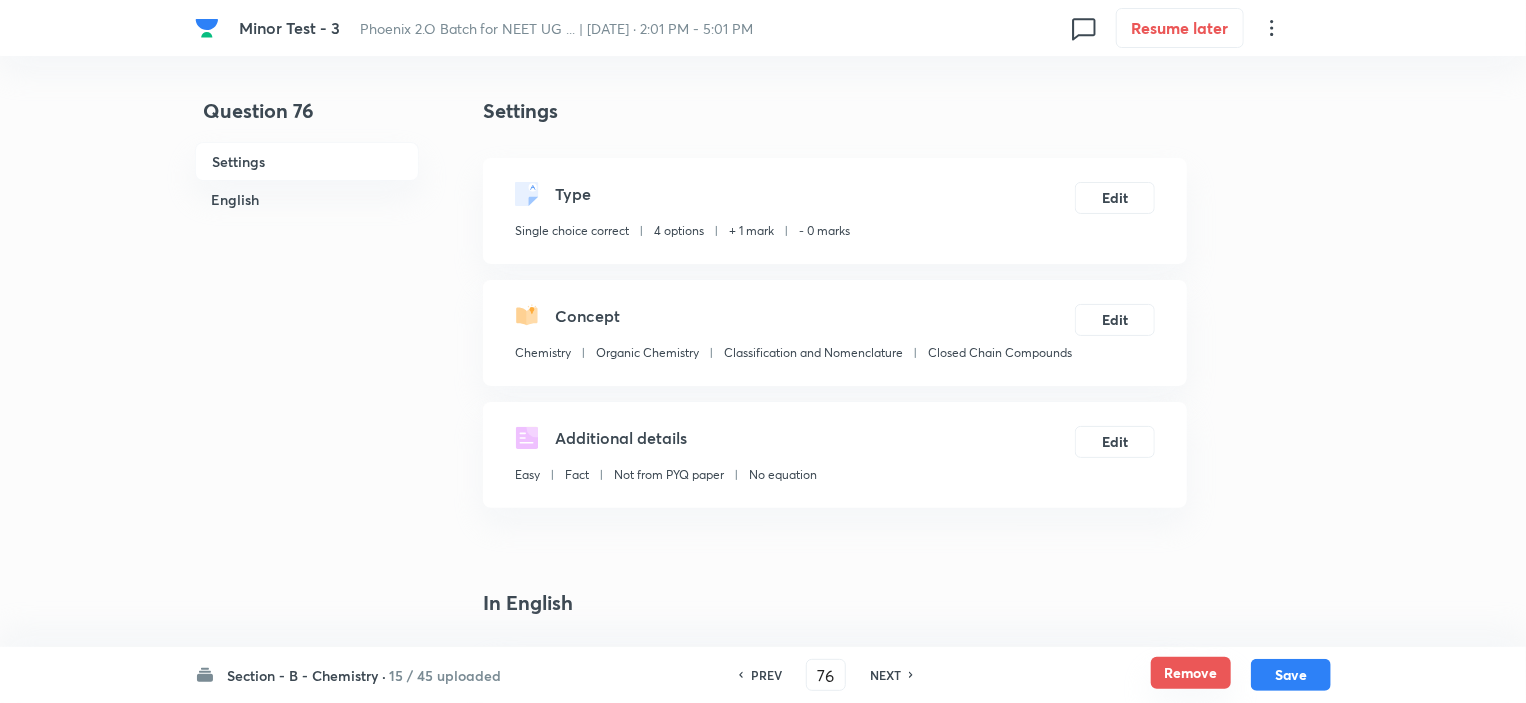 click on "Remove" at bounding box center [1191, 673] 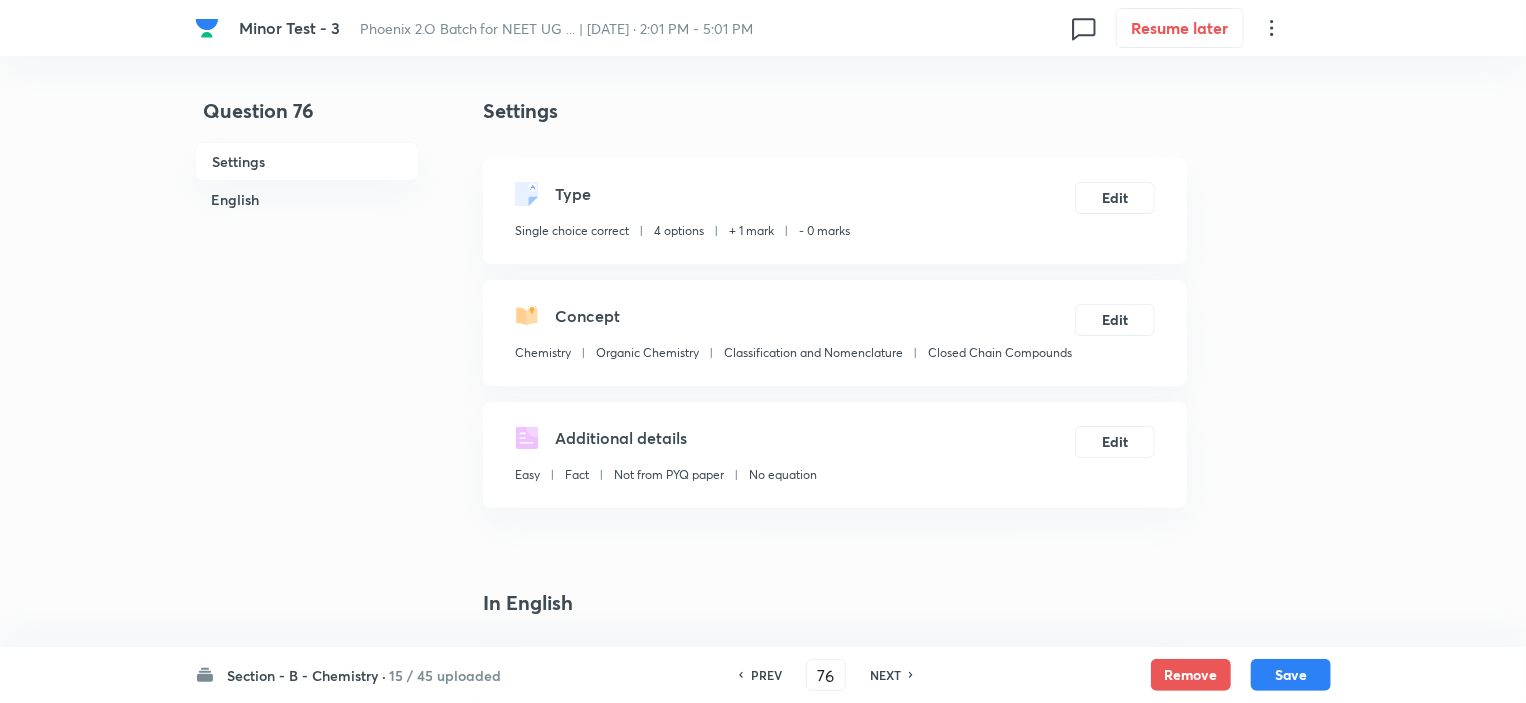 click on "NEXT" at bounding box center (885, 675) 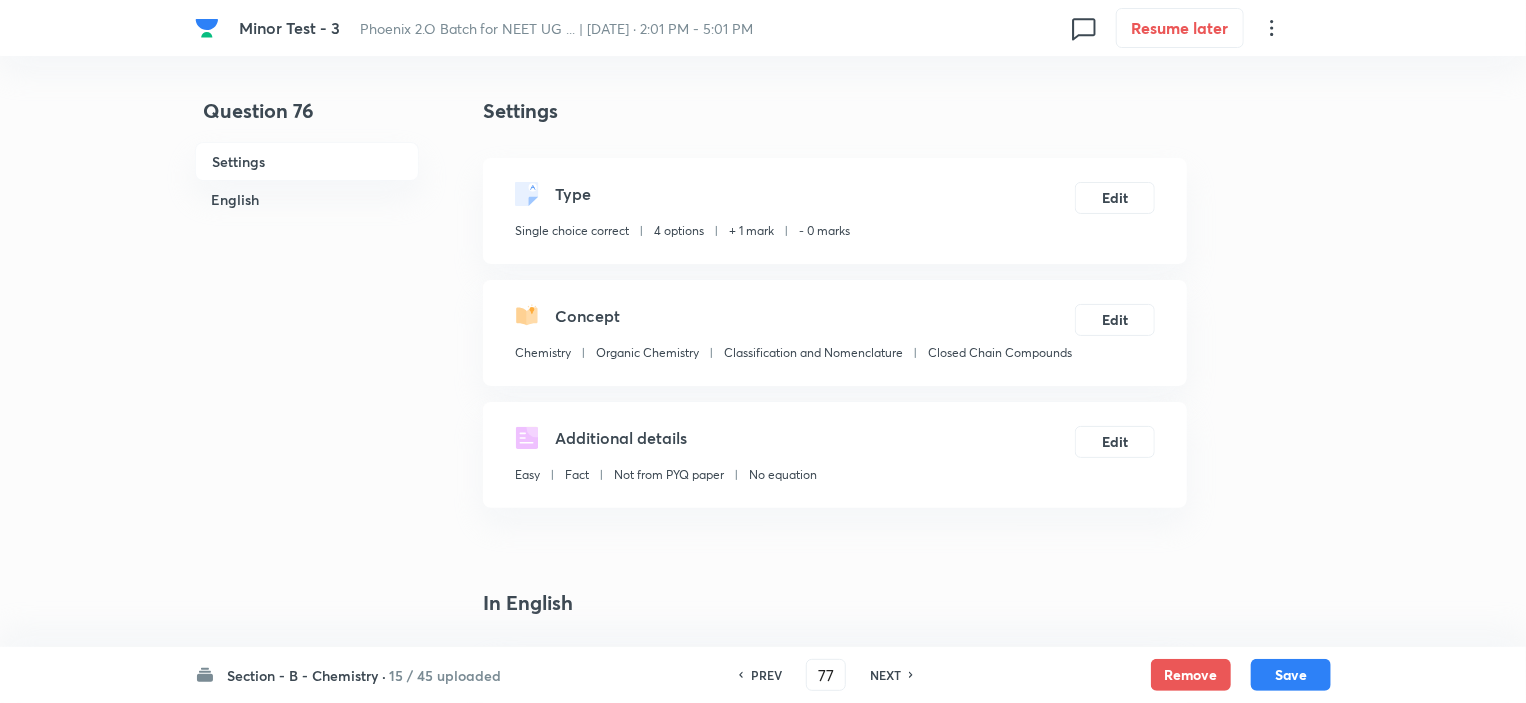 checkbox on "false" 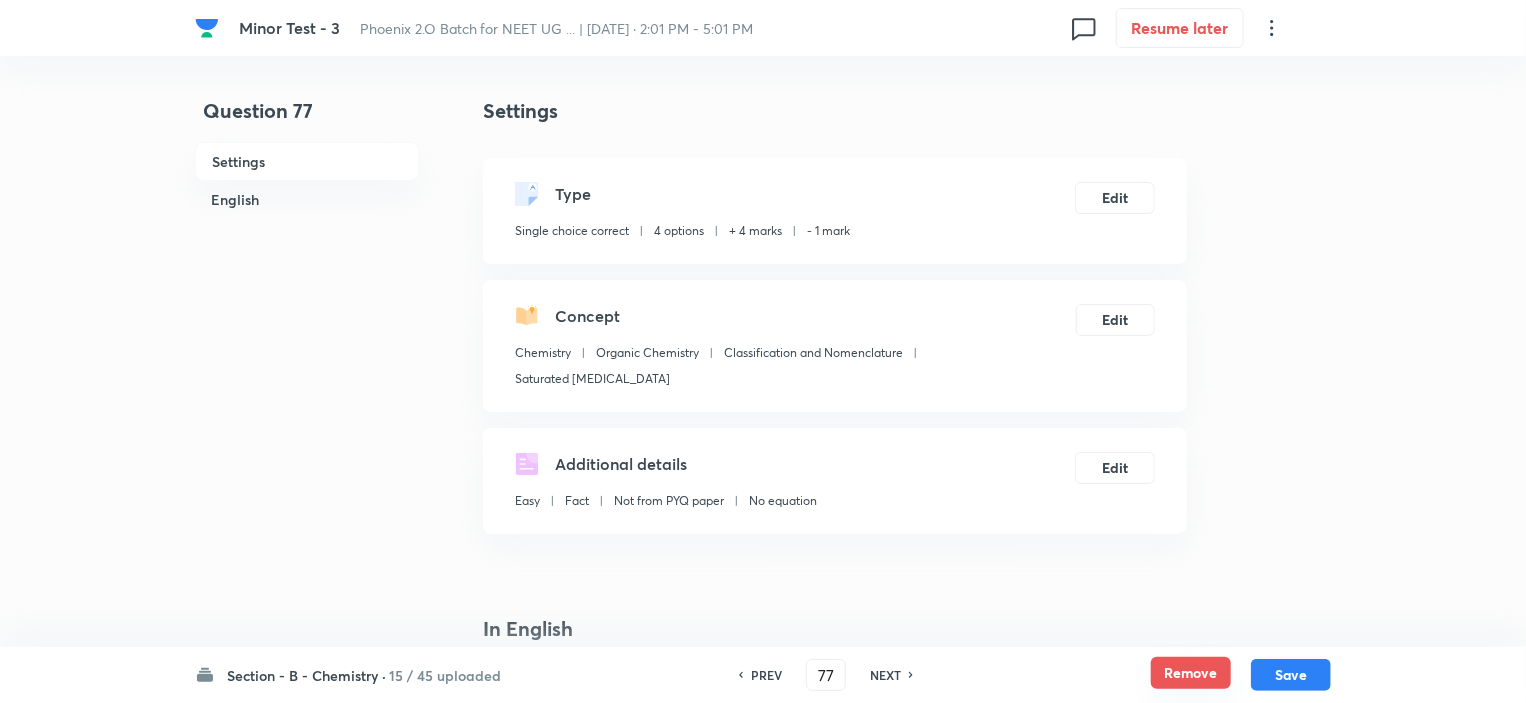 click on "Remove" at bounding box center [1191, 673] 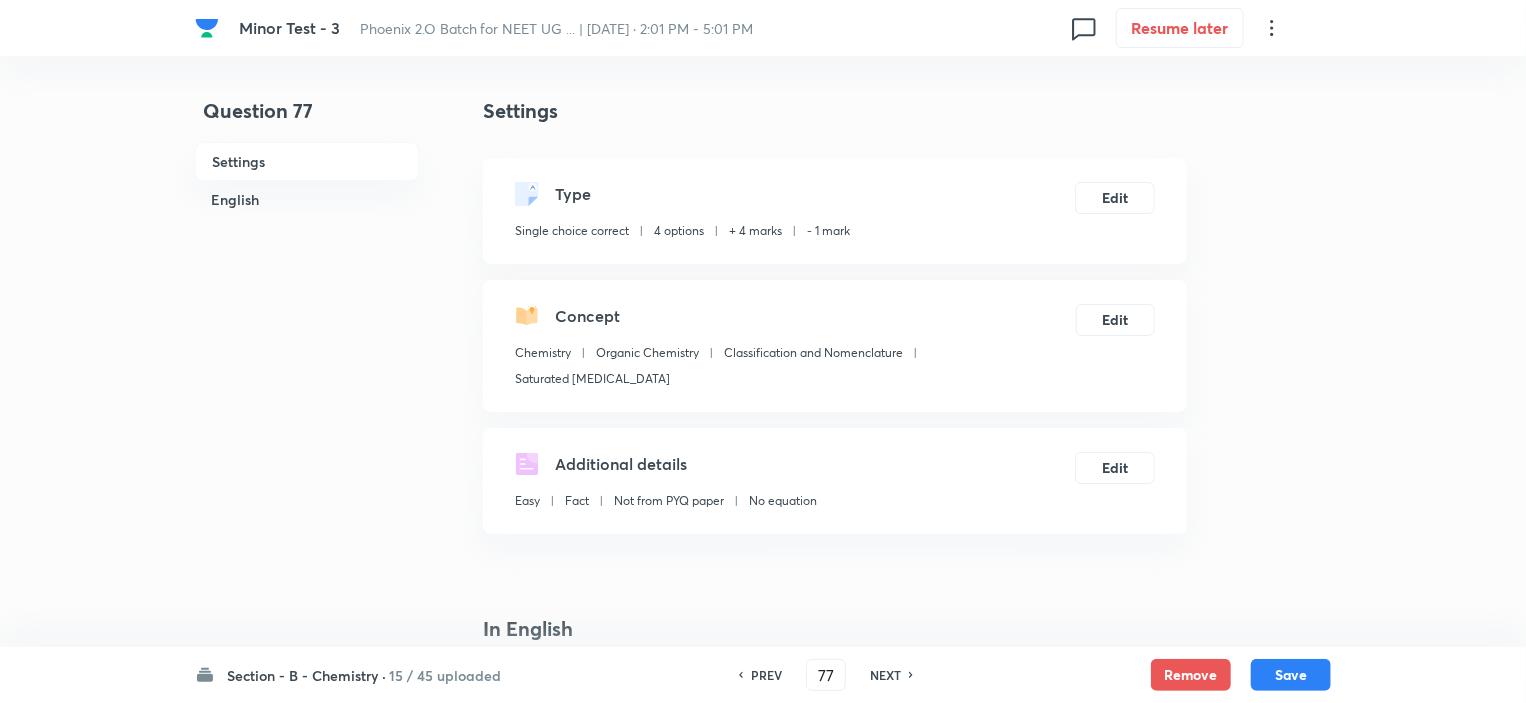 checkbox on "false" 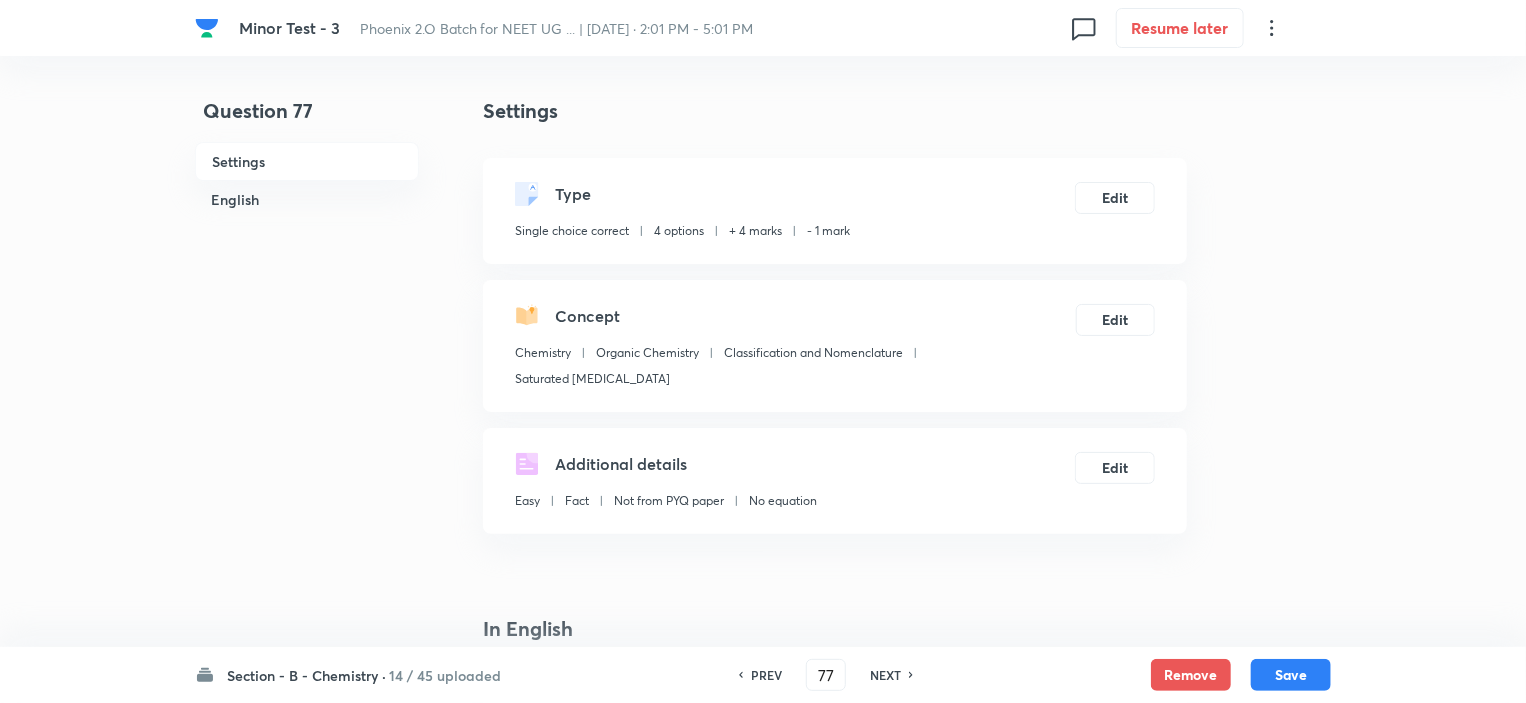 click on "NEXT" at bounding box center (885, 675) 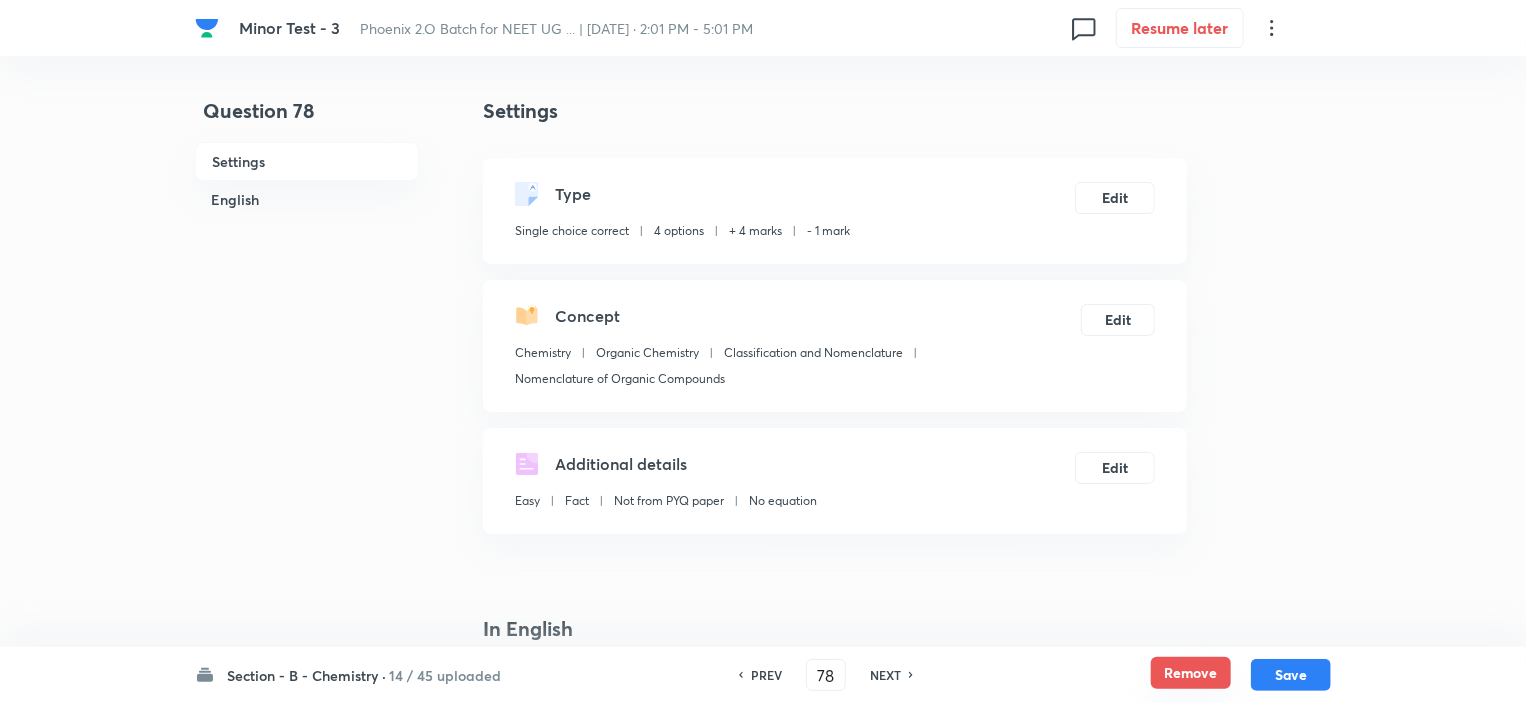 checkbox on "false" 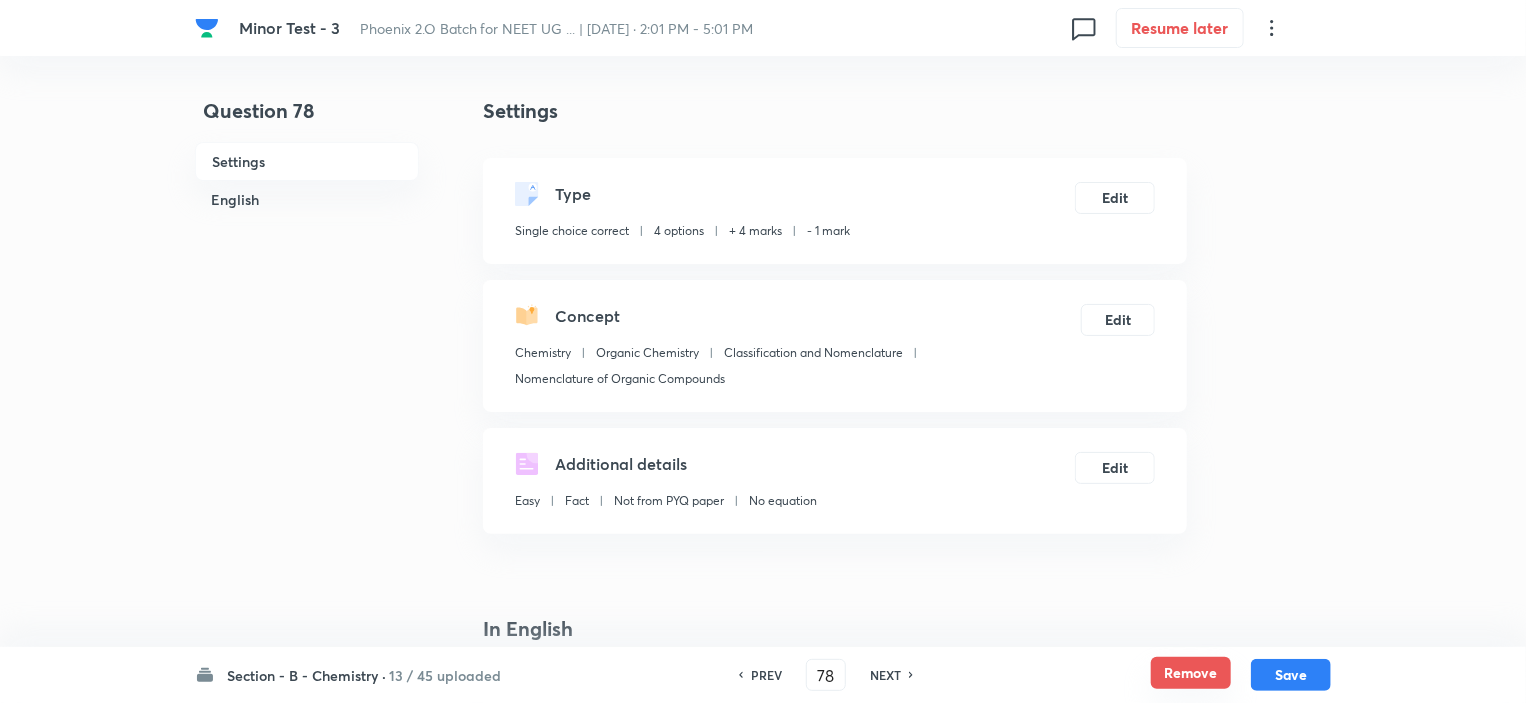 drag, startPoint x: 1195, startPoint y: 679, endPoint x: 1018, endPoint y: 687, distance: 177.1807 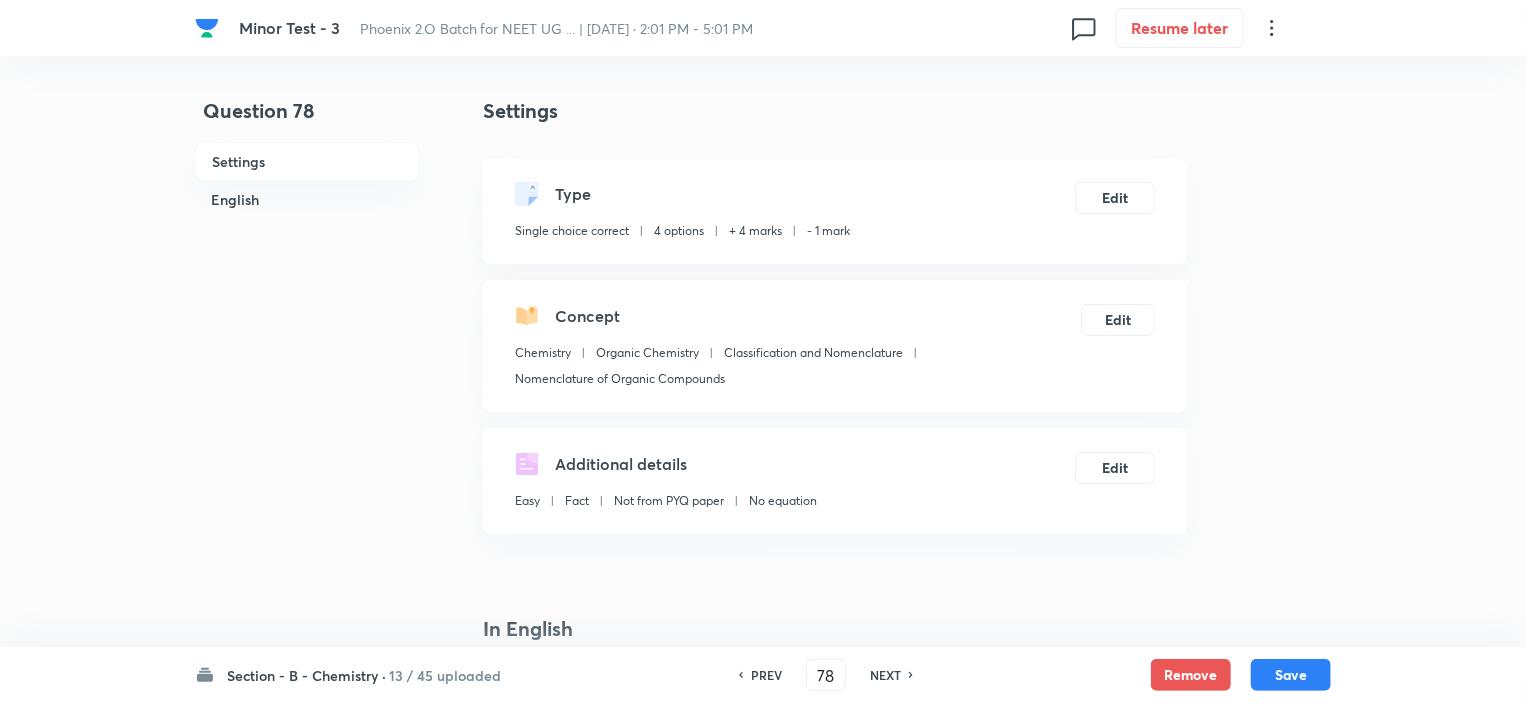 click on "Remove" at bounding box center [1191, 675] 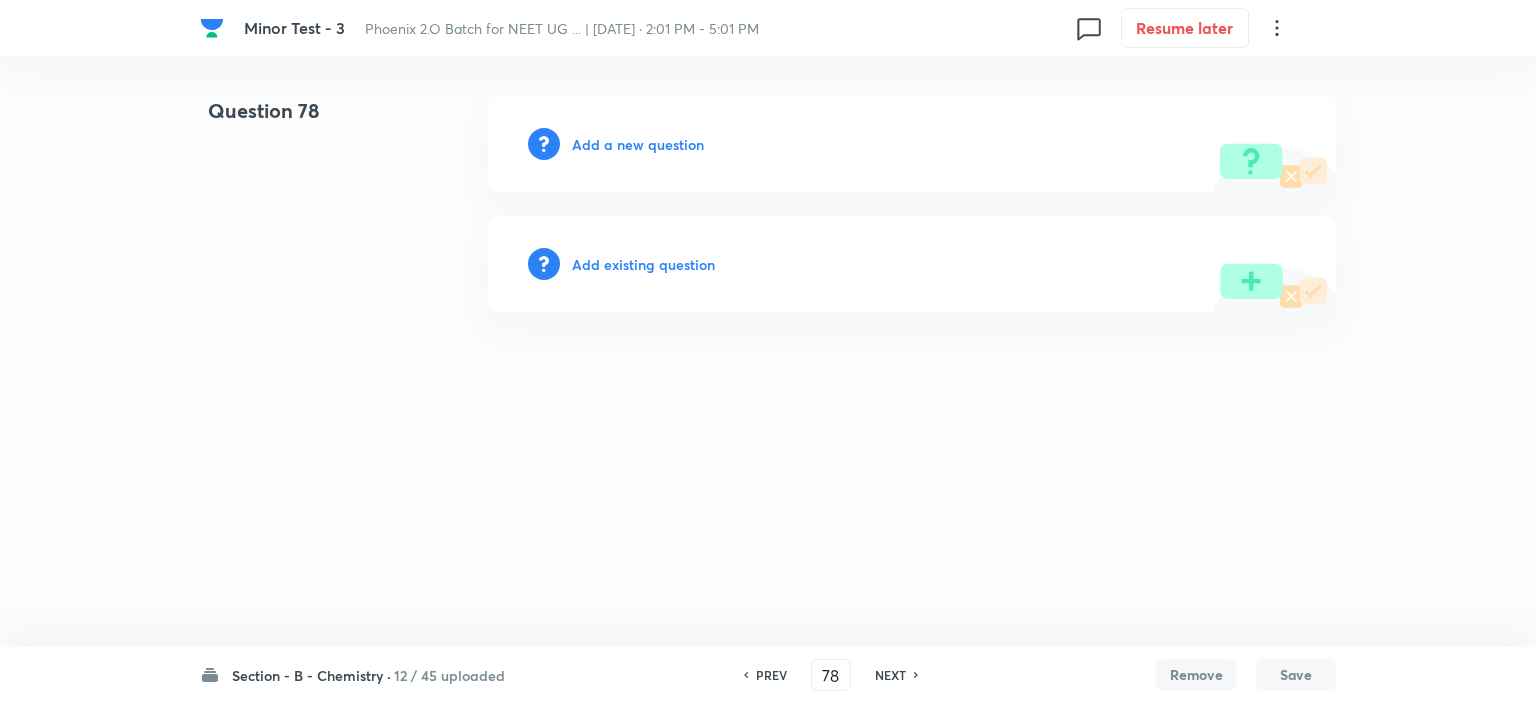 click on "NEXT" at bounding box center (890, 675) 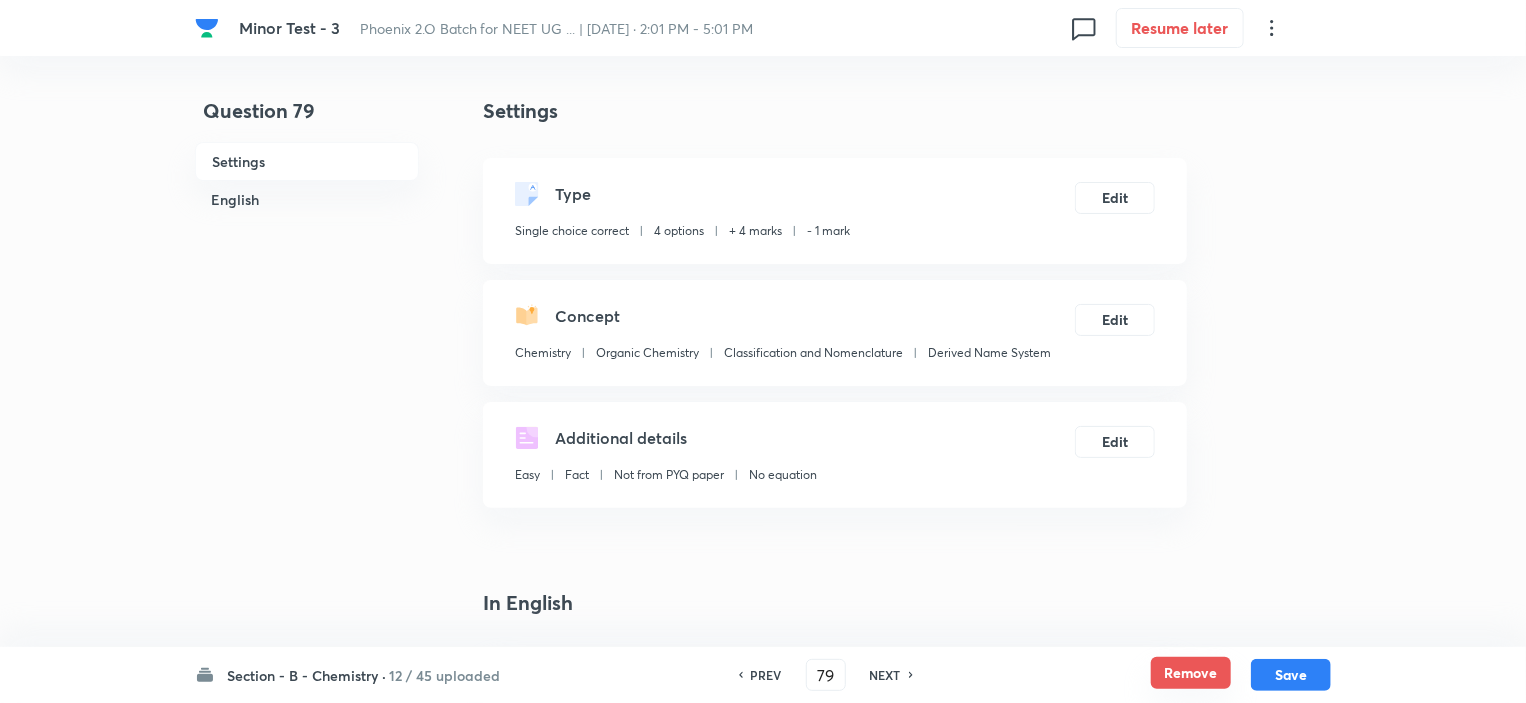 click on "Remove" at bounding box center [1191, 673] 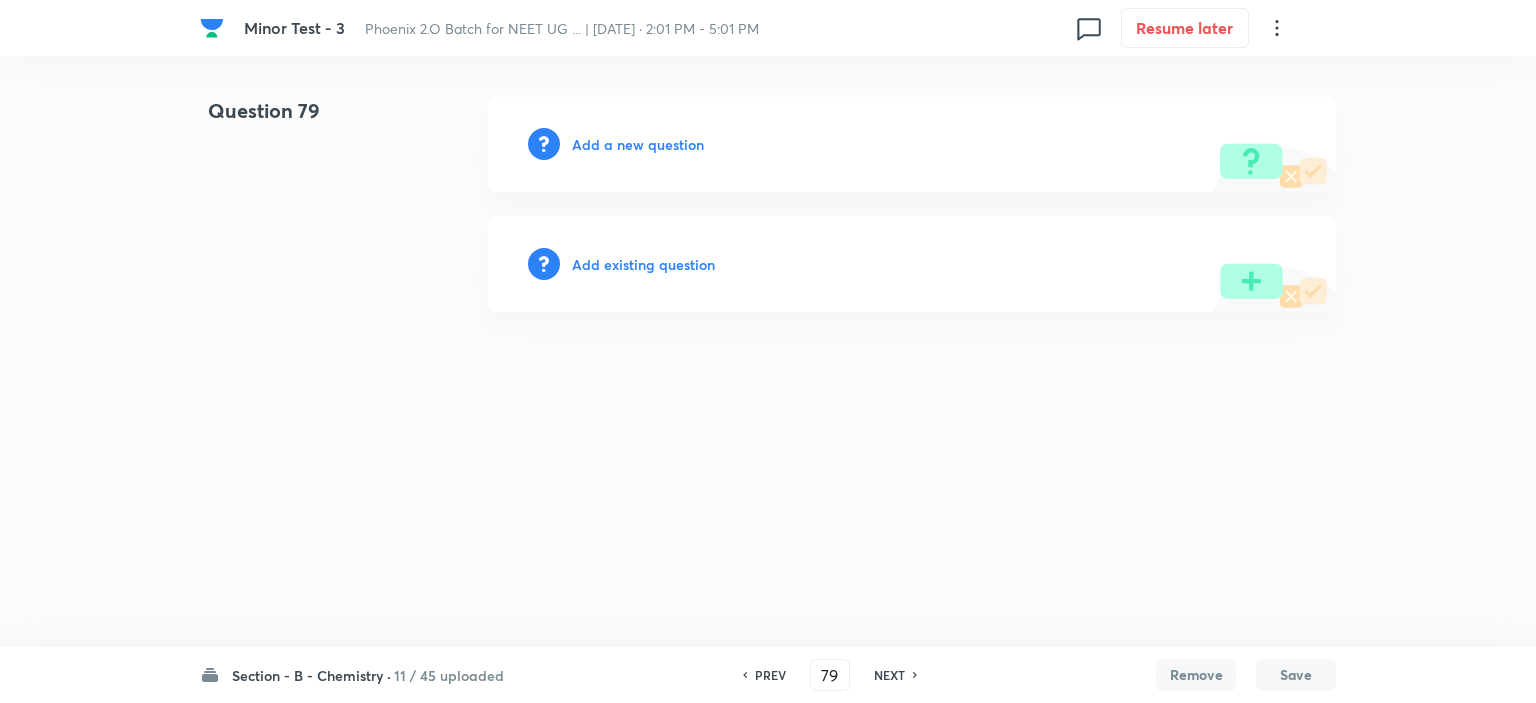 click on "NEXT" at bounding box center [889, 675] 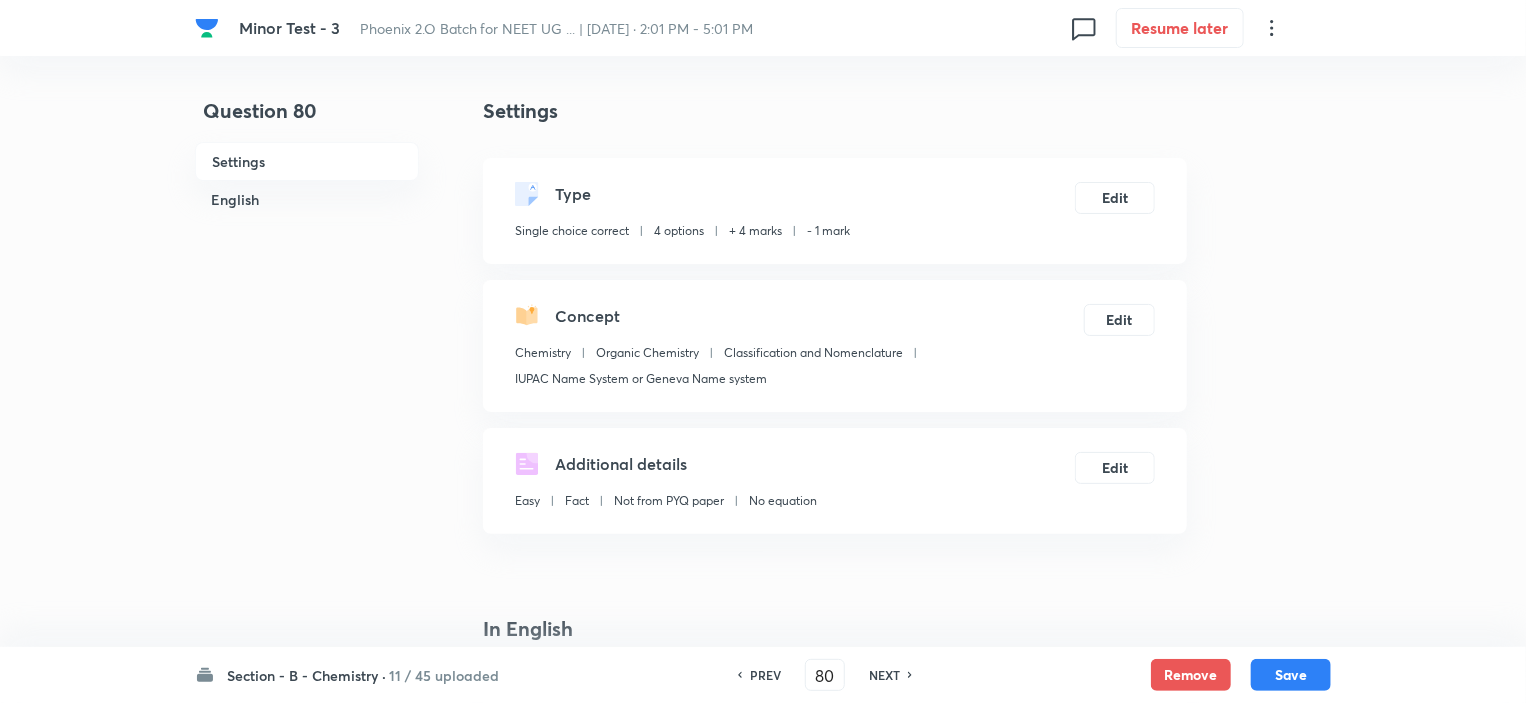 checkbox on "true" 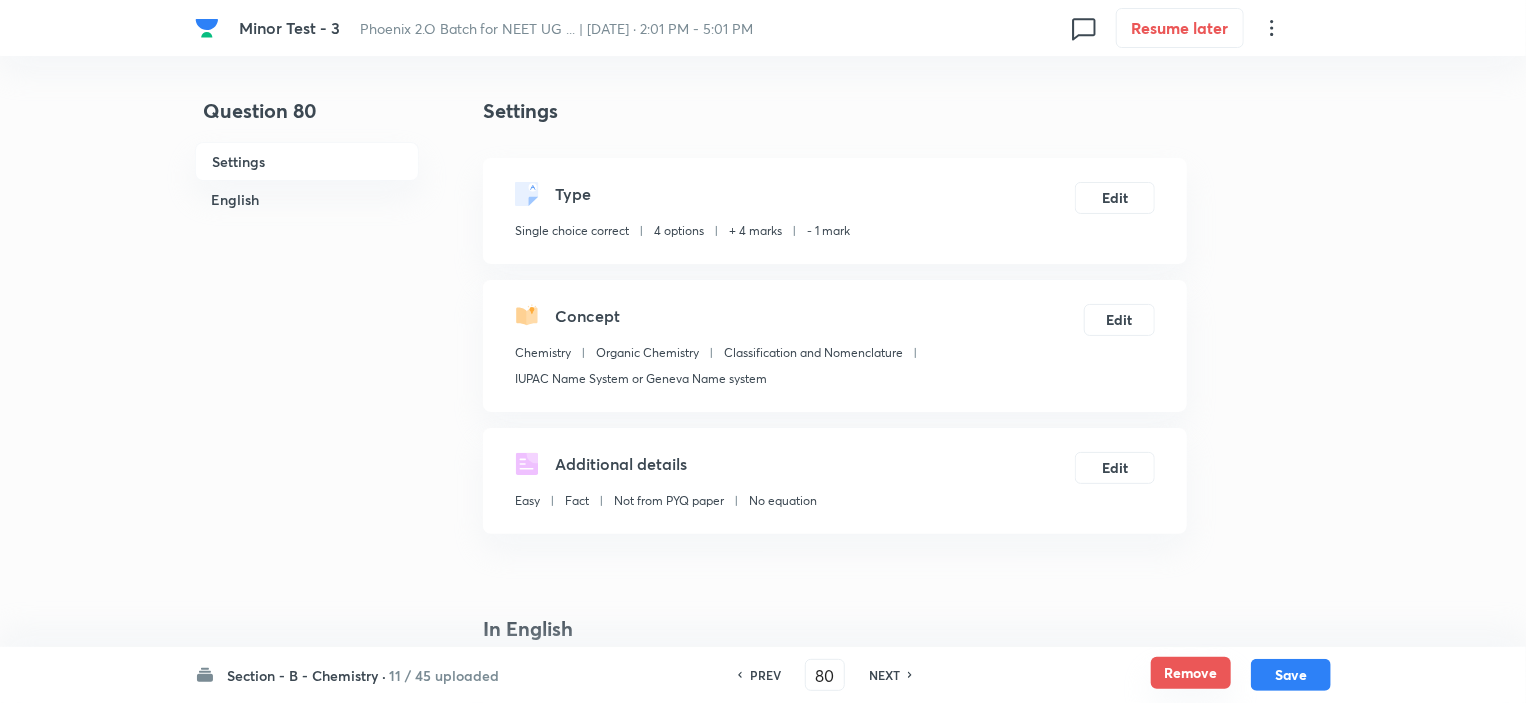 click on "Remove" at bounding box center (1191, 673) 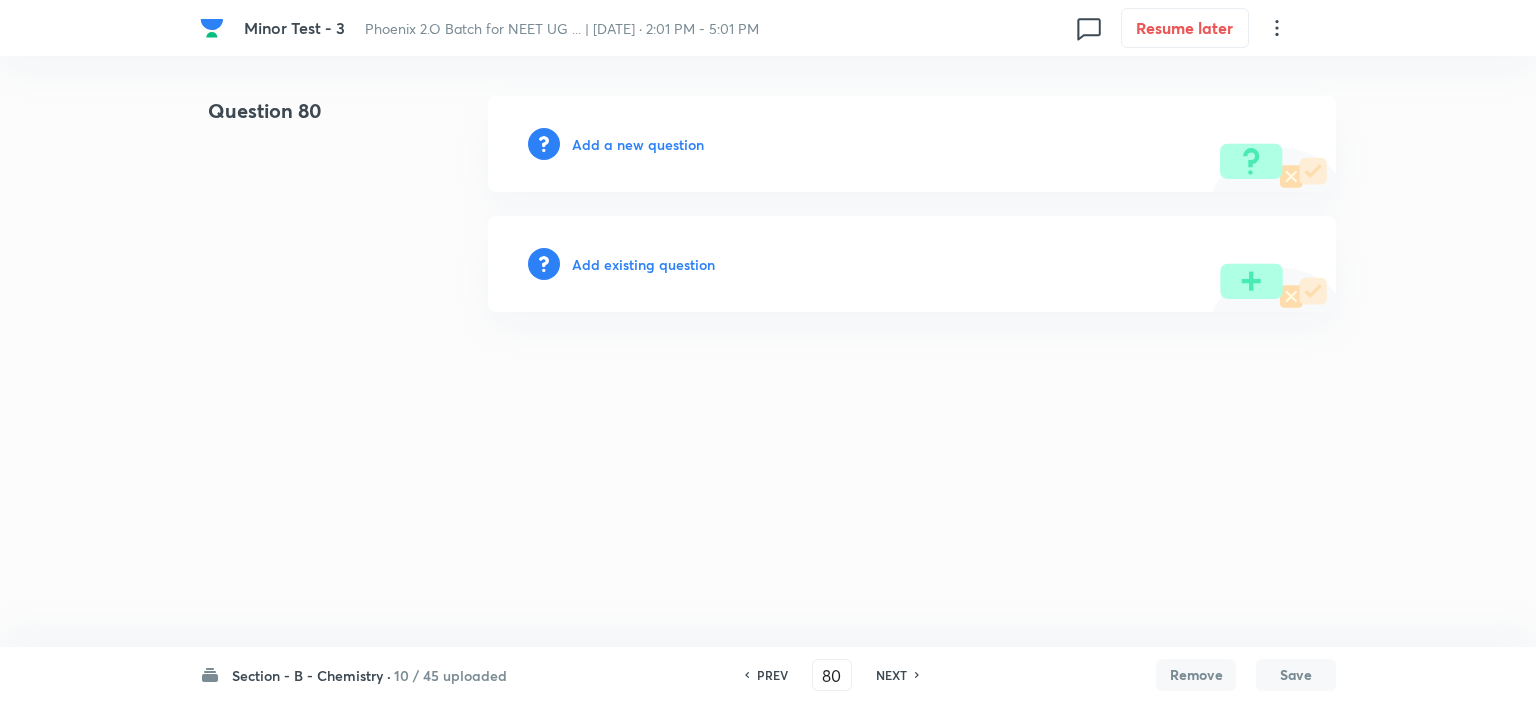 click on "PREV 80 ​ NEXT" at bounding box center (832, 675) 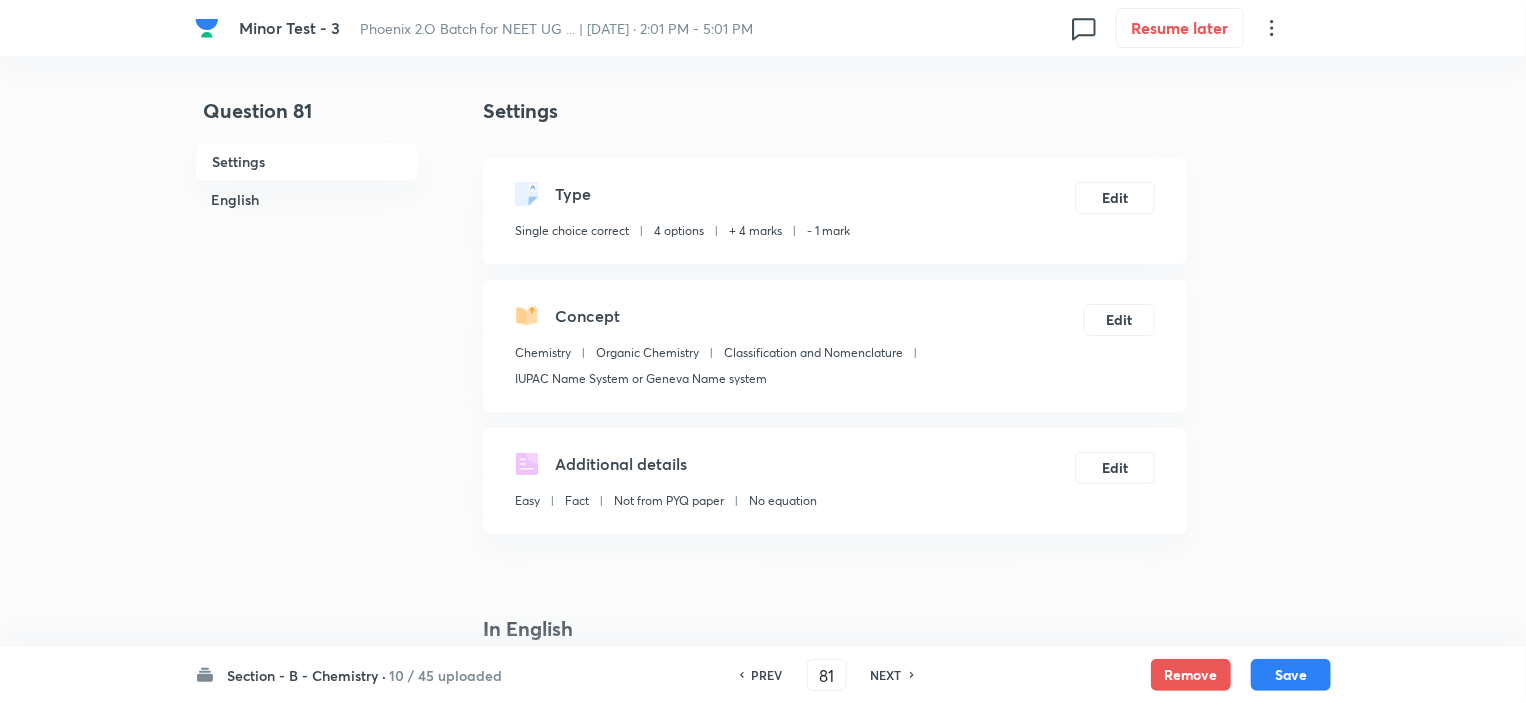 checkbox on "true" 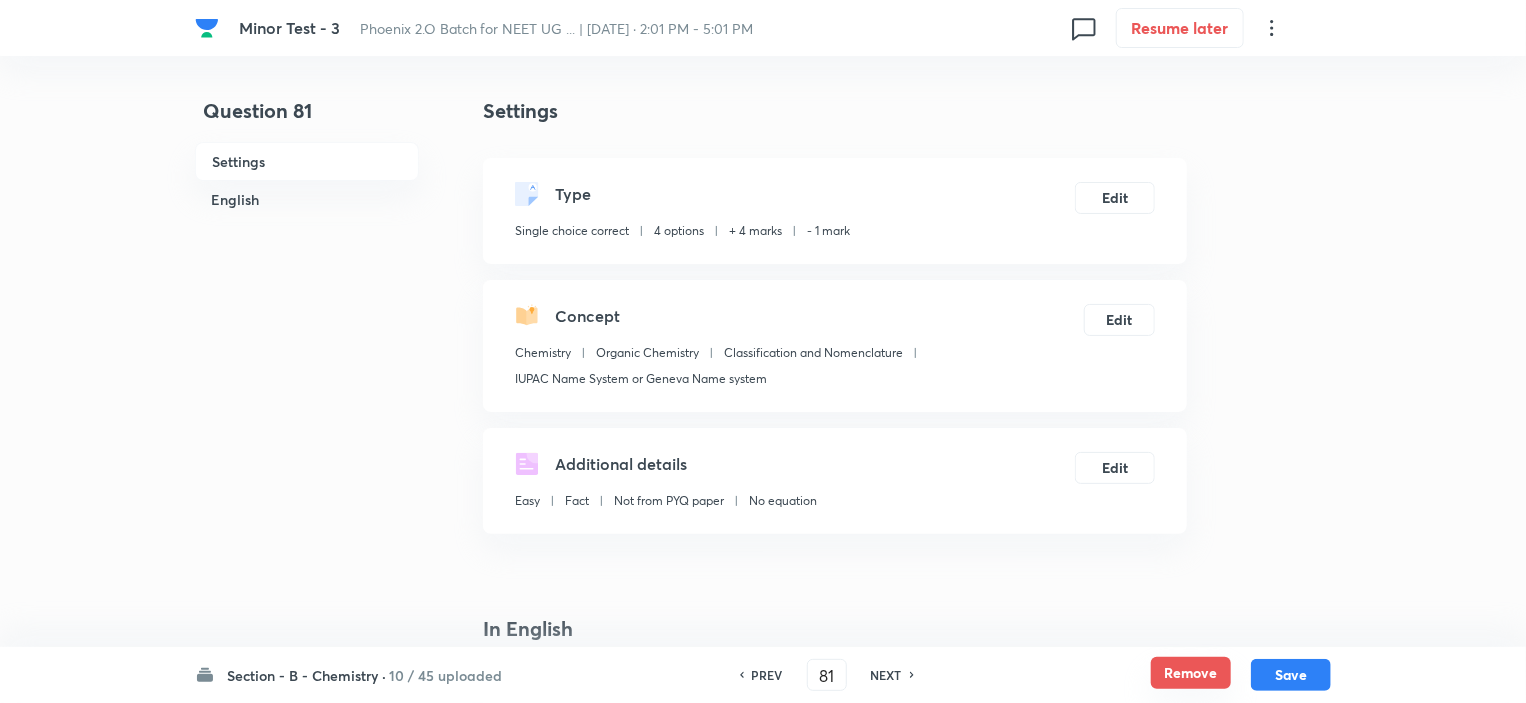 click on "Remove" at bounding box center (1191, 673) 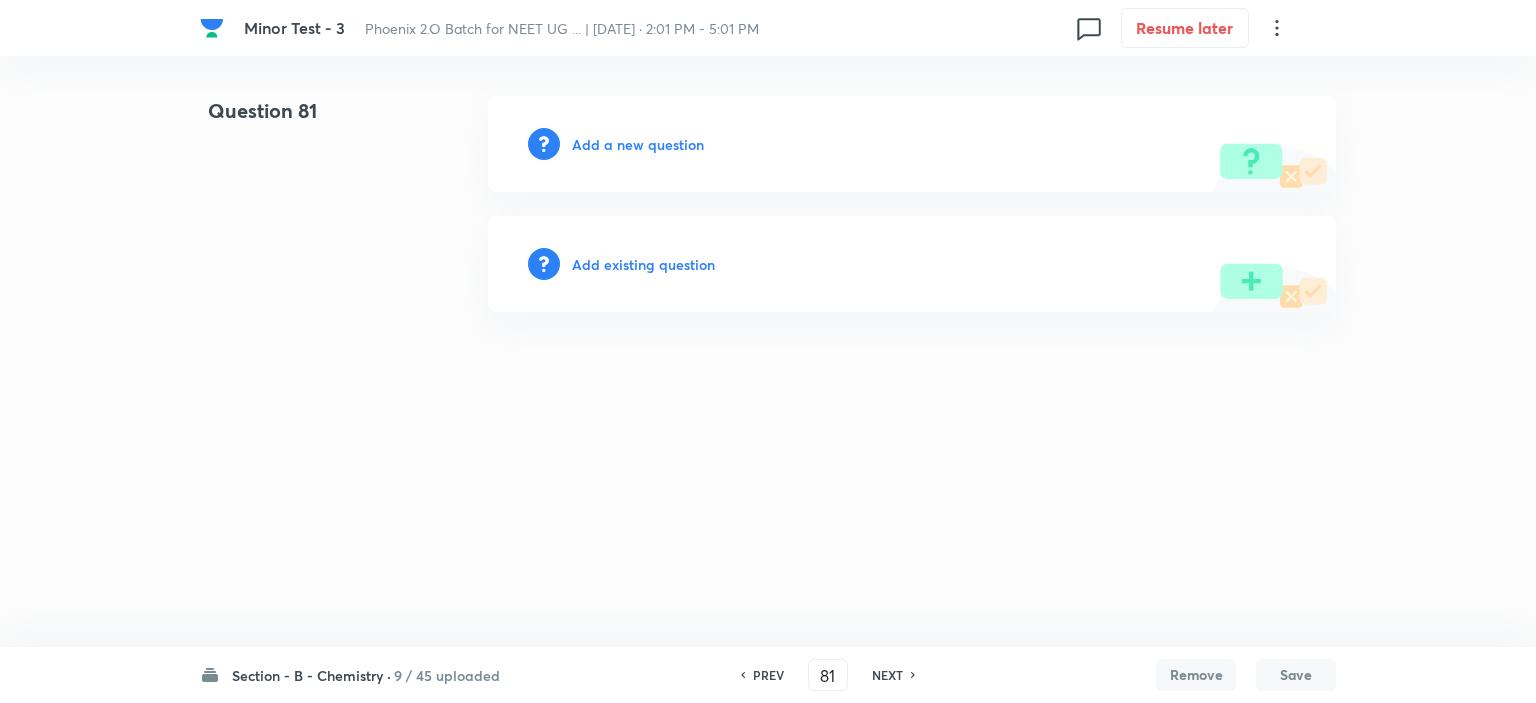 click on "NEXT" at bounding box center [887, 675] 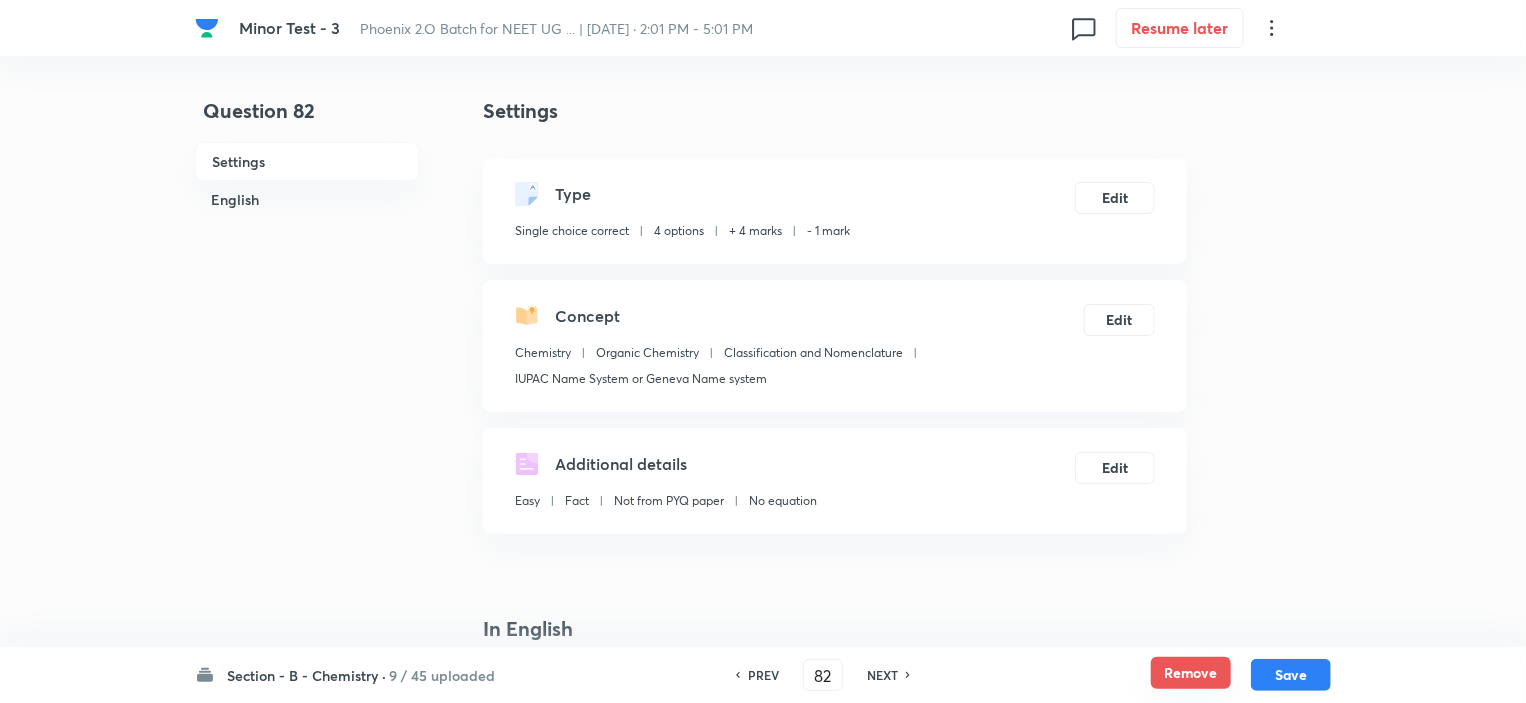 click on "Remove" at bounding box center [1191, 673] 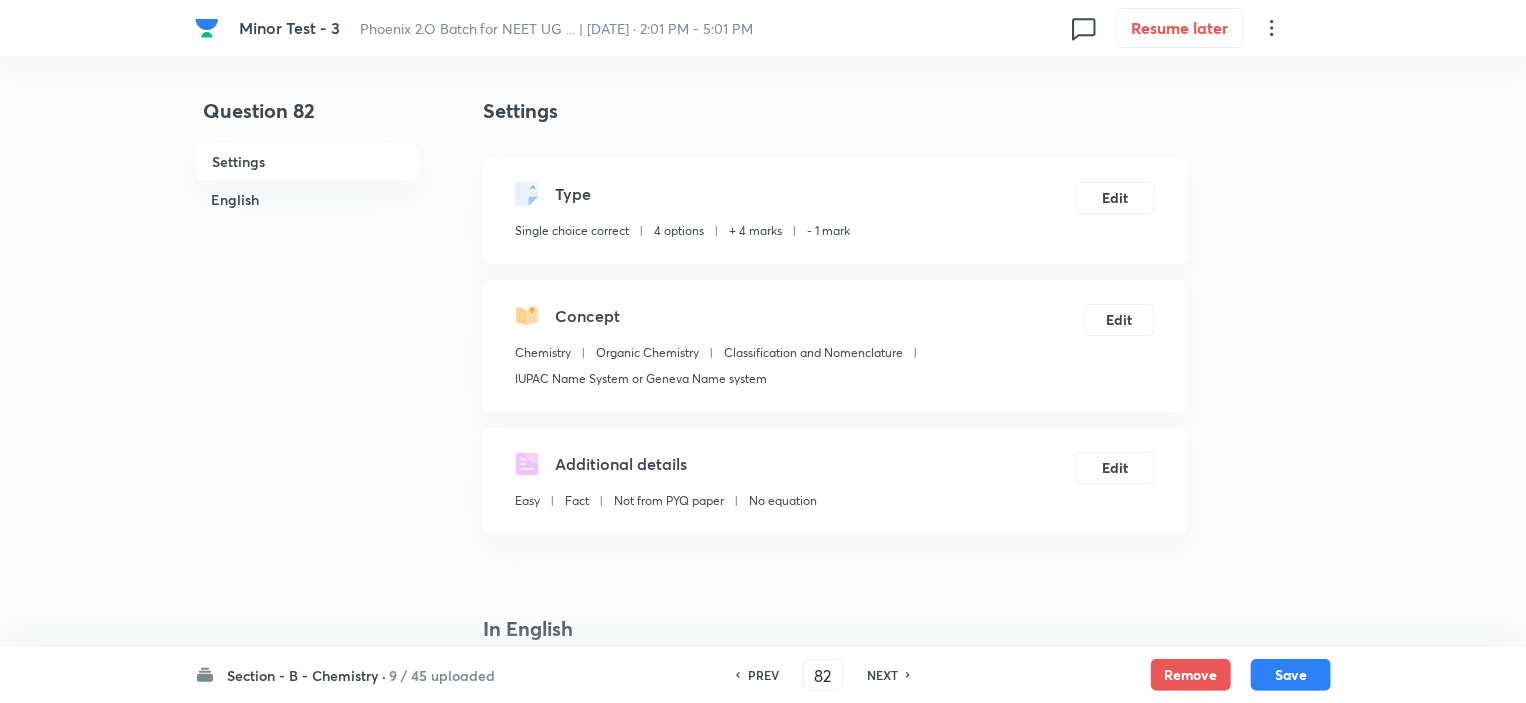 click on "NEXT" at bounding box center [882, 675] 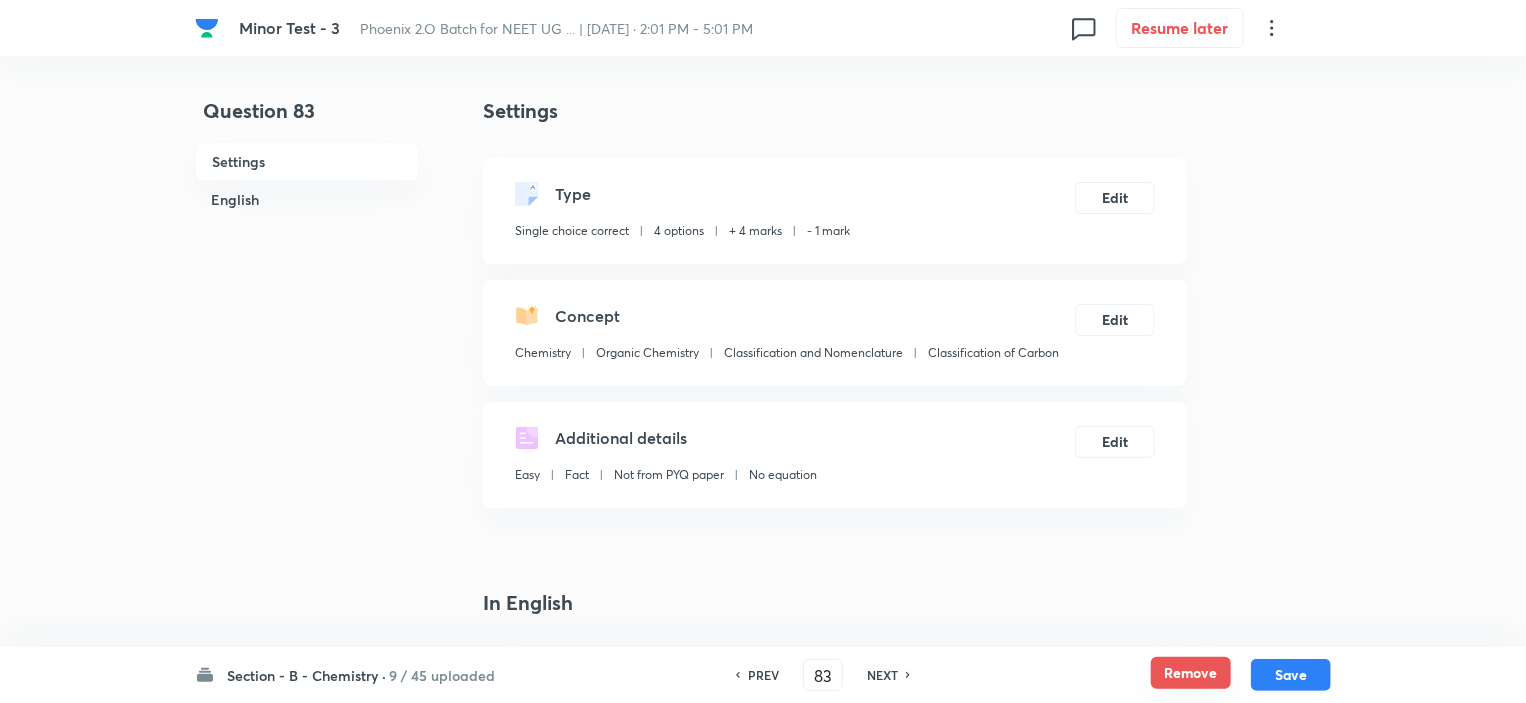 checkbox on "false" 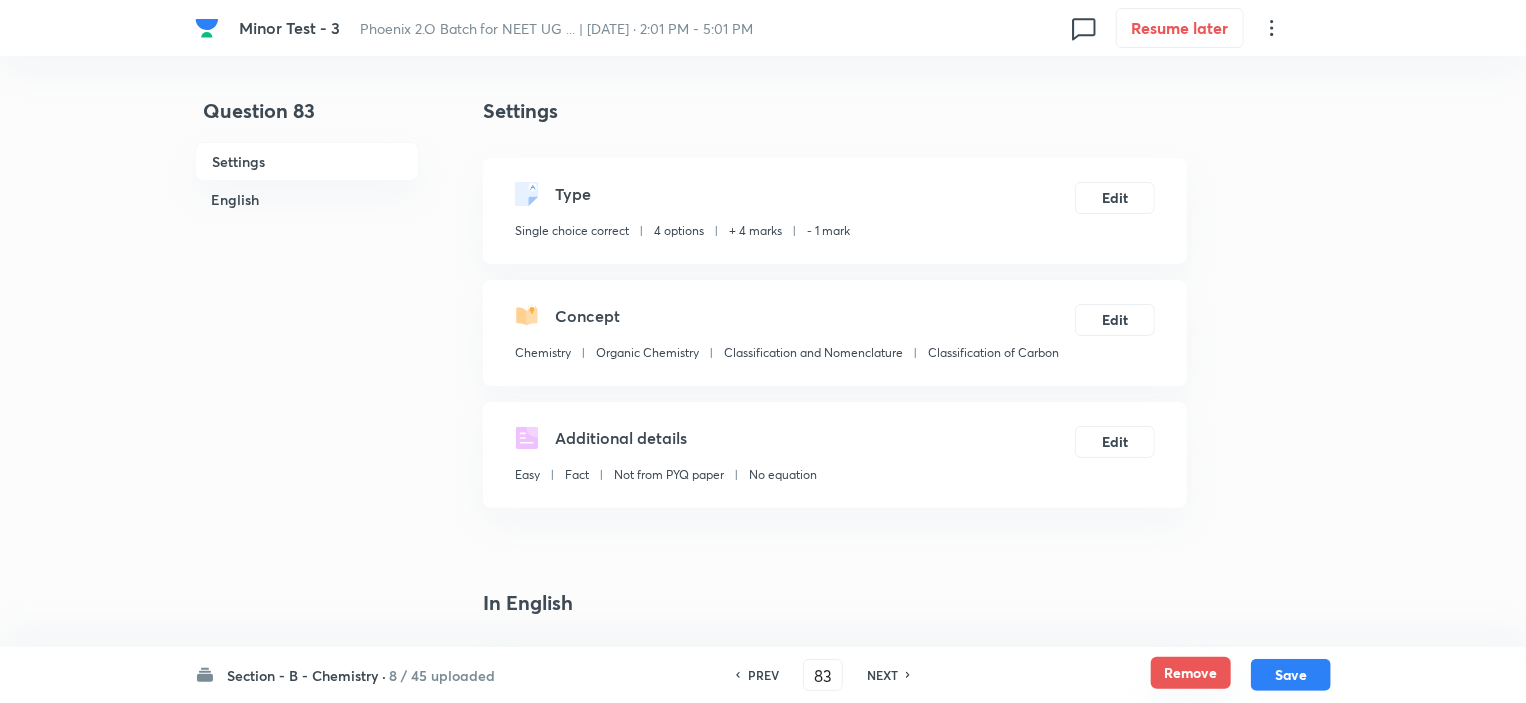 click on "Remove" at bounding box center (1191, 673) 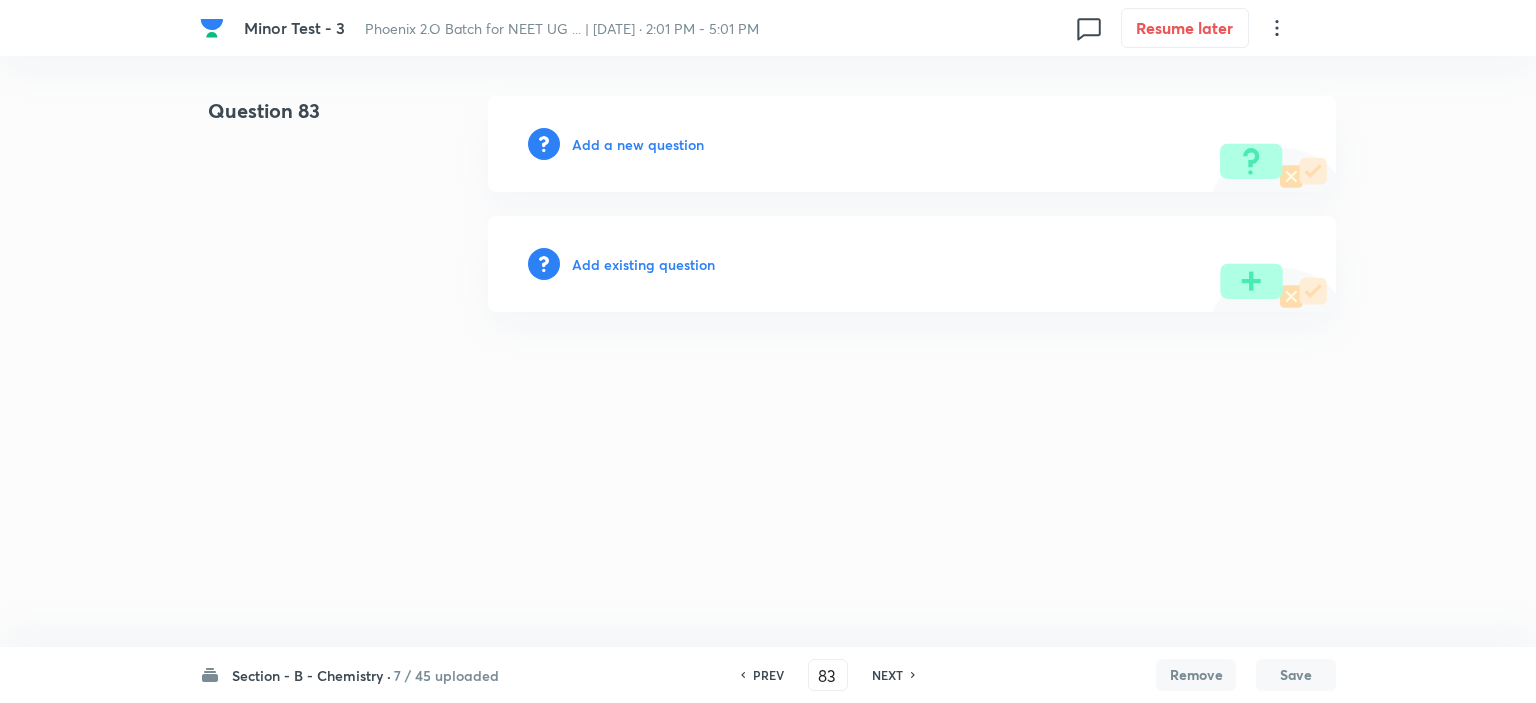 click on "NEXT" at bounding box center [887, 675] 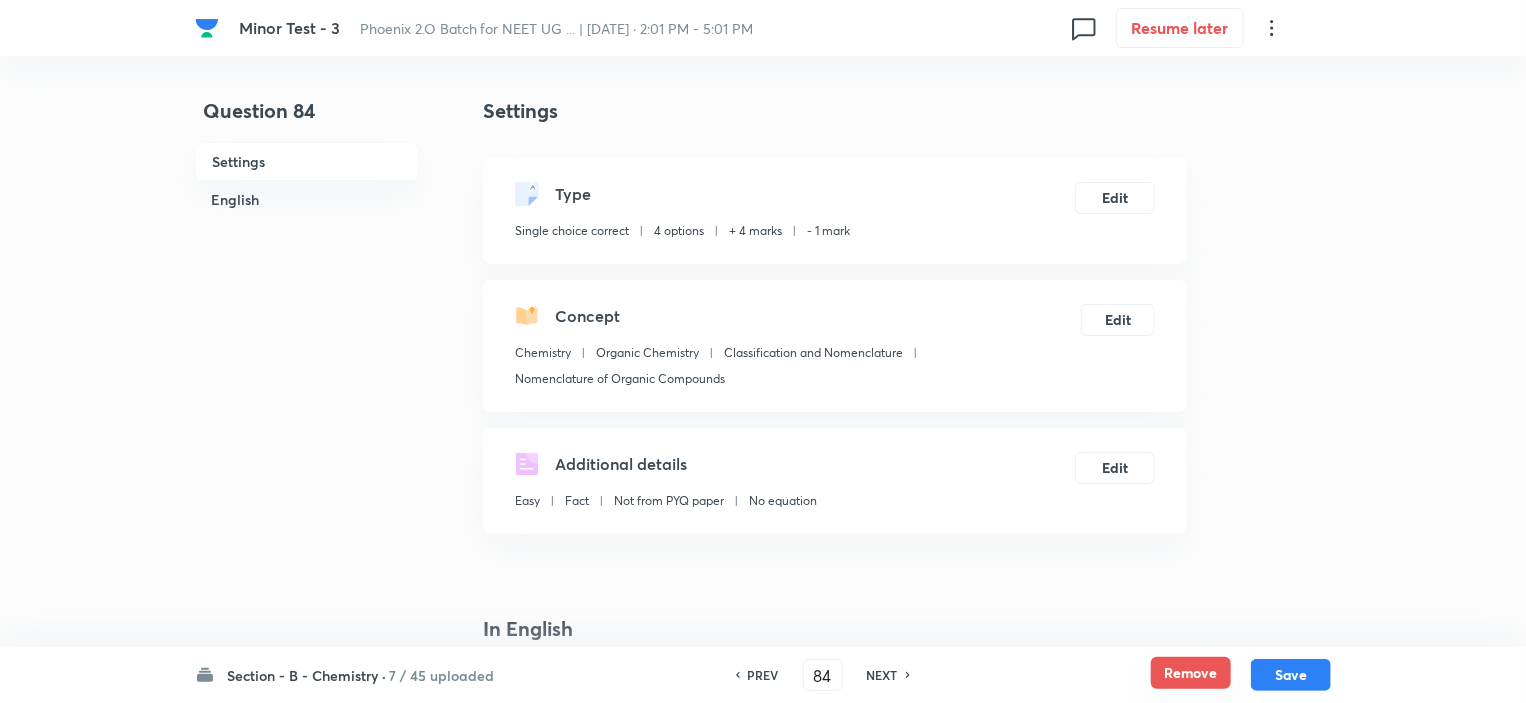 click on "Remove" at bounding box center (1191, 673) 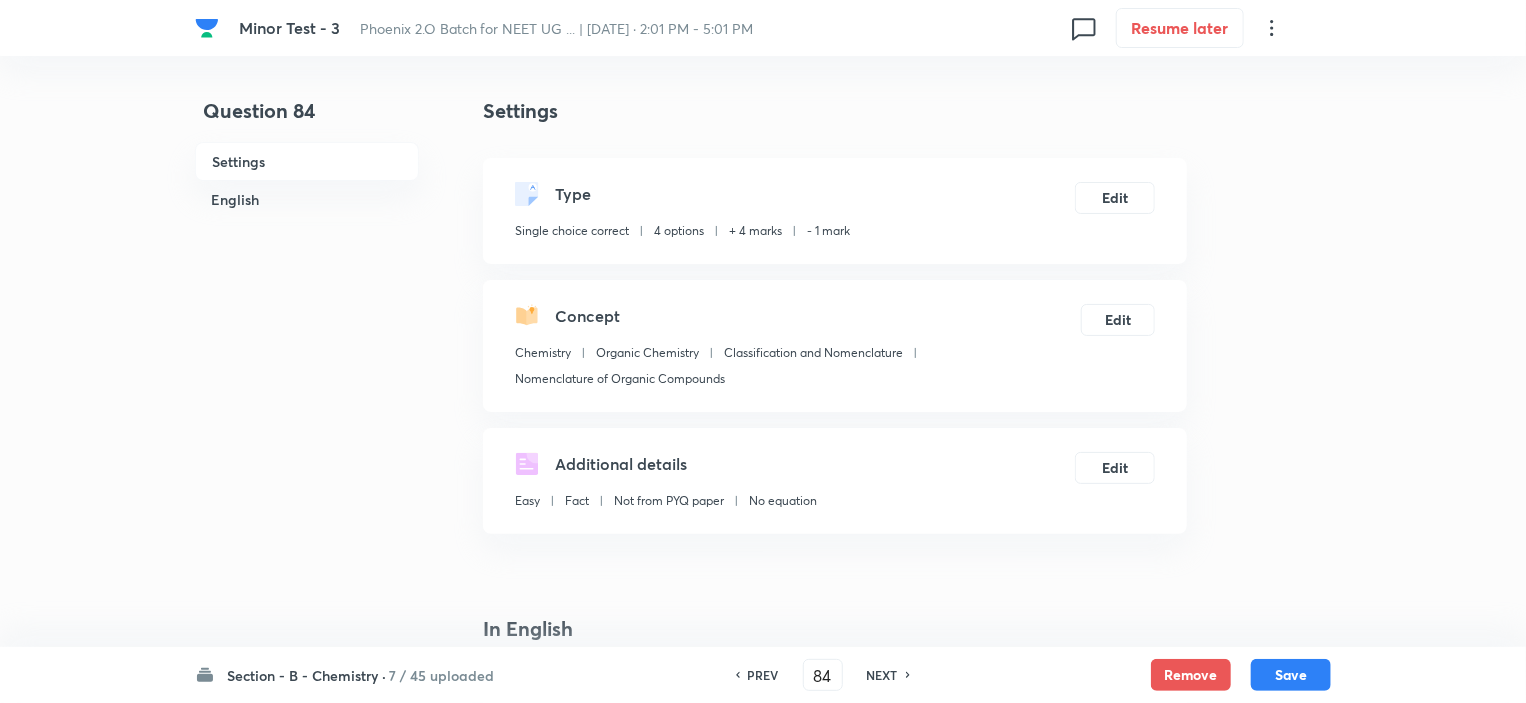 click on "NEXT" at bounding box center (882, 675) 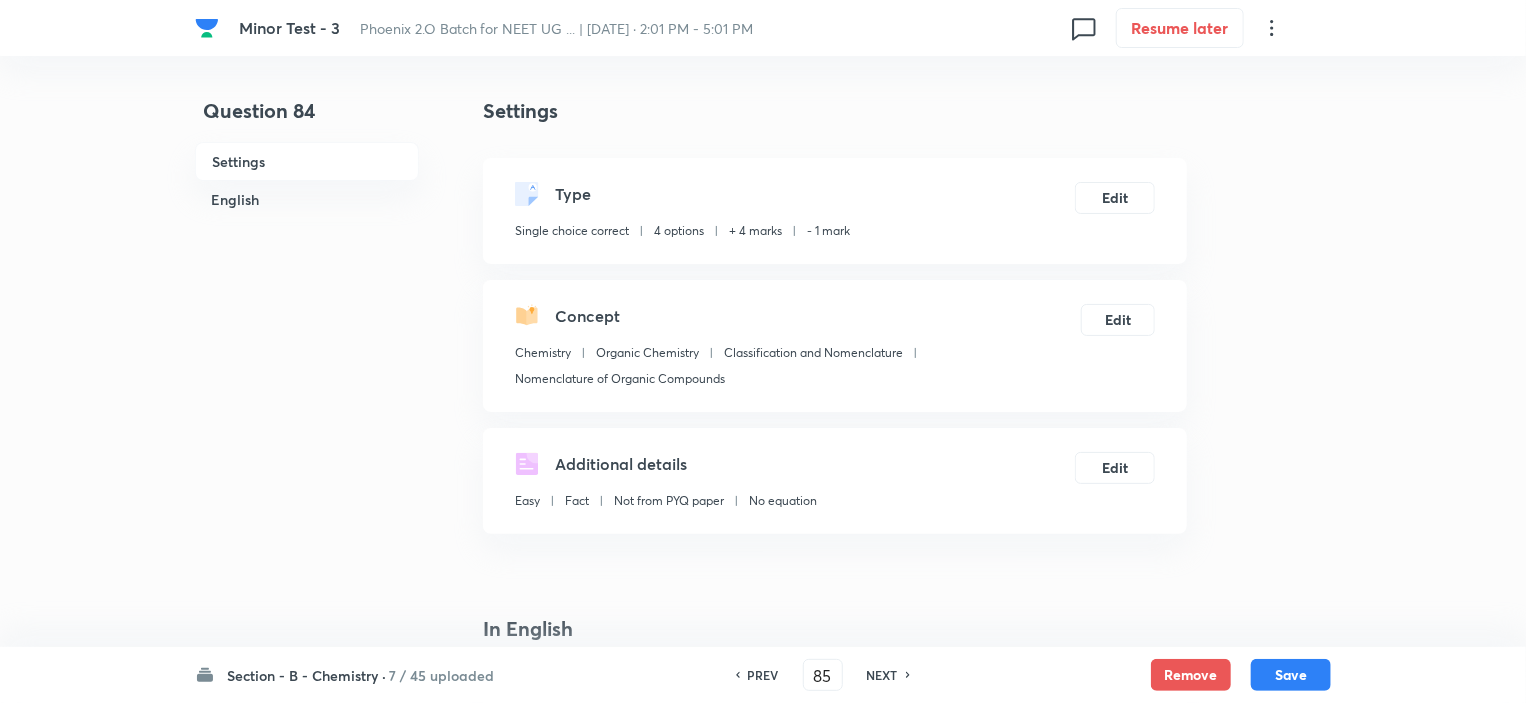 checkbox on "false" 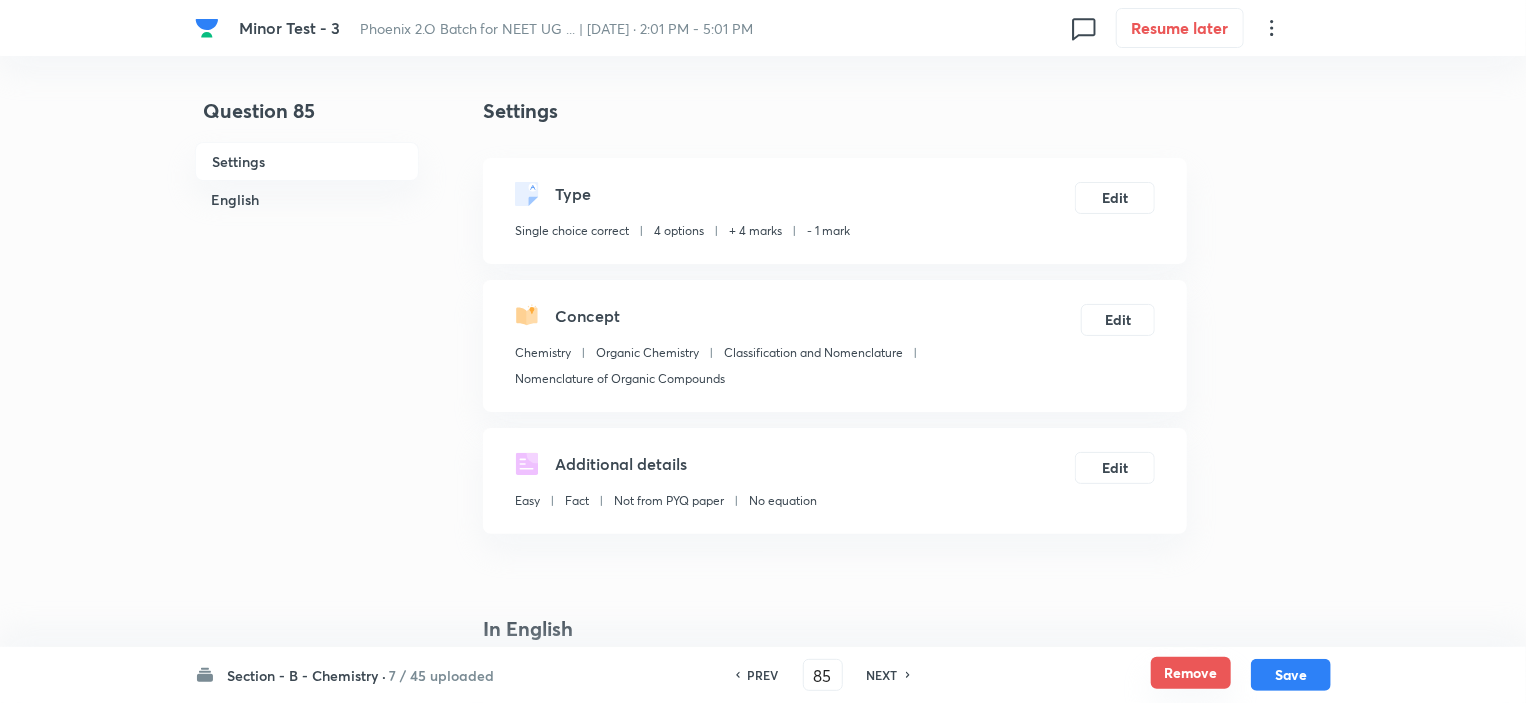 drag, startPoint x: 1188, startPoint y: 675, endPoint x: 1148, endPoint y: 689, distance: 42.379242 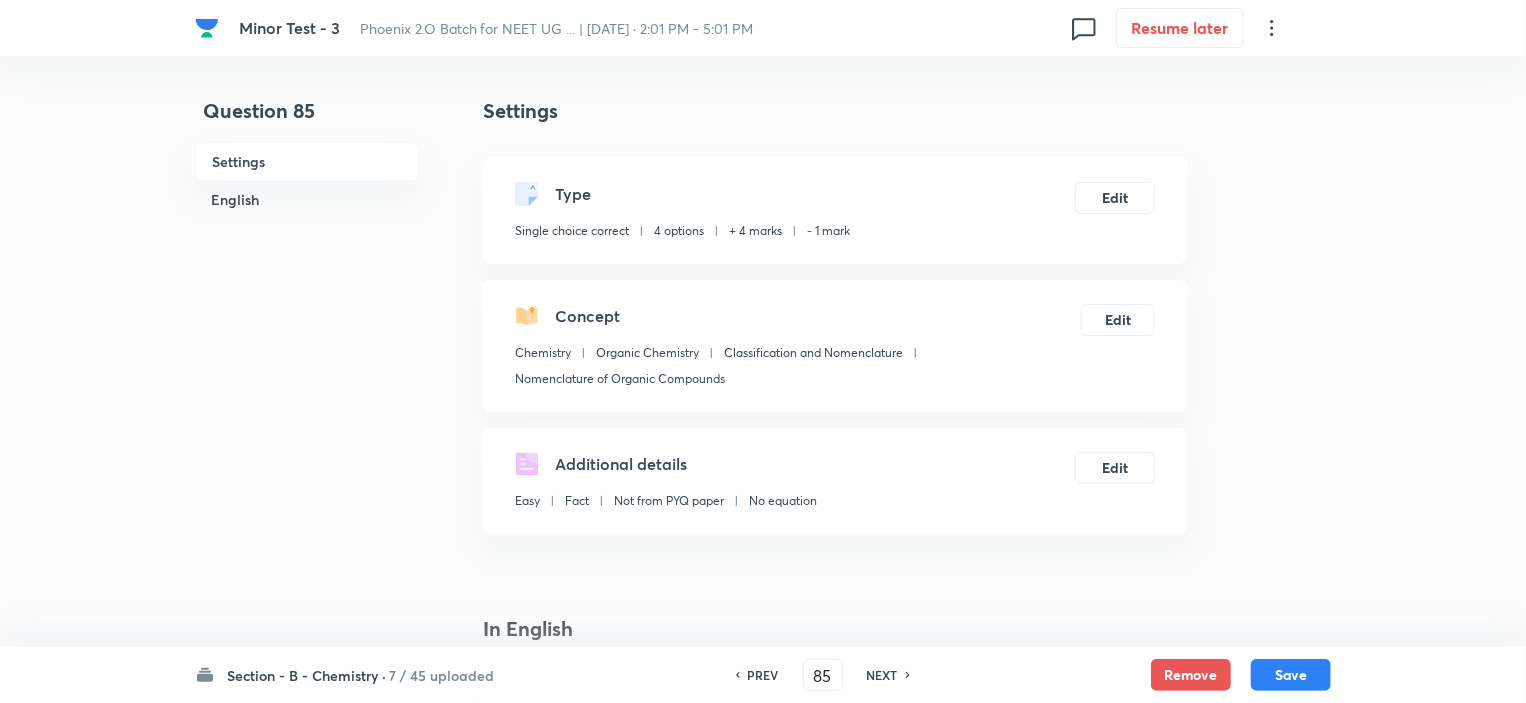 click on "Remove" at bounding box center [1191, 675] 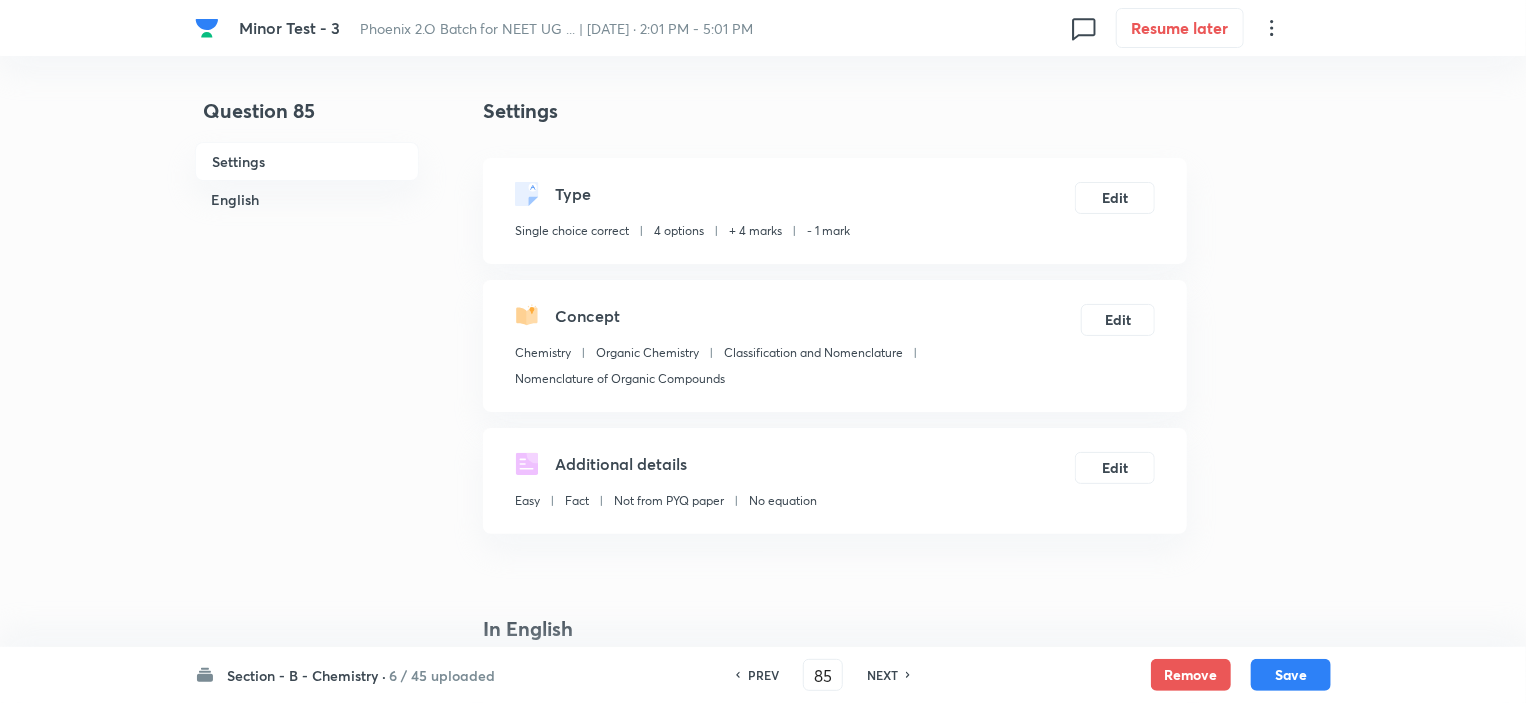 checkbox on "false" 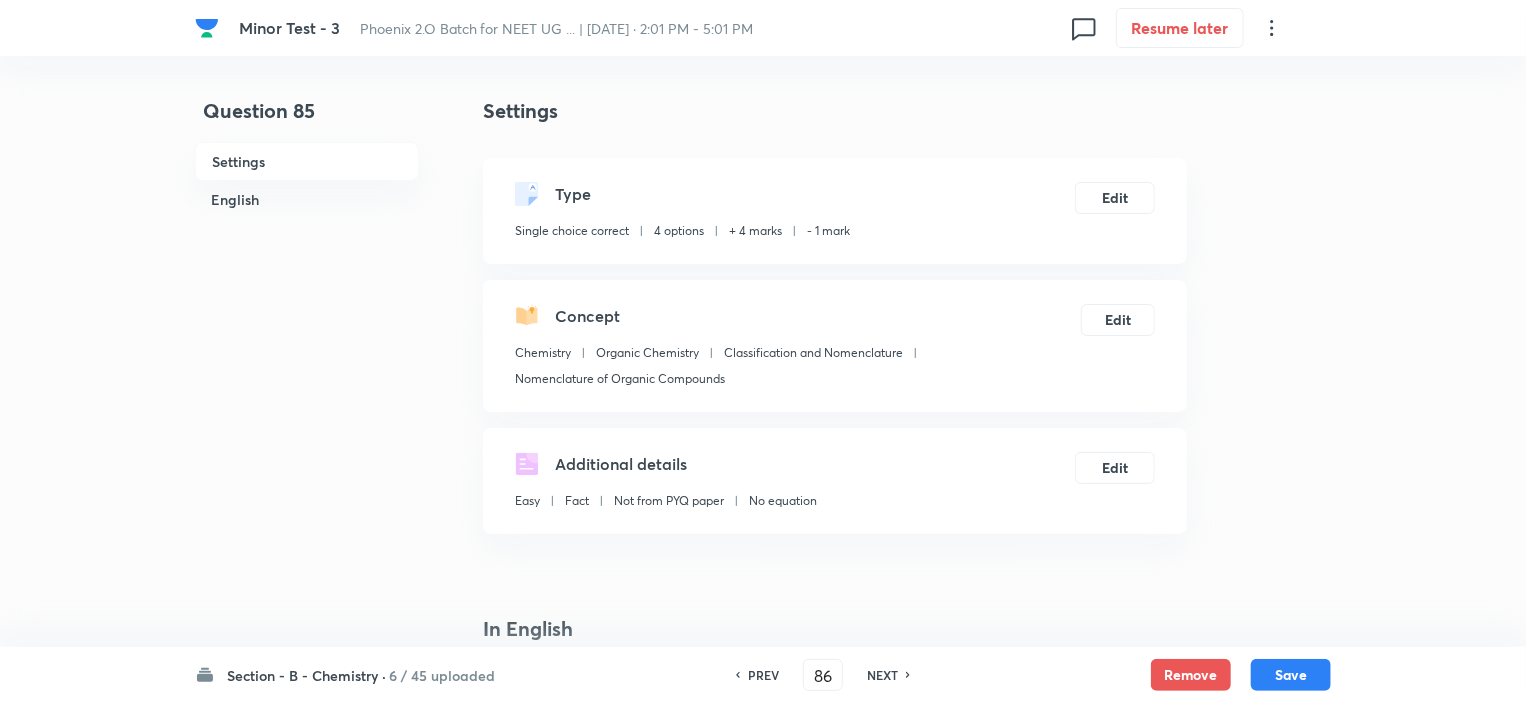 checkbox on "true" 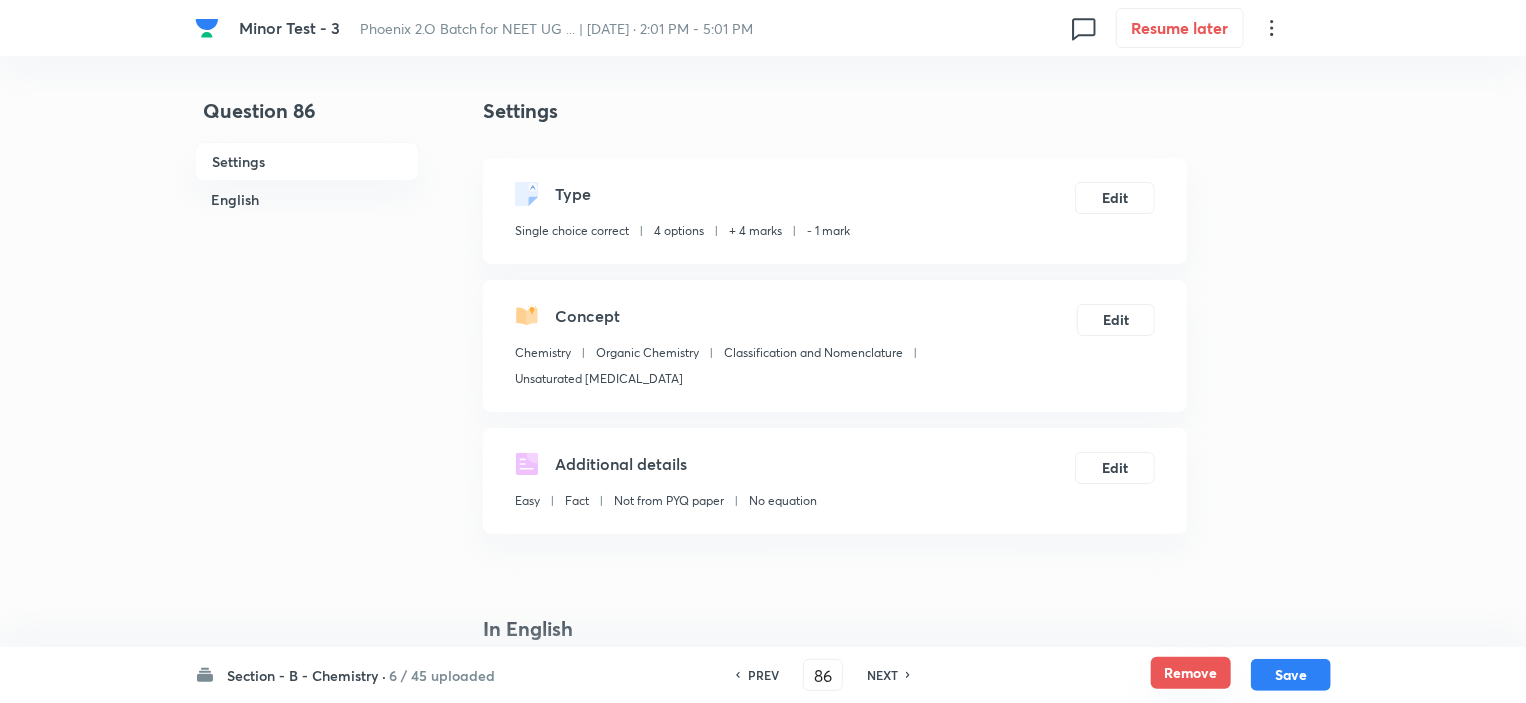 click on "Remove" at bounding box center (1191, 673) 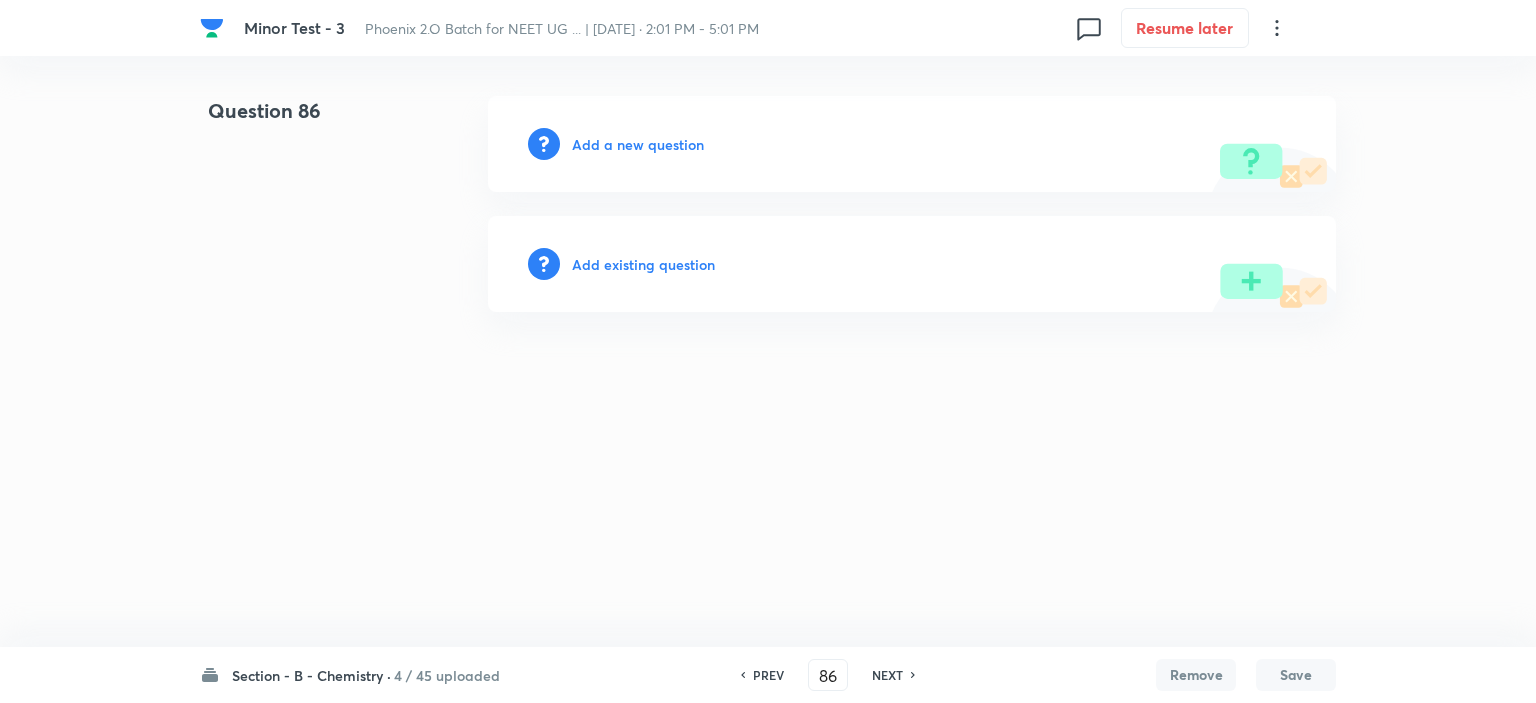 click on "NEXT" at bounding box center [887, 675] 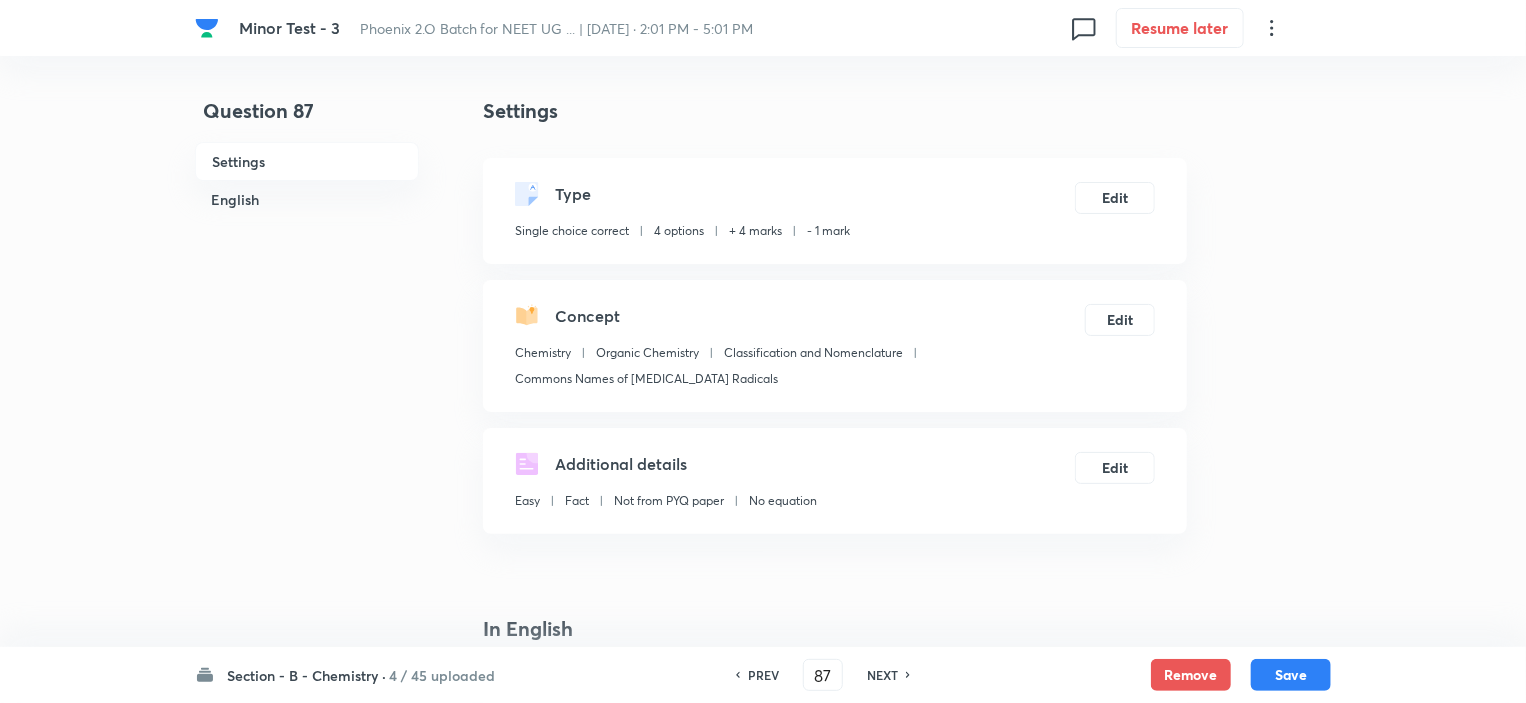 checkbox on "true" 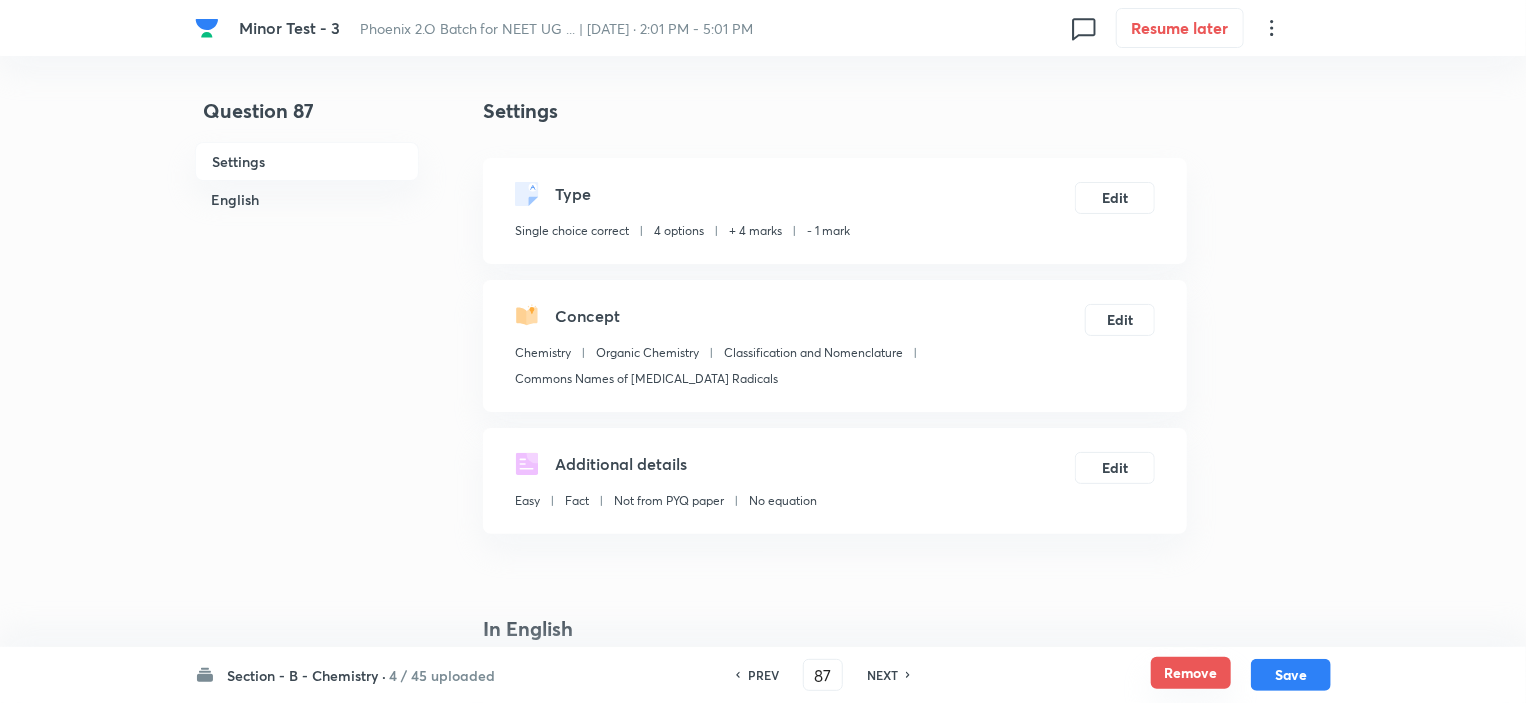 click on "Remove" at bounding box center [1191, 673] 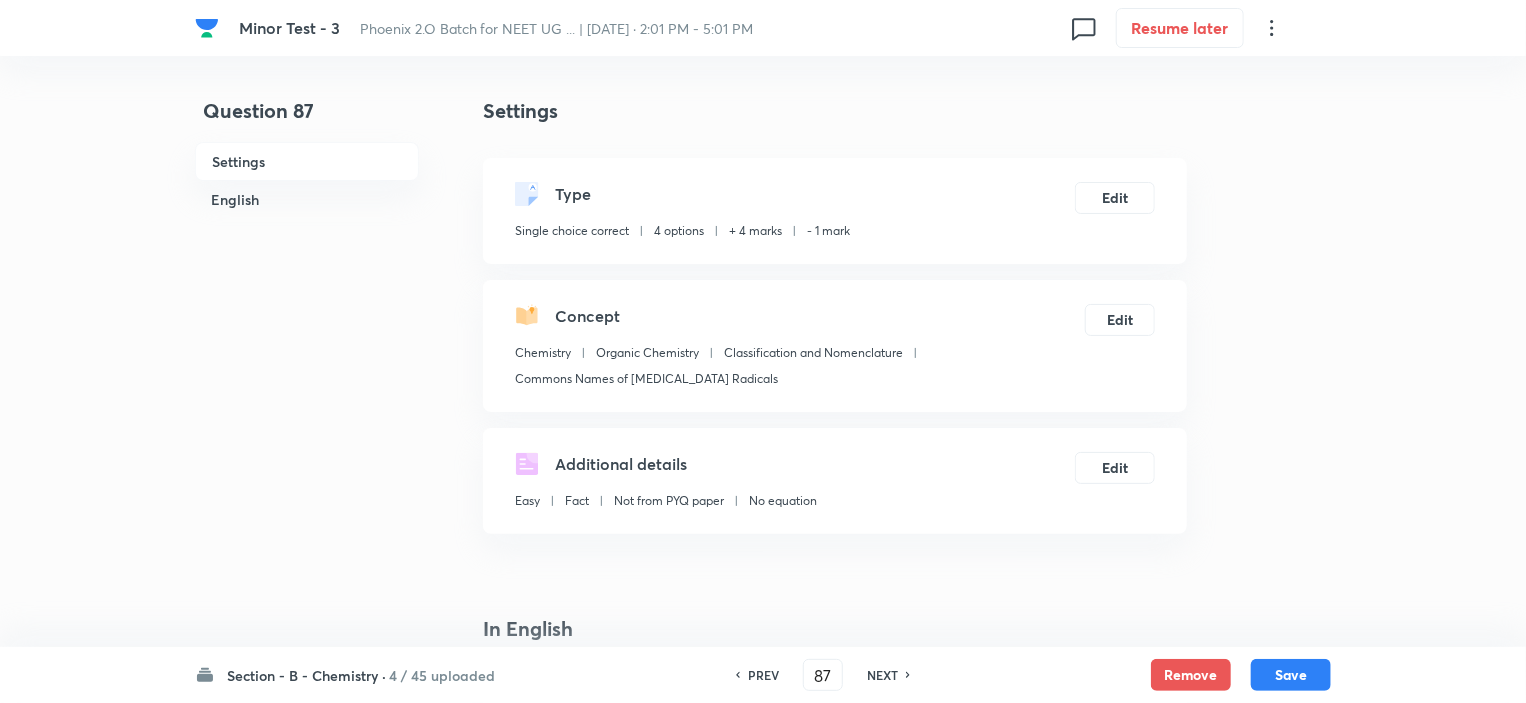 click on "NEXT" at bounding box center (882, 675) 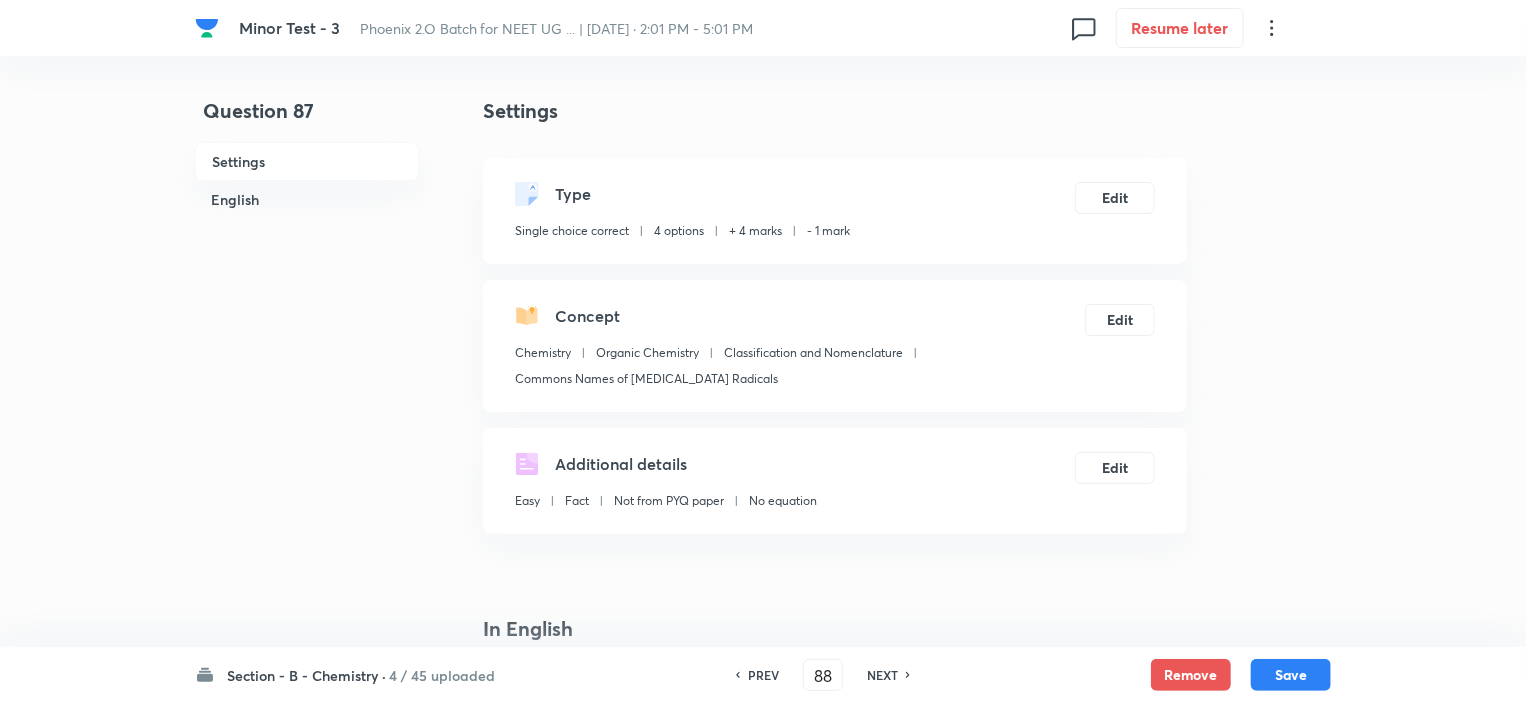 checkbox on "false" 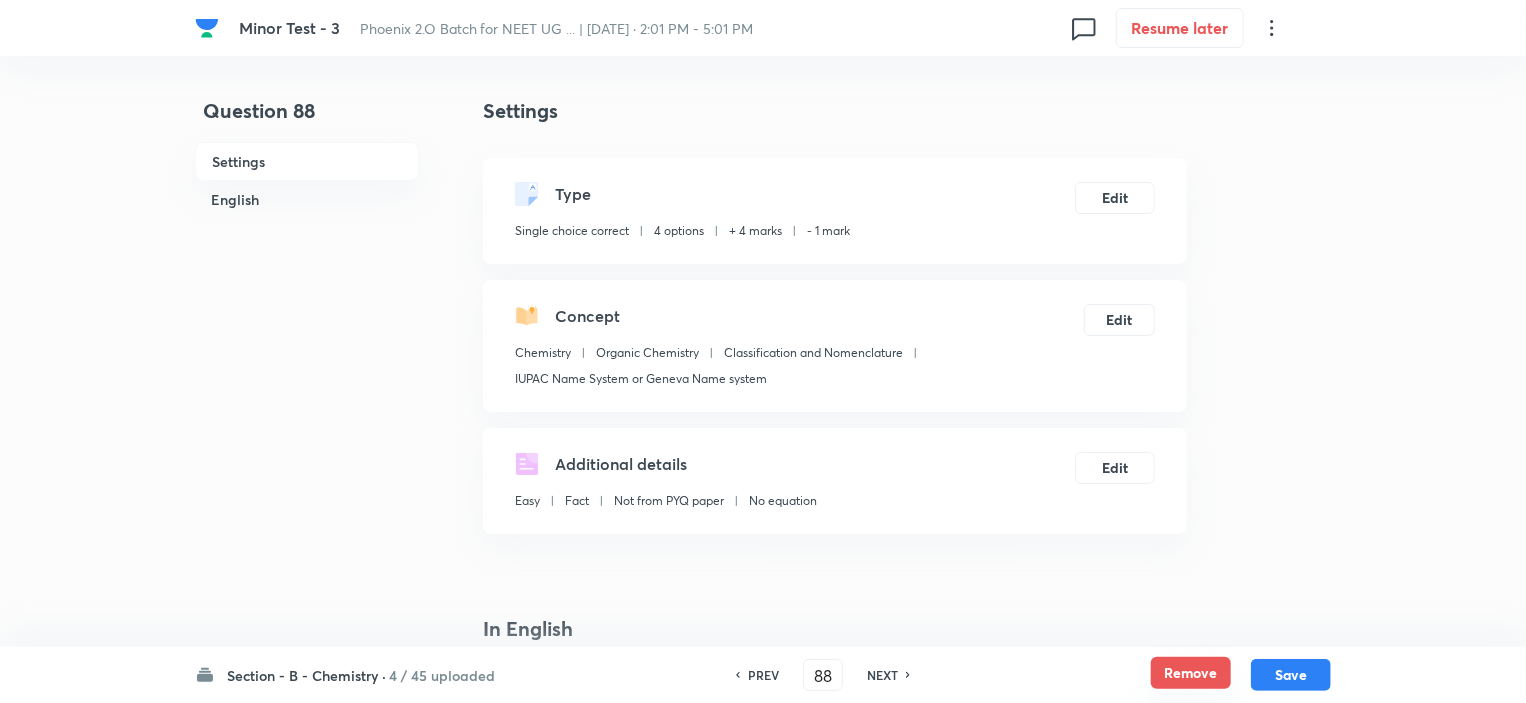 click on "Remove" at bounding box center [1191, 673] 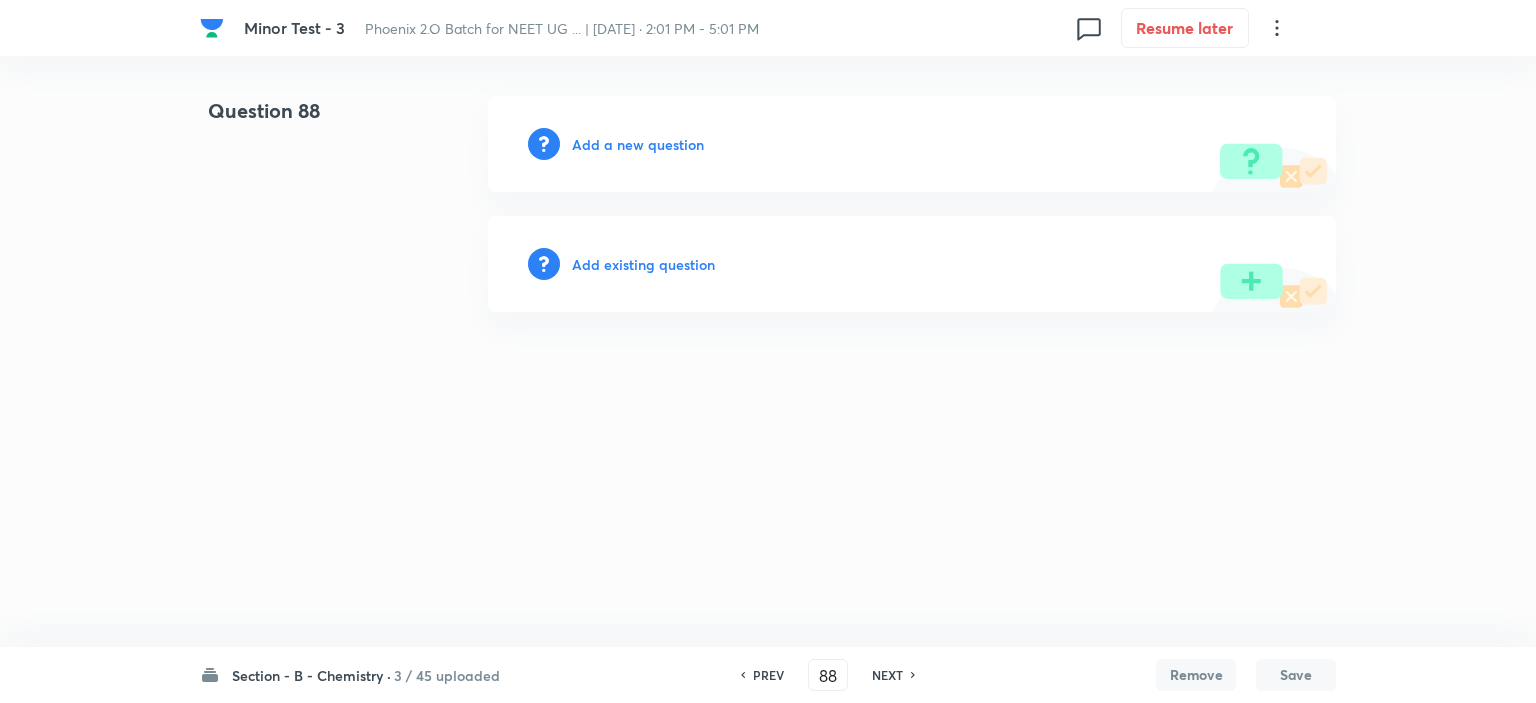 click on "NEXT" at bounding box center [887, 675] 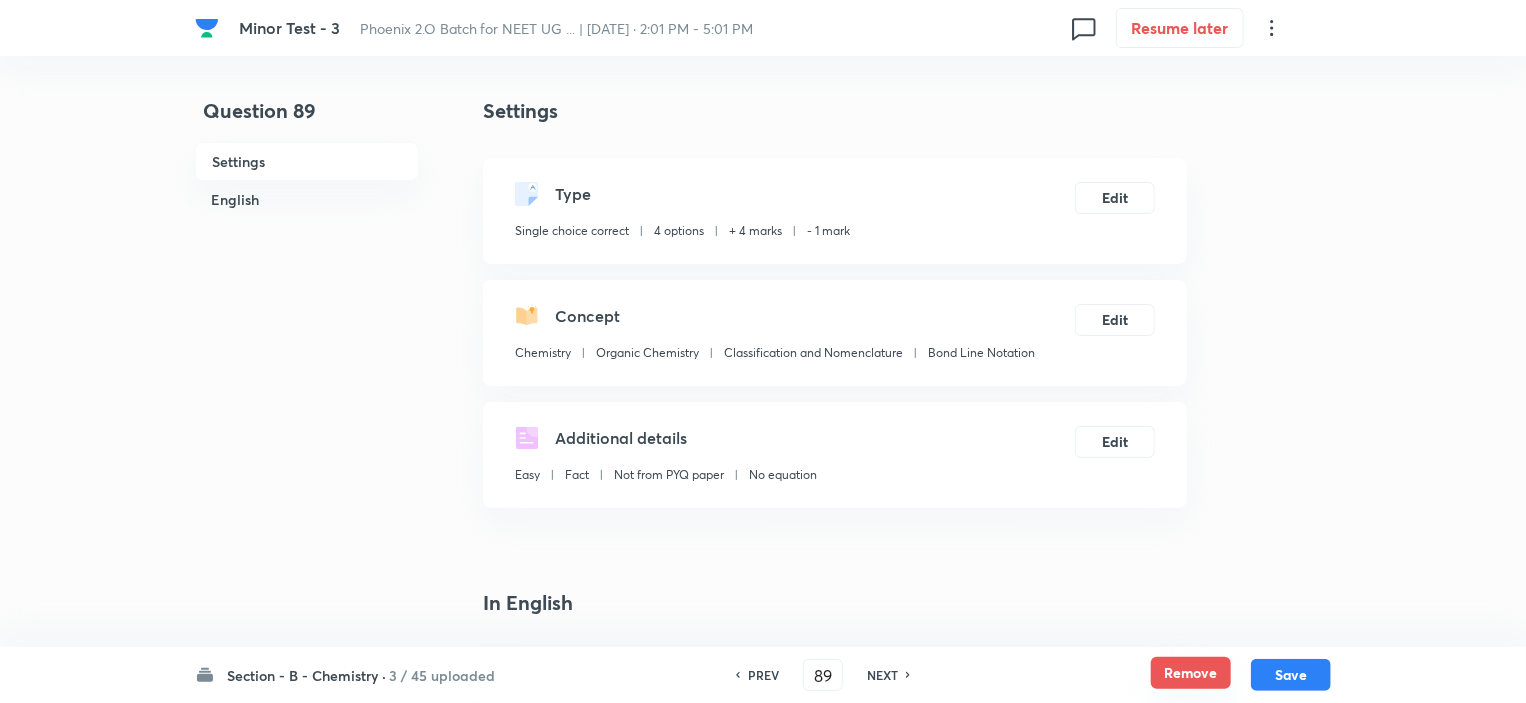 click on "Remove" at bounding box center [1191, 673] 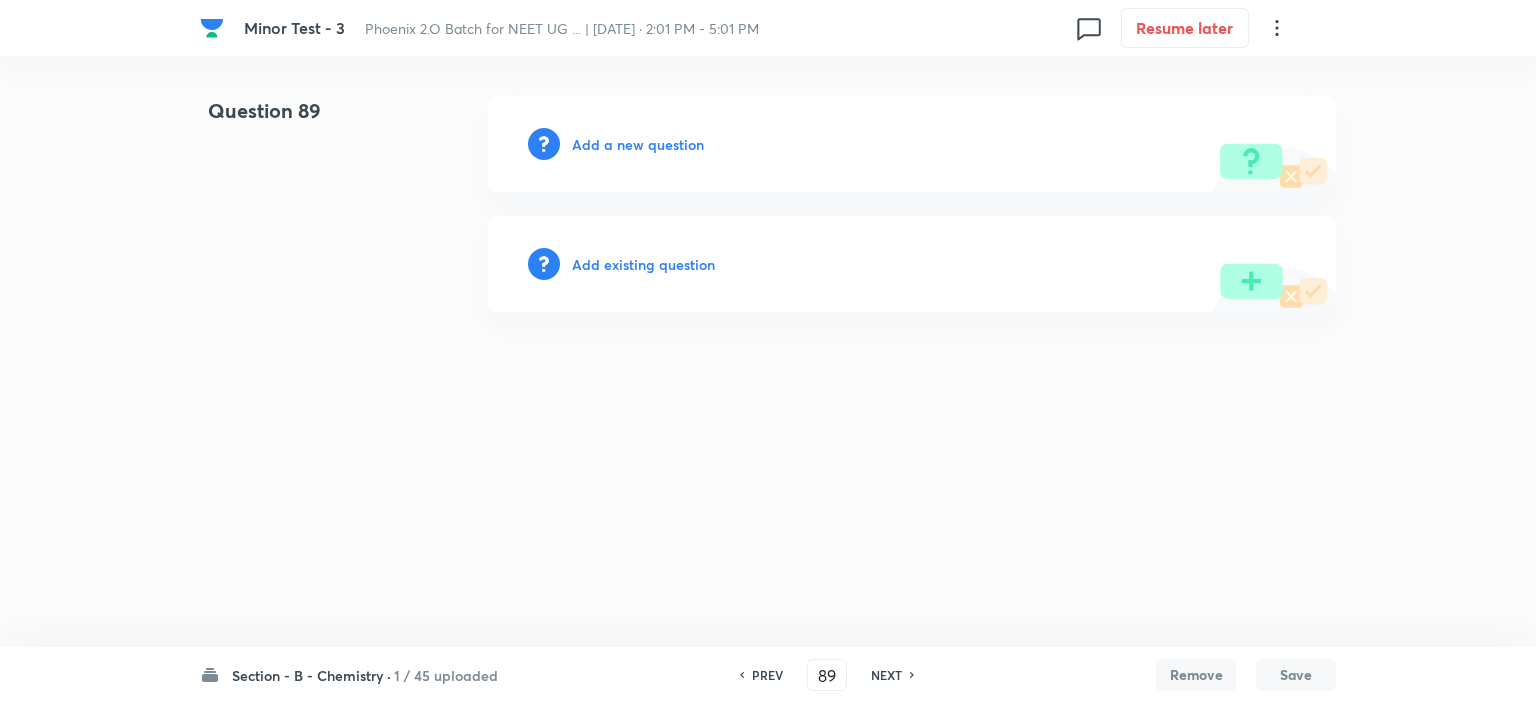 click on "NEXT" at bounding box center (886, 675) 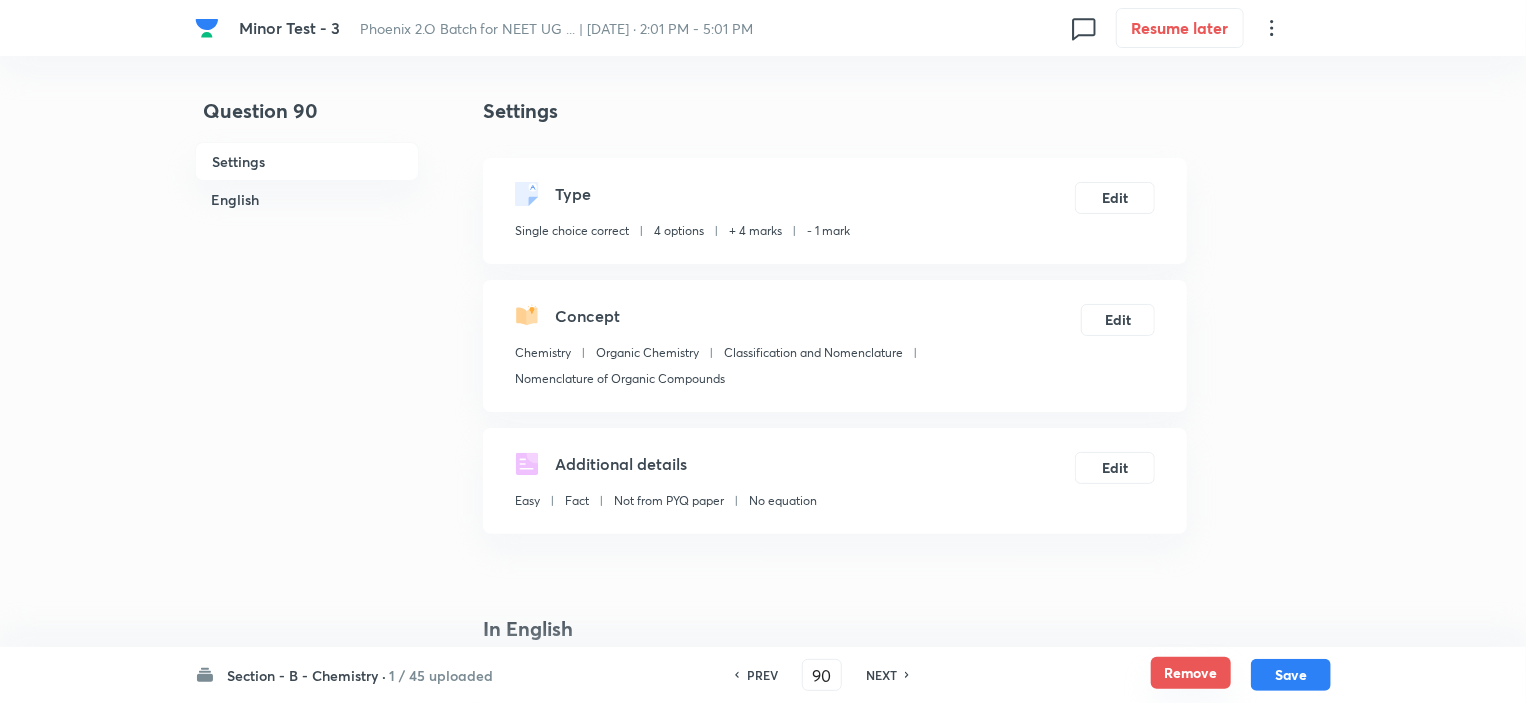 click on "Remove" at bounding box center (1191, 673) 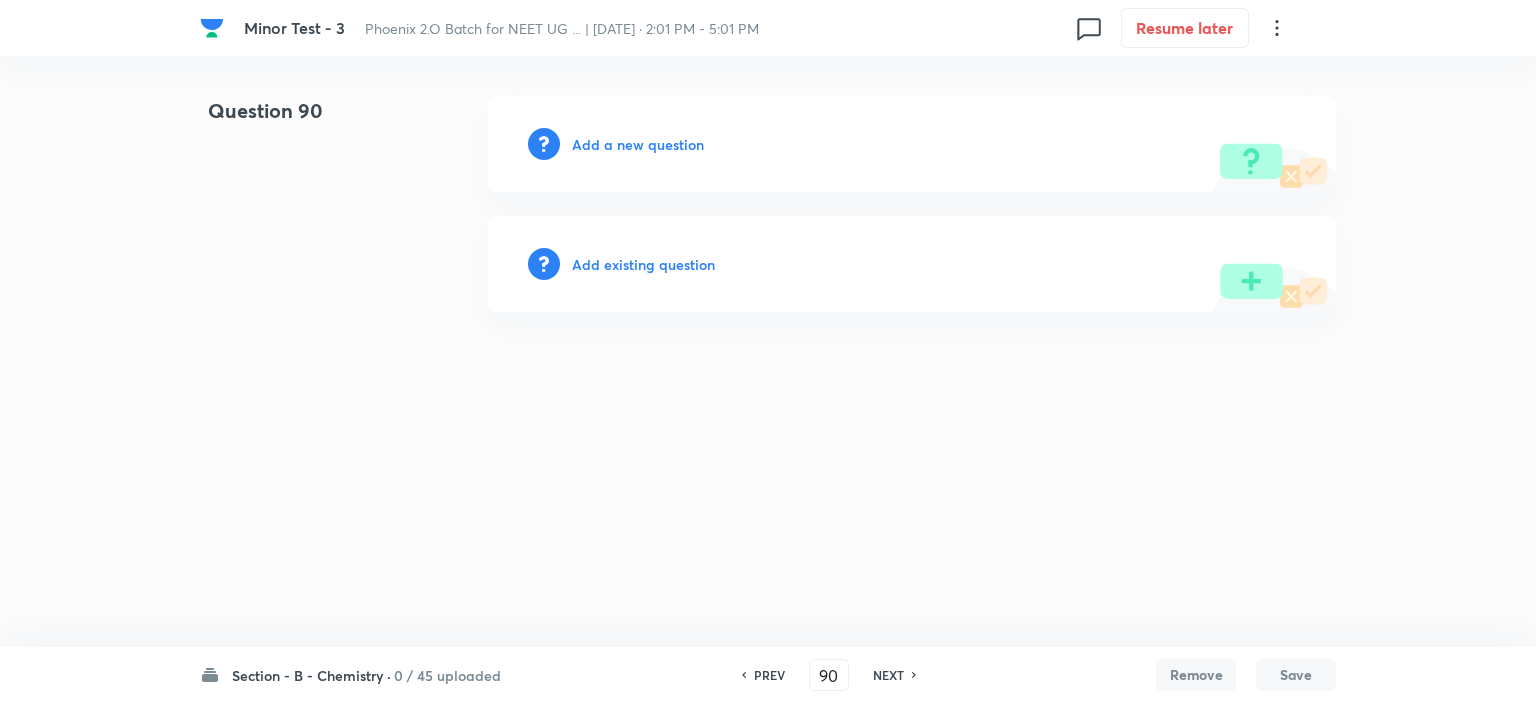 click on "NEXT" at bounding box center [888, 675] 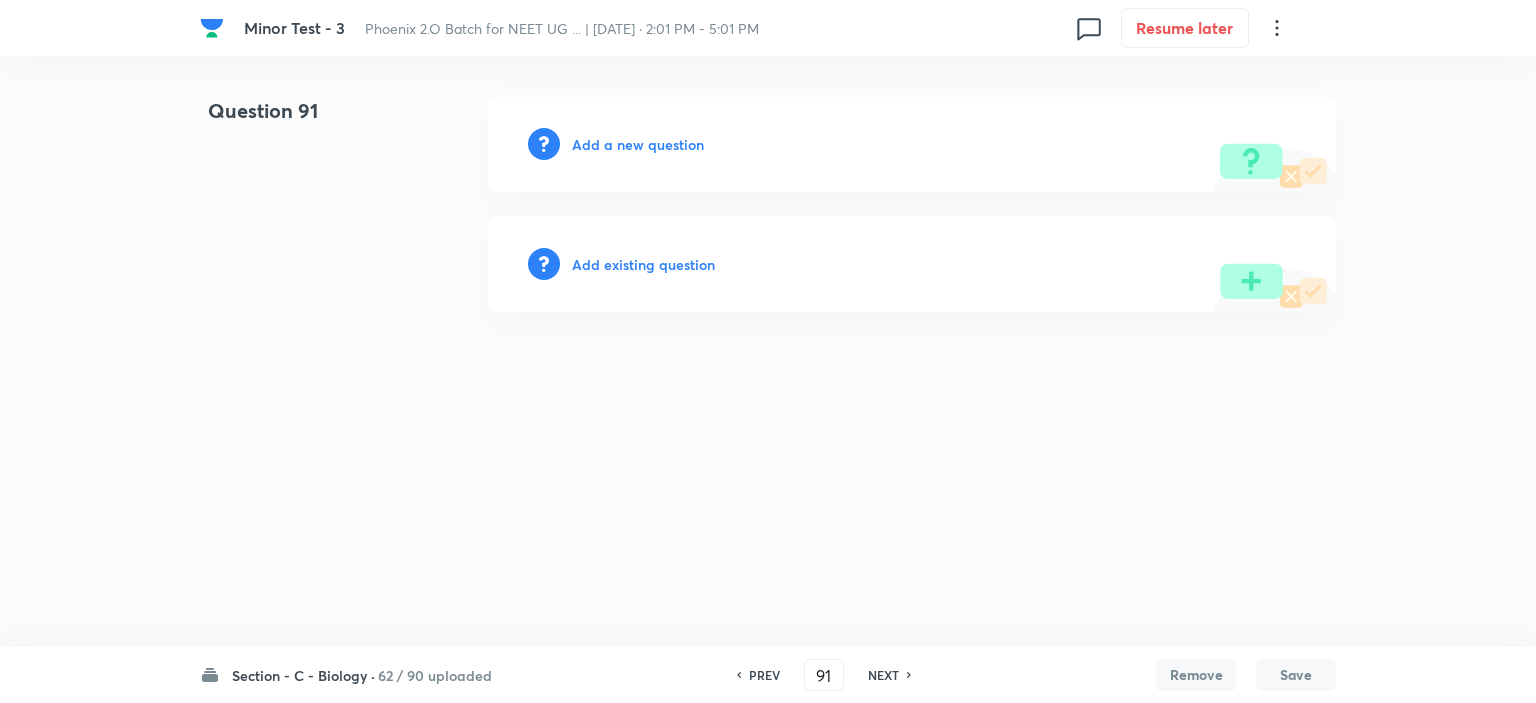 click on "Section - C - Biology ·" at bounding box center (303, 675) 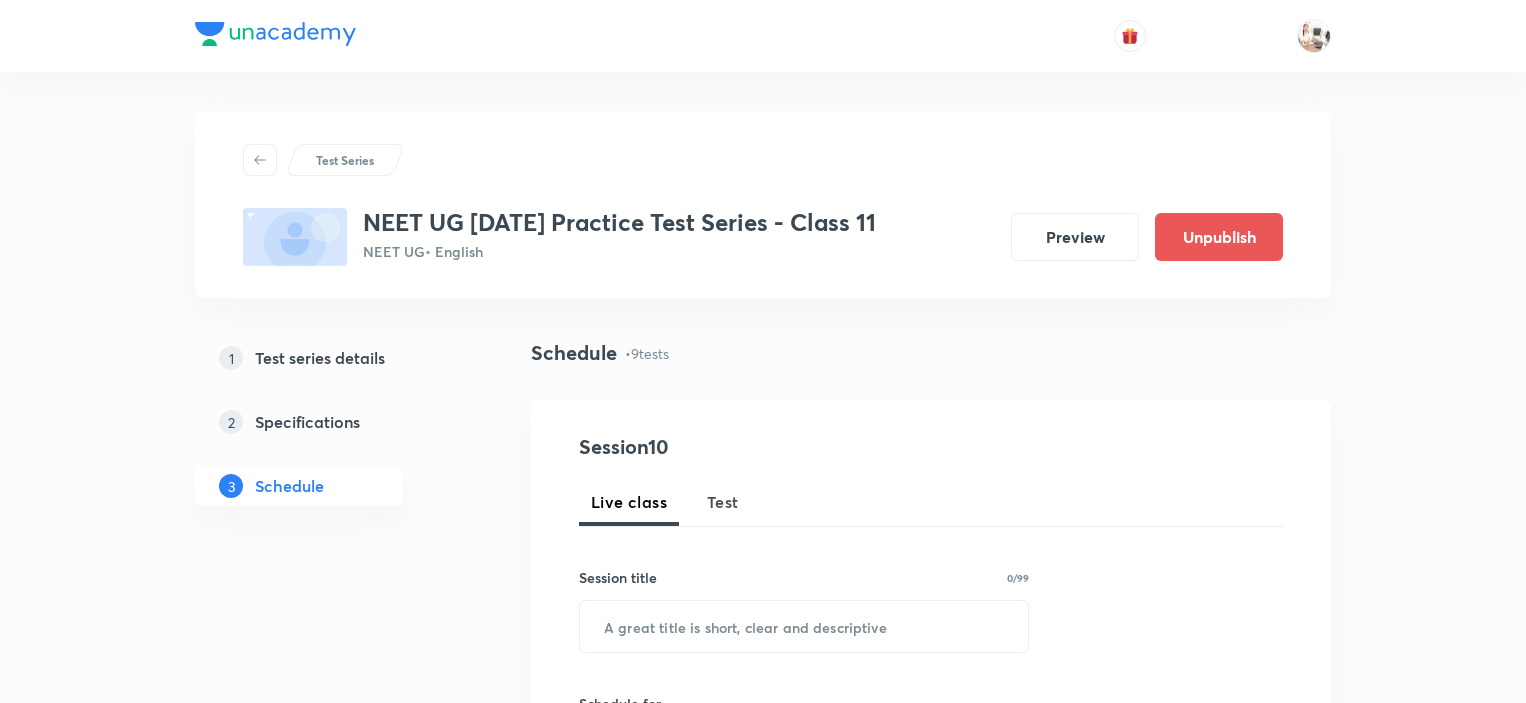 scroll, scrollTop: 2400, scrollLeft: 0, axis: vertical 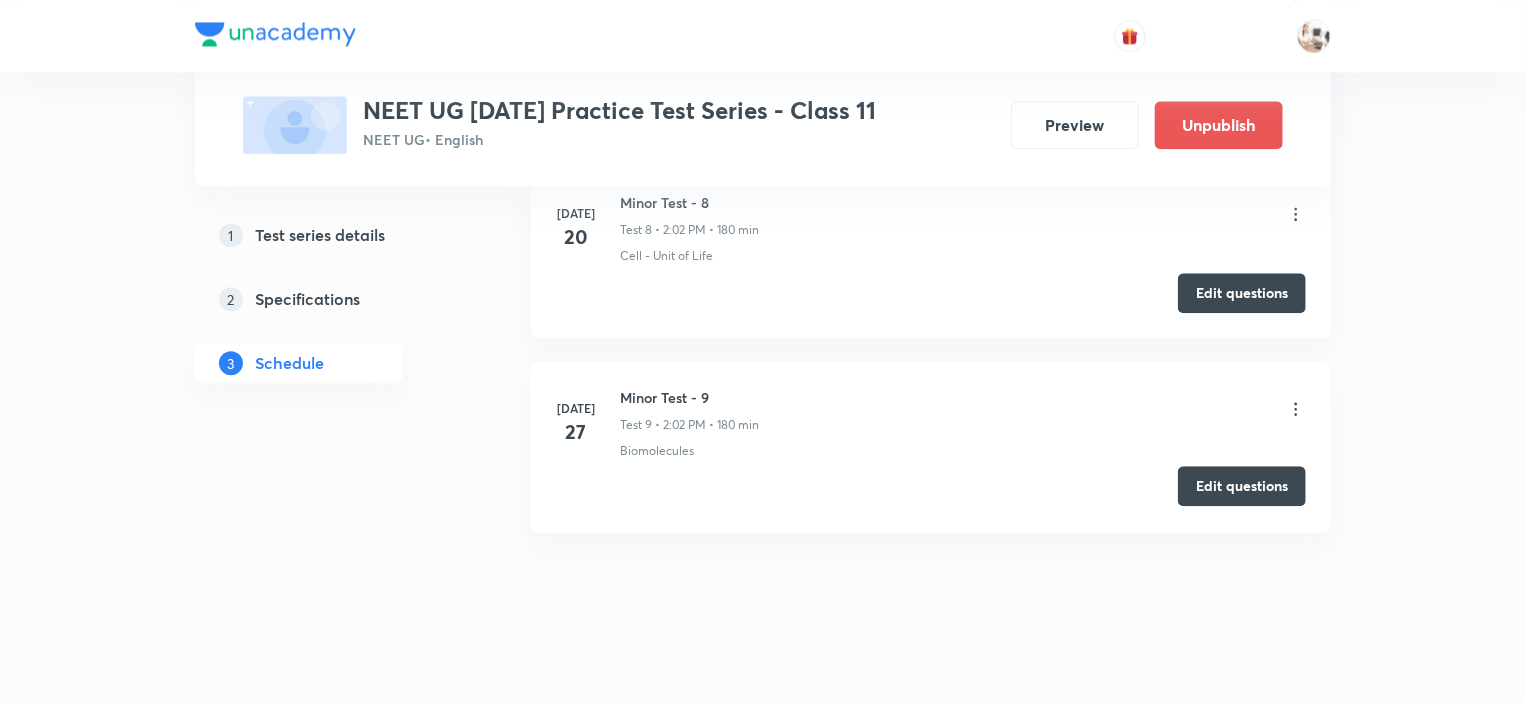 click on "Edit questions" at bounding box center (1242, 486) 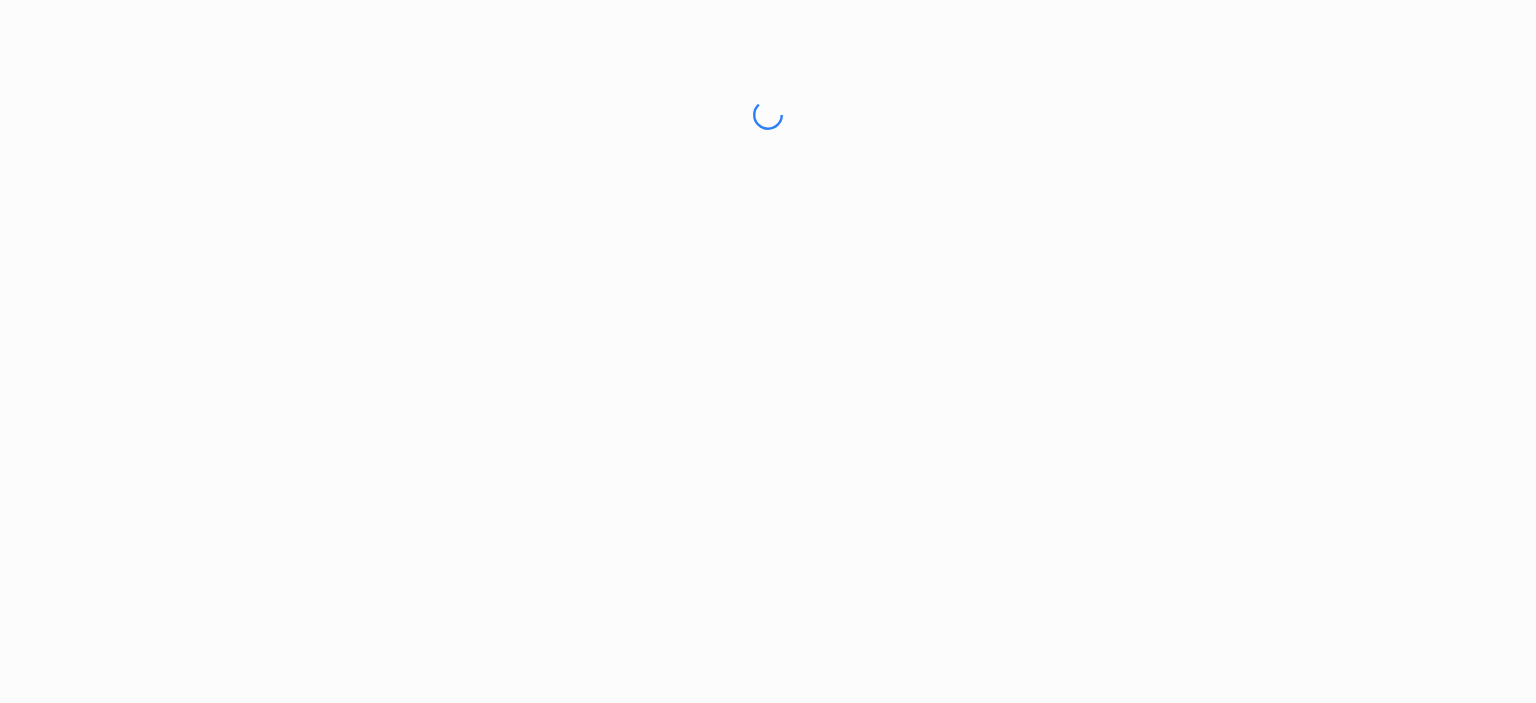 scroll, scrollTop: 0, scrollLeft: 0, axis: both 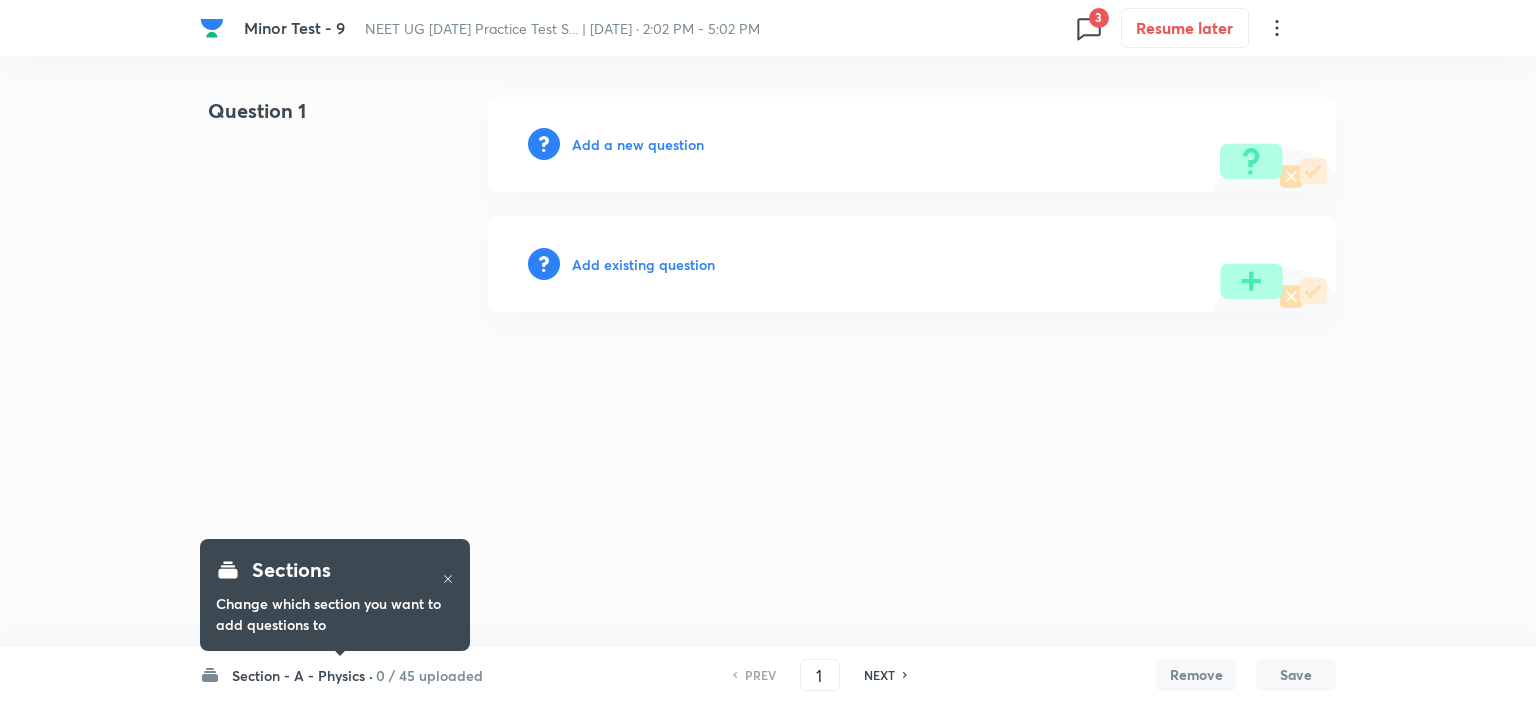 click on "Section - A - Physics ·" at bounding box center (302, 675) 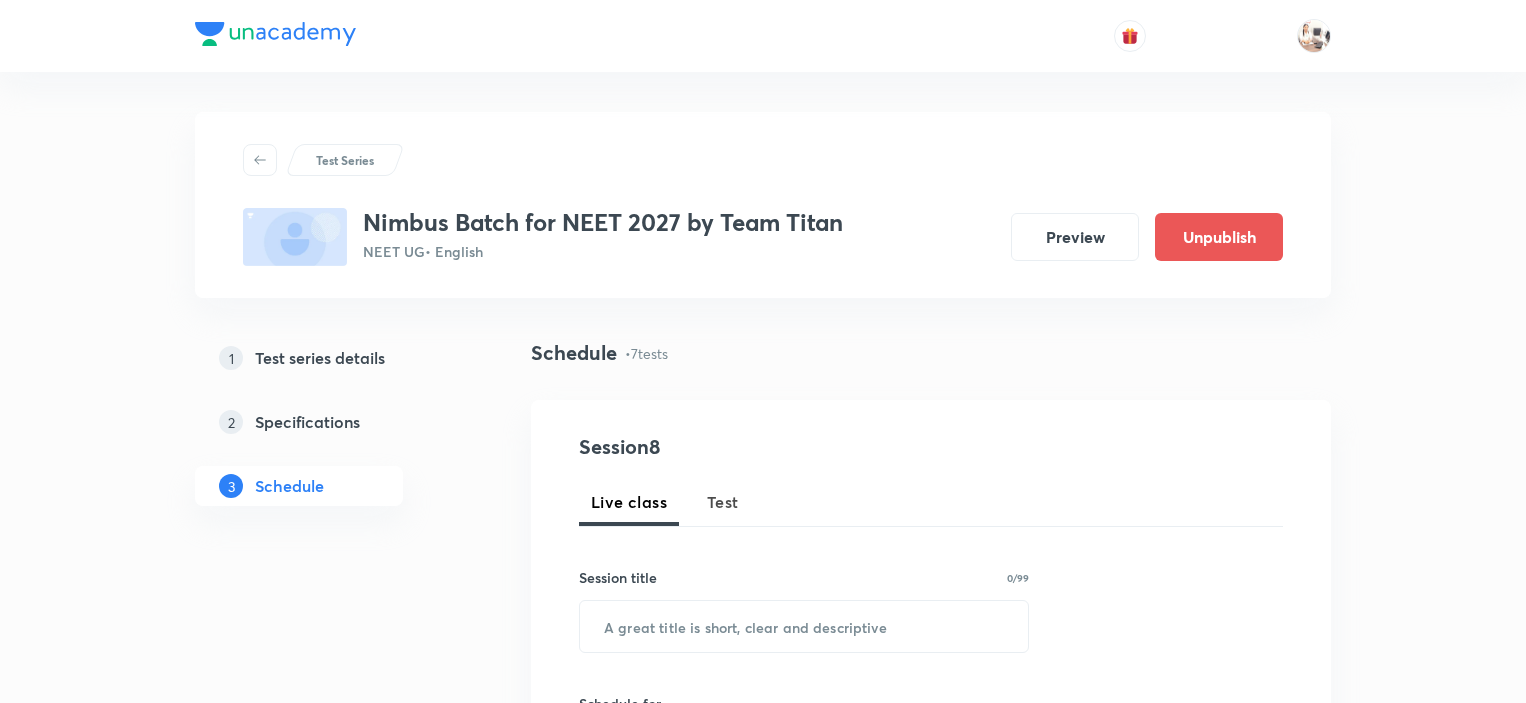 scroll, scrollTop: 1200, scrollLeft: 0, axis: vertical 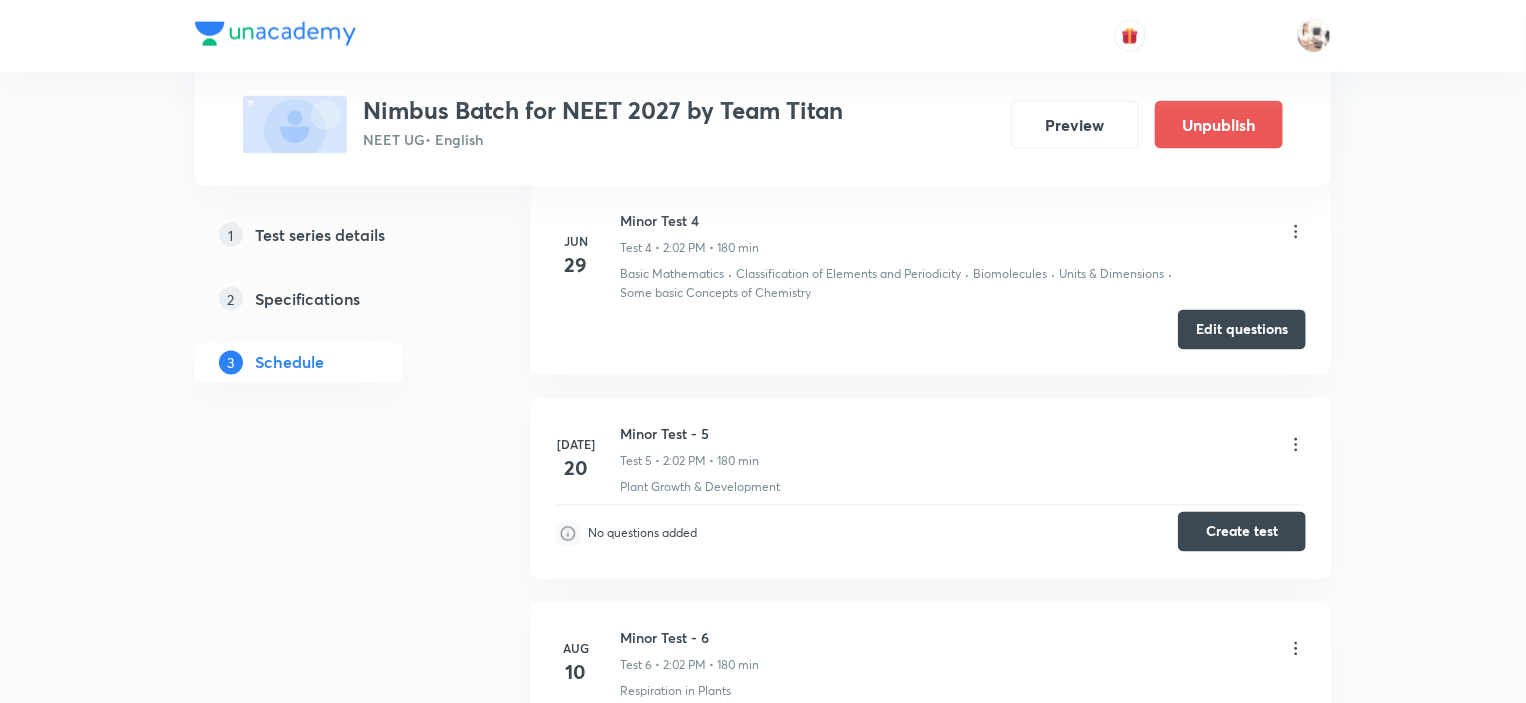 click on "Create test" at bounding box center (1242, 532) 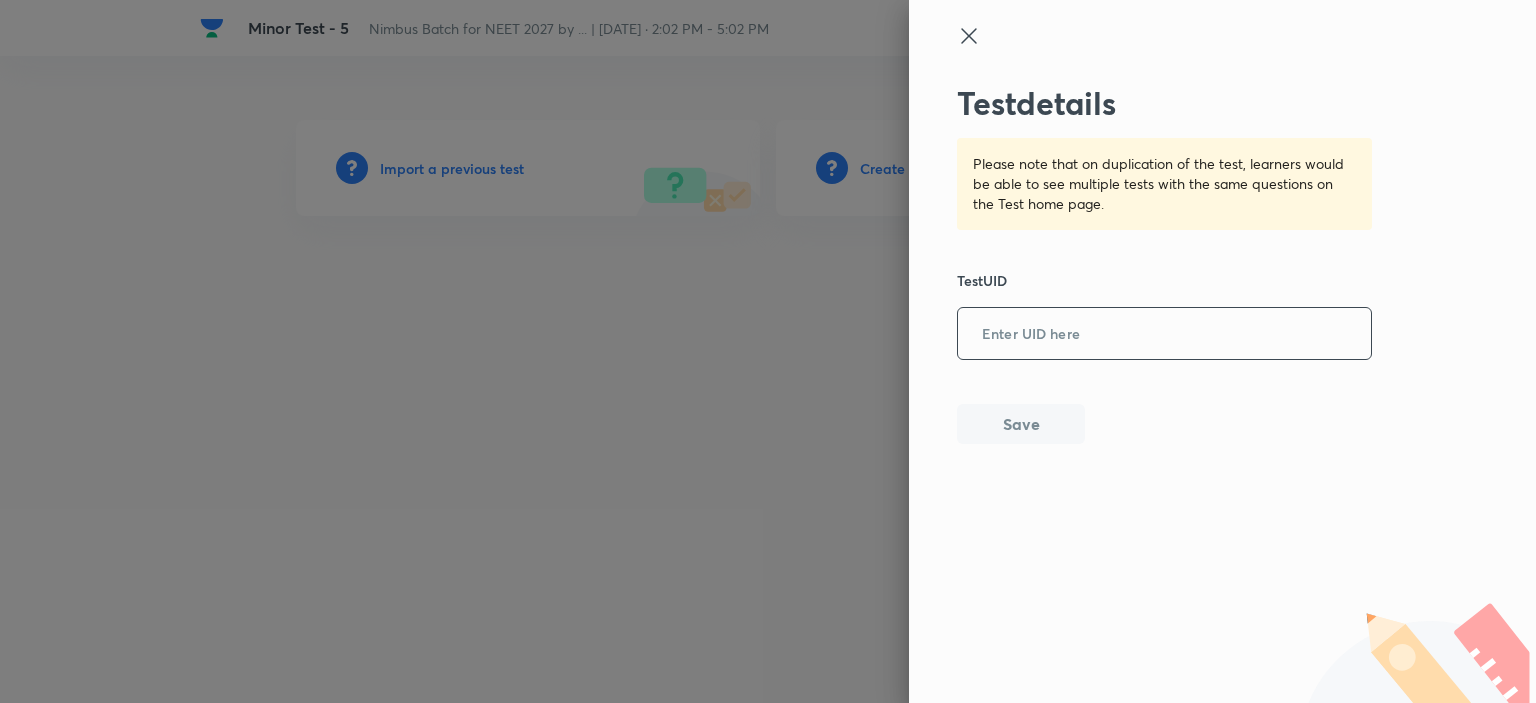 scroll, scrollTop: 0, scrollLeft: 0, axis: both 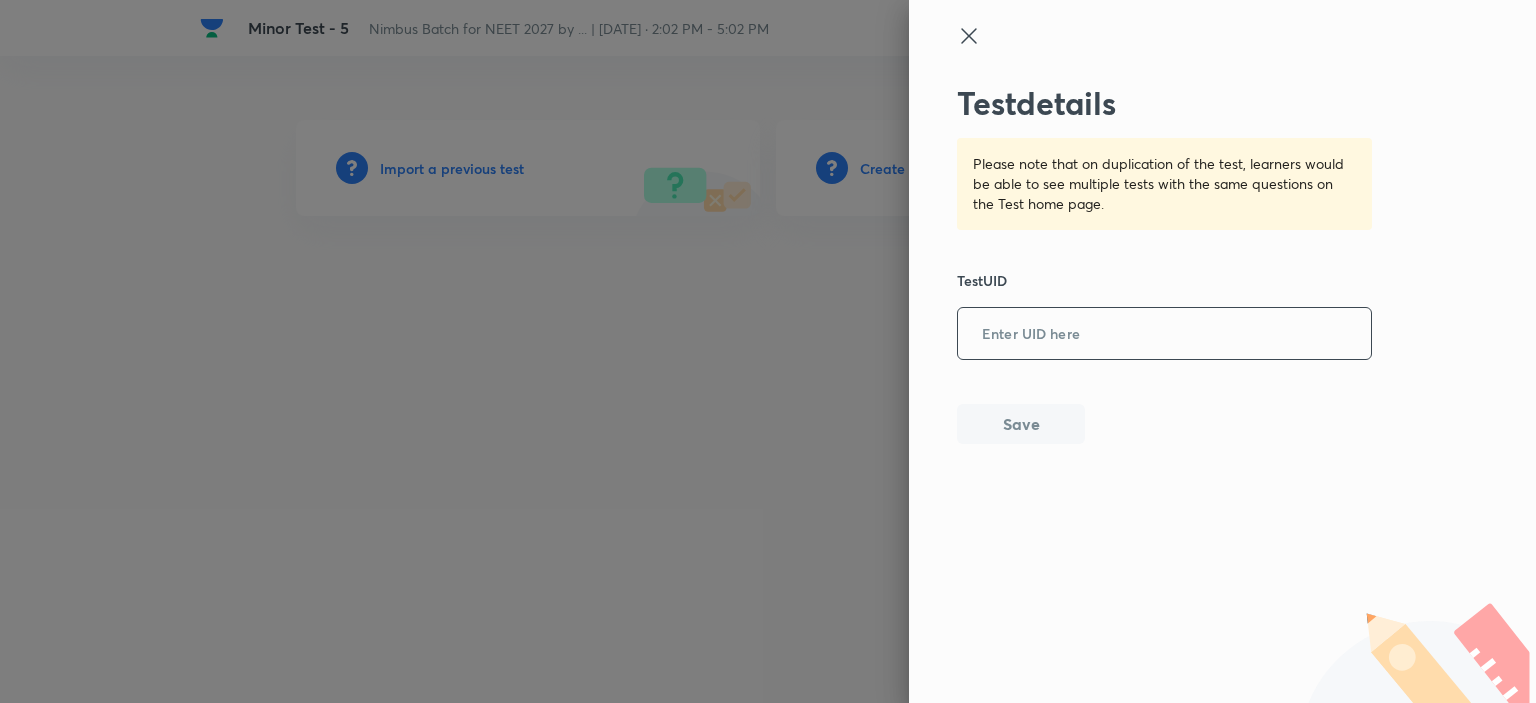 click at bounding box center (1164, 334) 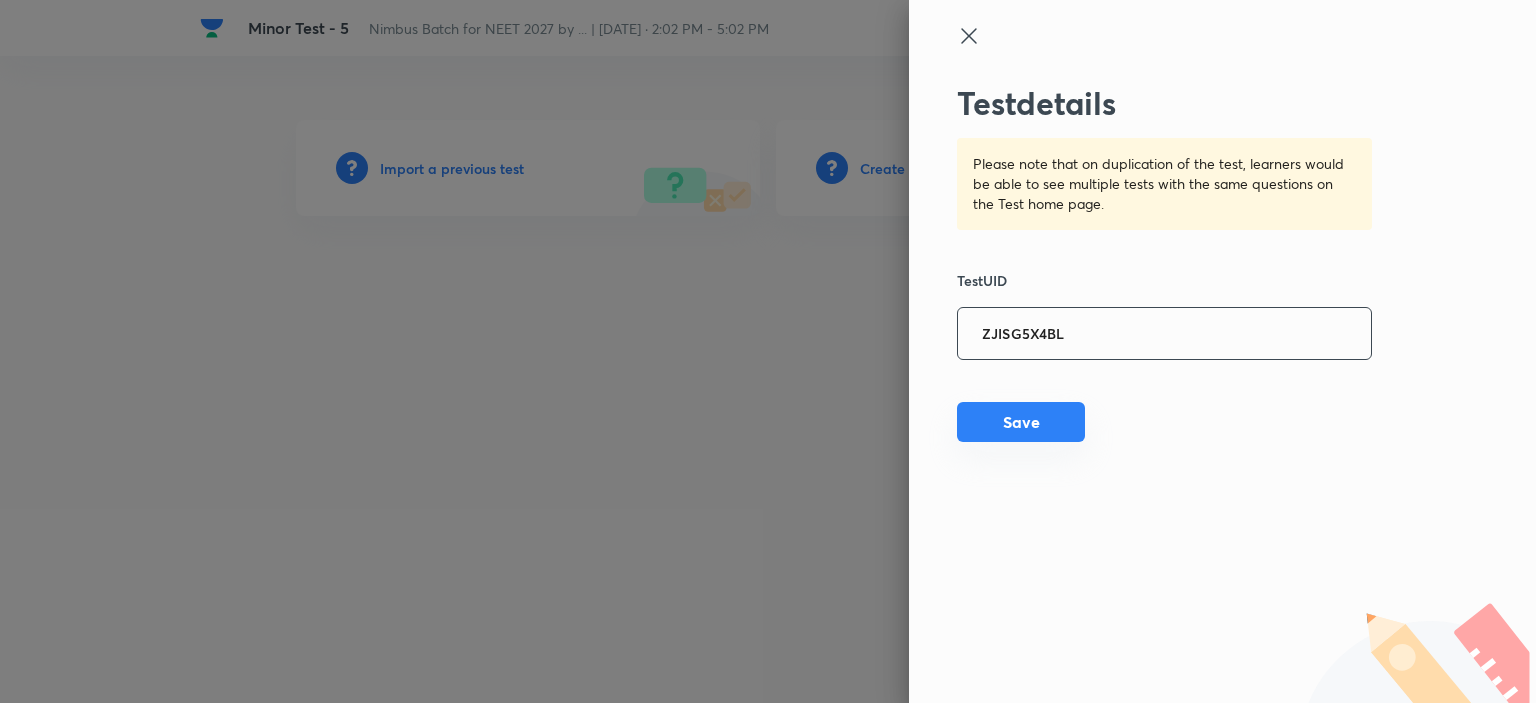 type on "ZJISG5X4BL" 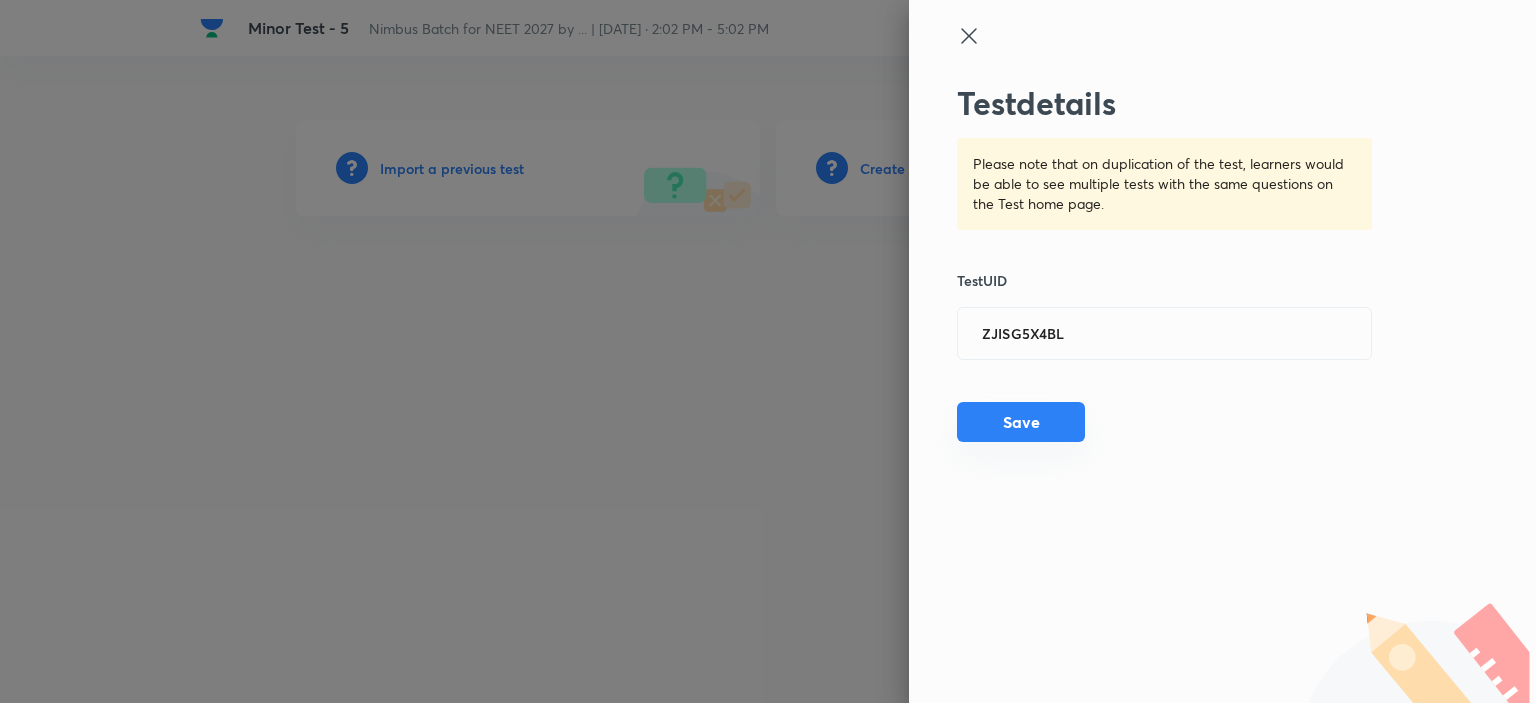 click on "Save" at bounding box center [1021, 422] 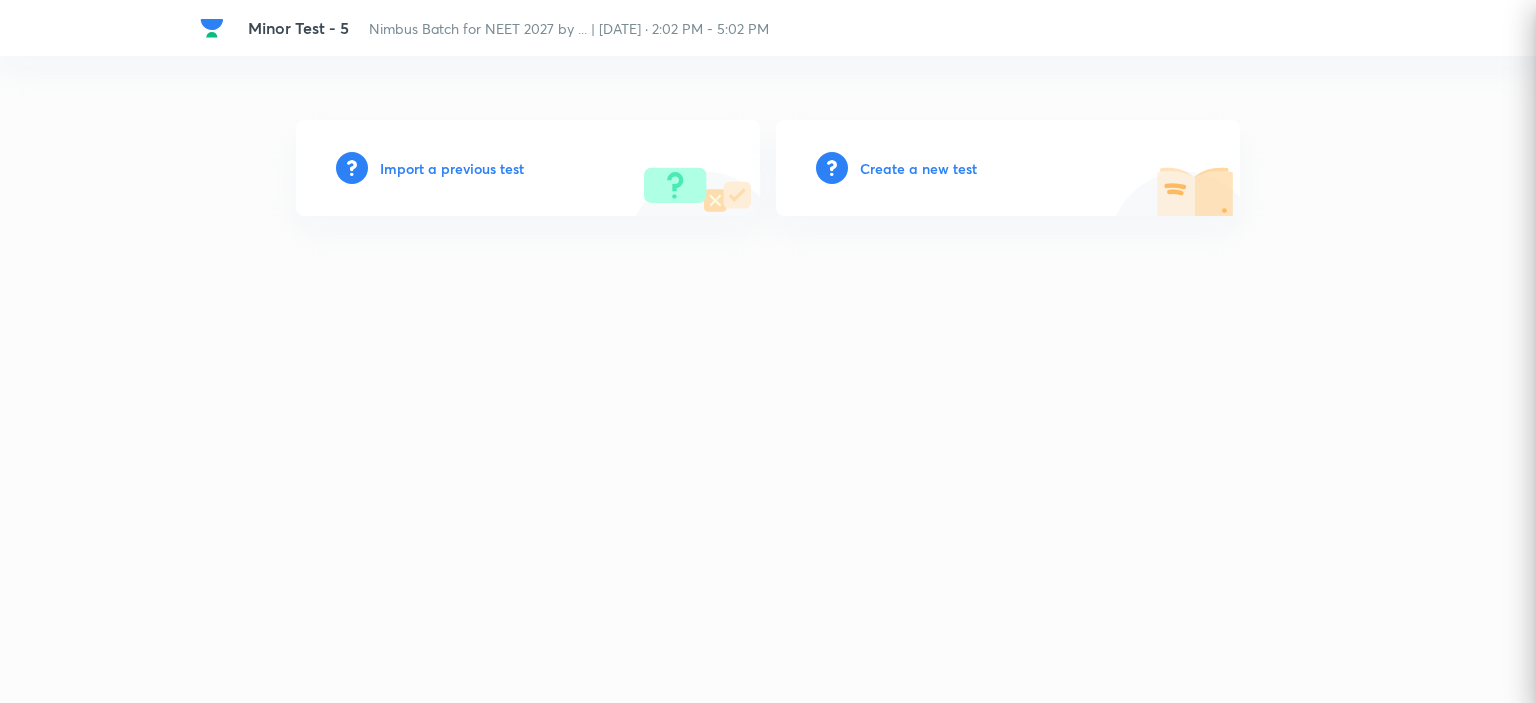 type 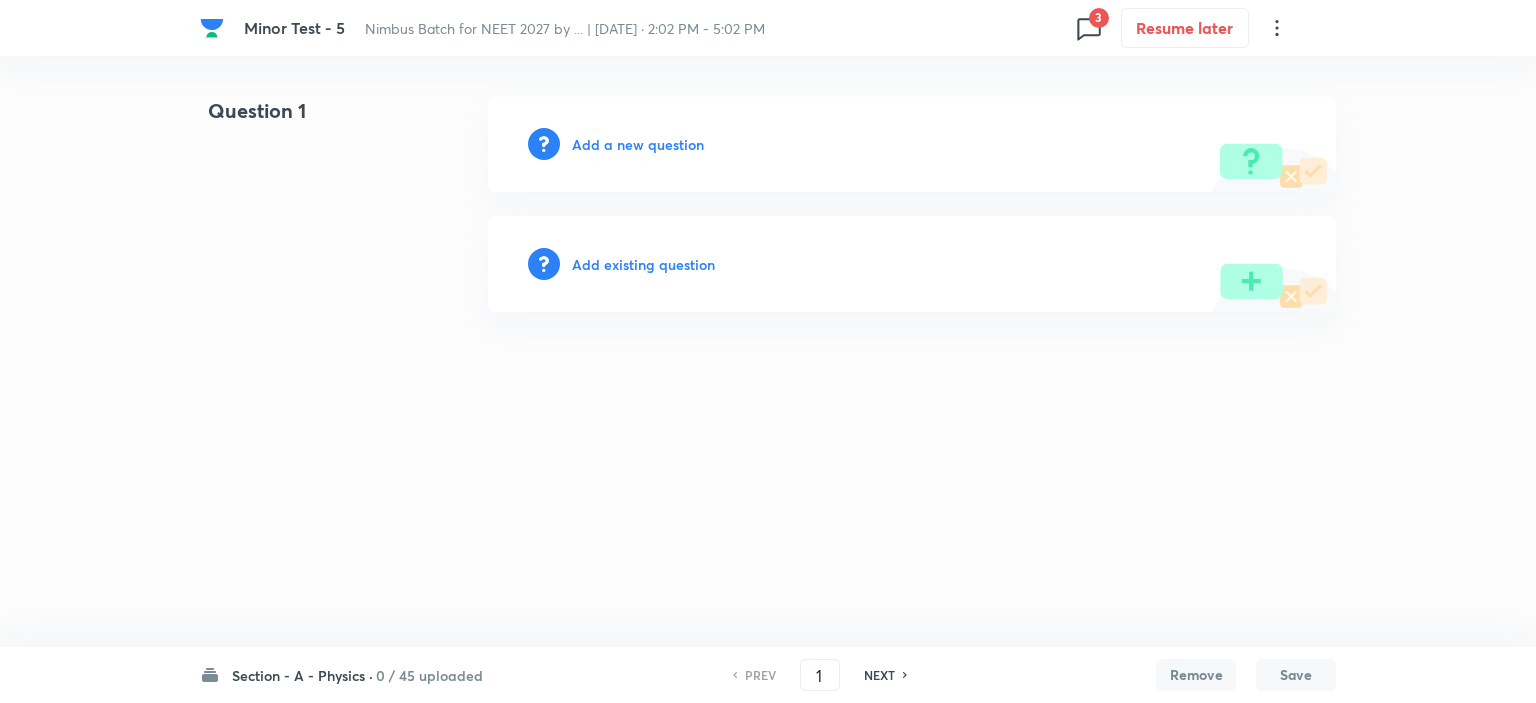 click on "0 / 45 uploaded" at bounding box center [429, 675] 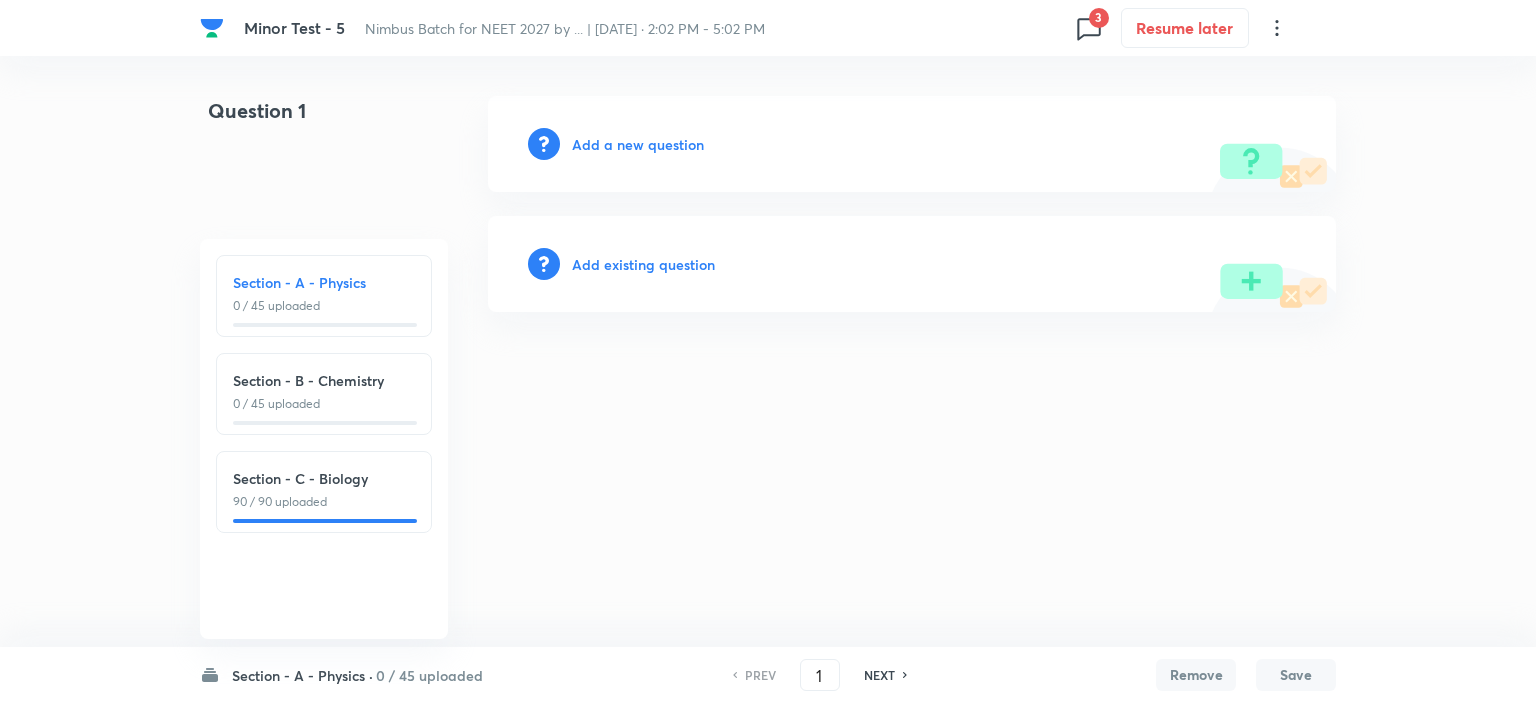 click on "3" at bounding box center (1099, 18) 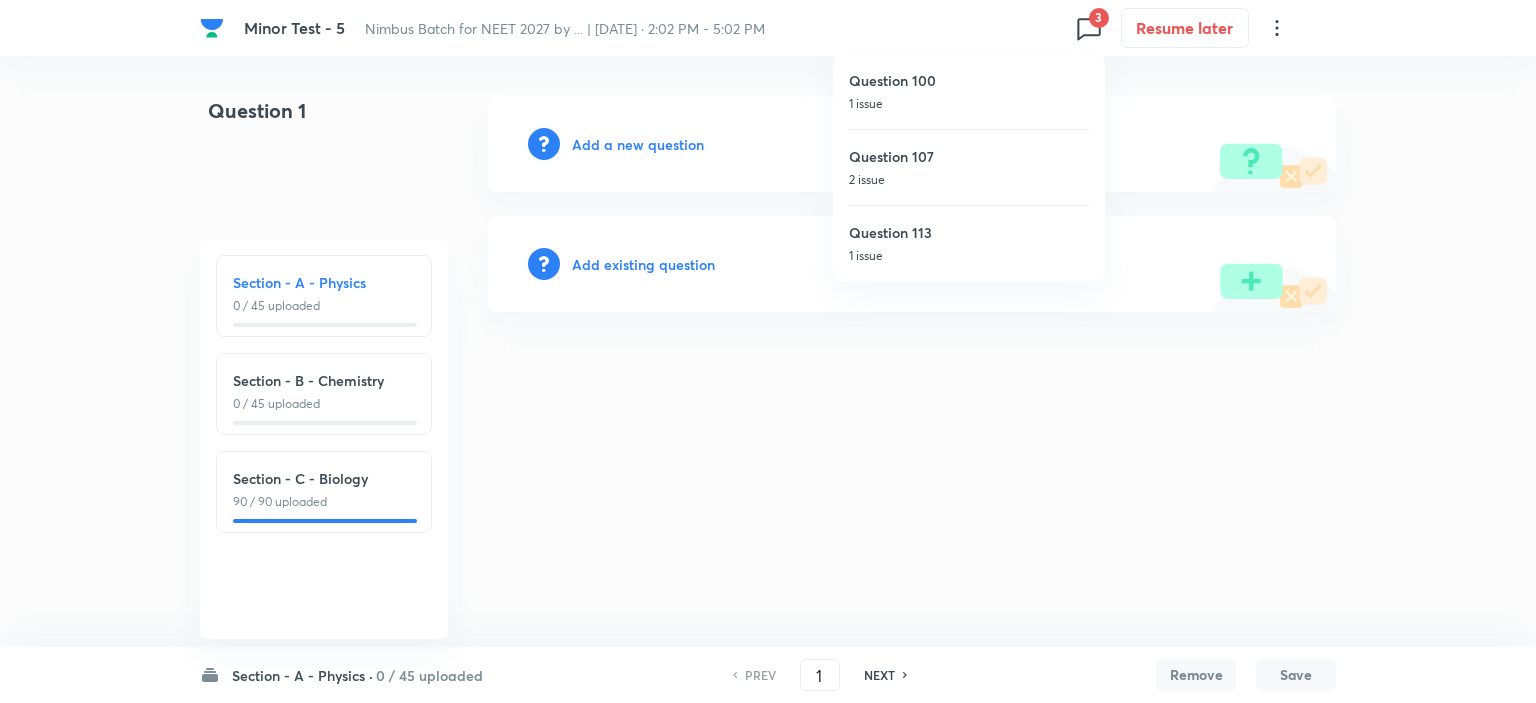 click on "1 issue" at bounding box center (969, 104) 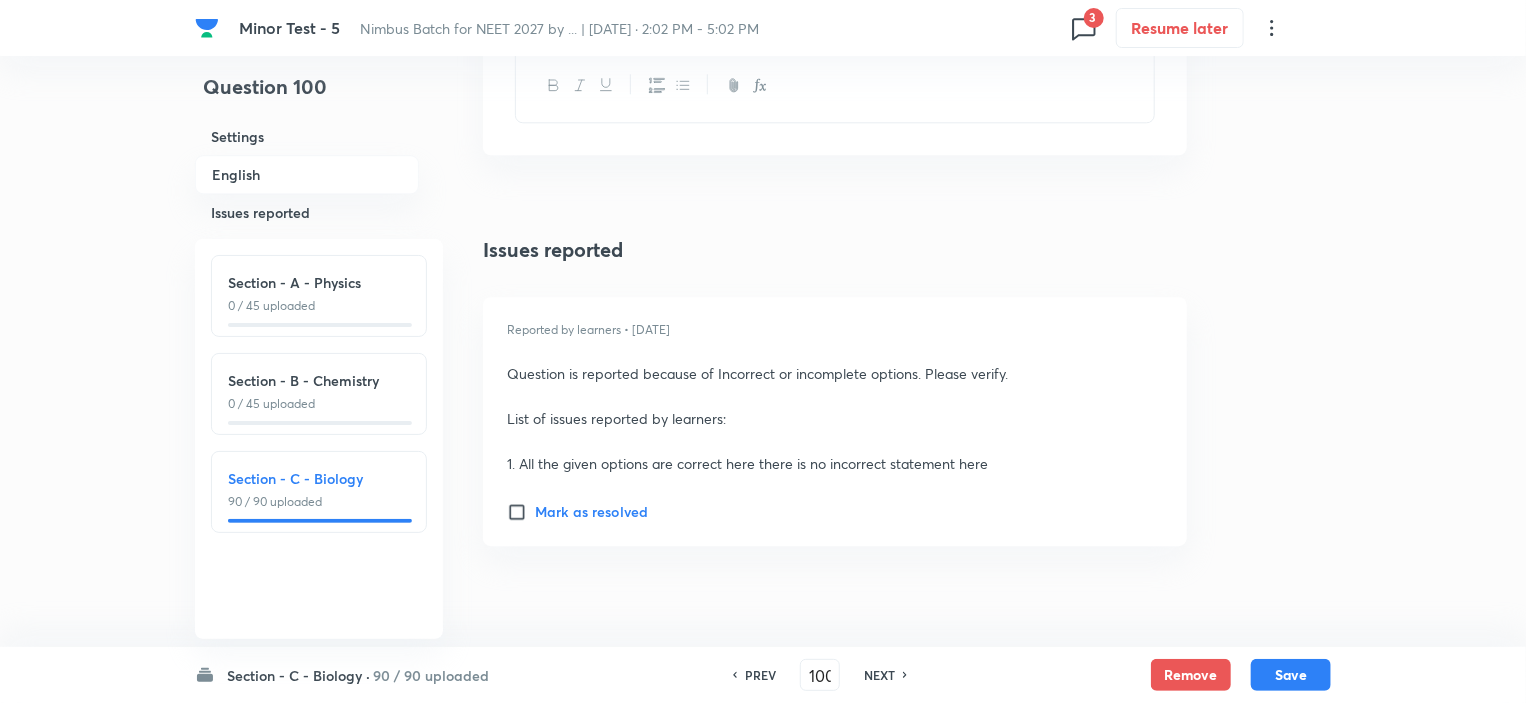 scroll, scrollTop: 2558, scrollLeft: 0, axis: vertical 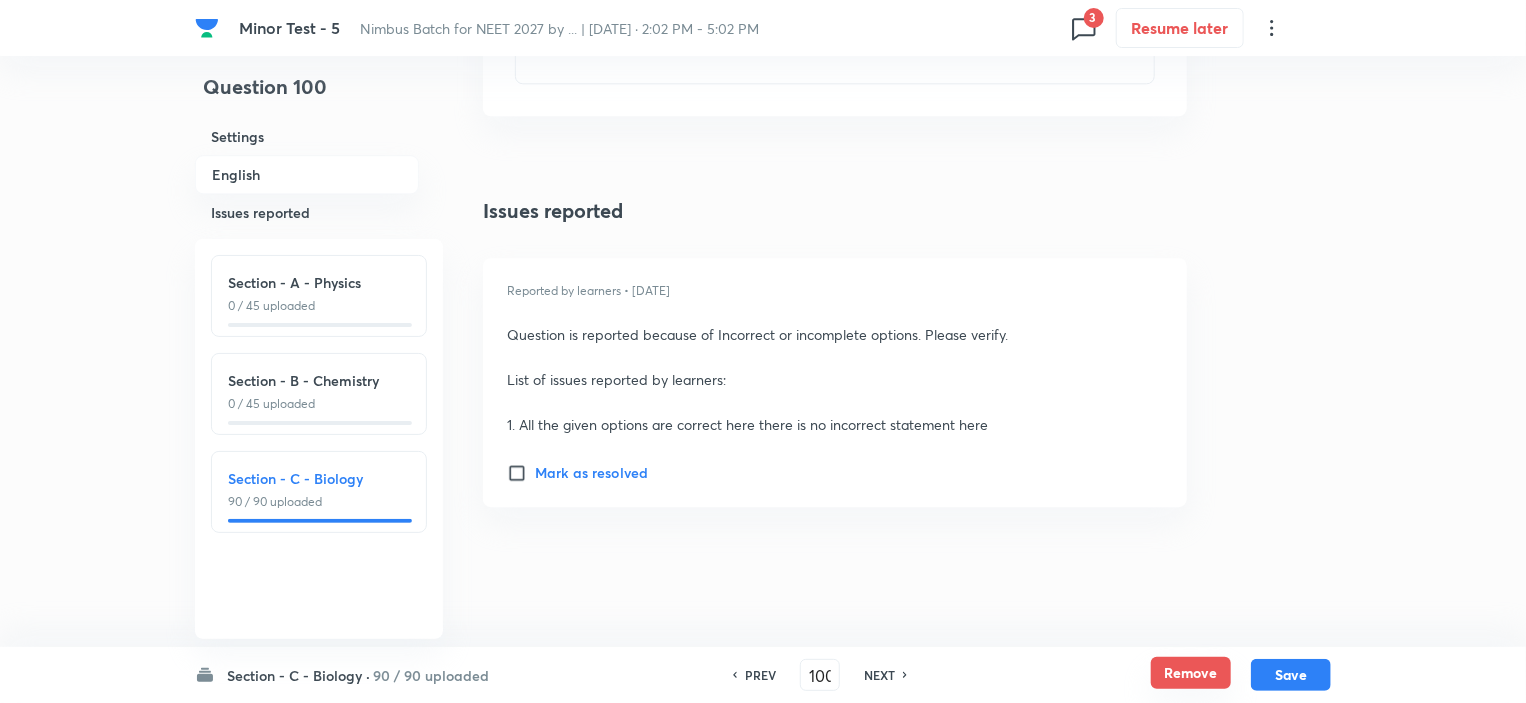 click on "Remove" at bounding box center (1191, 673) 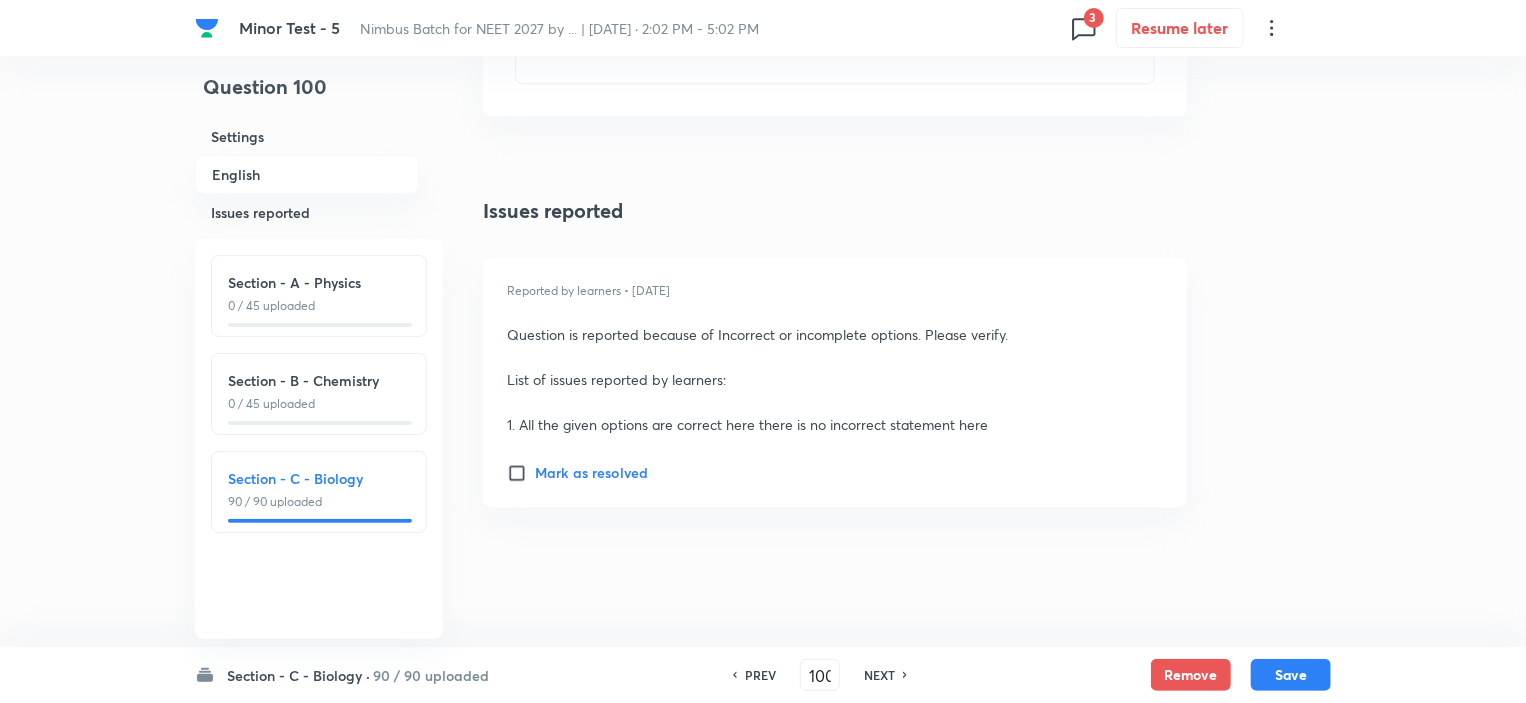 click 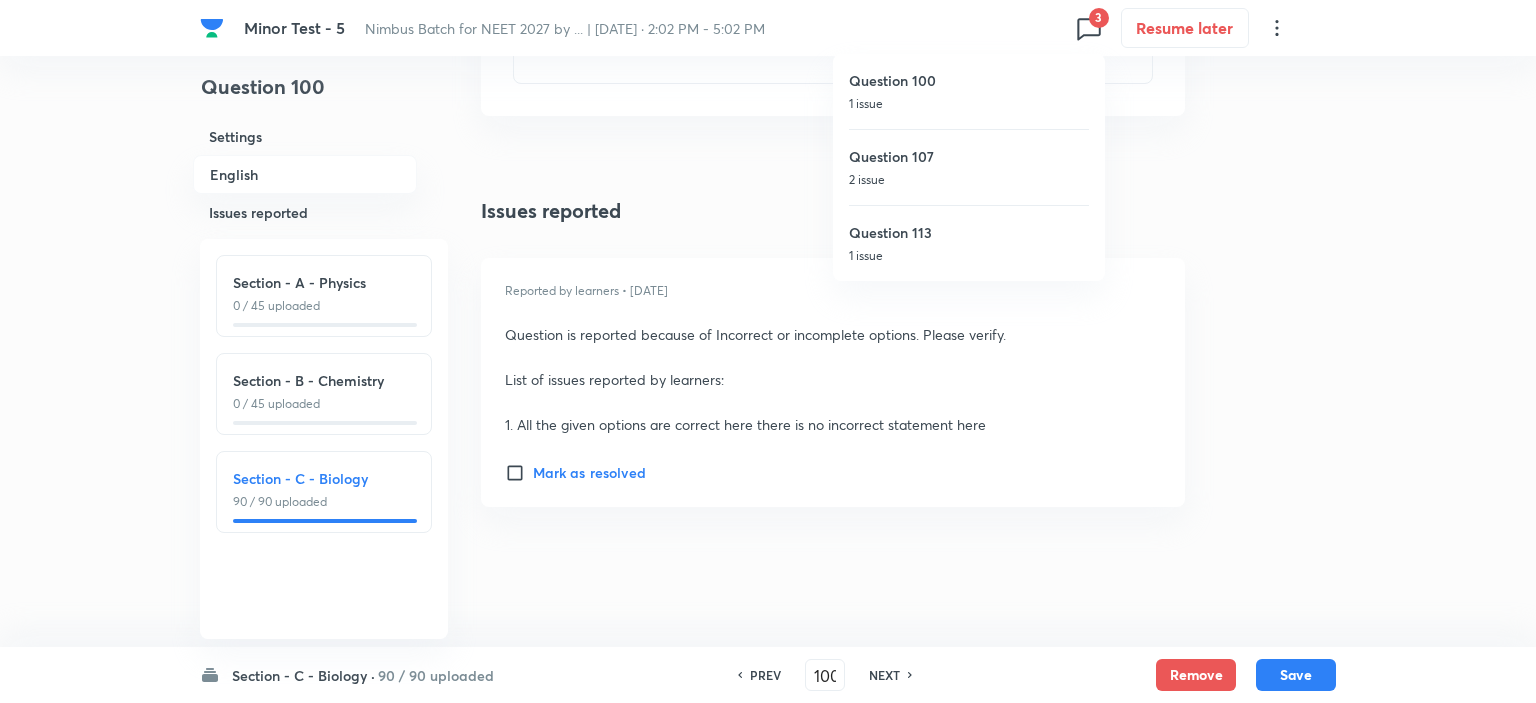 click on "Question 107" at bounding box center [969, 156] 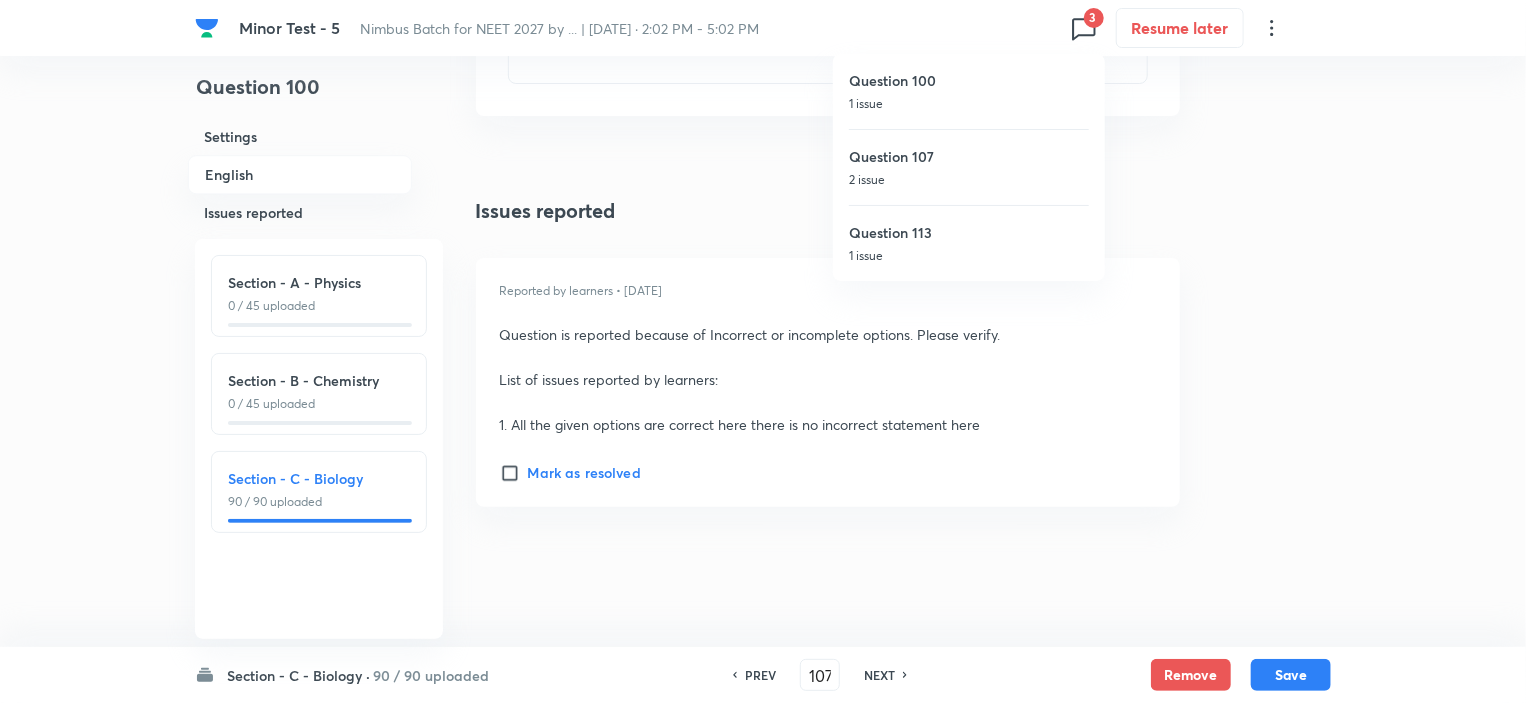 checkbox on "false" 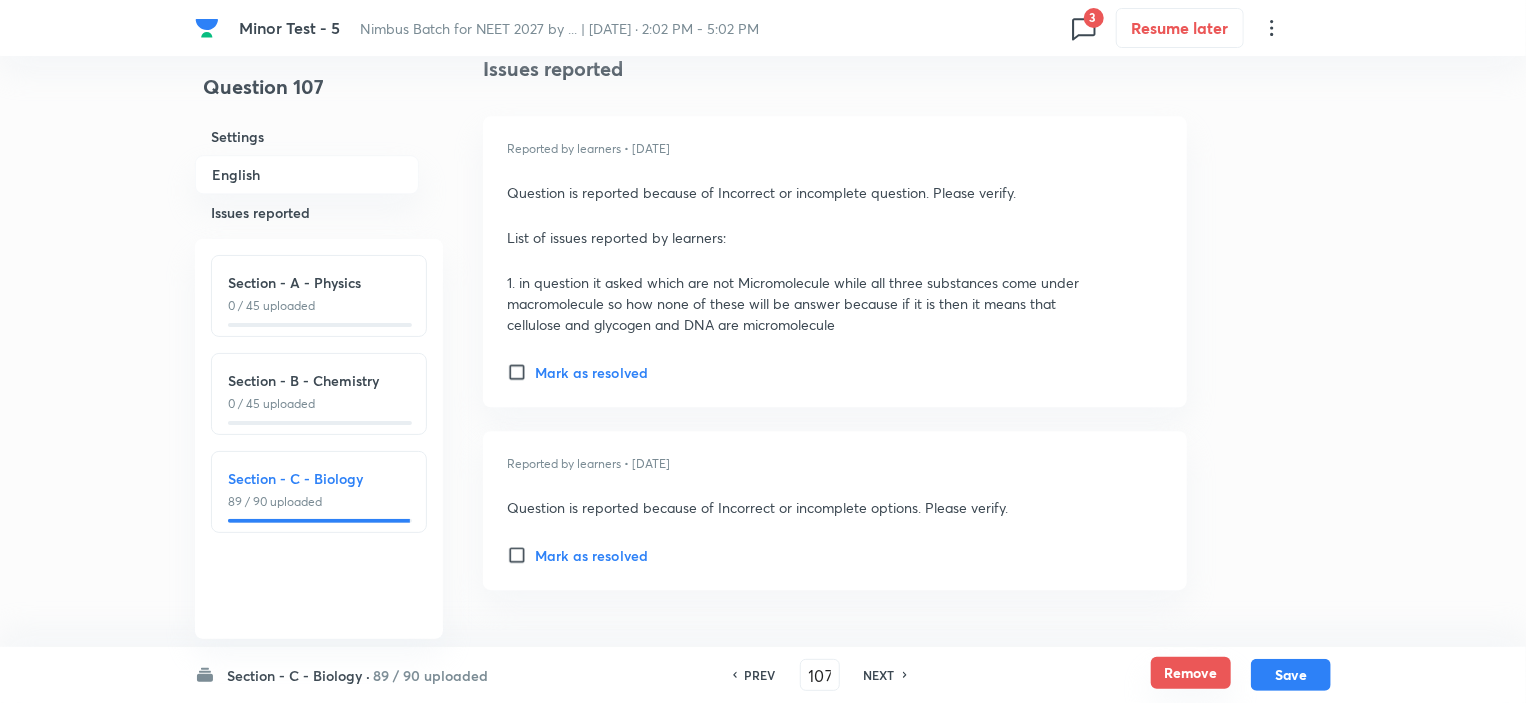 click on "Remove" at bounding box center [1191, 673] 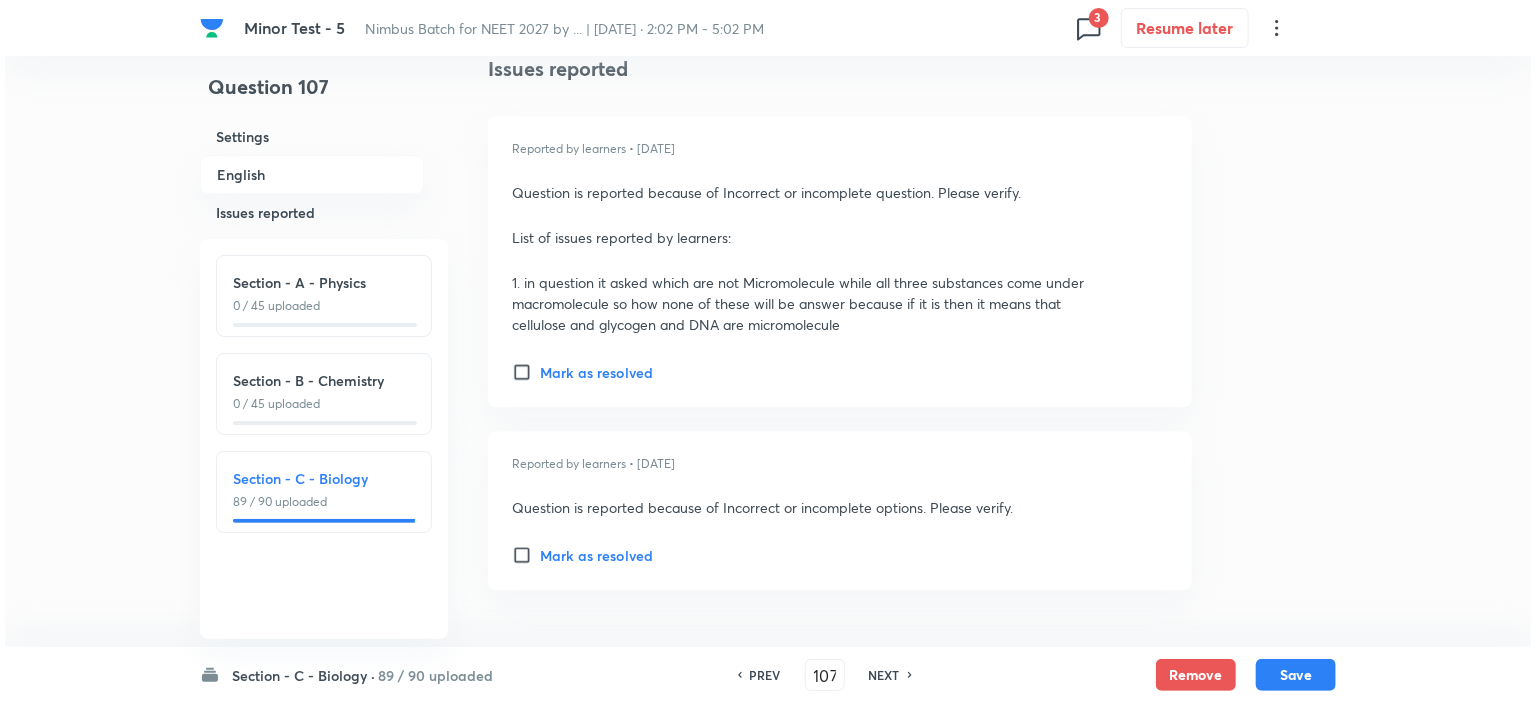 scroll, scrollTop: 0, scrollLeft: 0, axis: both 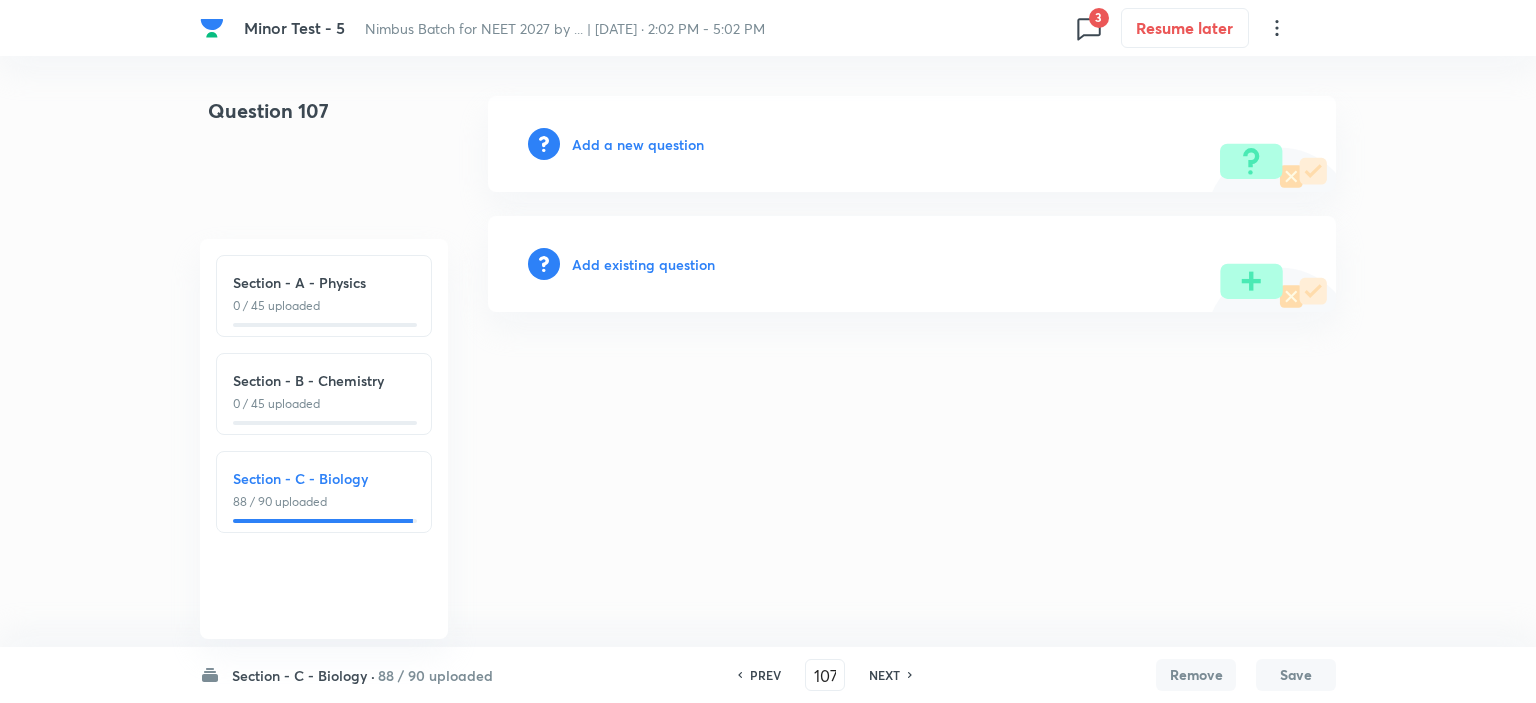 click 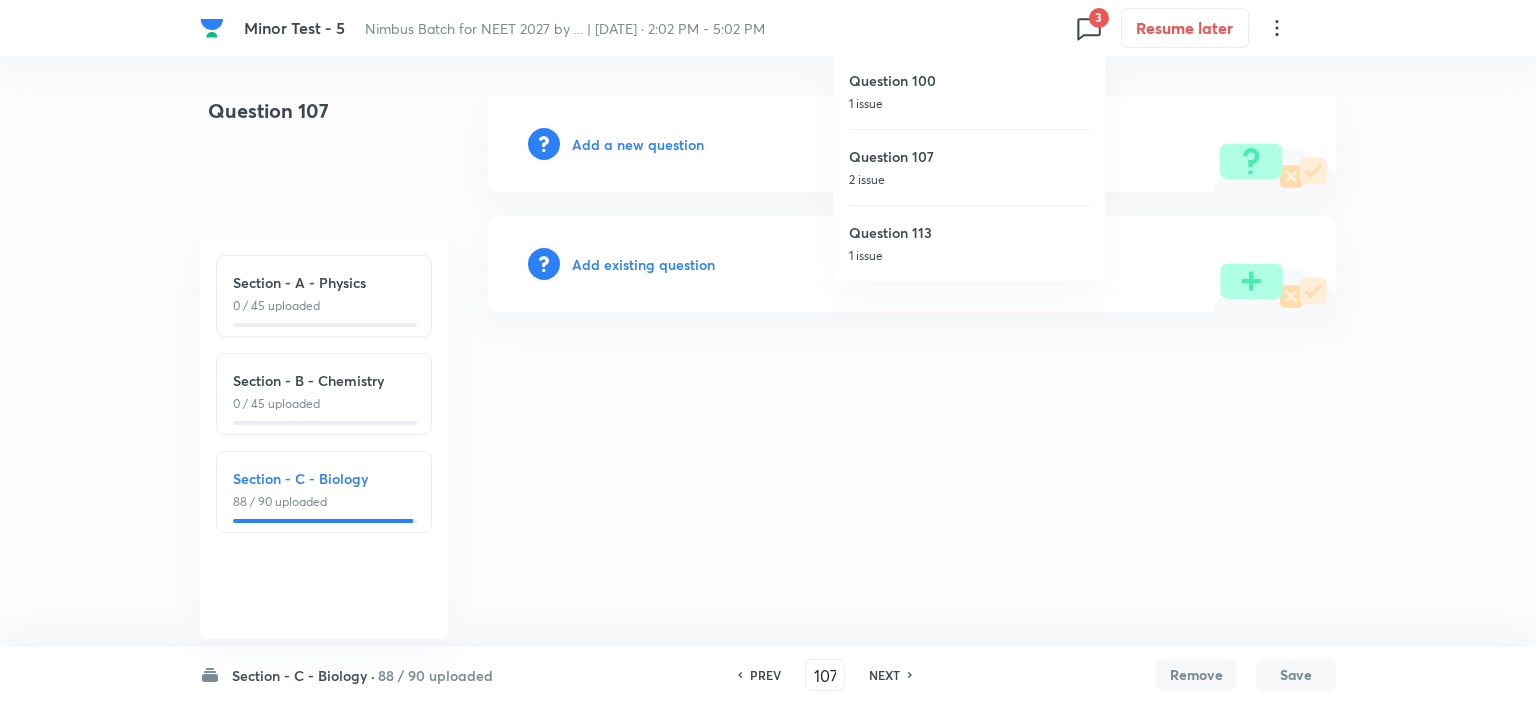click on "1 issue" at bounding box center (969, 256) 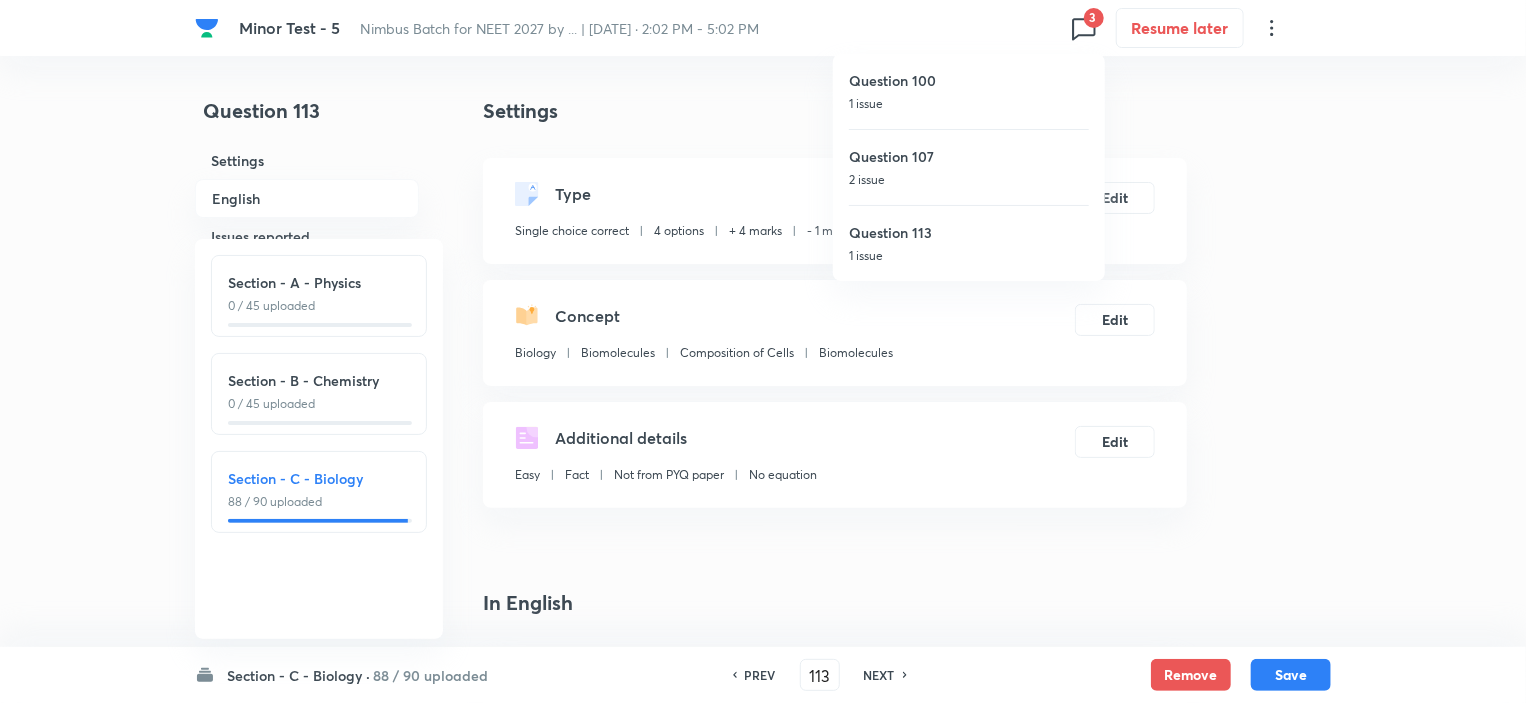 checkbox on "true" 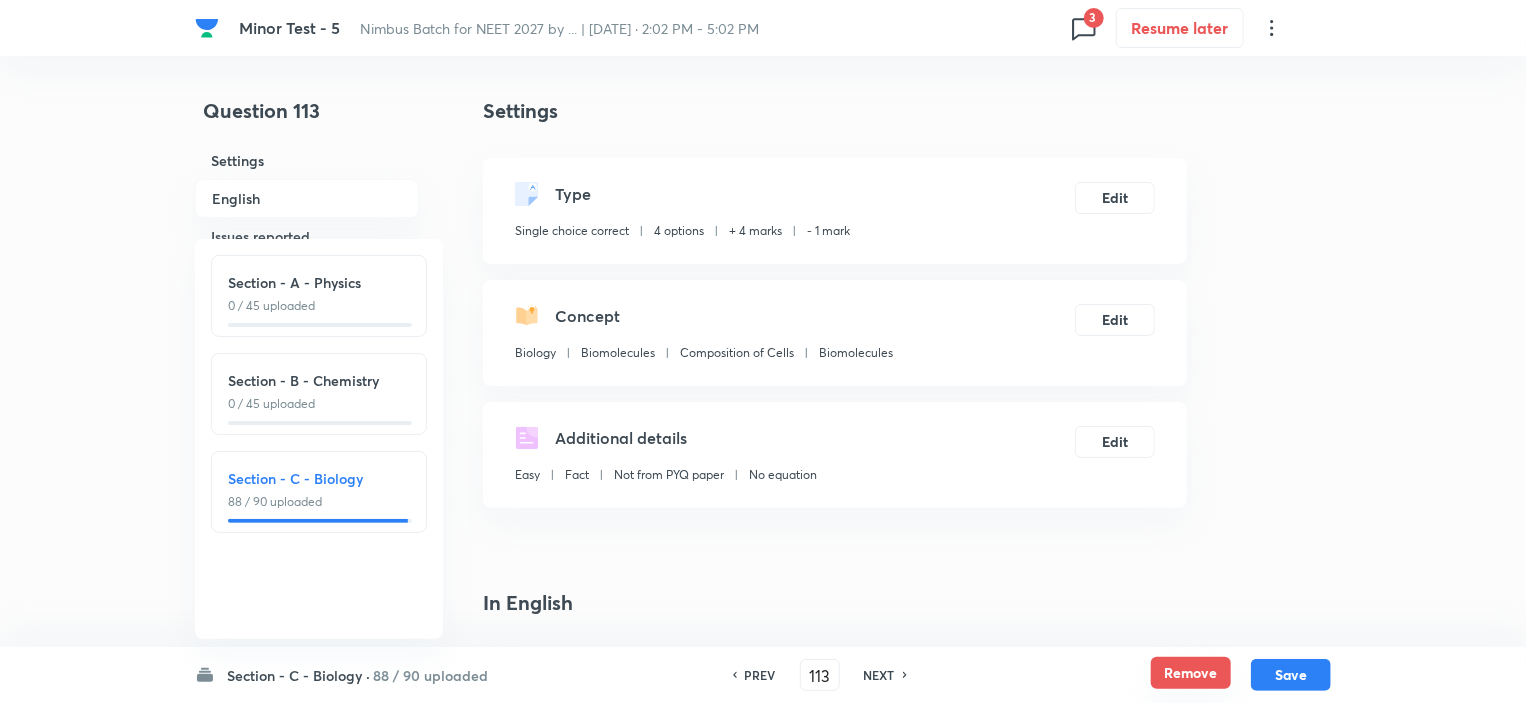 click on "Remove" at bounding box center [1191, 673] 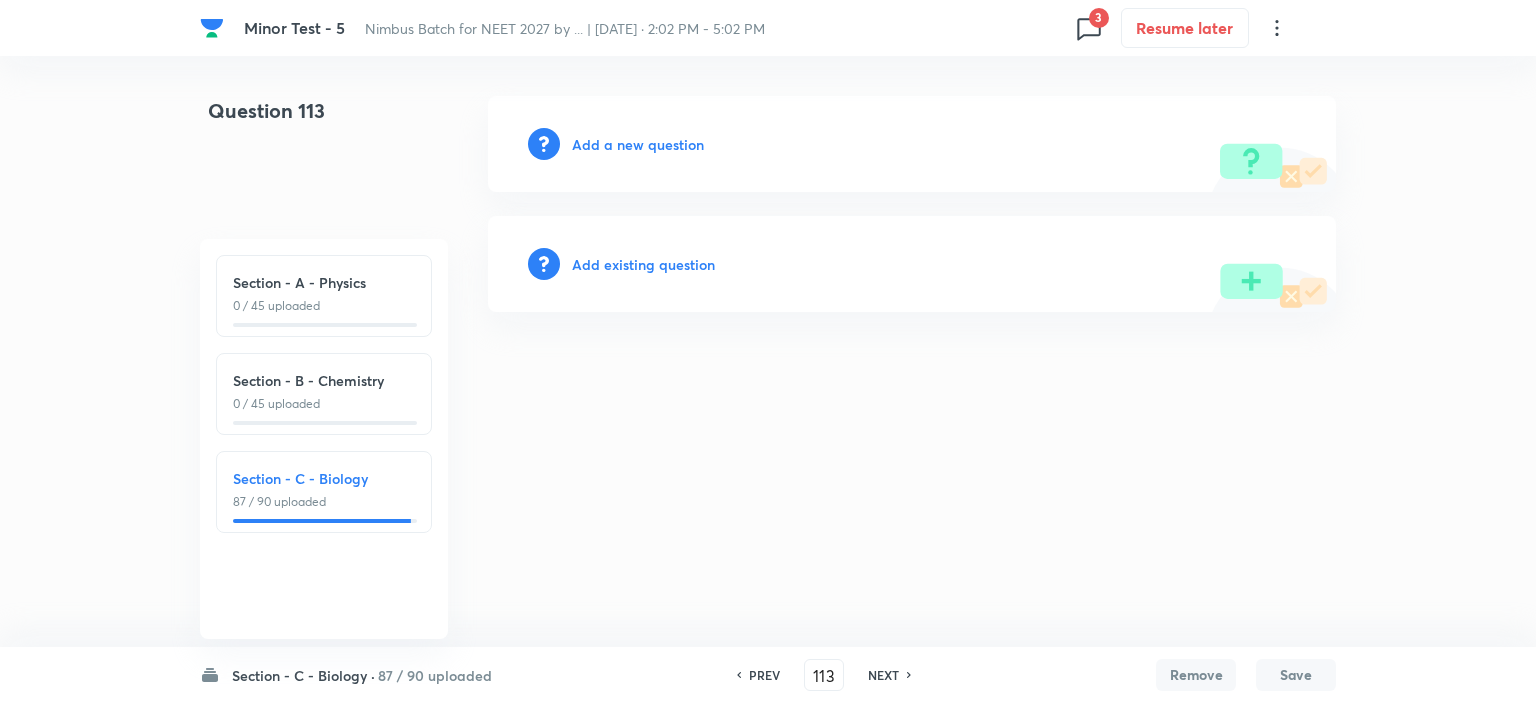click on "Section - C - Biology ·" at bounding box center (303, 675) 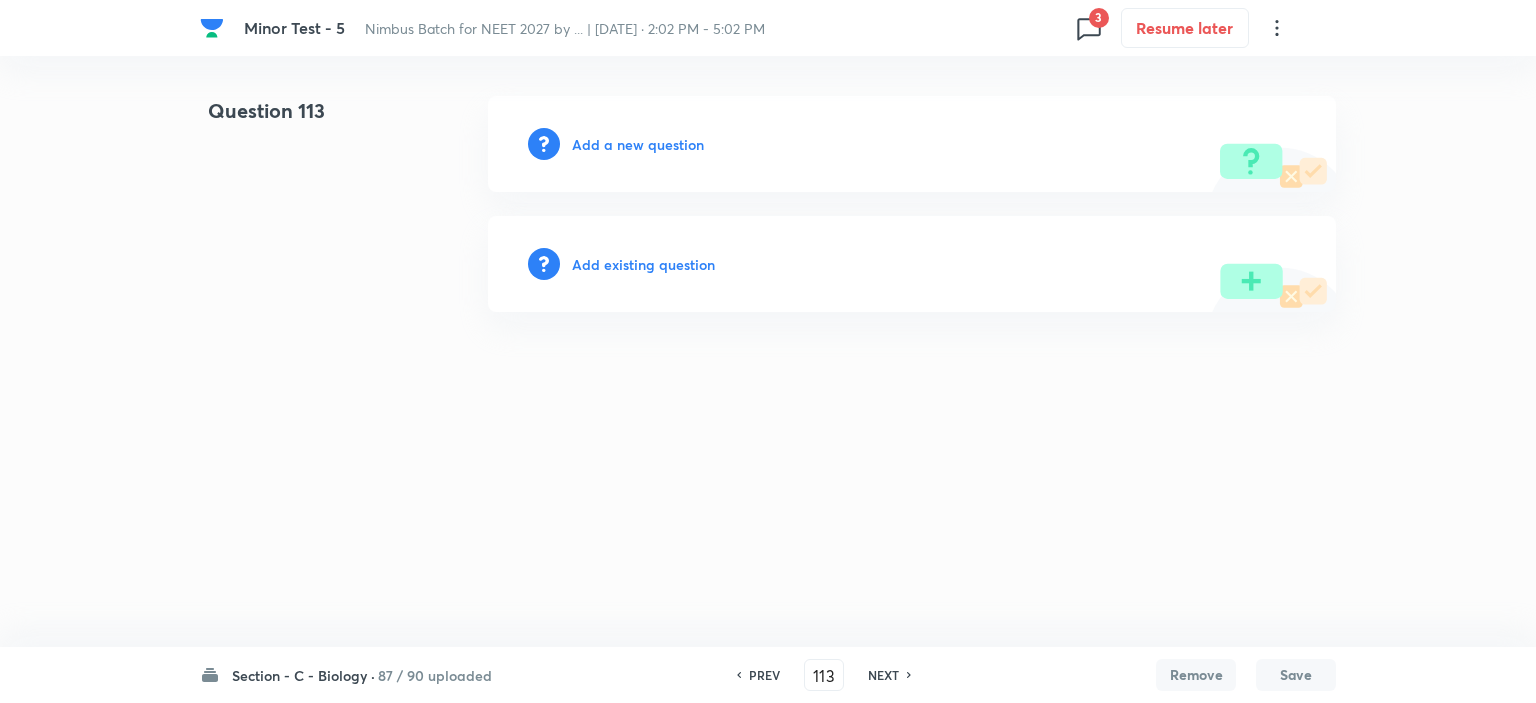 click on "Section - C - Biology ·" at bounding box center (303, 675) 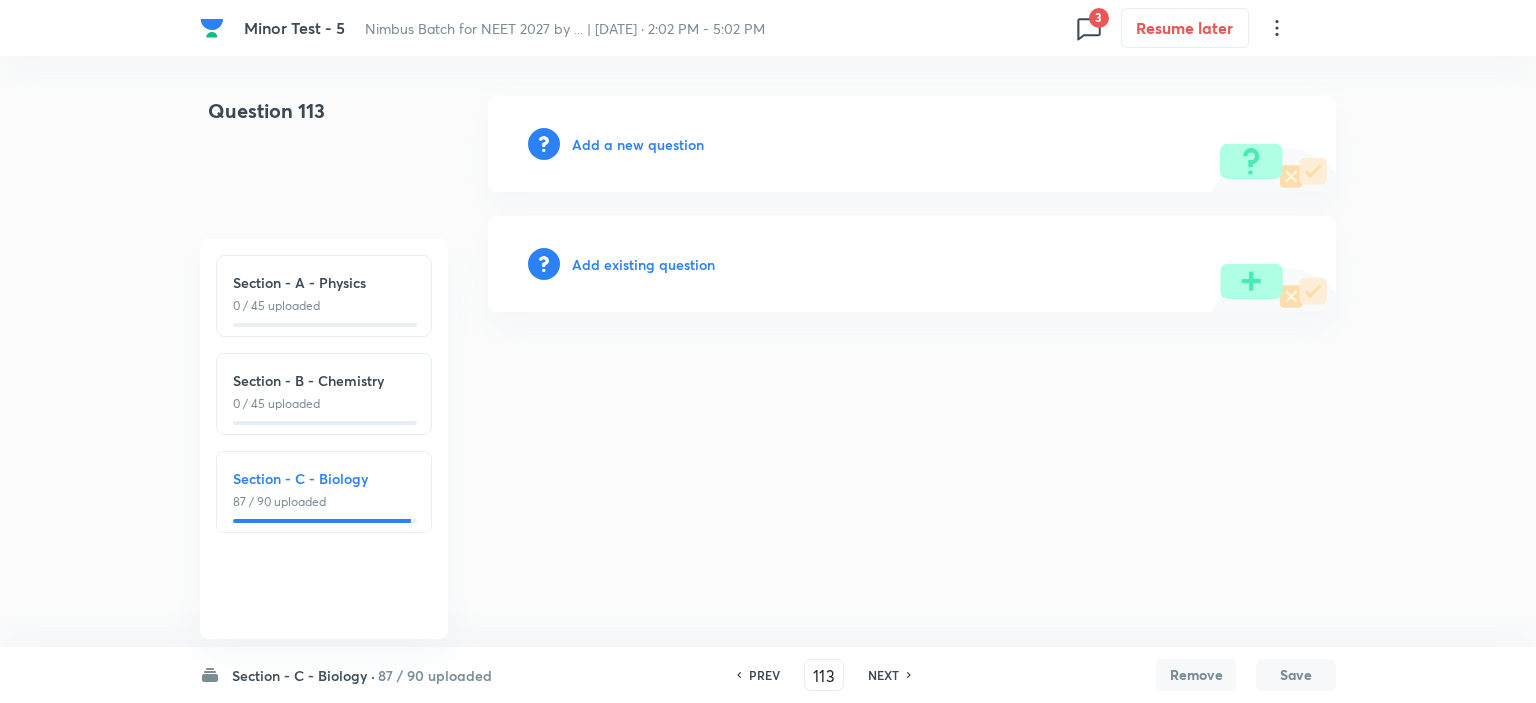 click on "Section - C - Biology" at bounding box center (324, 478) 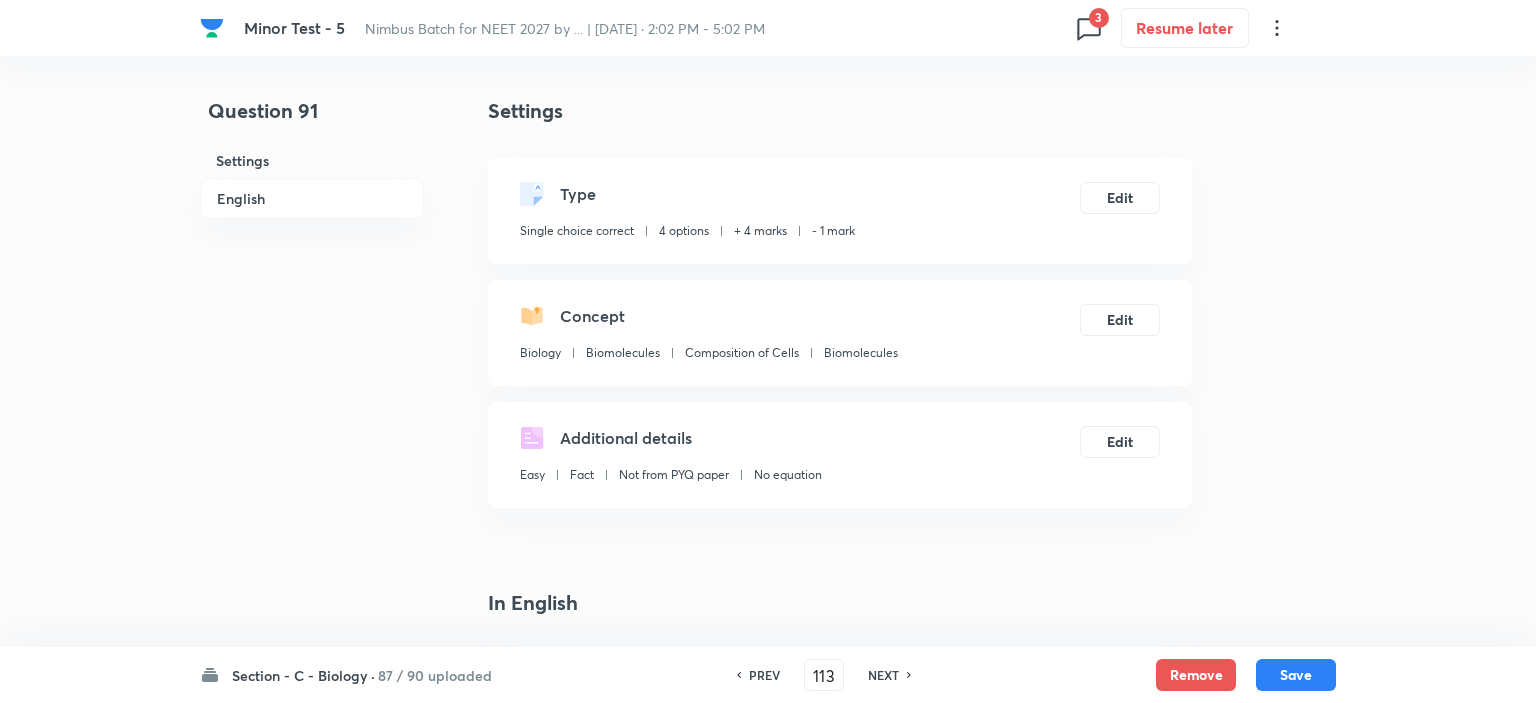 type on "91" 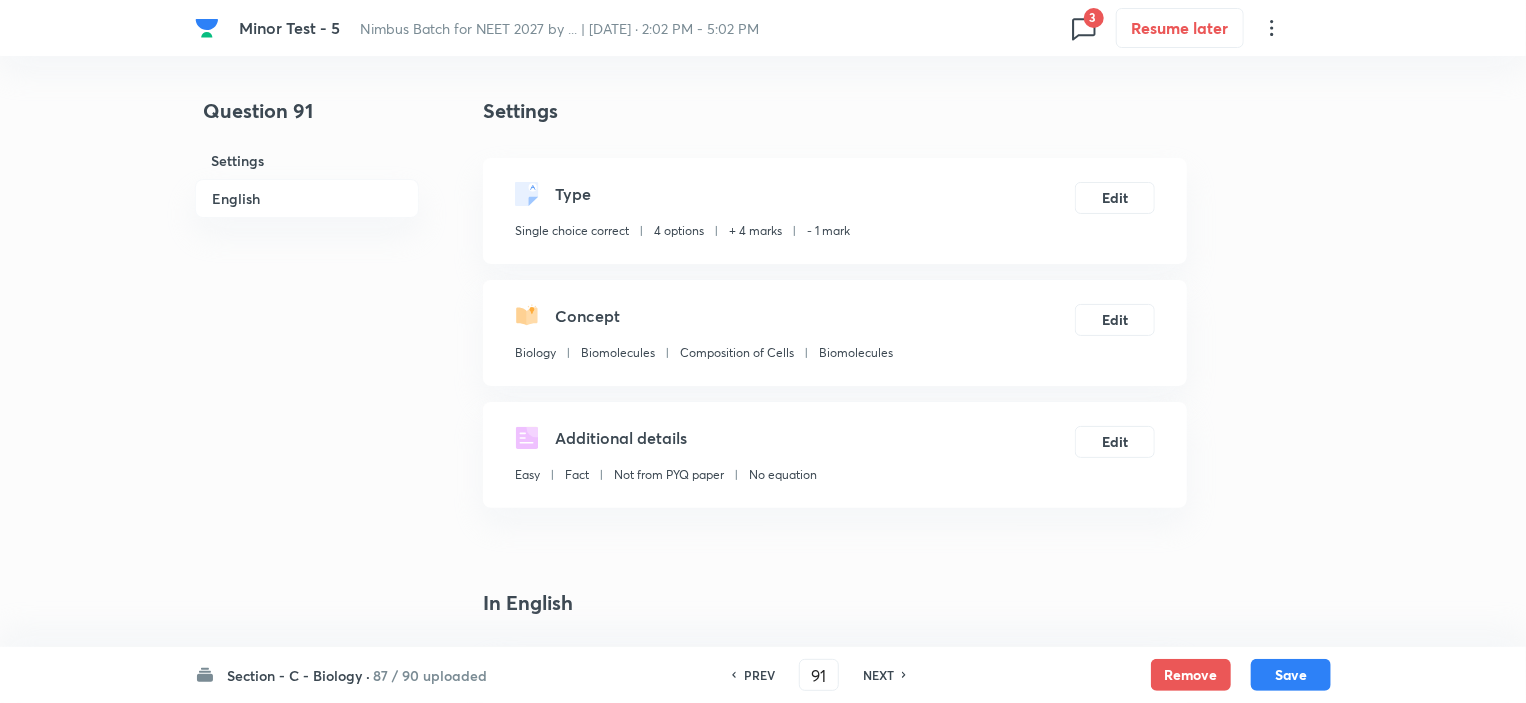 checkbox on "true" 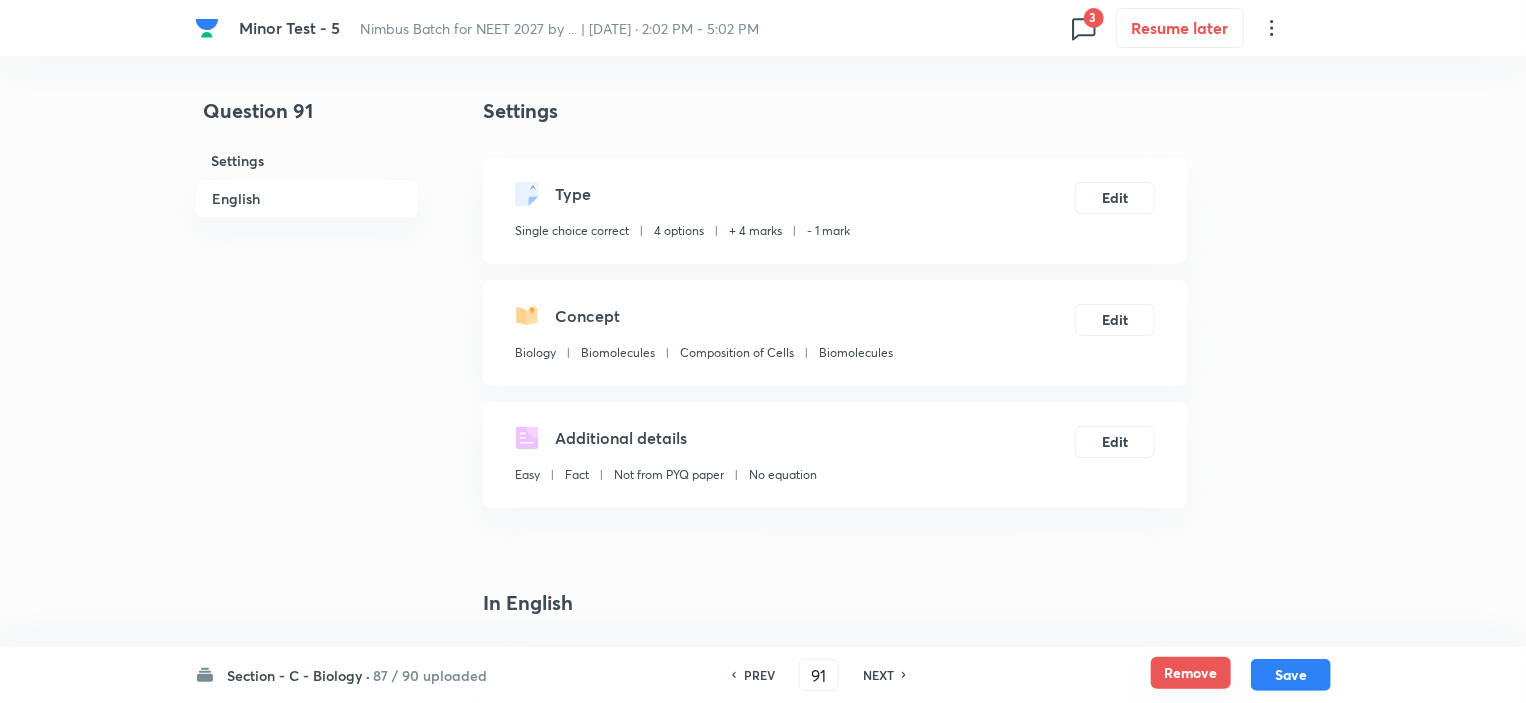 click on "Remove" at bounding box center [1191, 673] 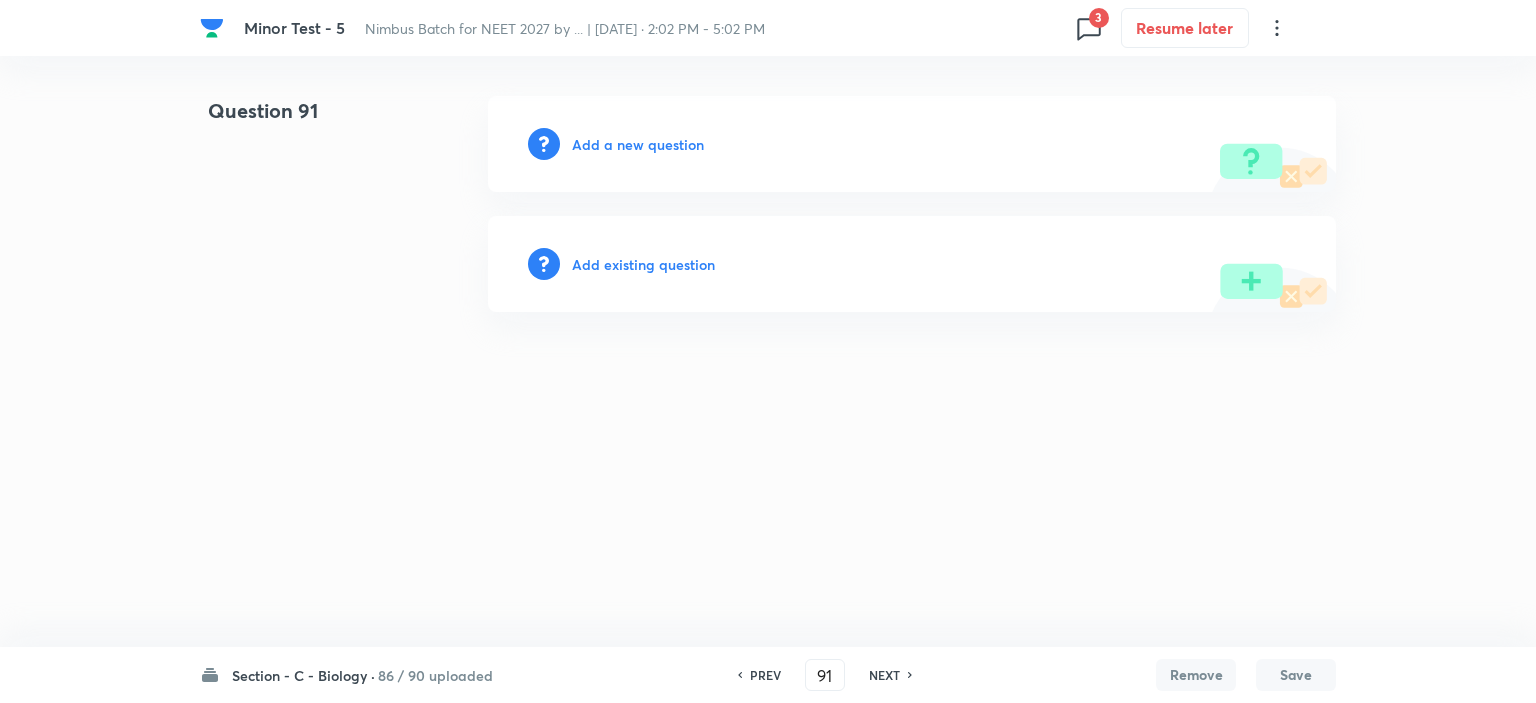 click on "NEXT" at bounding box center (884, 675) 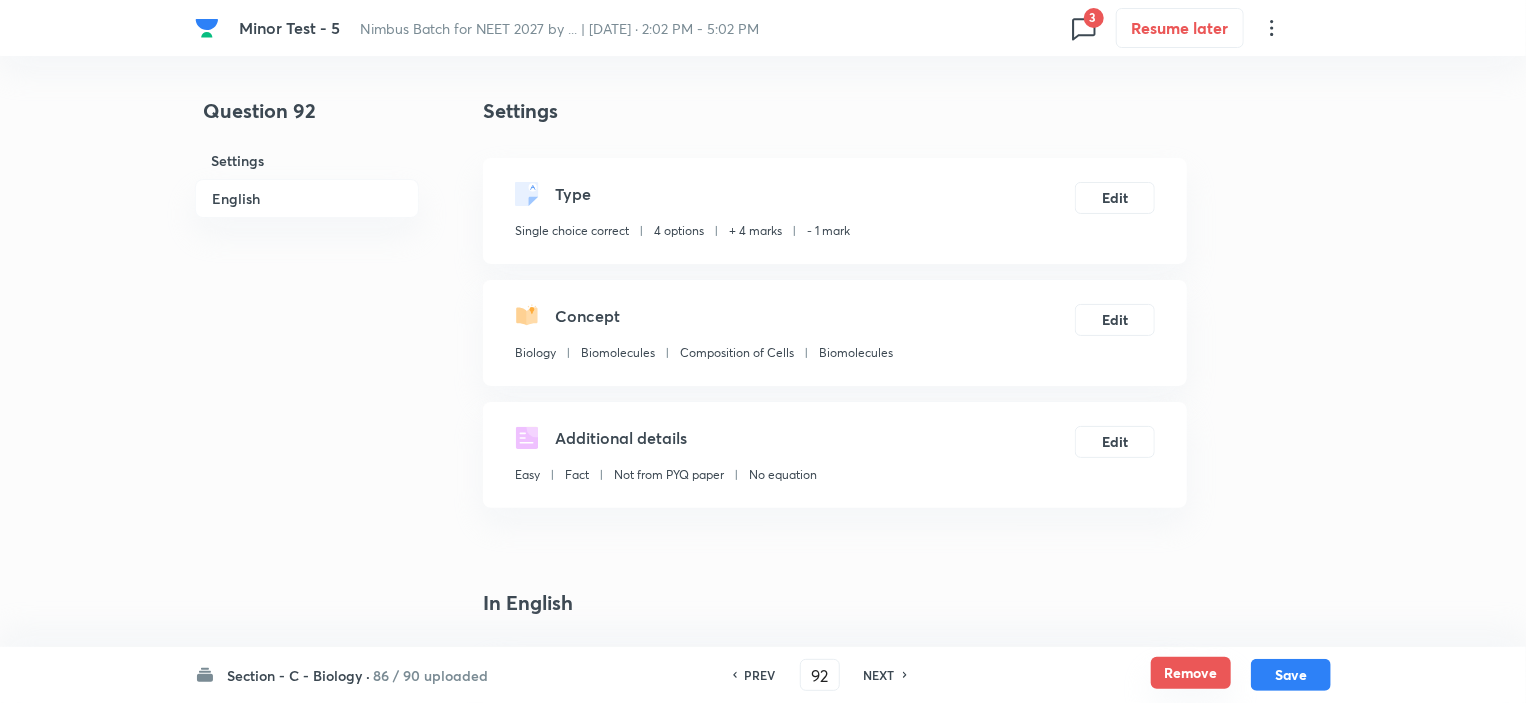 click on "Remove" at bounding box center (1191, 673) 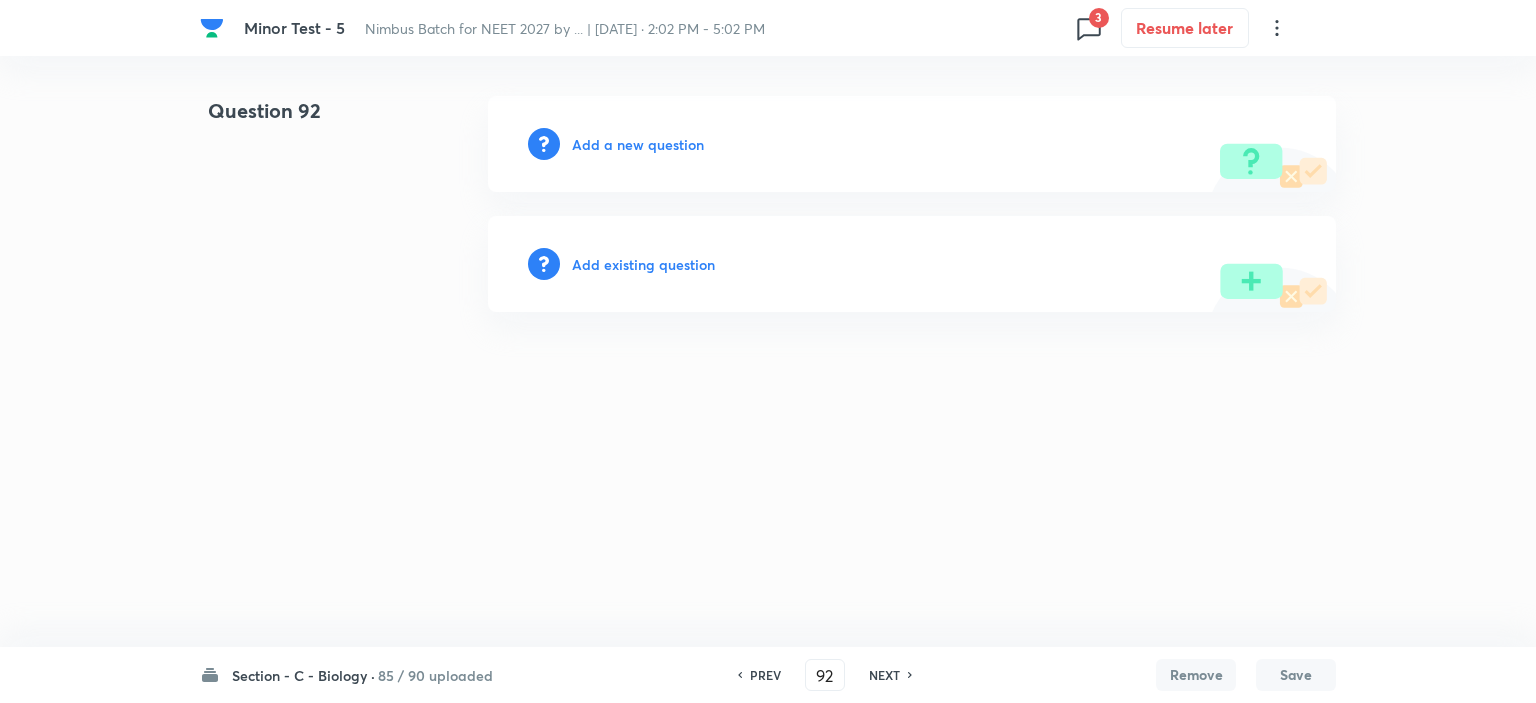 click on "NEXT" at bounding box center (884, 675) 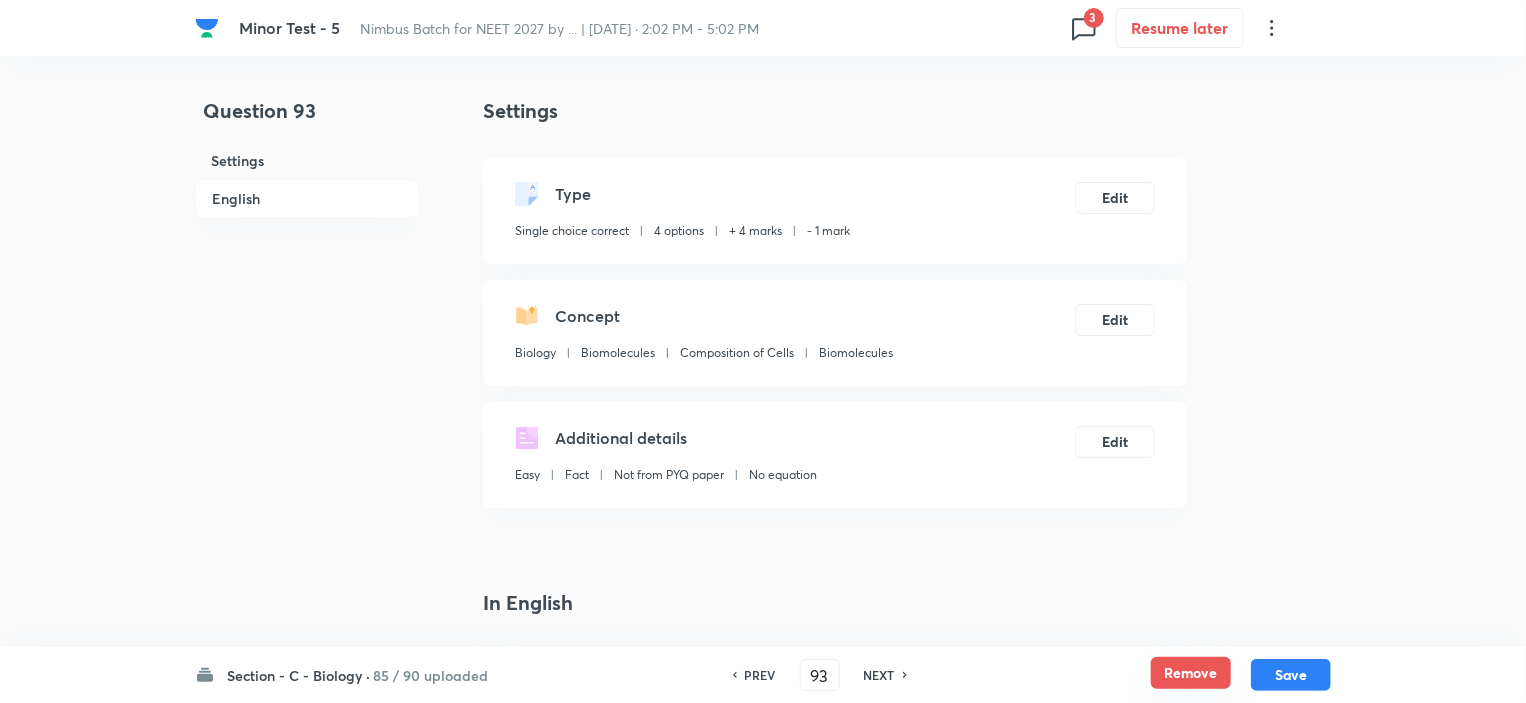 click on "Remove" at bounding box center [1191, 673] 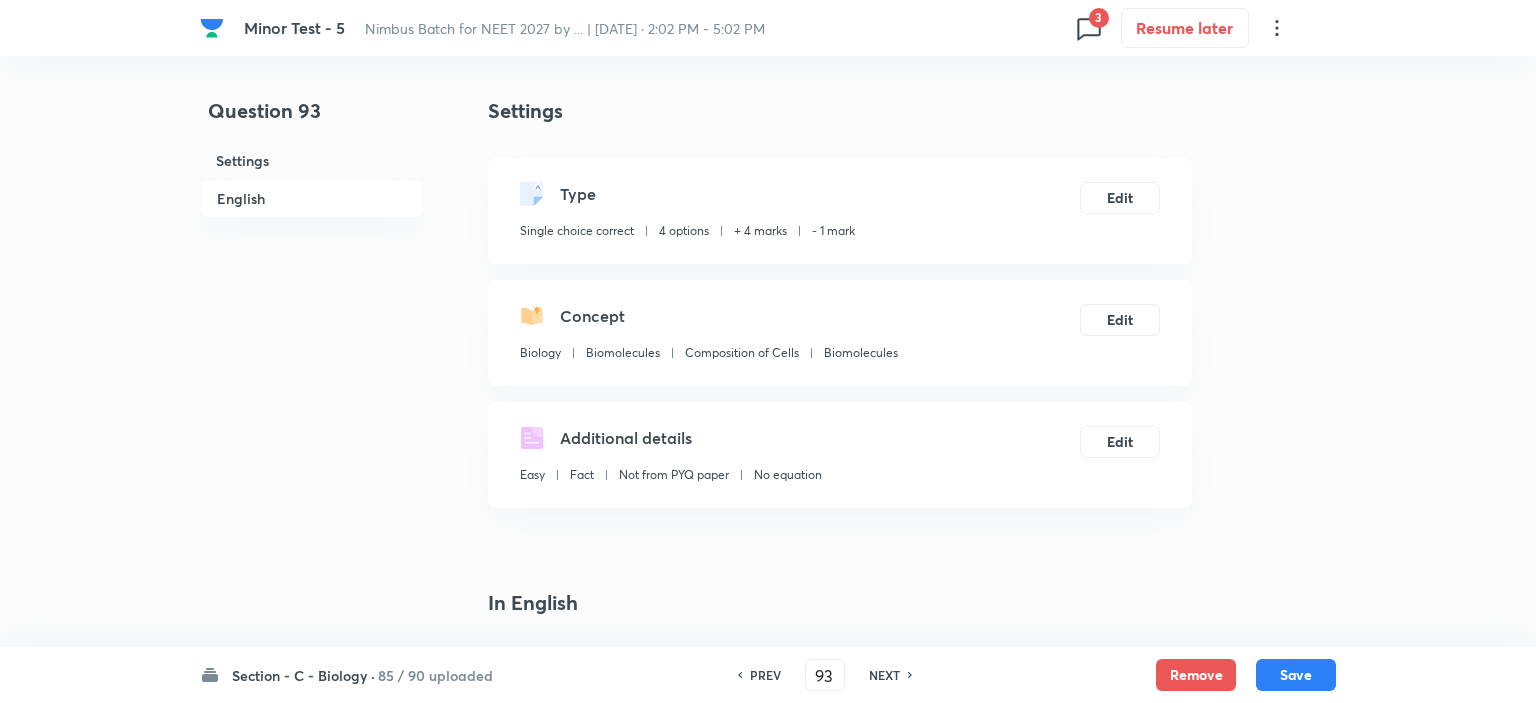 click on "NEXT" at bounding box center (887, 675) 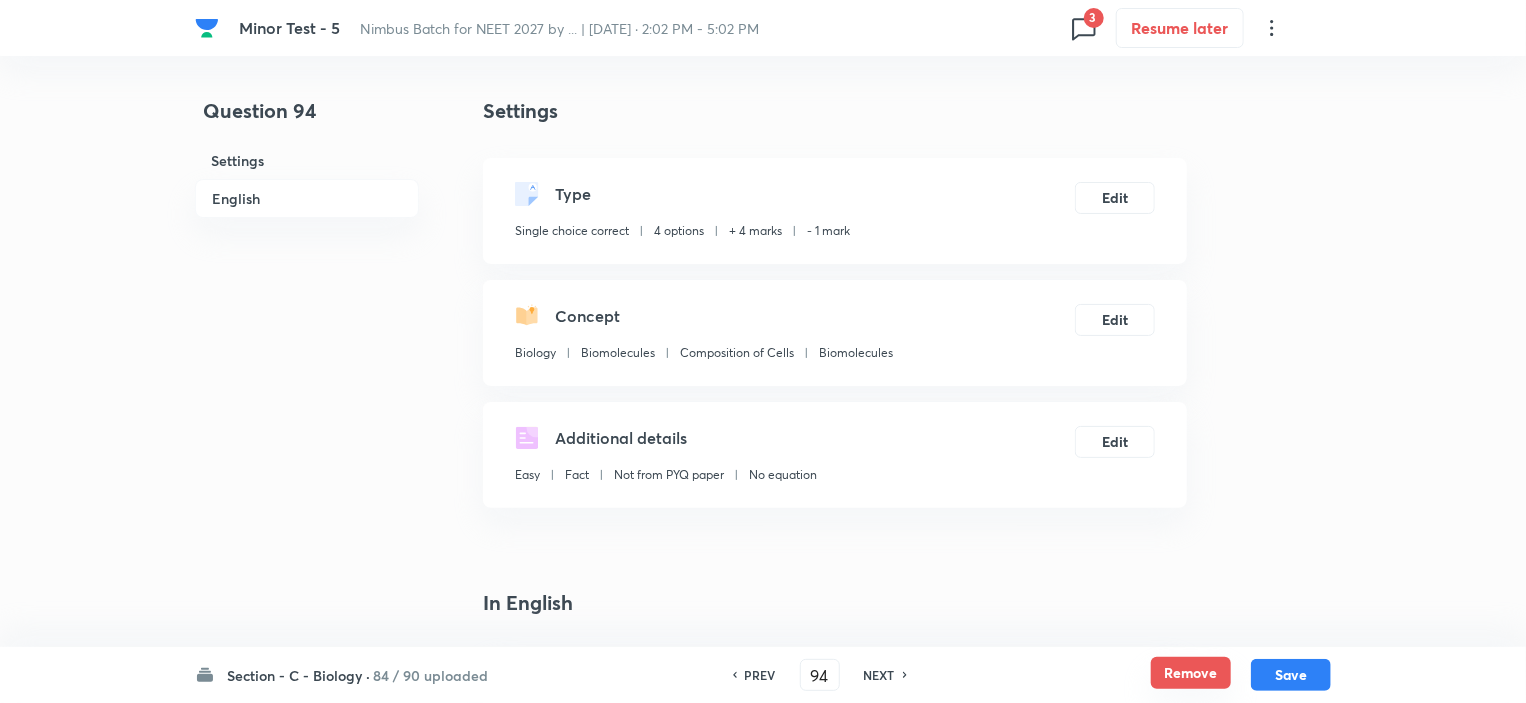 checkbox on "true" 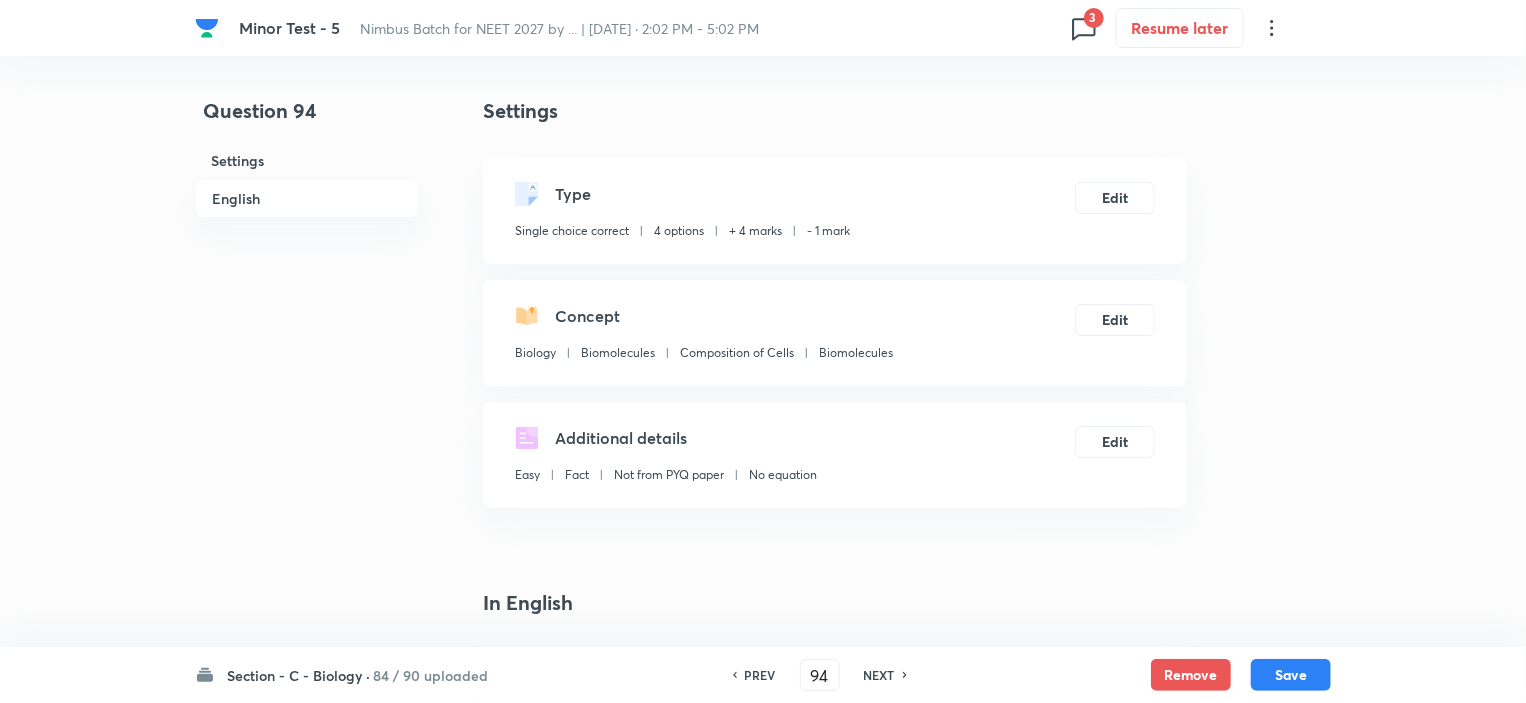 click on "NEXT" at bounding box center (879, 675) 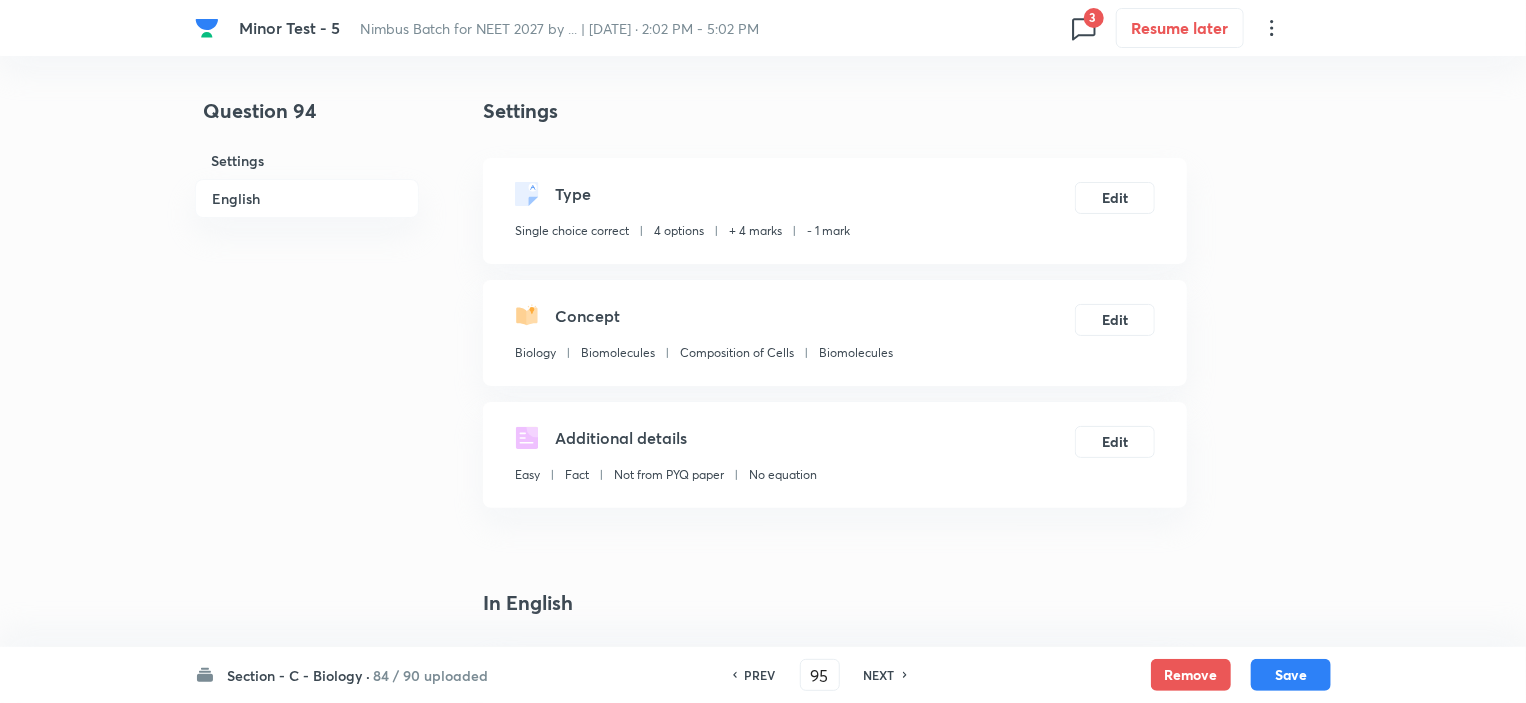 checkbox on "false" 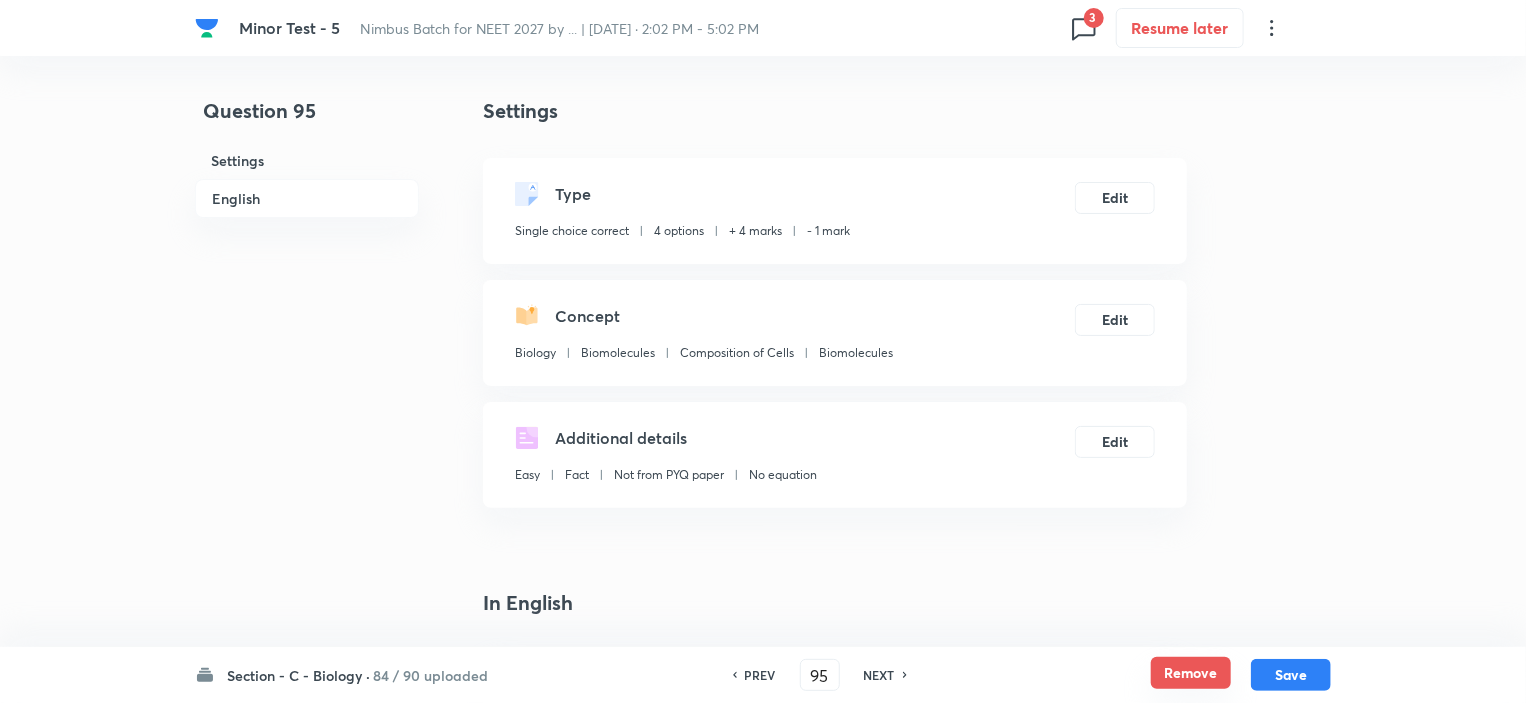 checkbox on "false" 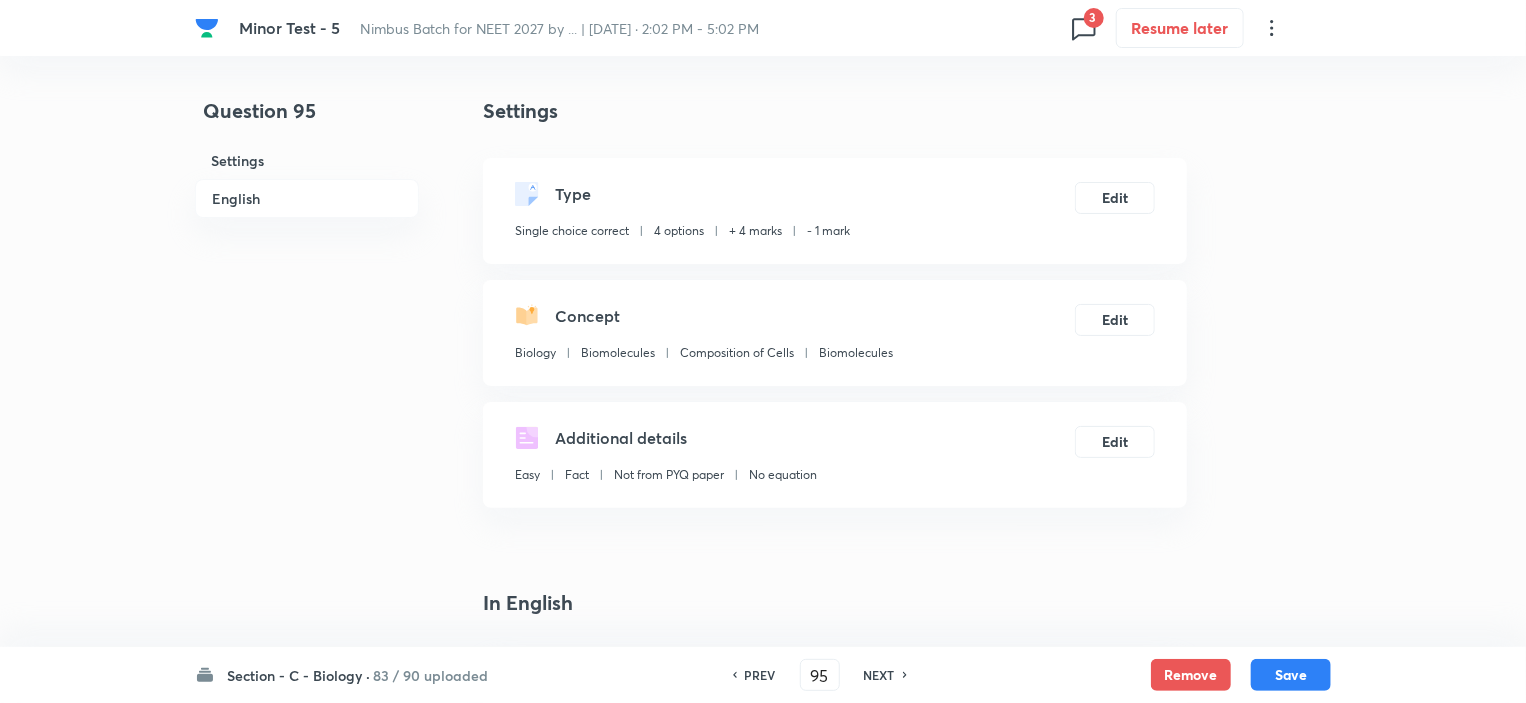 drag, startPoint x: 1173, startPoint y: 674, endPoint x: 990, endPoint y: 679, distance: 183.0683 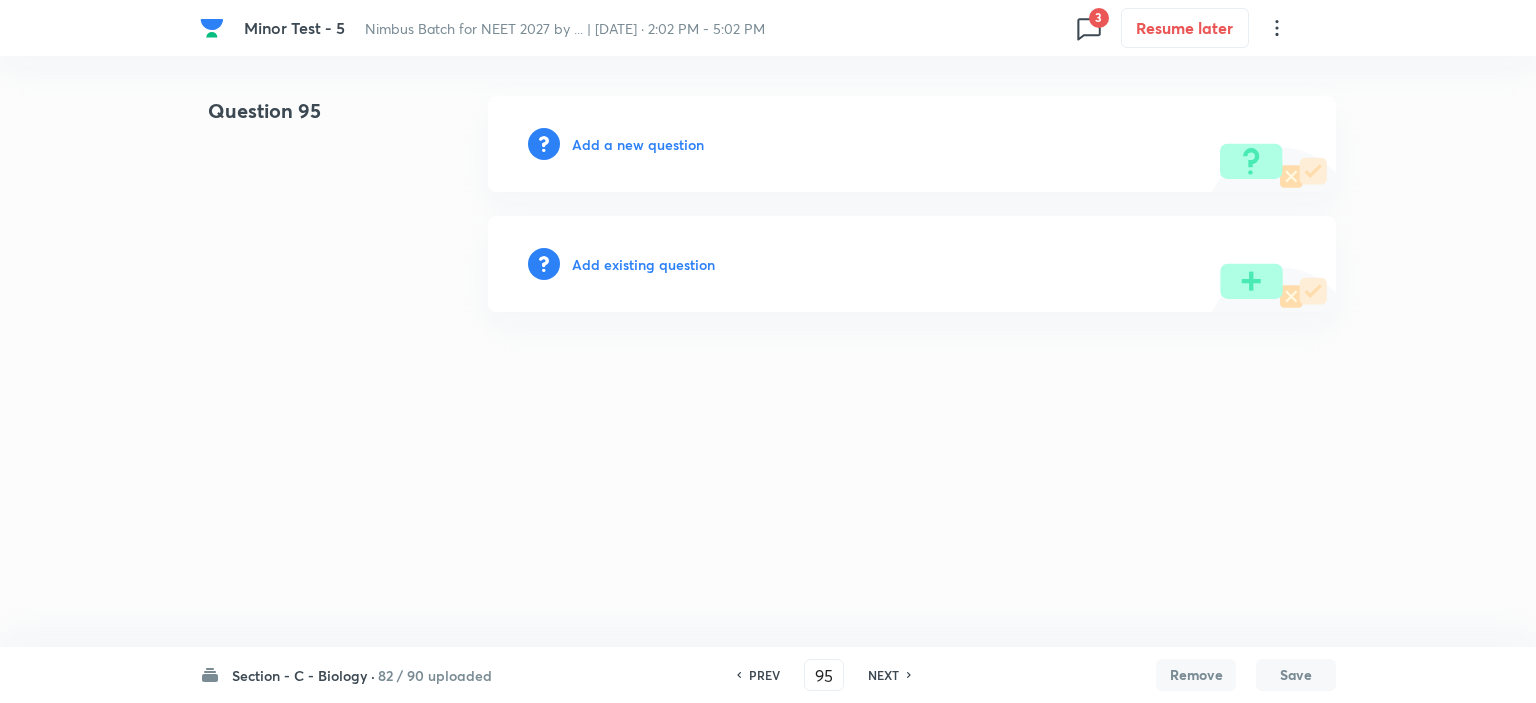 click on "NEXT" at bounding box center [883, 675] 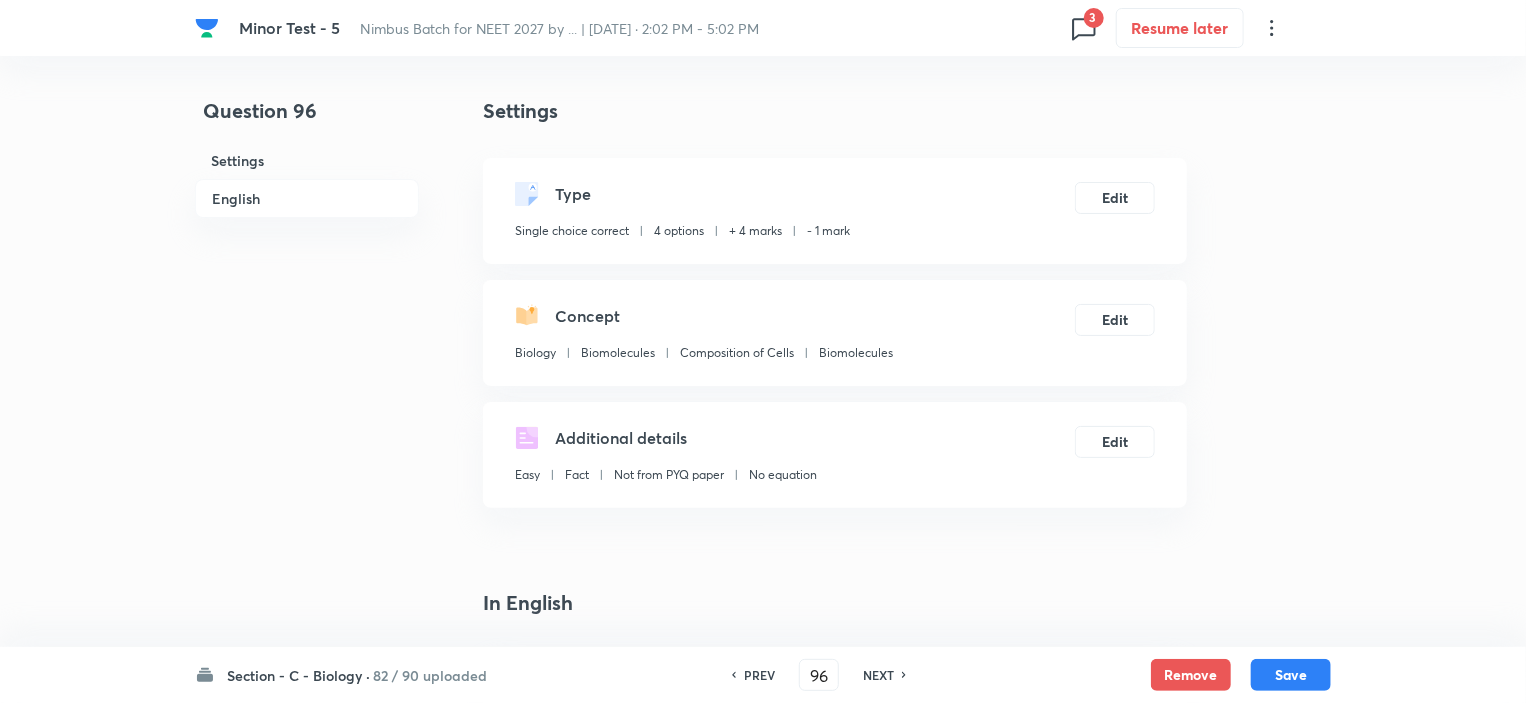 checkbox on "true" 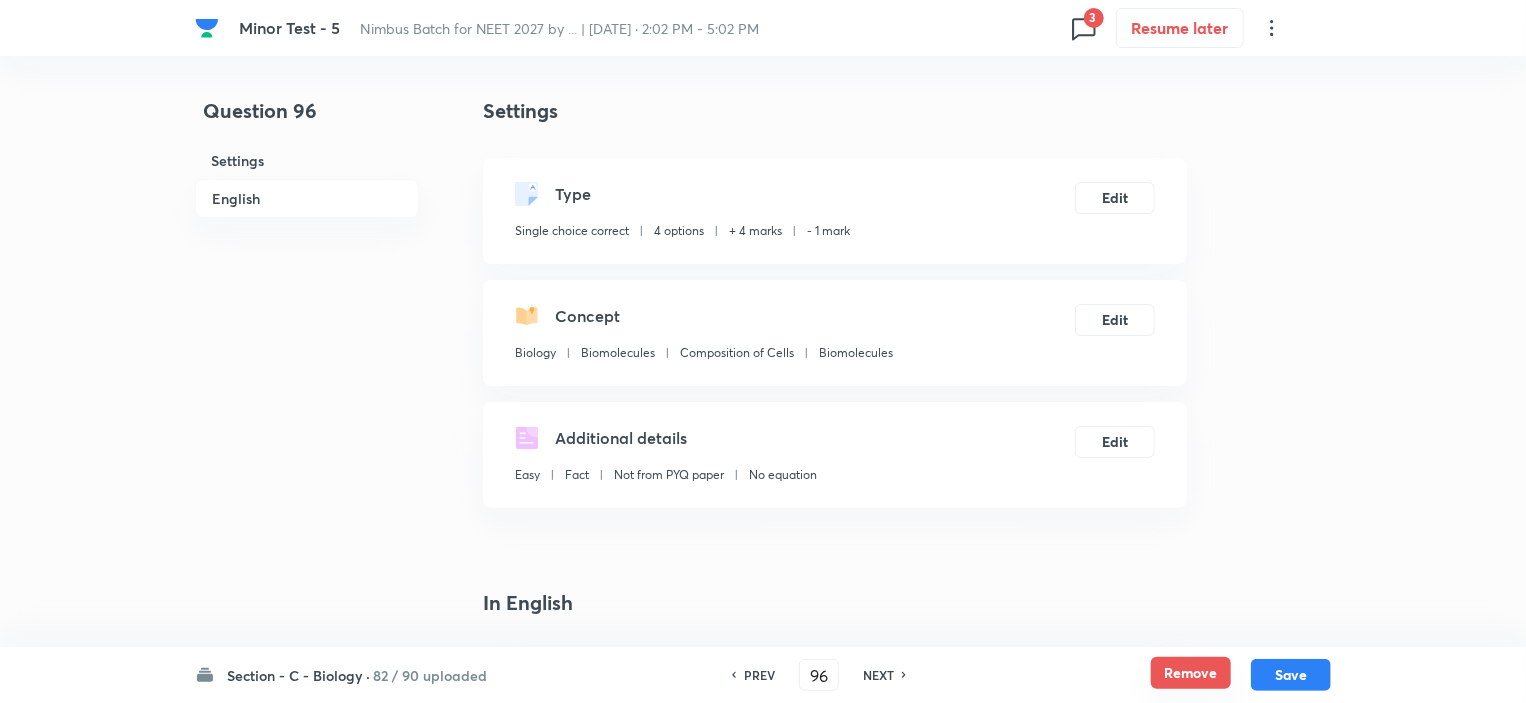 click on "Remove" at bounding box center (1191, 673) 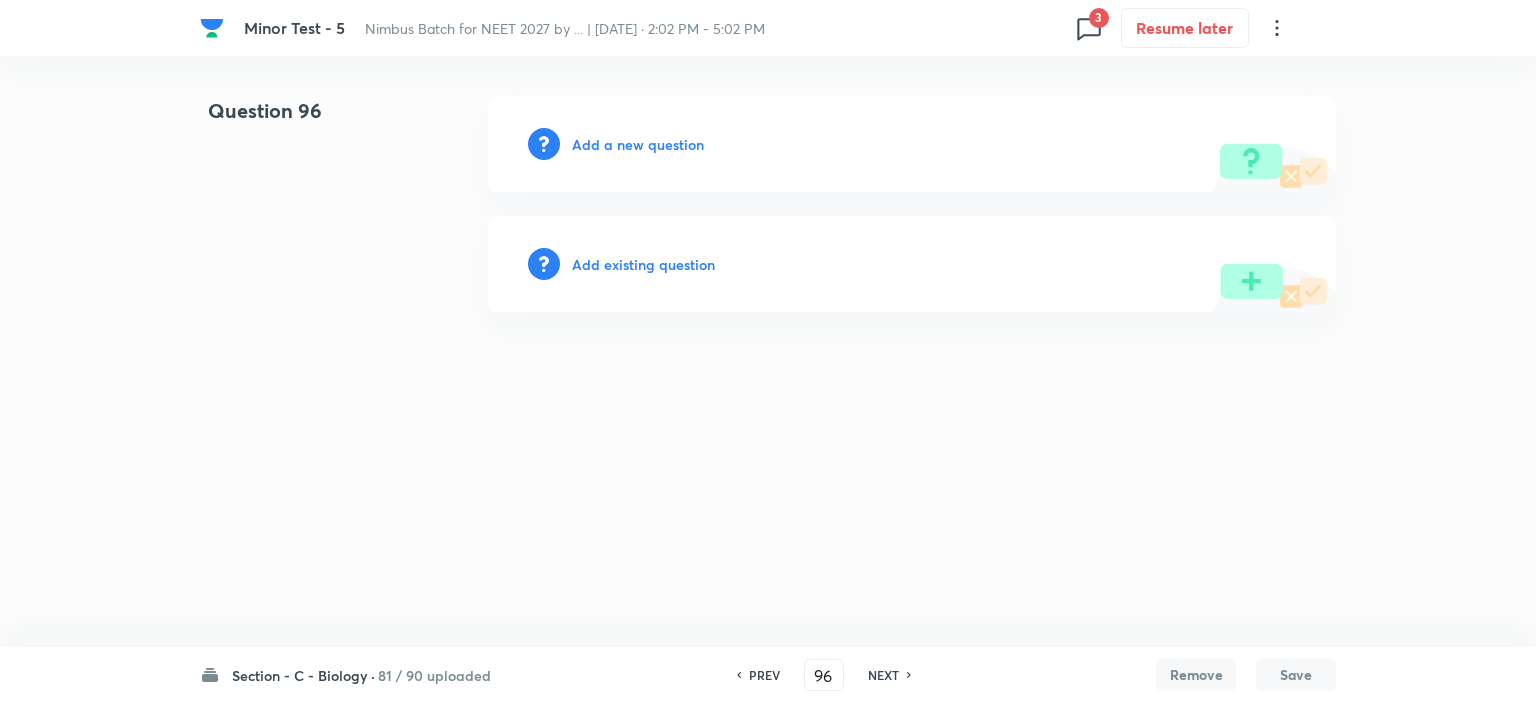 click on "NEXT" at bounding box center [883, 675] 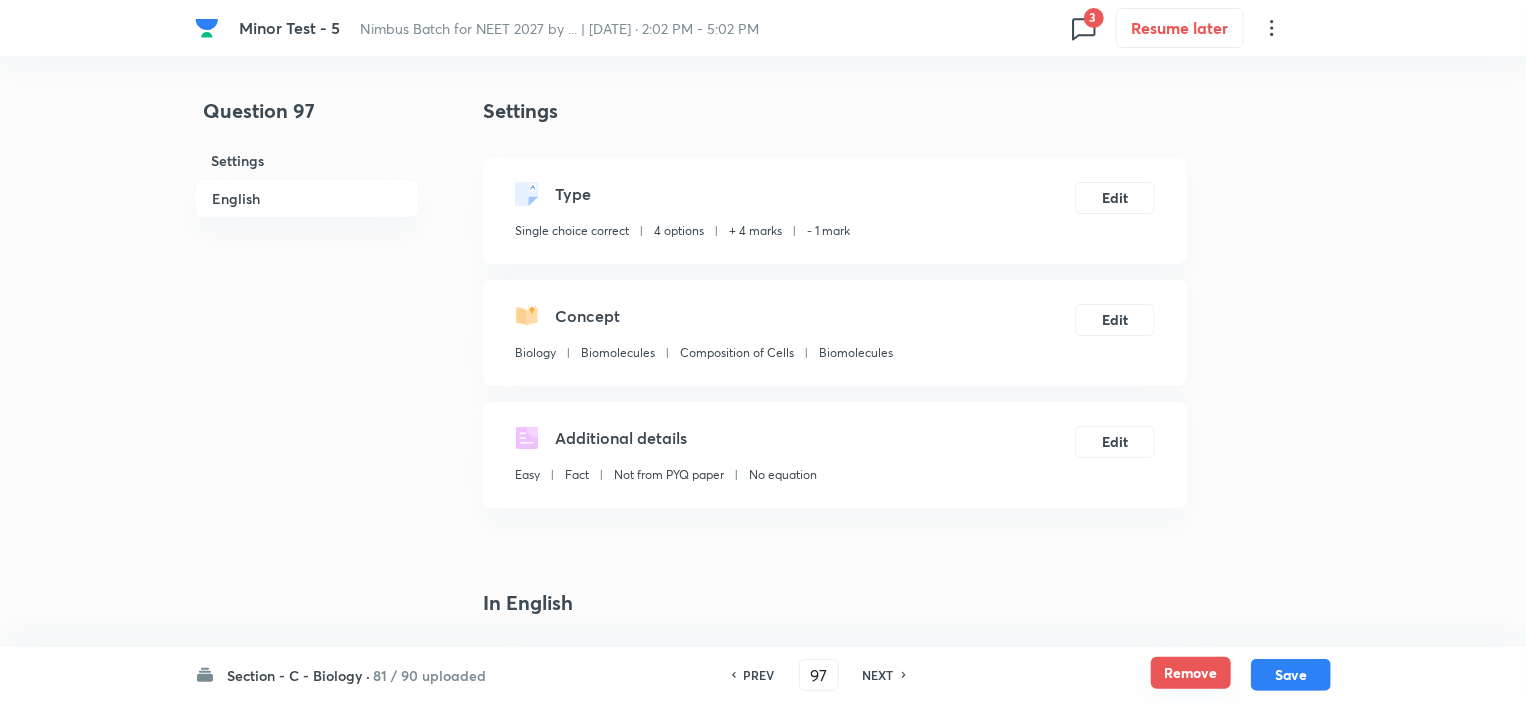 click on "Remove" at bounding box center (1191, 673) 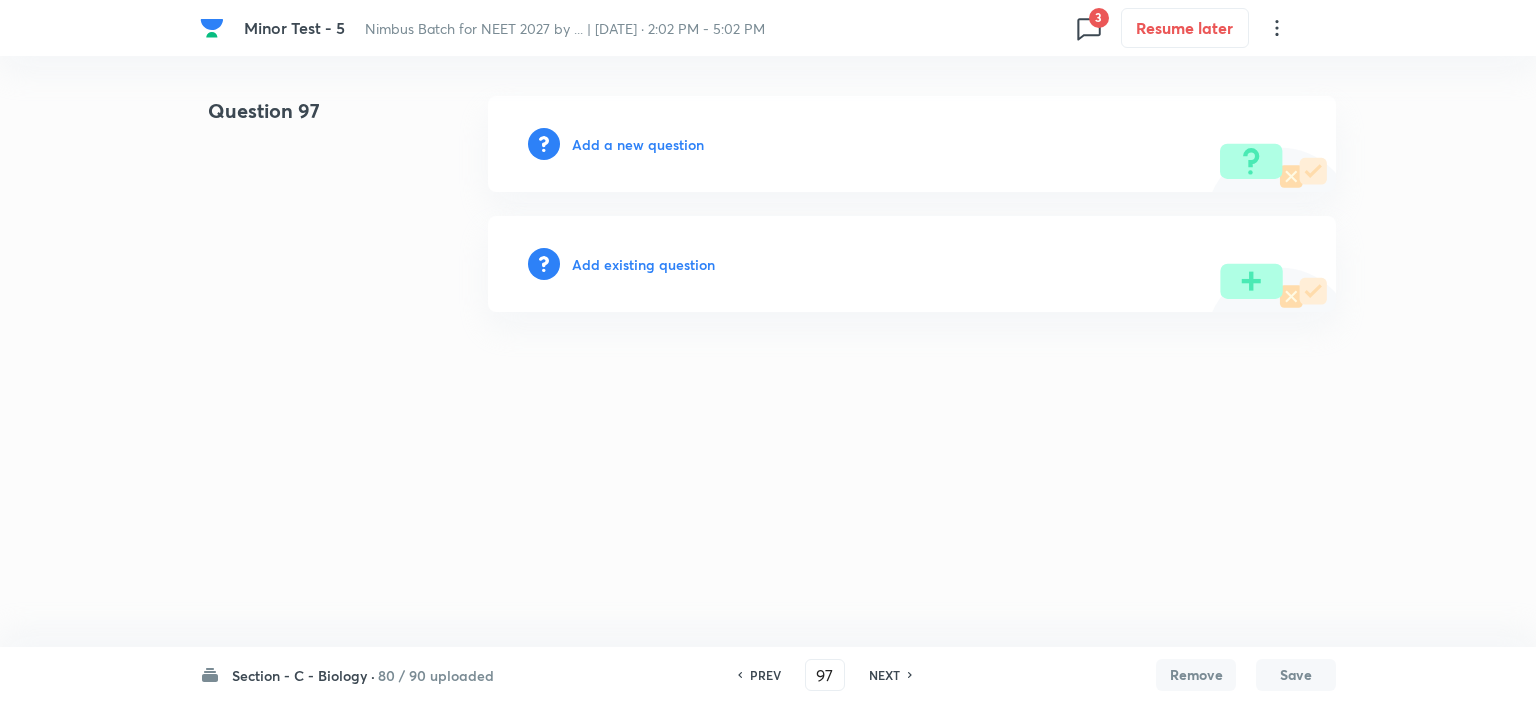 click on "NEXT" at bounding box center [884, 675] 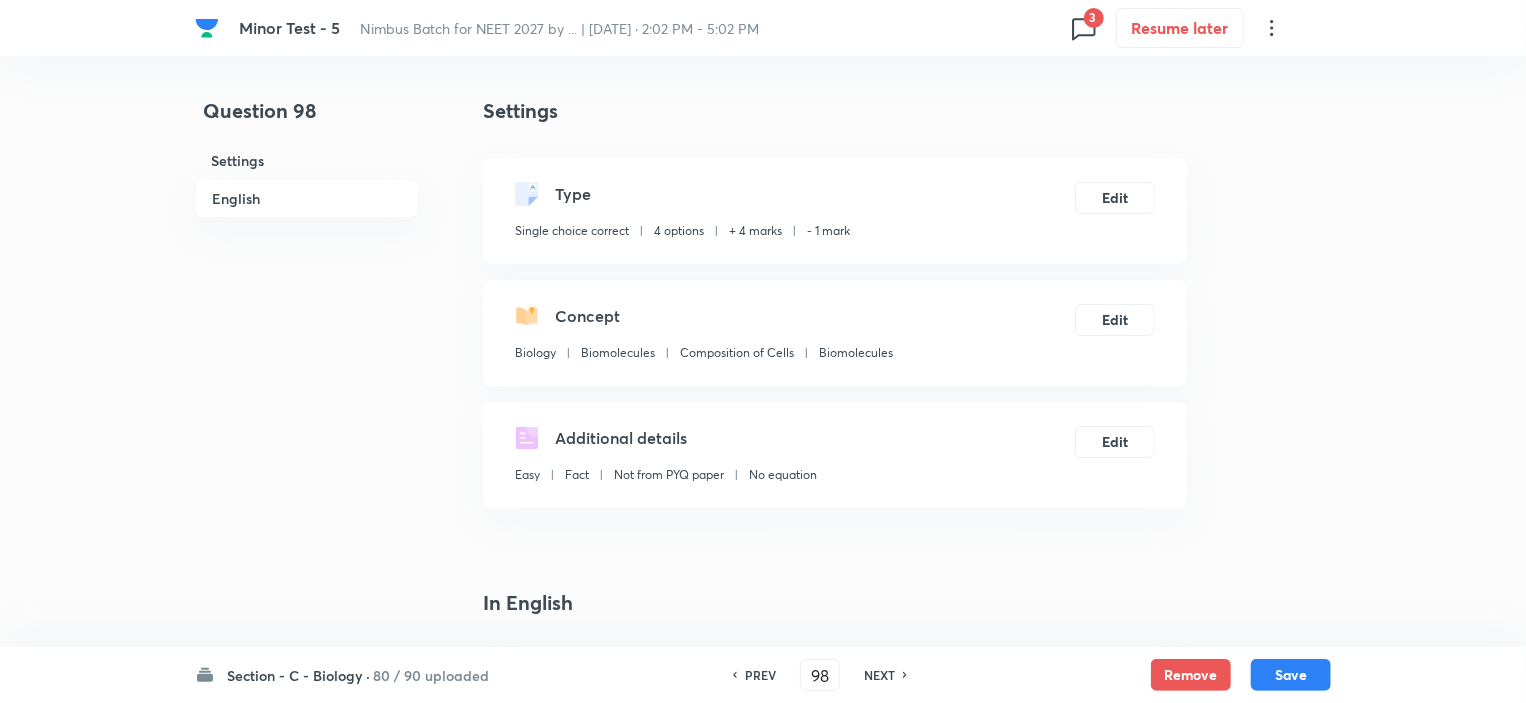 checkbox on "true" 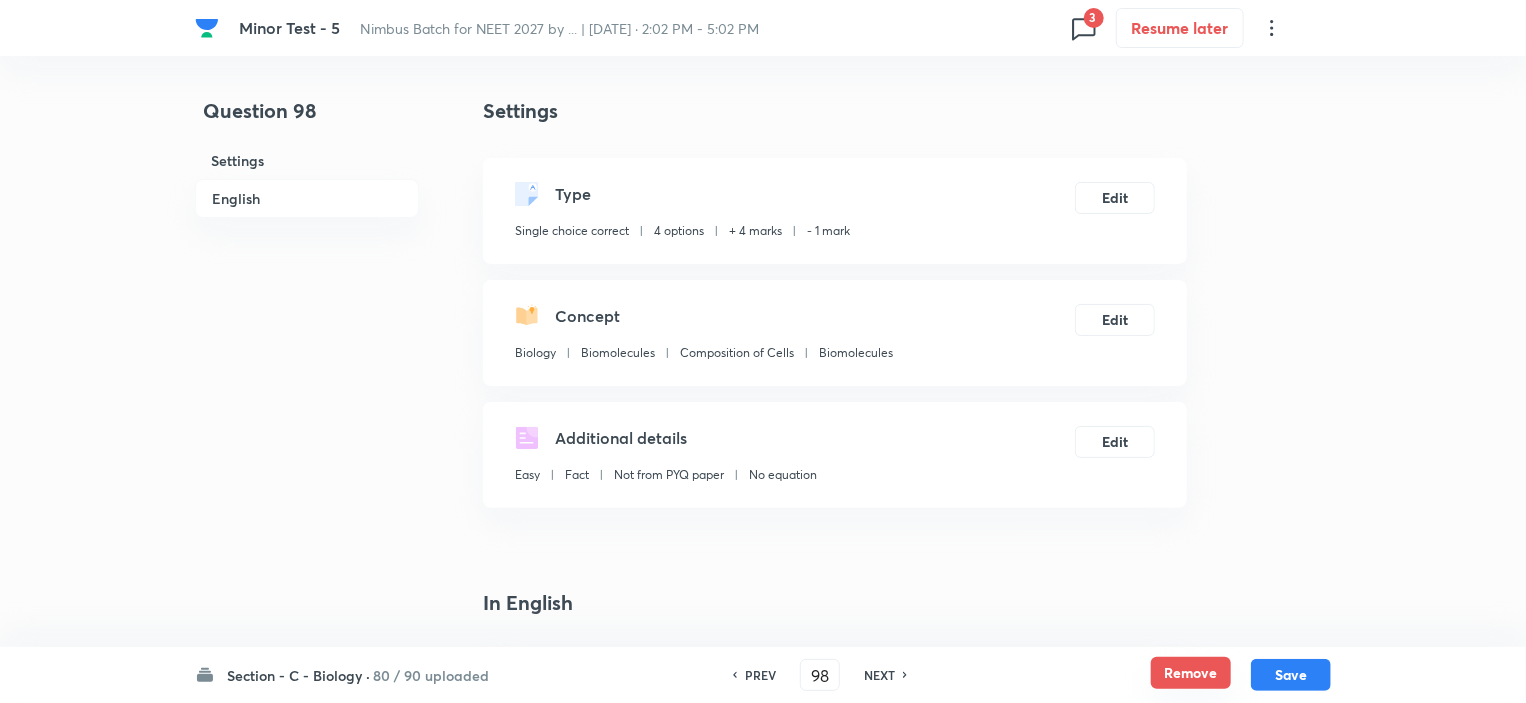 click on "Remove" at bounding box center (1191, 673) 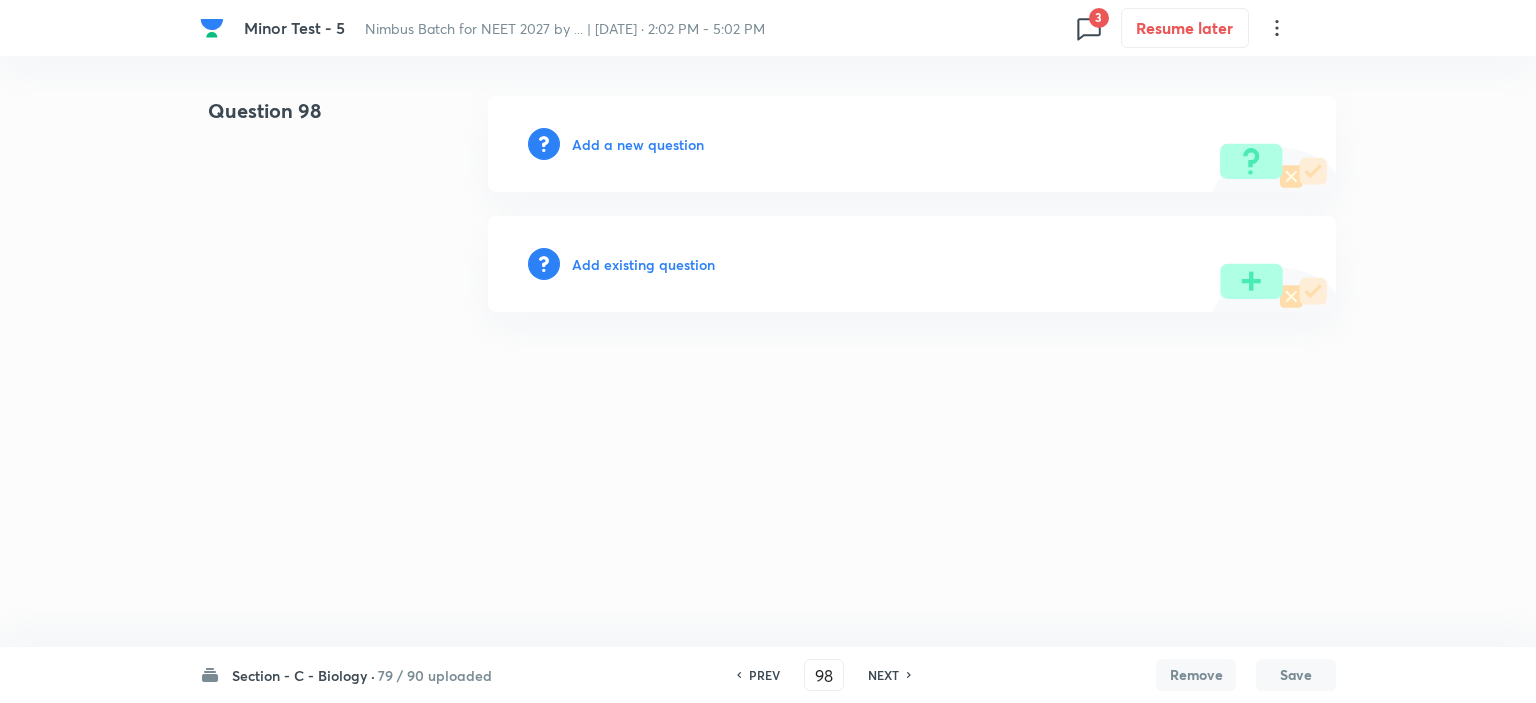 click on "NEXT" at bounding box center (883, 675) 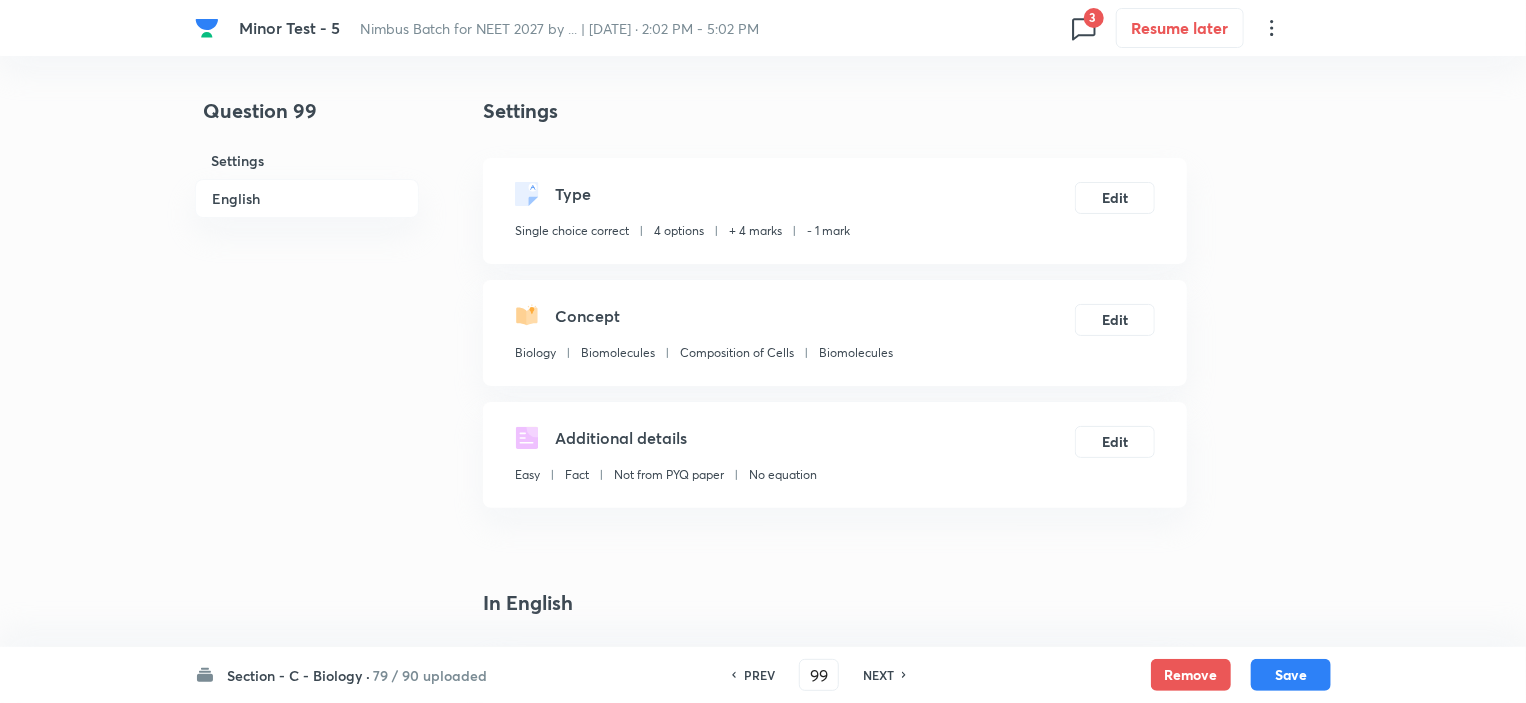 click on "Section - C - Biology ·
79 / 90 uploaded
PREV 99 ​ NEXT Remove Save" at bounding box center [763, 675] 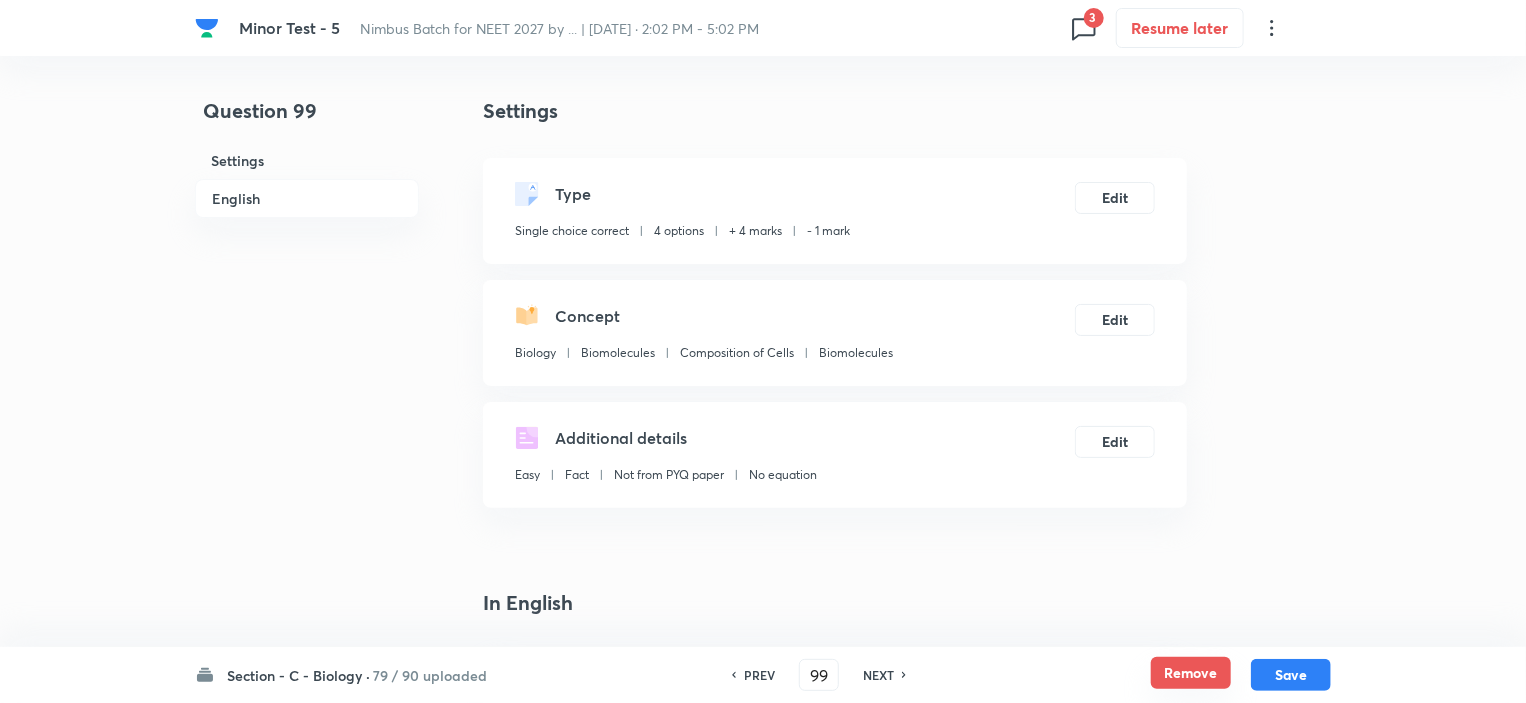 click on "Remove" at bounding box center (1191, 673) 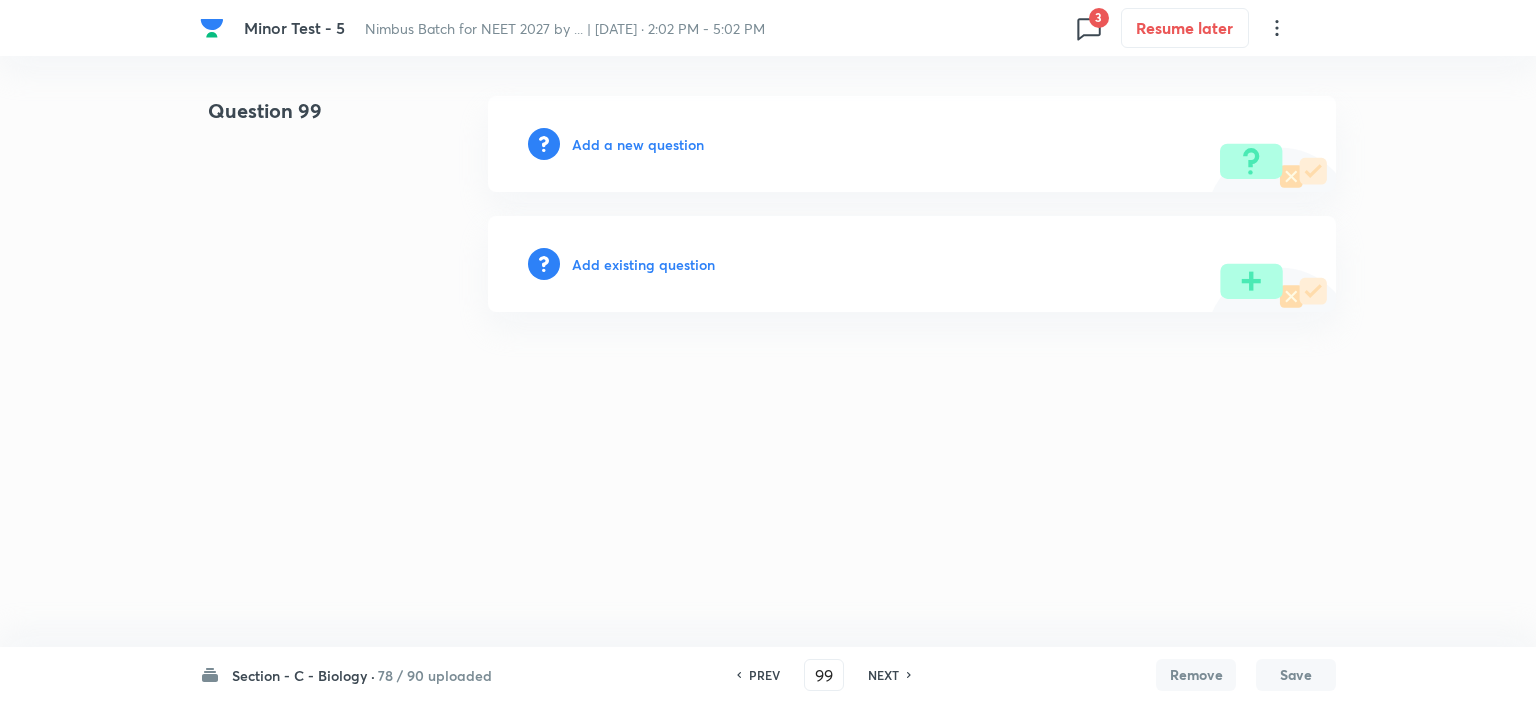 click on "NEXT" at bounding box center (883, 675) 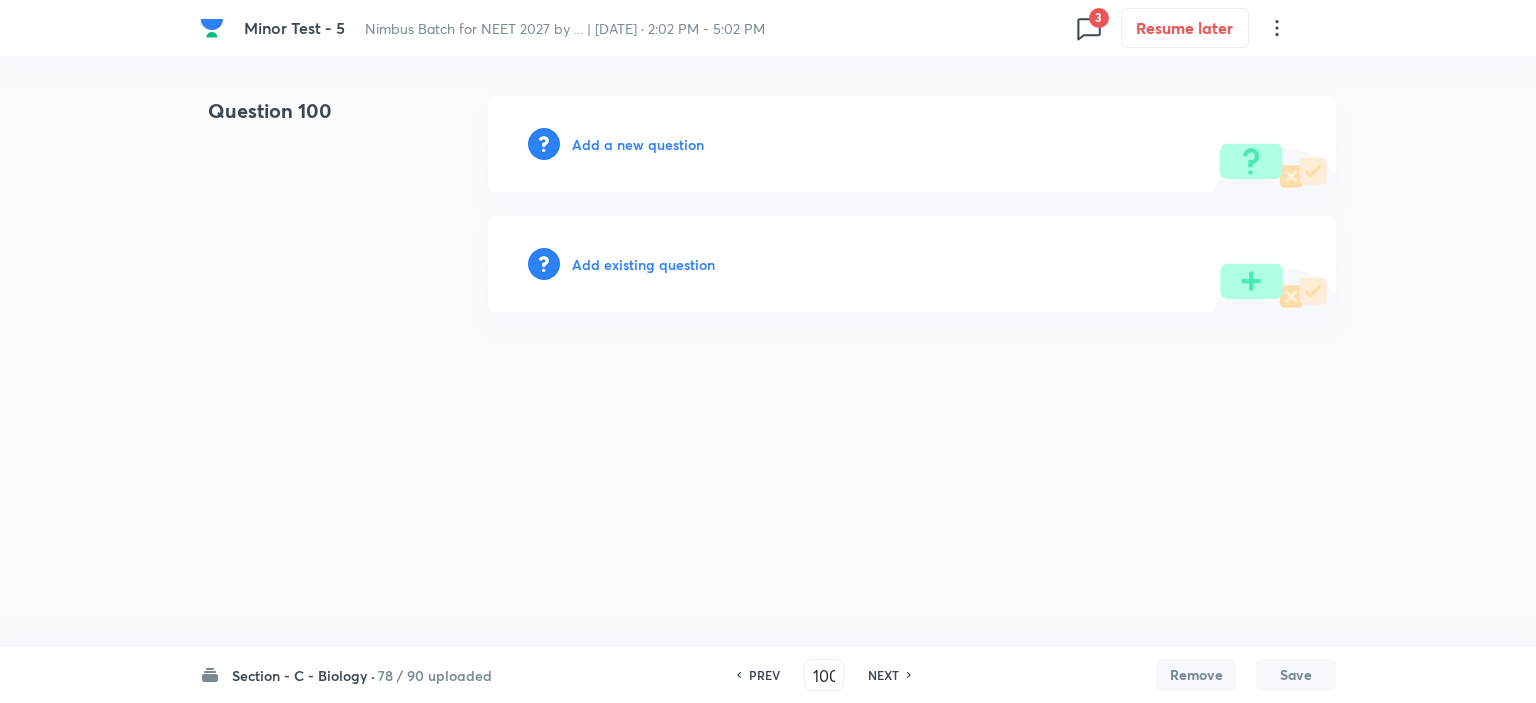 click on "NEXT" at bounding box center [883, 675] 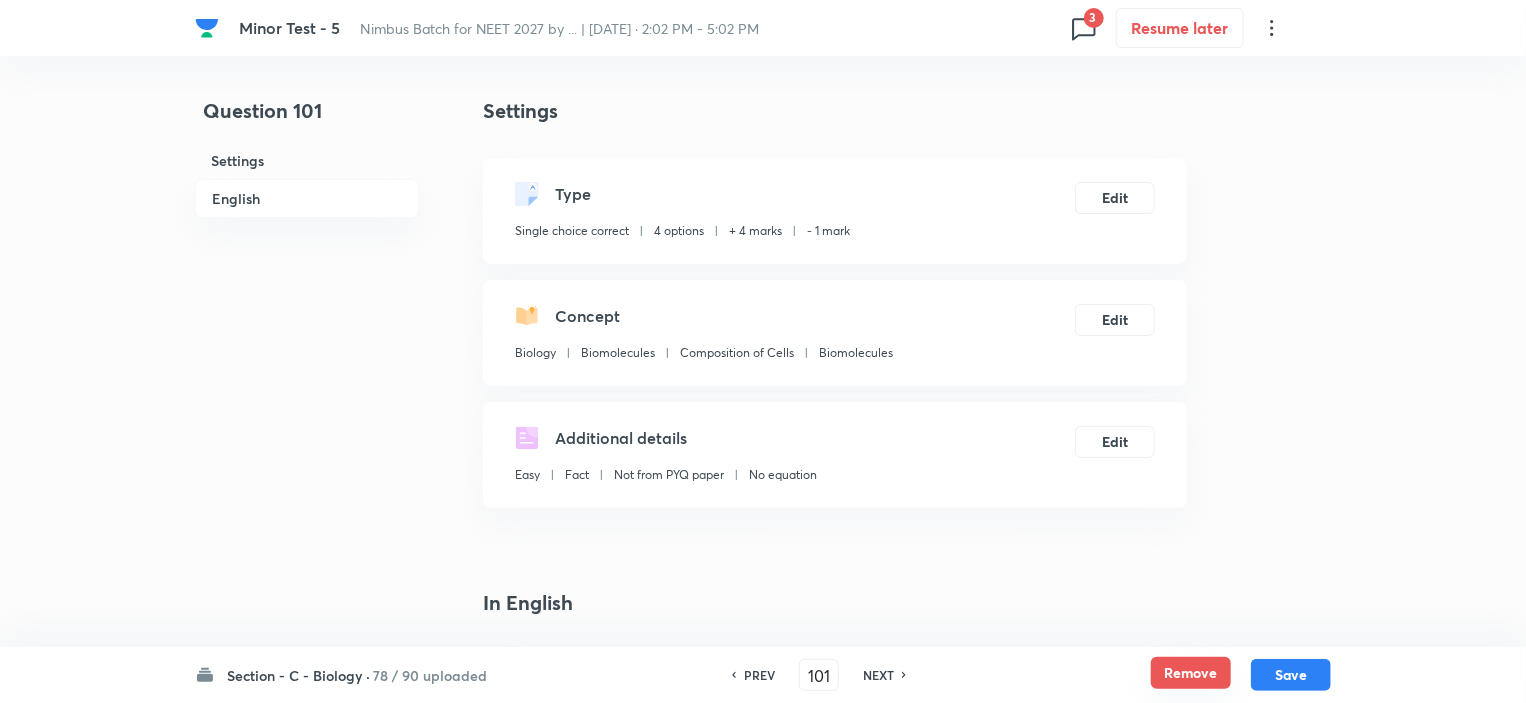 click on "Remove" at bounding box center (1191, 673) 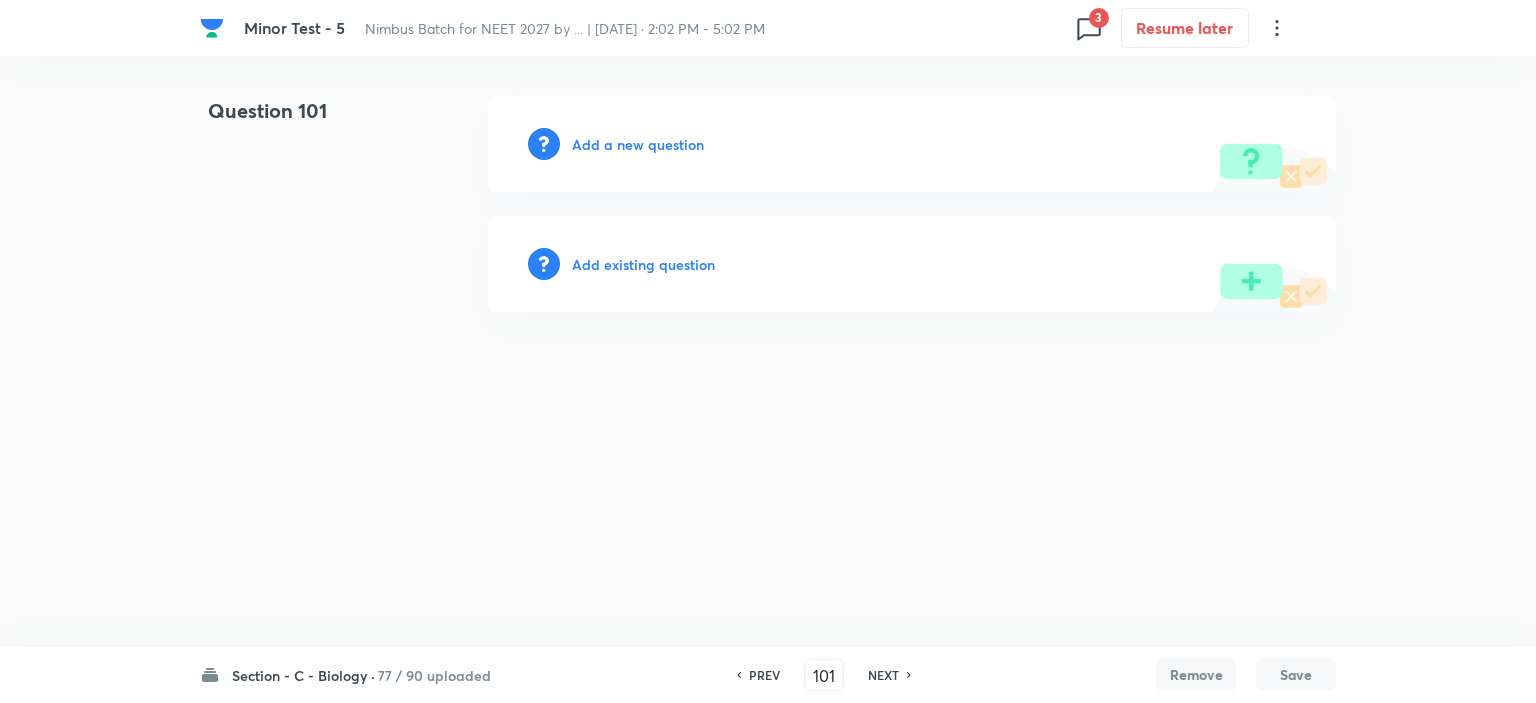 click on "NEXT" at bounding box center (883, 675) 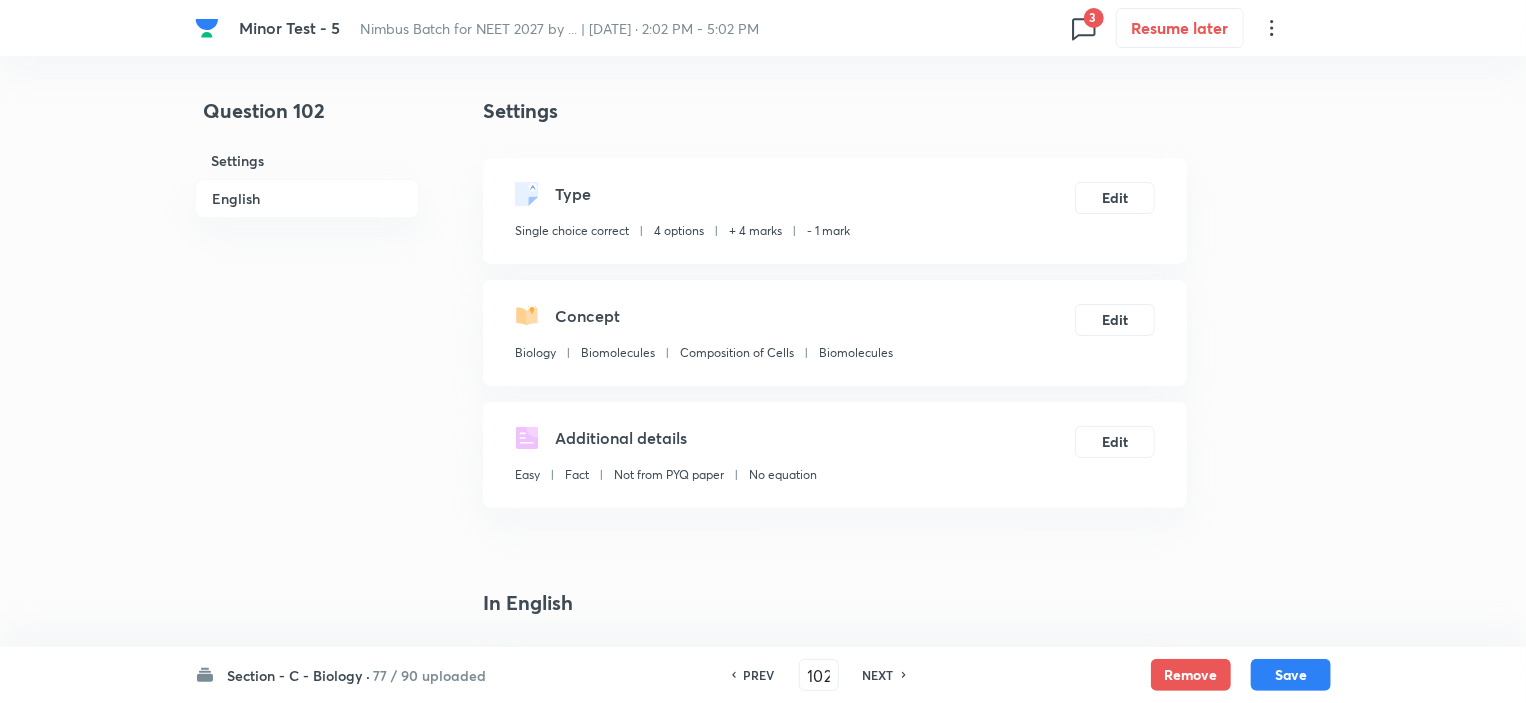 checkbox on "true" 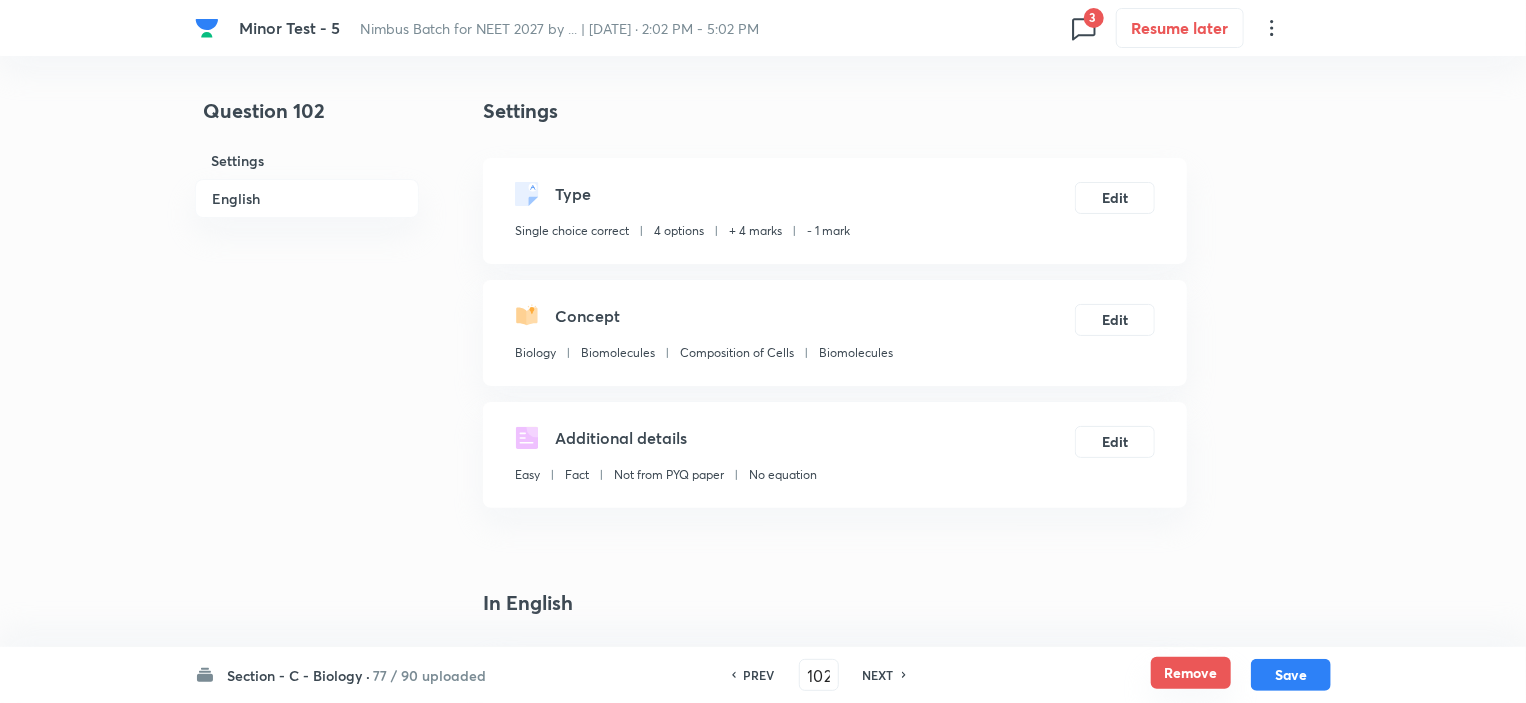 click on "Remove" at bounding box center (1191, 673) 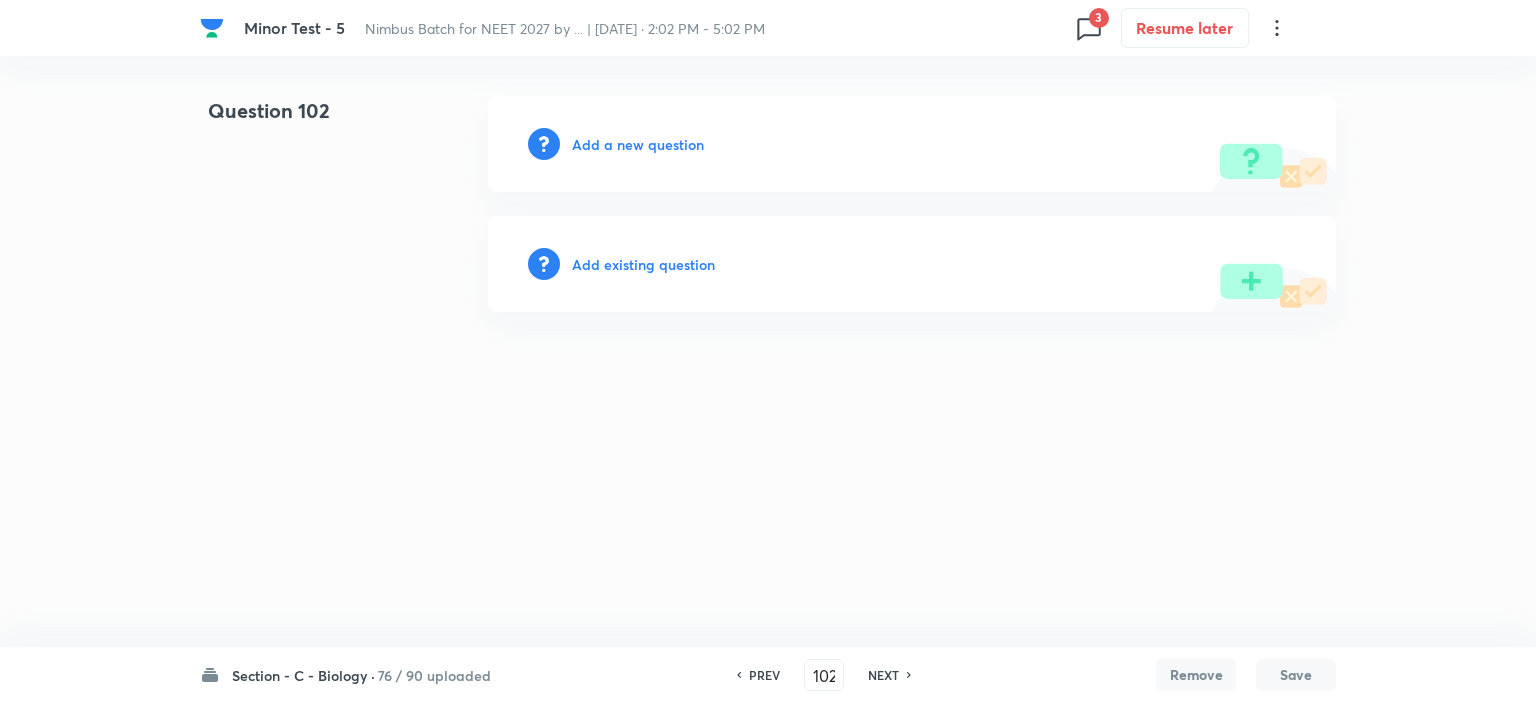 click on "NEXT" at bounding box center [883, 675] 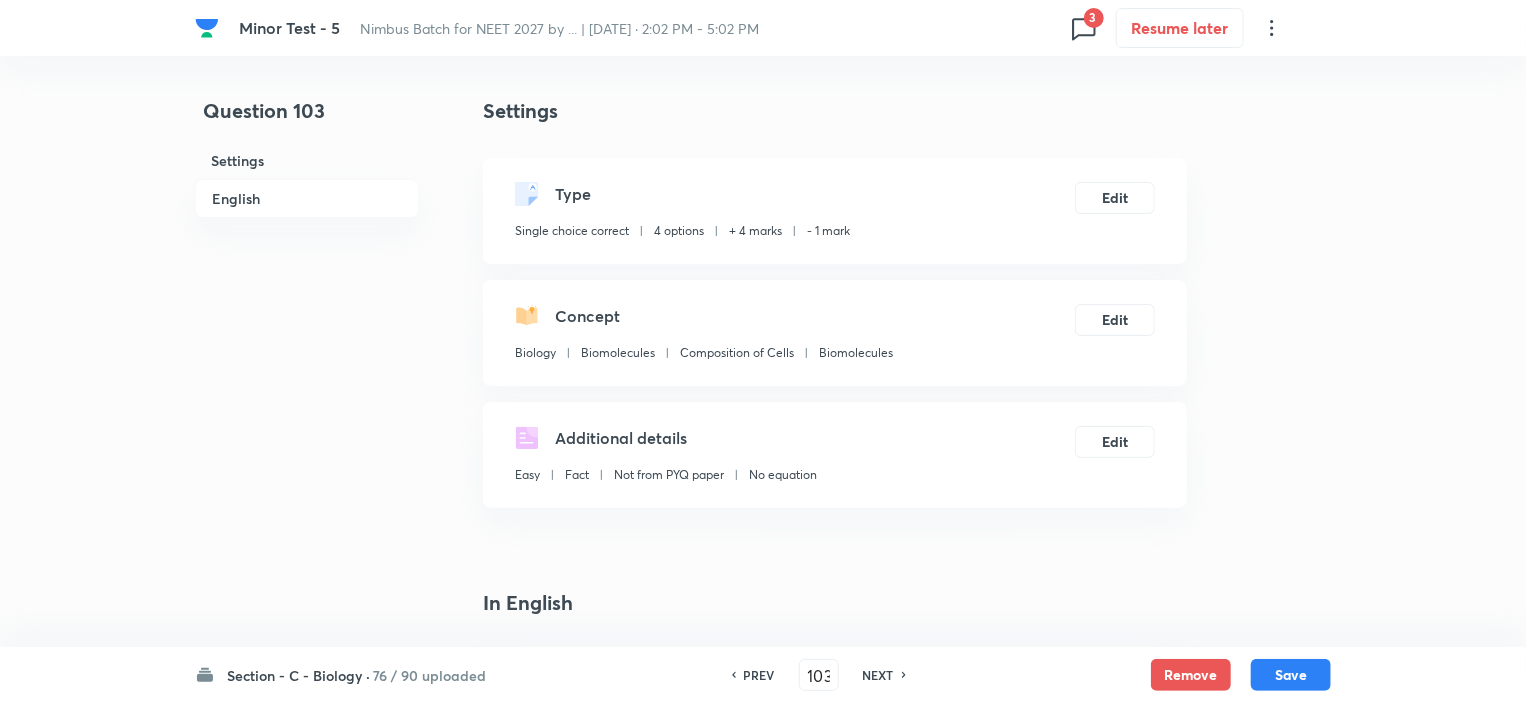 drag, startPoint x: 1180, startPoint y: 679, endPoint x: 1063, endPoint y: 683, distance: 117.06836 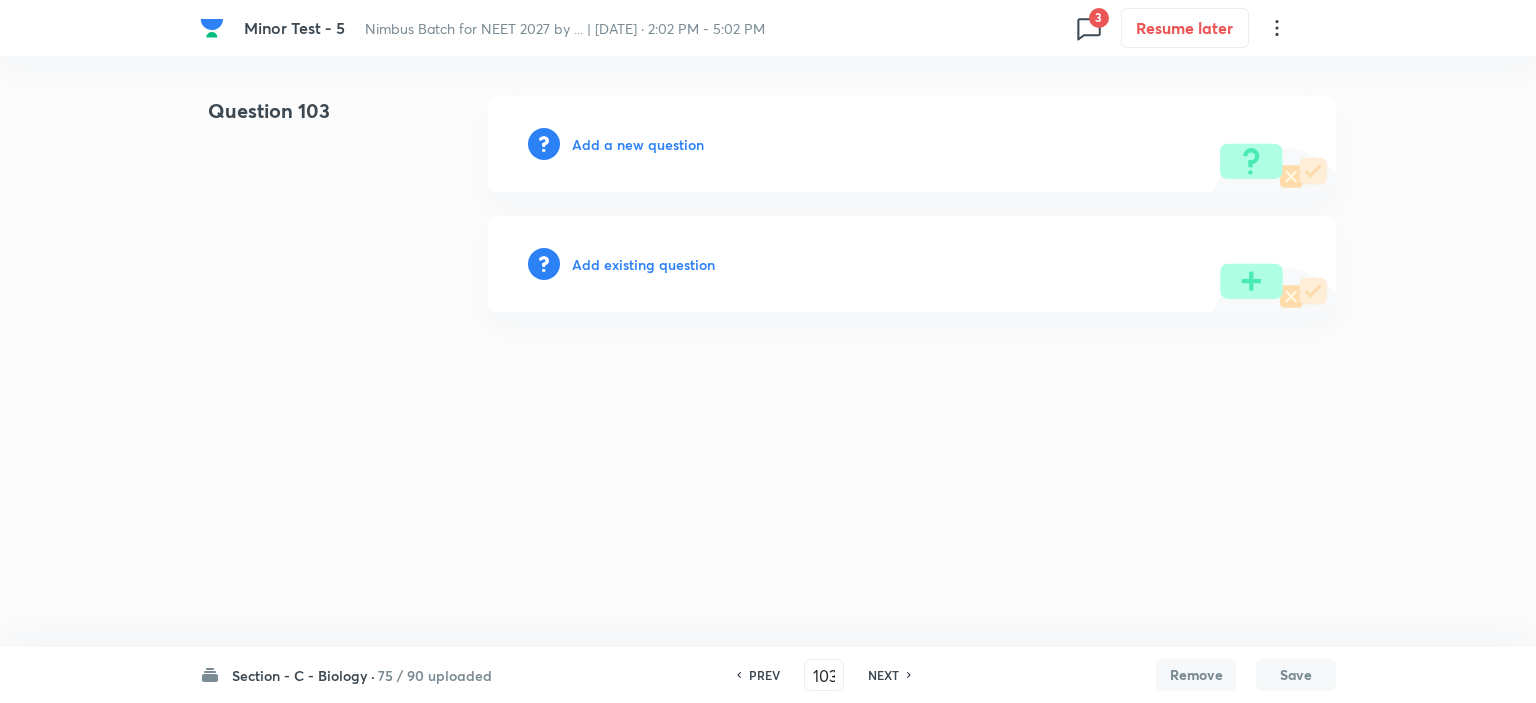 click on "NEXT" at bounding box center [883, 675] 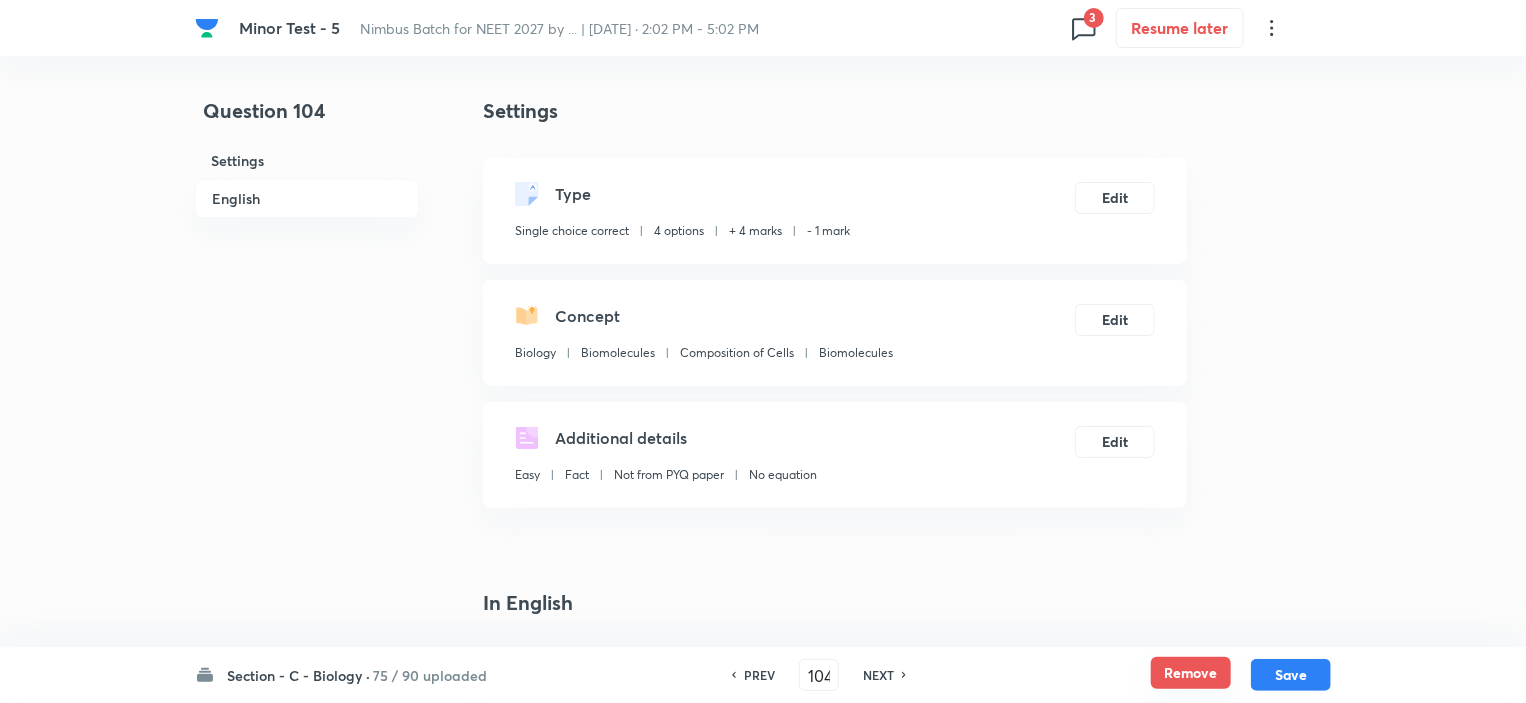 click on "Remove" at bounding box center (1191, 673) 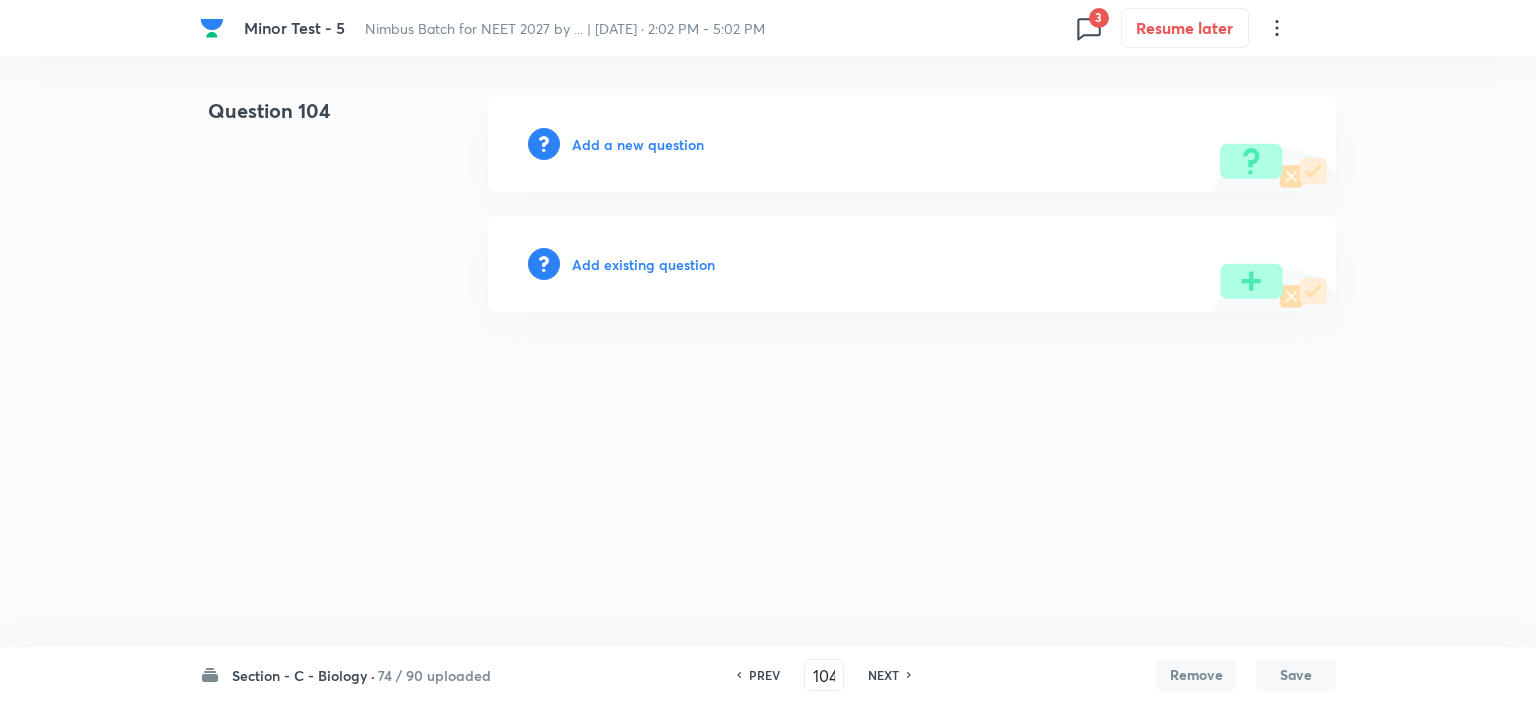 click on "NEXT" at bounding box center (883, 675) 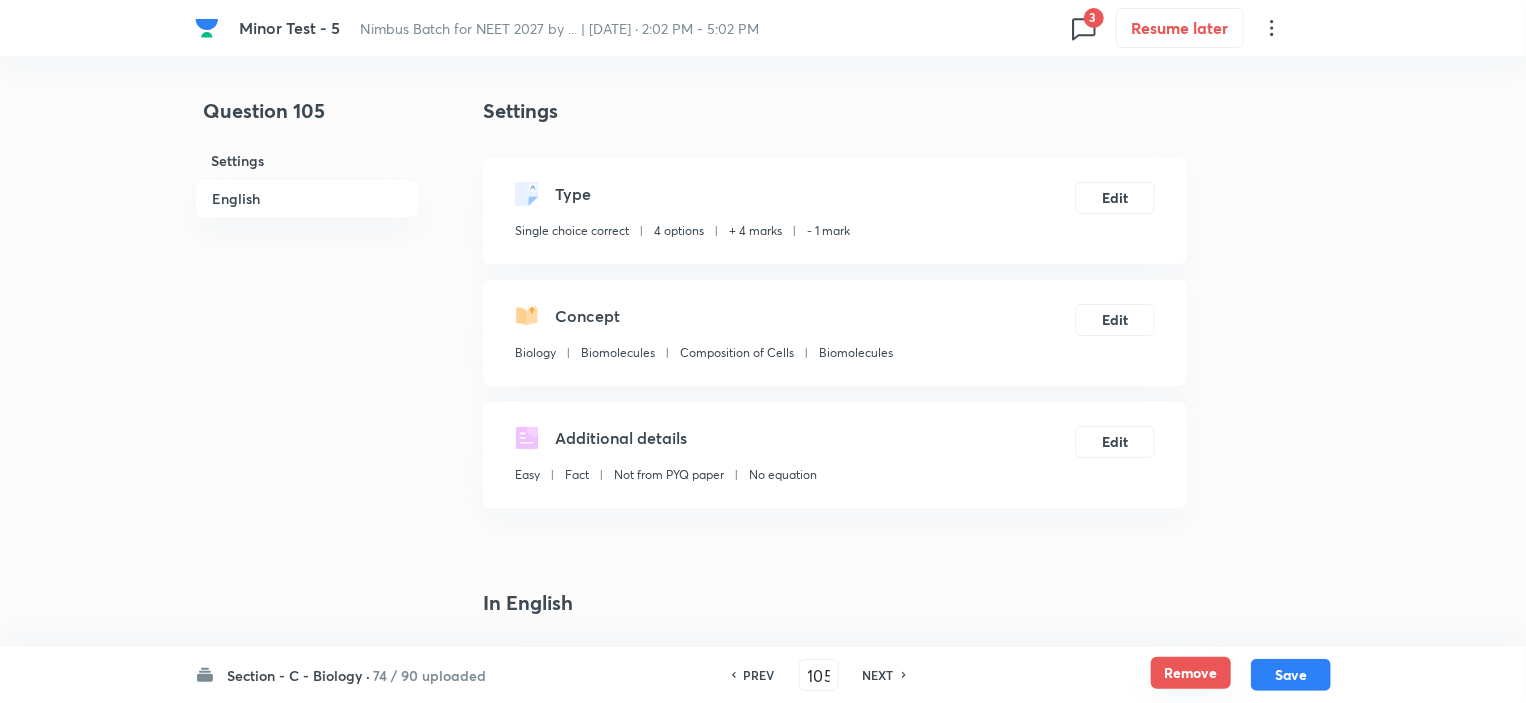 click on "Remove" at bounding box center [1191, 673] 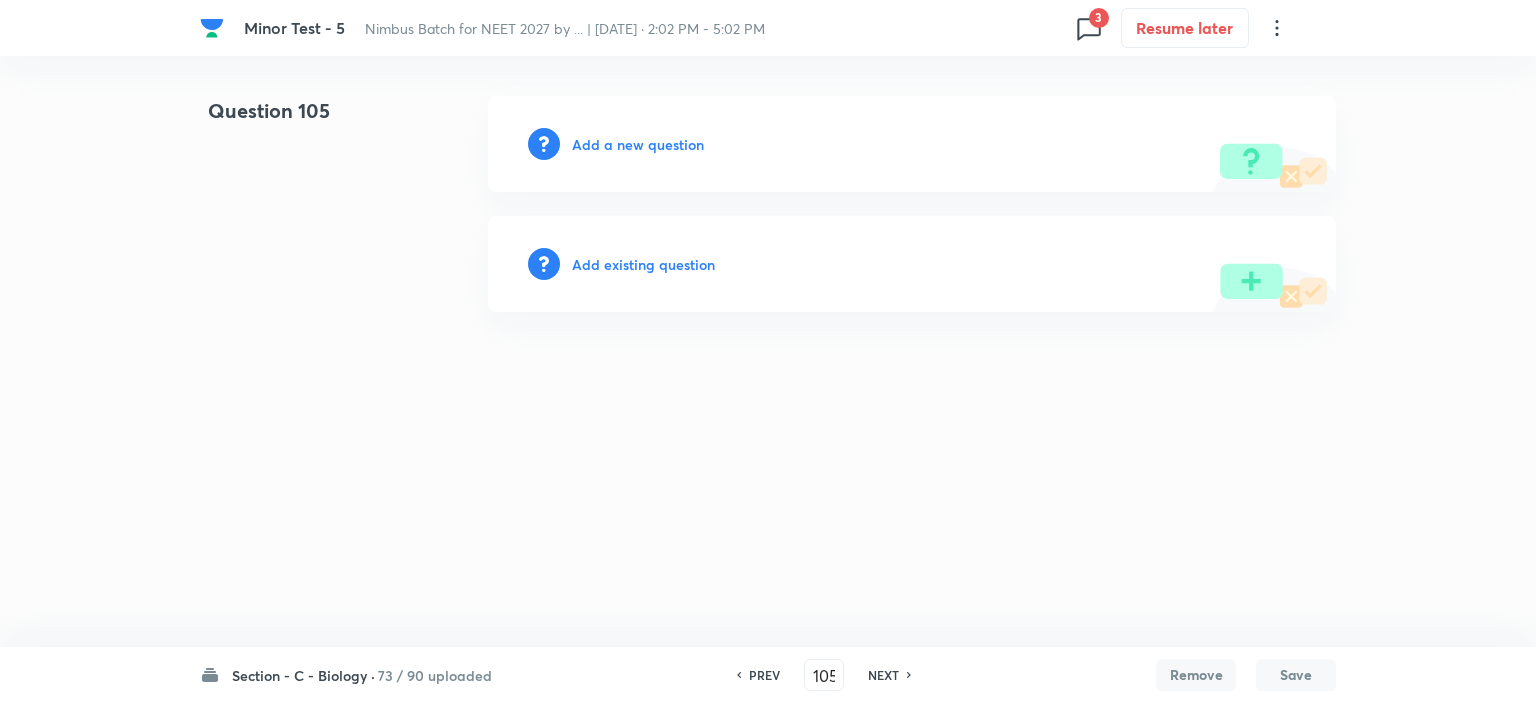 click on "NEXT" at bounding box center (883, 675) 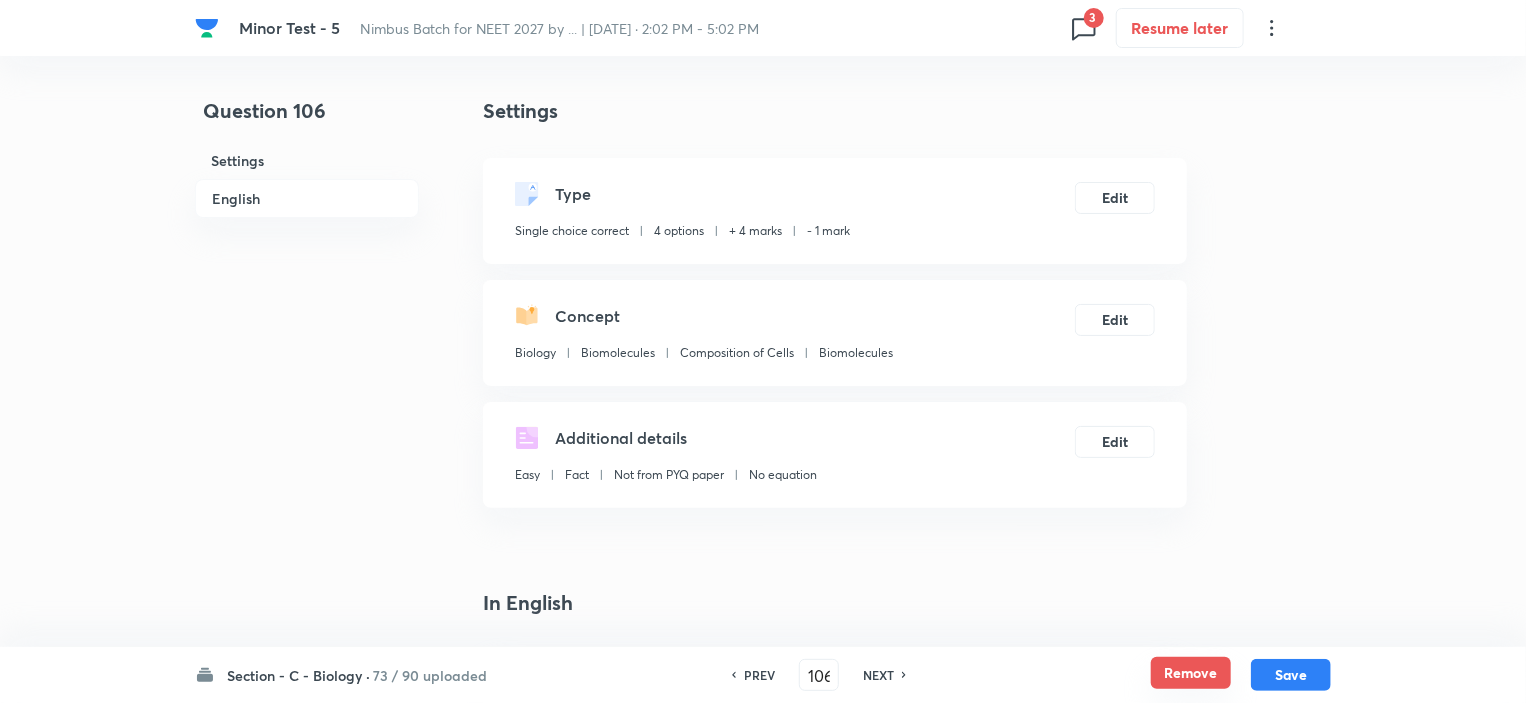 click on "Remove" at bounding box center (1191, 673) 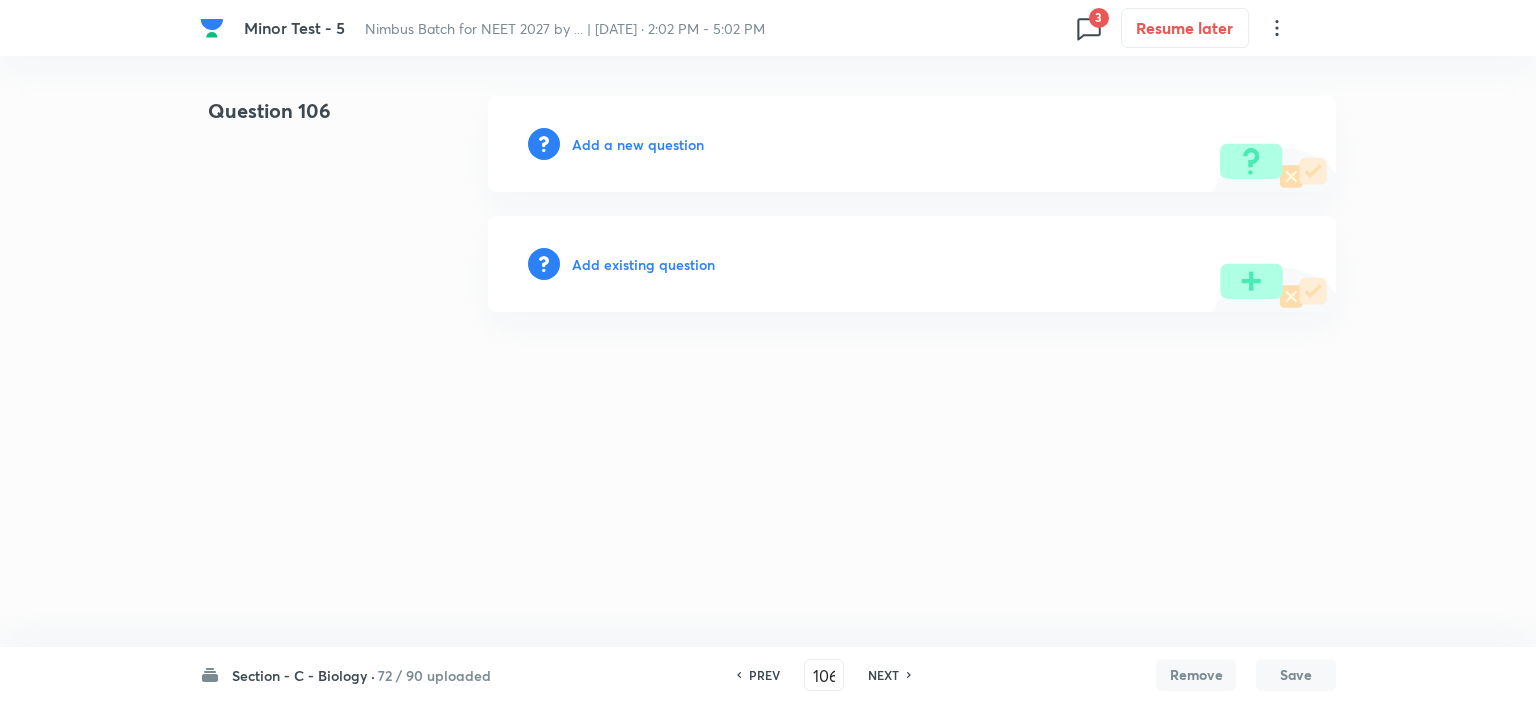 click on "NEXT" at bounding box center [886, 675] 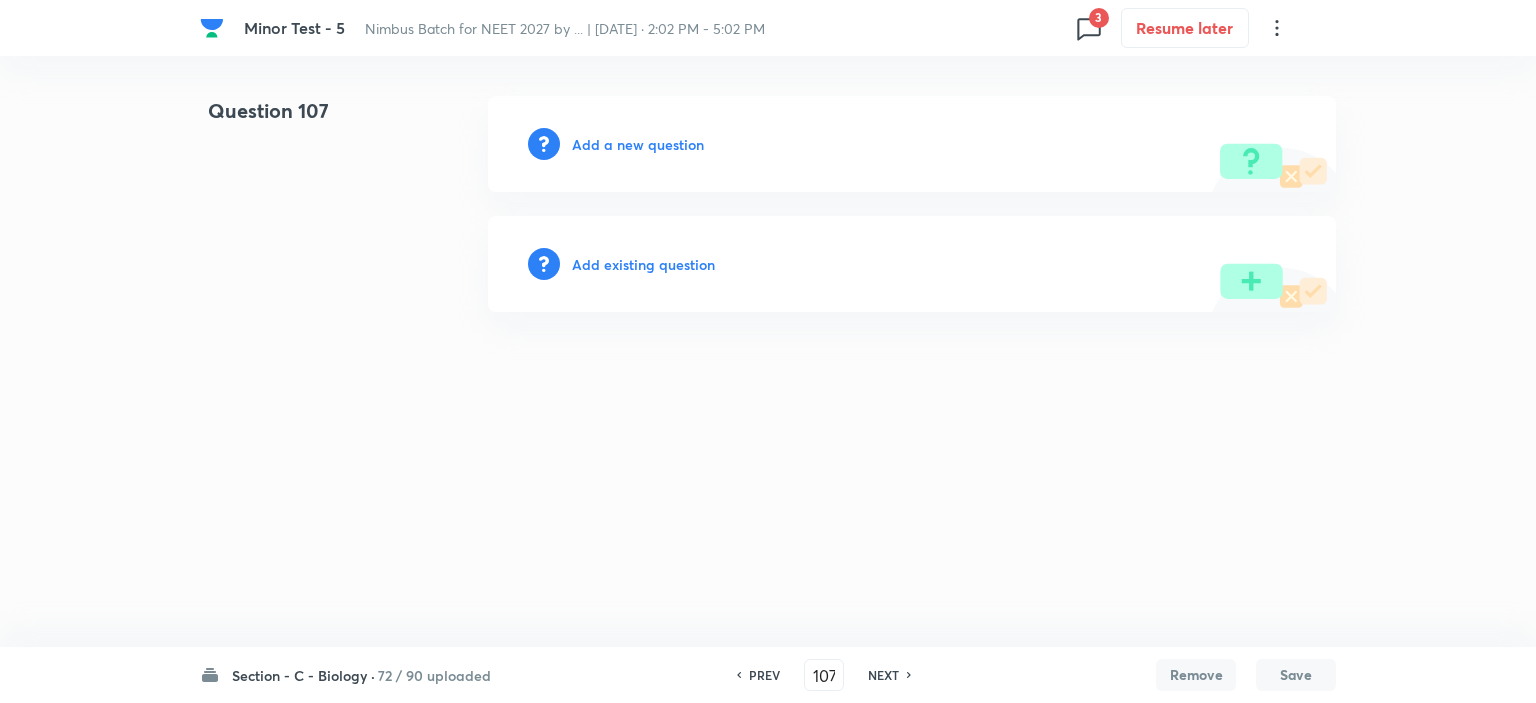 click on "NEXT" at bounding box center [883, 675] 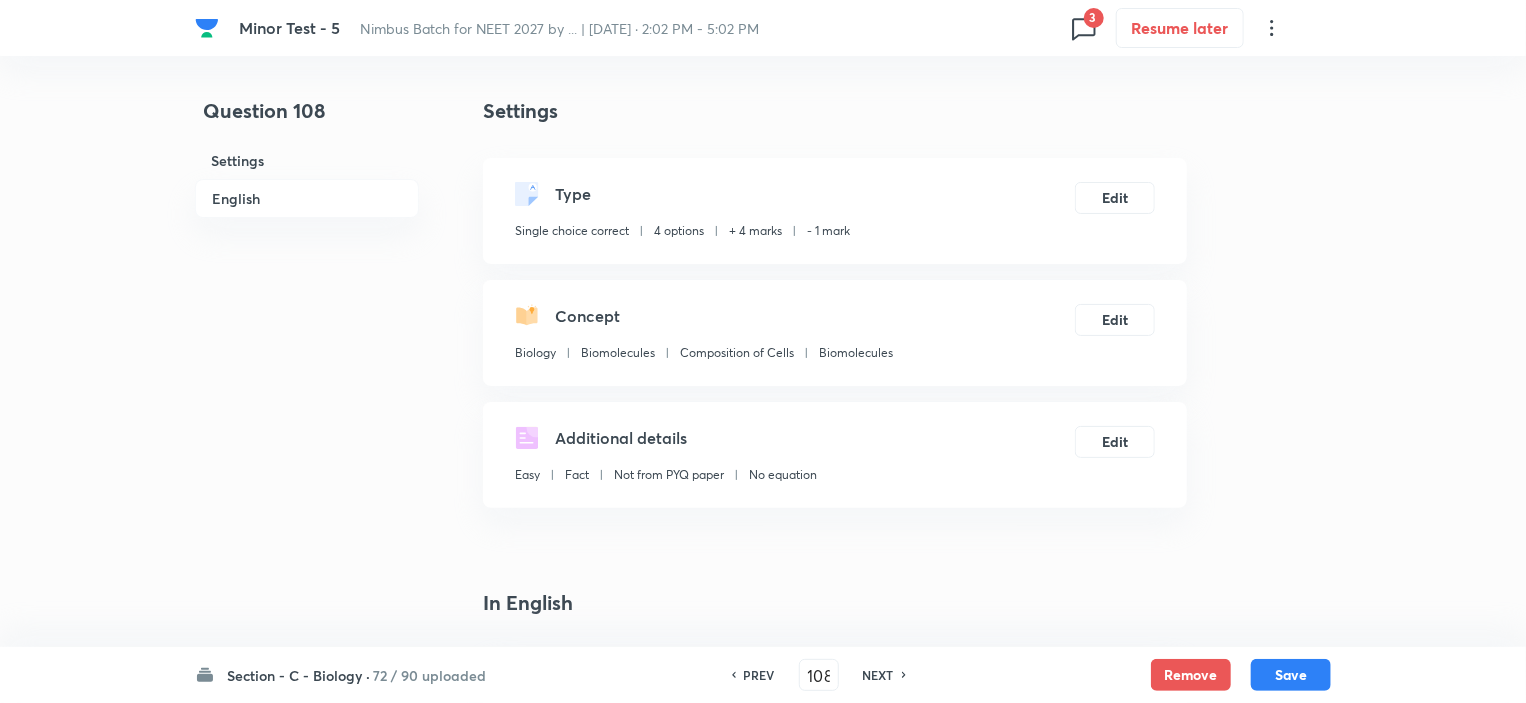 drag, startPoint x: 1177, startPoint y: 667, endPoint x: 1110, endPoint y: 674, distance: 67.36468 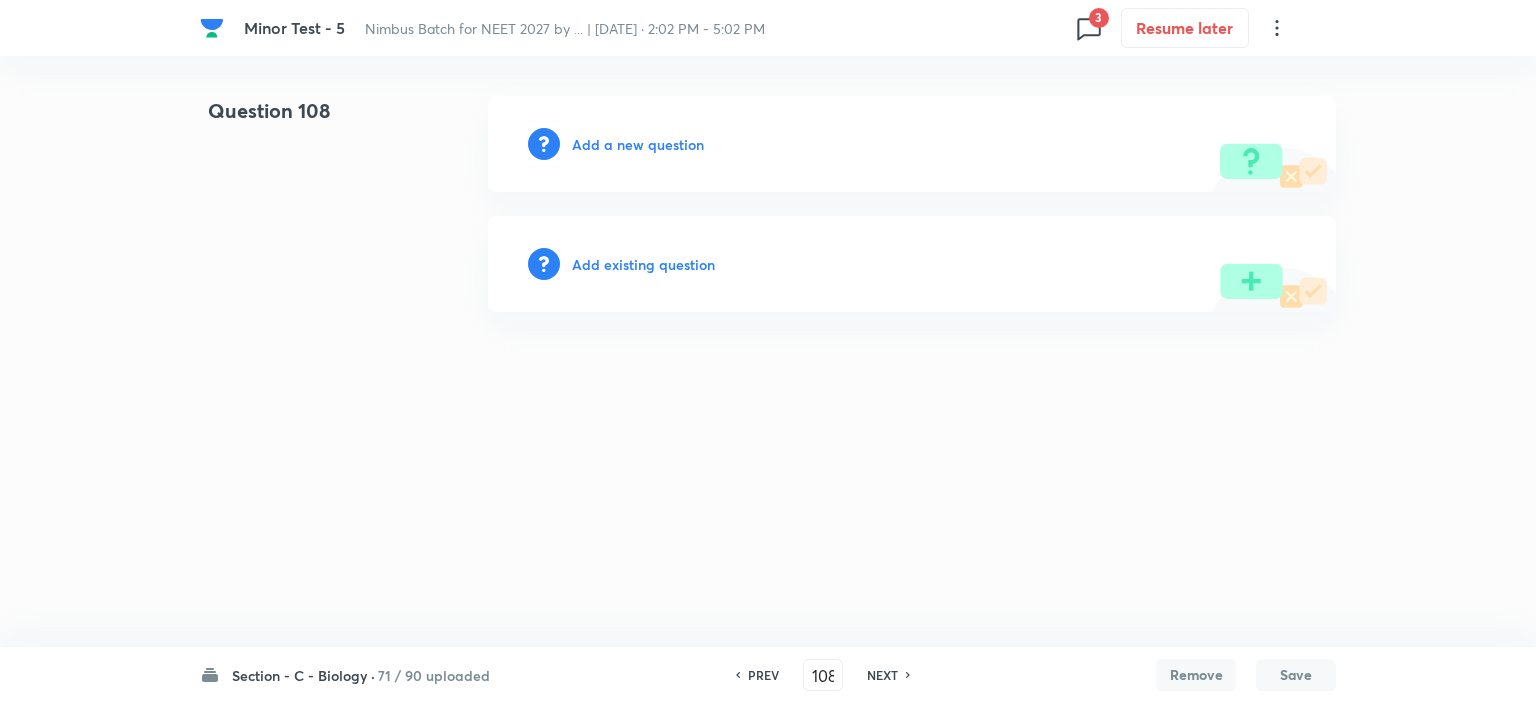 click on "NEXT" at bounding box center (882, 675) 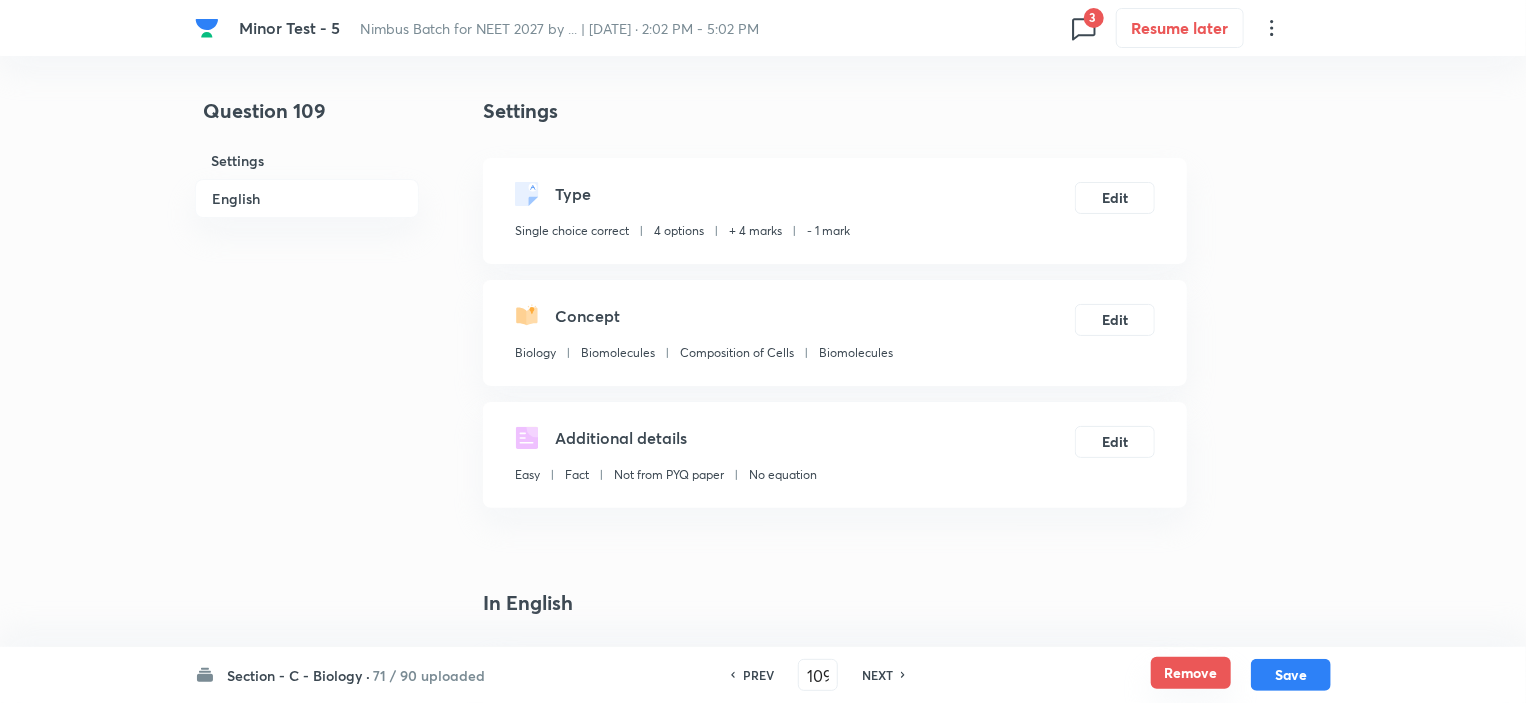click on "Remove" at bounding box center [1191, 673] 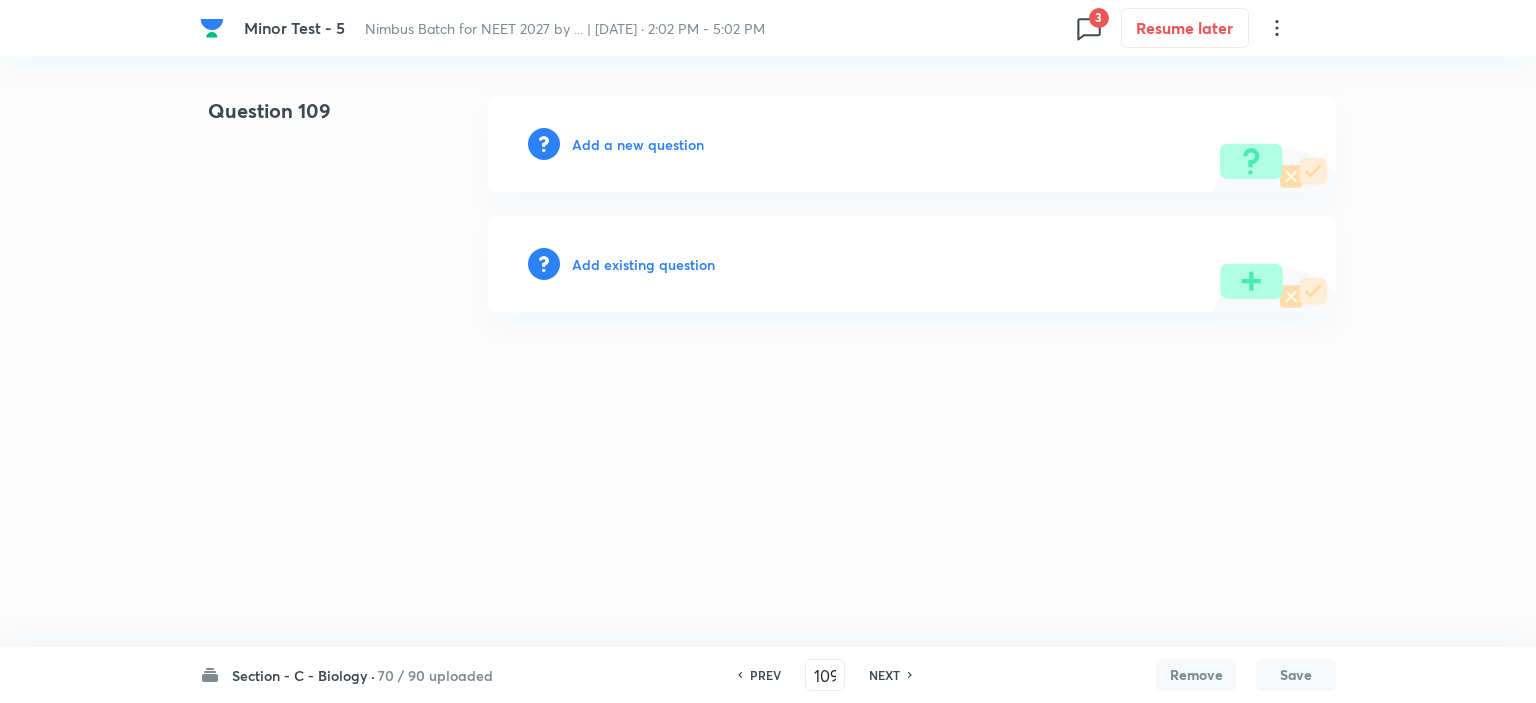 click on "NEXT" at bounding box center [884, 675] 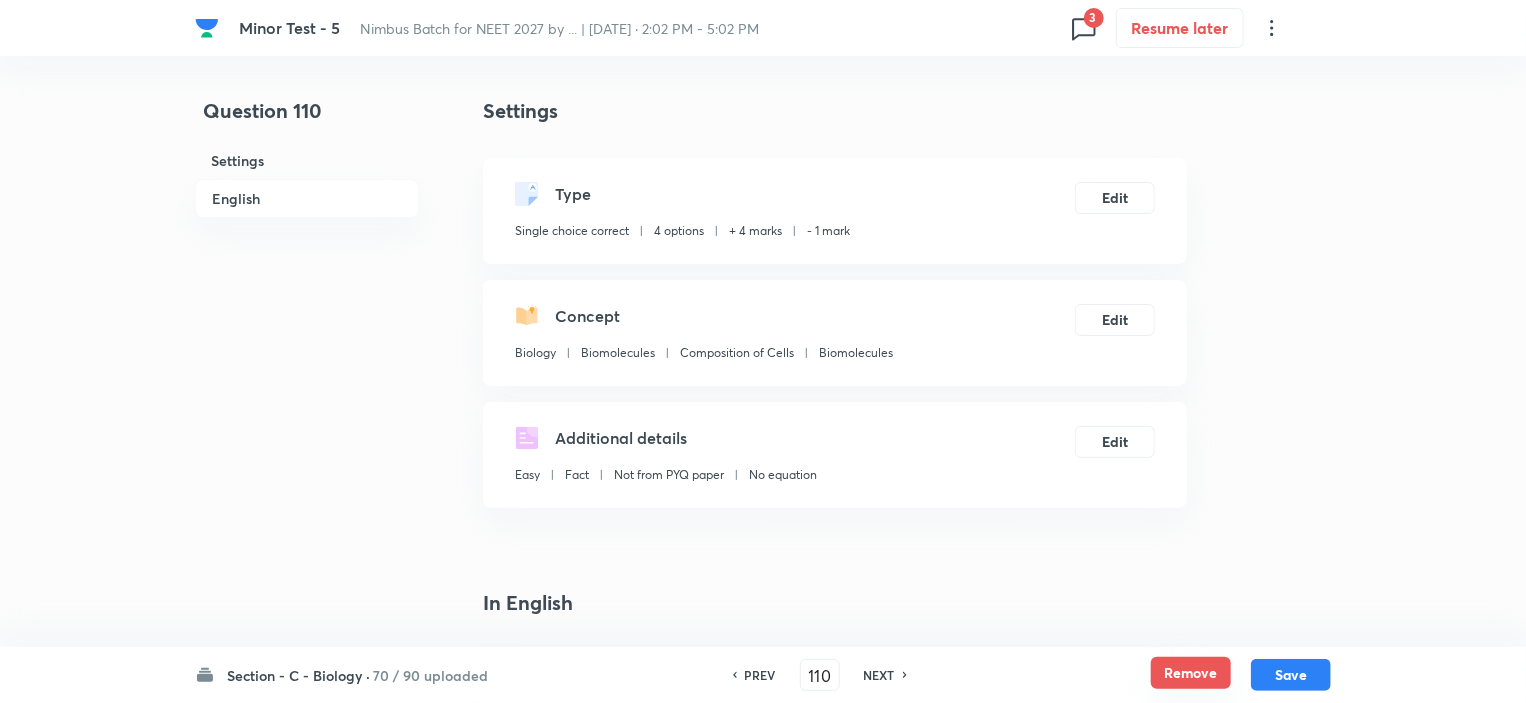 click on "Remove" at bounding box center [1191, 673] 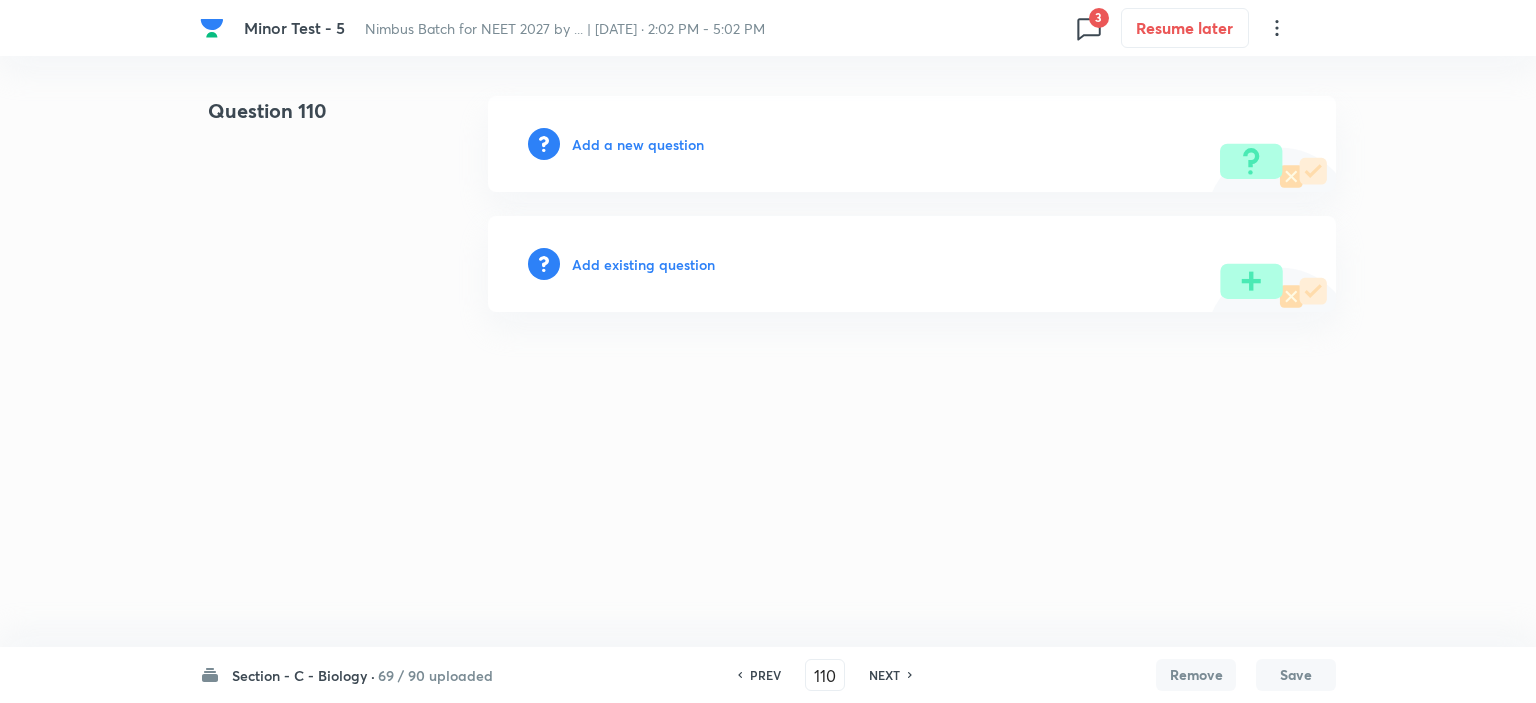 click on "NEXT" at bounding box center [887, 675] 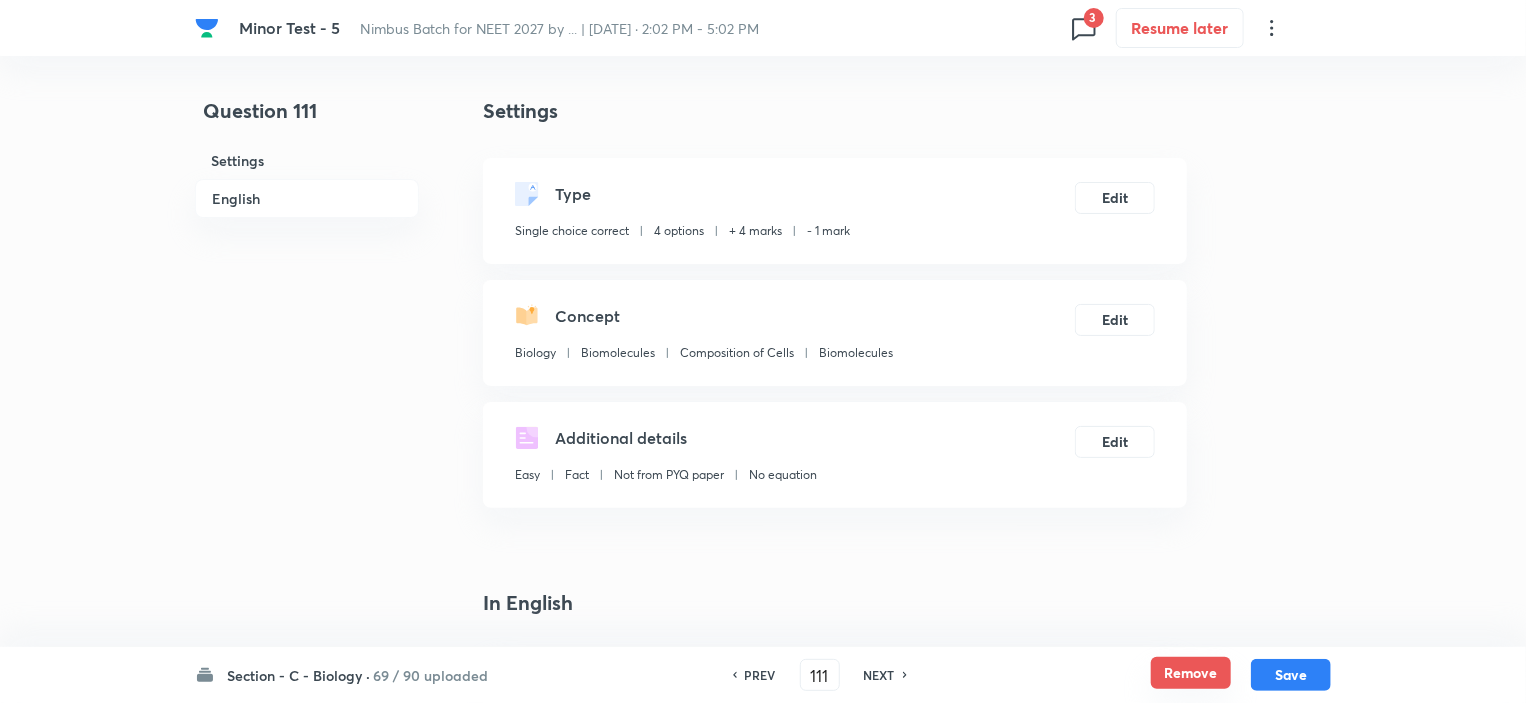 click on "Remove" at bounding box center (1191, 673) 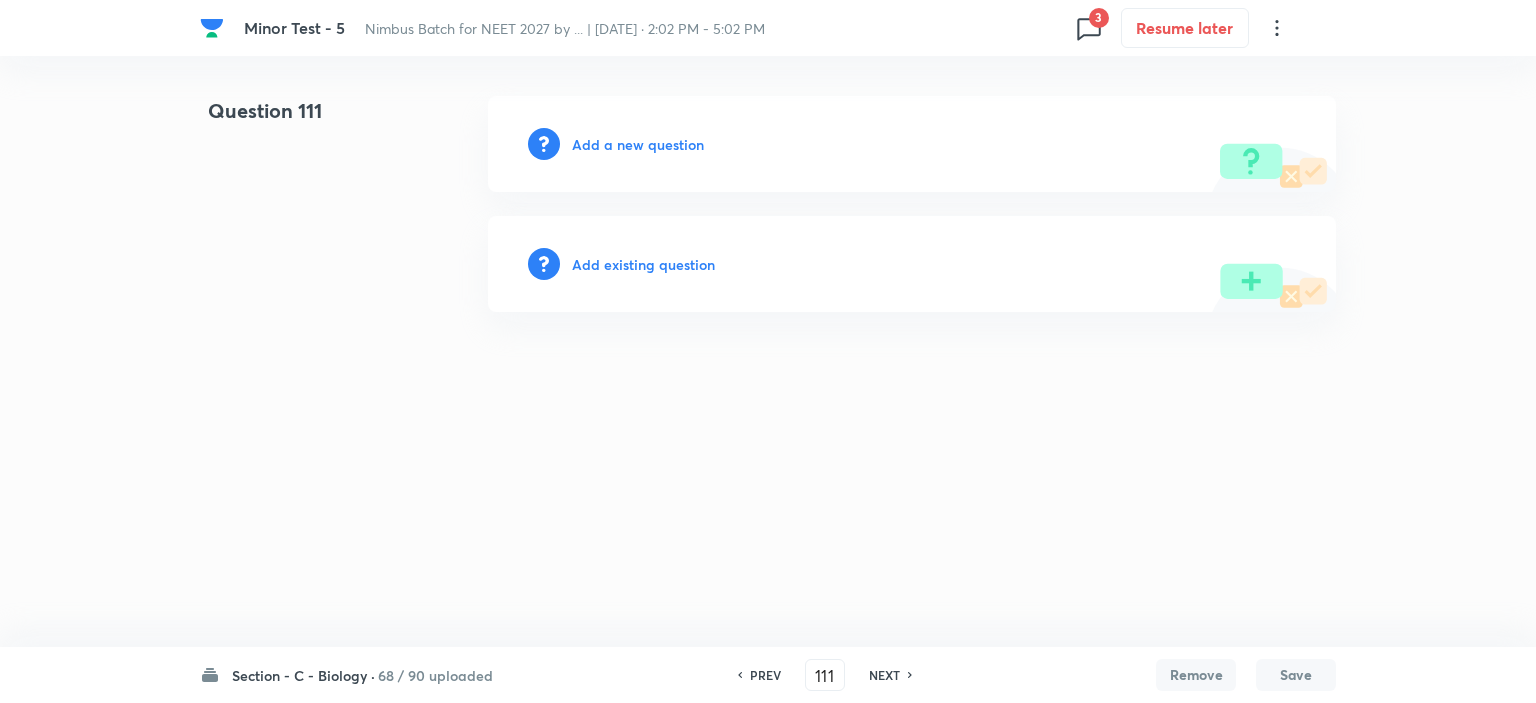 click on "NEXT" at bounding box center [884, 675] 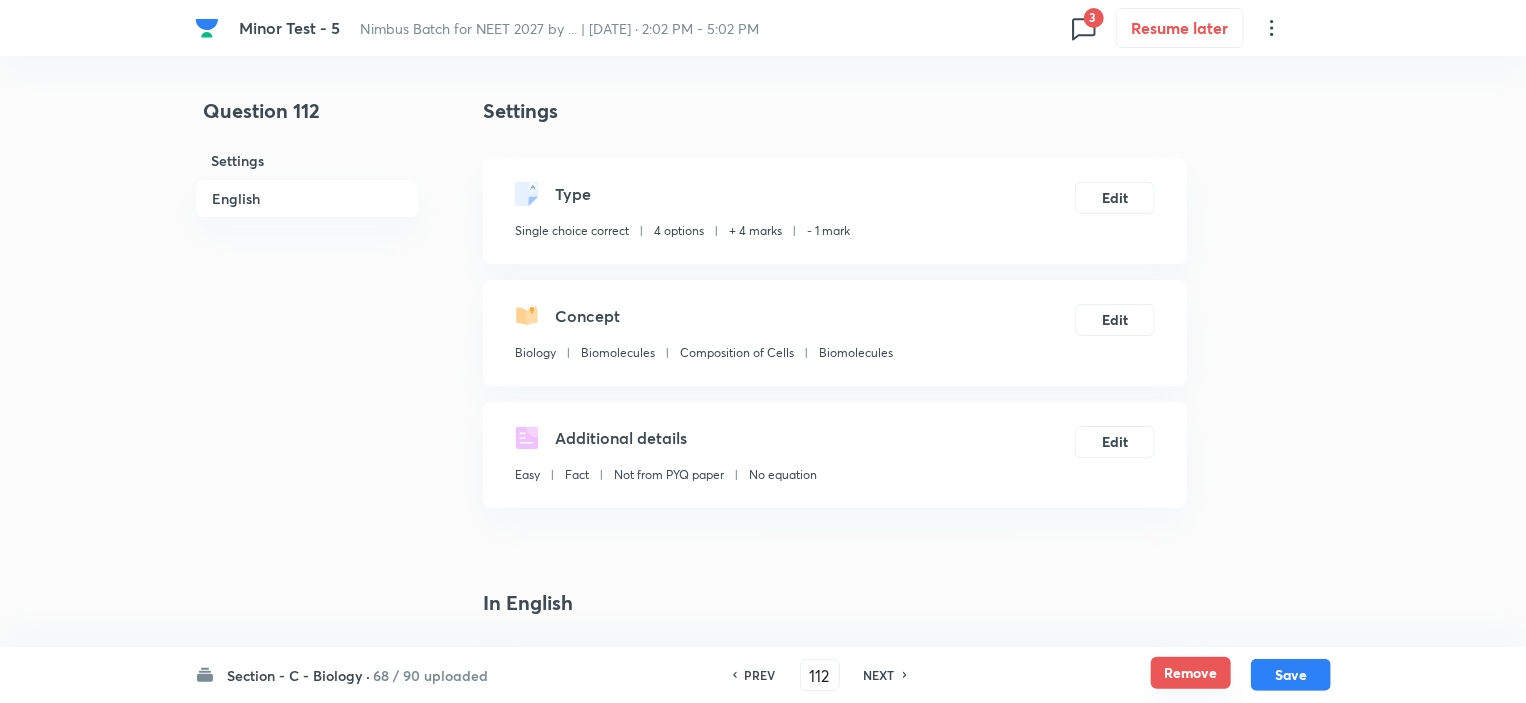 click on "Remove" at bounding box center (1191, 673) 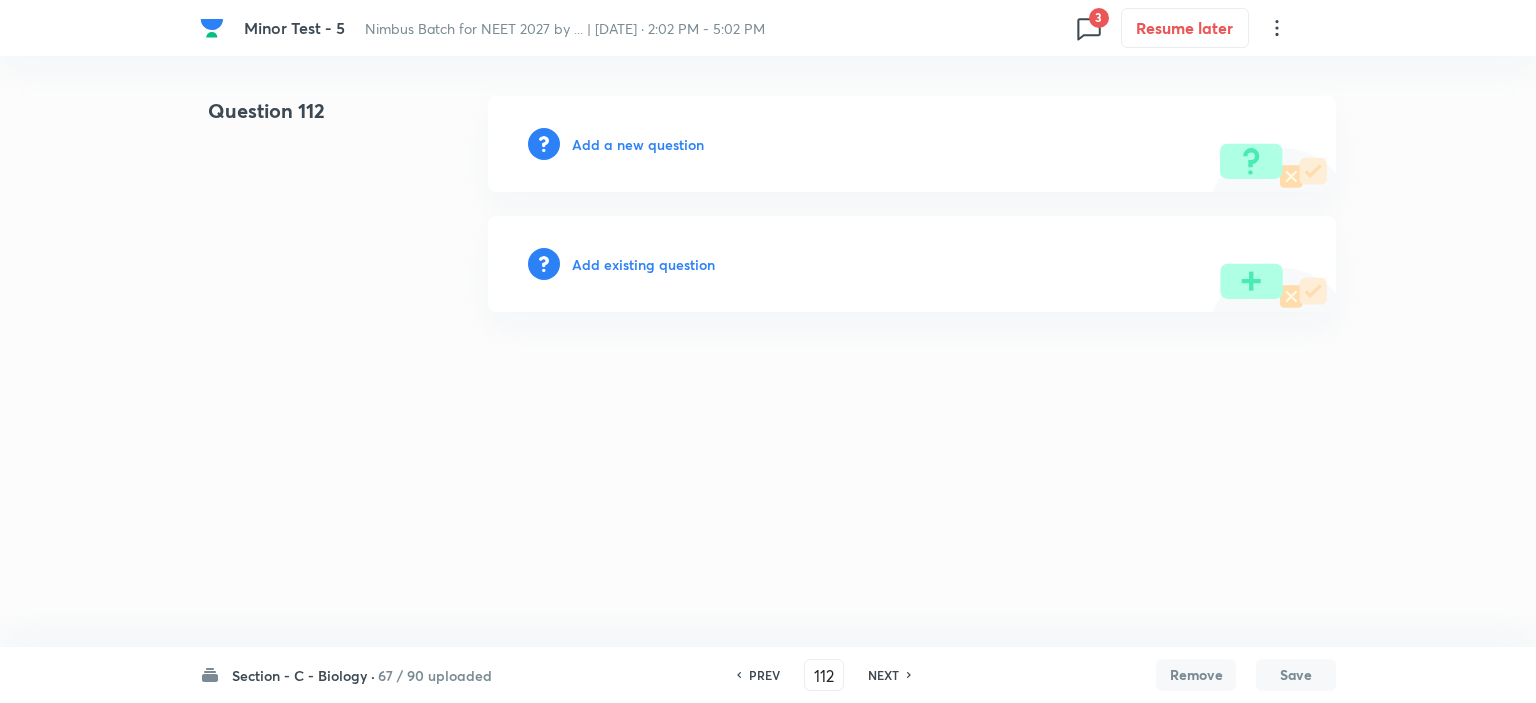 click on "NEXT" at bounding box center (883, 675) 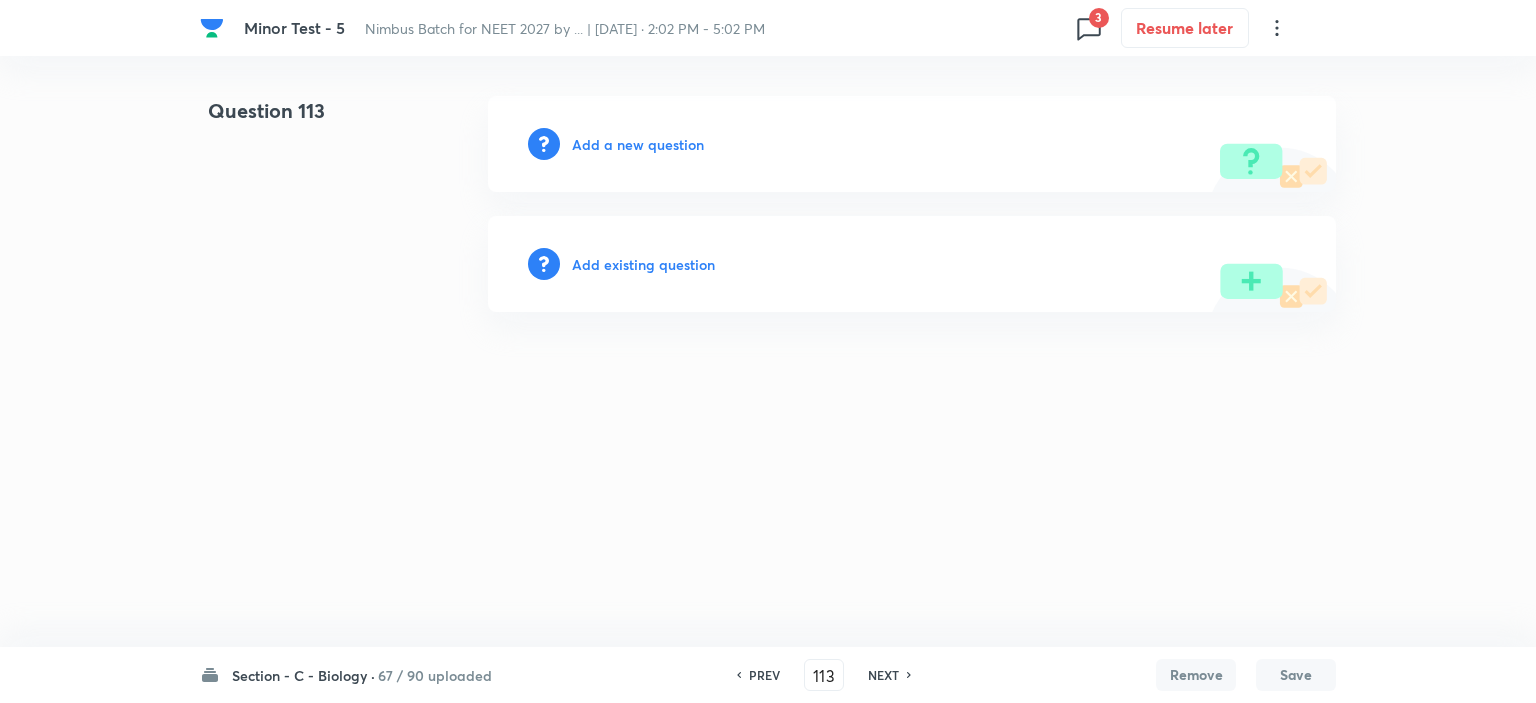 click on "NEXT" at bounding box center [883, 675] 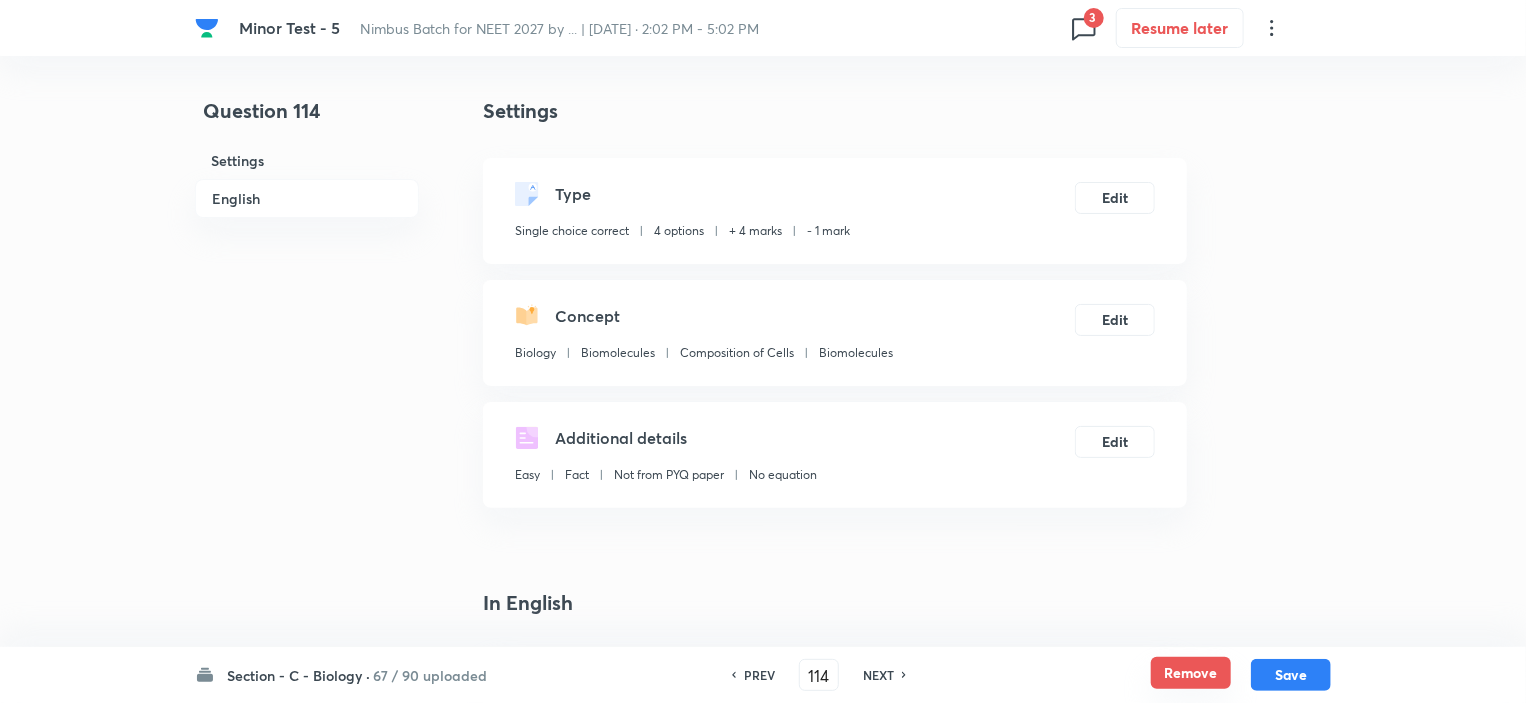 click on "Remove" at bounding box center (1191, 673) 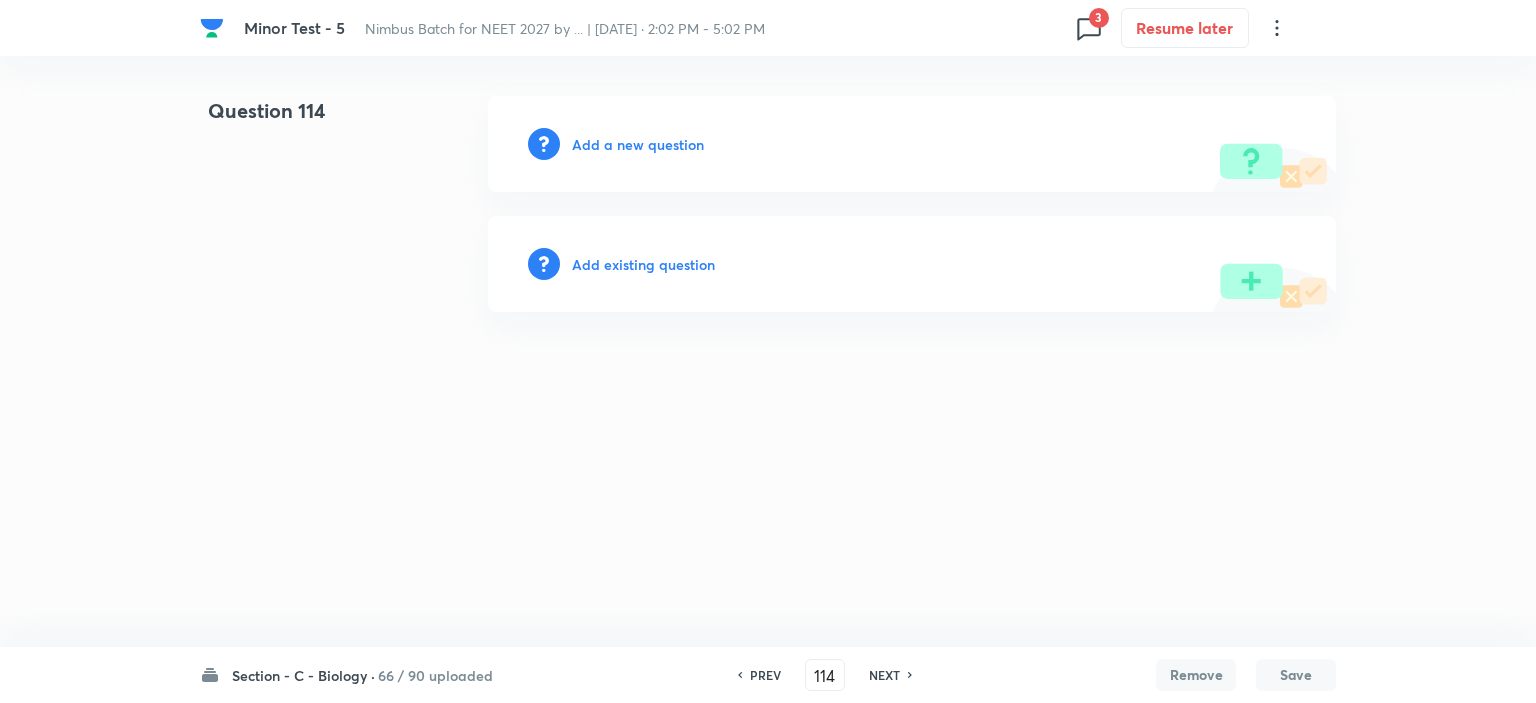 click on "NEXT" at bounding box center [884, 675] 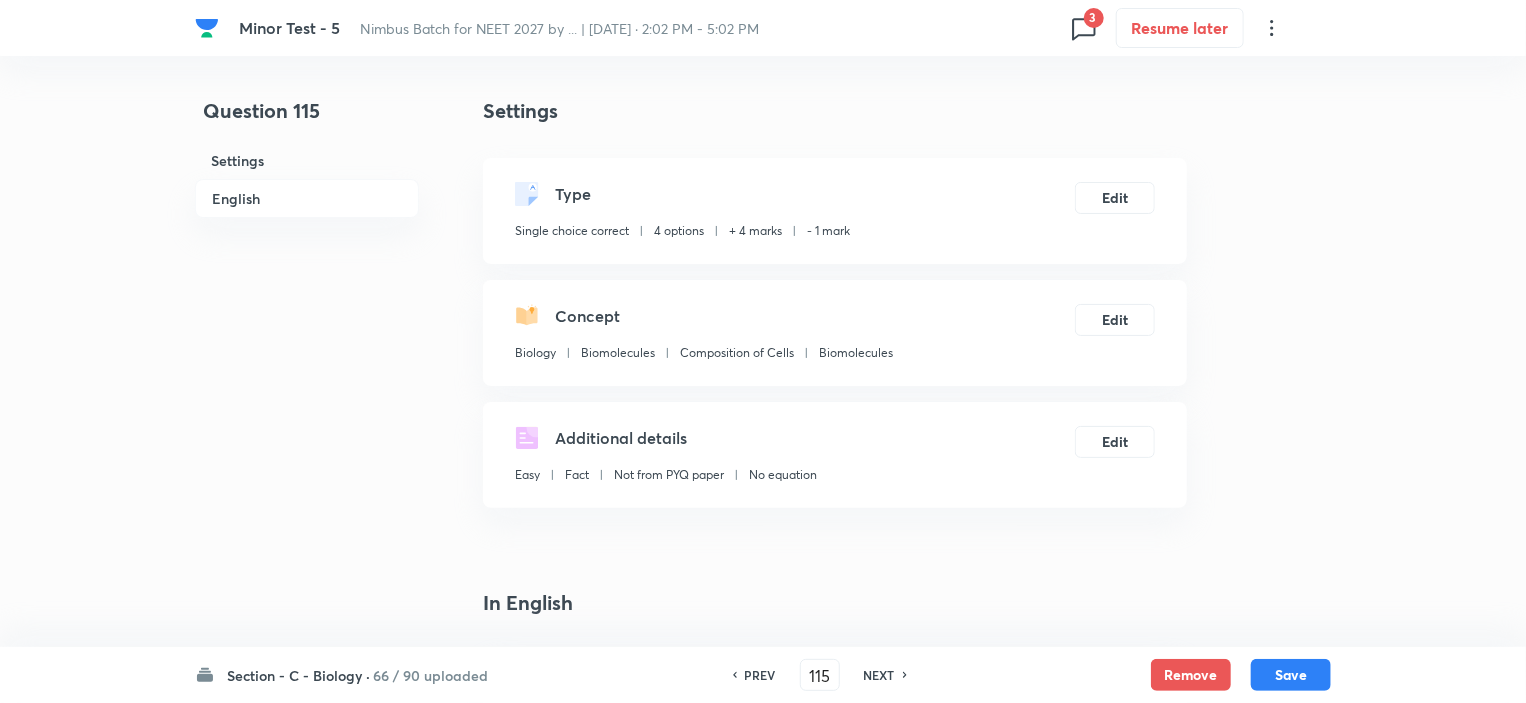 checkbox on "true" 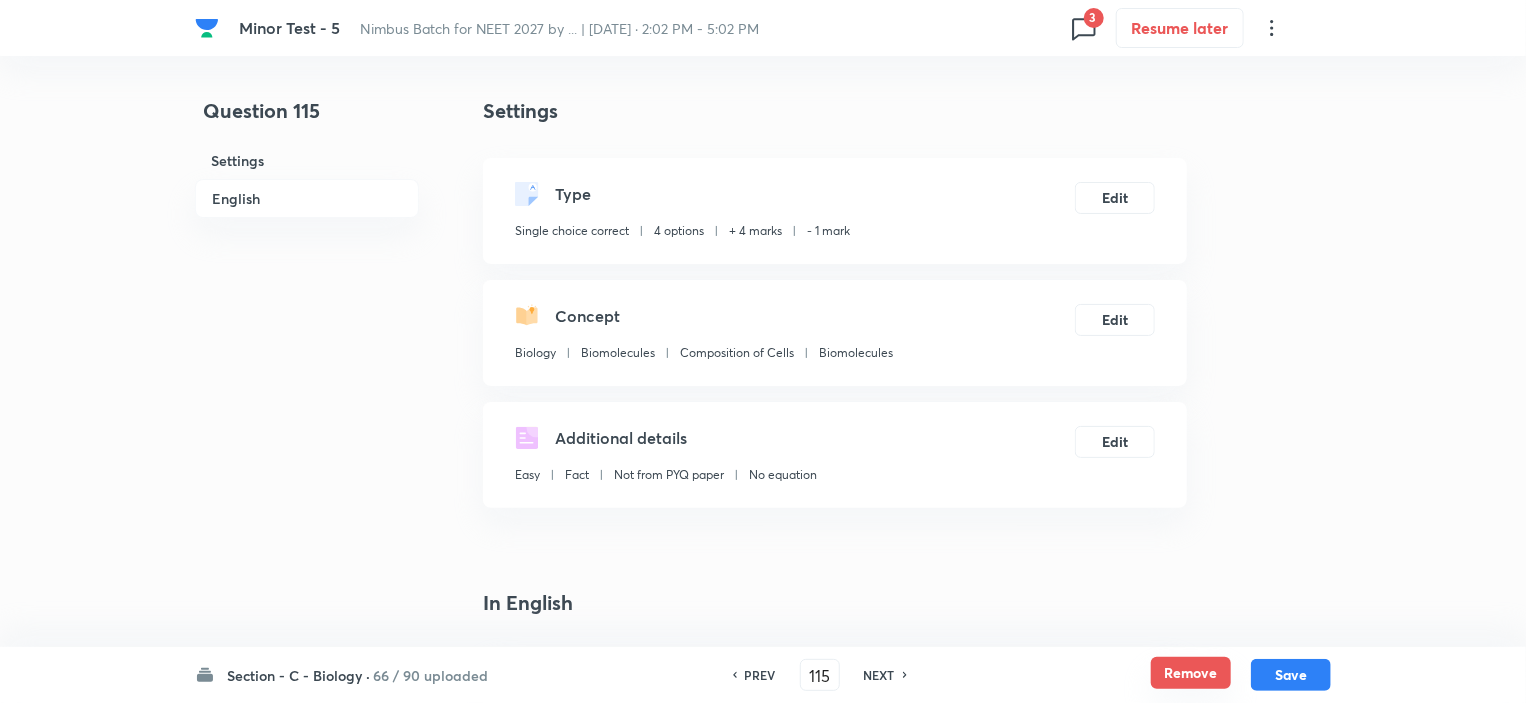 click on "Remove" at bounding box center (1191, 673) 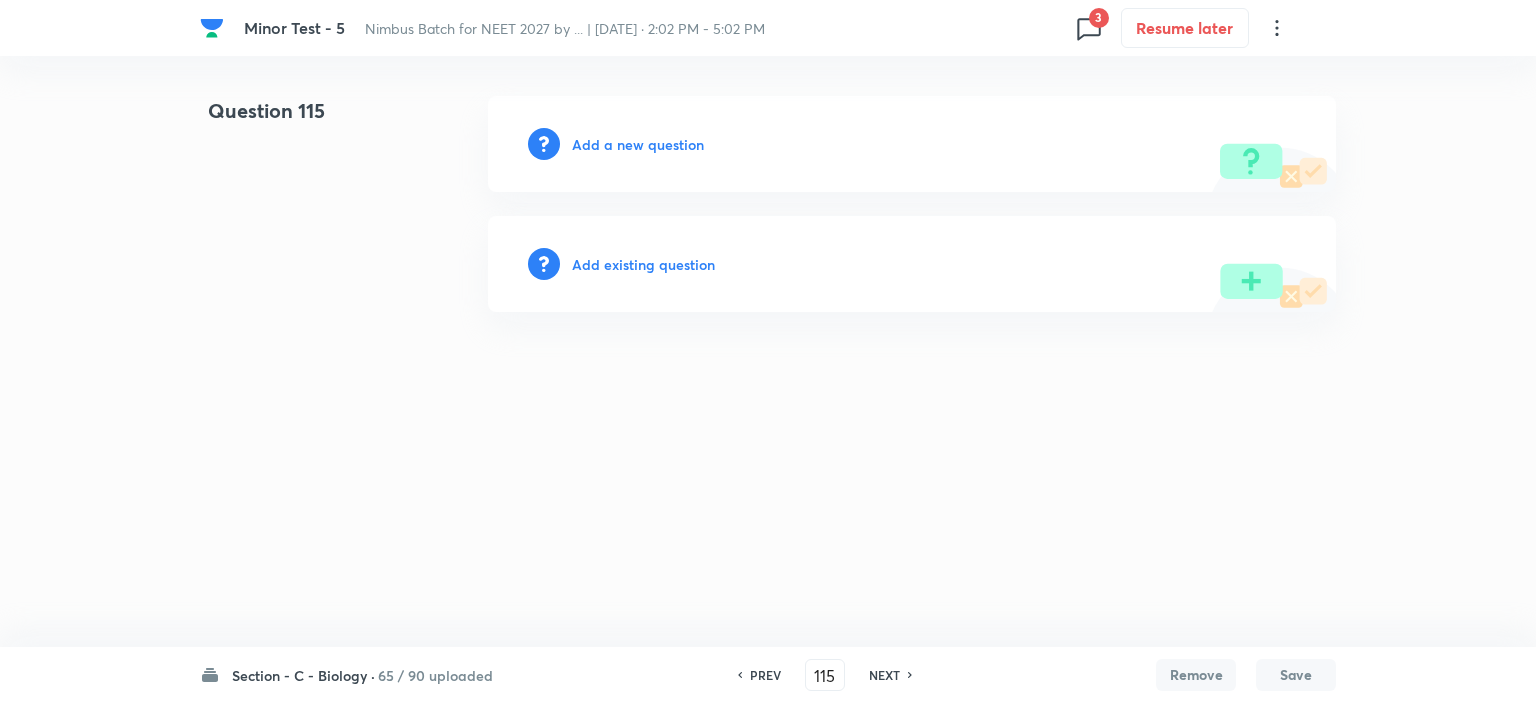 click on "NEXT" at bounding box center (884, 675) 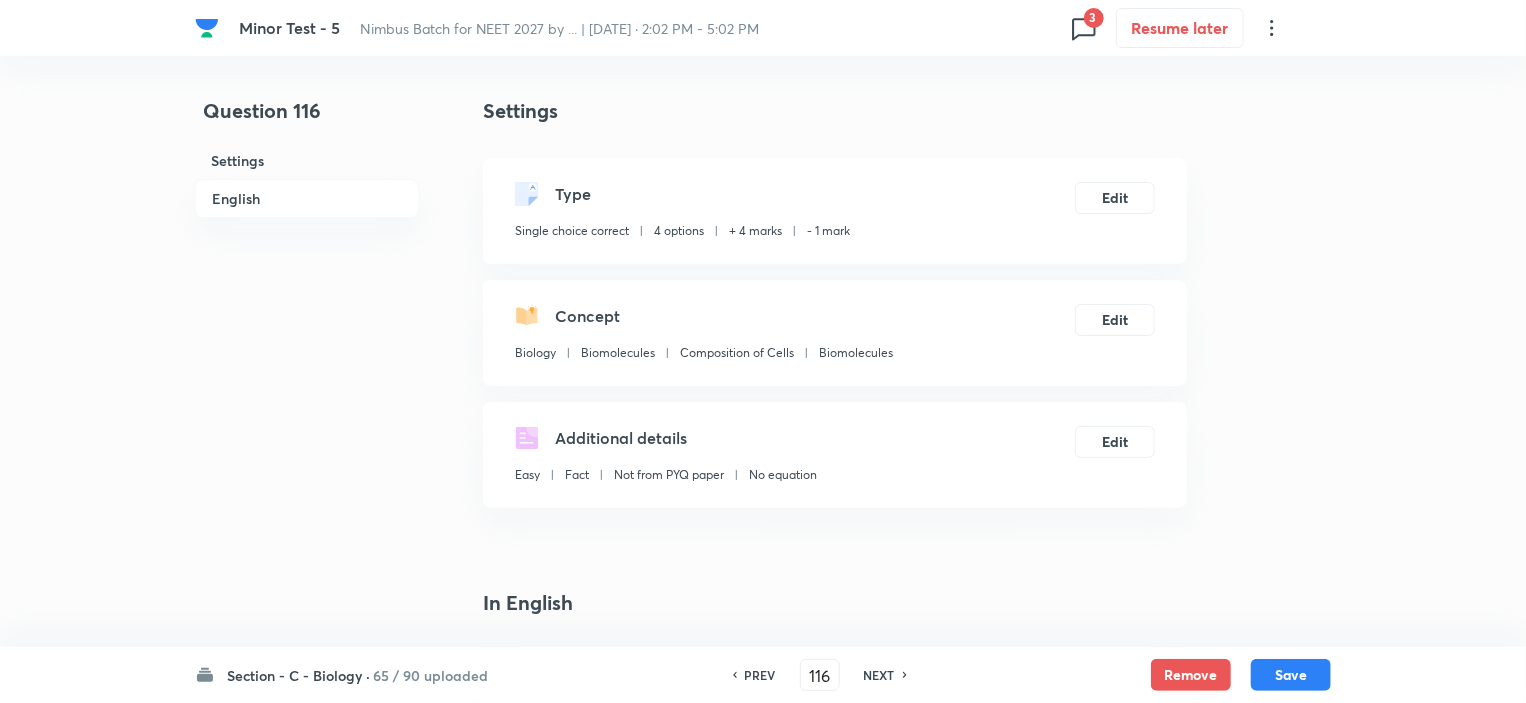 checkbox on "true" 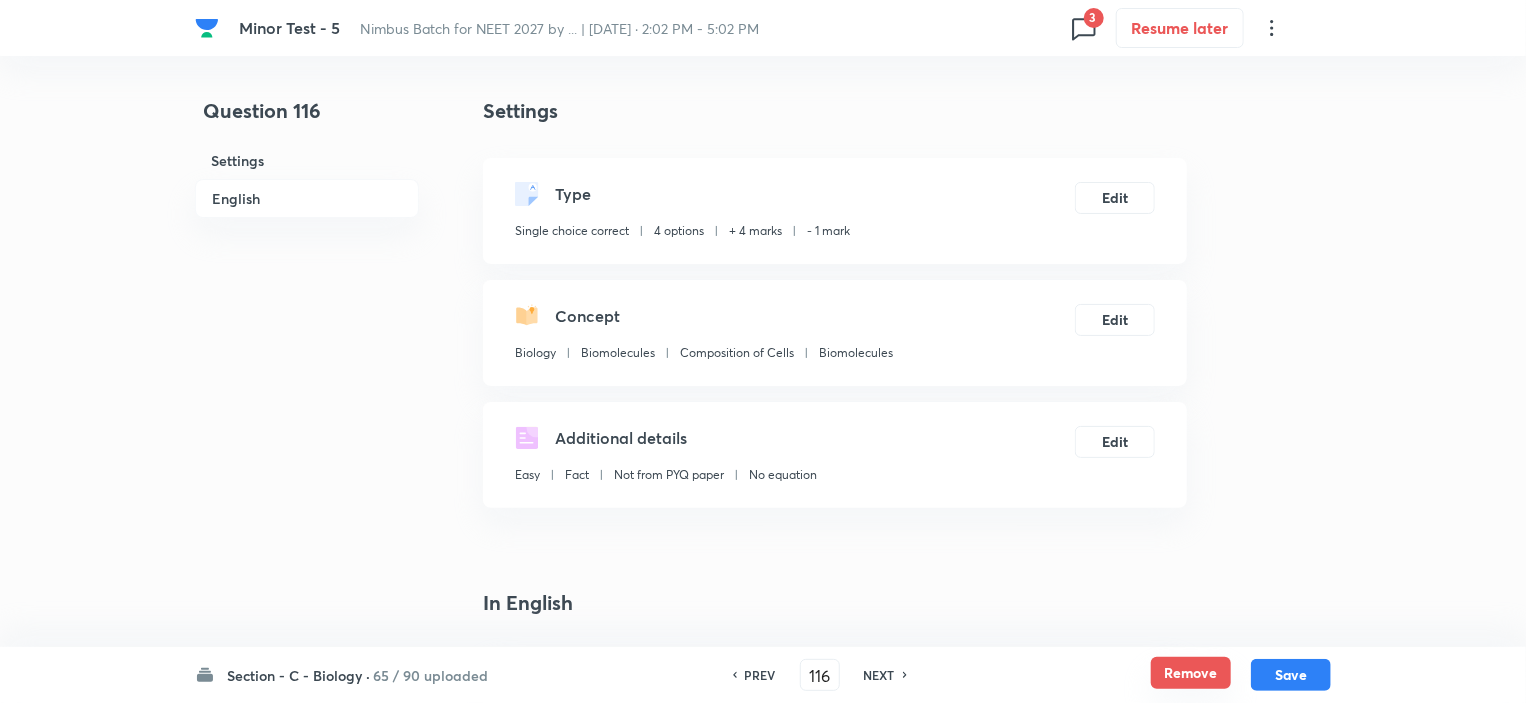 click on "Remove" at bounding box center [1191, 673] 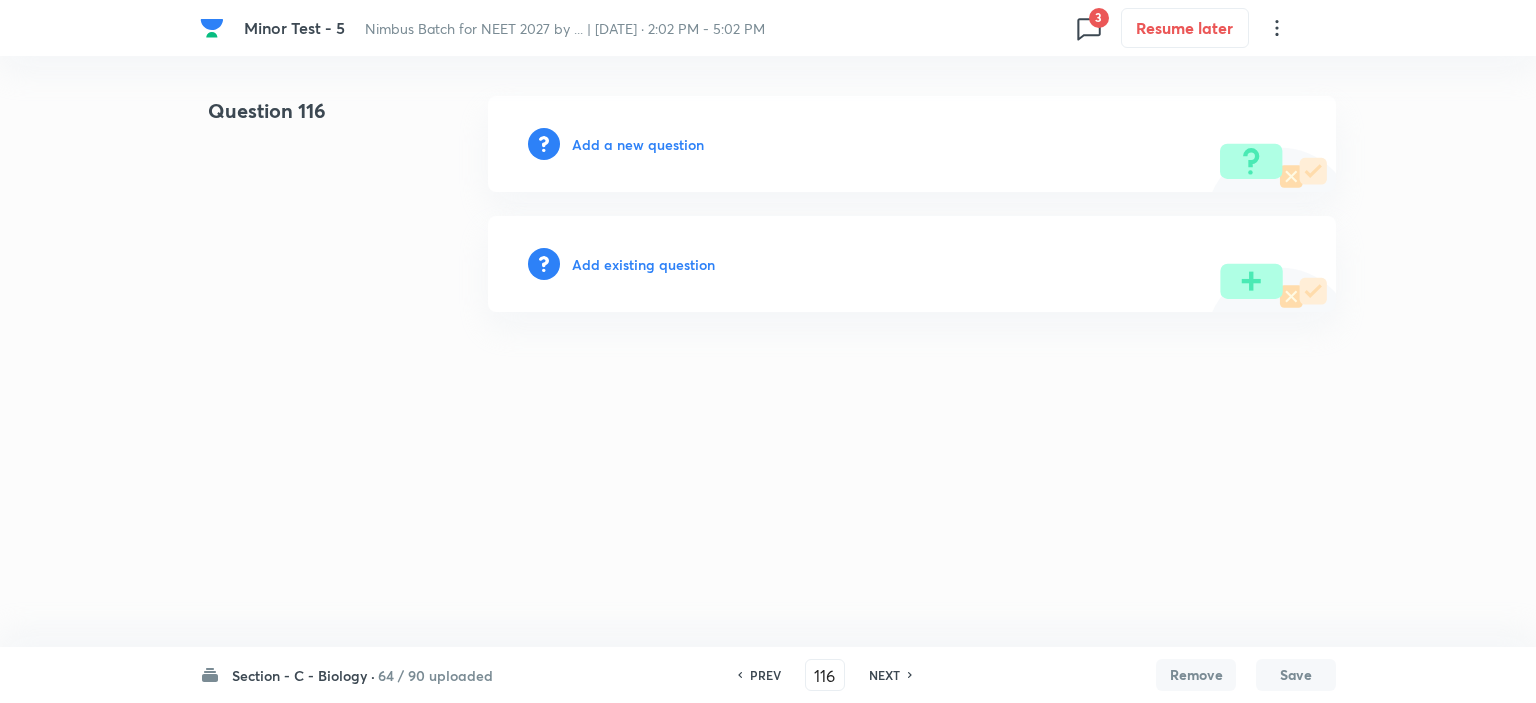 click on "NEXT" at bounding box center (884, 675) 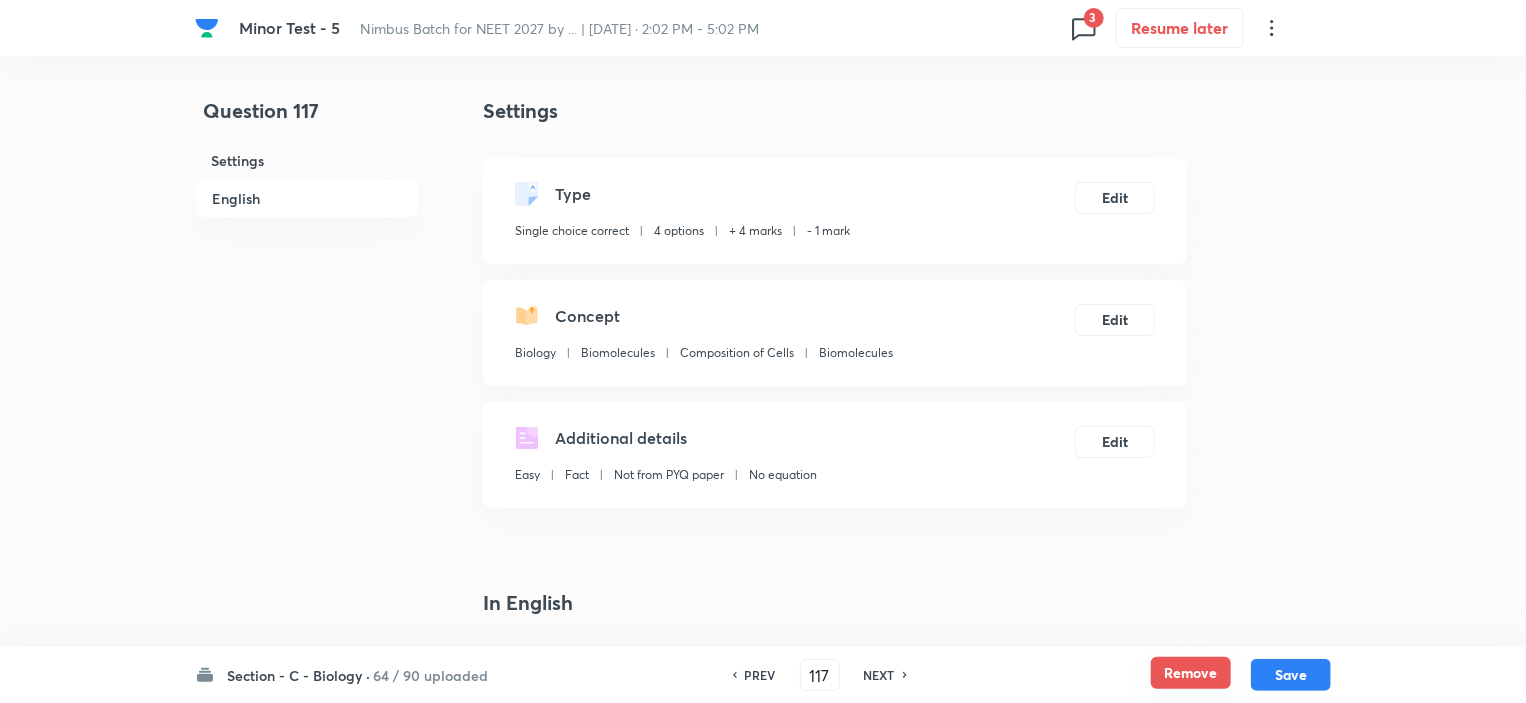 click on "Remove" at bounding box center (1191, 673) 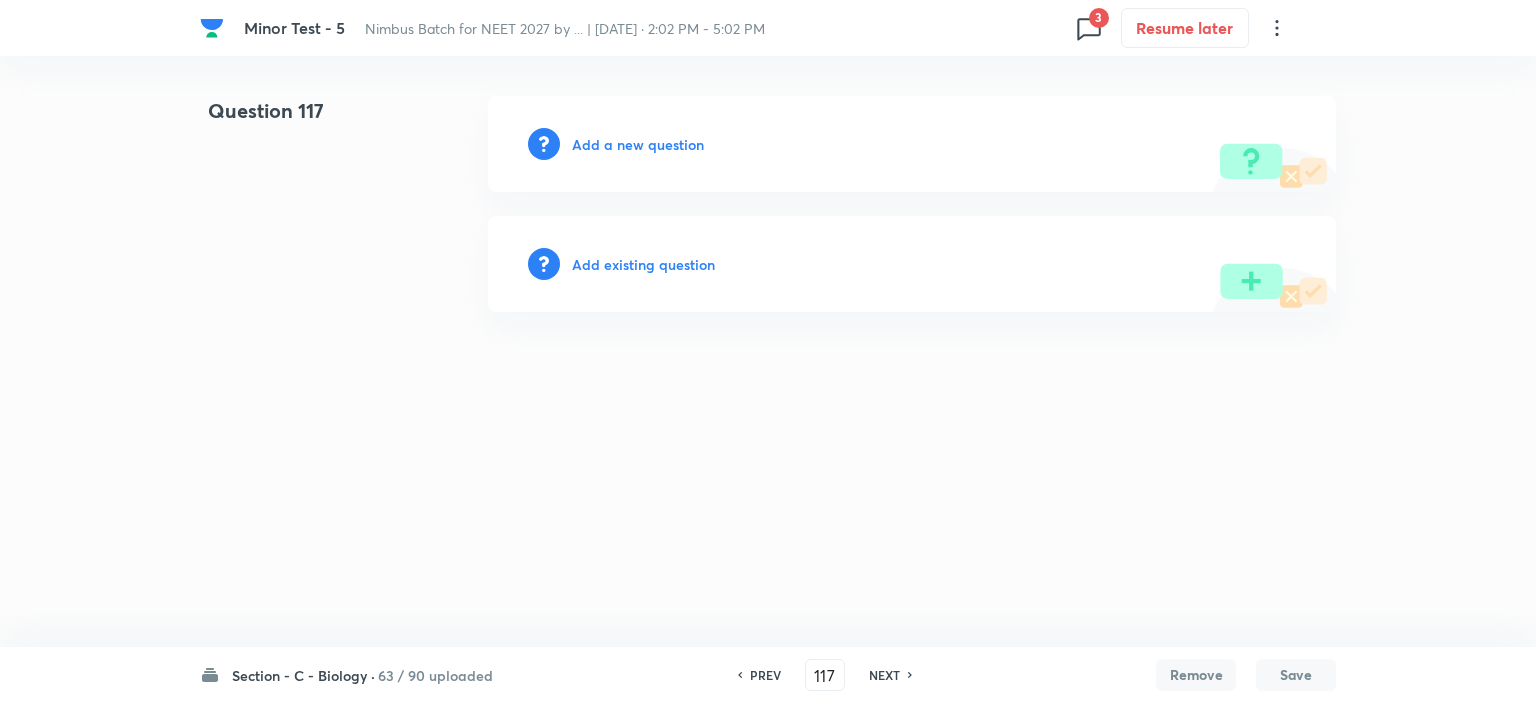 click on "NEXT" at bounding box center (884, 675) 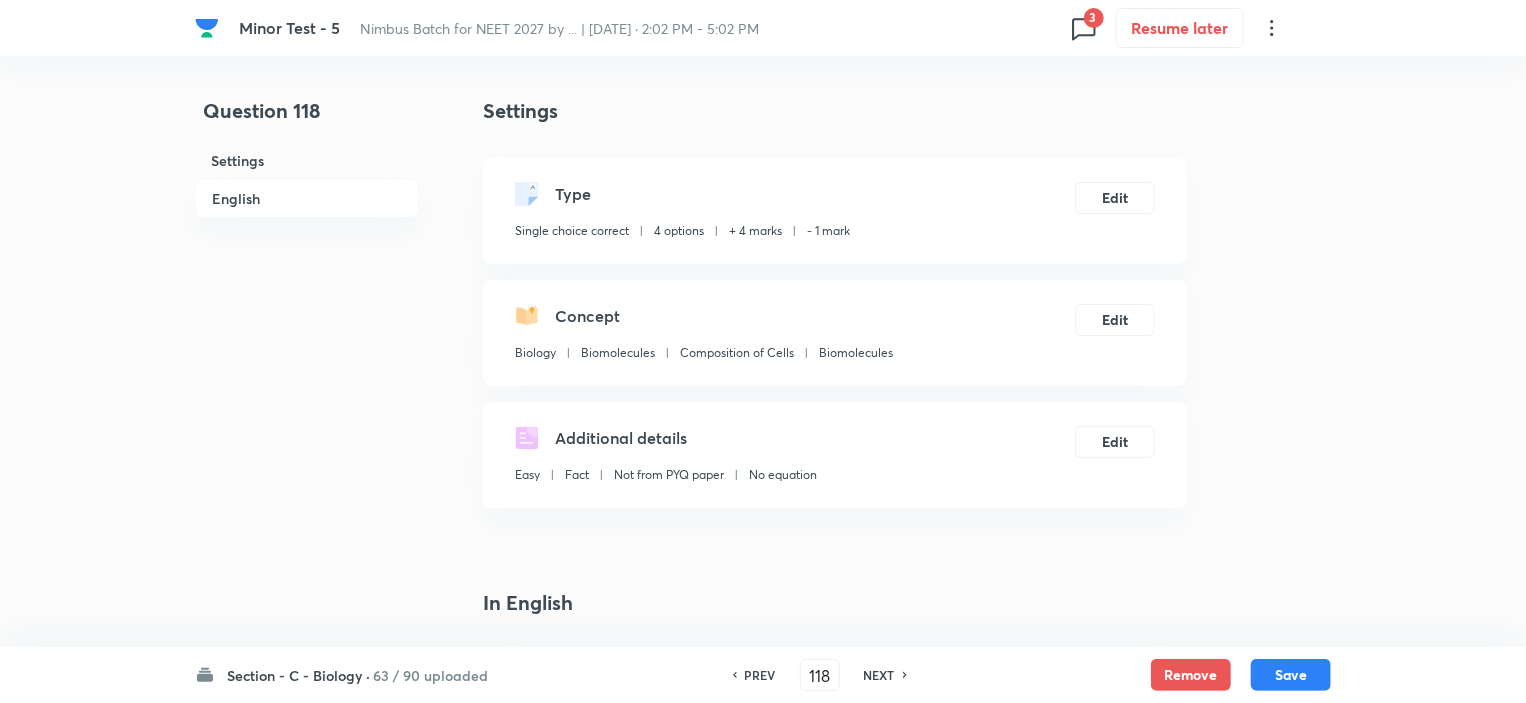 checkbox on "true" 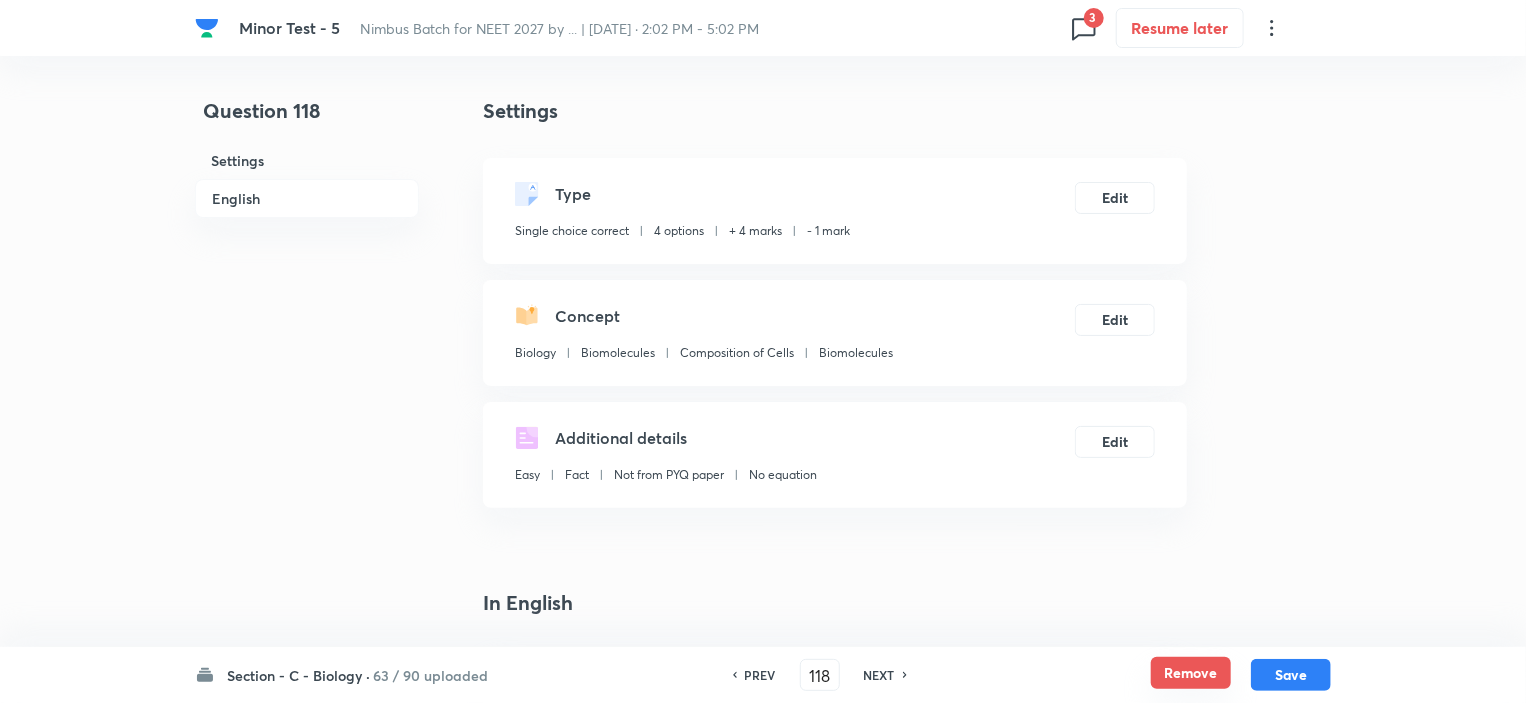 click on "Remove" at bounding box center [1191, 673] 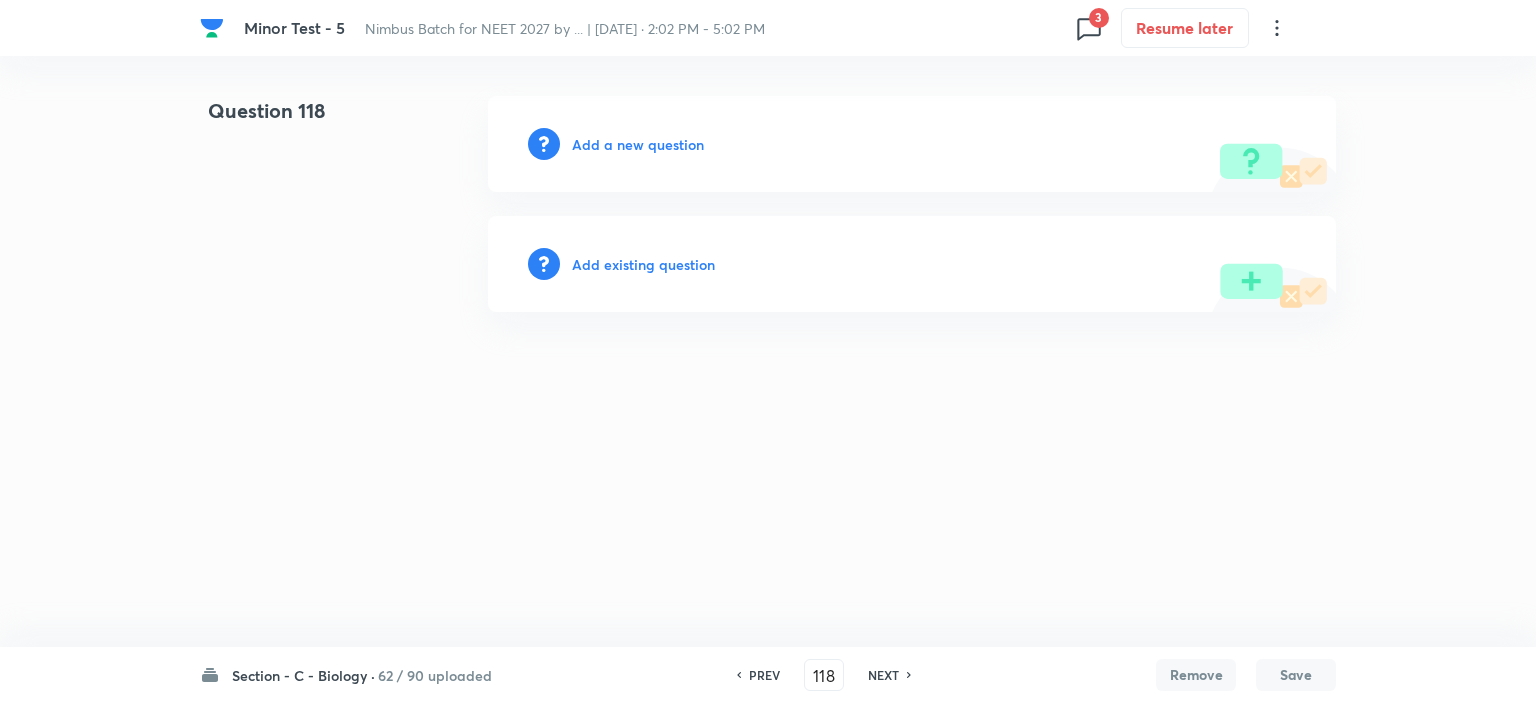 click on "NEXT" at bounding box center [883, 675] 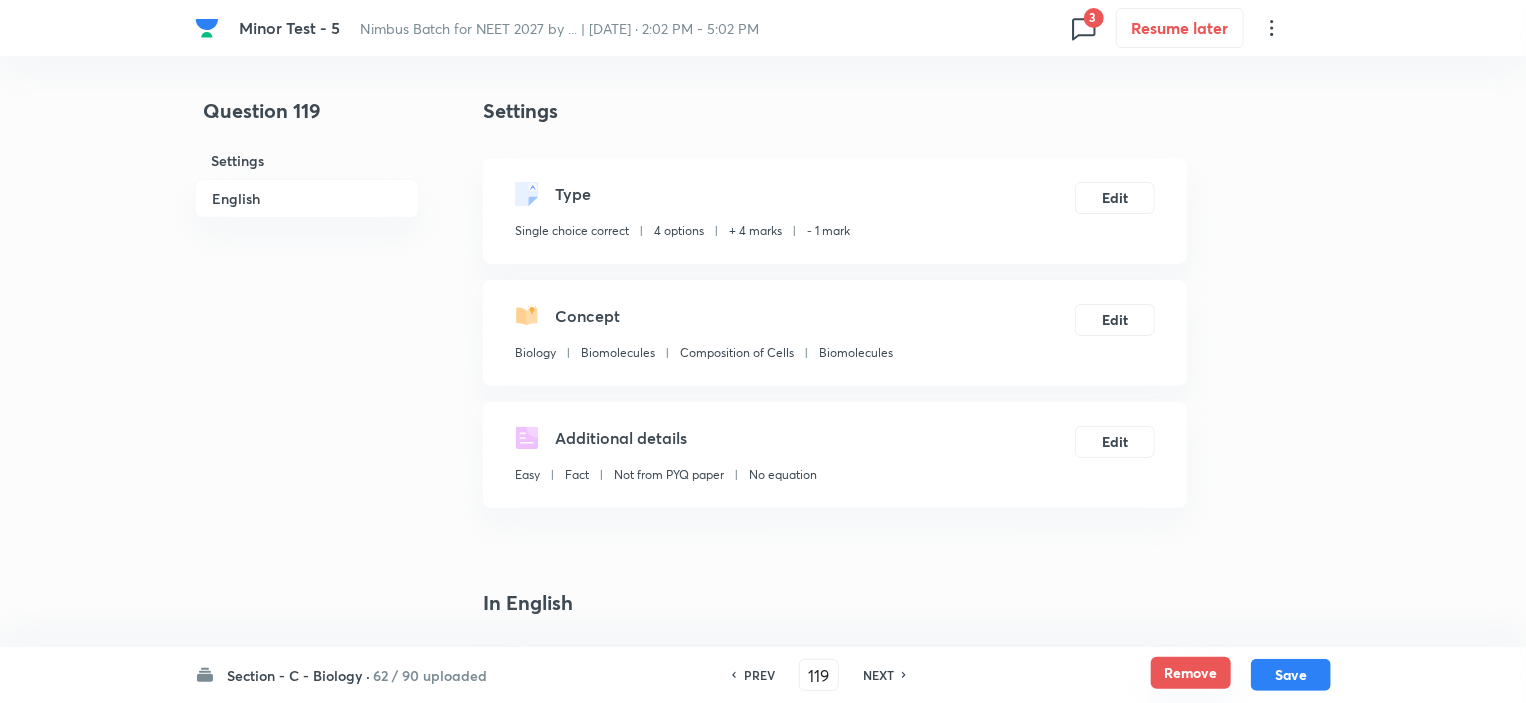click on "Remove" at bounding box center (1191, 673) 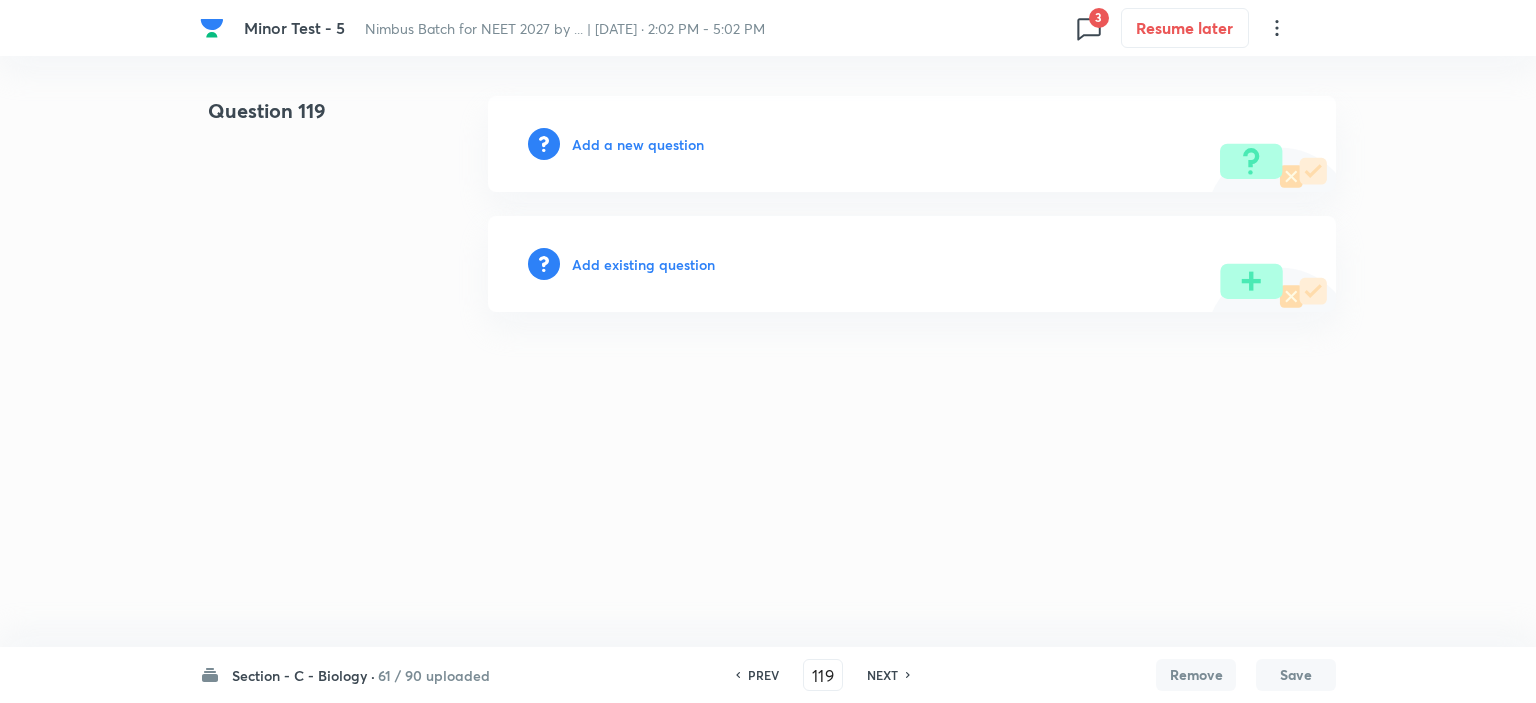 click on "NEXT" at bounding box center (885, 675) 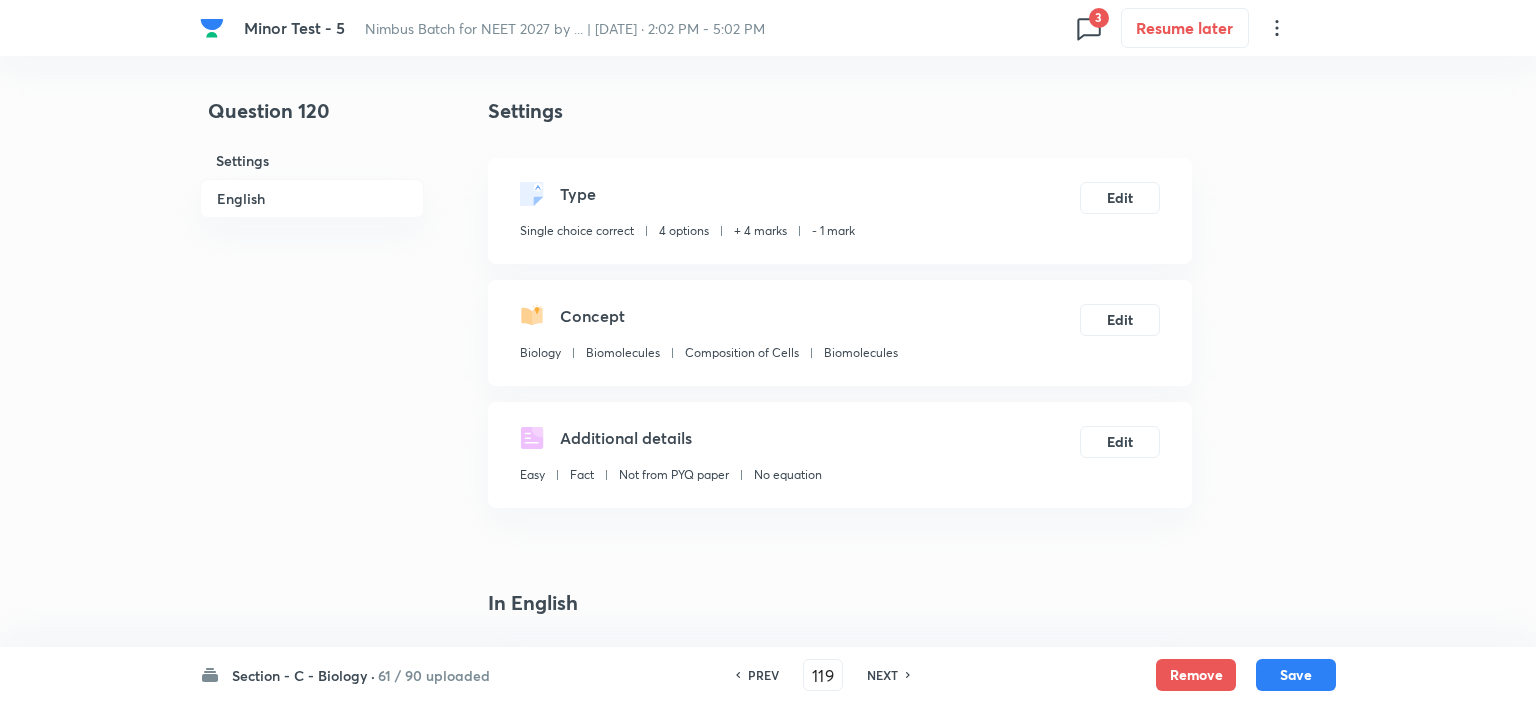 type on "120" 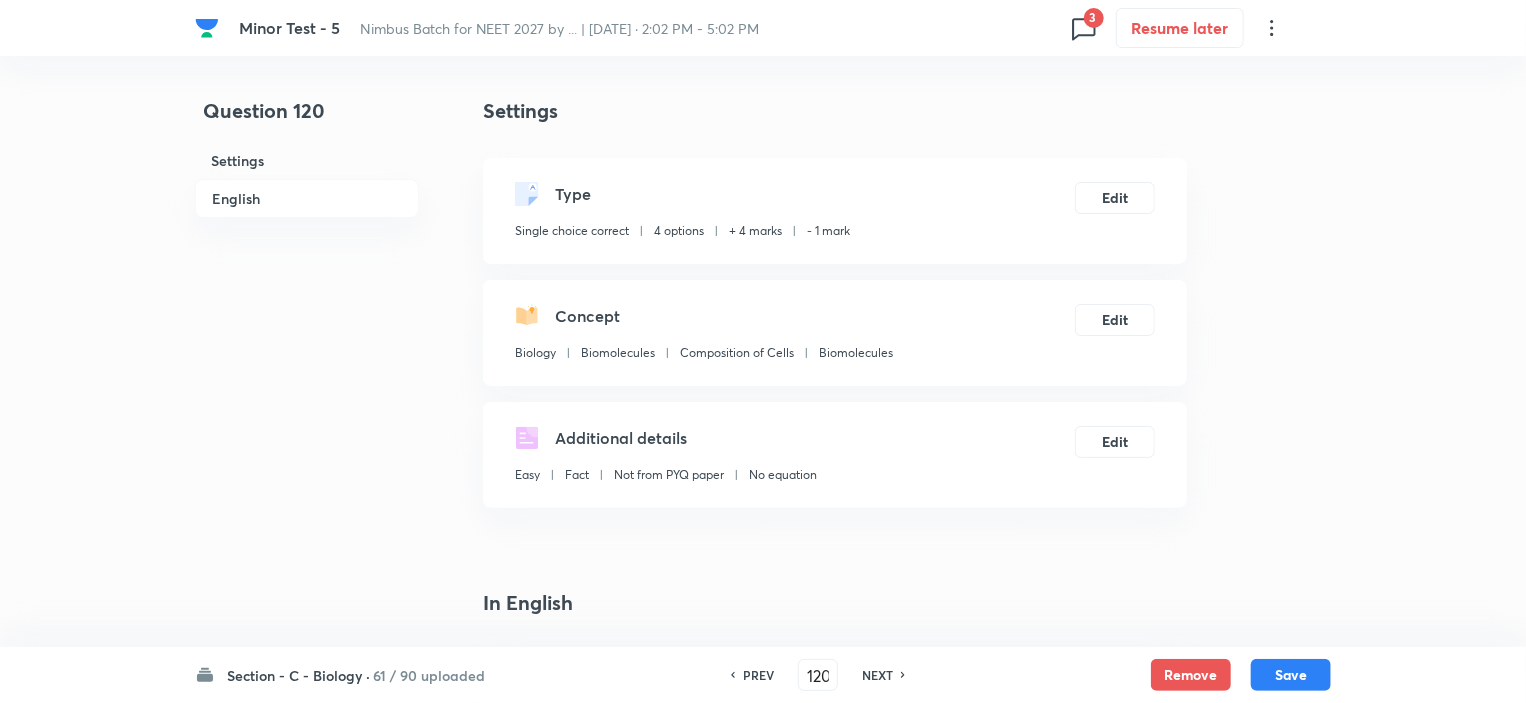 checkbox on "true" 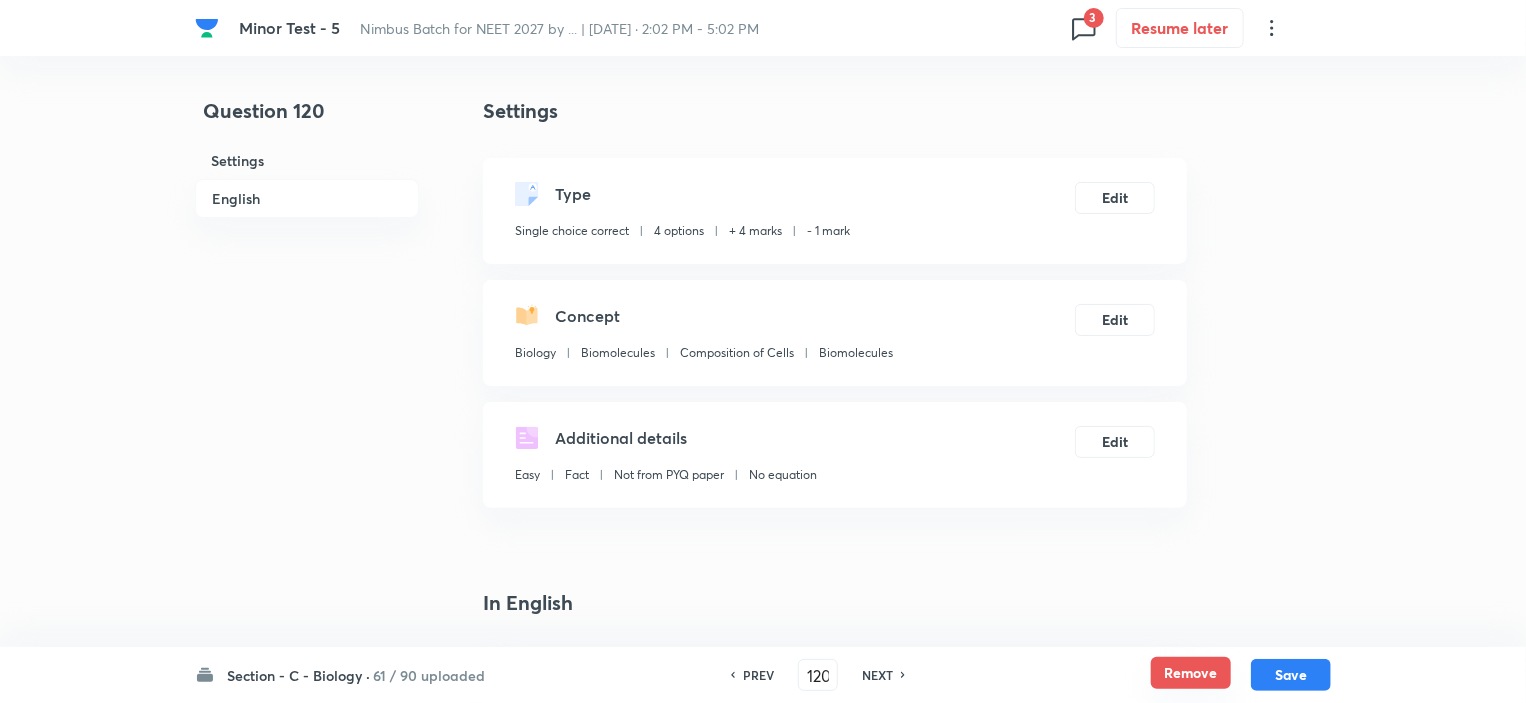 click on "Remove" at bounding box center [1191, 673] 